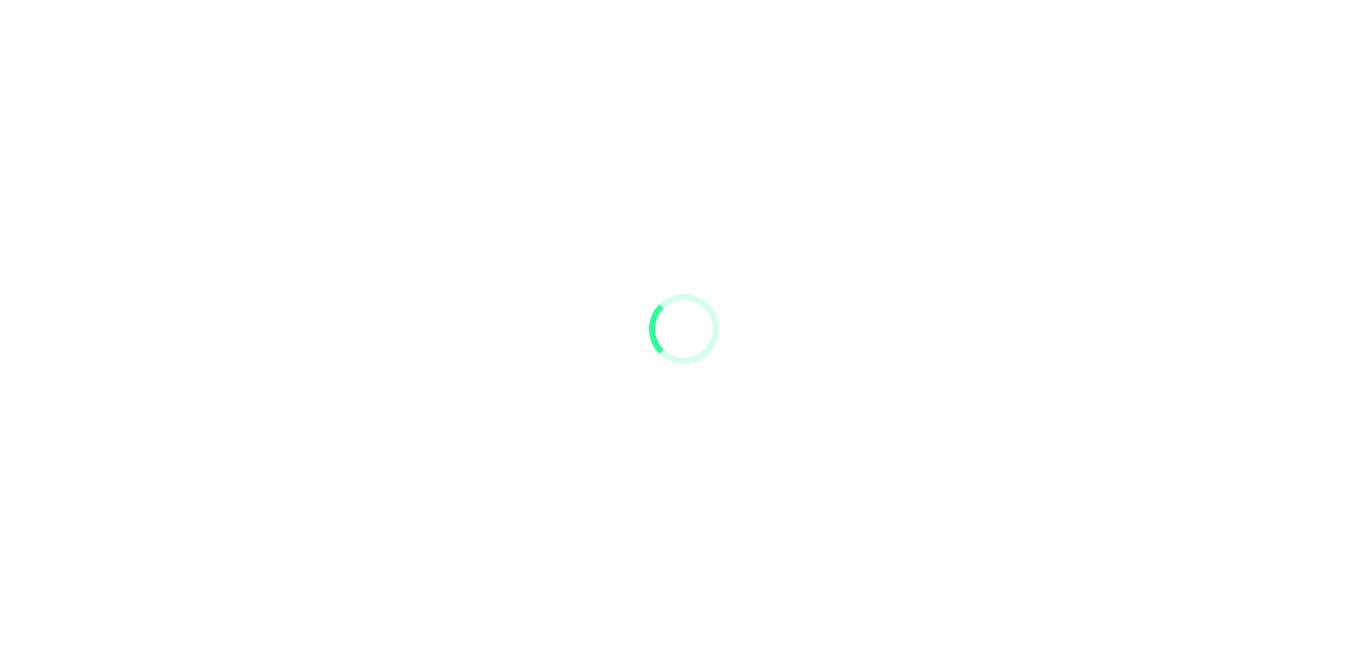 scroll, scrollTop: 0, scrollLeft: 0, axis: both 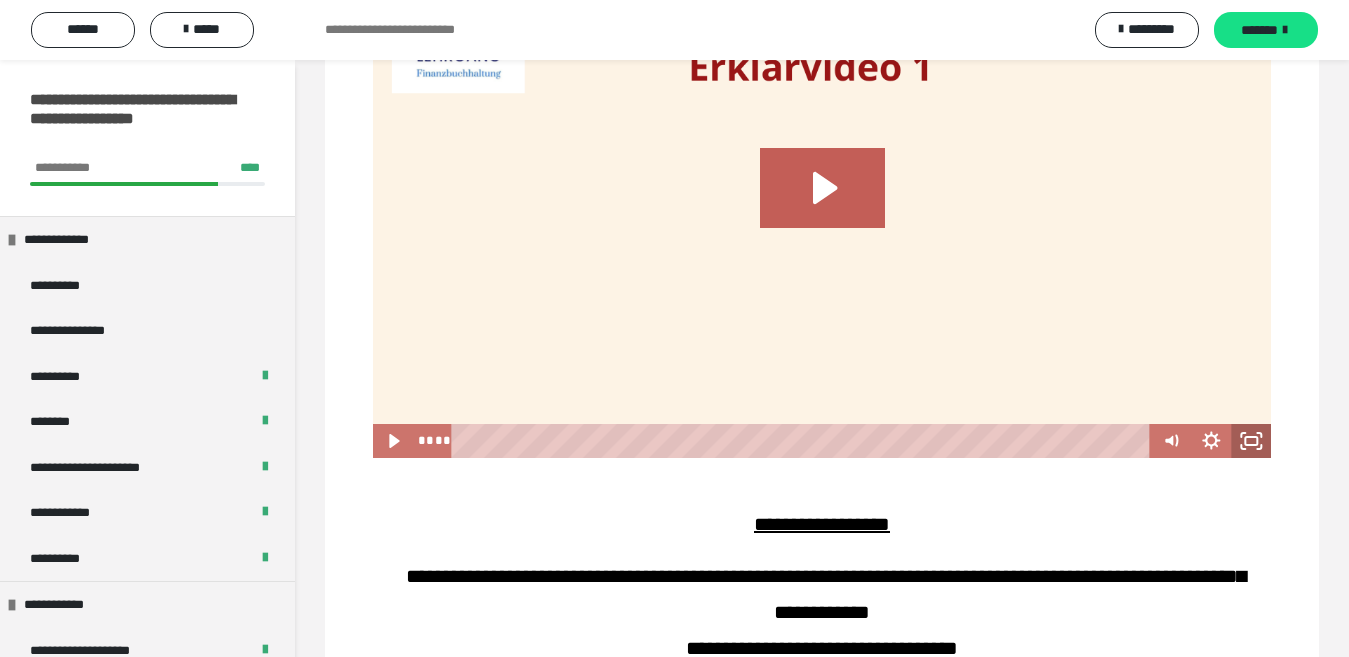 click 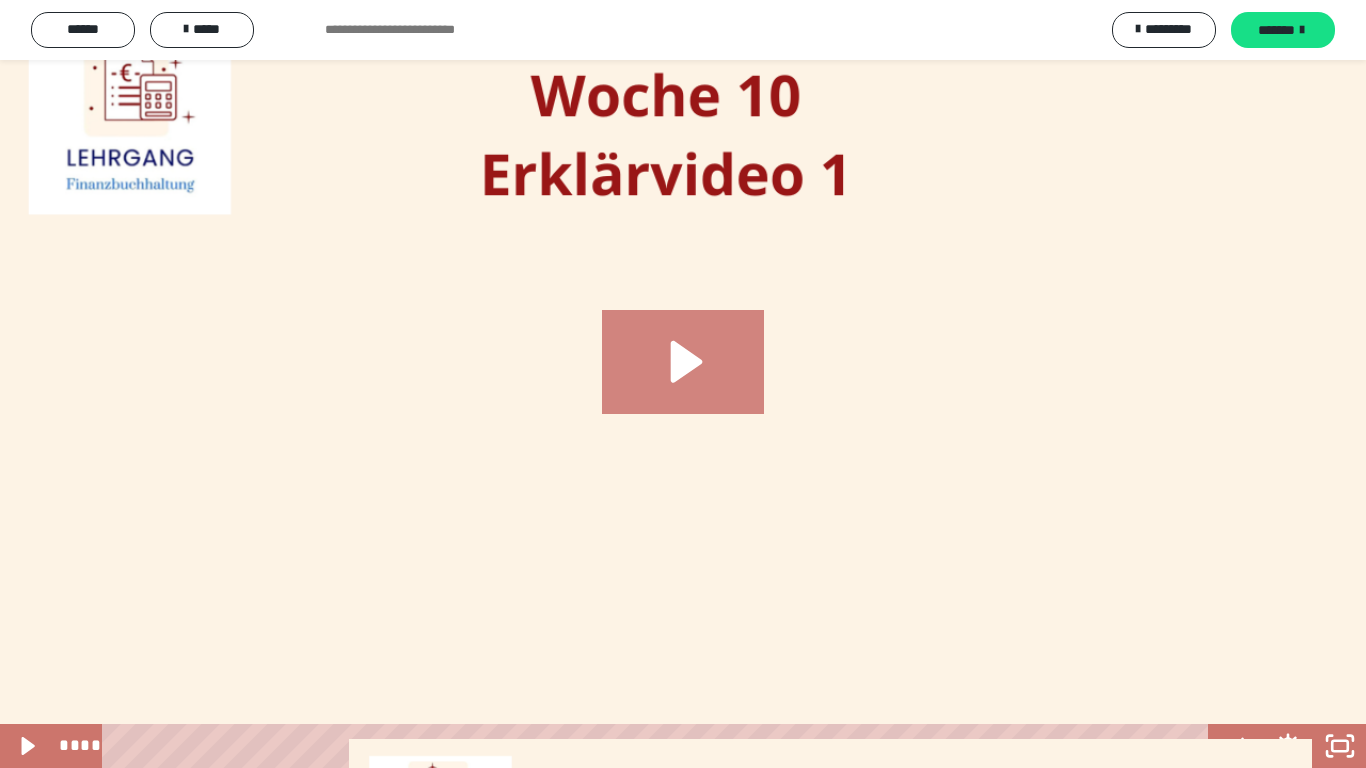 click 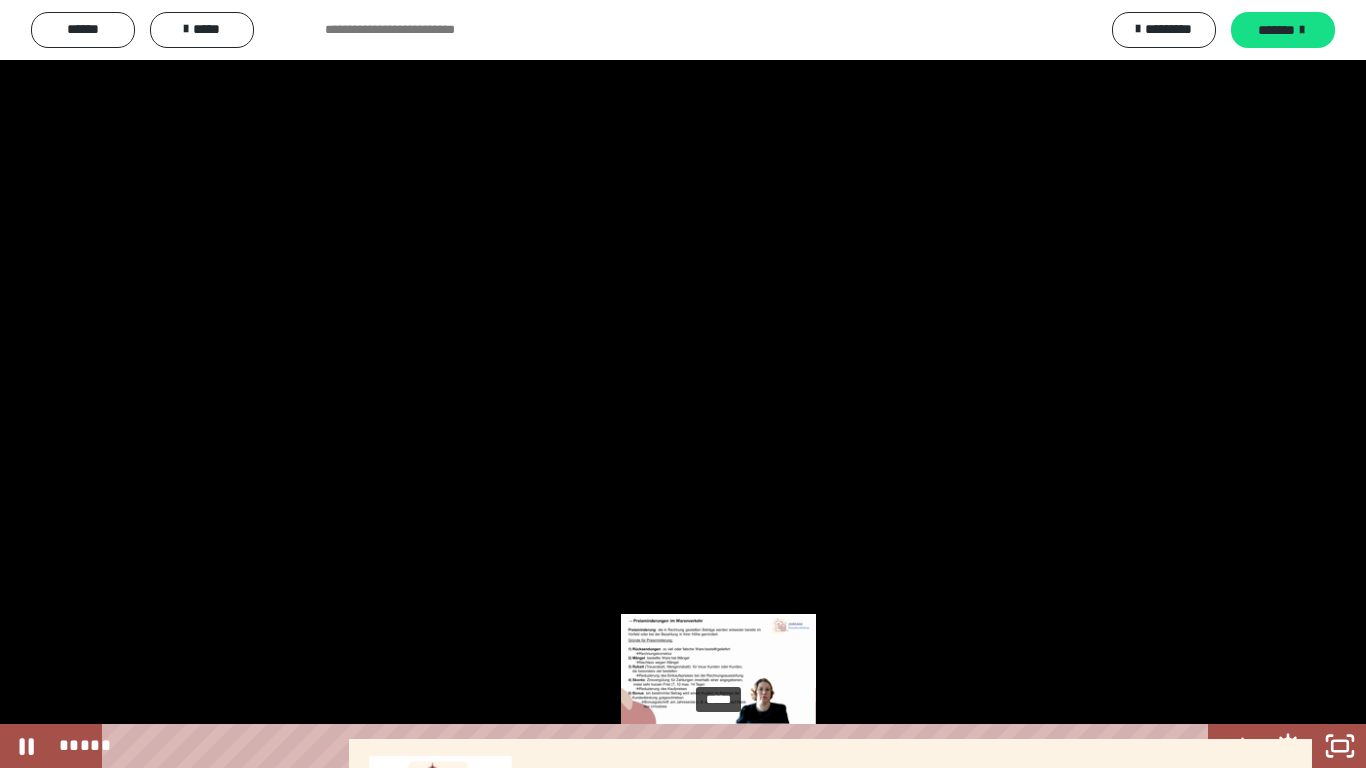 click on "*****" at bounding box center [659, 746] 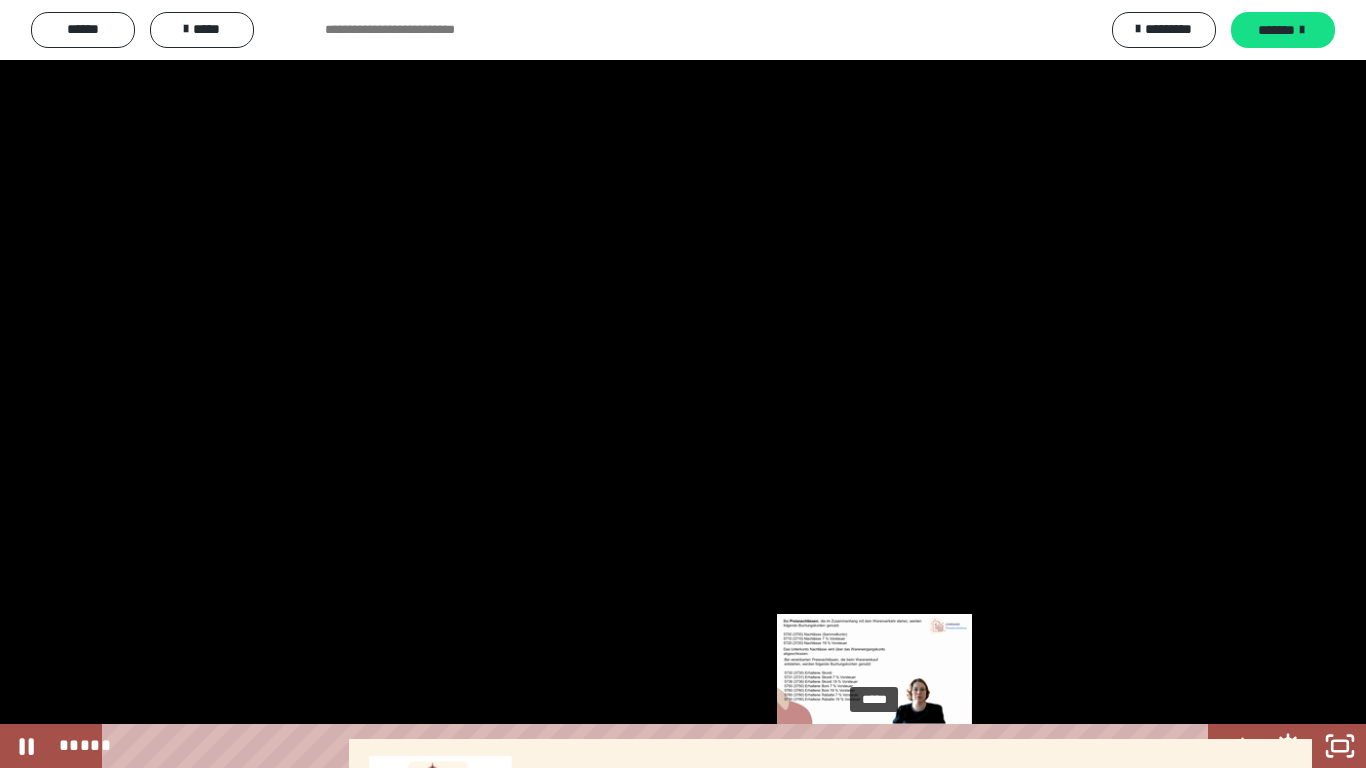 click on "*****" at bounding box center [659, 746] 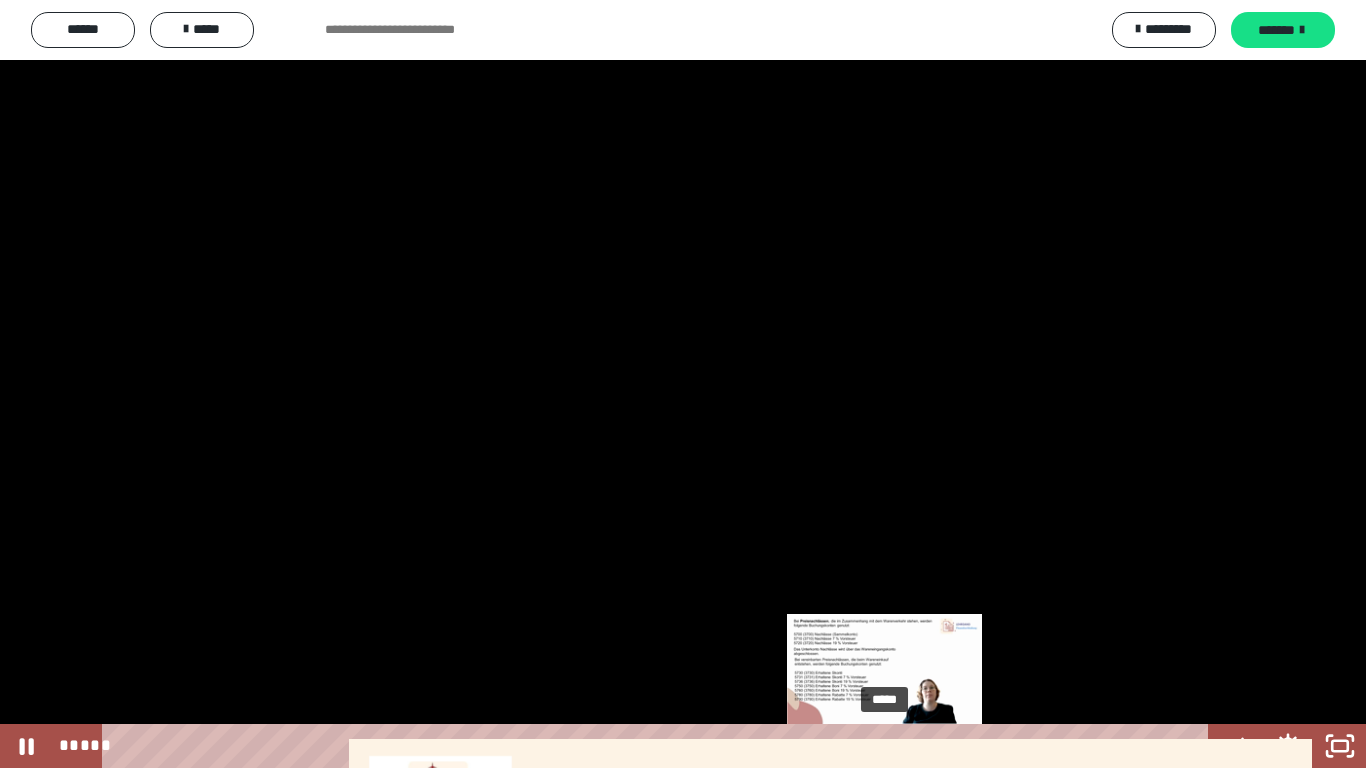click on "*****" at bounding box center (659, 746) 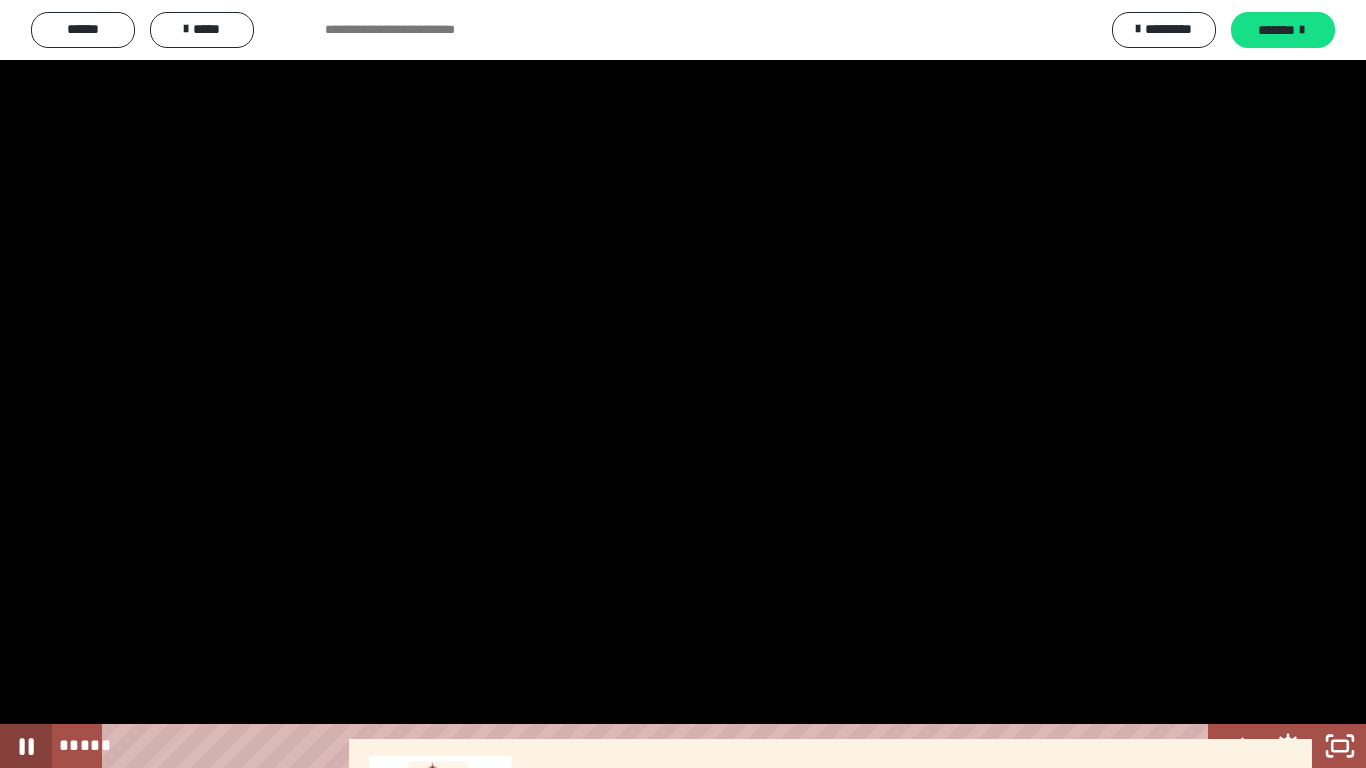 click 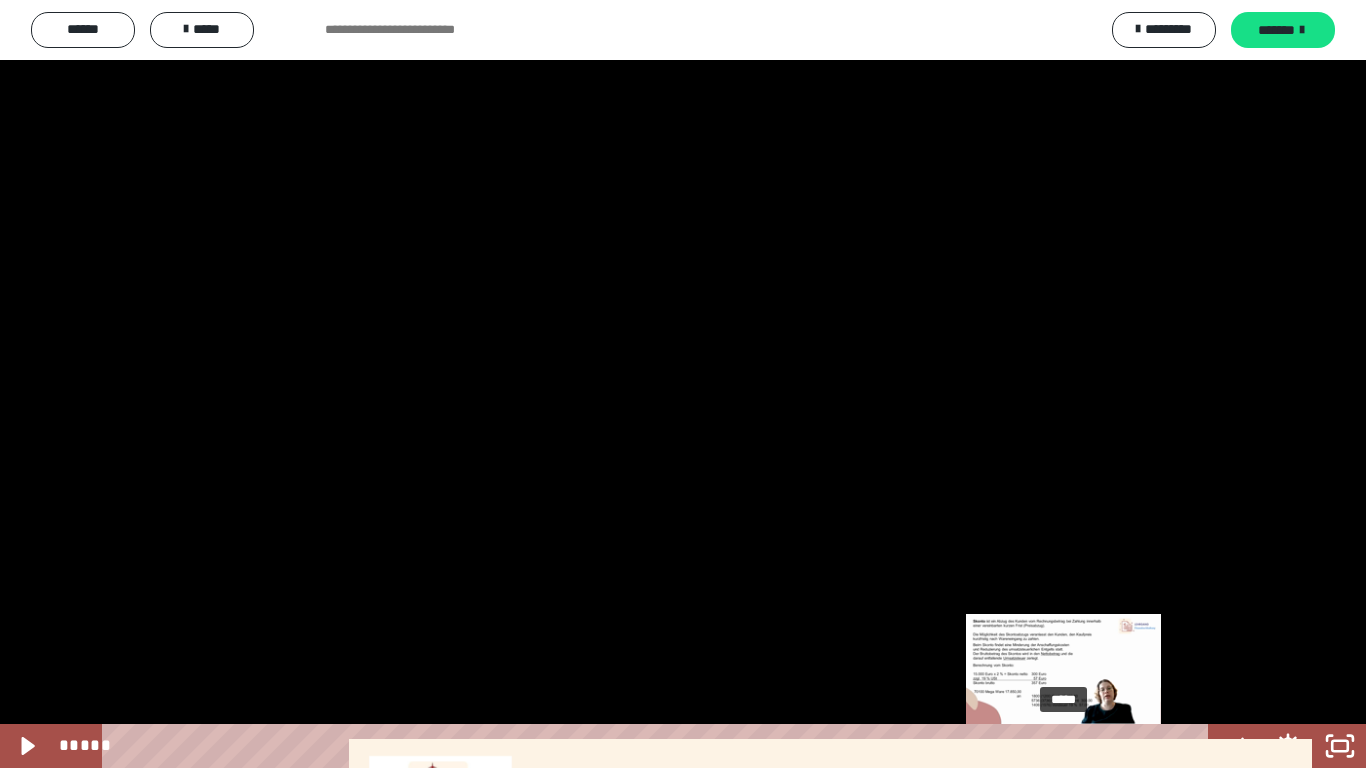 click on "*****" at bounding box center (659, 746) 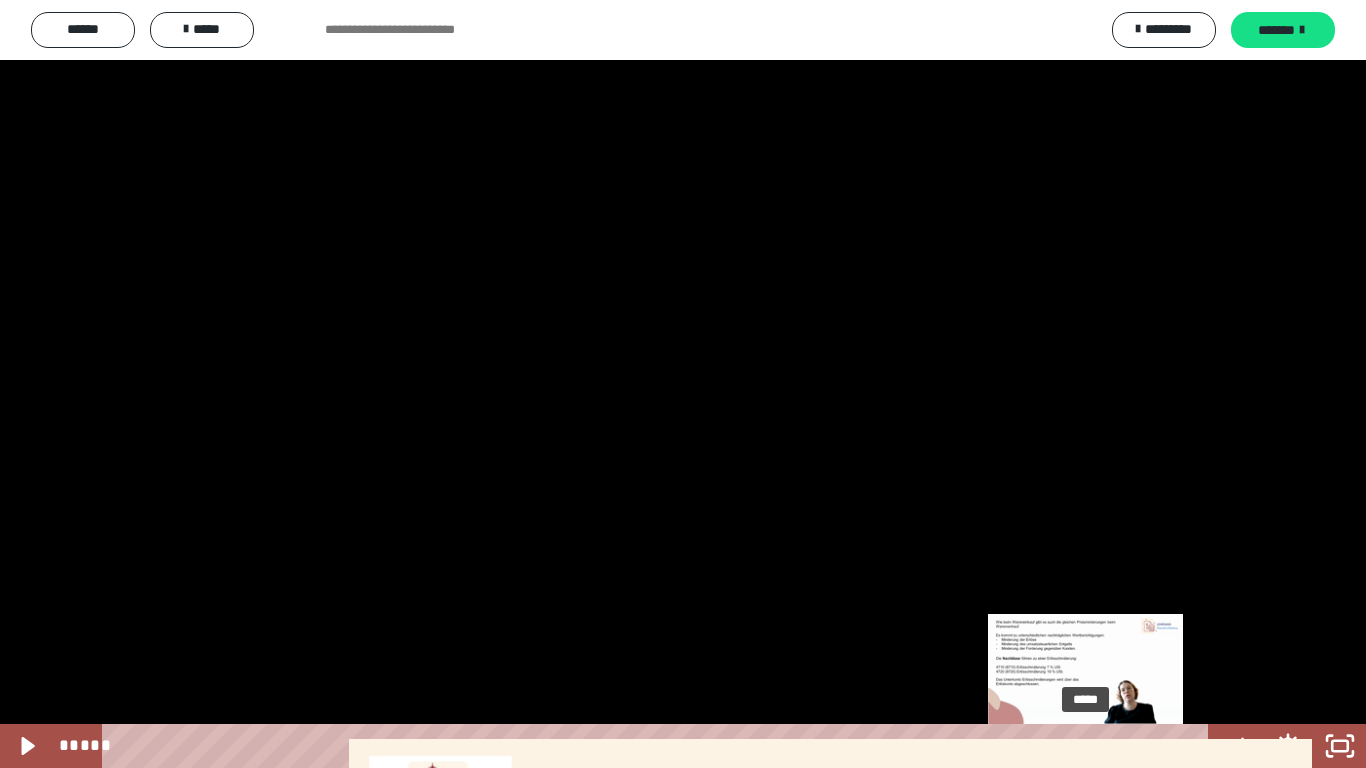 click on "*****" at bounding box center [659, 746] 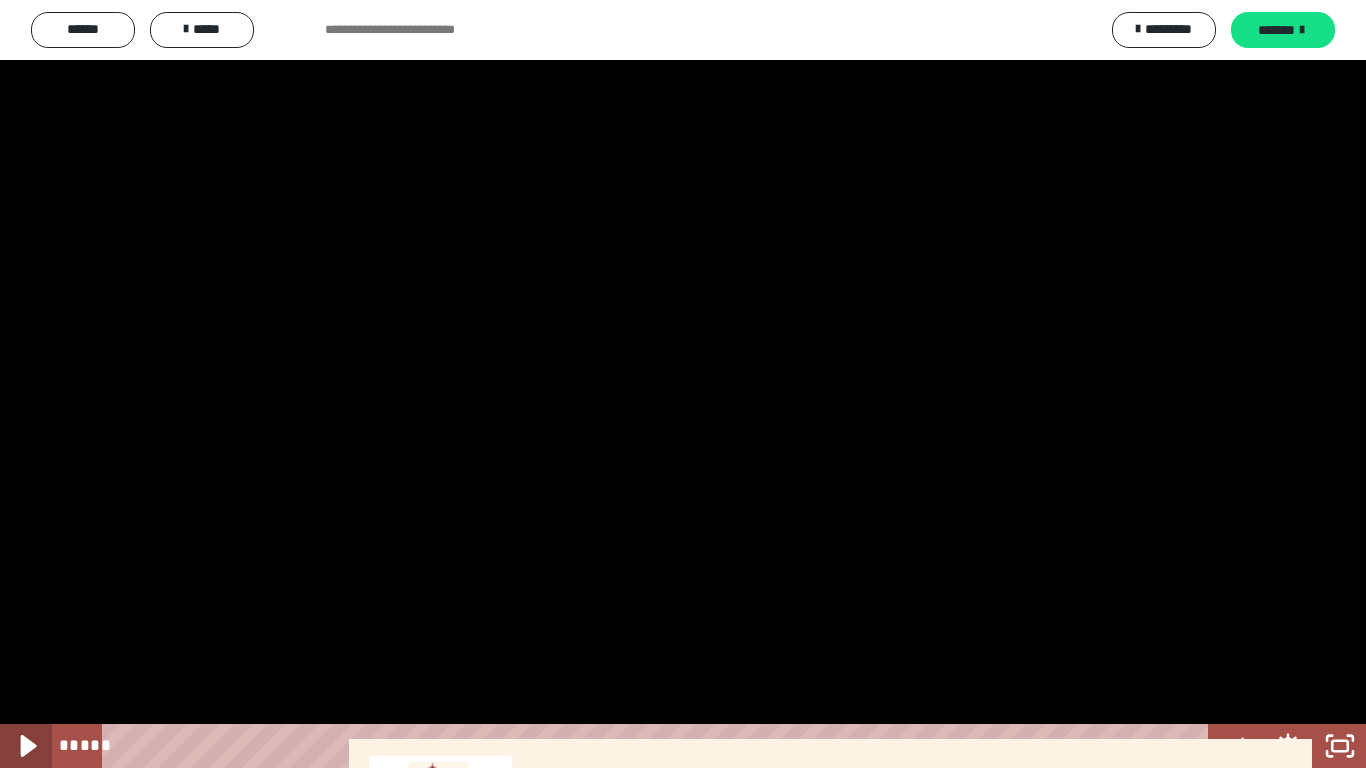 click 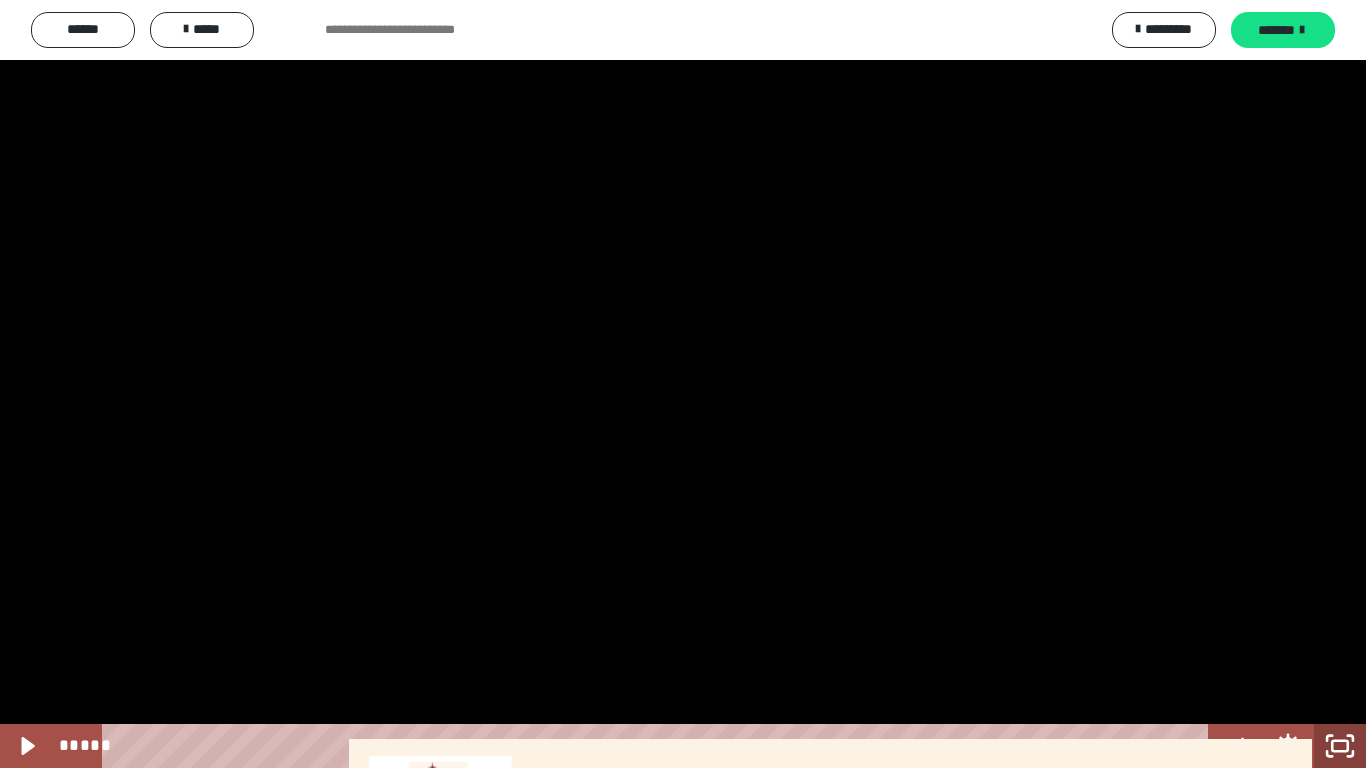 click 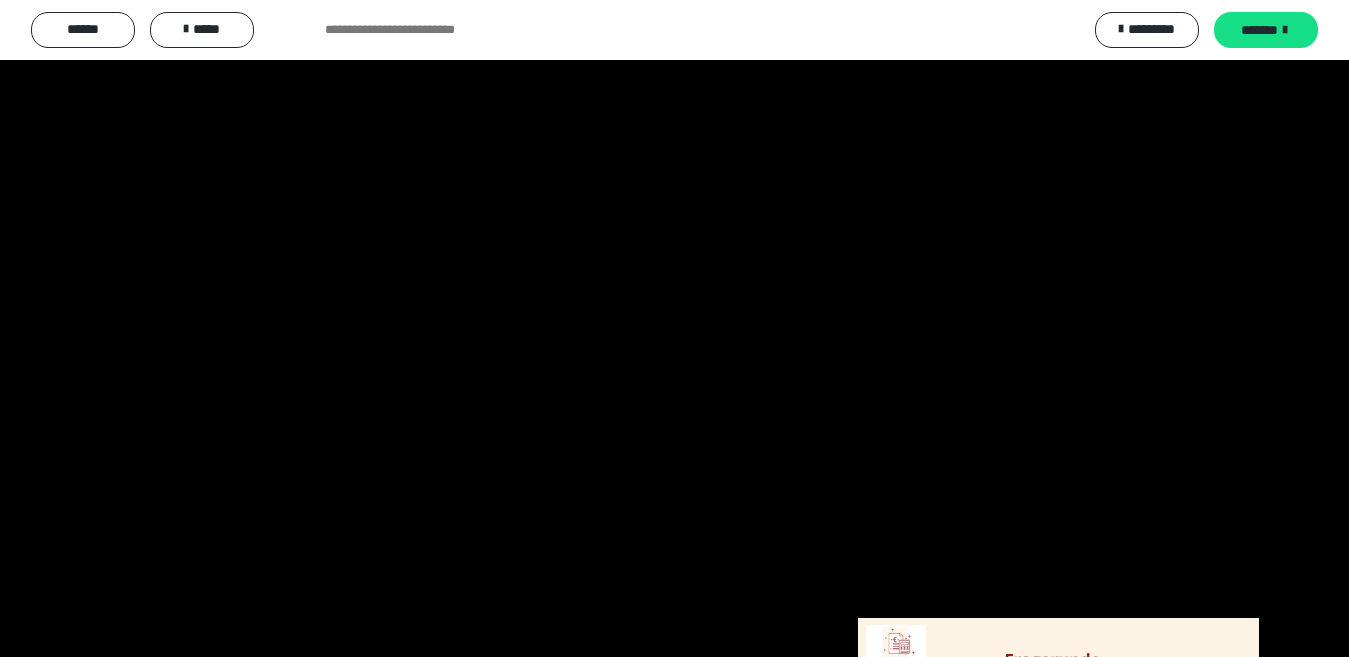 scroll, scrollTop: 2900, scrollLeft: 0, axis: vertical 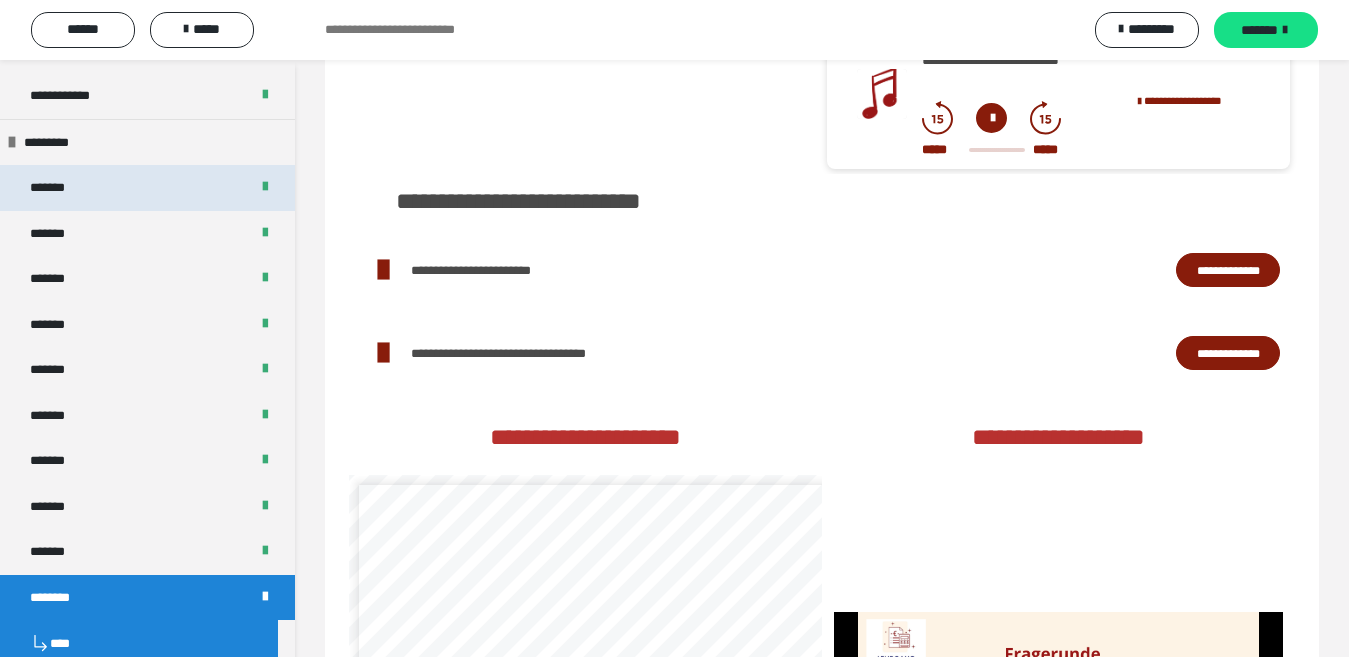 click on "*******" at bounding box center (147, 188) 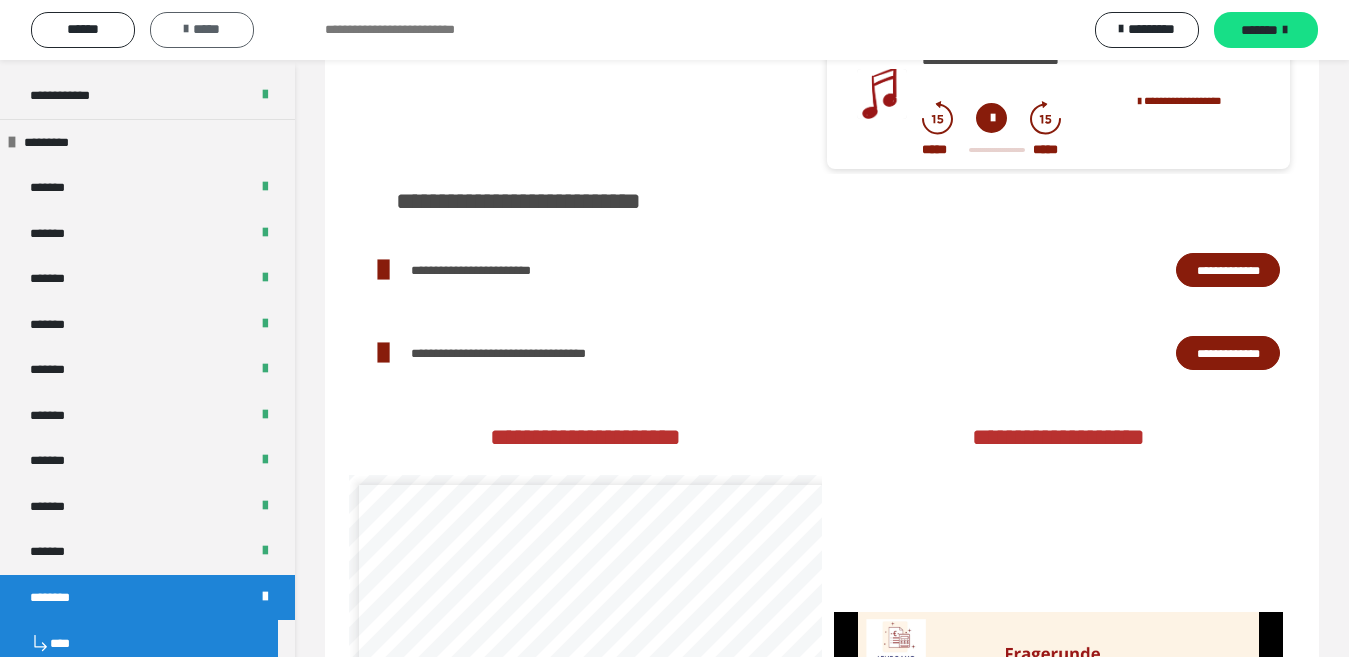 click on "*****" at bounding box center [202, 30] 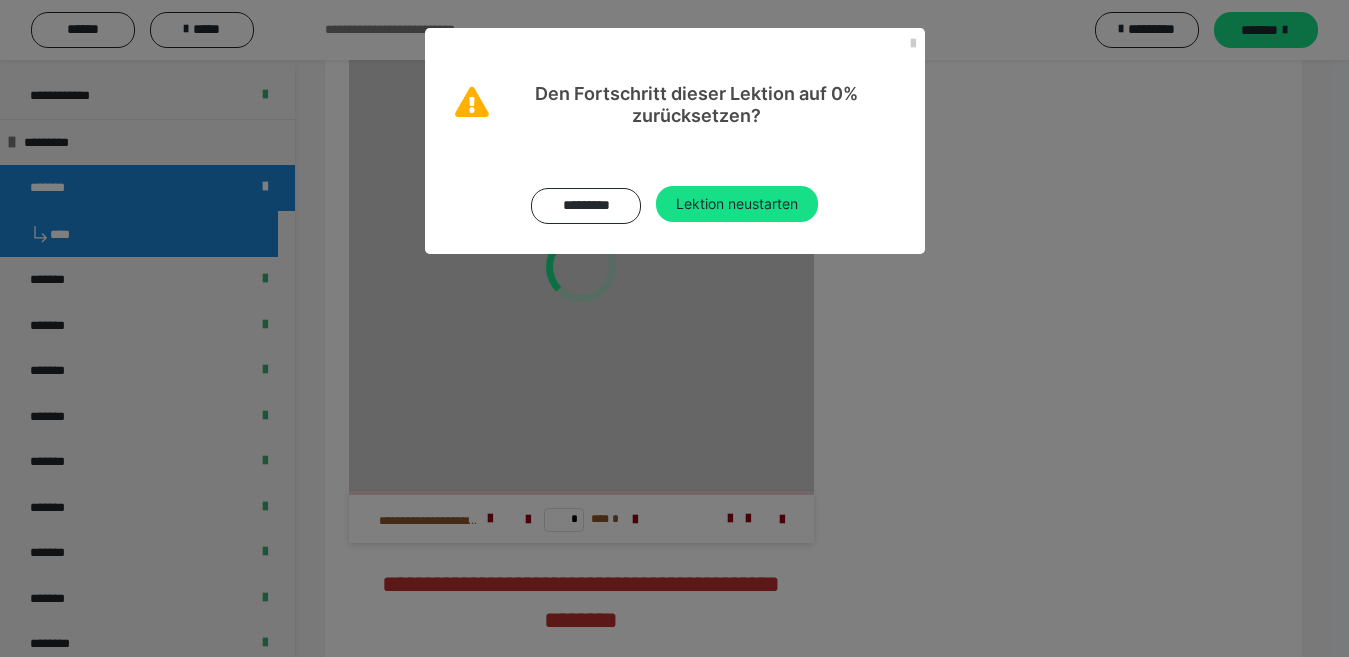 scroll, scrollTop: 0, scrollLeft: 0, axis: both 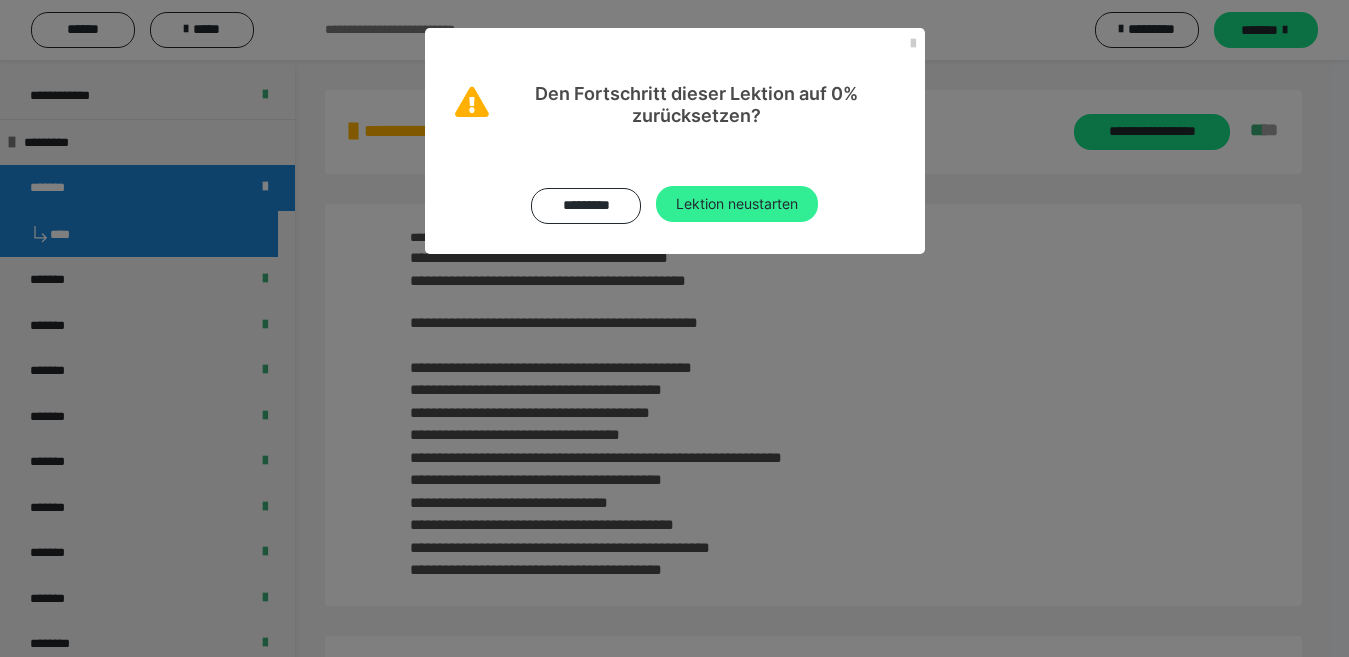click on "Lektion neustarten" at bounding box center [737, 204] 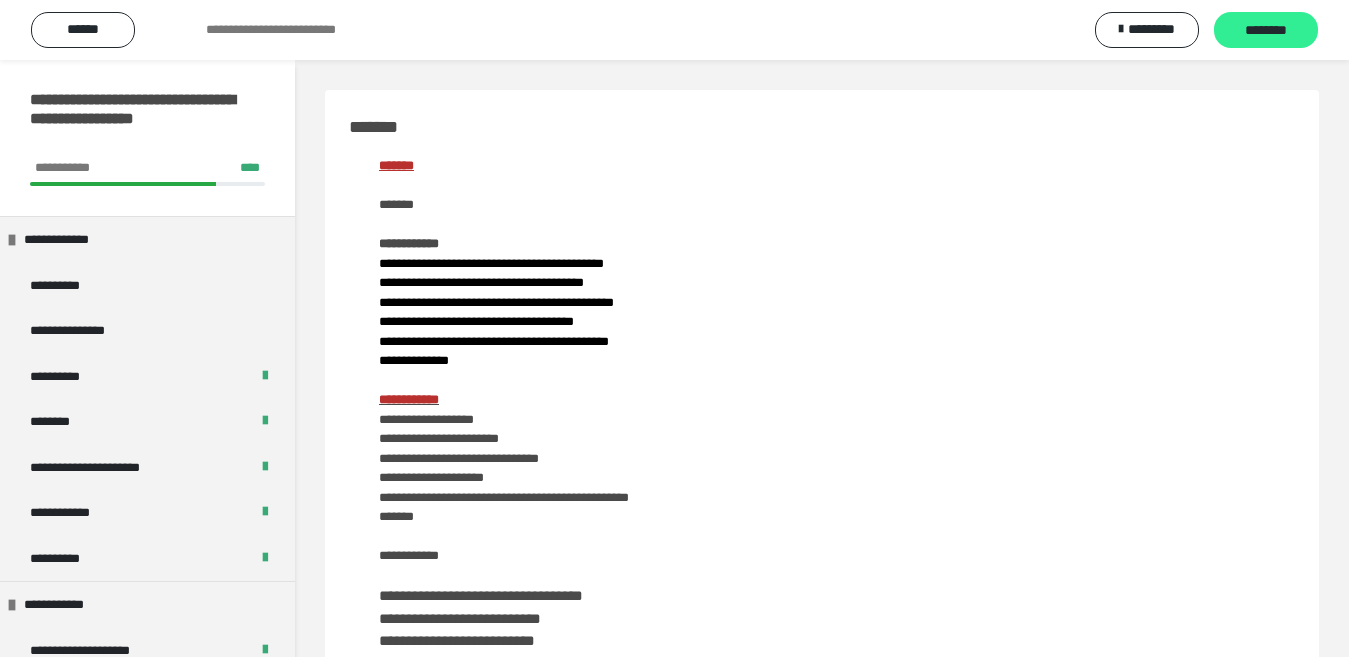 click on "********" at bounding box center (1266, 31) 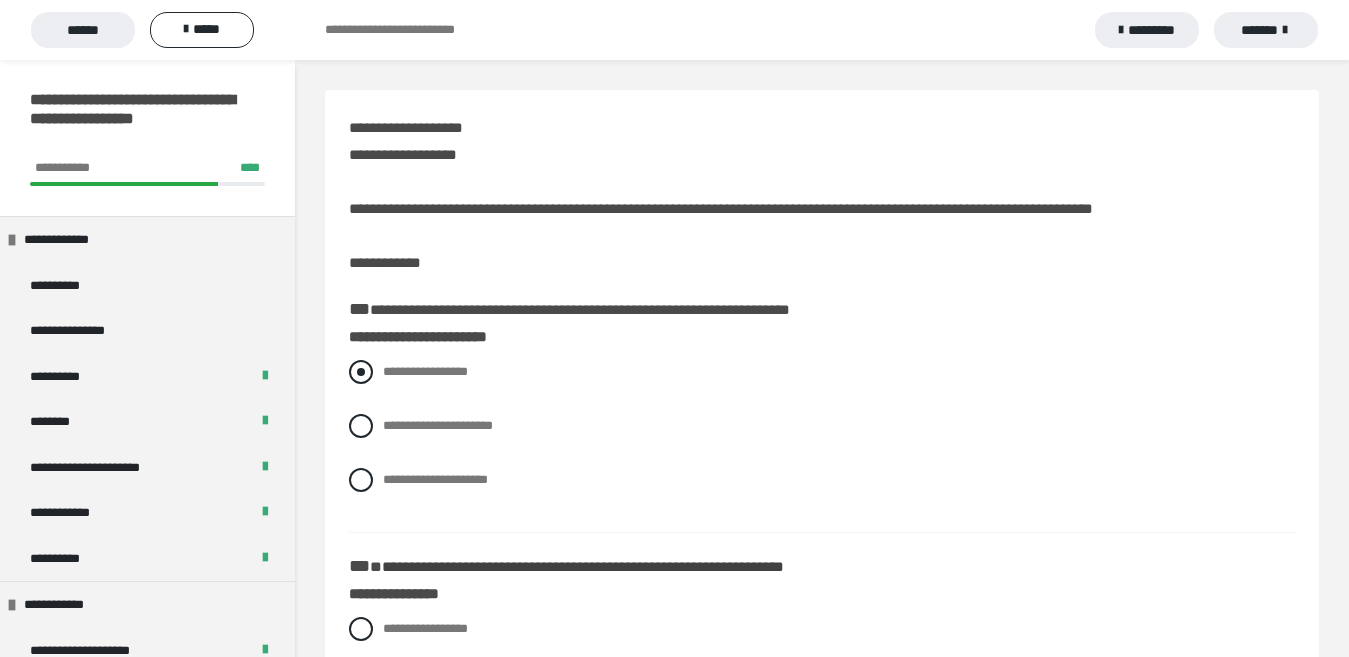 click at bounding box center [361, 372] 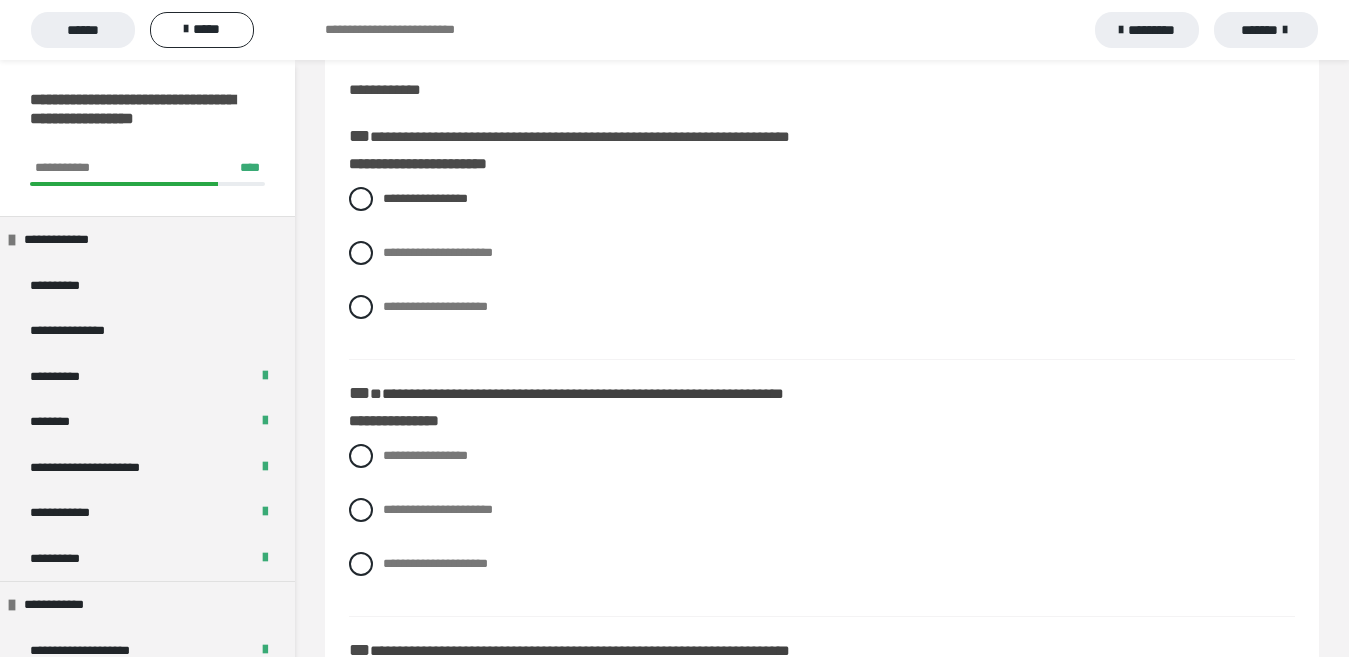 scroll, scrollTop: 200, scrollLeft: 0, axis: vertical 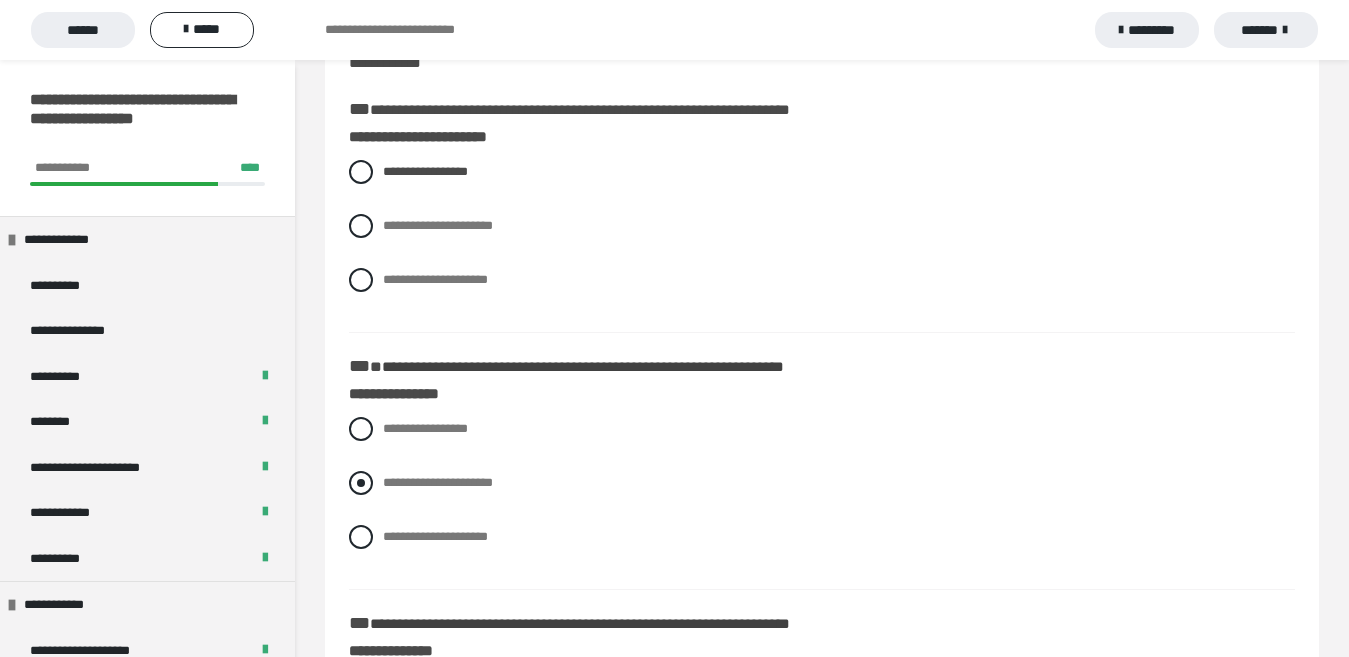 click at bounding box center (361, 483) 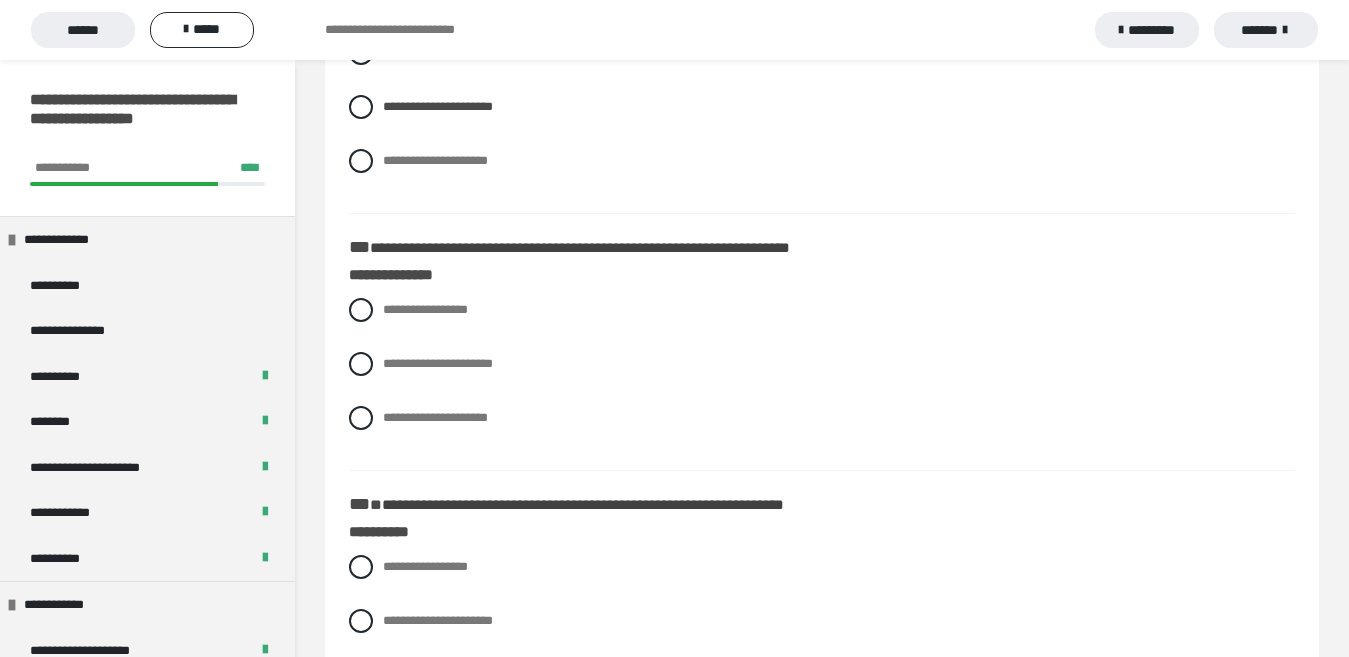 scroll, scrollTop: 600, scrollLeft: 0, axis: vertical 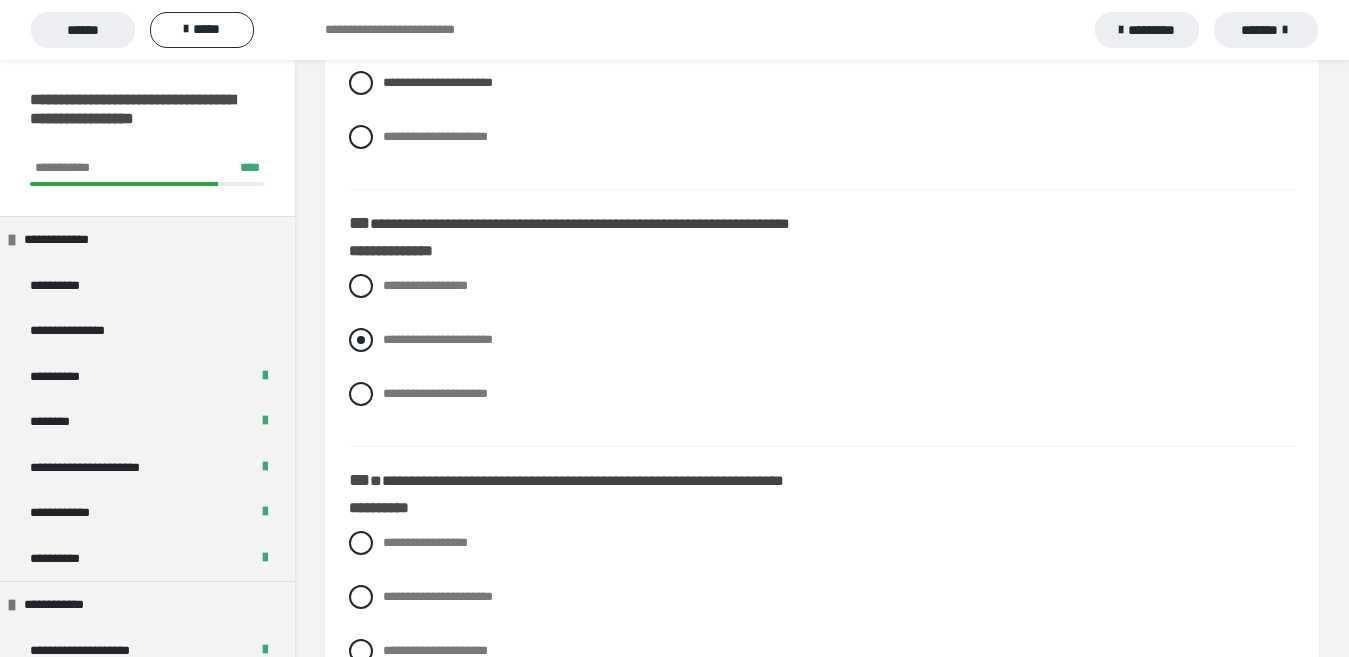 click at bounding box center (361, 340) 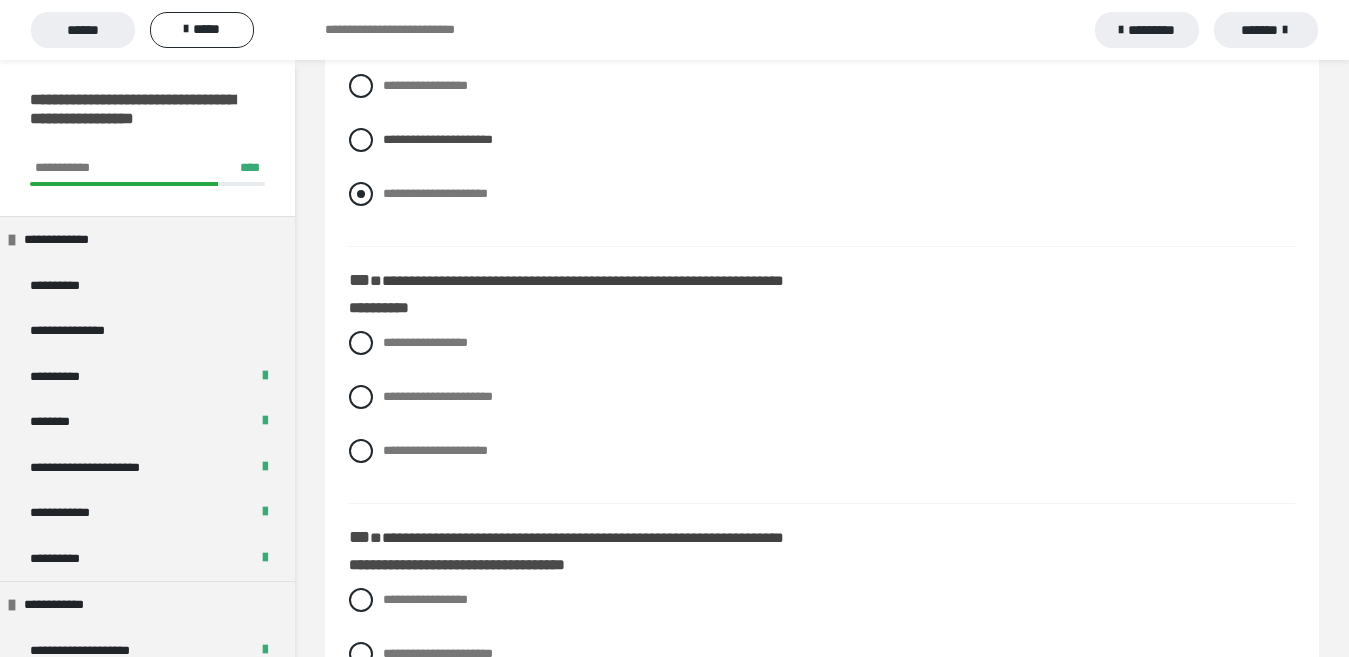 scroll, scrollTop: 900, scrollLeft: 0, axis: vertical 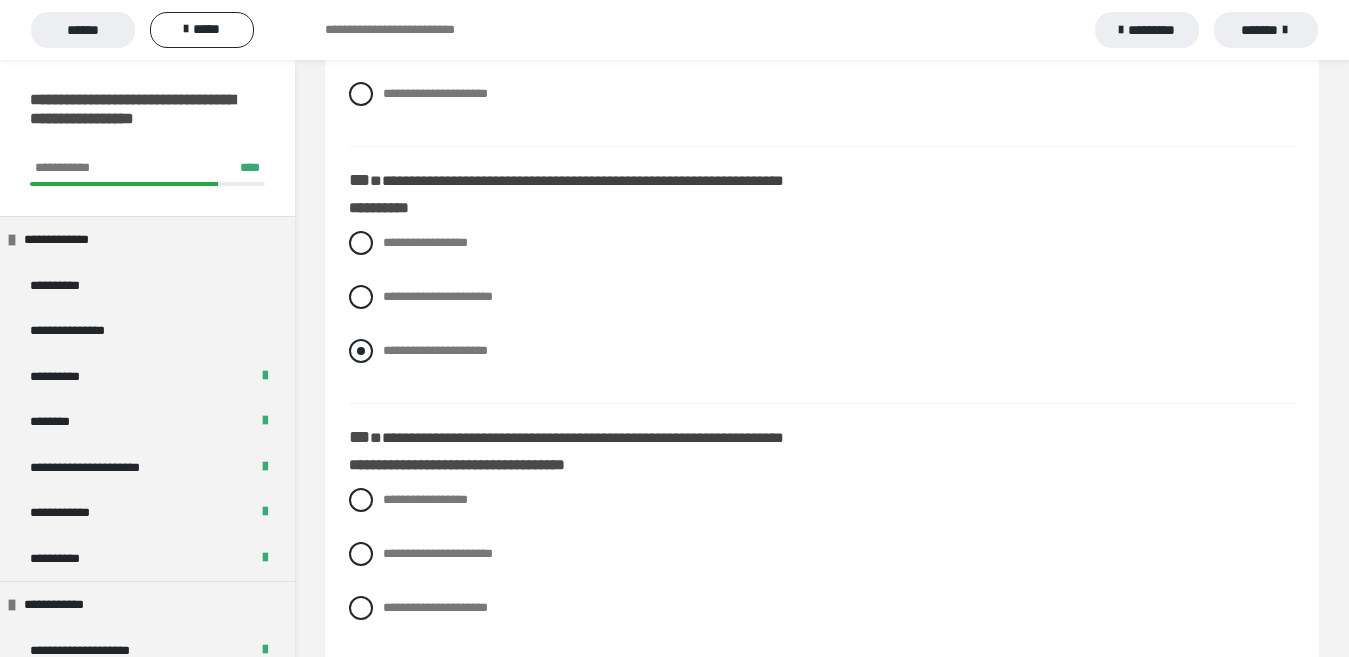 click at bounding box center [361, 351] 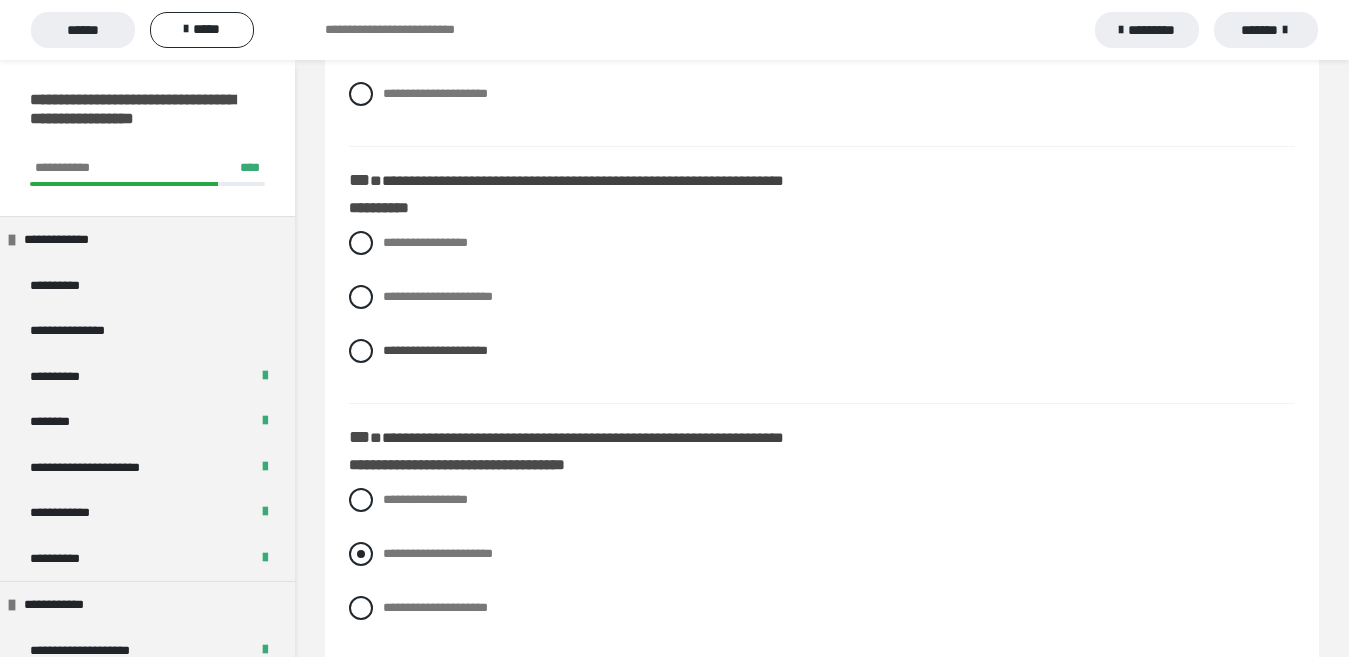 click at bounding box center (361, 554) 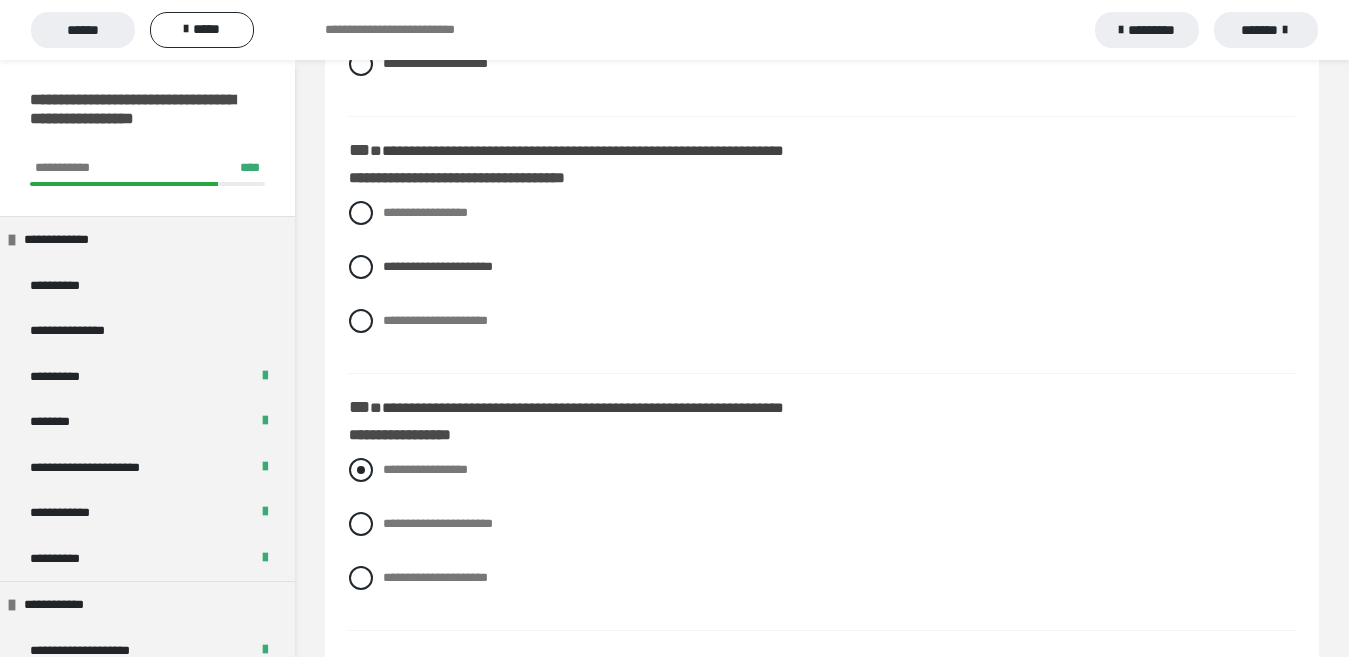 scroll, scrollTop: 1300, scrollLeft: 0, axis: vertical 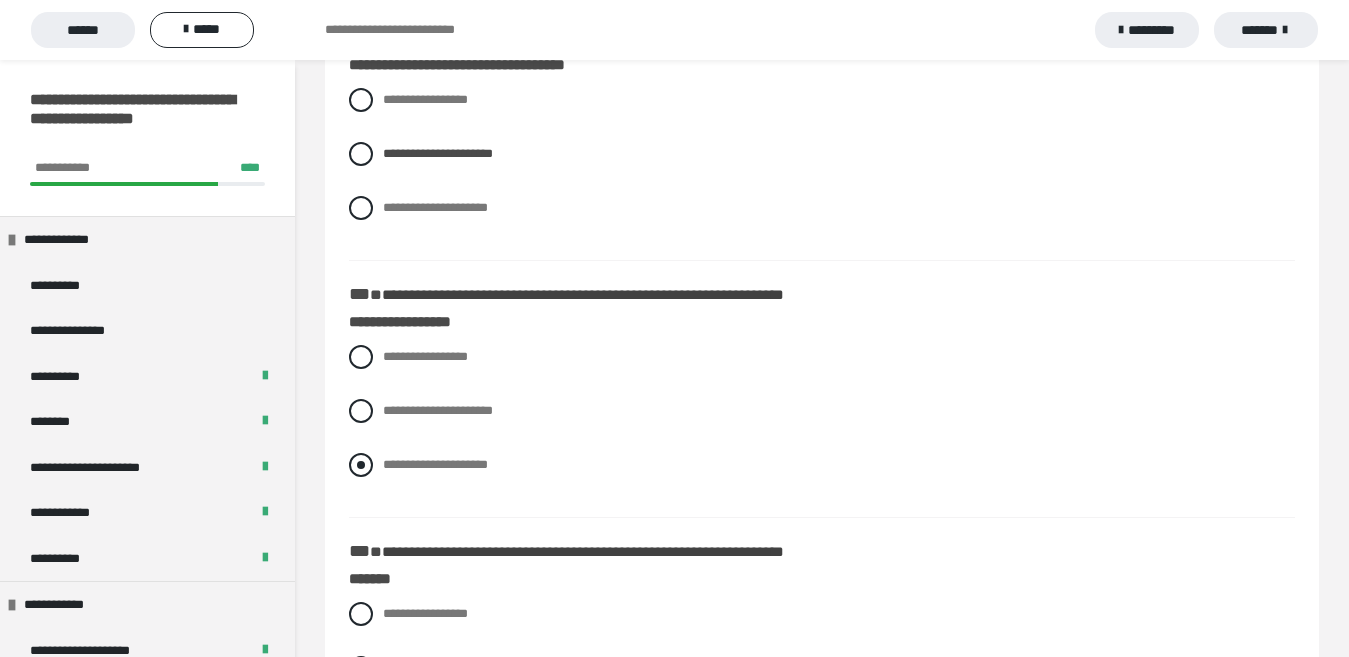 click at bounding box center (361, 465) 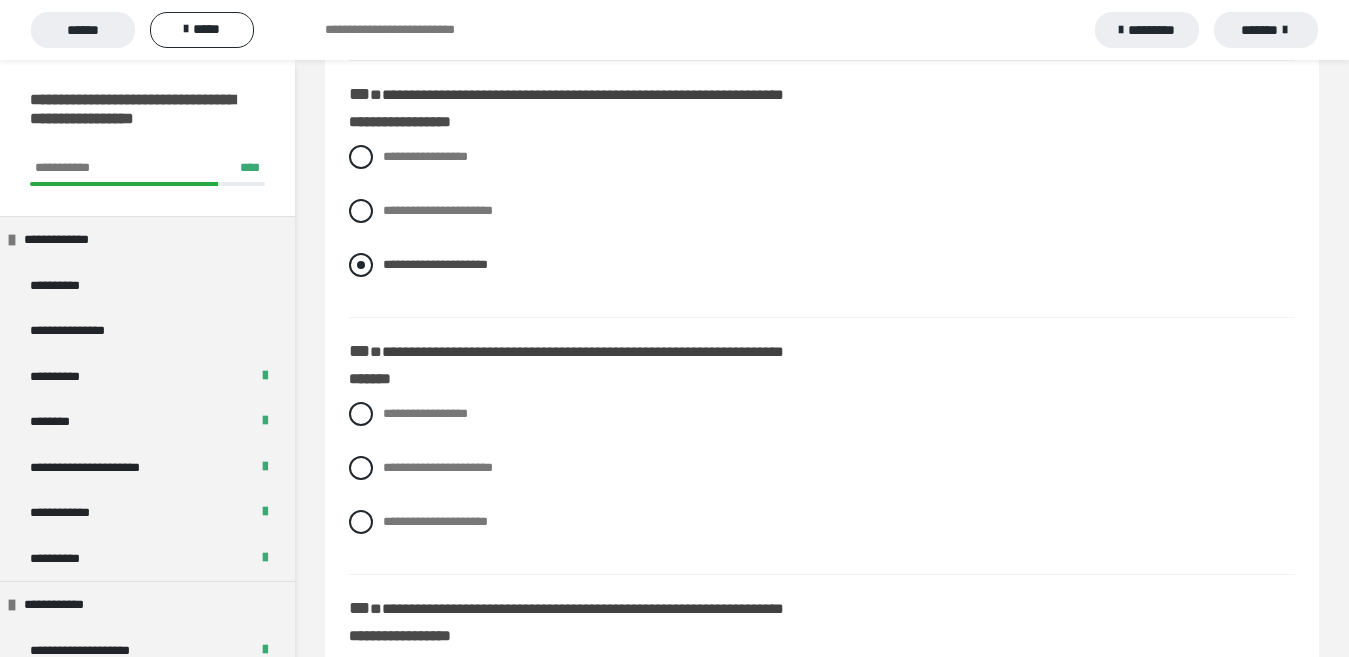 scroll, scrollTop: 1600, scrollLeft: 0, axis: vertical 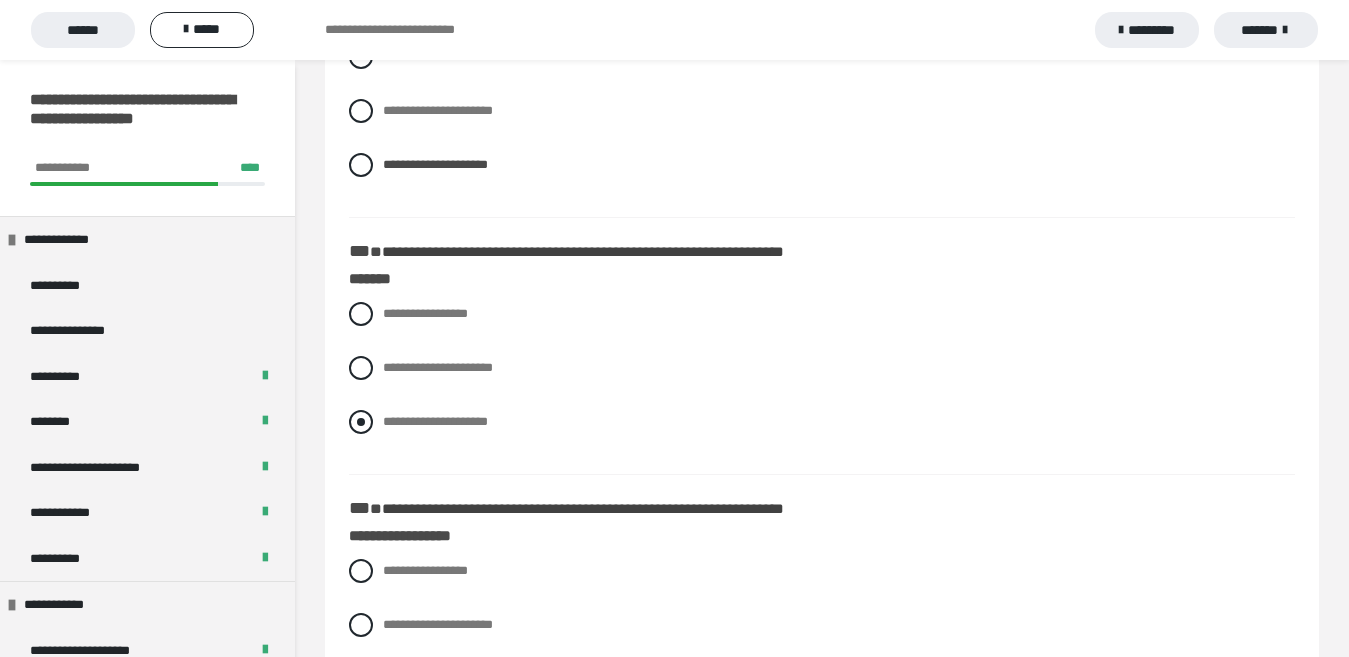 click at bounding box center (361, 422) 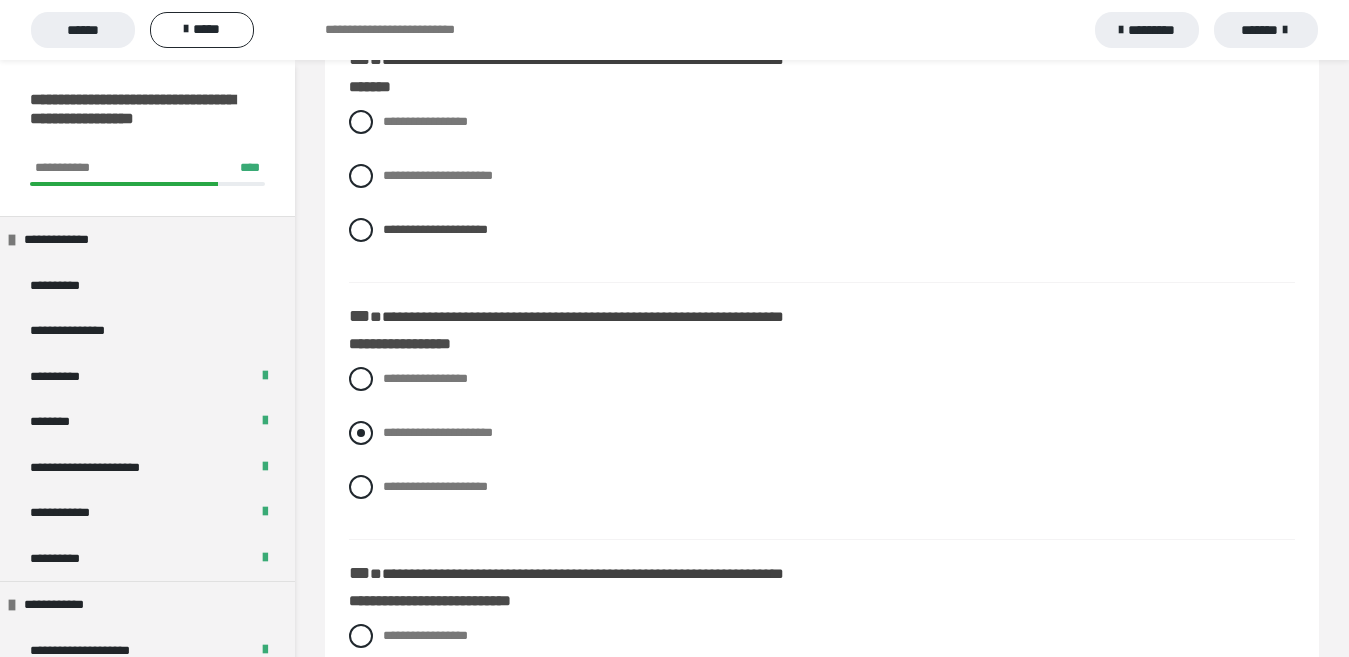 scroll, scrollTop: 1800, scrollLeft: 0, axis: vertical 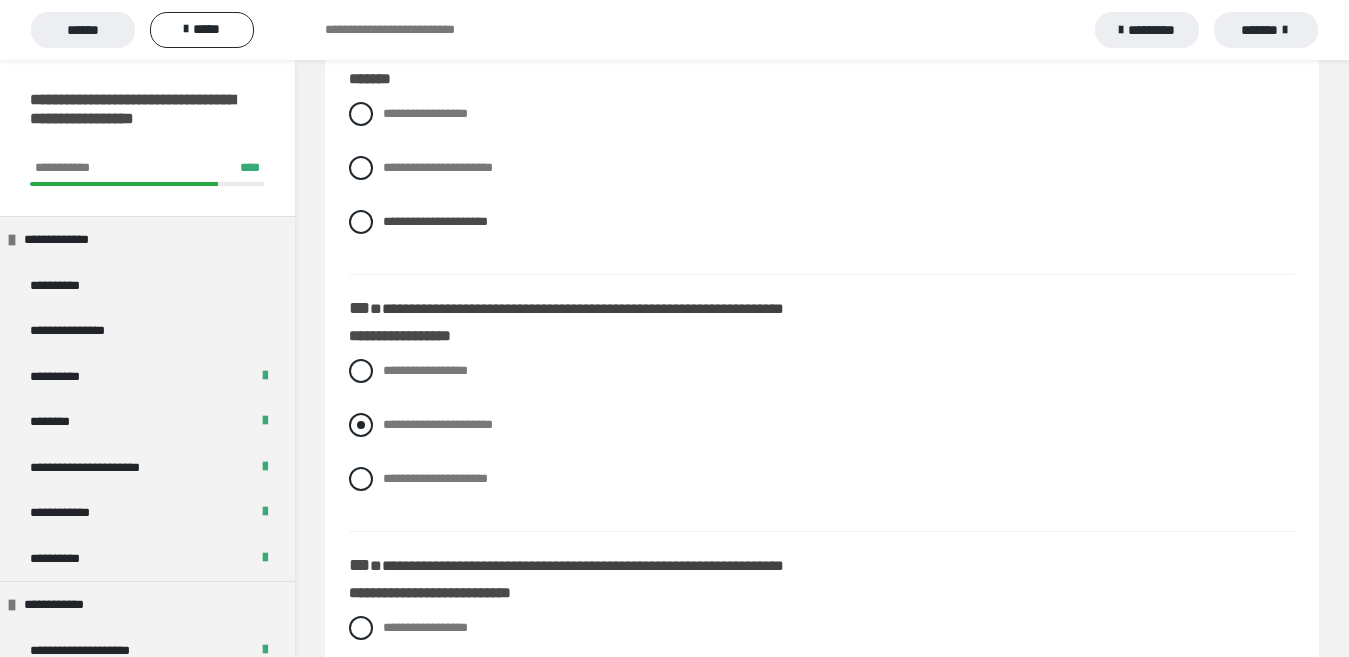 click at bounding box center [361, 425] 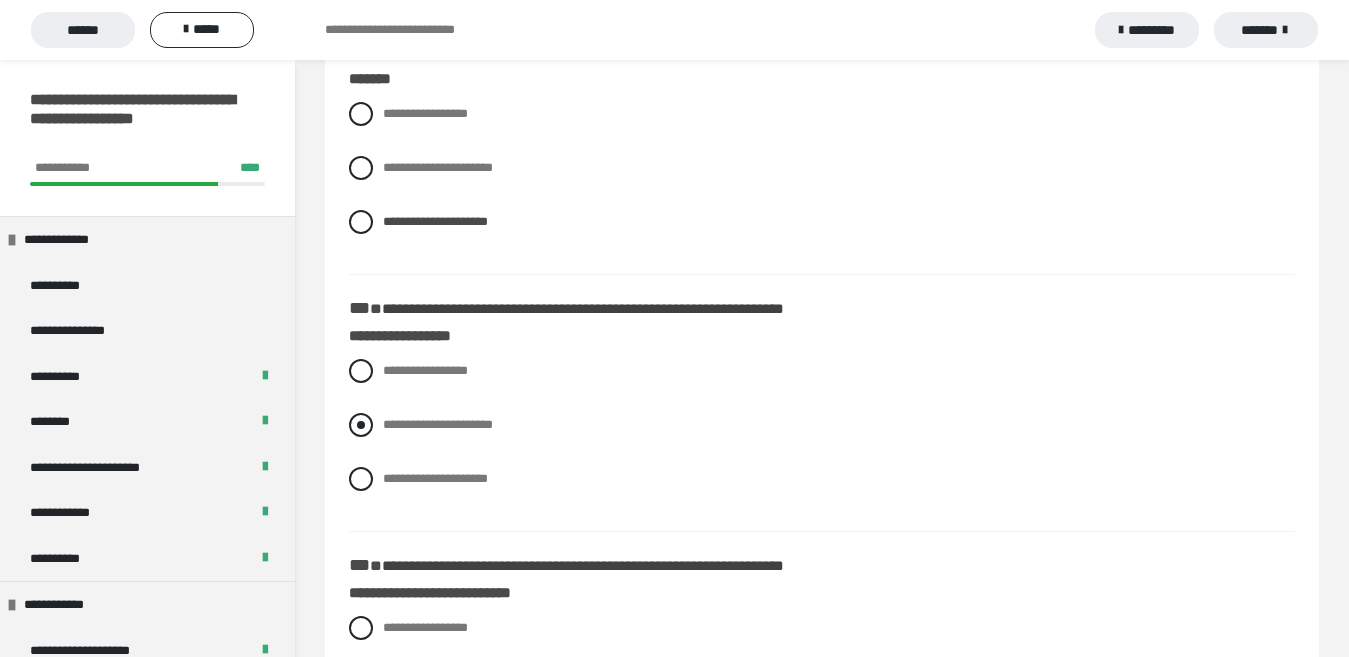 radio on "****" 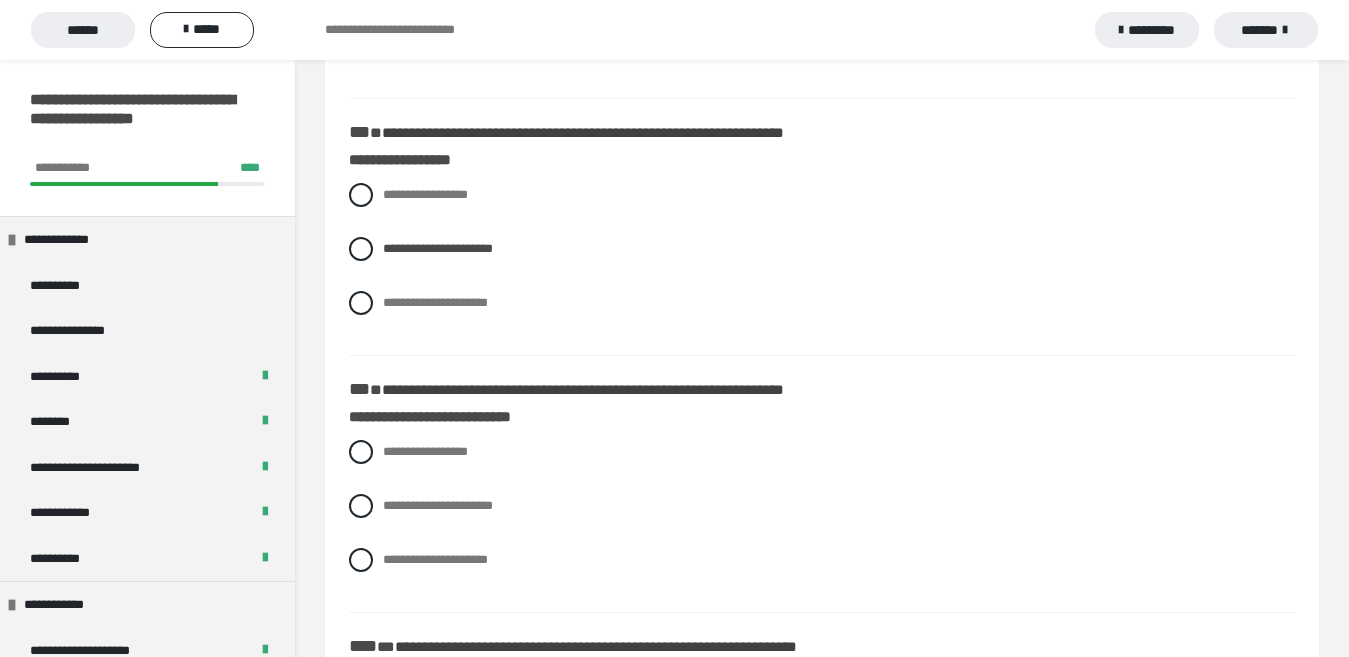 scroll, scrollTop: 2000, scrollLeft: 0, axis: vertical 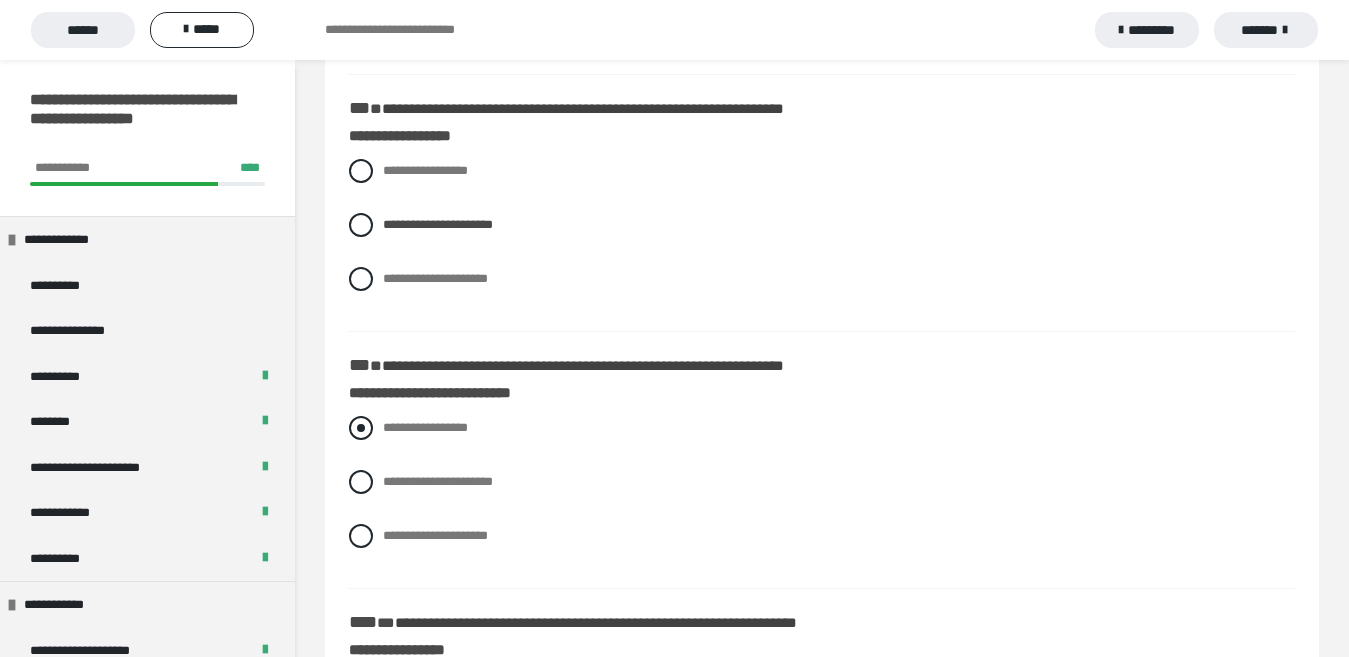 click at bounding box center (361, 428) 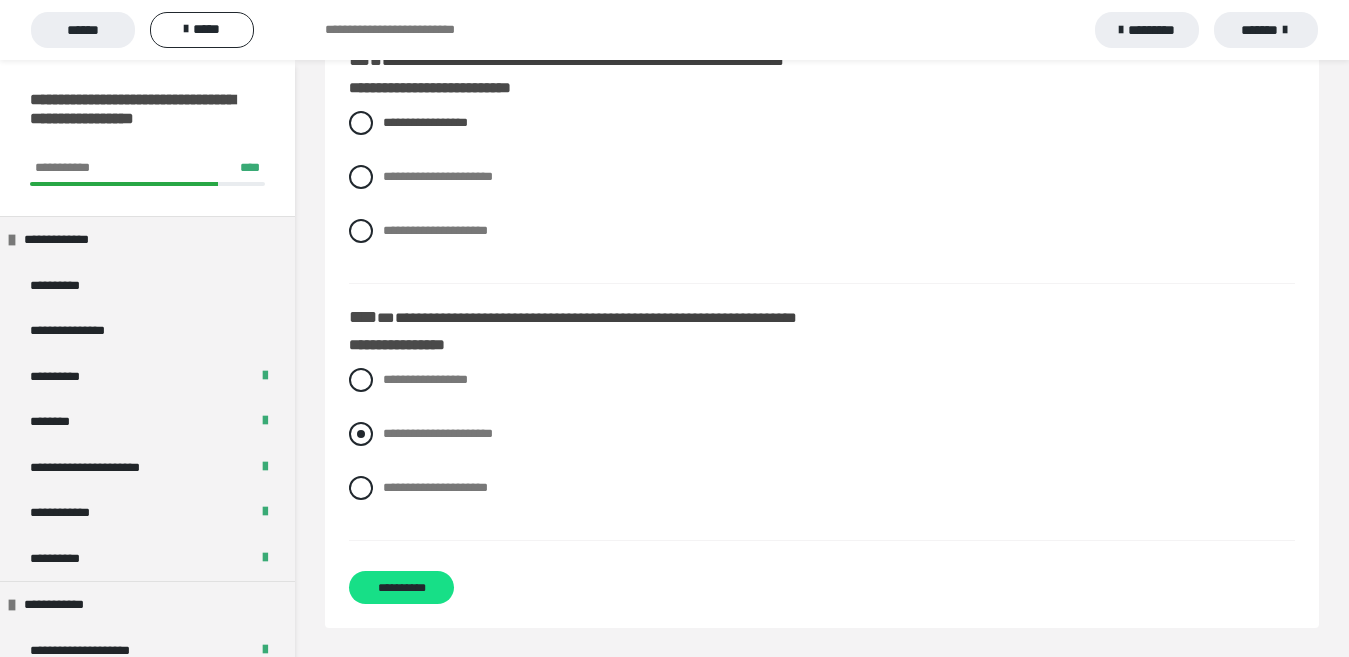 scroll, scrollTop: 2306, scrollLeft: 0, axis: vertical 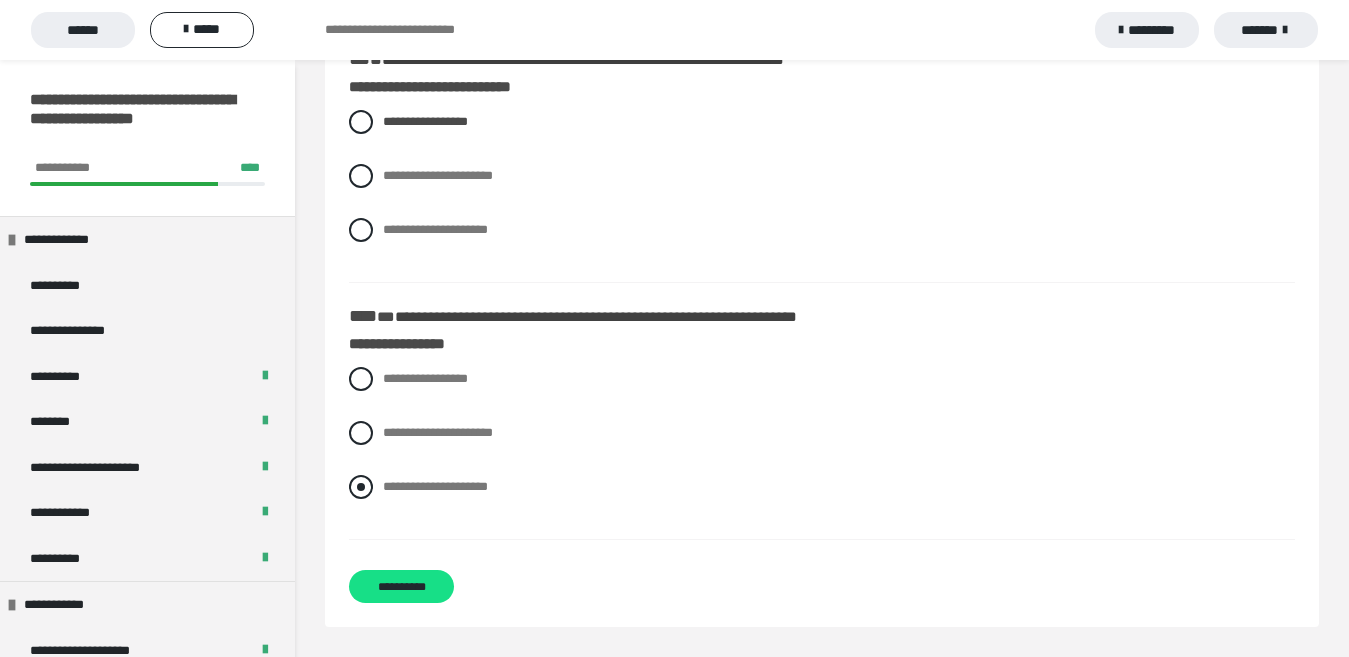 click at bounding box center [361, 487] 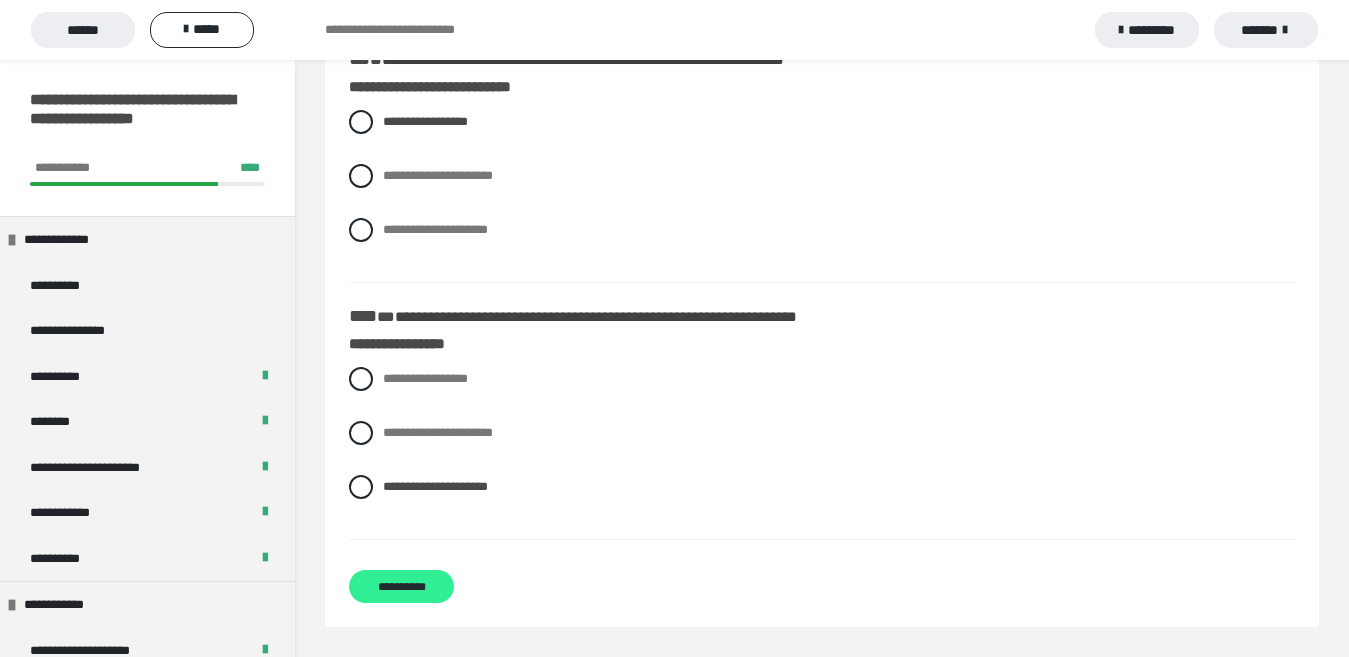 click on "**********" at bounding box center [401, 586] 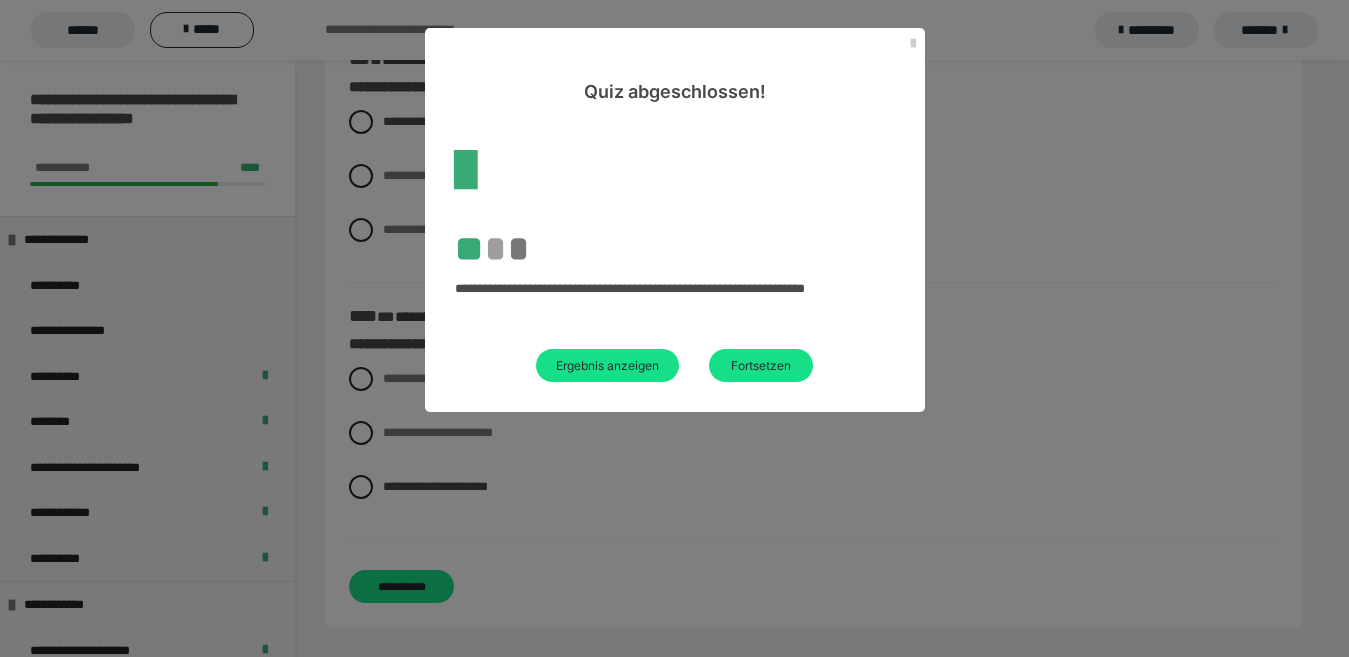 scroll, scrollTop: 84, scrollLeft: 0, axis: vertical 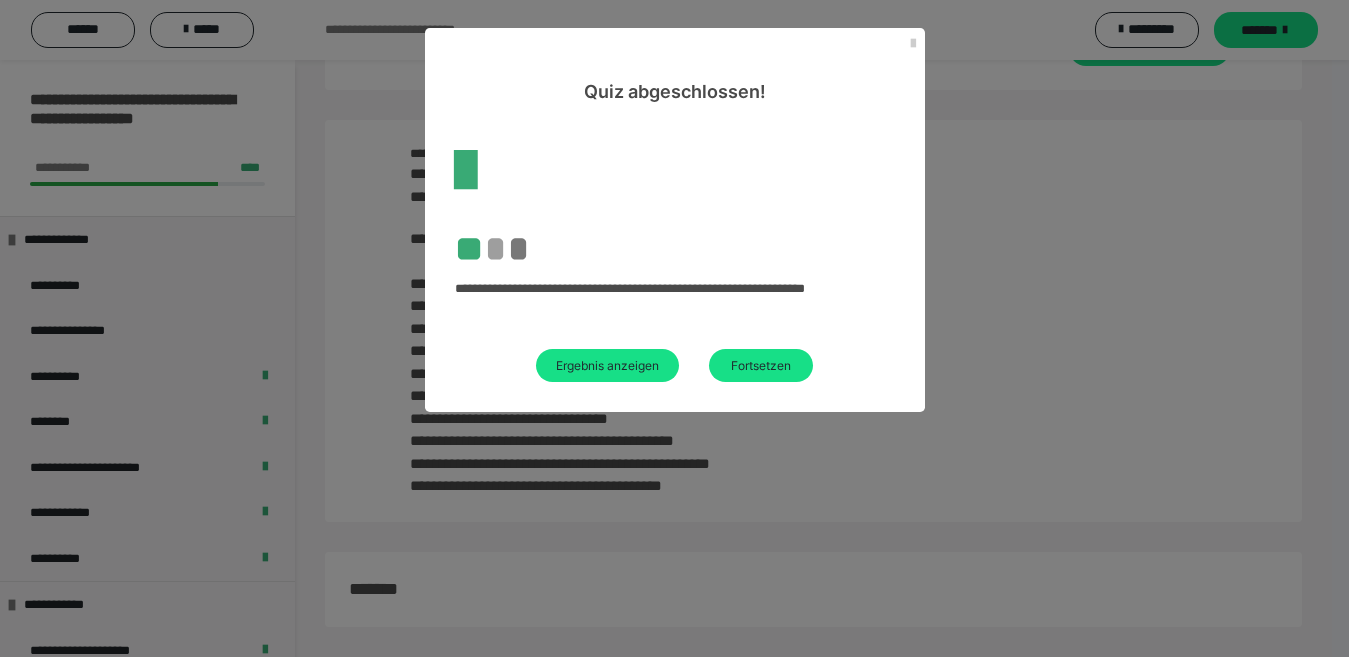 click on "Ergebnis anzeigen" at bounding box center (607, 365) 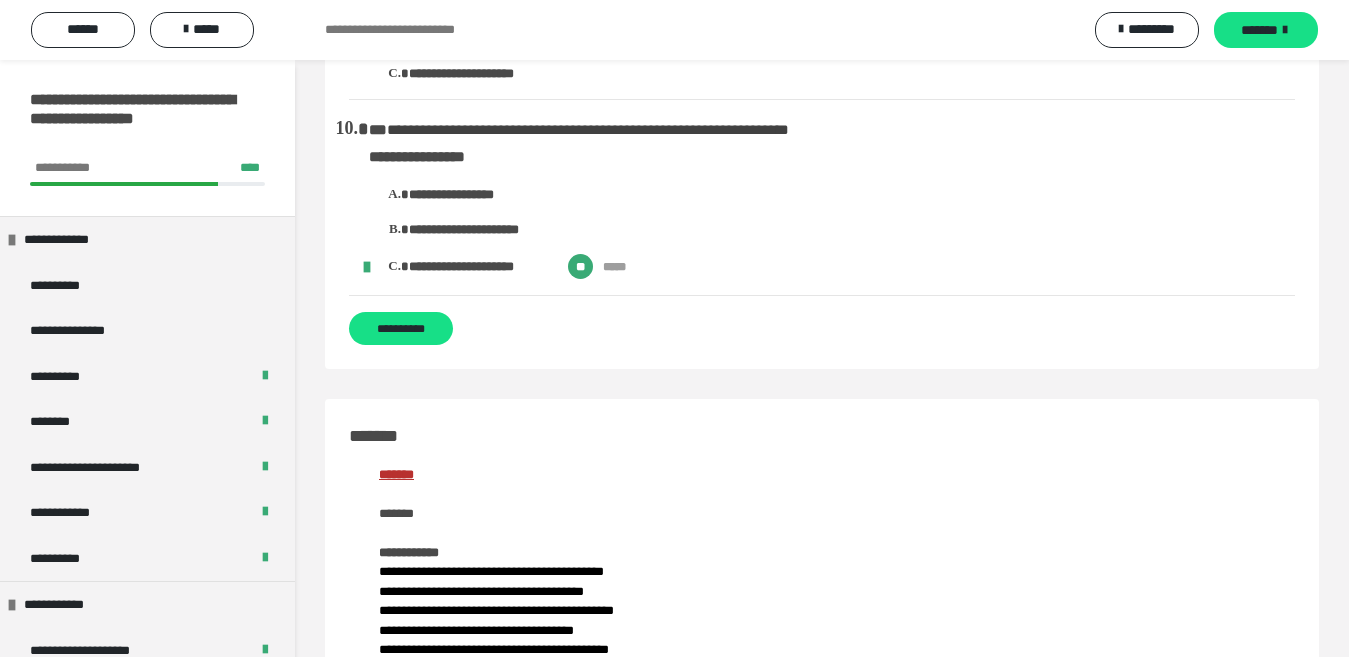 scroll, scrollTop: 1900, scrollLeft: 0, axis: vertical 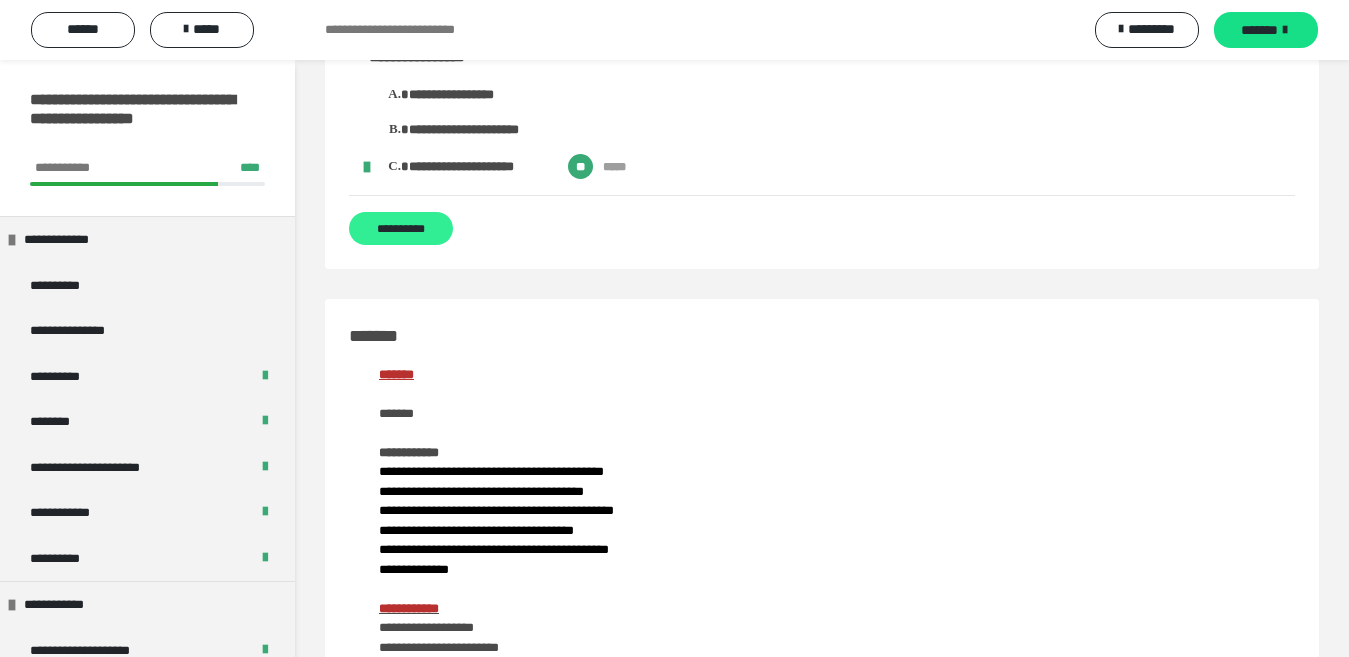 click on "**********" at bounding box center (401, 228) 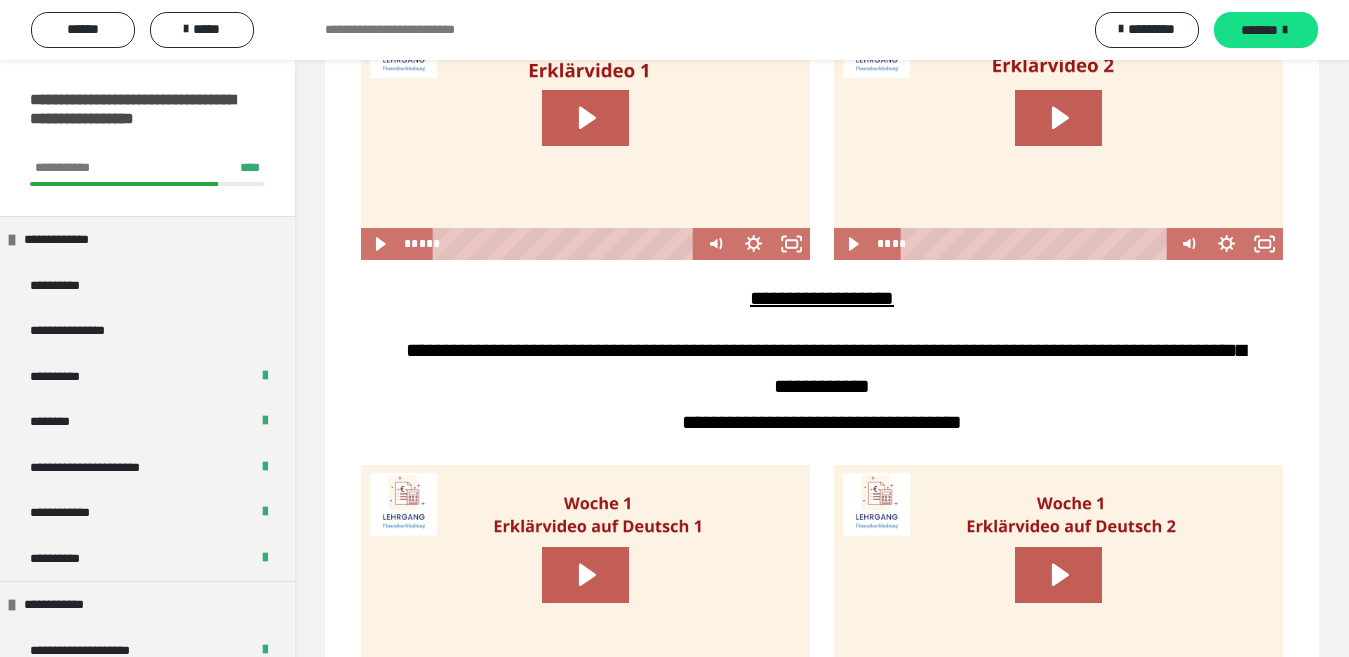 scroll, scrollTop: 337, scrollLeft: 0, axis: vertical 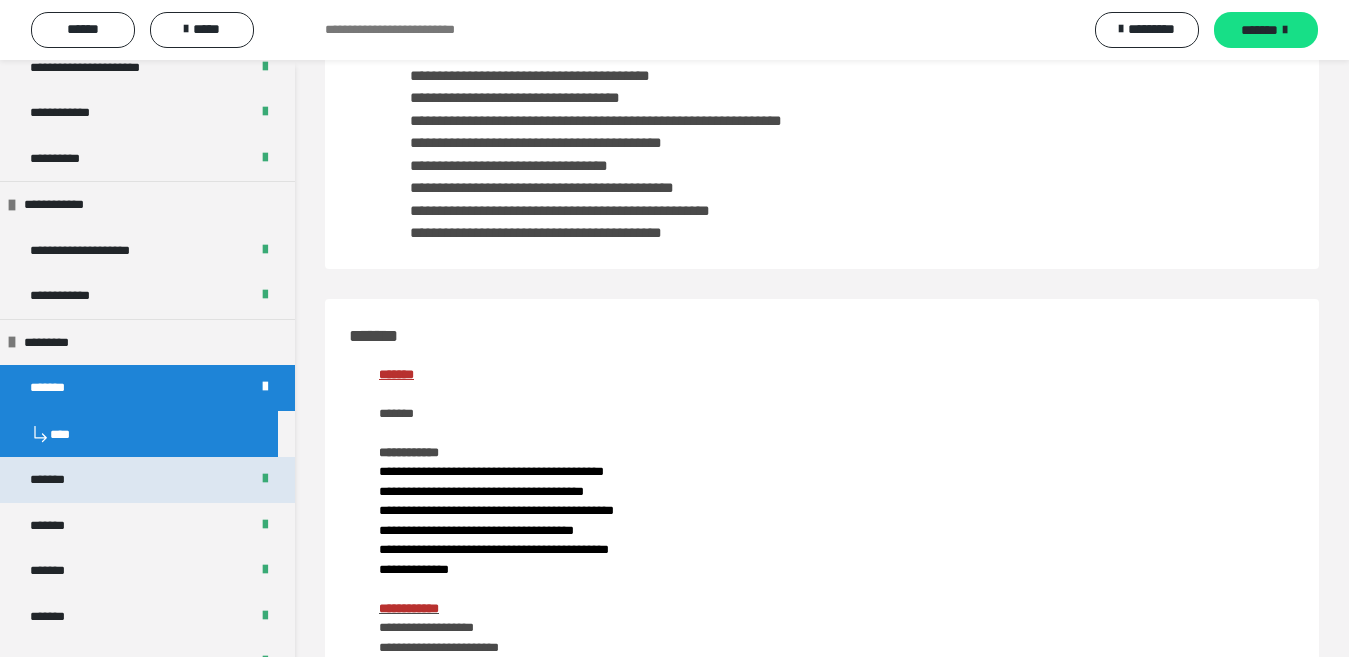 click on "*******" at bounding box center (147, 480) 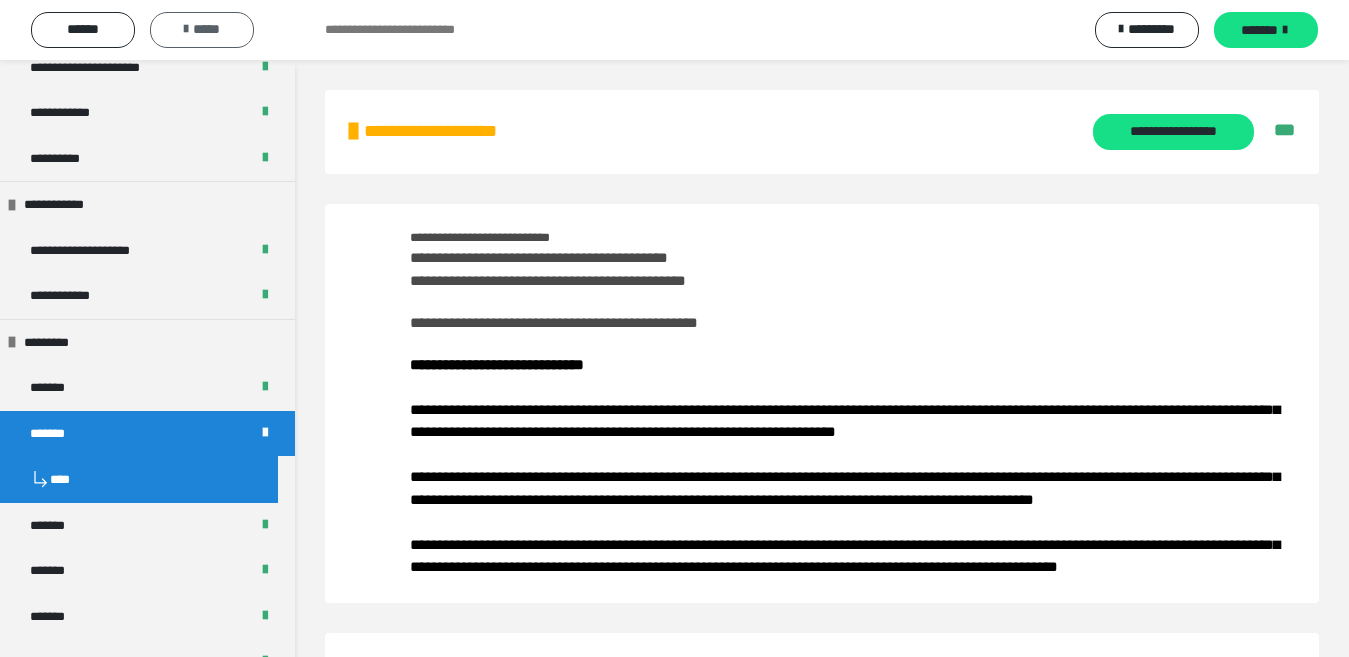 click on "*****" at bounding box center [202, 30] 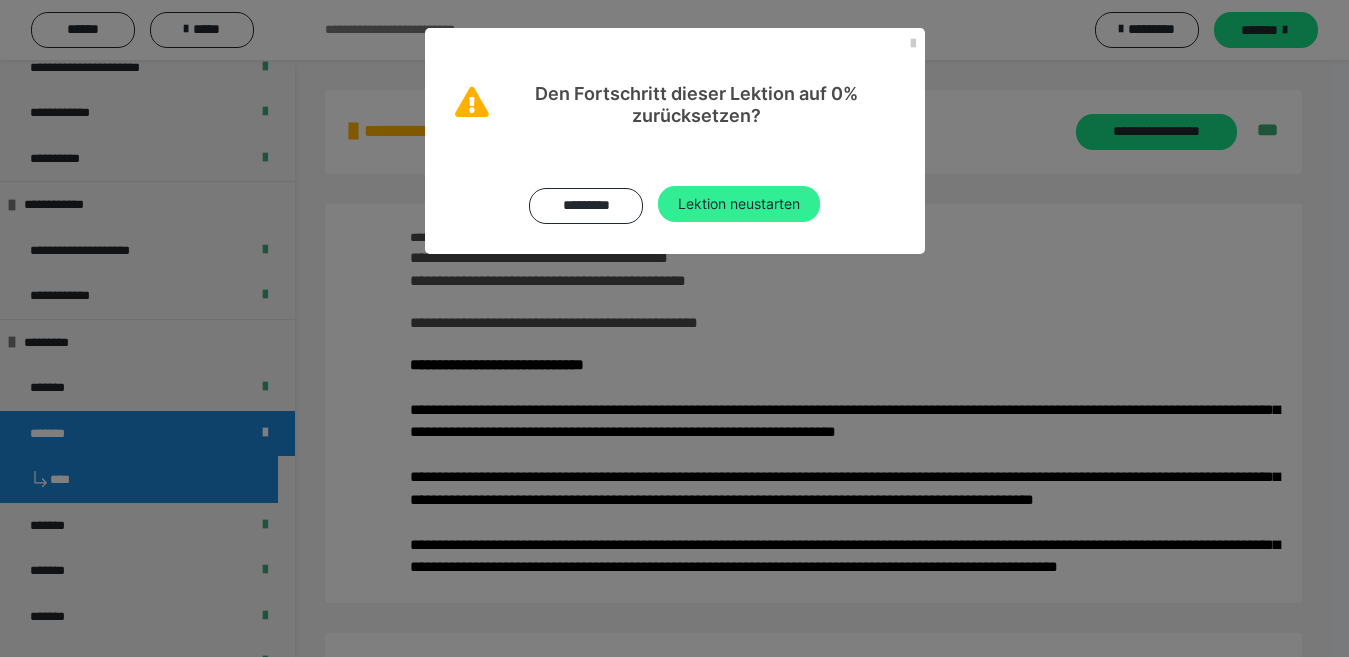 click on "Lektion neustarten" at bounding box center (739, 204) 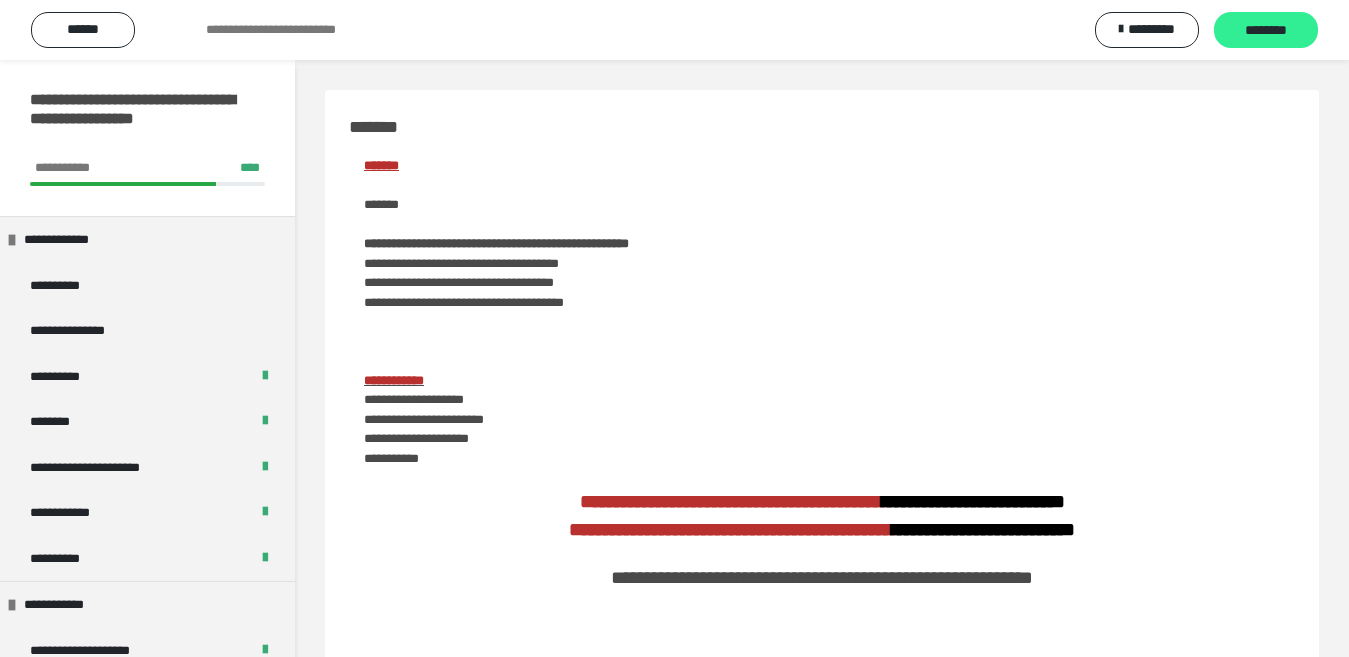 click on "********" at bounding box center (1266, 31) 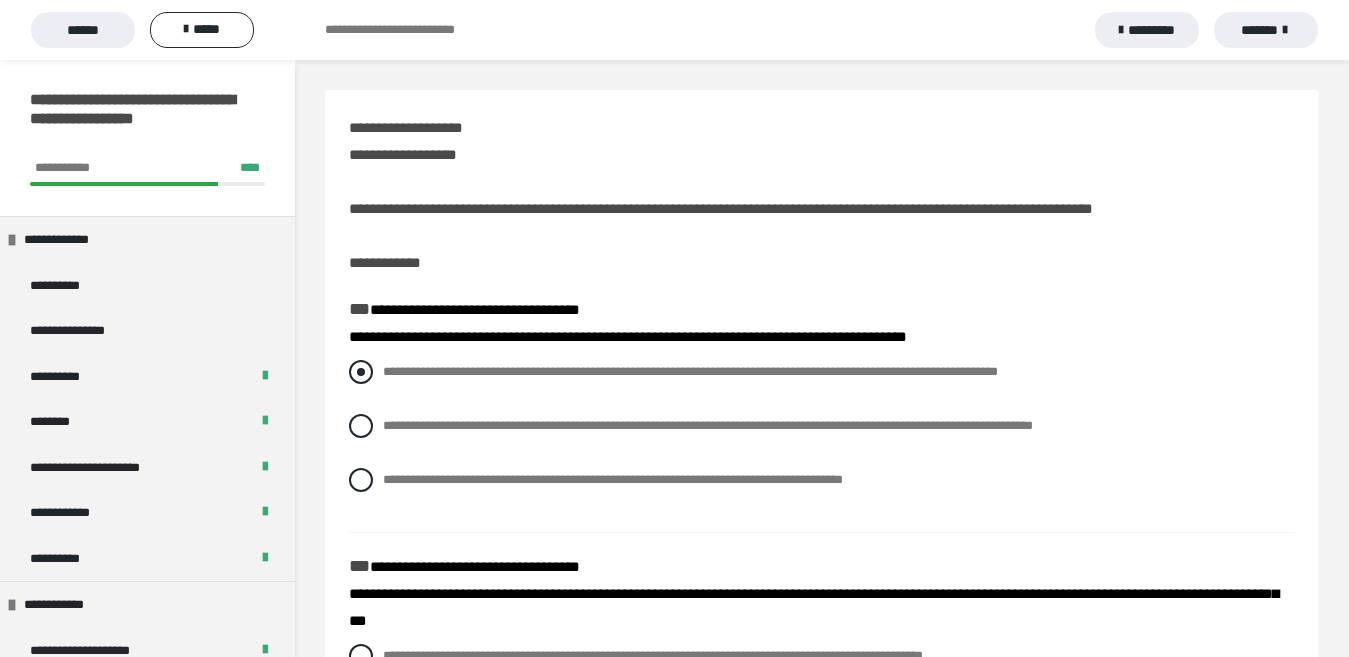 click at bounding box center [361, 372] 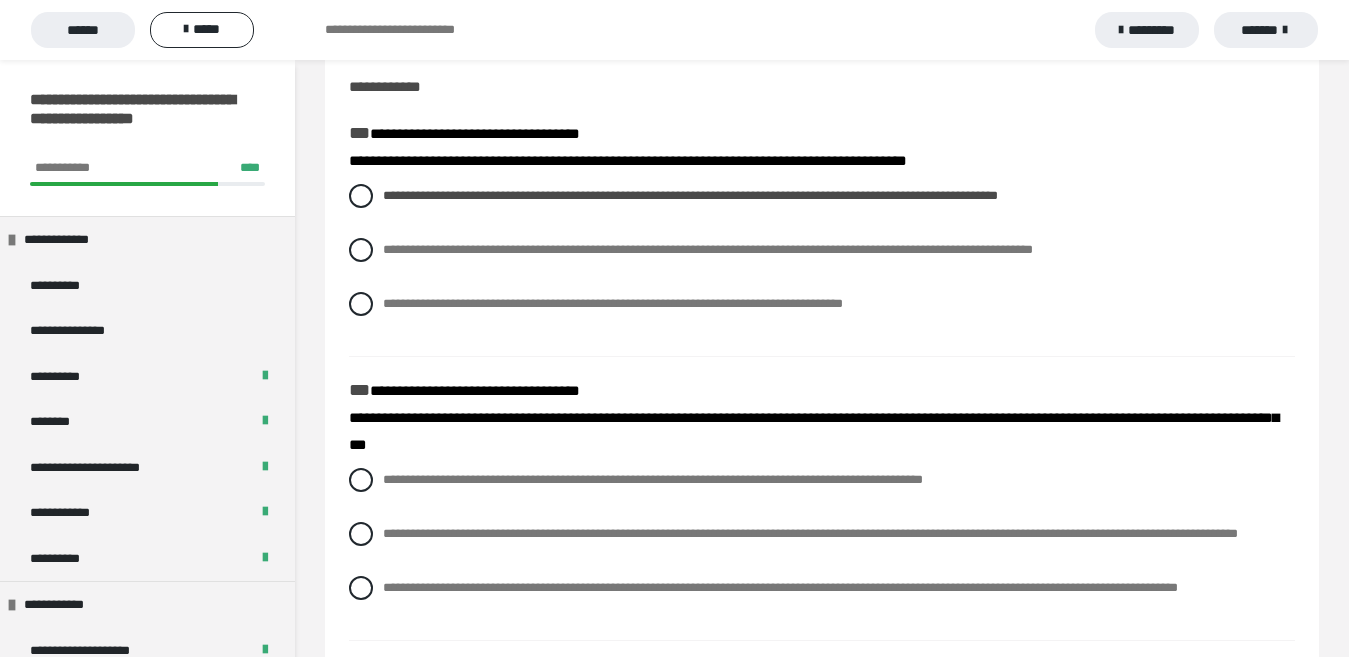 scroll, scrollTop: 300, scrollLeft: 0, axis: vertical 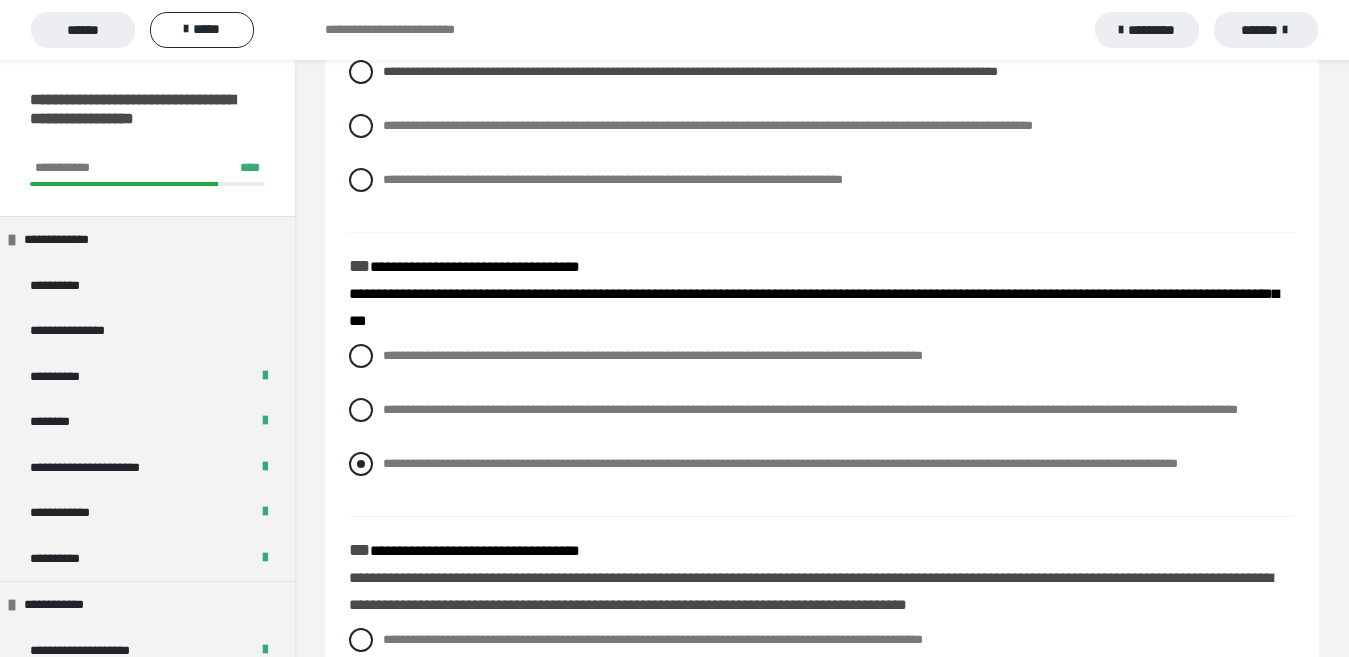click at bounding box center (361, 464) 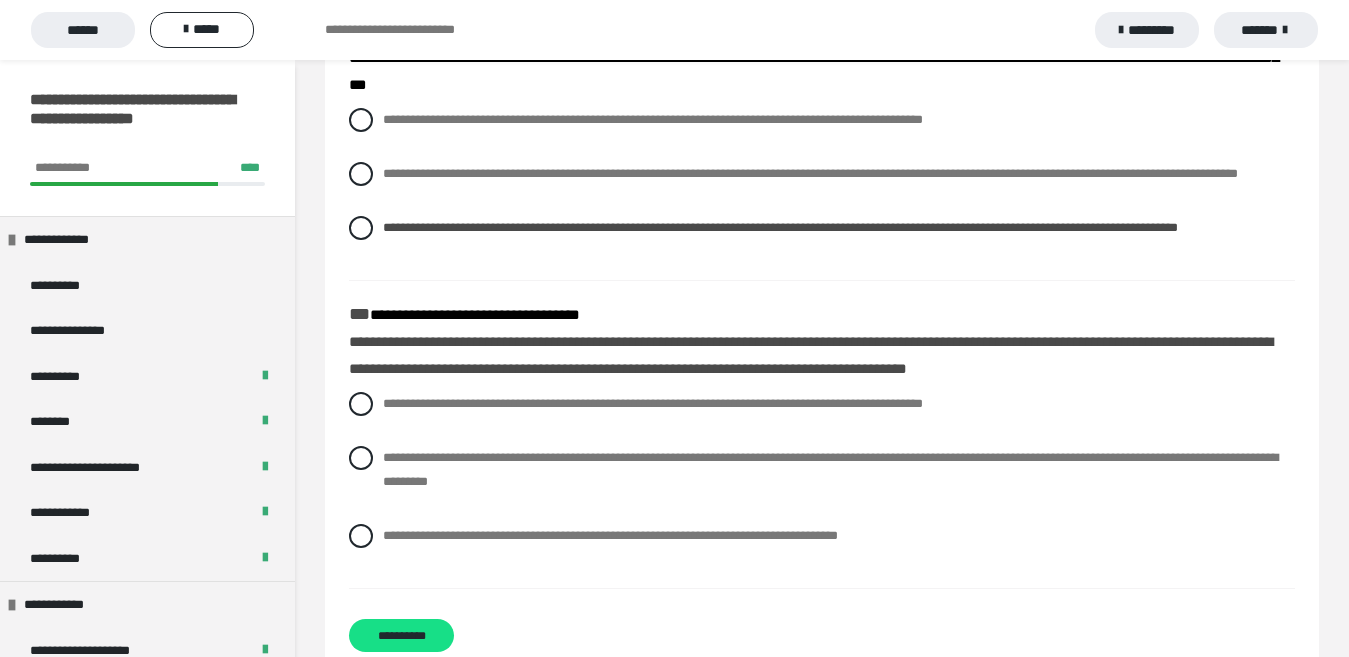 scroll, scrollTop: 600, scrollLeft: 0, axis: vertical 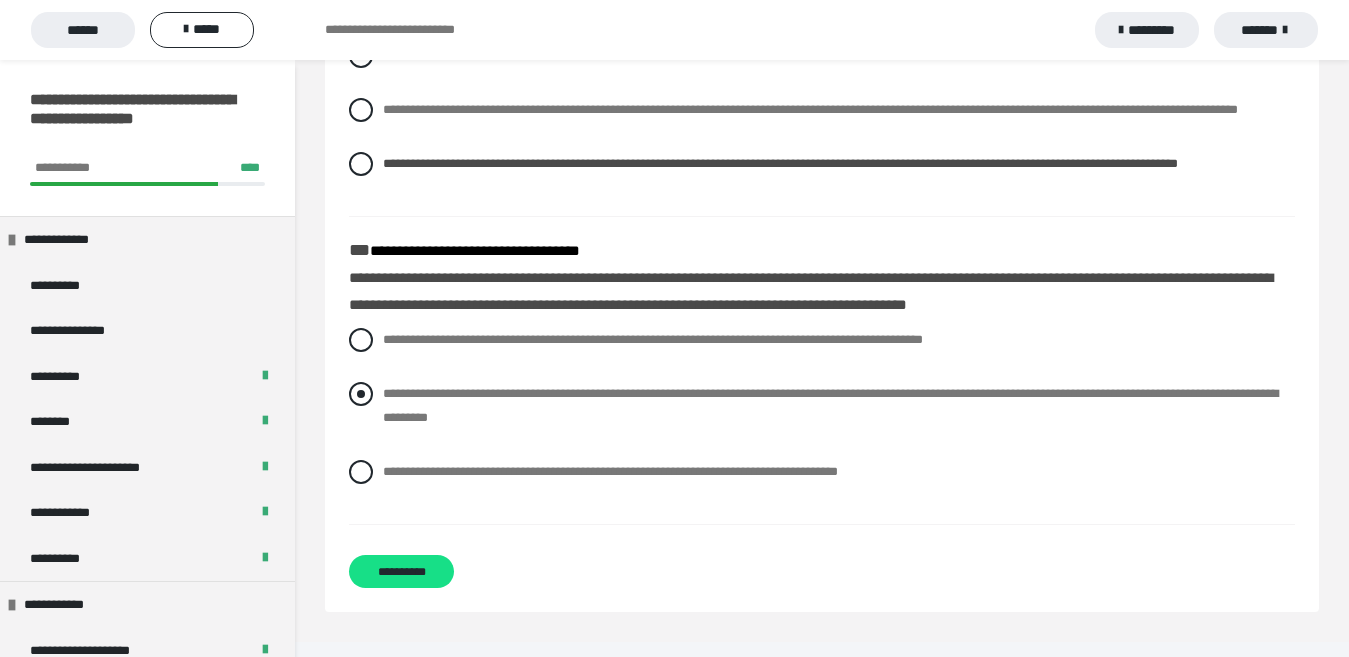 click at bounding box center [361, 394] 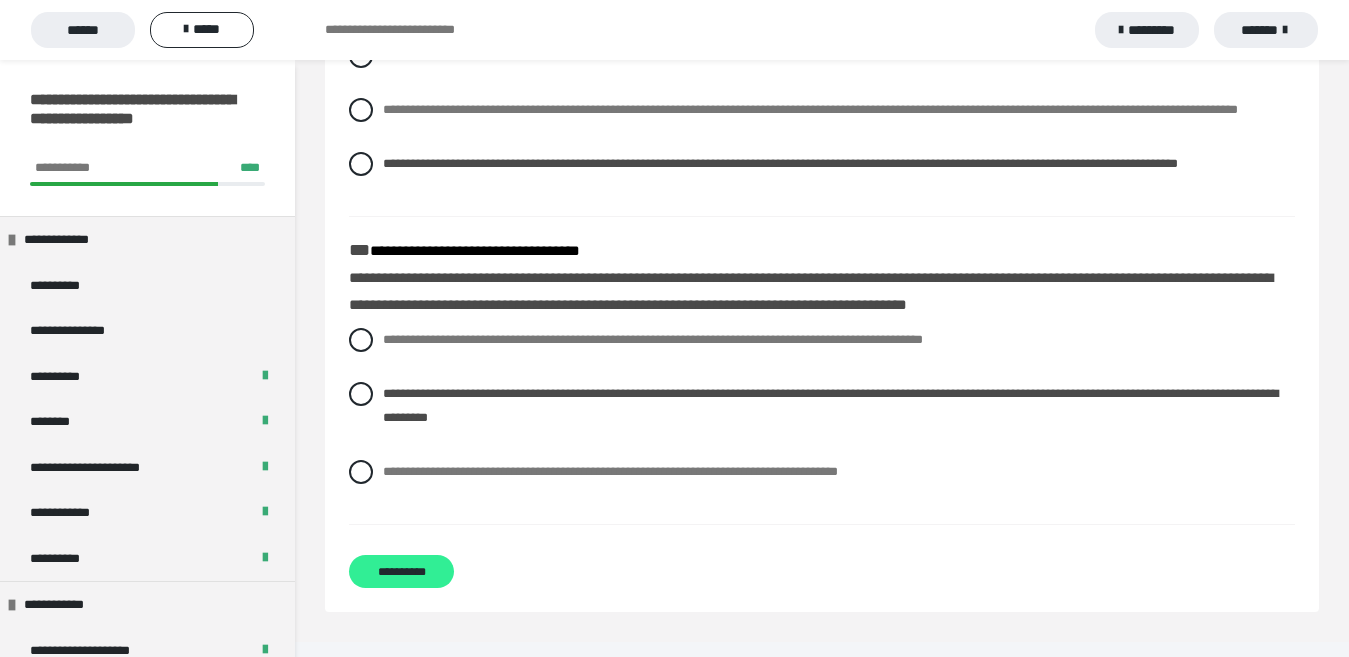 click on "**********" at bounding box center (401, 571) 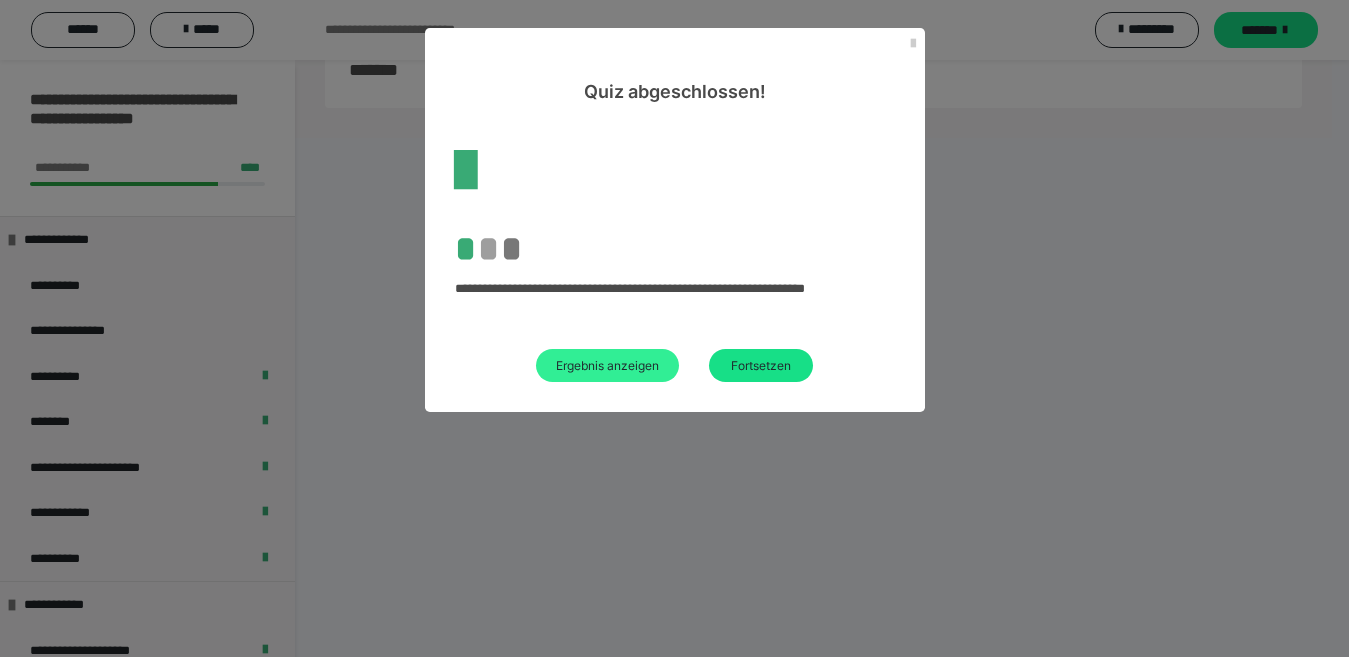 scroll, scrollTop: 103, scrollLeft: 0, axis: vertical 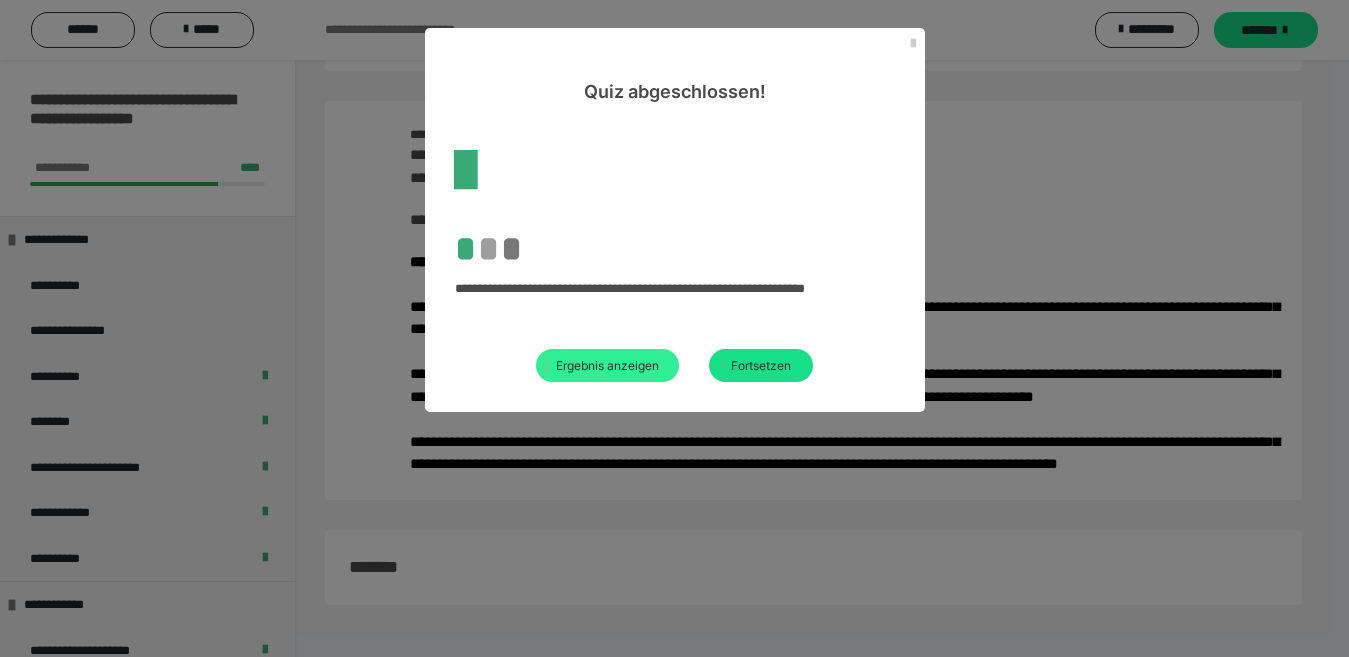 click on "Ergebnis anzeigen" at bounding box center (607, 365) 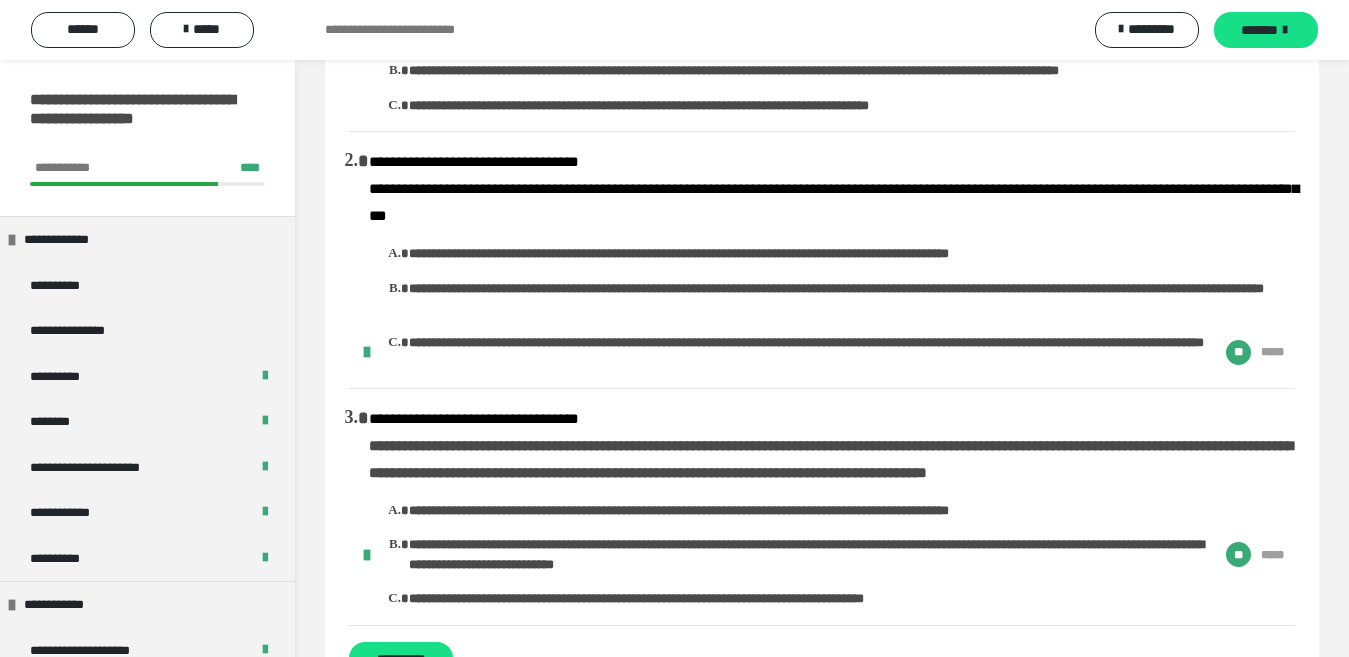 scroll, scrollTop: 0, scrollLeft: 0, axis: both 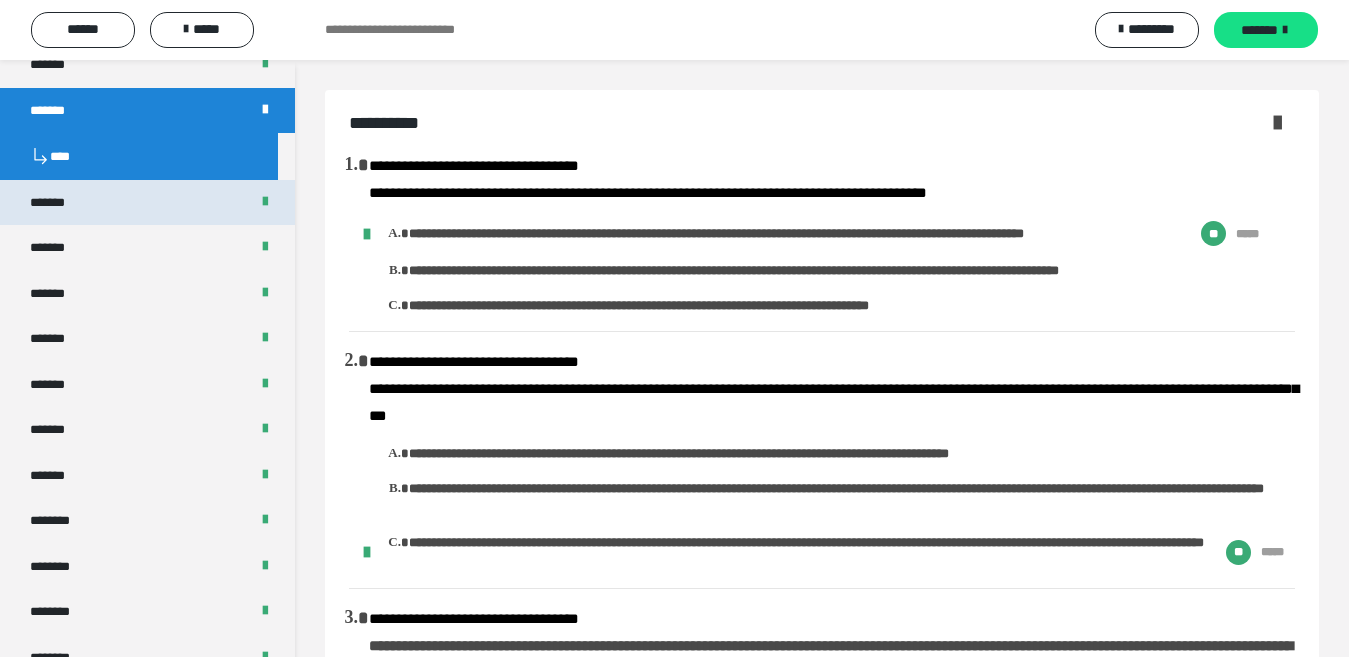 click on "*******" at bounding box center (58, 203) 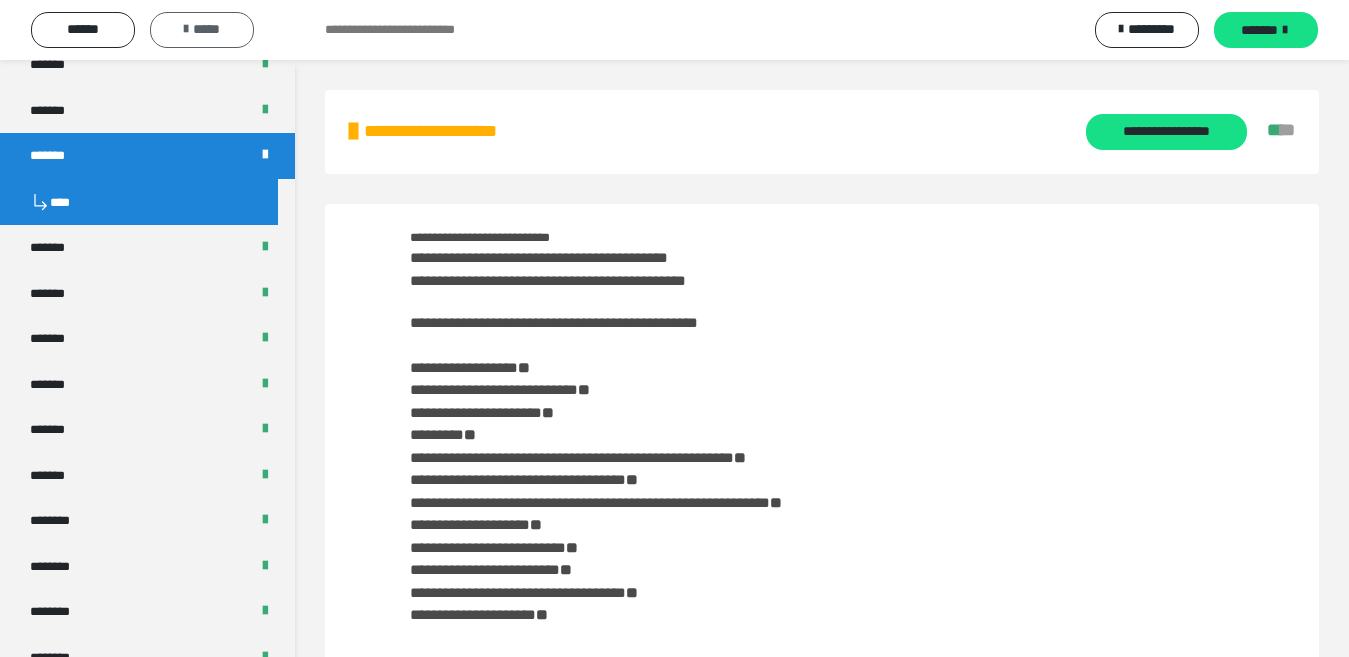 click on "*****" at bounding box center (202, 30) 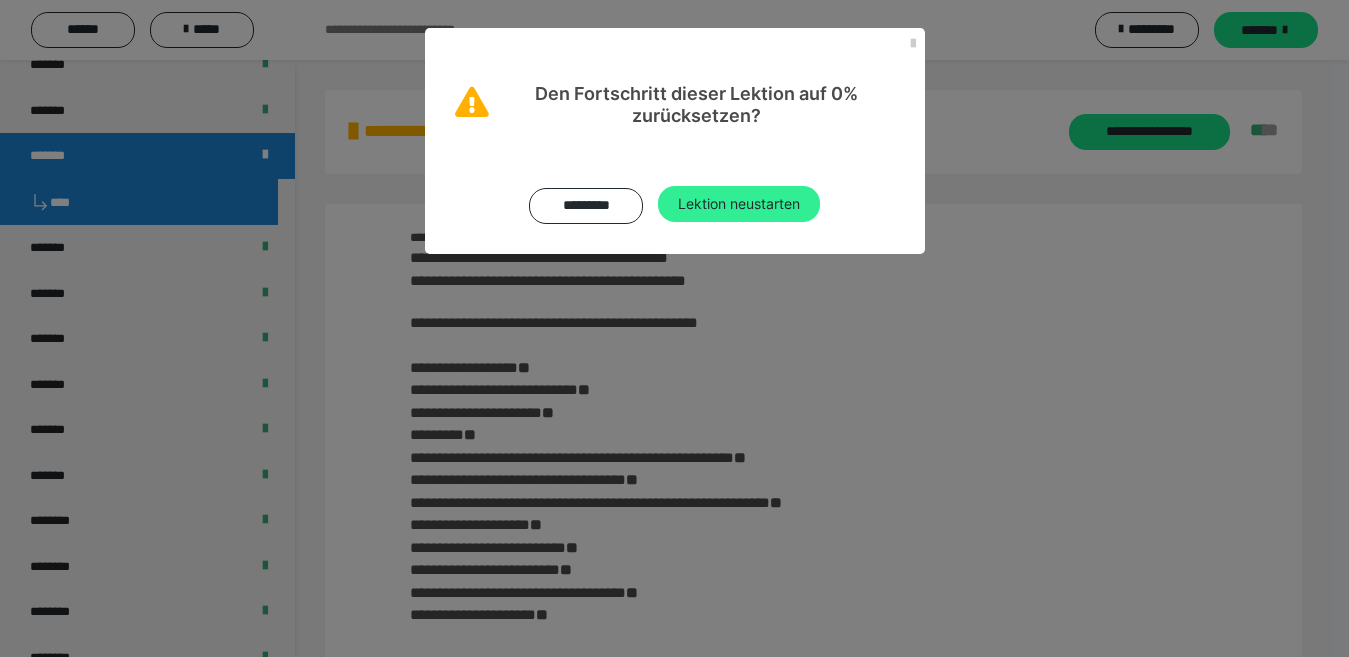 click on "Lektion neustarten" at bounding box center (739, 204) 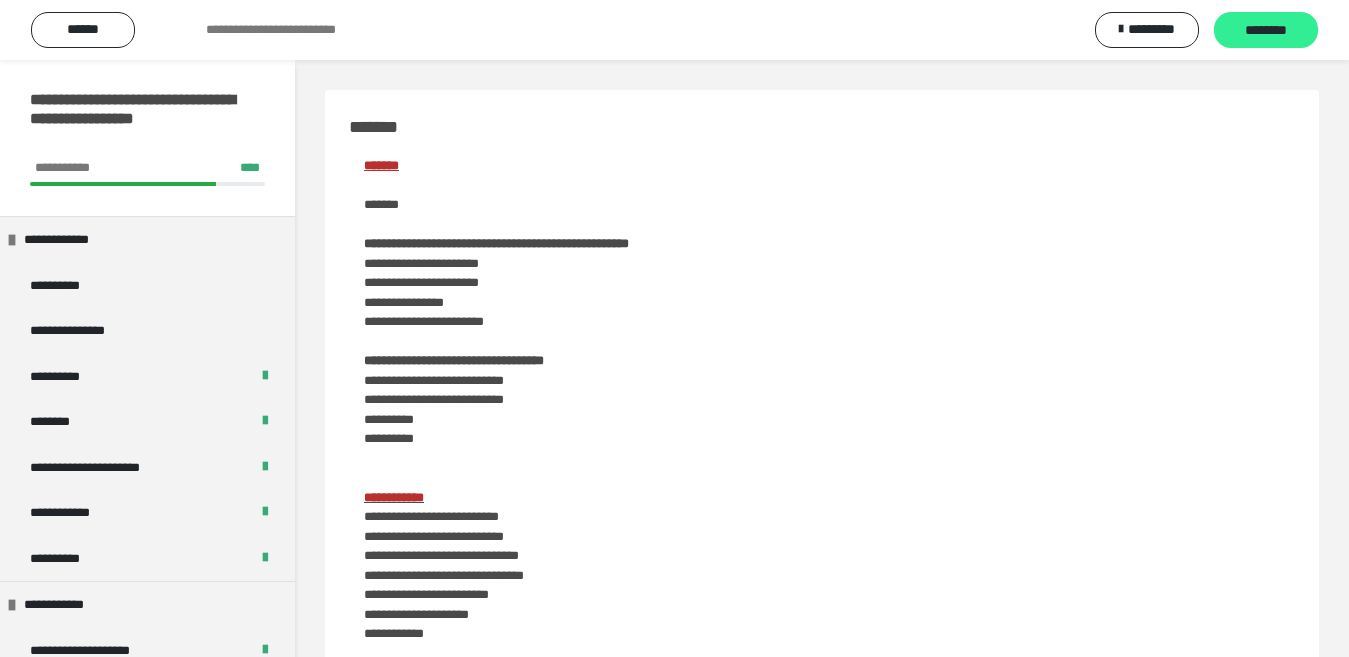 click on "********" at bounding box center (1266, 31) 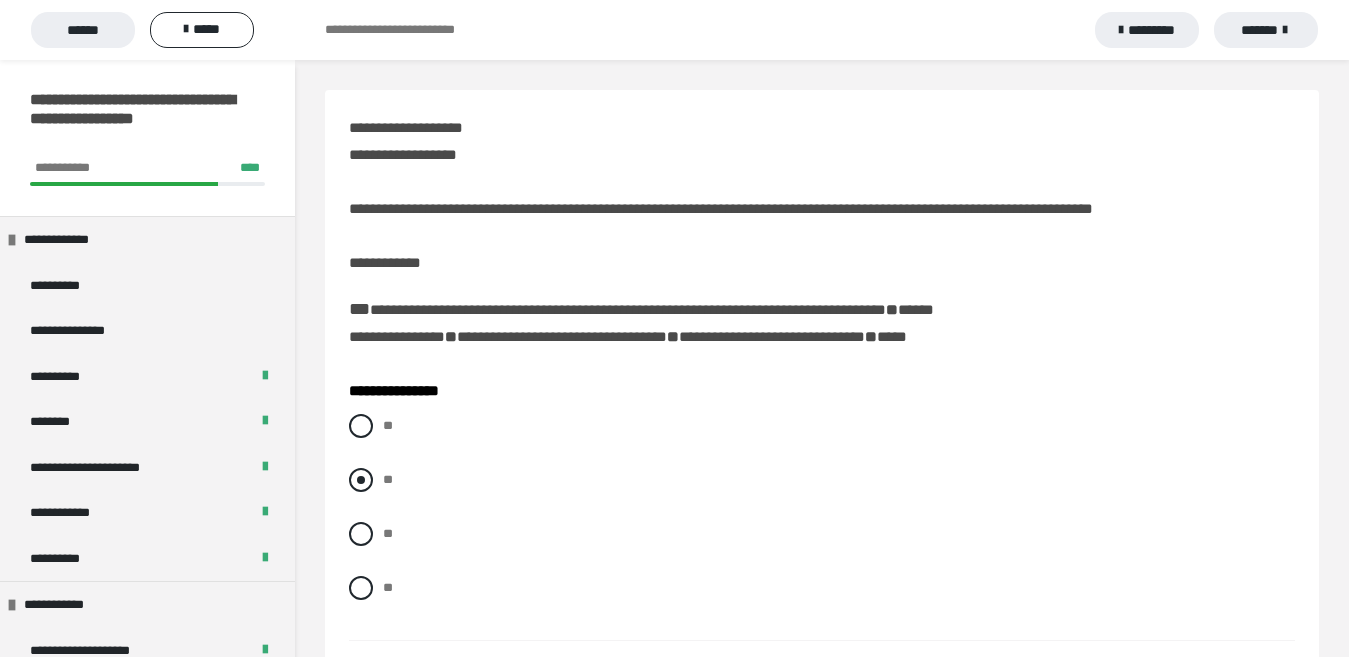 click at bounding box center (361, 480) 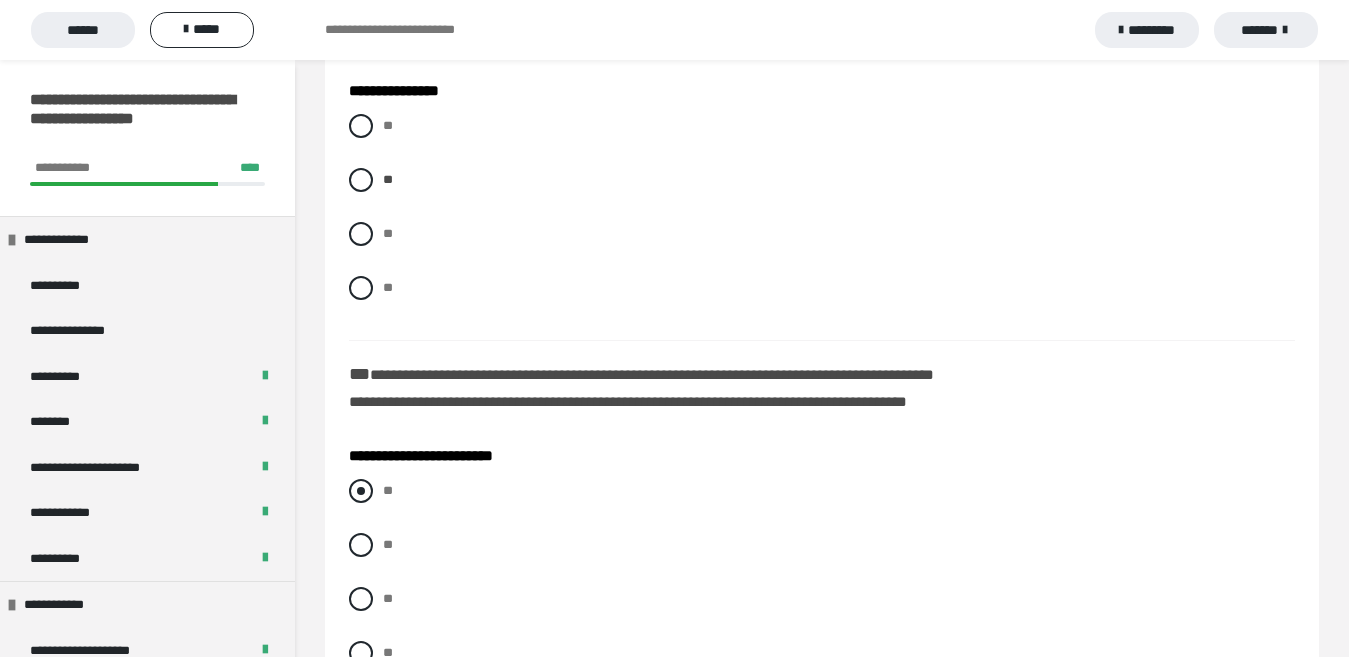 scroll, scrollTop: 400, scrollLeft: 0, axis: vertical 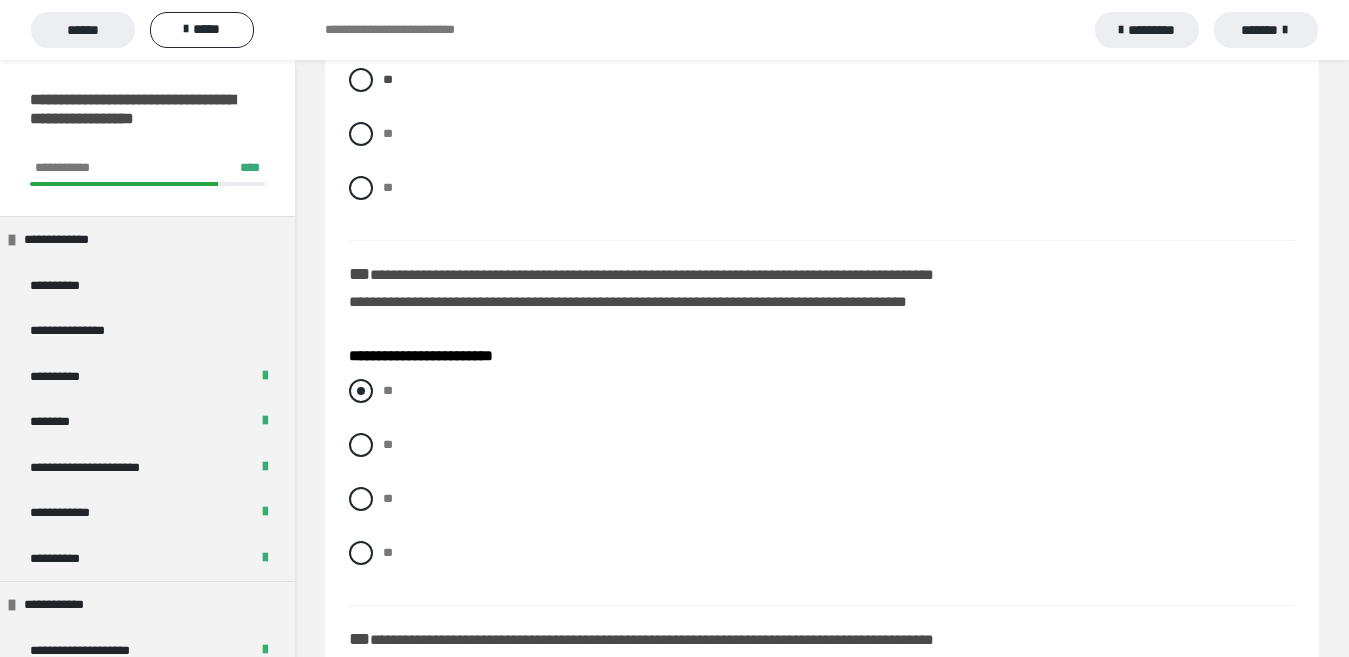 click at bounding box center [361, 391] 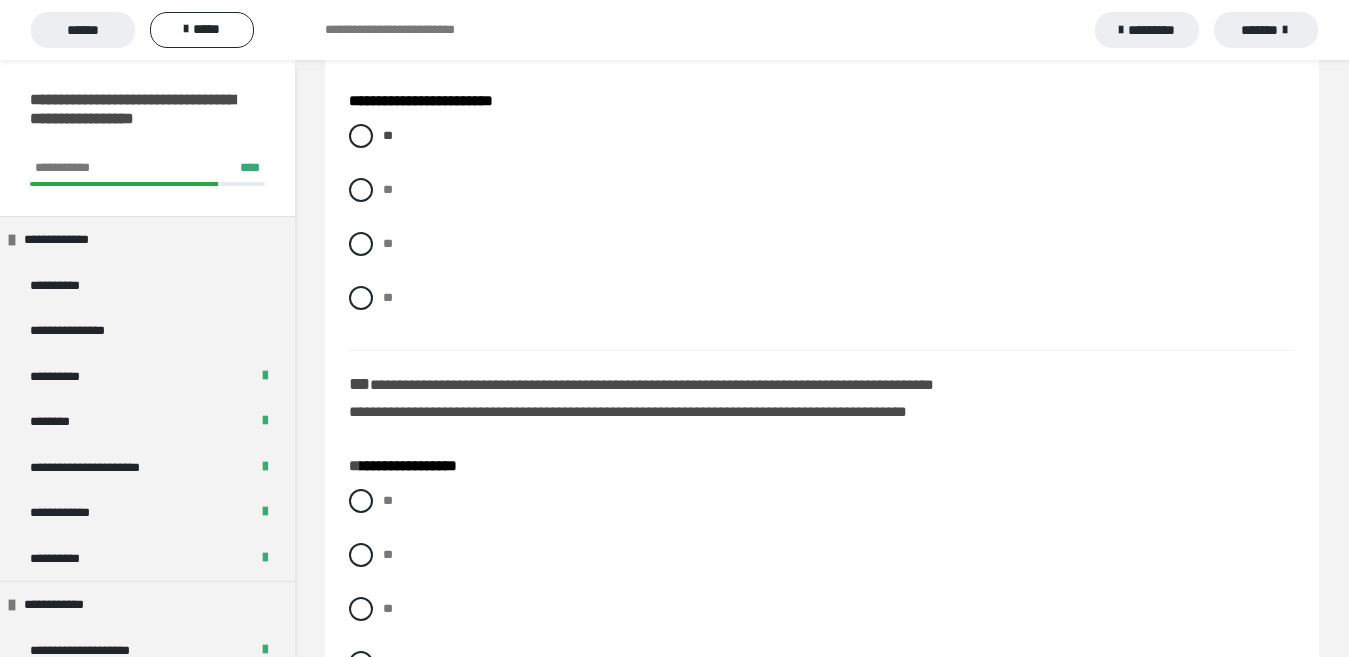 scroll, scrollTop: 700, scrollLeft: 0, axis: vertical 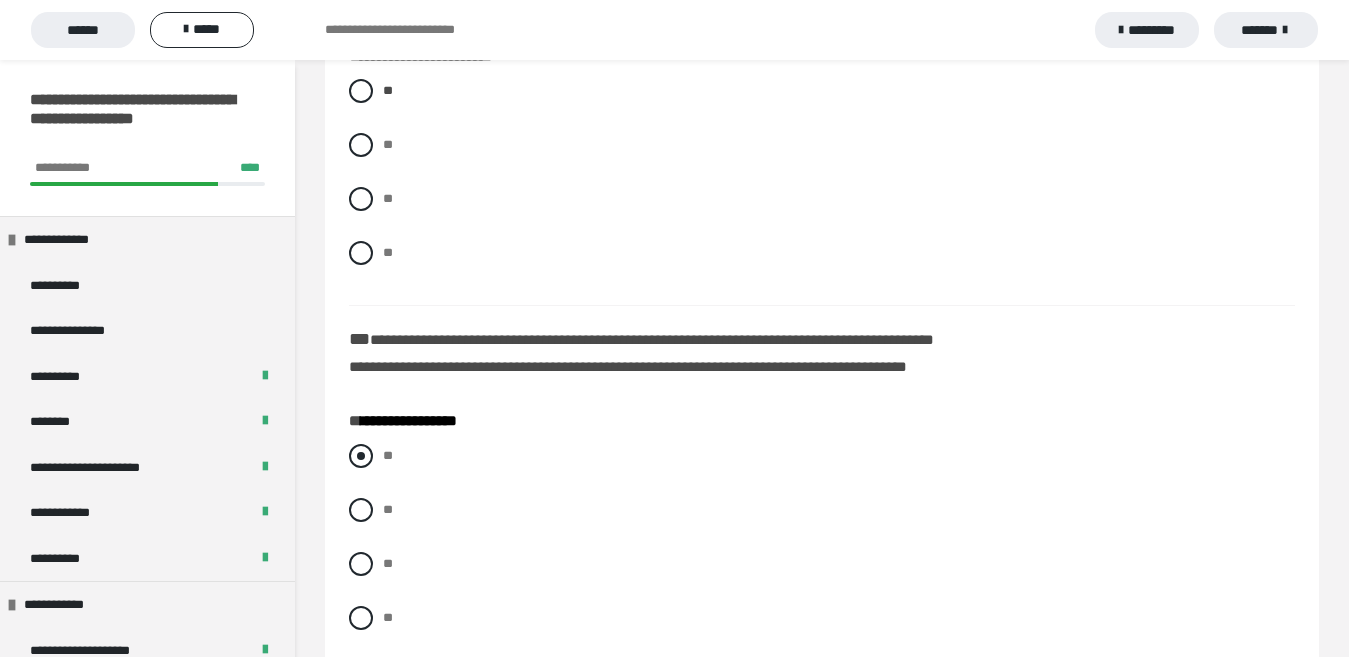 click at bounding box center (361, 456) 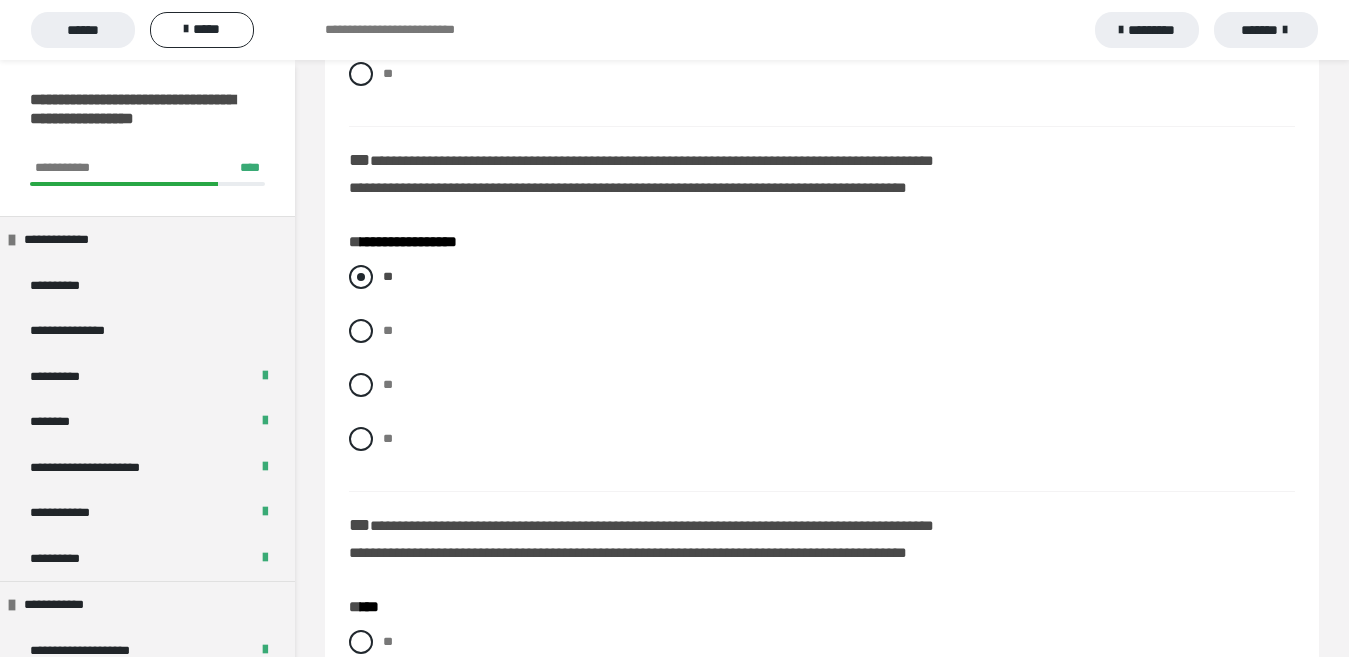 scroll, scrollTop: 1000, scrollLeft: 0, axis: vertical 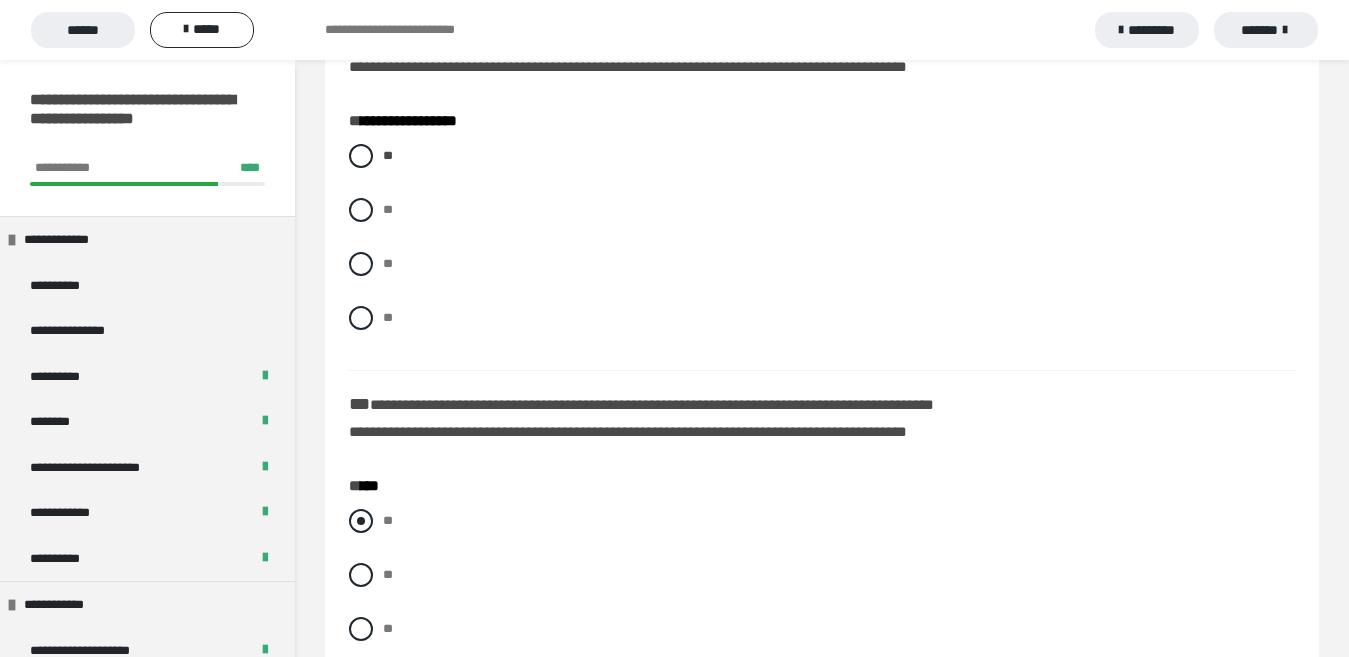 click at bounding box center [361, 521] 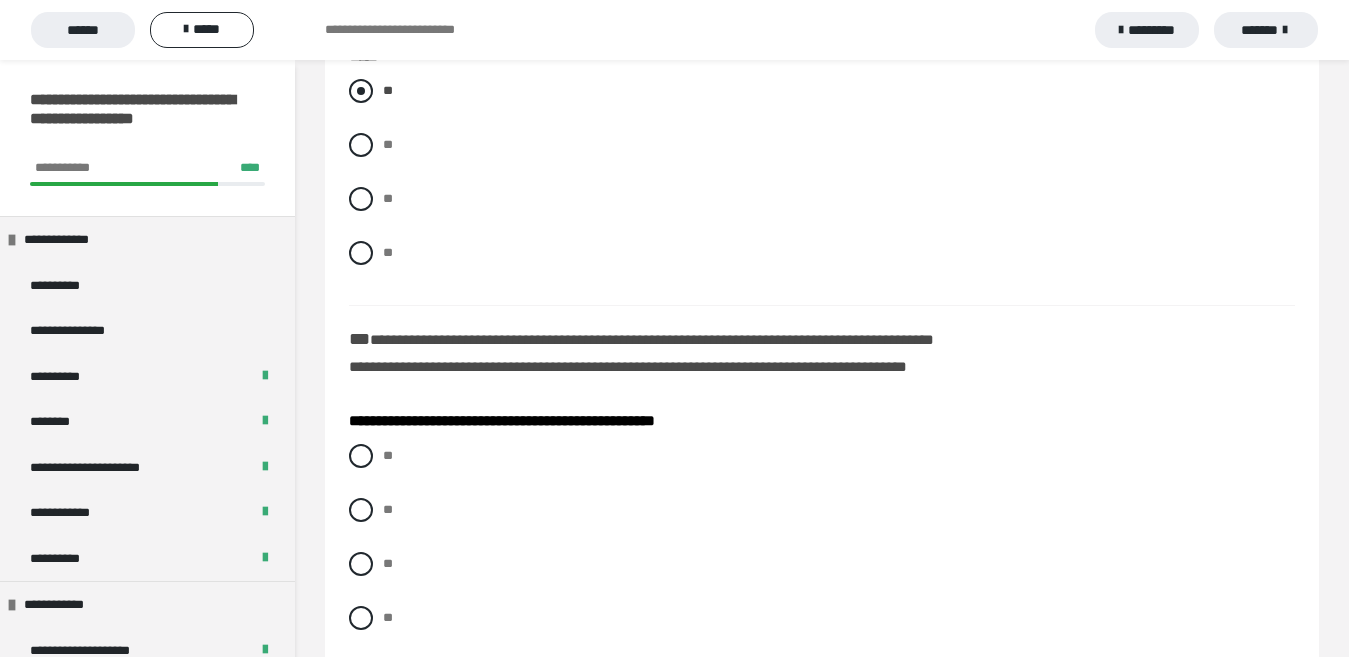 scroll, scrollTop: 1500, scrollLeft: 0, axis: vertical 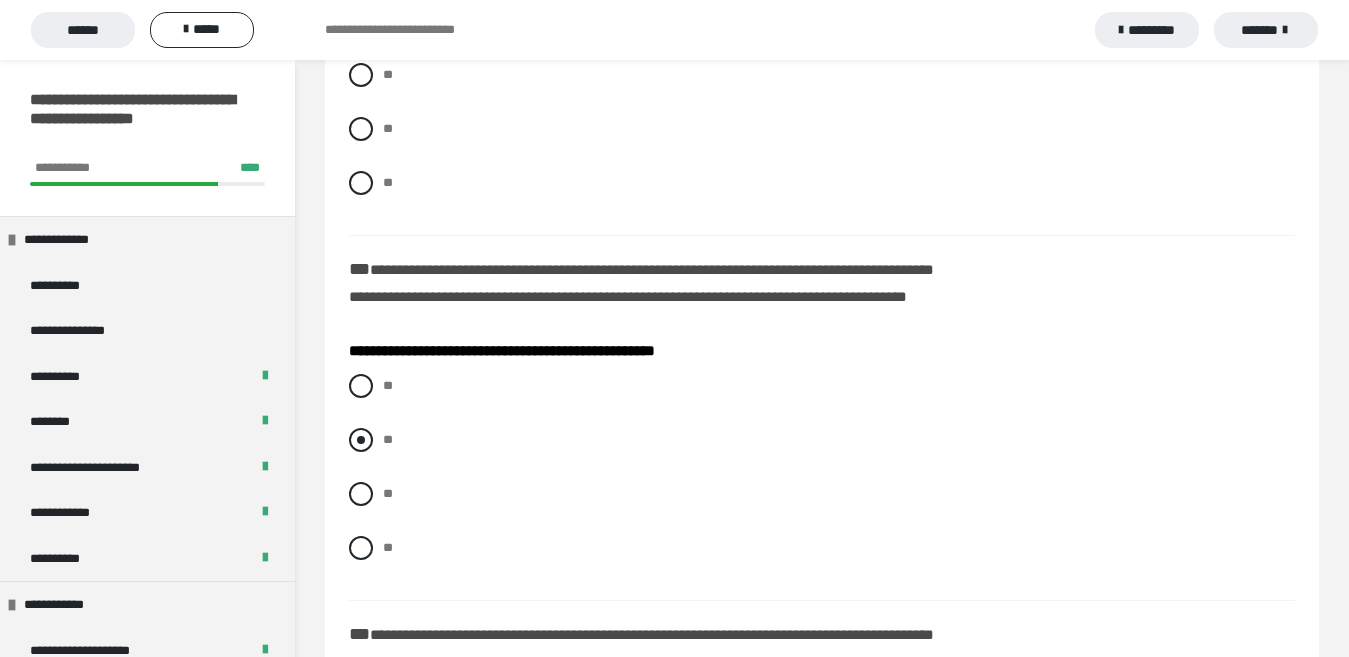 click at bounding box center (361, 440) 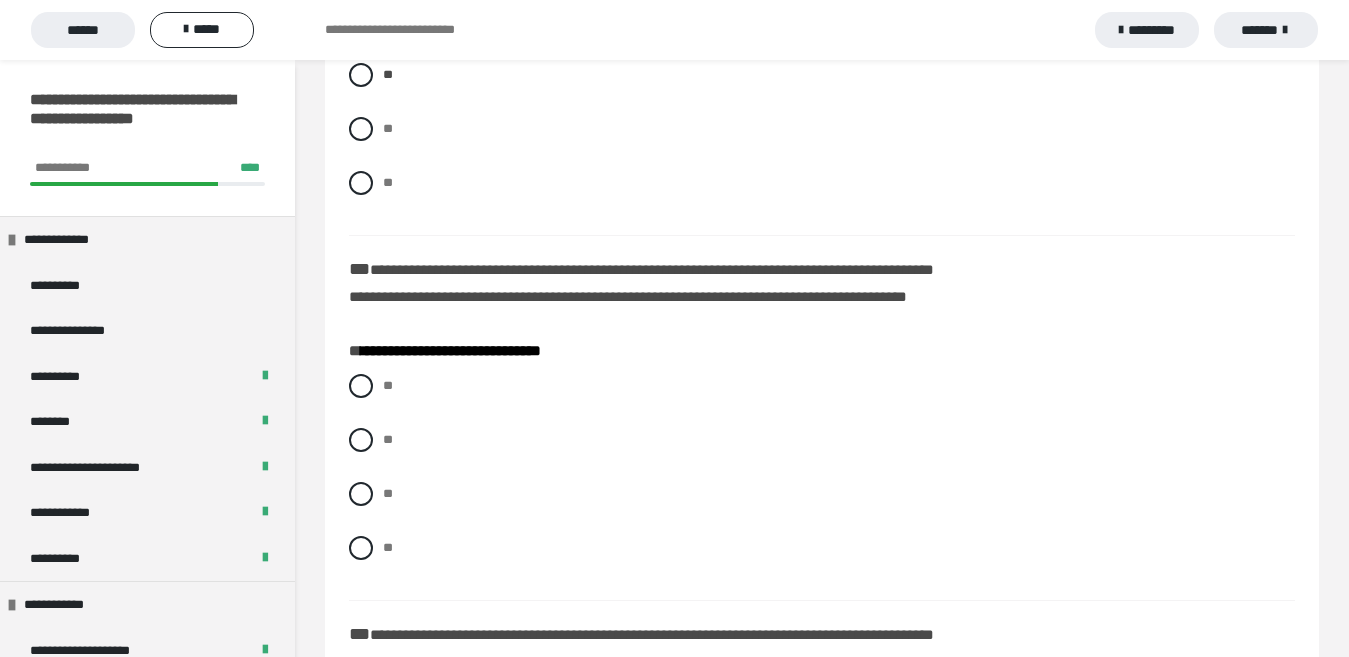 scroll, scrollTop: 1900, scrollLeft: 0, axis: vertical 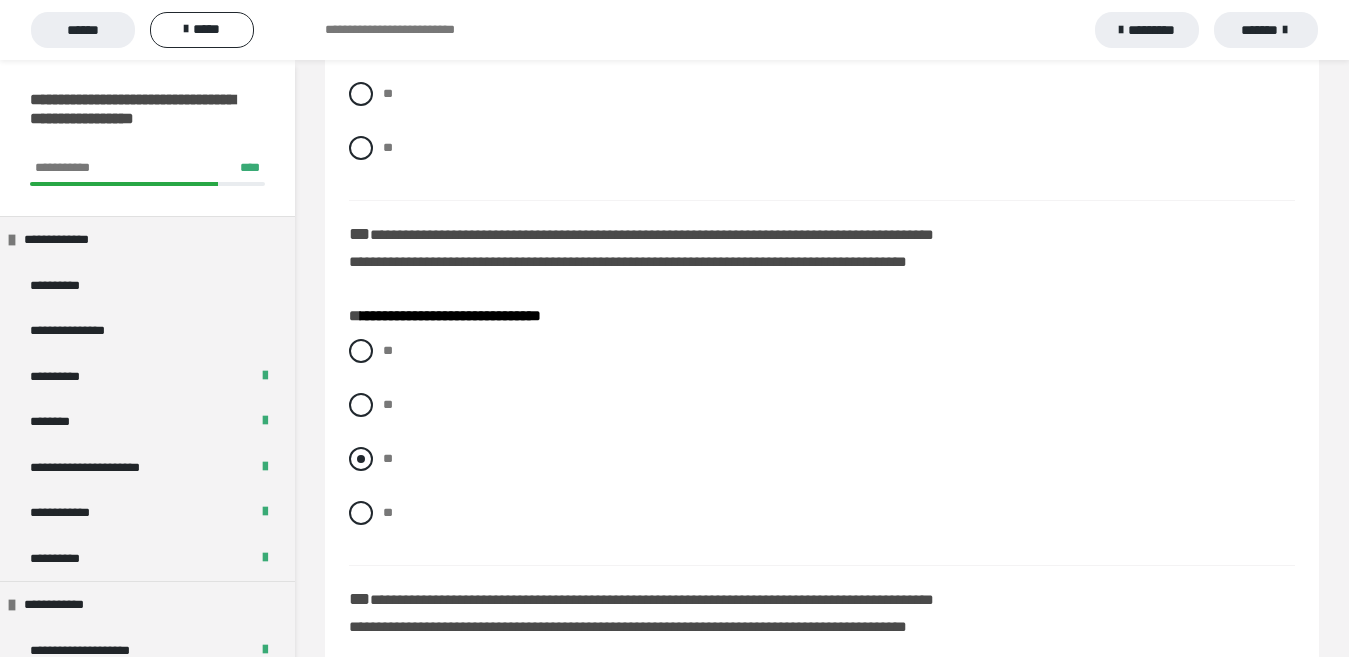 click at bounding box center (361, 459) 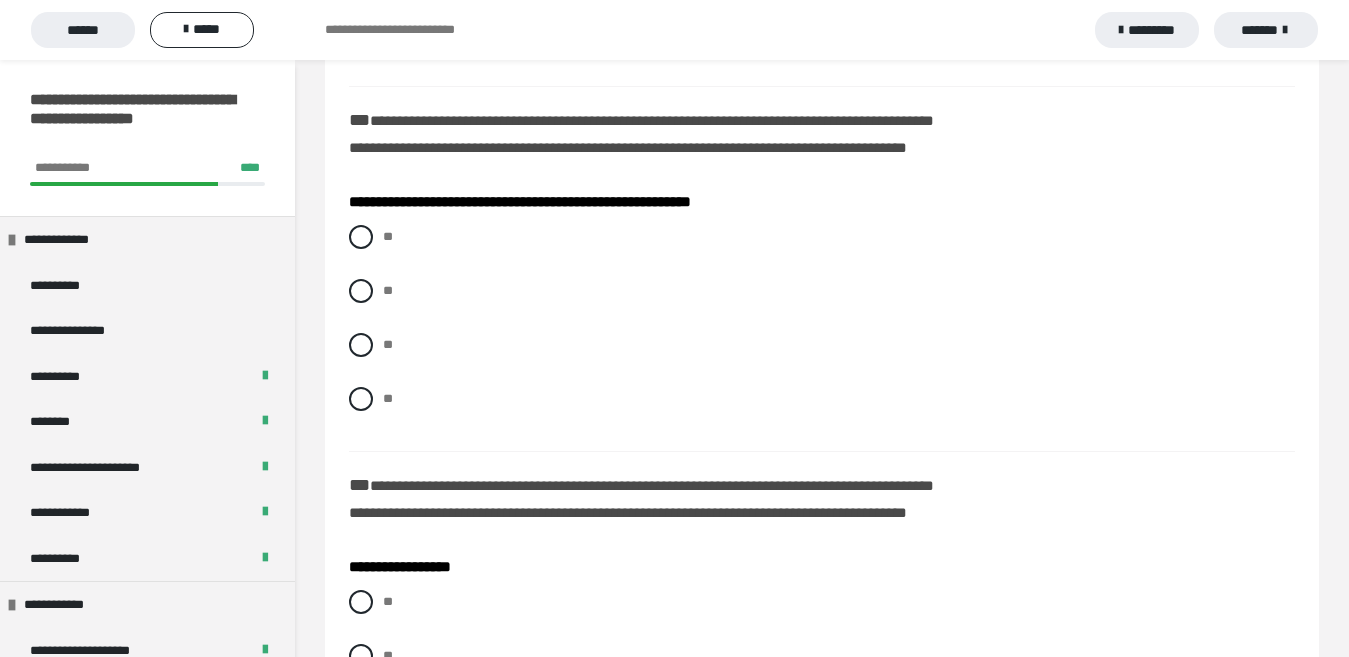 scroll, scrollTop: 2400, scrollLeft: 0, axis: vertical 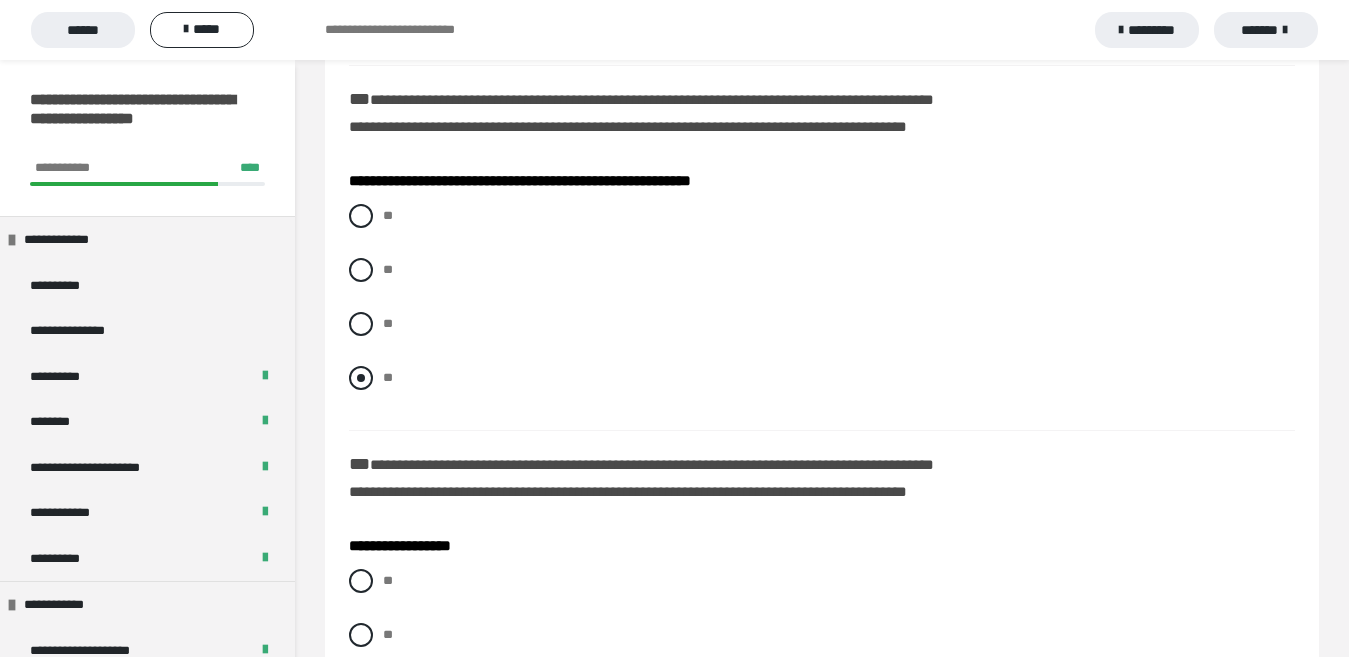 click at bounding box center (361, 378) 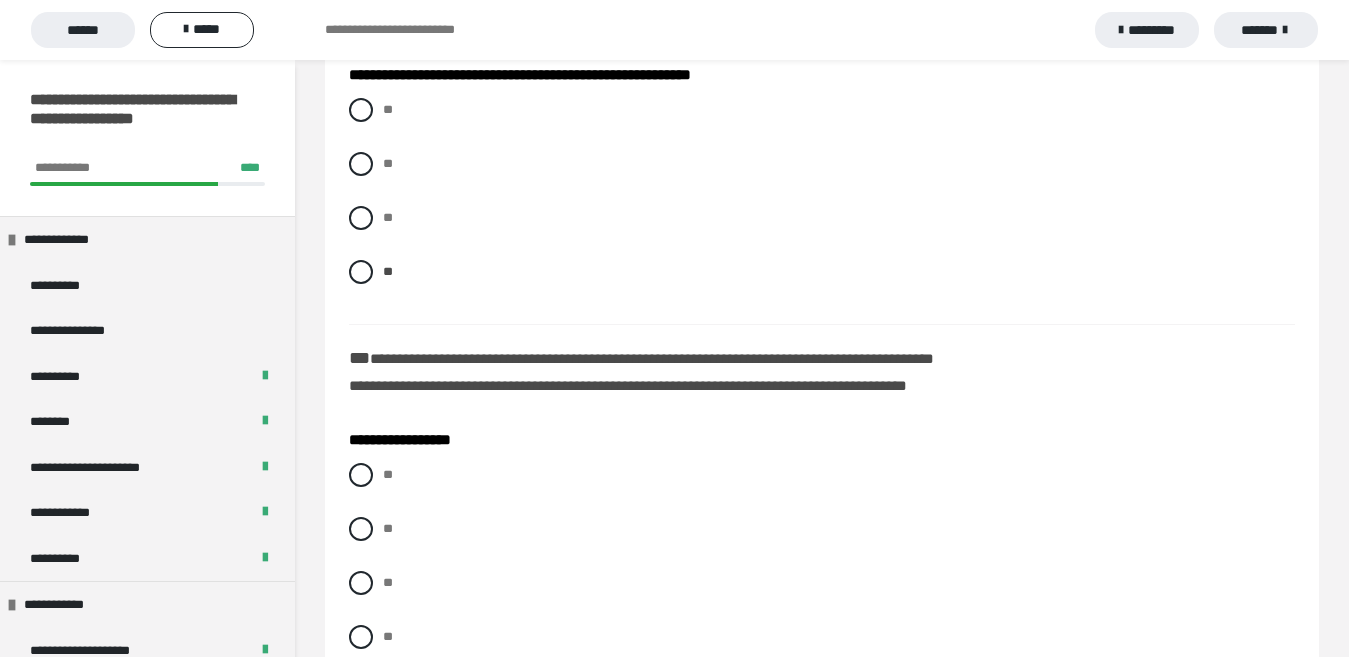 scroll, scrollTop: 2600, scrollLeft: 0, axis: vertical 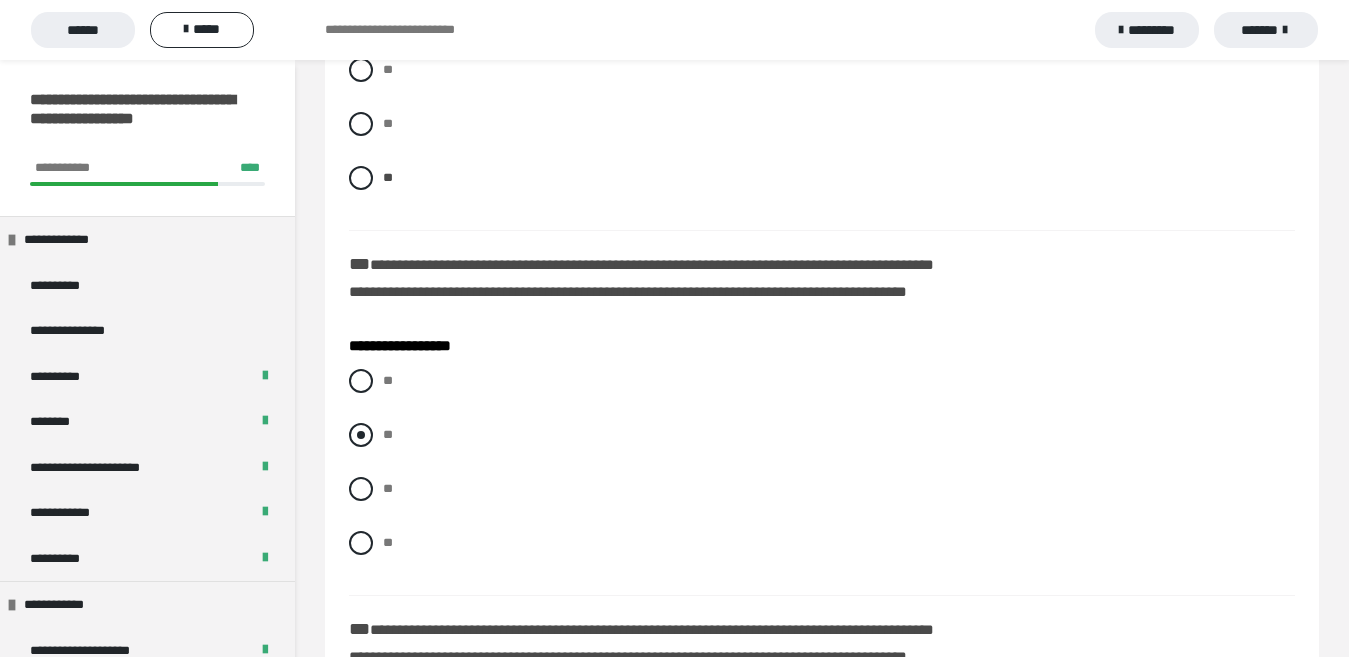 click at bounding box center [361, 435] 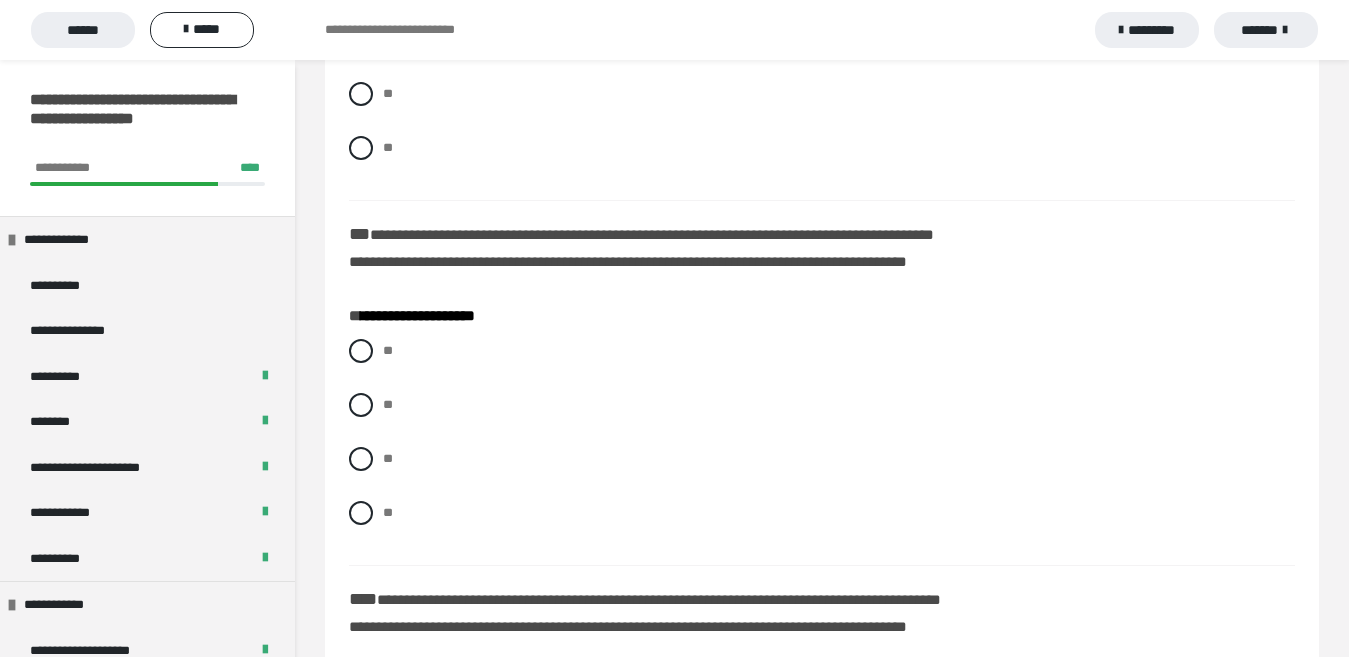 scroll, scrollTop: 3000, scrollLeft: 0, axis: vertical 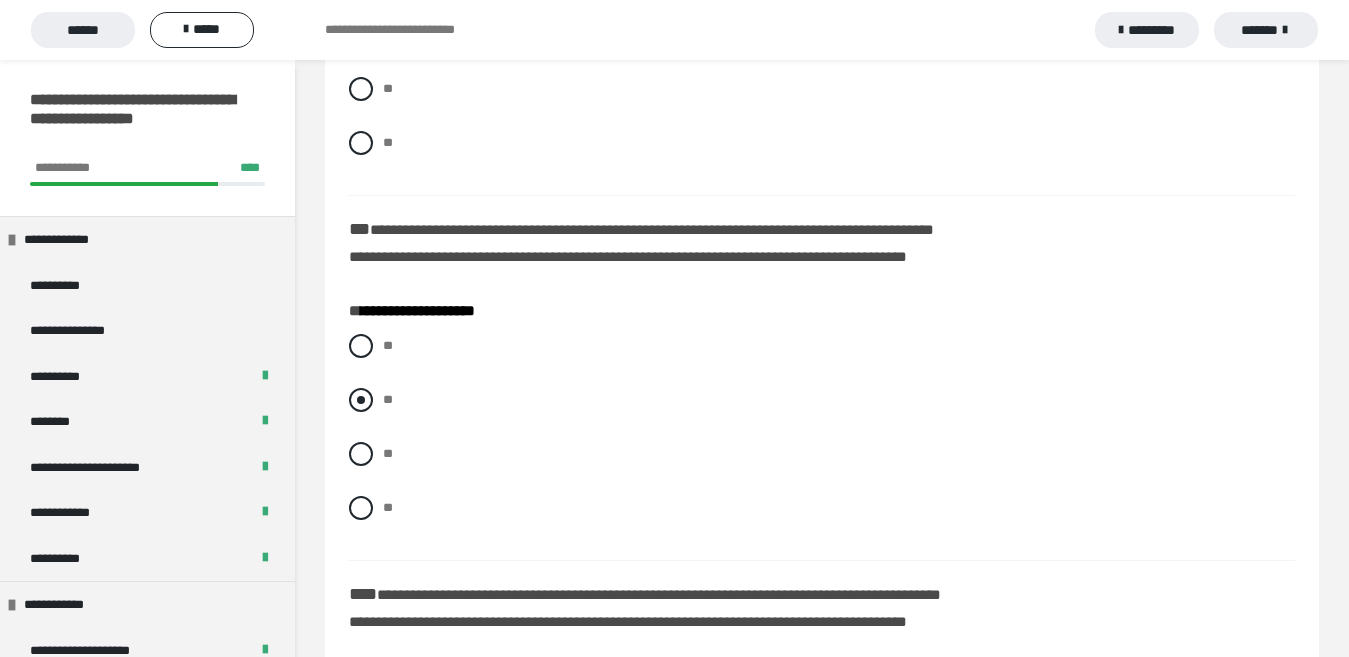 click at bounding box center (361, 400) 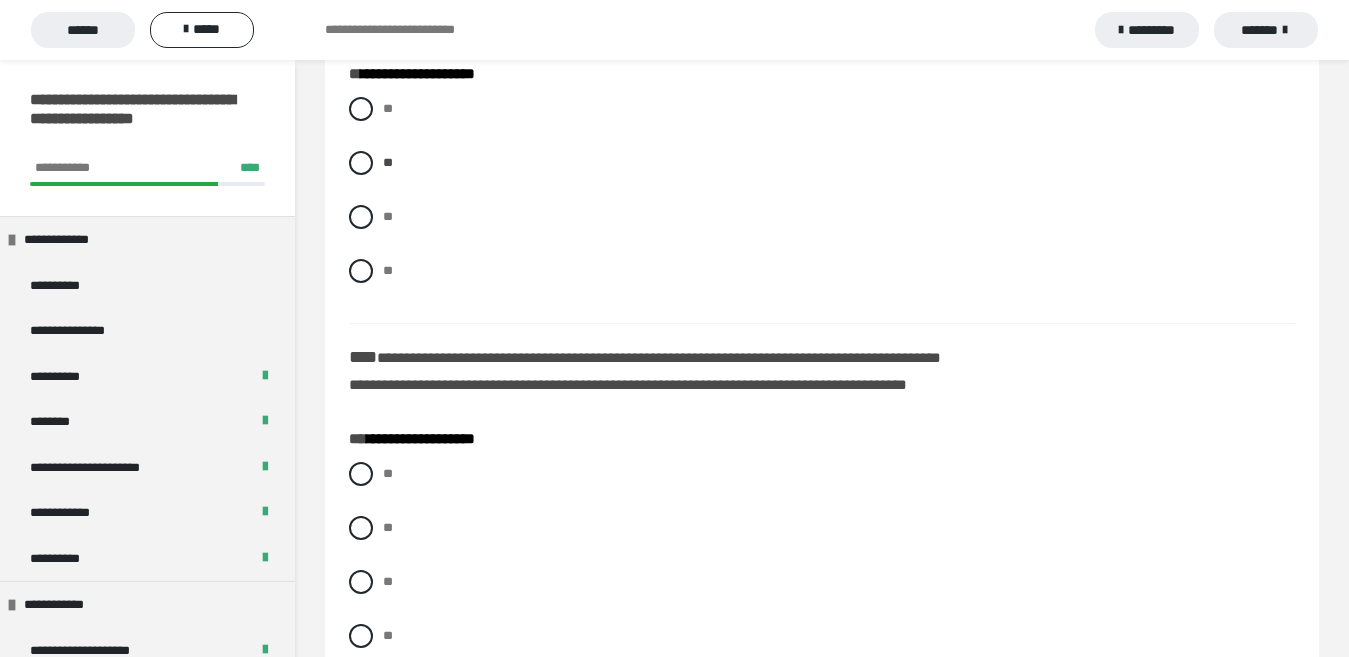 scroll, scrollTop: 3300, scrollLeft: 0, axis: vertical 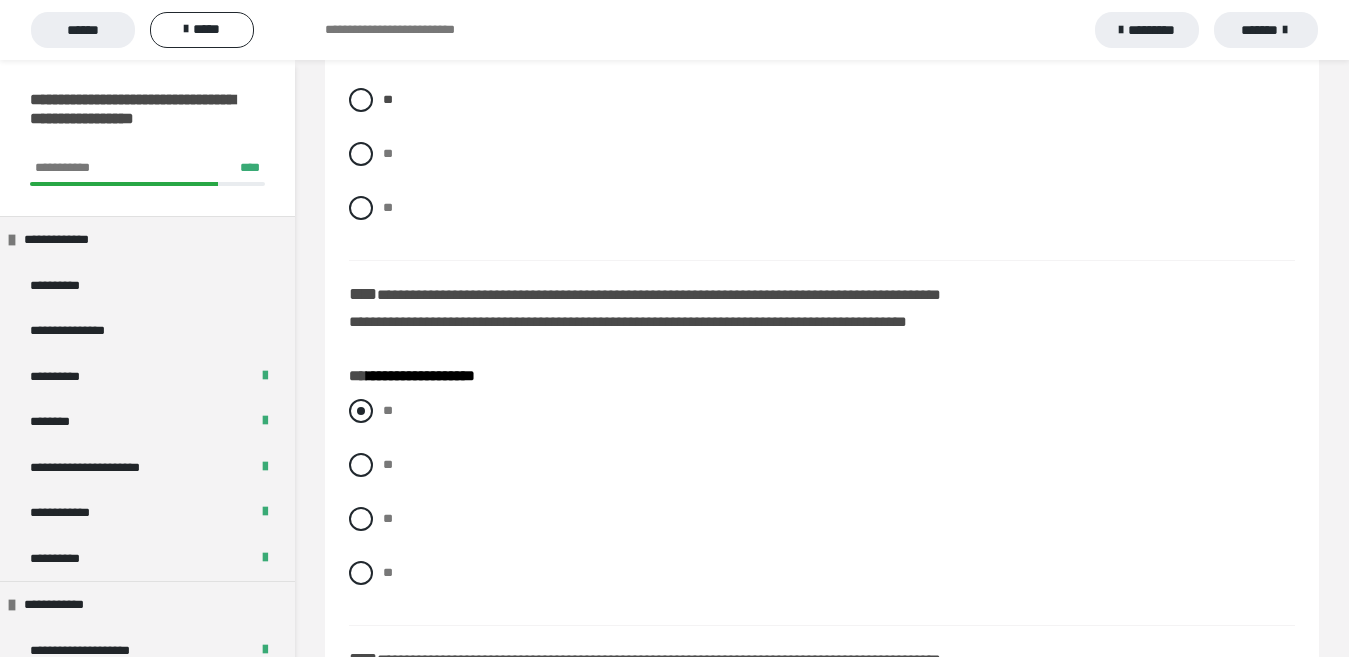 click at bounding box center [361, 411] 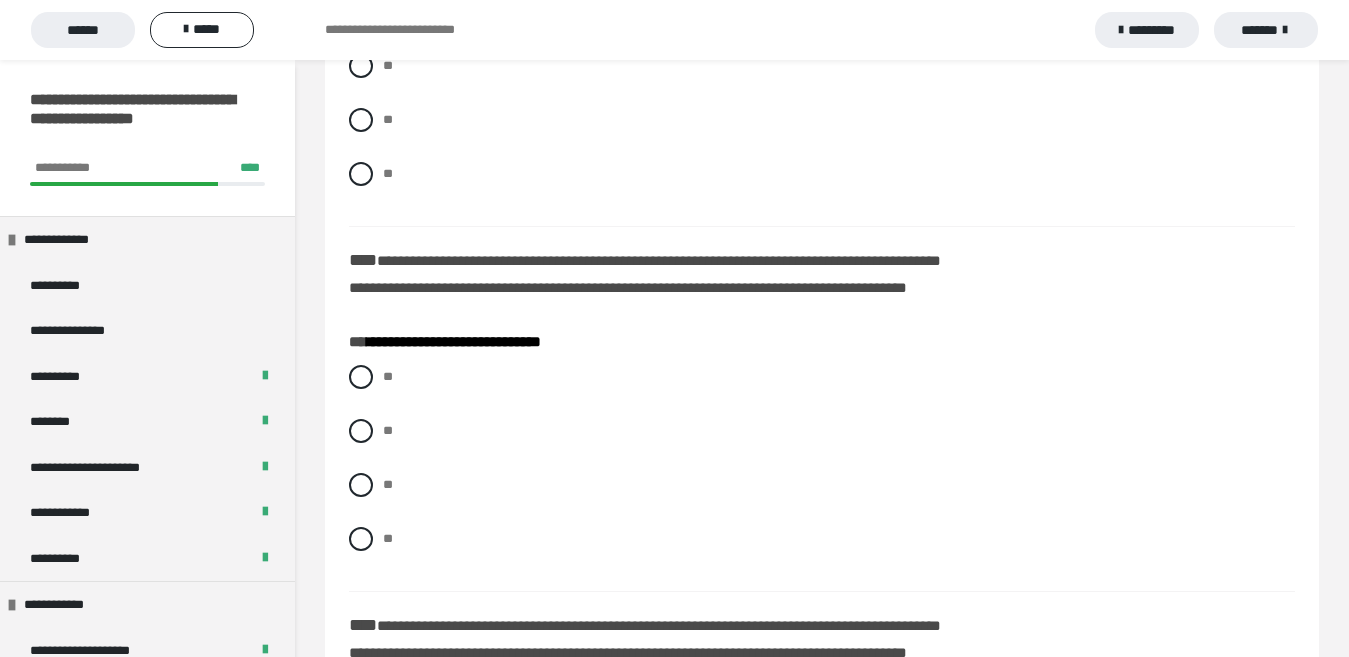 scroll, scrollTop: 3700, scrollLeft: 0, axis: vertical 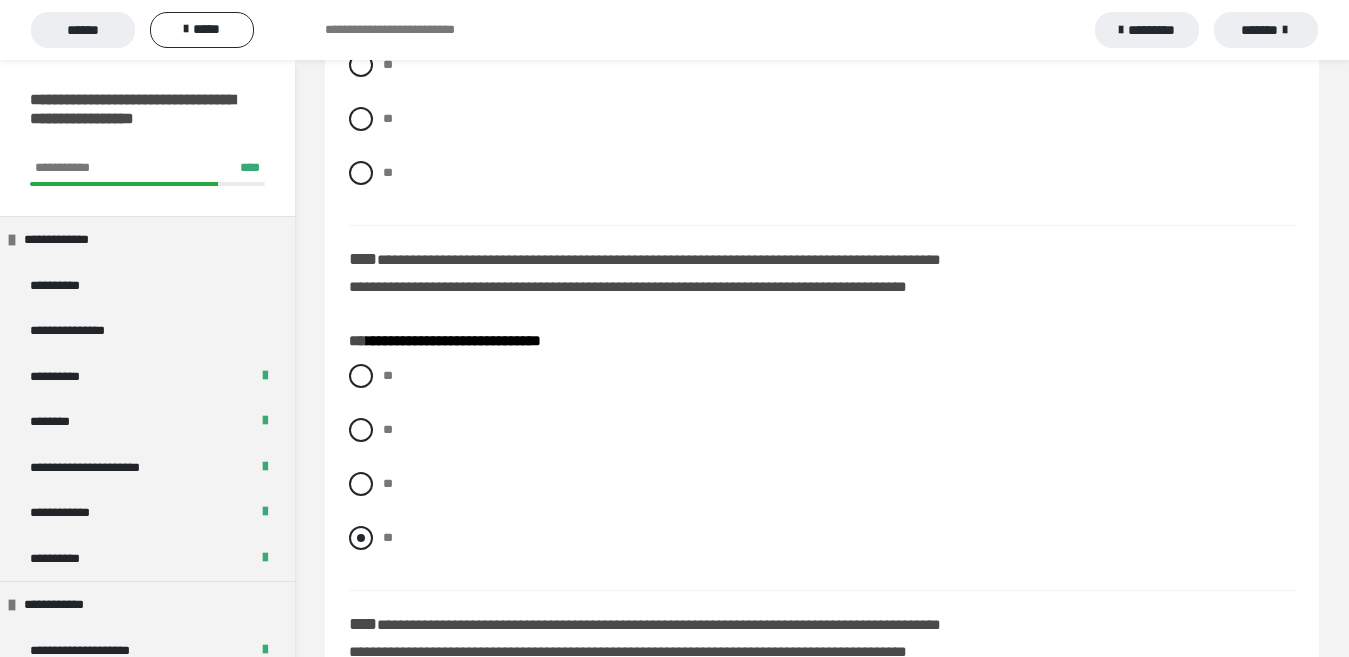 click at bounding box center (361, 538) 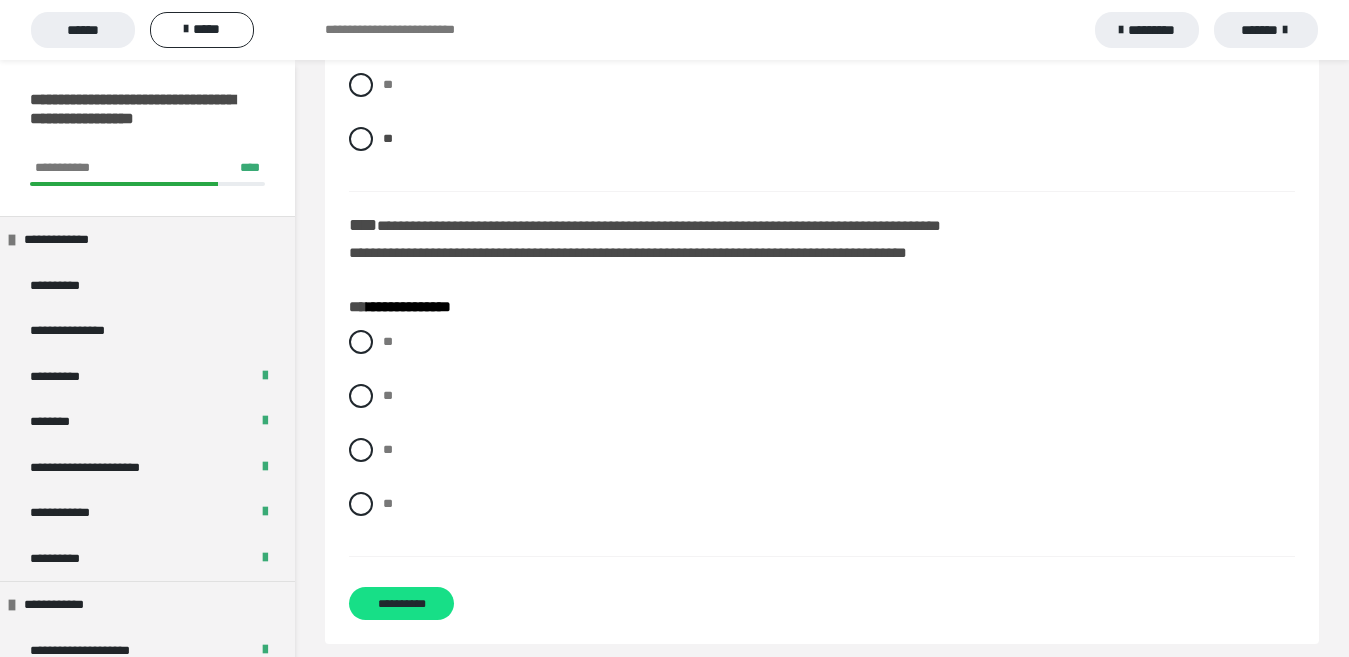scroll, scrollTop: 4100, scrollLeft: 0, axis: vertical 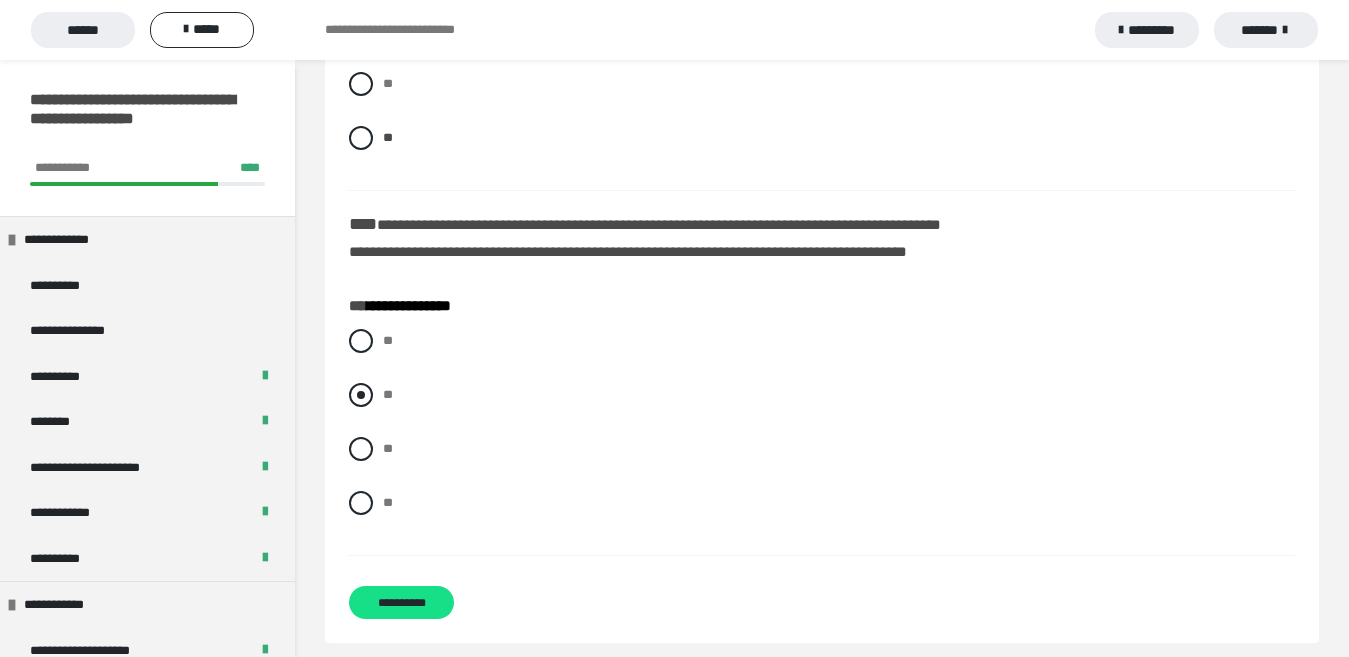 click at bounding box center [361, 395] 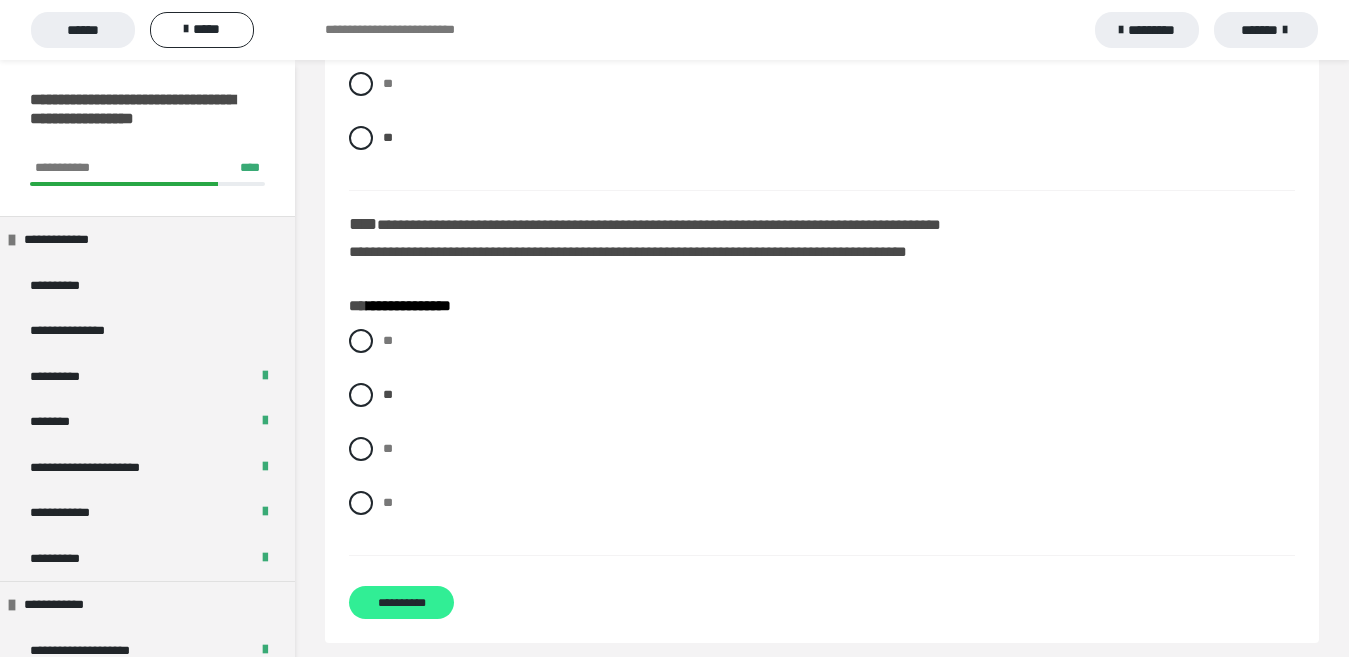 click on "**********" at bounding box center [401, 602] 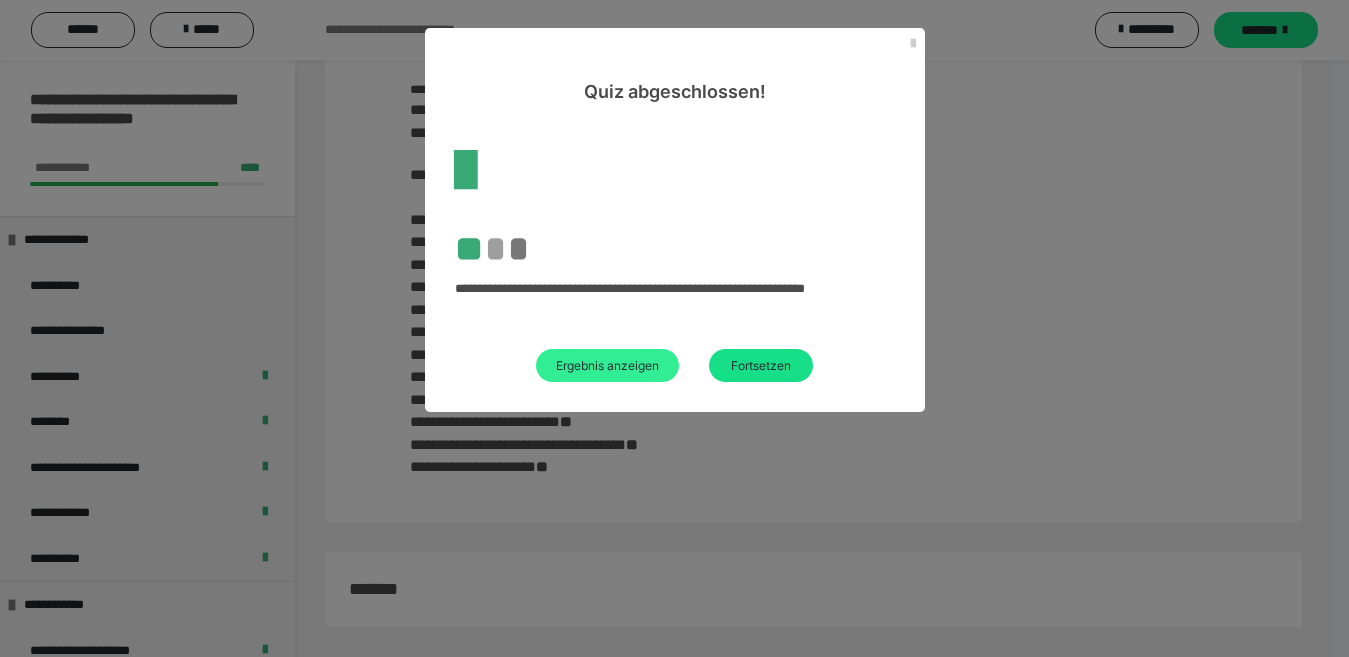 scroll, scrollTop: 148, scrollLeft: 0, axis: vertical 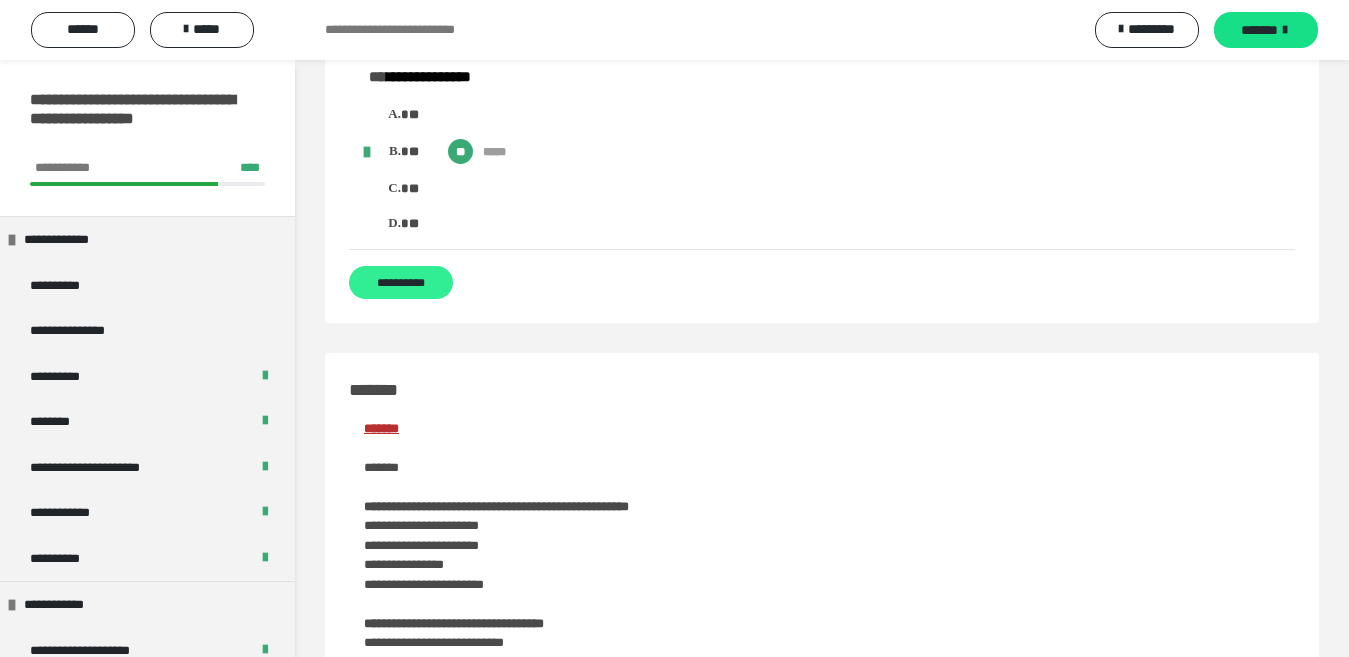click on "**********" at bounding box center [401, 282] 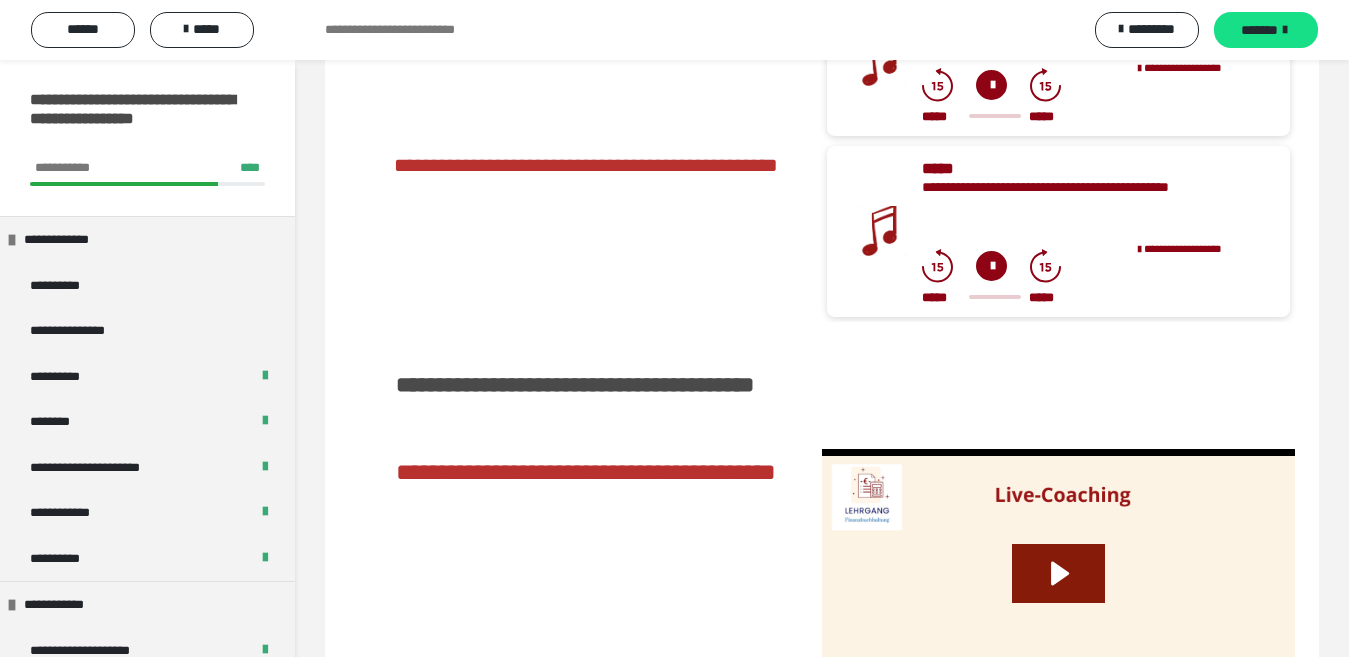 scroll, scrollTop: 347, scrollLeft: 0, axis: vertical 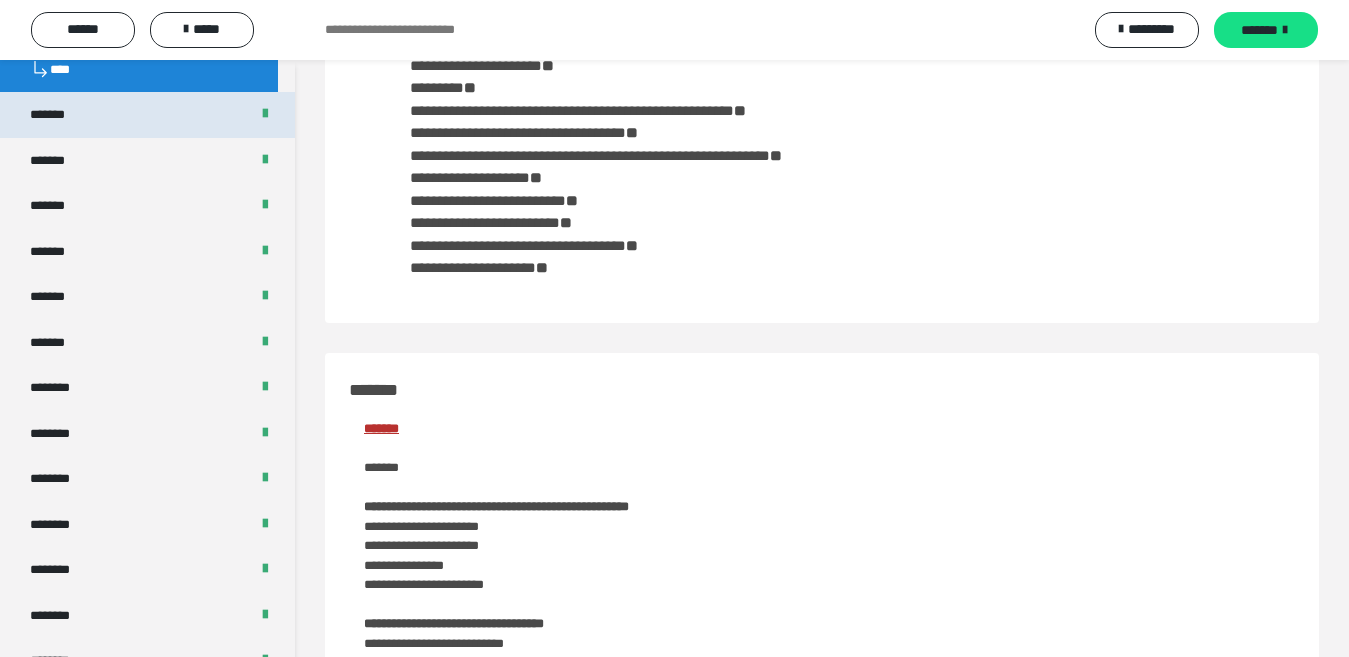 click on "*******" at bounding box center [147, 115] 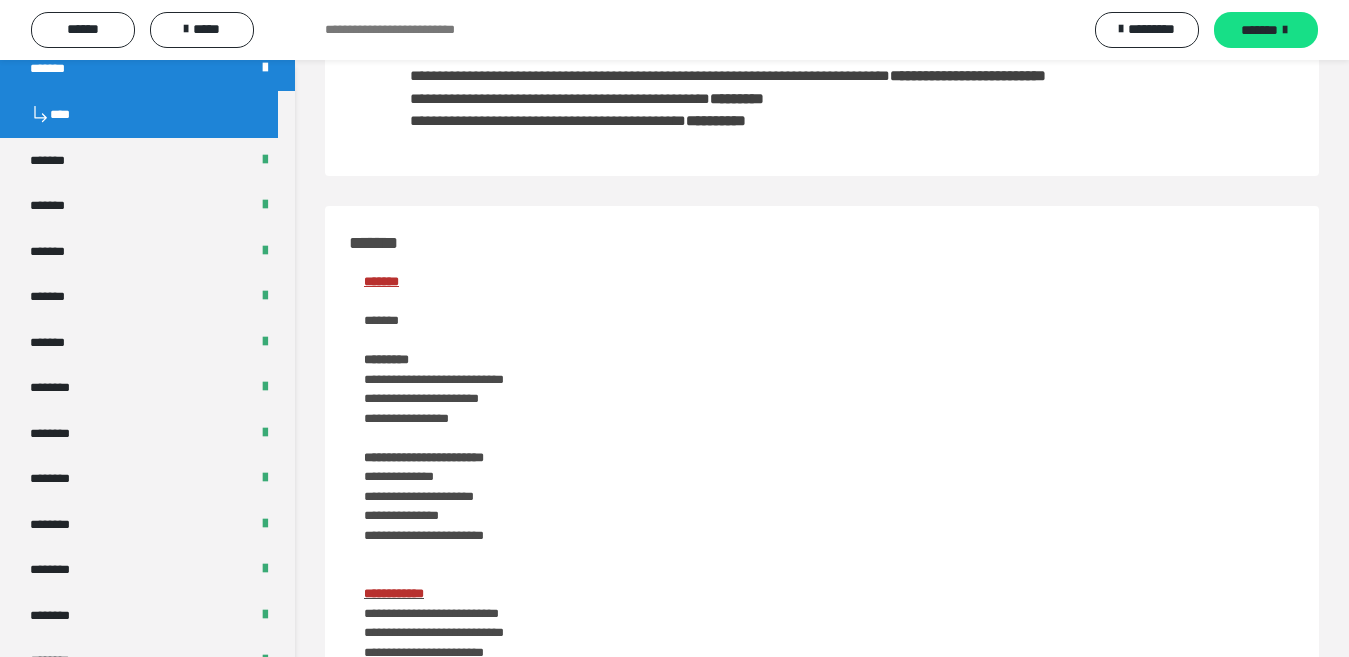 scroll, scrollTop: 0, scrollLeft: 0, axis: both 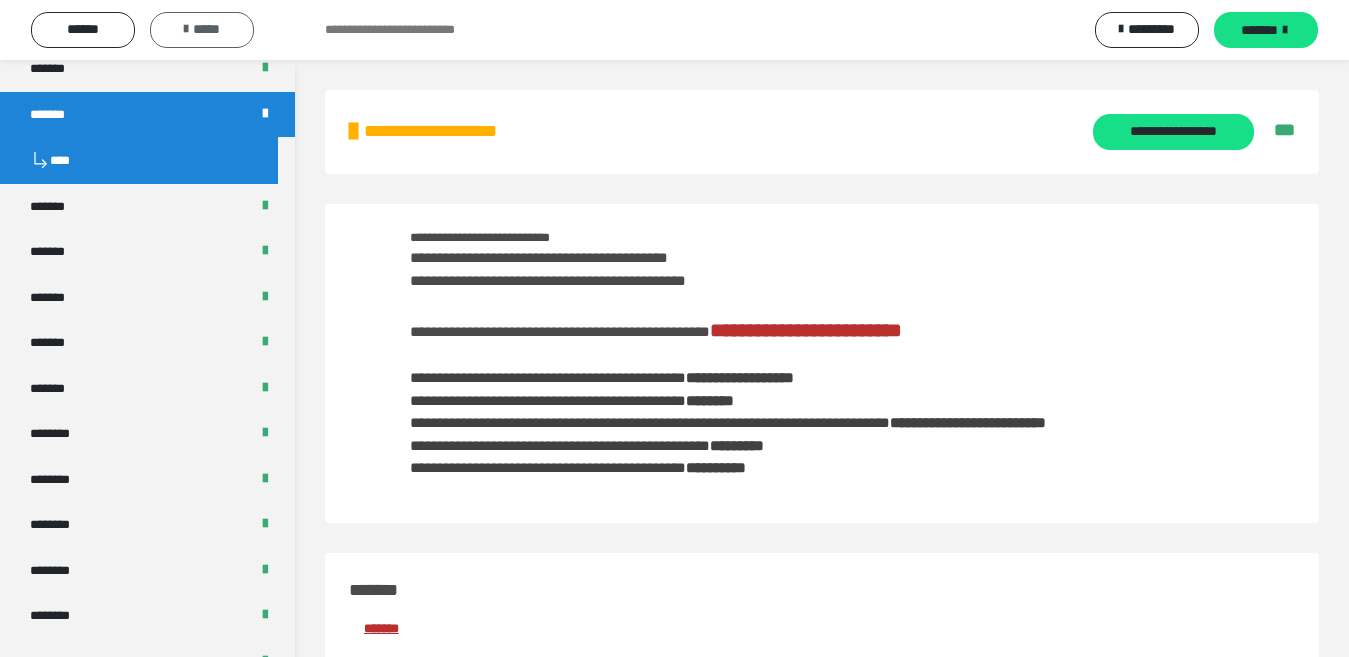 click on "*****" at bounding box center [202, 30] 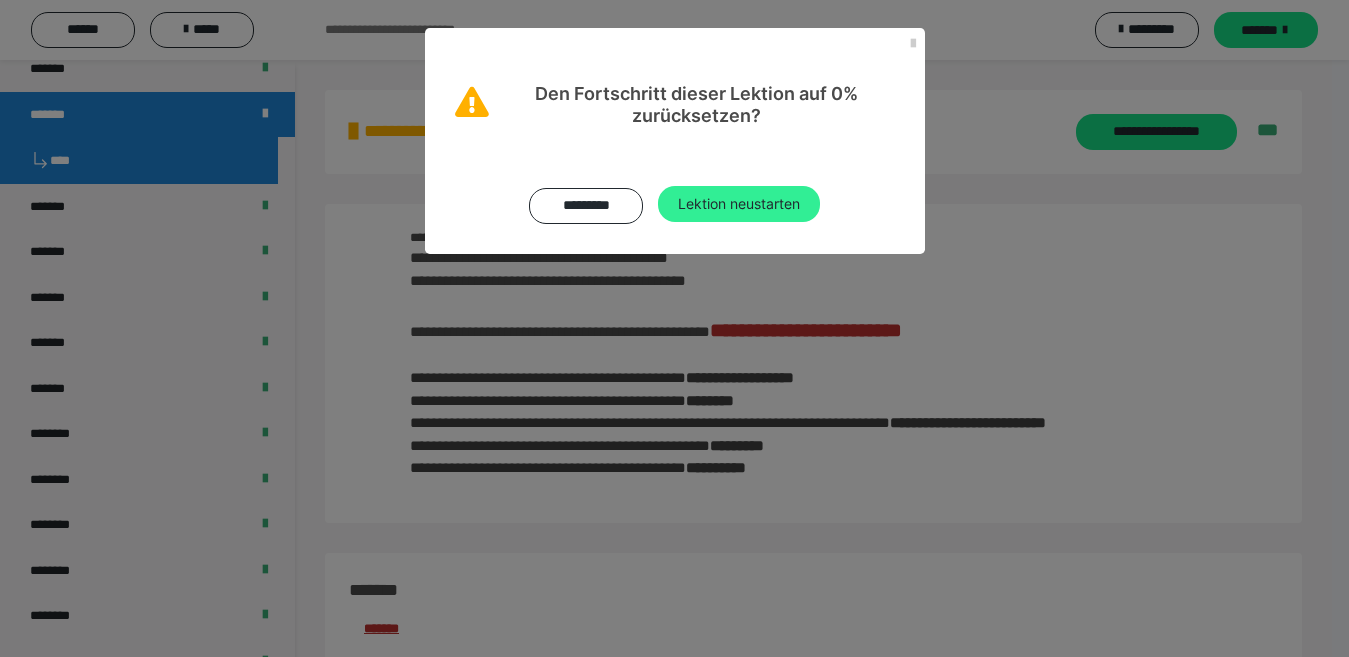 click on "Lektion neustarten" at bounding box center [739, 204] 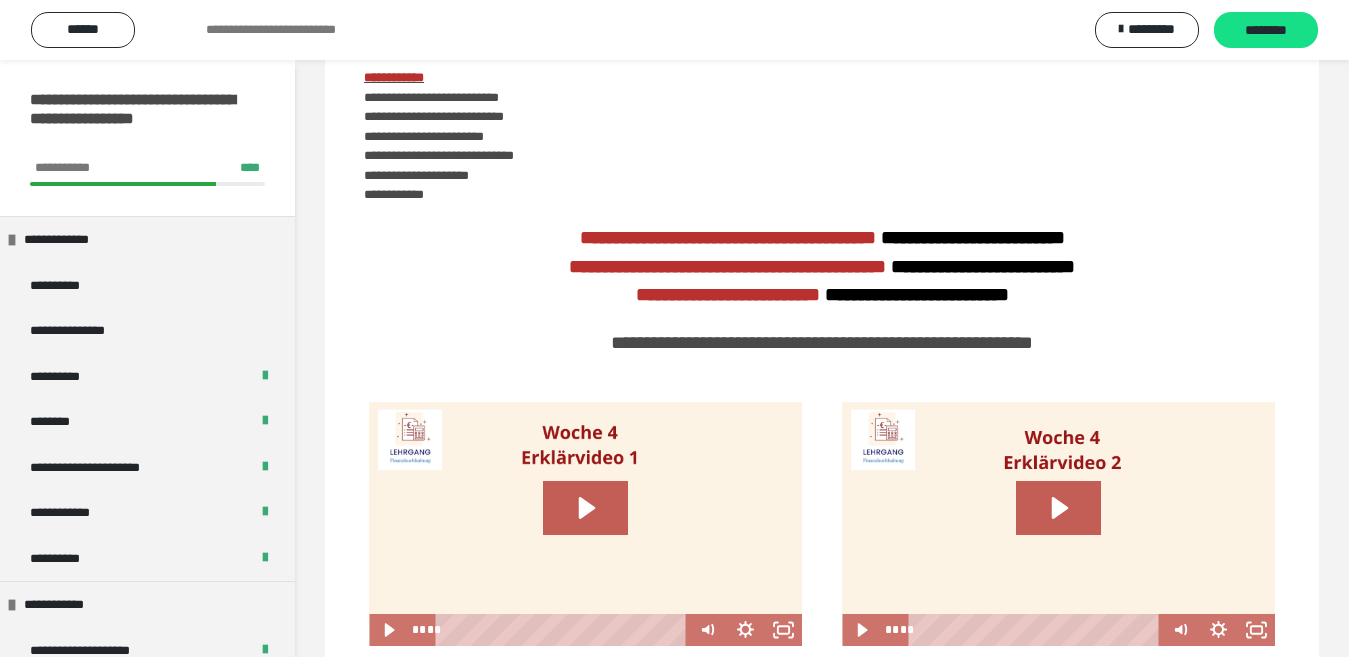 scroll, scrollTop: 0, scrollLeft: 0, axis: both 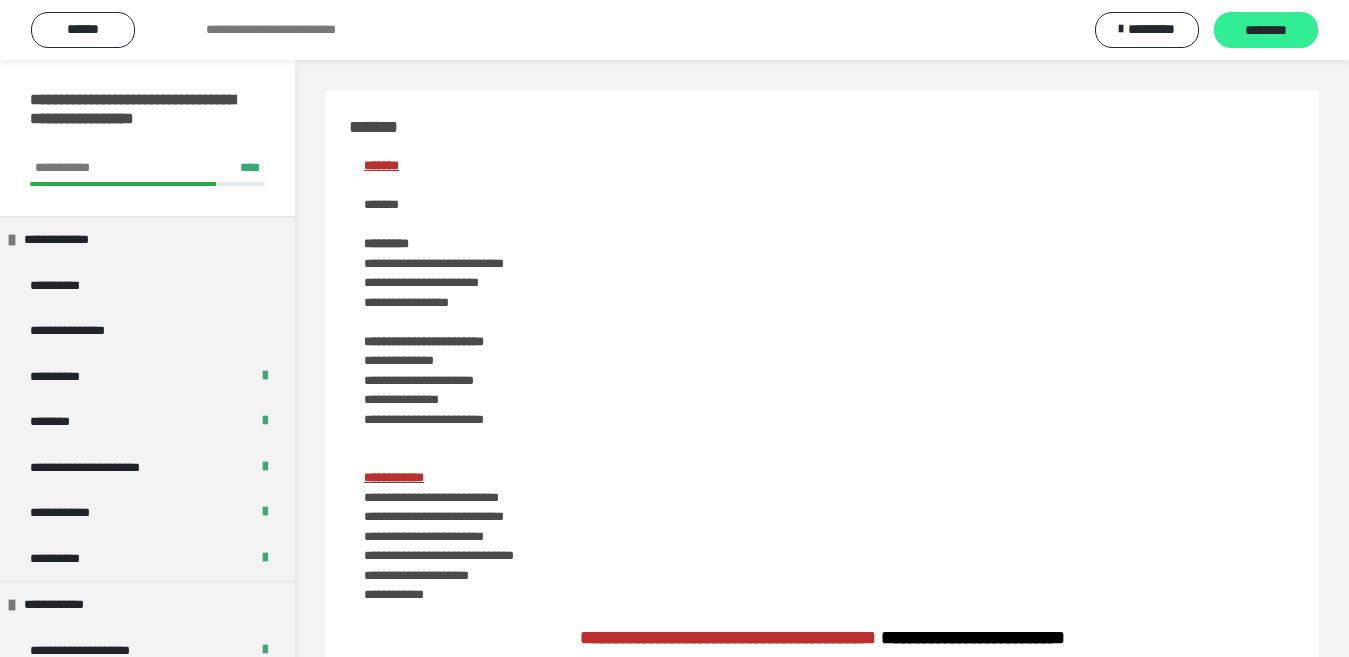 click on "********" at bounding box center (1266, 31) 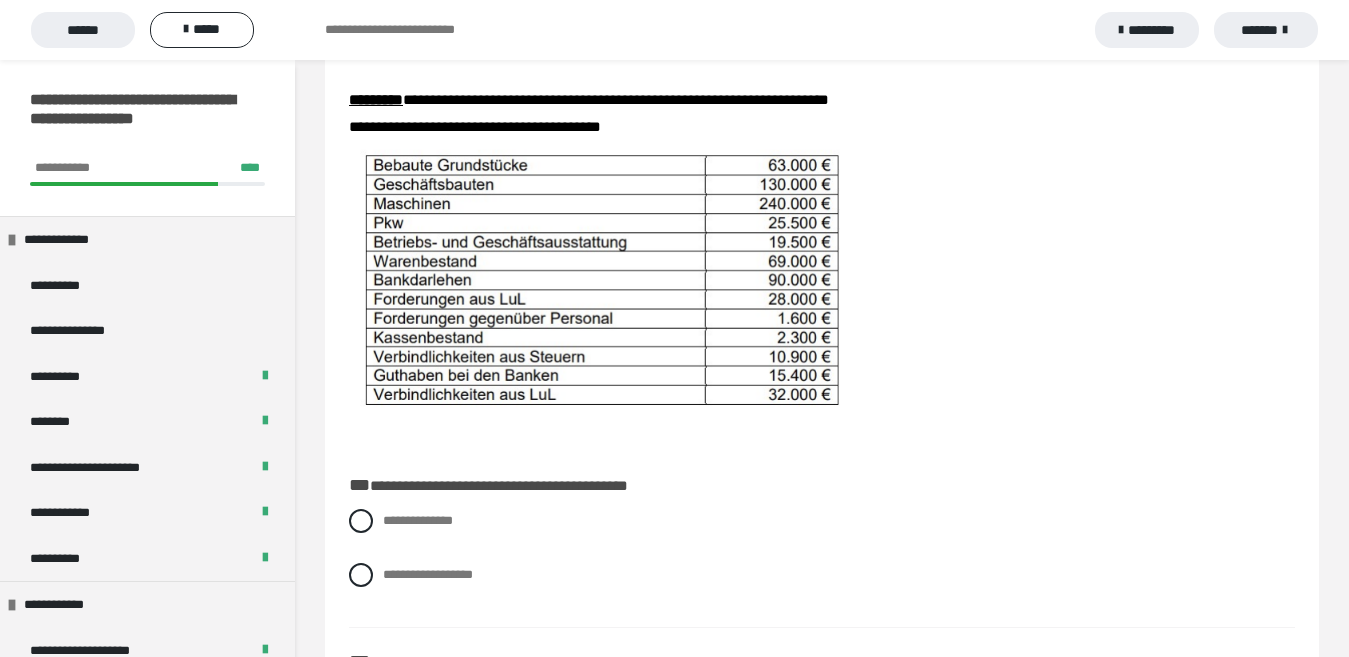 scroll, scrollTop: 400, scrollLeft: 0, axis: vertical 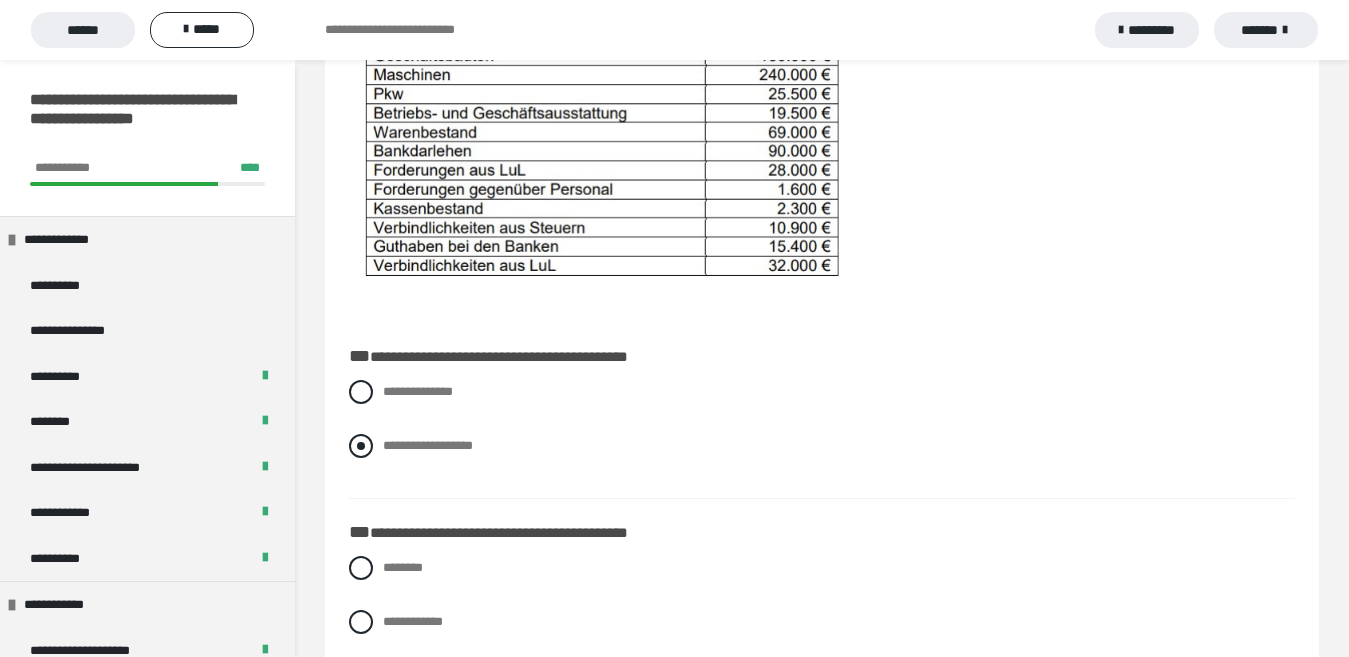 click at bounding box center [361, 446] 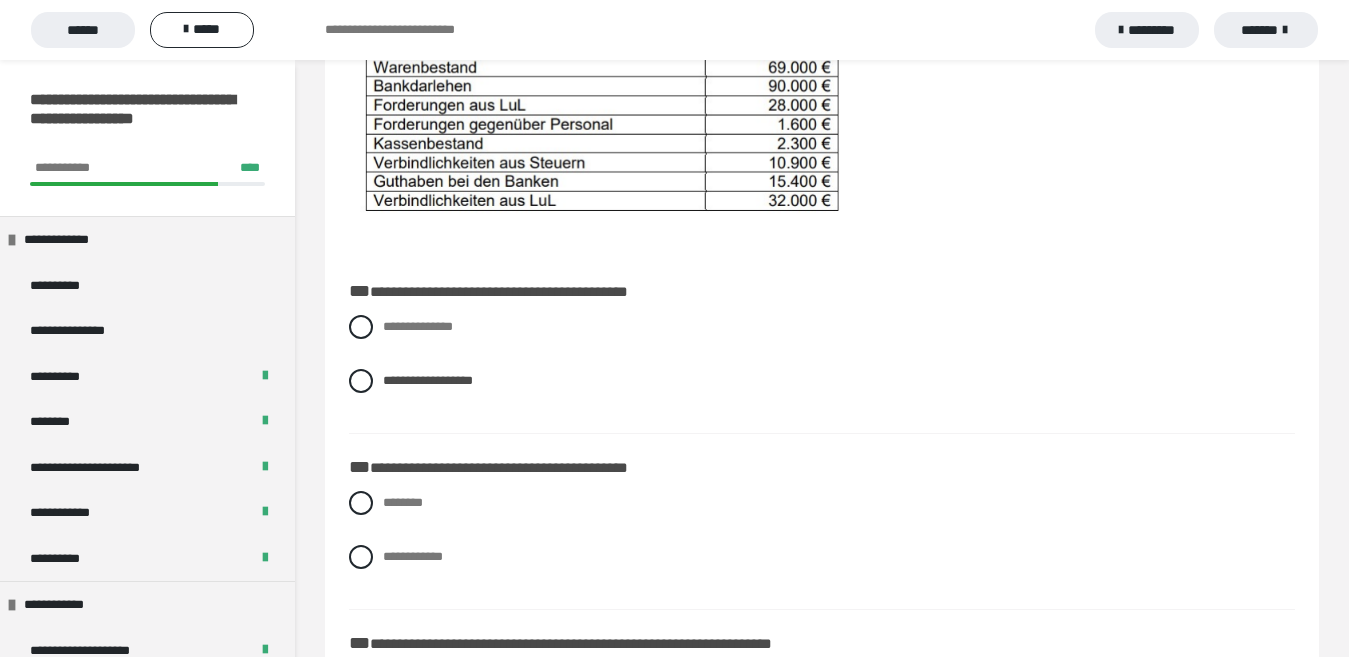 scroll, scrollTop: 500, scrollLeft: 0, axis: vertical 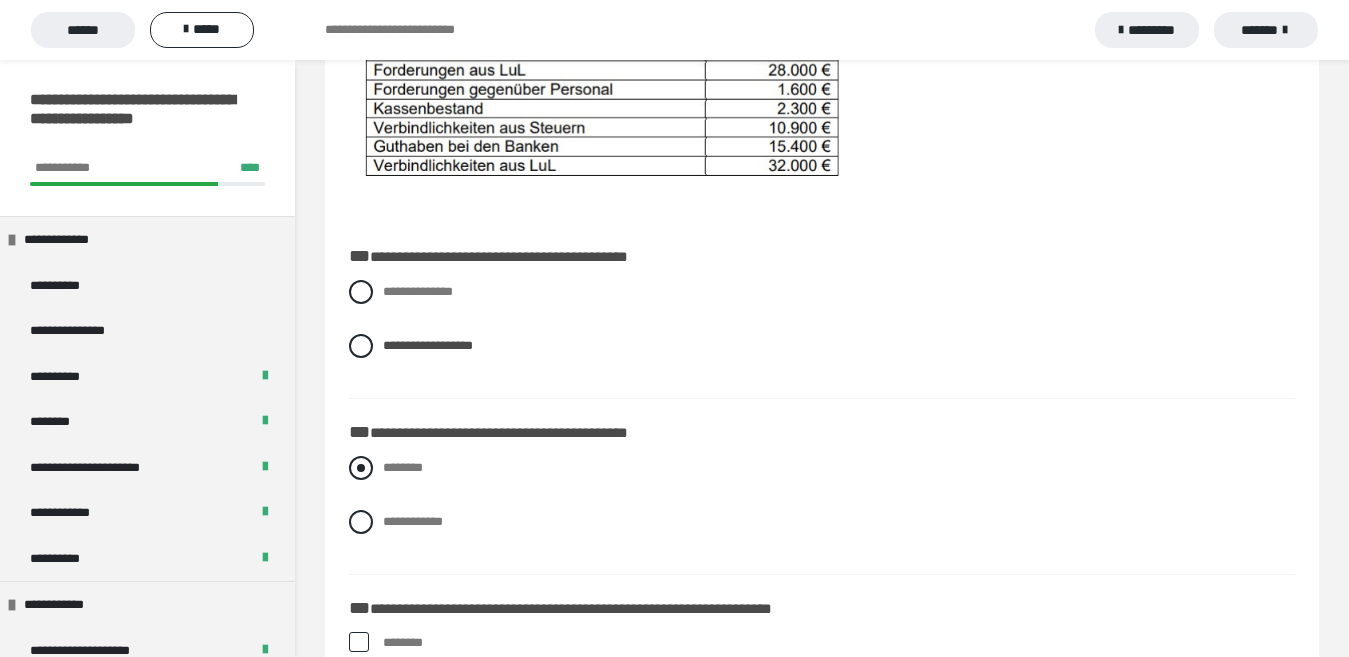 click at bounding box center (361, 468) 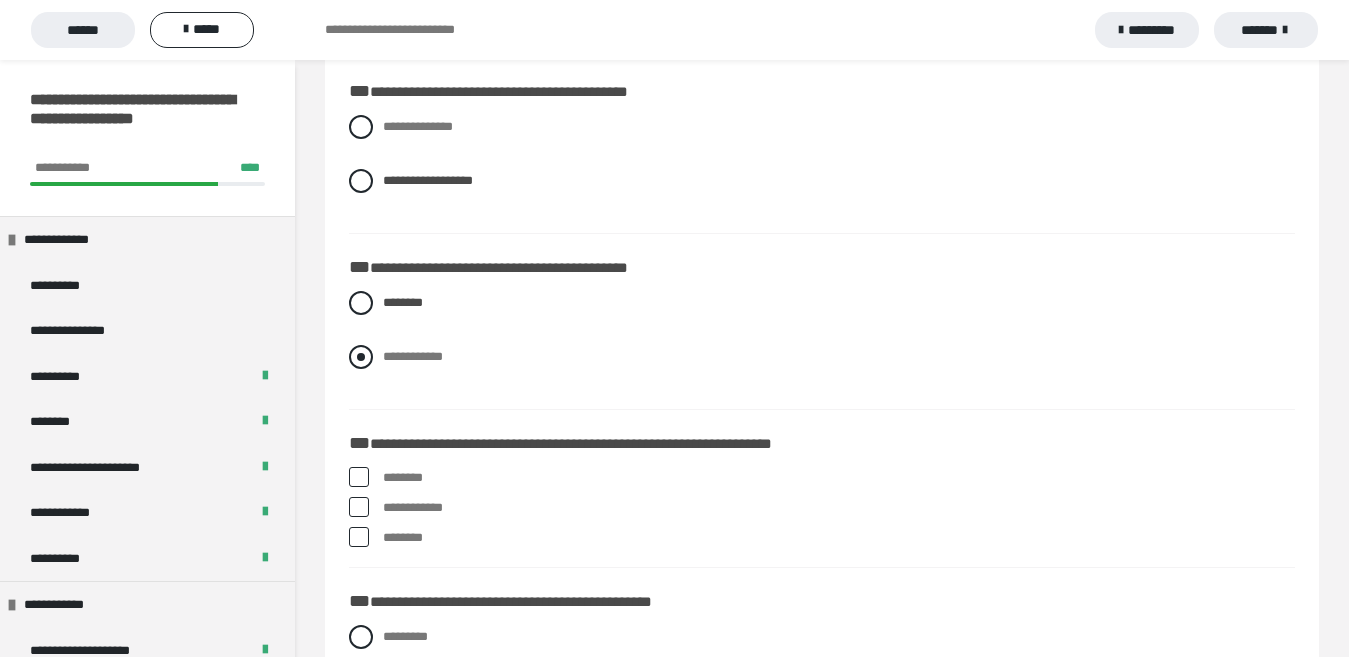 scroll, scrollTop: 700, scrollLeft: 0, axis: vertical 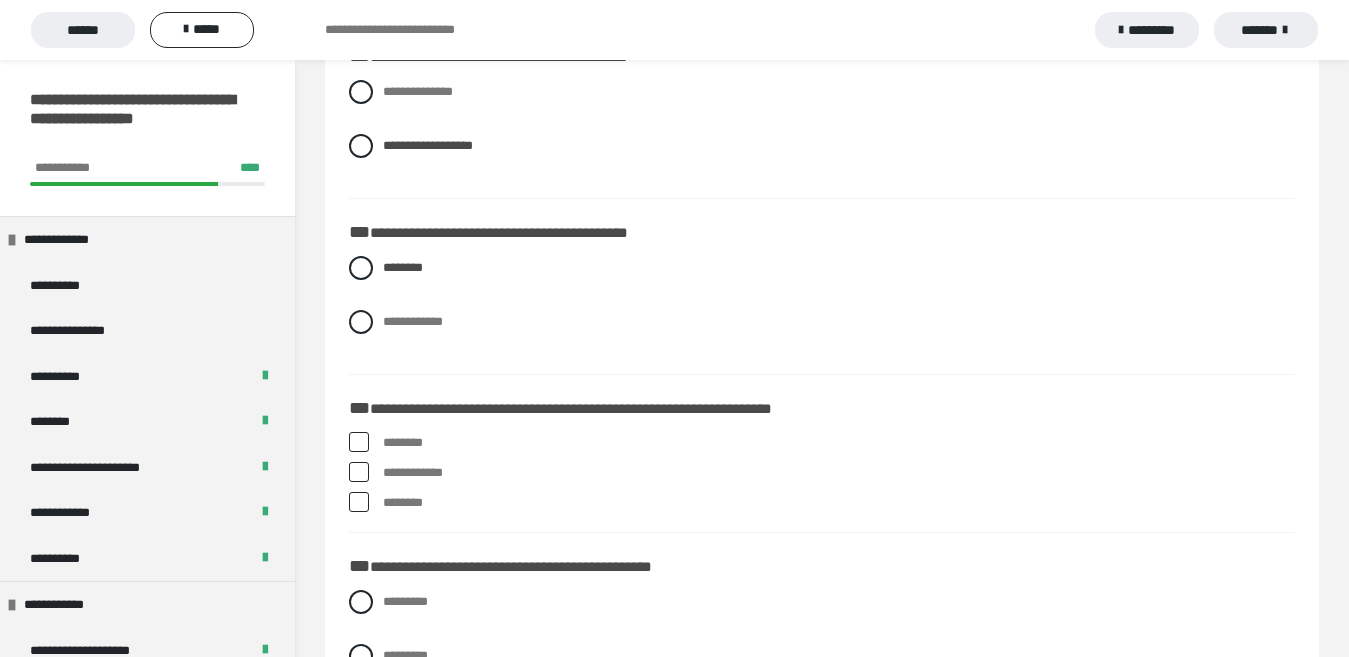 click at bounding box center [359, 472] 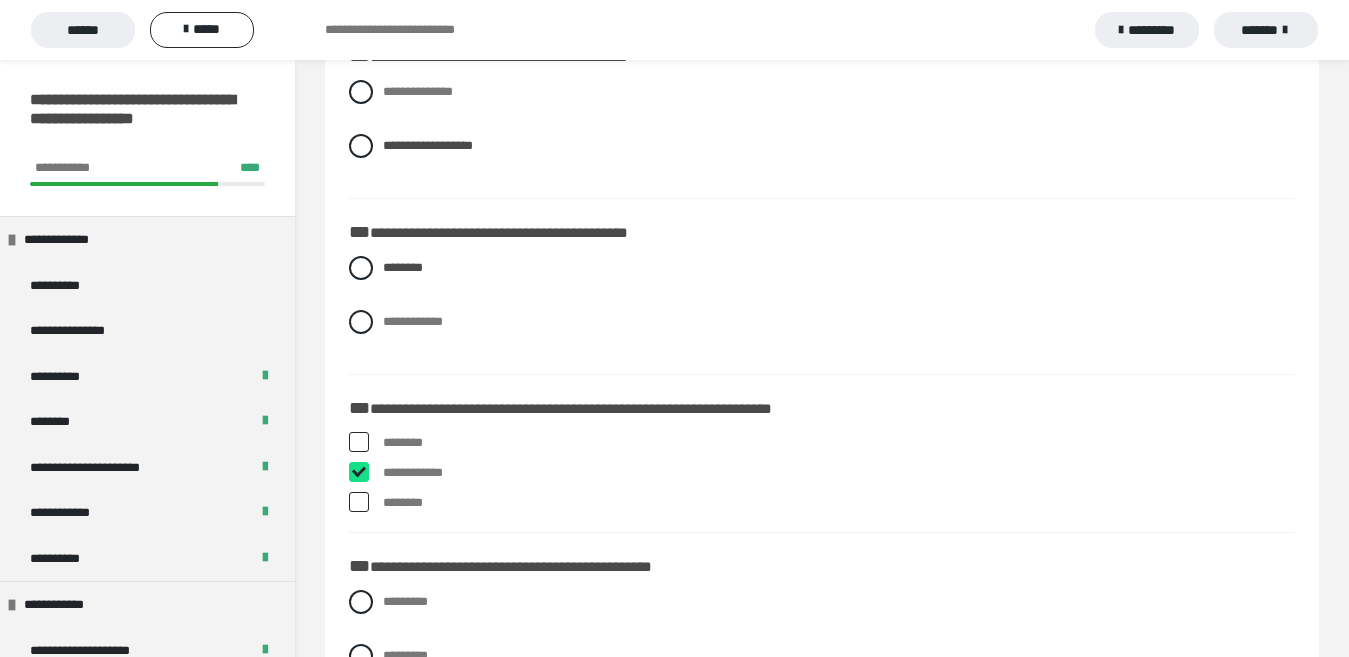checkbox on "****" 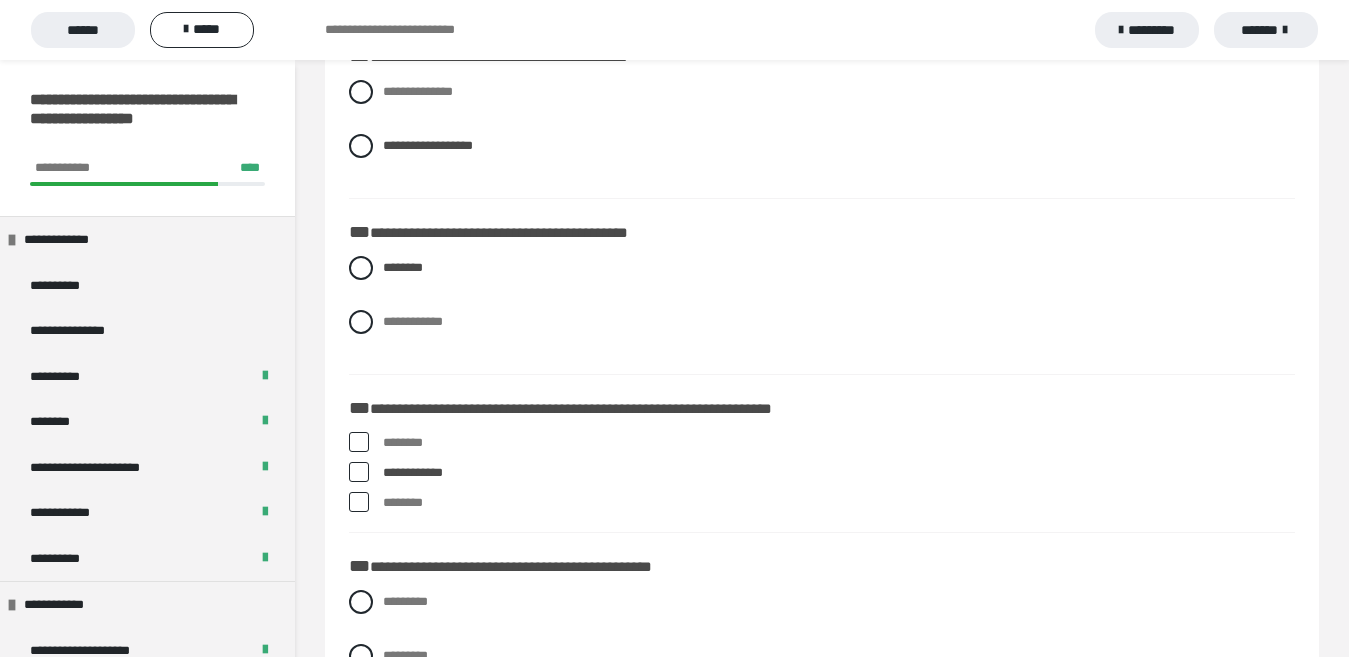 click on "********" at bounding box center [822, 503] 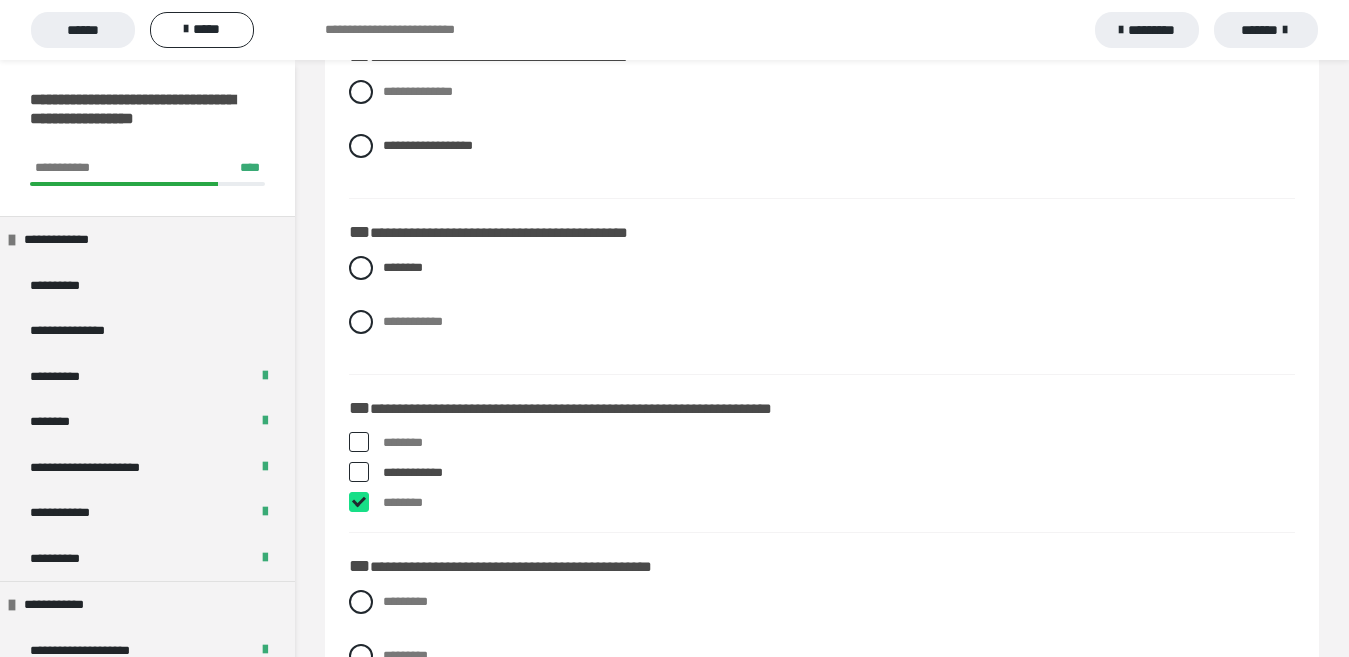checkbox on "****" 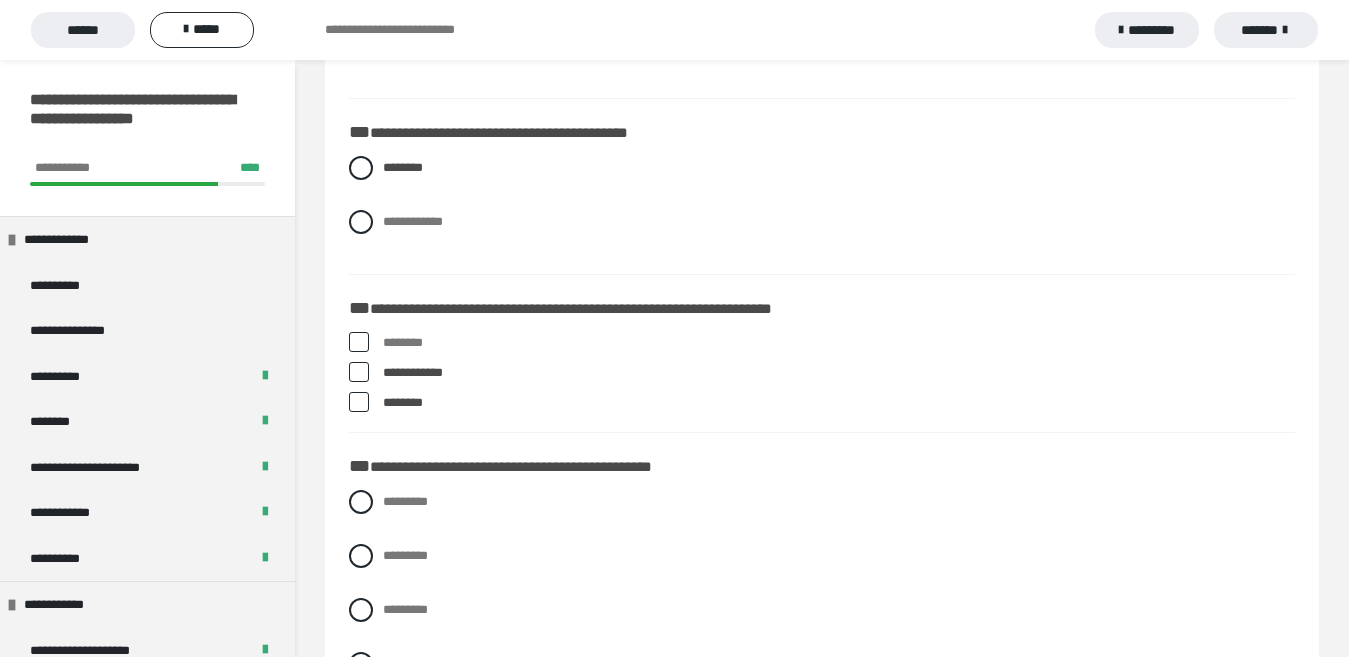 scroll, scrollTop: 900, scrollLeft: 0, axis: vertical 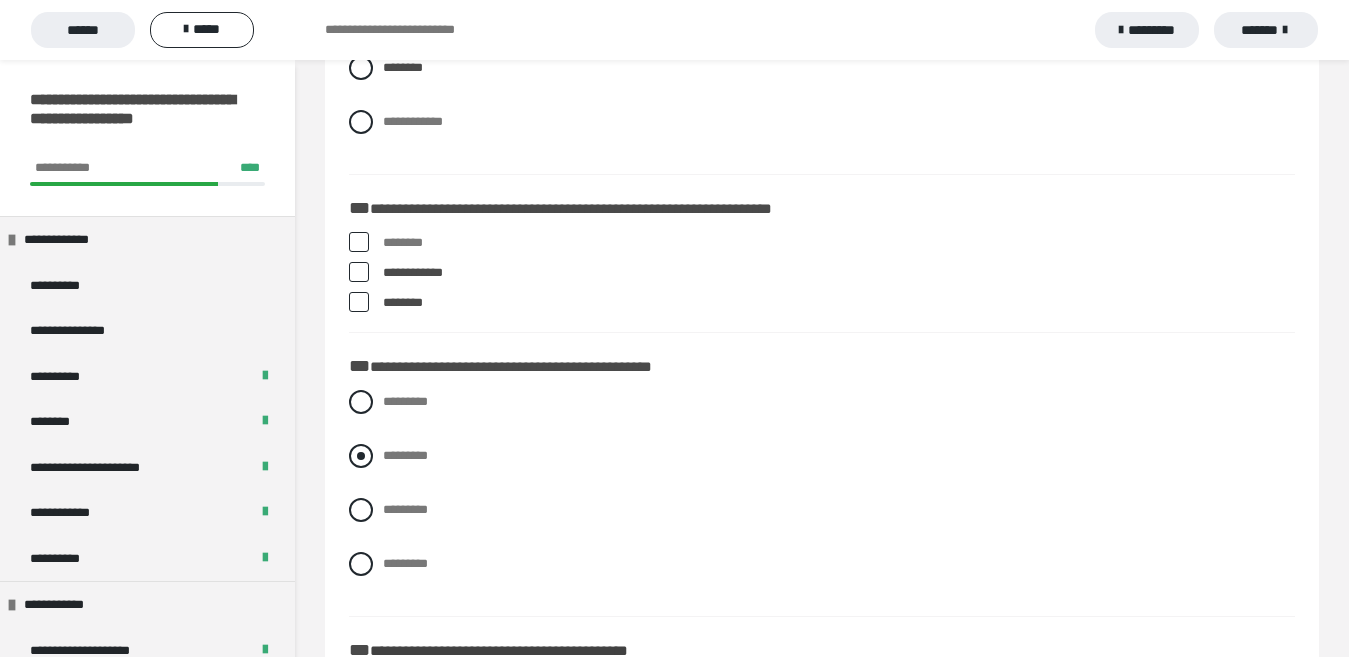 click at bounding box center (361, 456) 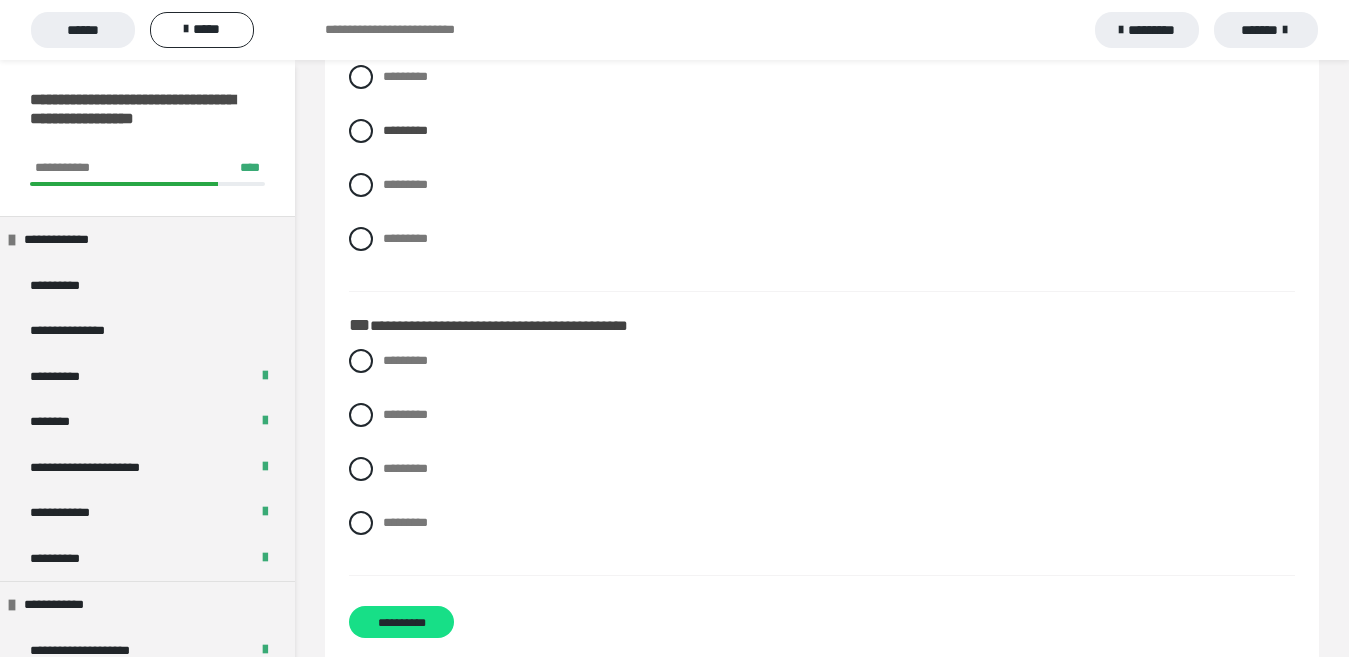 scroll, scrollTop: 1260, scrollLeft: 0, axis: vertical 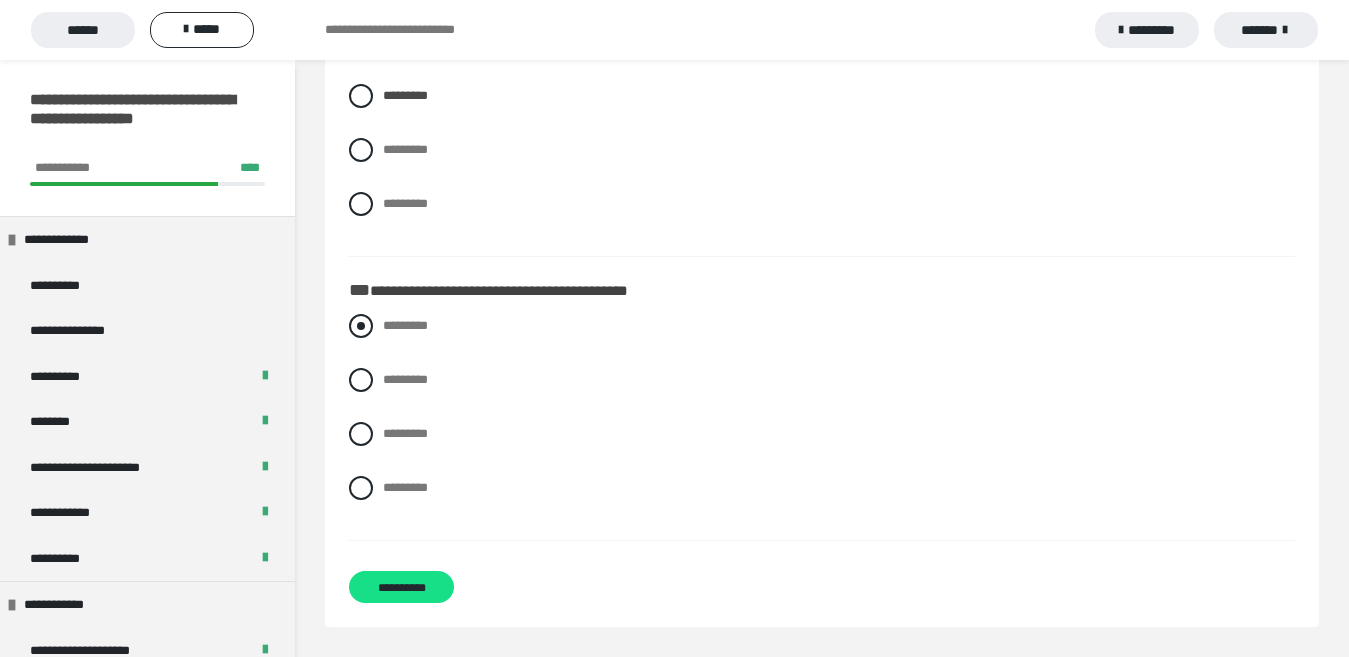 click at bounding box center (361, 326) 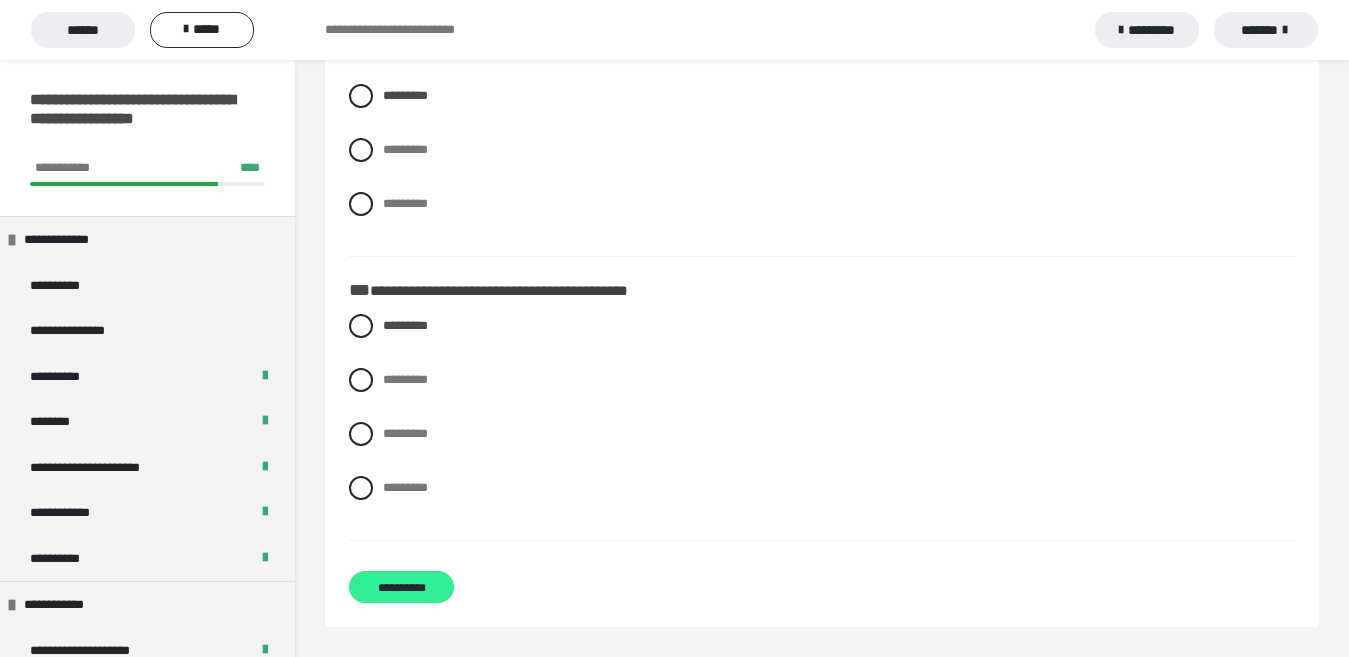 click on "**********" at bounding box center (401, 587) 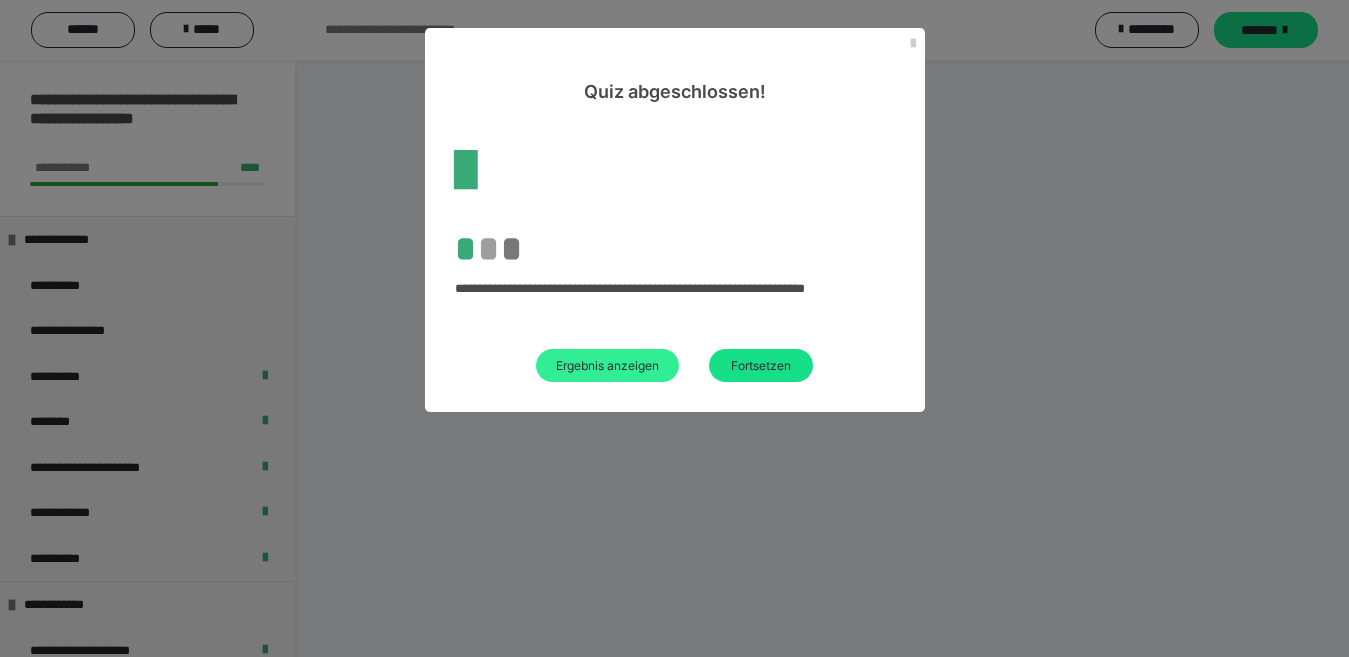 scroll, scrollTop: 60, scrollLeft: 0, axis: vertical 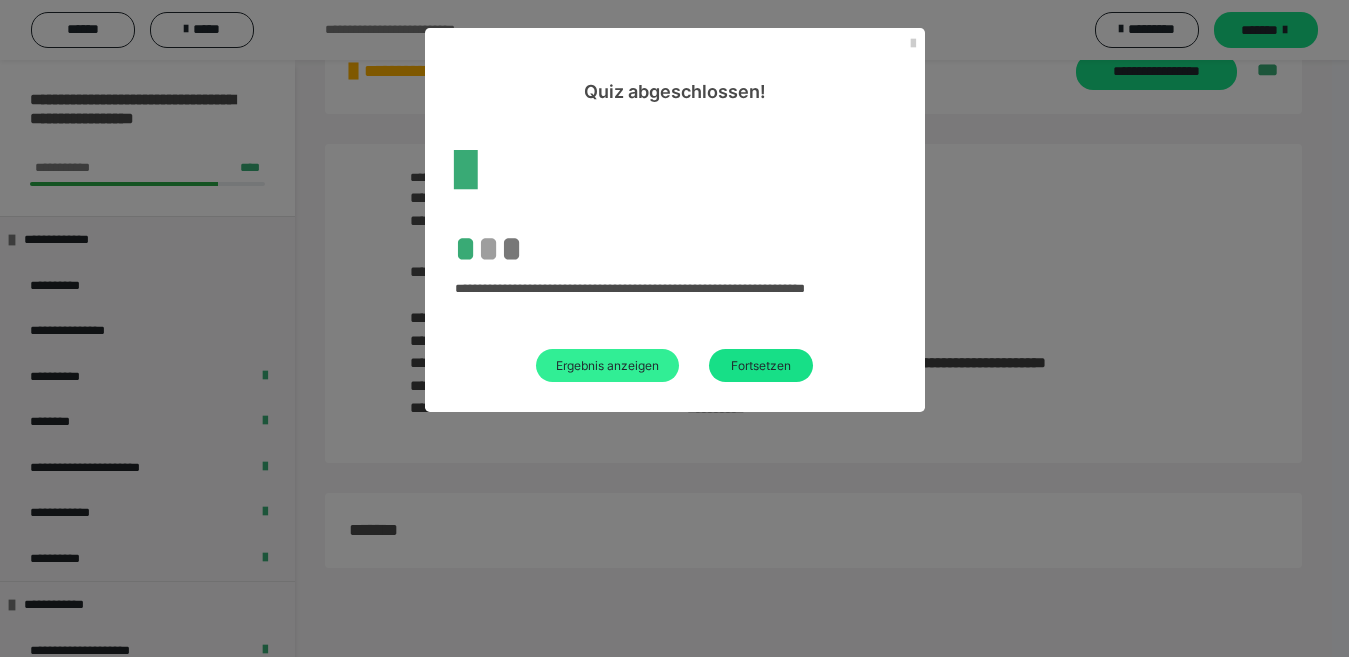 click on "Ergebnis anzeigen" at bounding box center [607, 365] 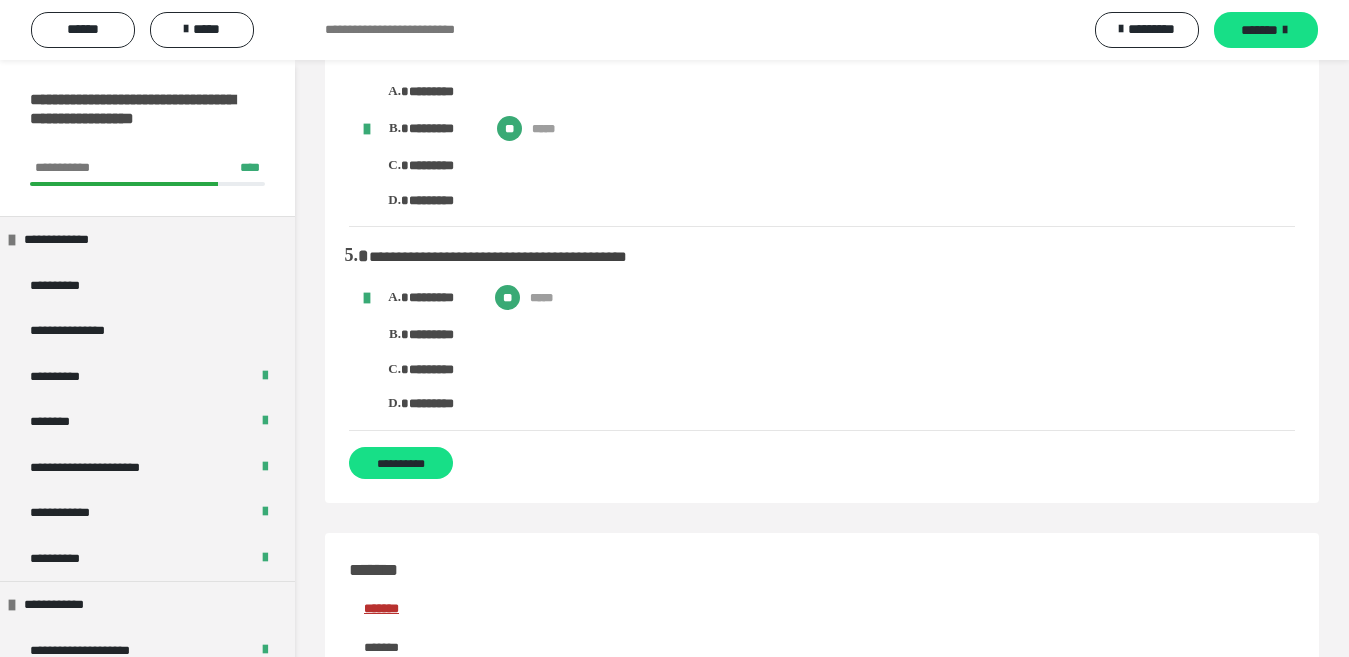 scroll, scrollTop: 500, scrollLeft: 0, axis: vertical 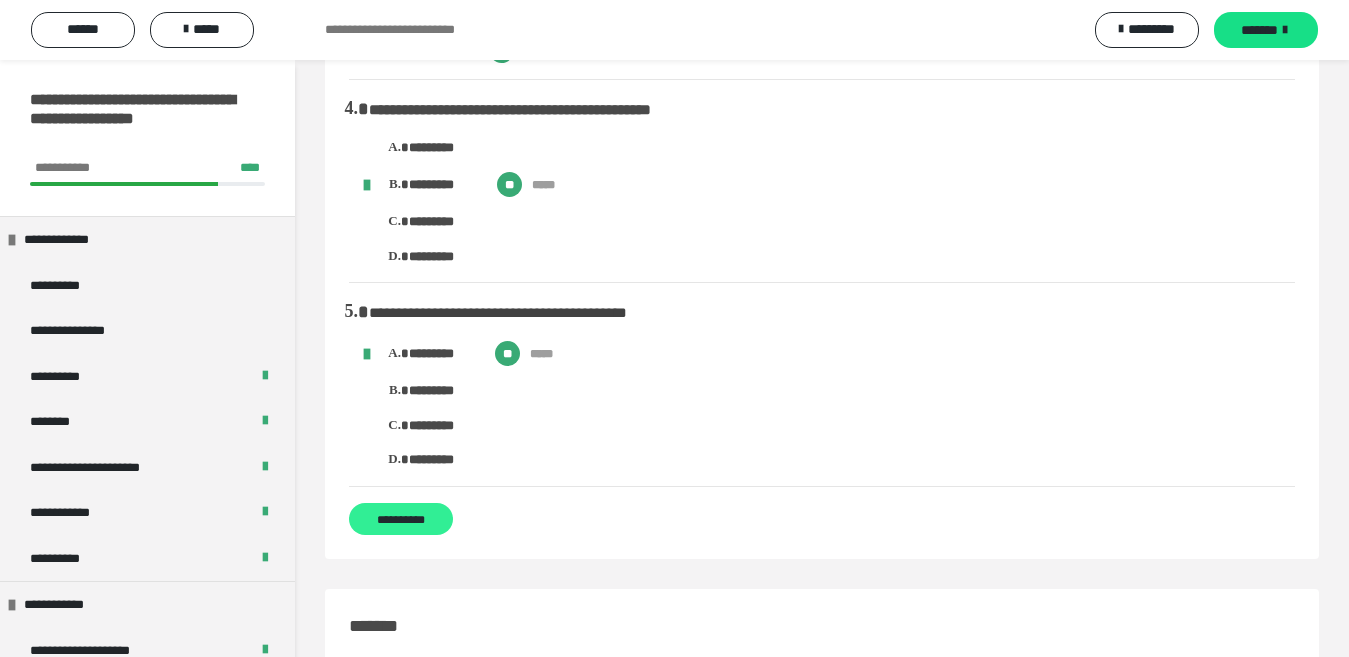 click on "**********" at bounding box center (401, 519) 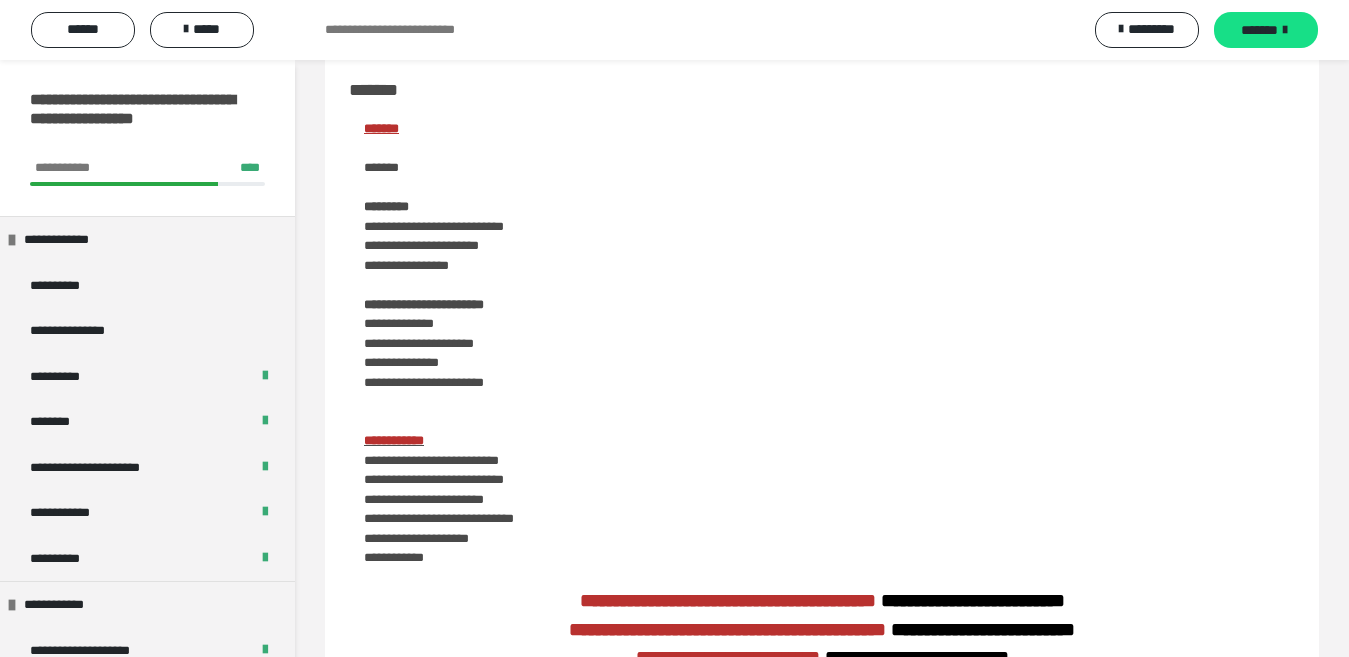 scroll, scrollTop: 64, scrollLeft: 0, axis: vertical 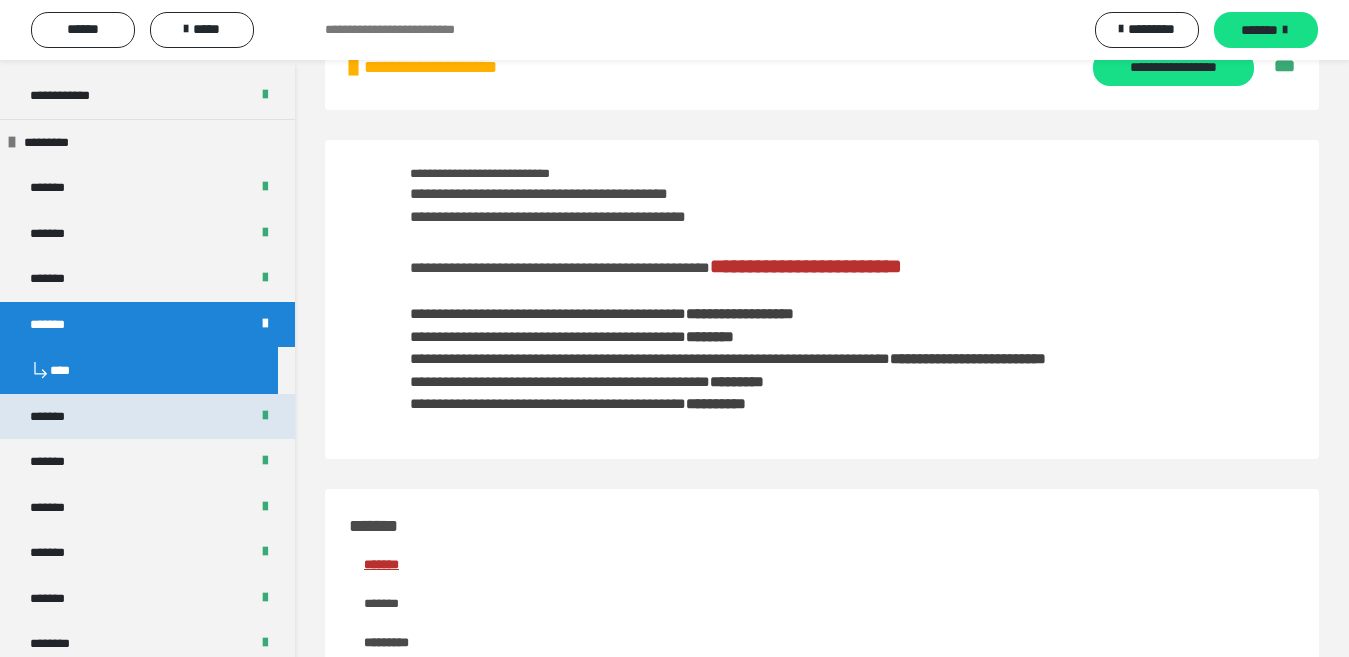click on "*******" at bounding box center (147, 417) 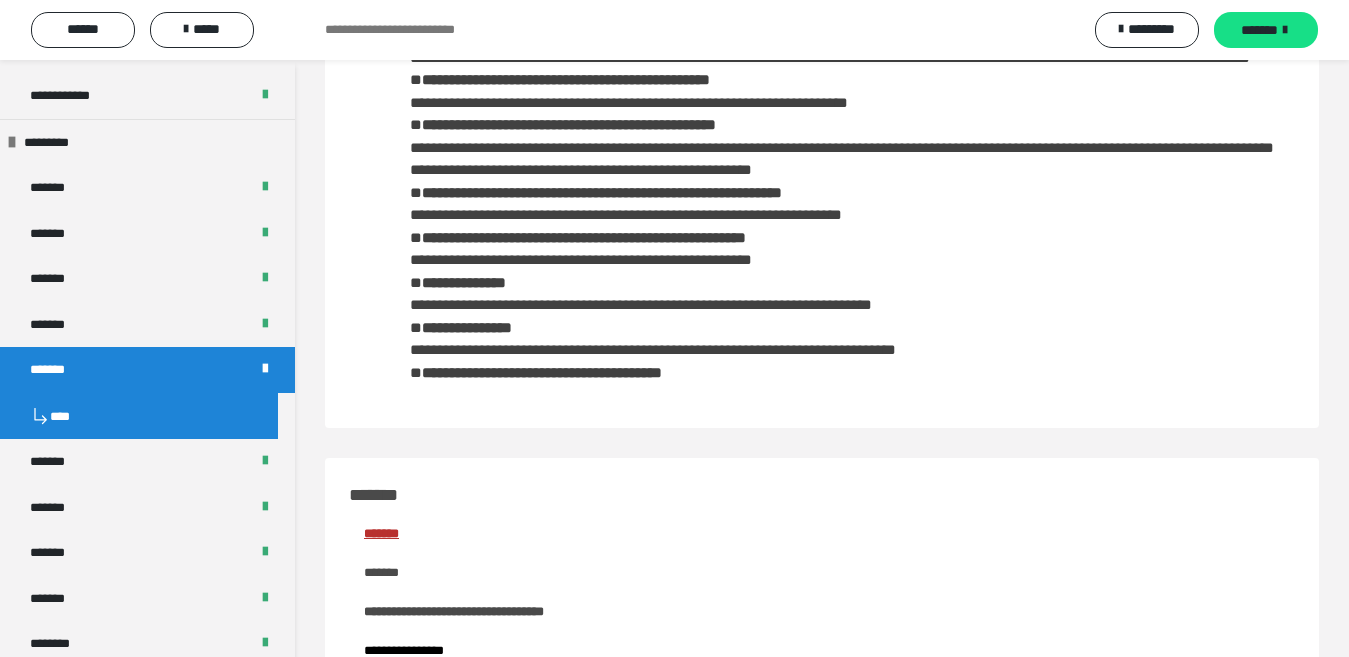 scroll, scrollTop: 0, scrollLeft: 0, axis: both 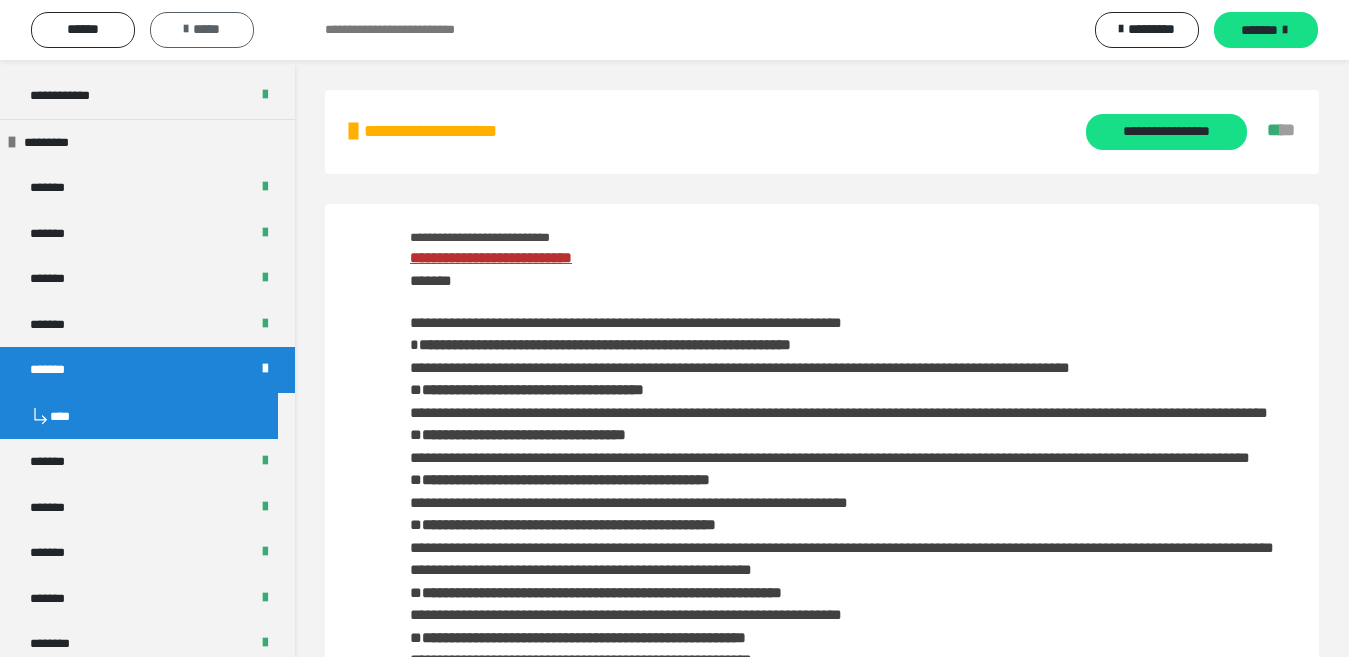 click on "*****" at bounding box center [202, 30] 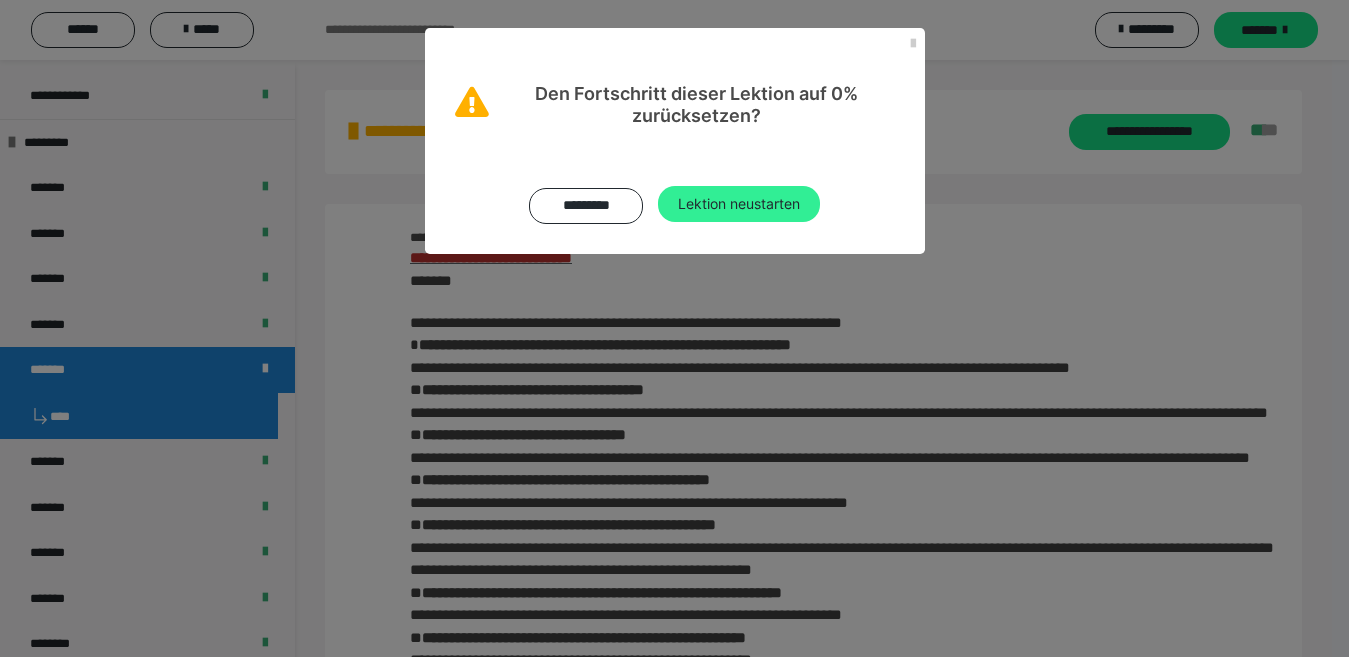 click on "Lektion neustarten" at bounding box center [739, 204] 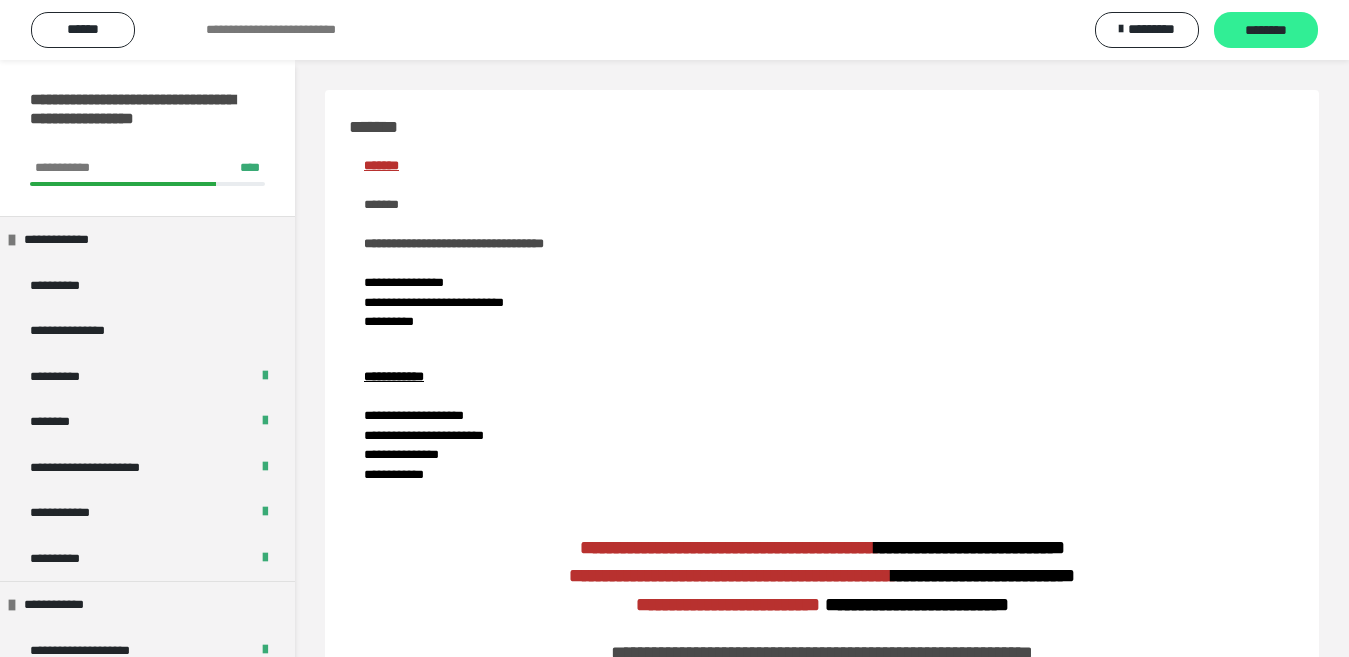 click on "********" at bounding box center (1266, 31) 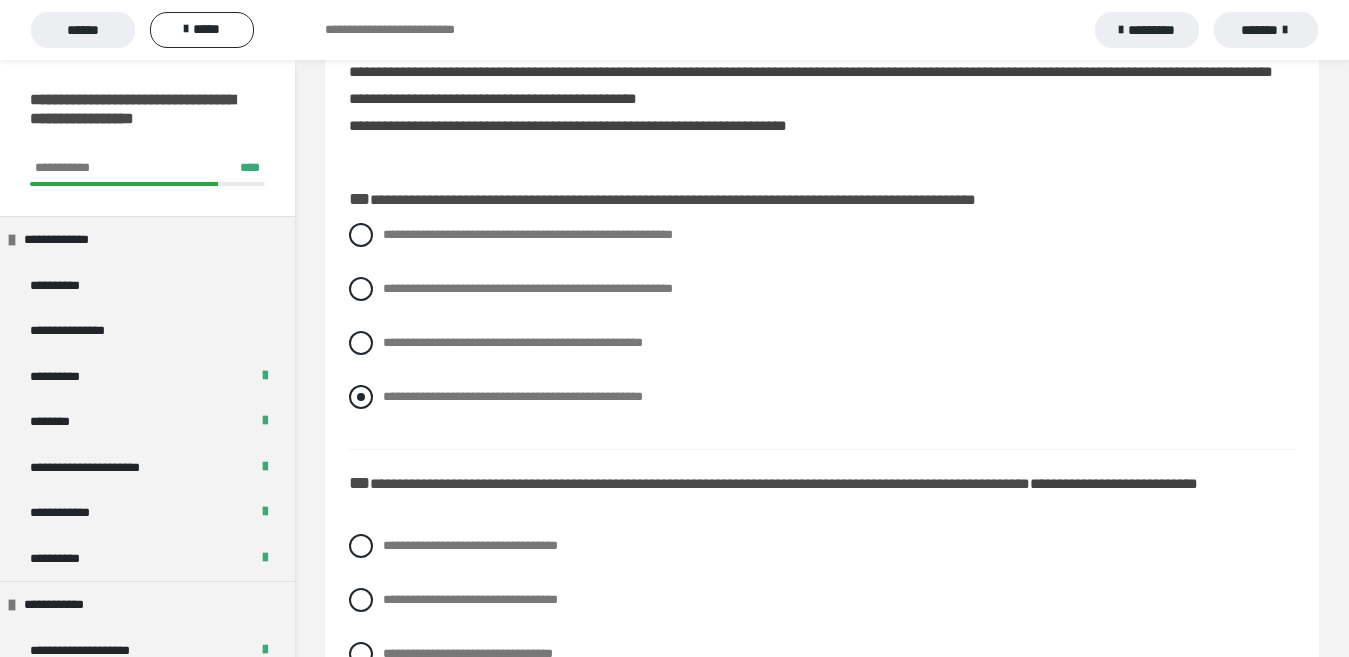 scroll, scrollTop: 919, scrollLeft: 0, axis: vertical 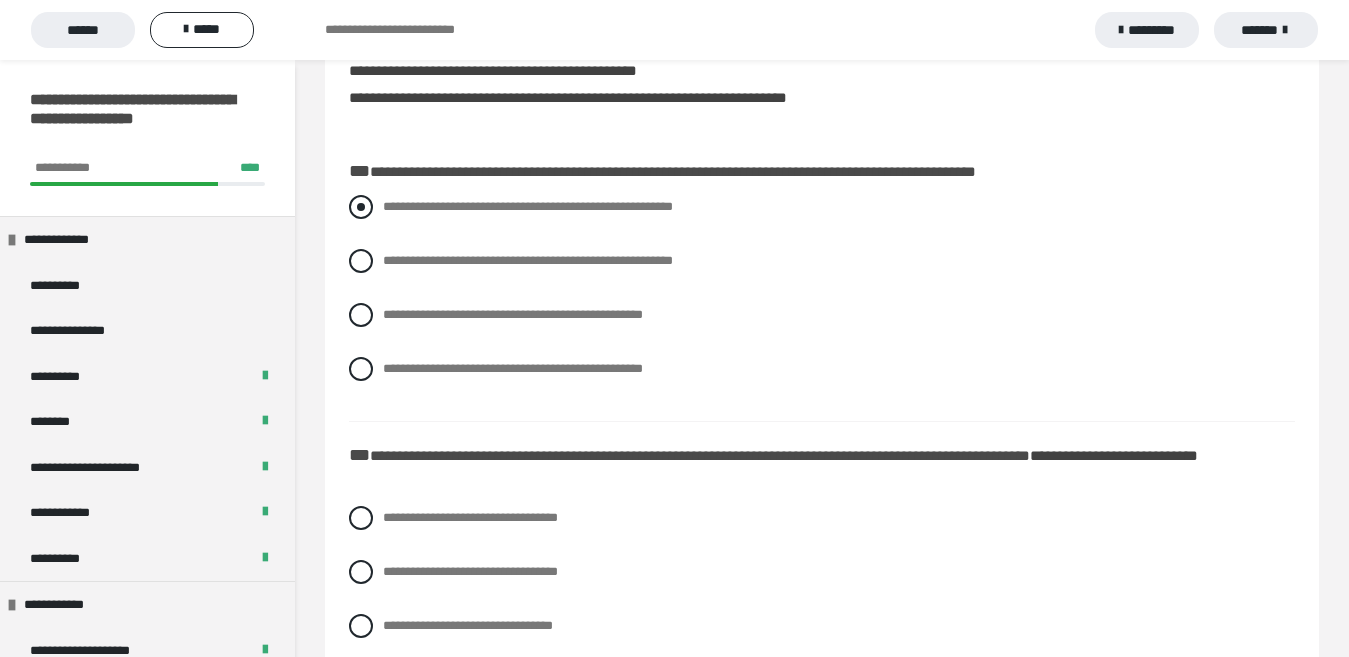 click at bounding box center [361, 207] 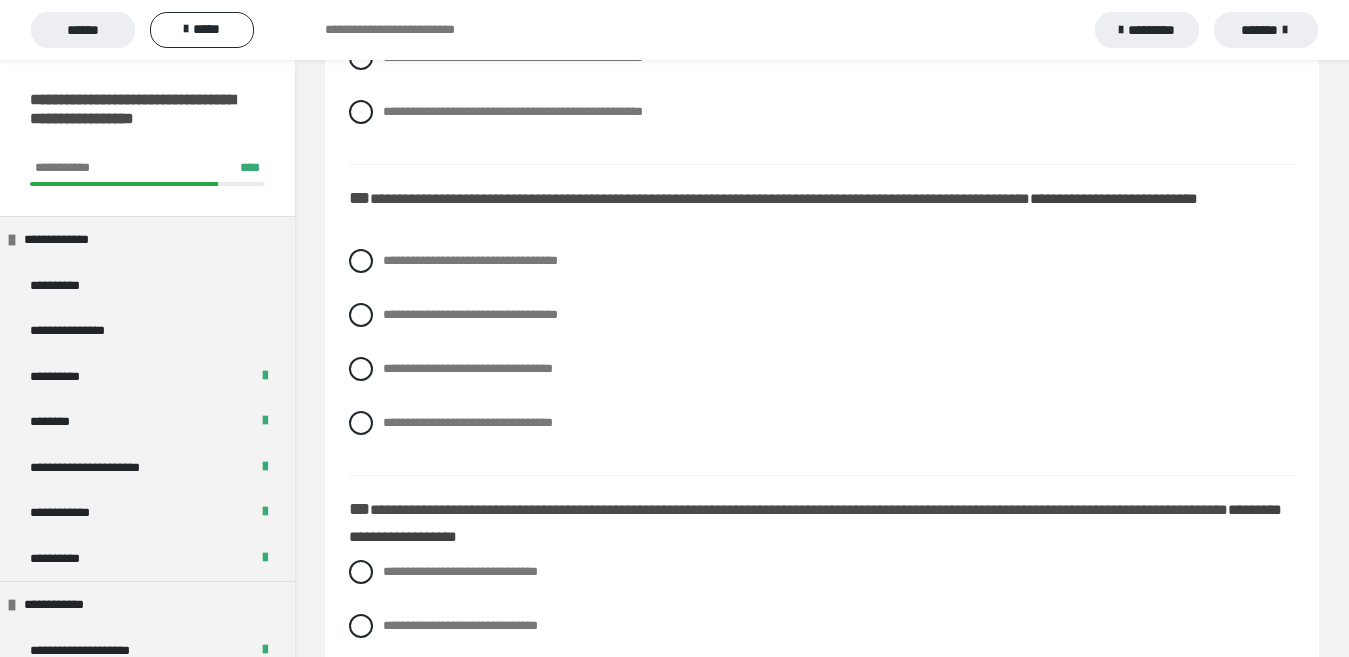 scroll, scrollTop: 1319, scrollLeft: 0, axis: vertical 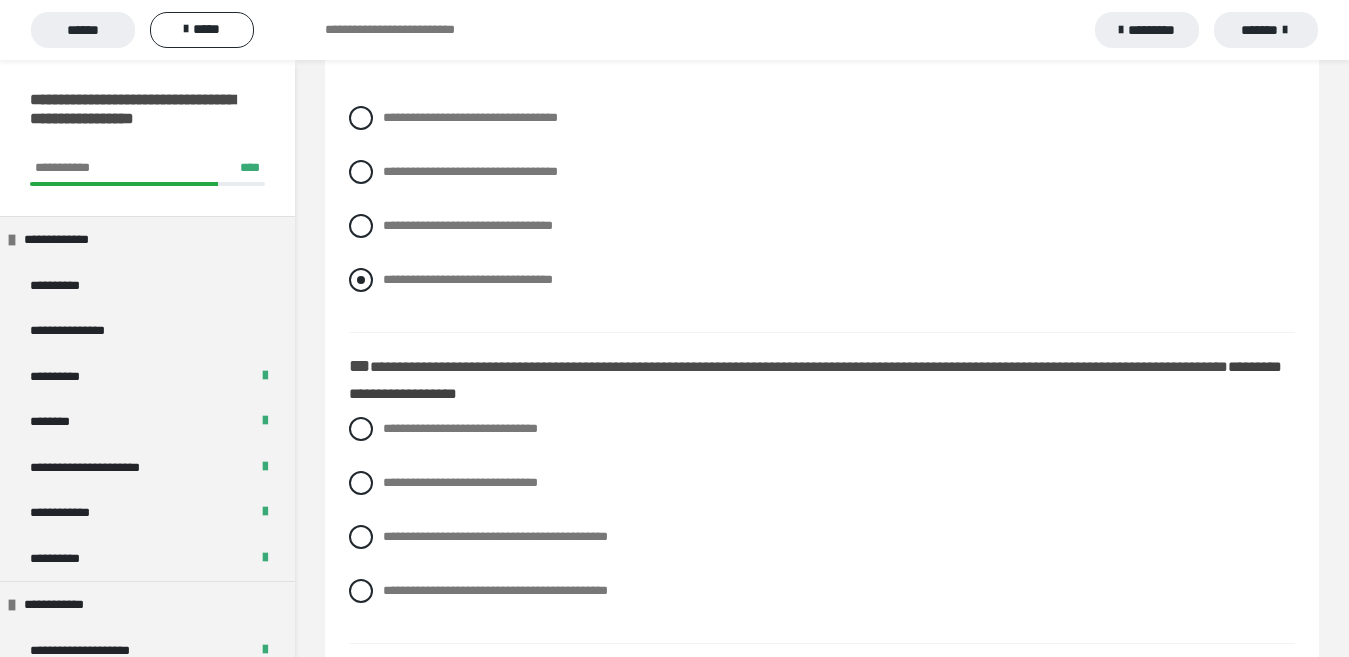 click at bounding box center [361, 280] 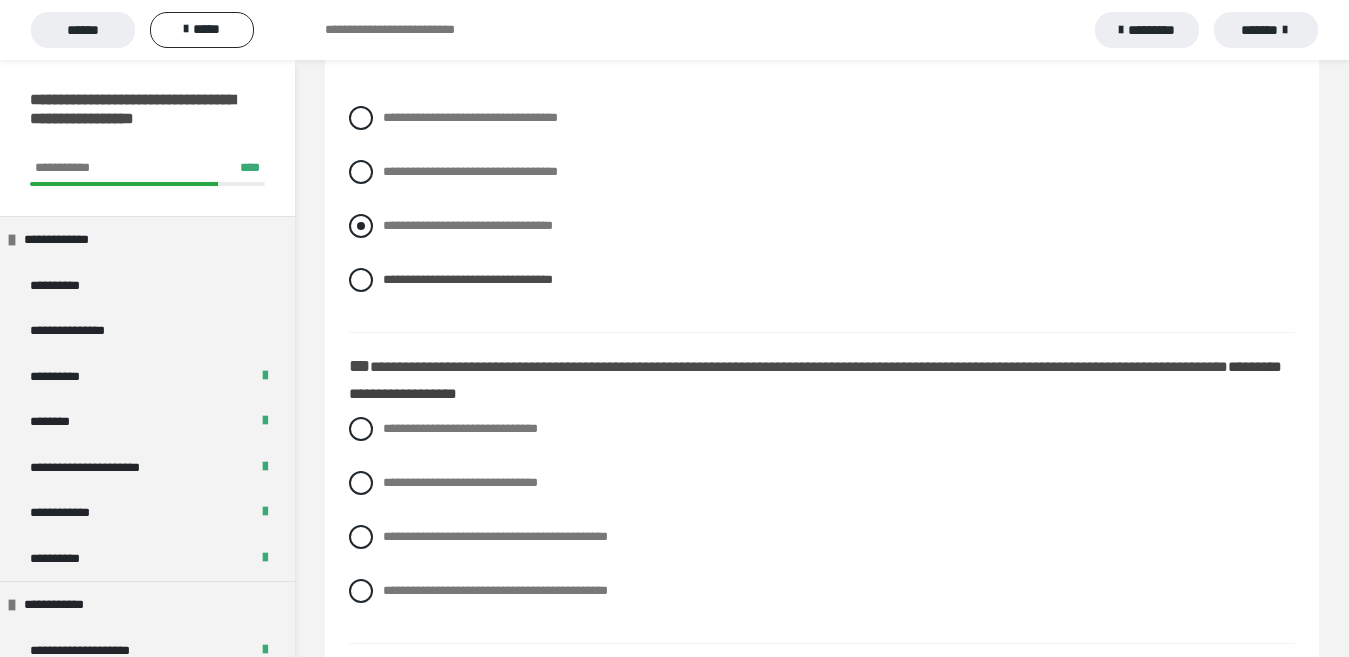 click at bounding box center (361, 226) 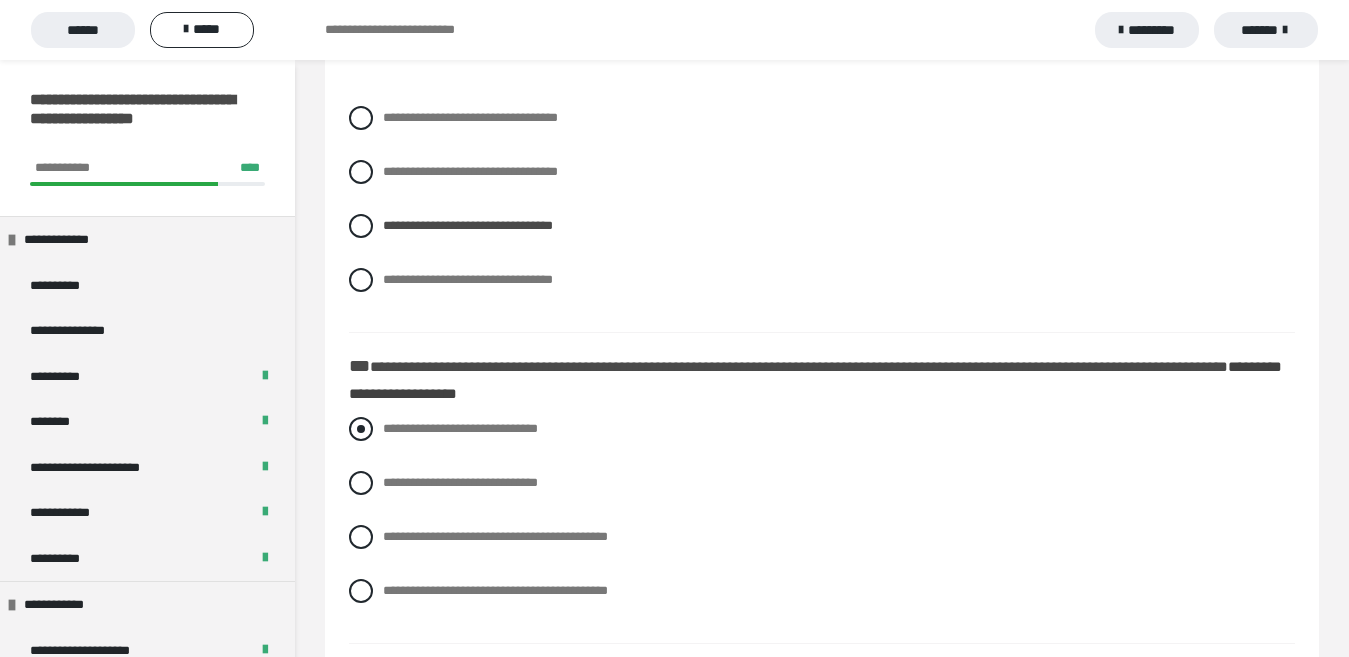 click at bounding box center (361, 429) 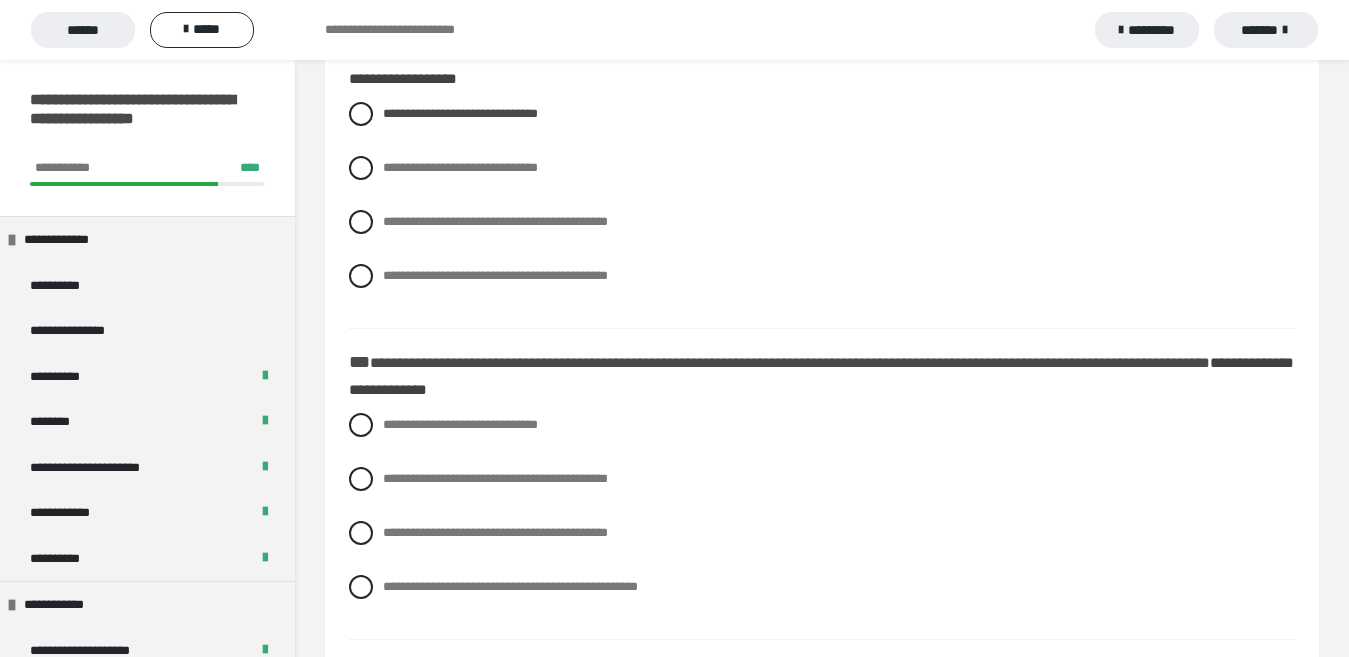 scroll, scrollTop: 1719, scrollLeft: 0, axis: vertical 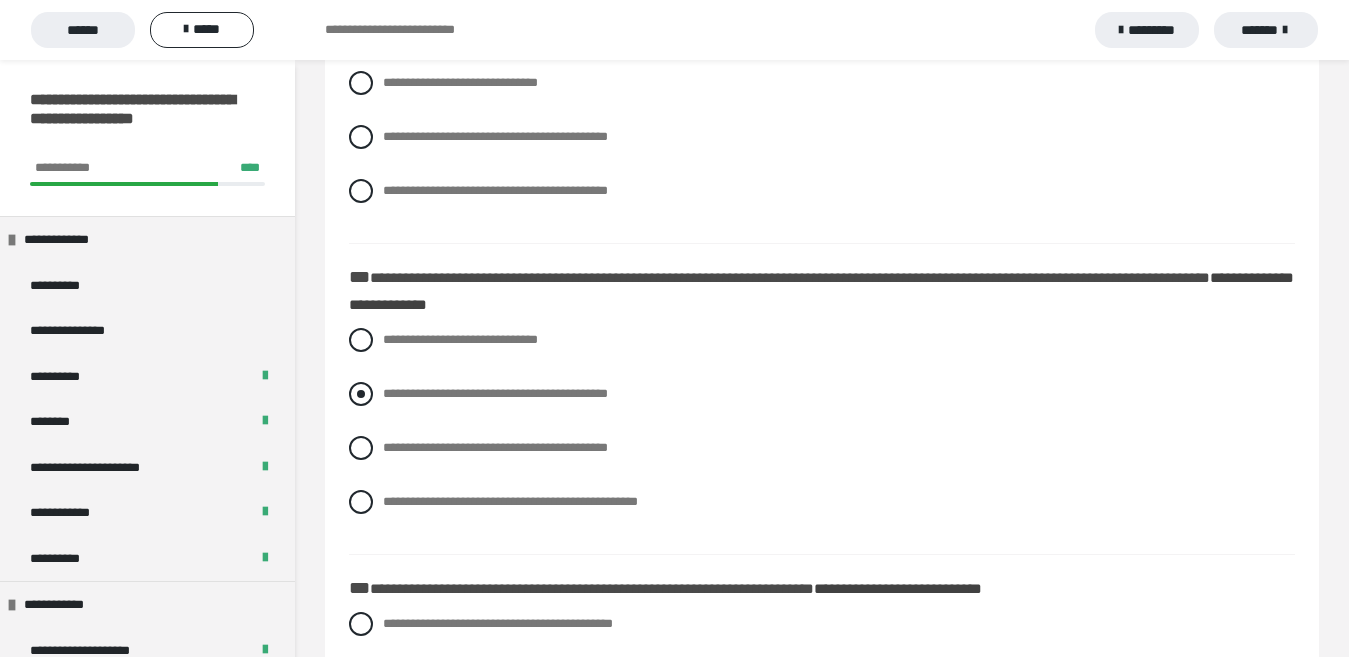 click at bounding box center (361, 394) 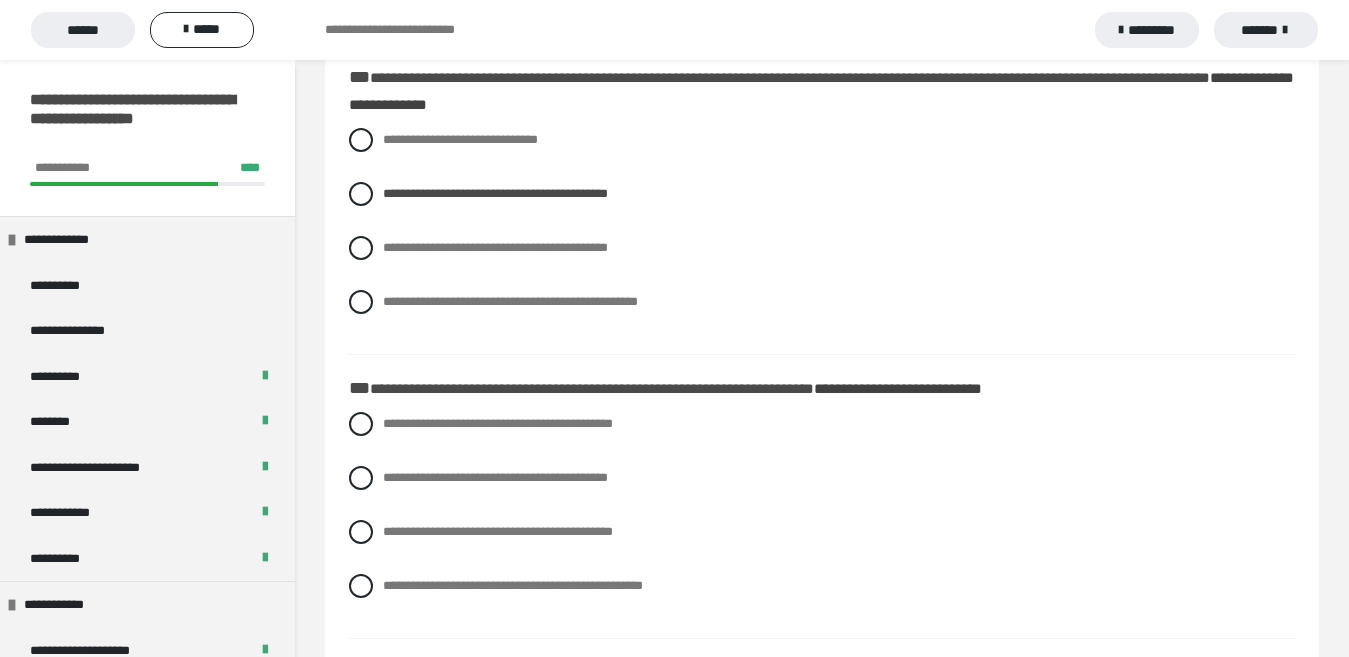 scroll, scrollTop: 2019, scrollLeft: 0, axis: vertical 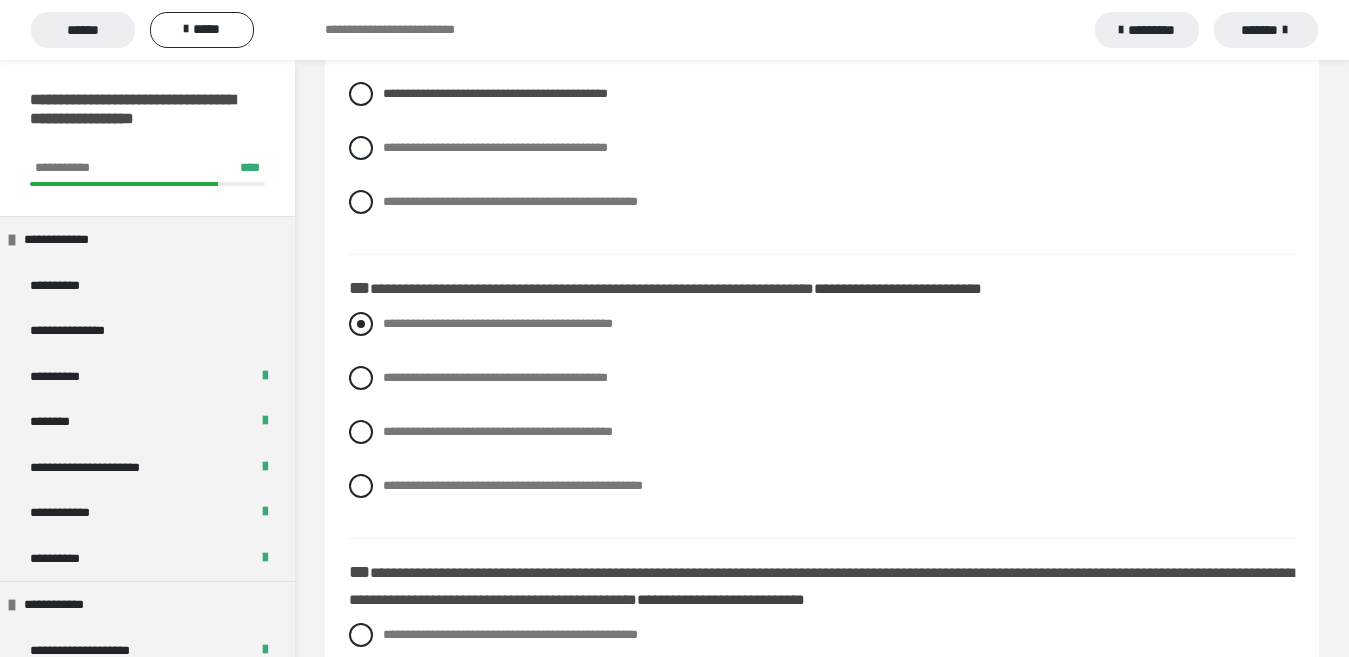 click at bounding box center [361, 324] 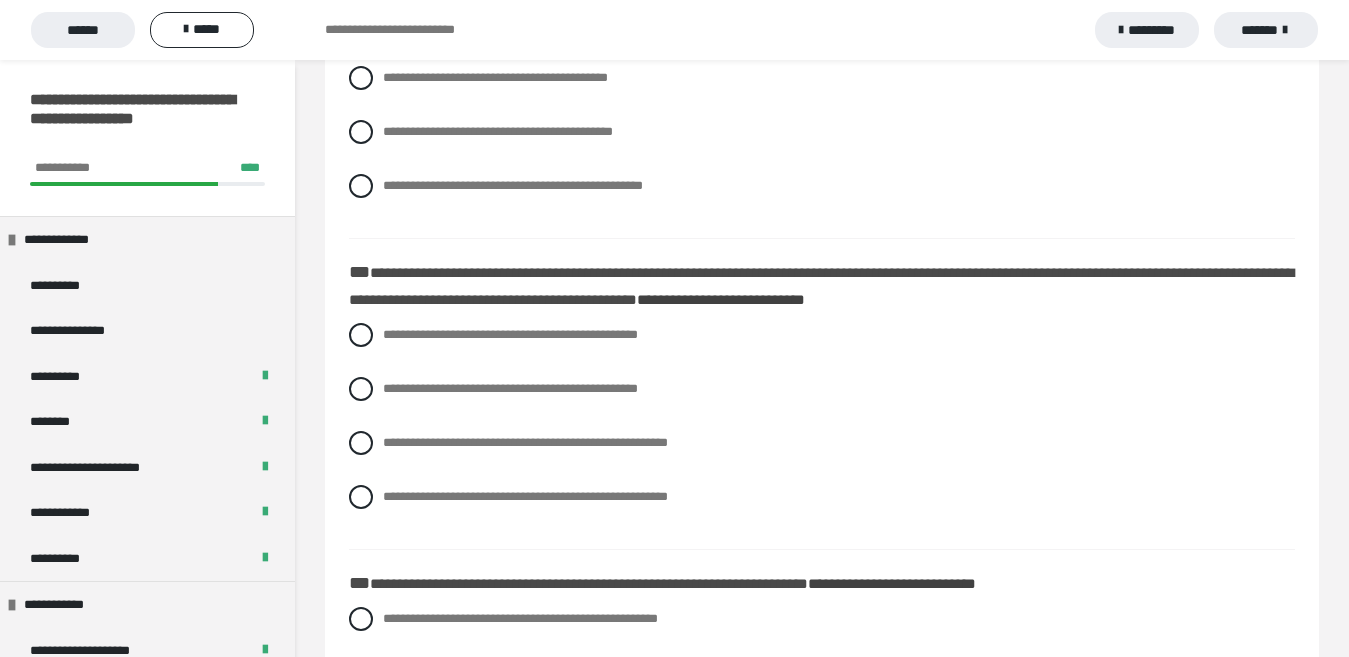 scroll, scrollTop: 2419, scrollLeft: 0, axis: vertical 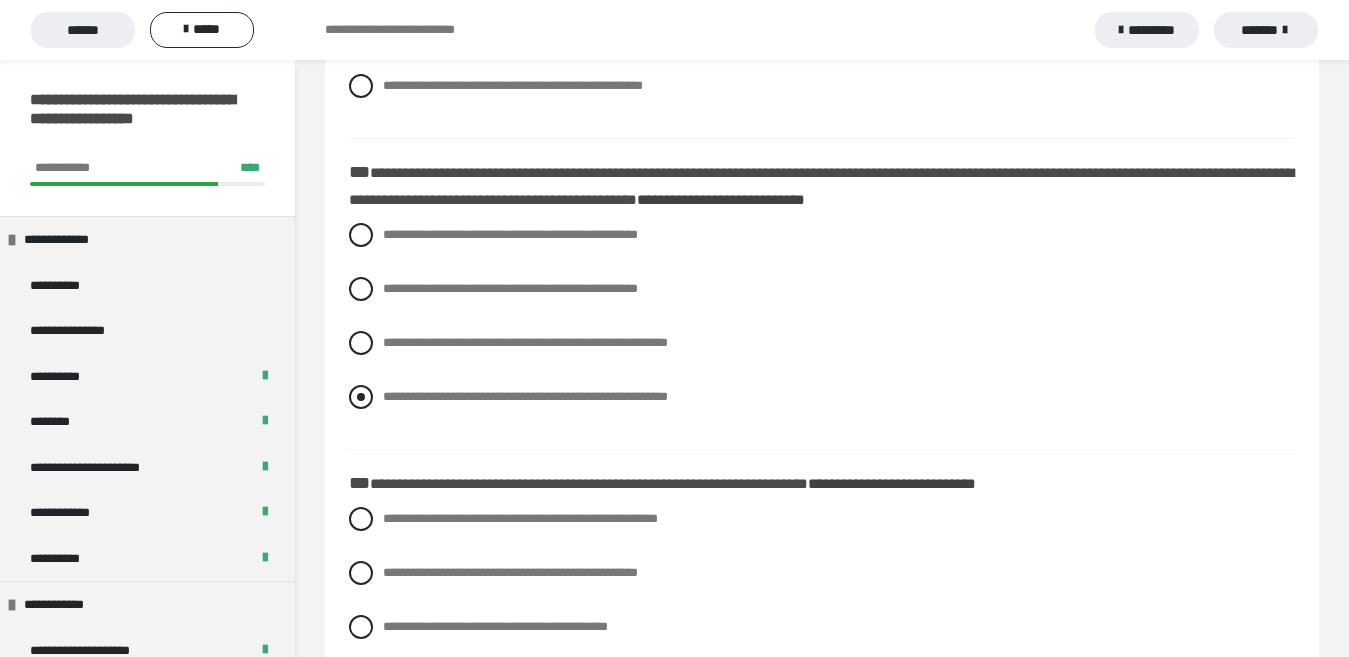 click at bounding box center (361, 397) 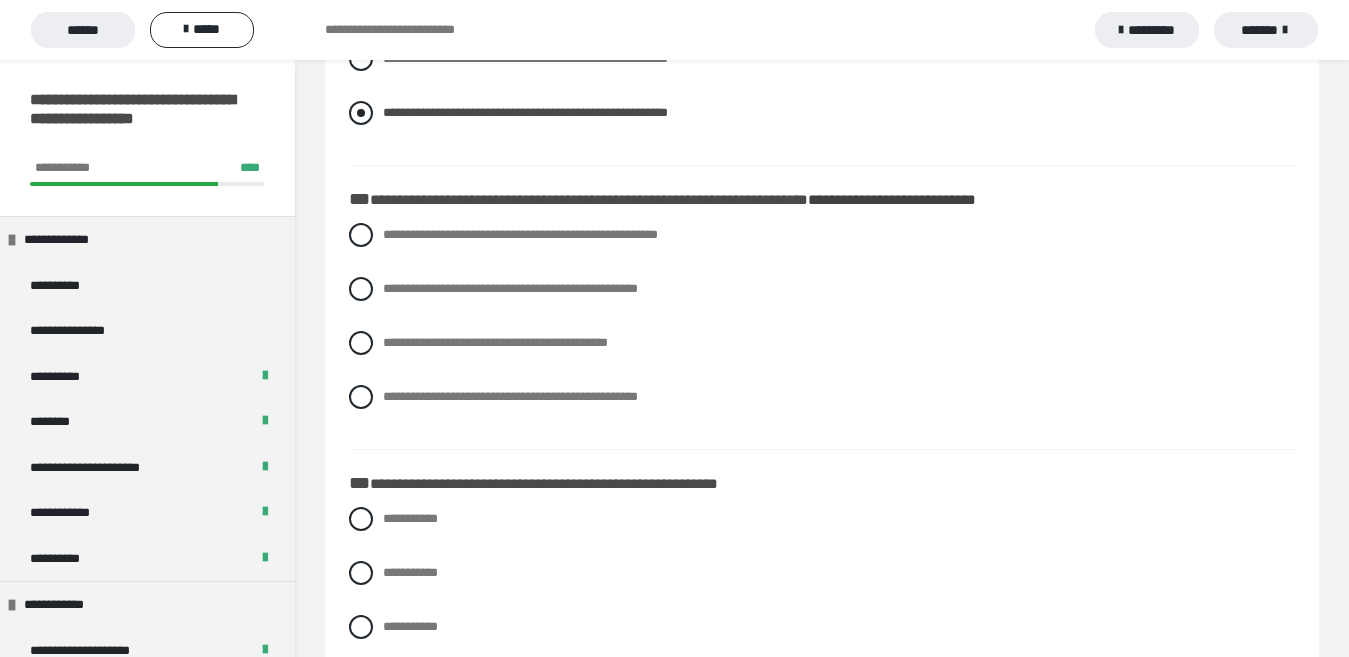 scroll, scrollTop: 2719, scrollLeft: 0, axis: vertical 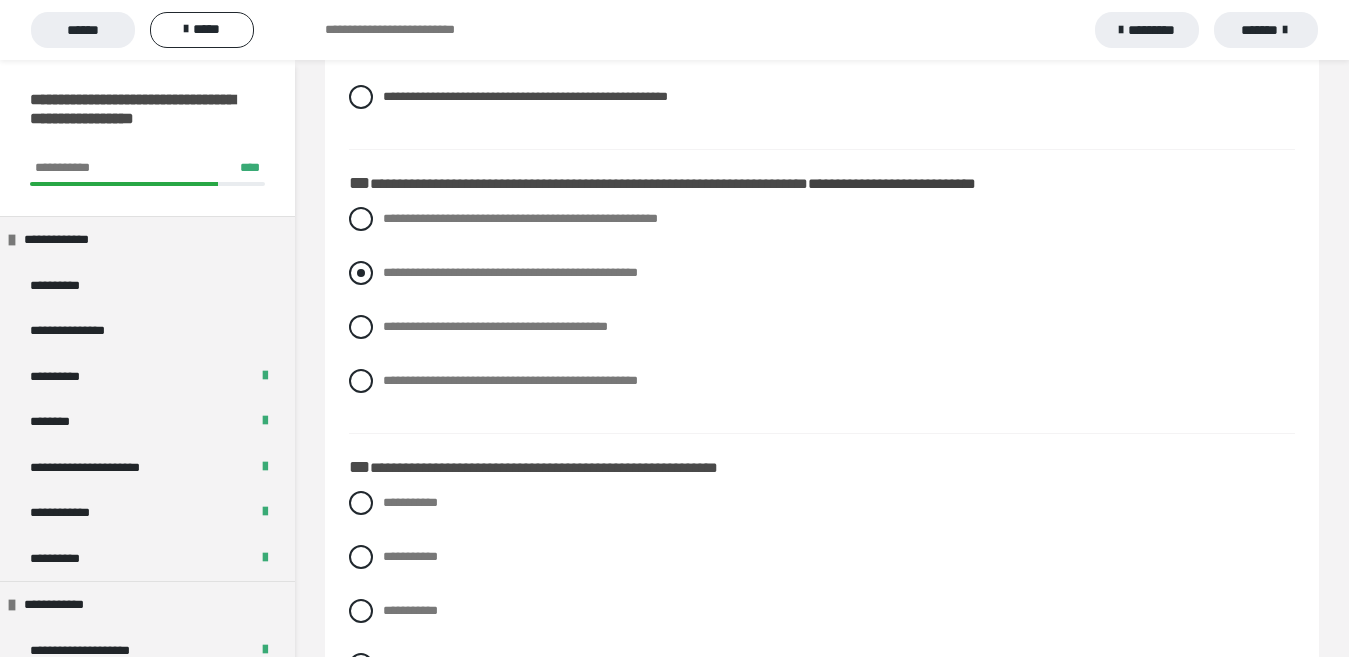 click at bounding box center [361, 273] 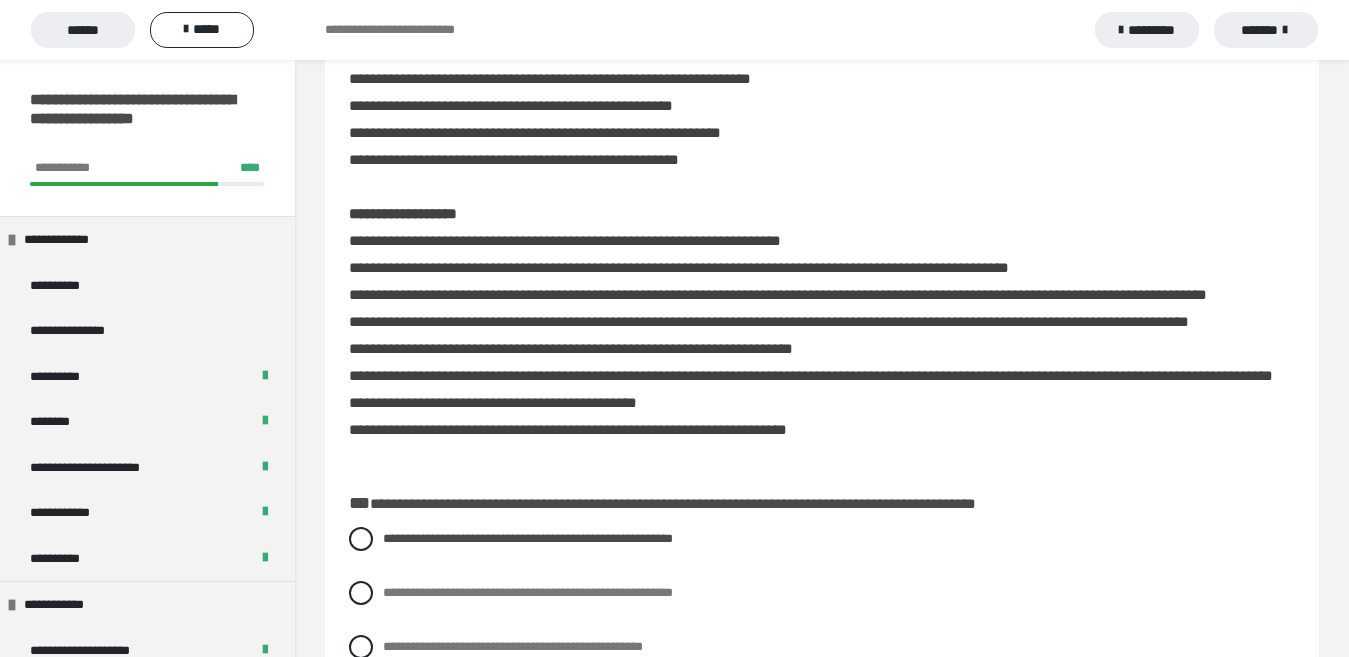 scroll, scrollTop: 319, scrollLeft: 0, axis: vertical 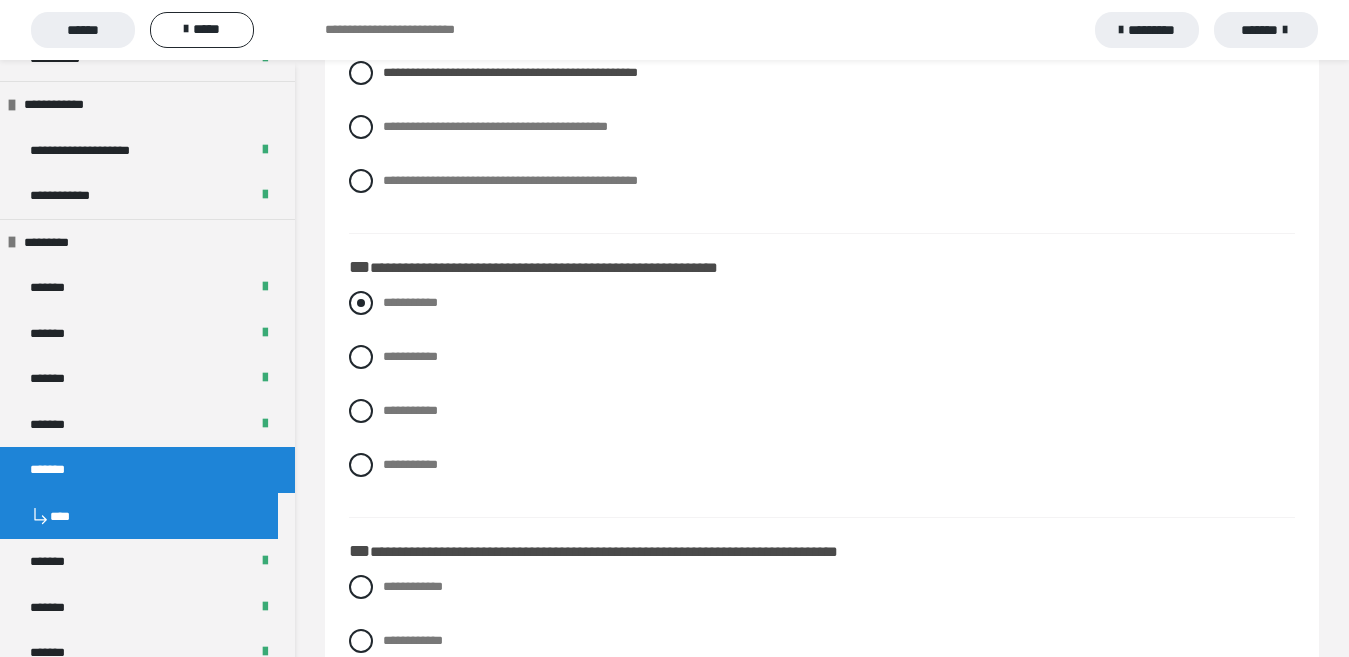 click at bounding box center [361, 303] 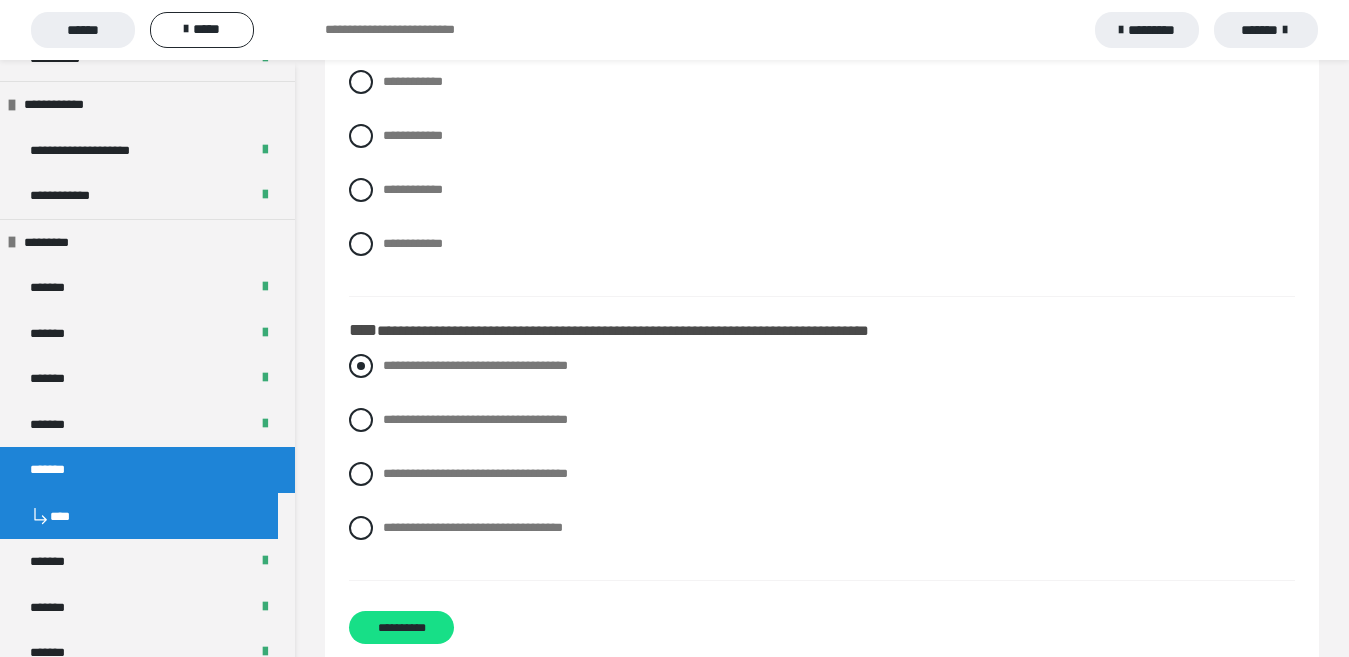 scroll, scrollTop: 3419, scrollLeft: 0, axis: vertical 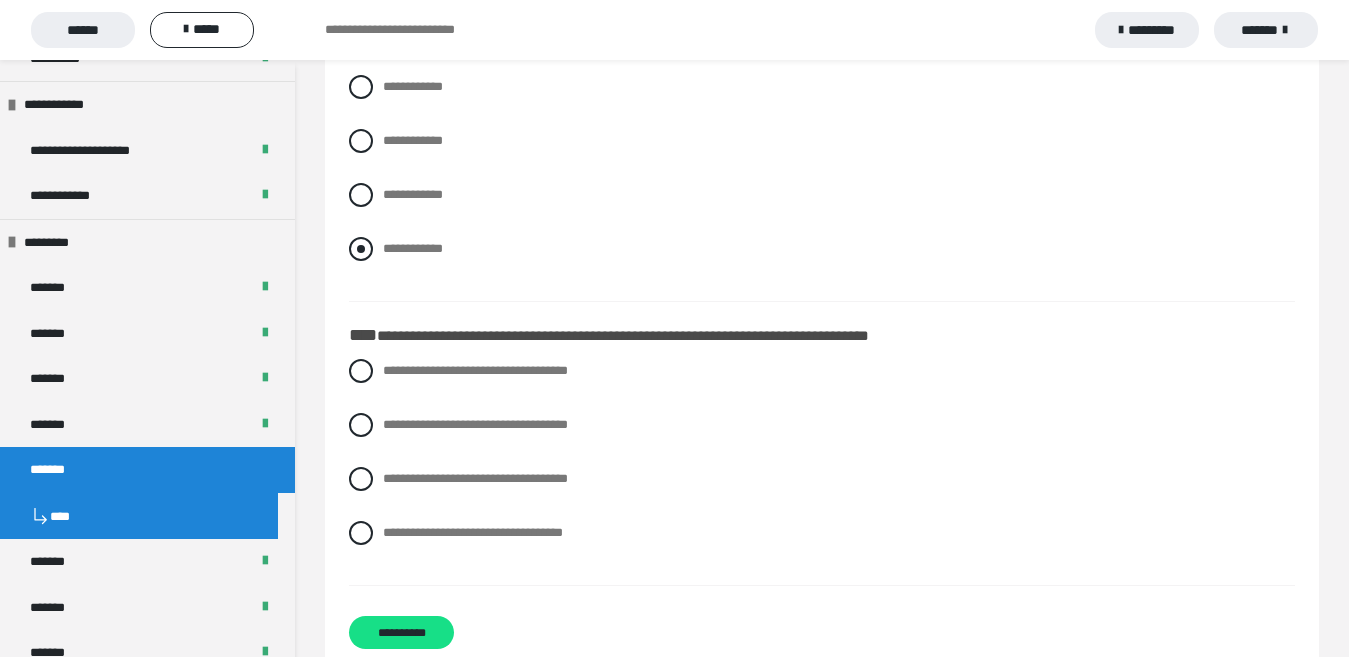 click at bounding box center [361, 249] 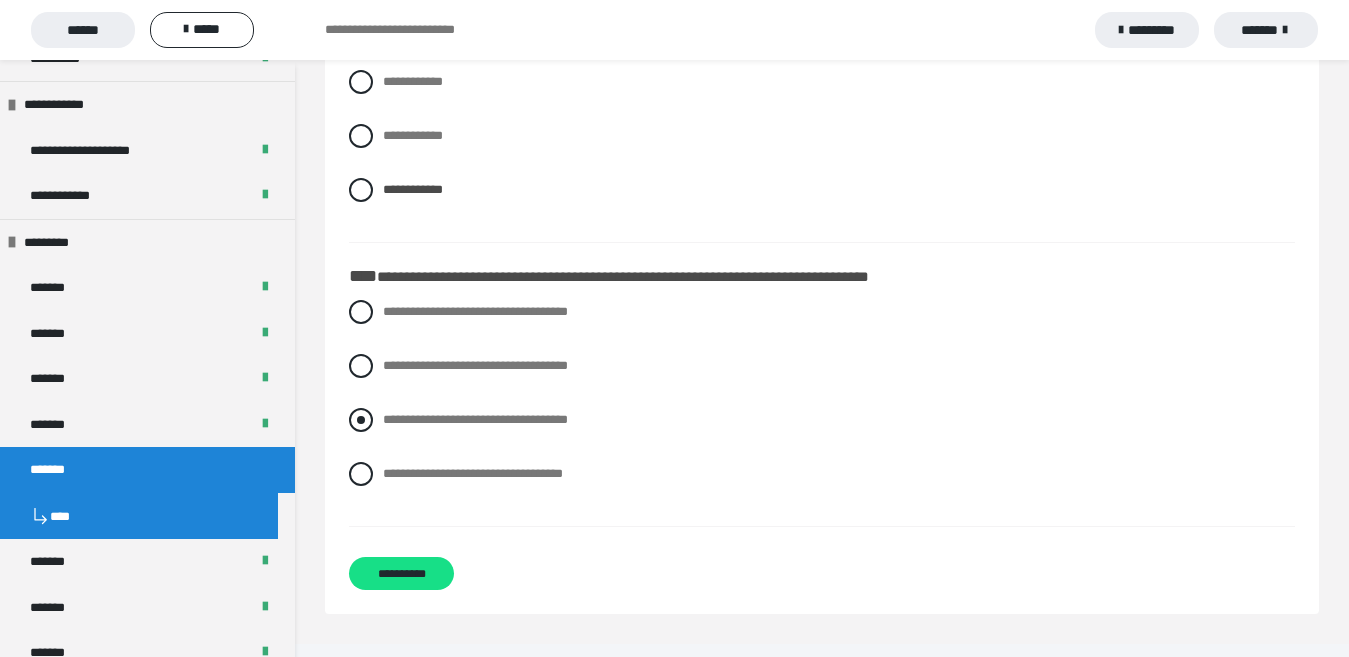 scroll, scrollTop: 3519, scrollLeft: 0, axis: vertical 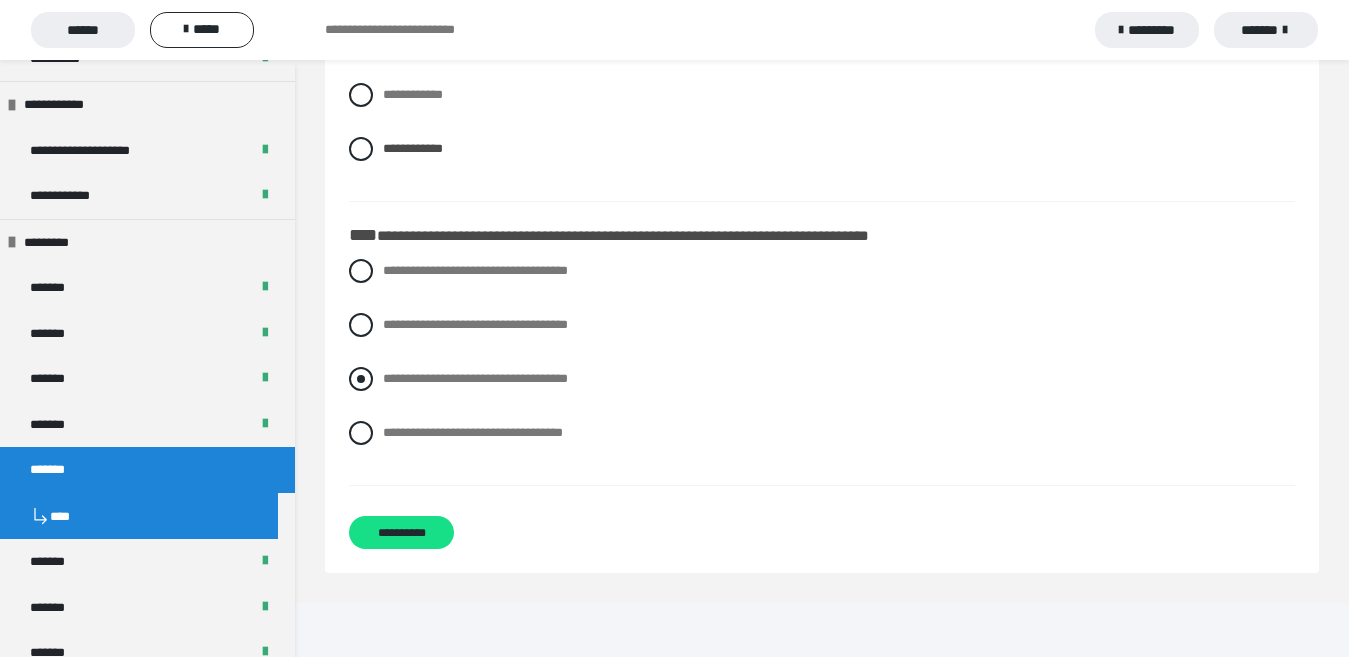 click at bounding box center (361, 379) 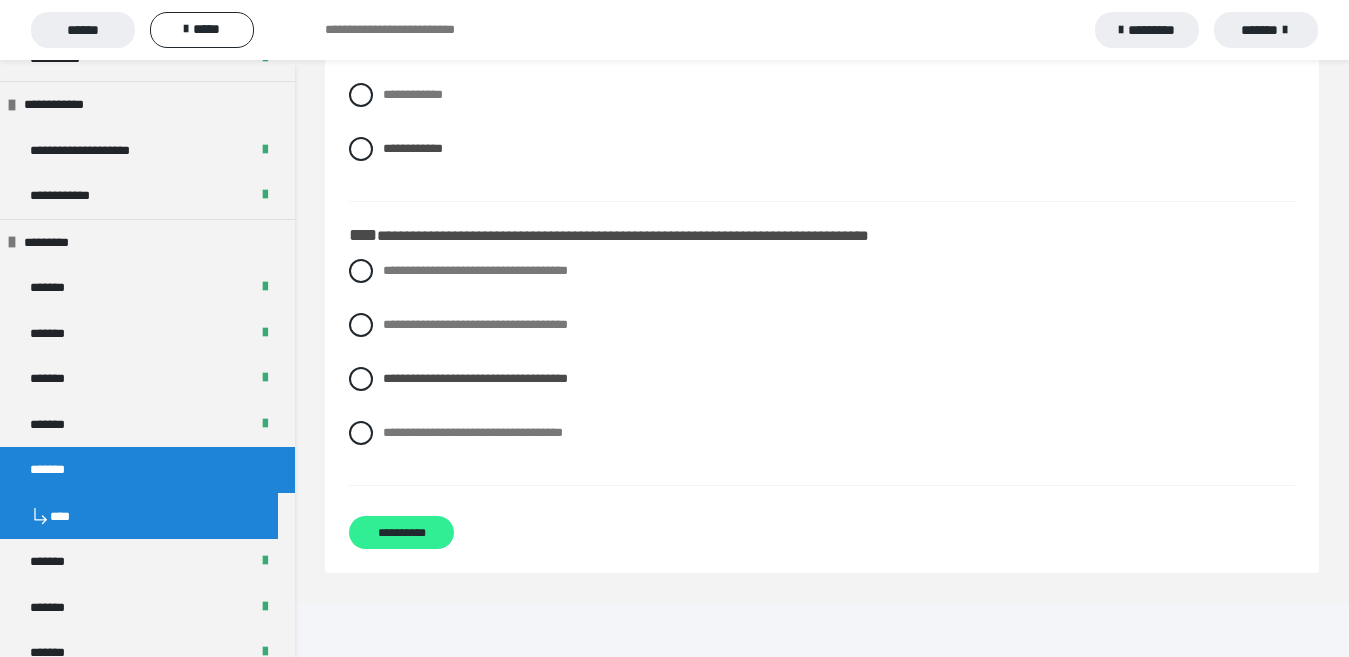 click on "**********" at bounding box center [401, 532] 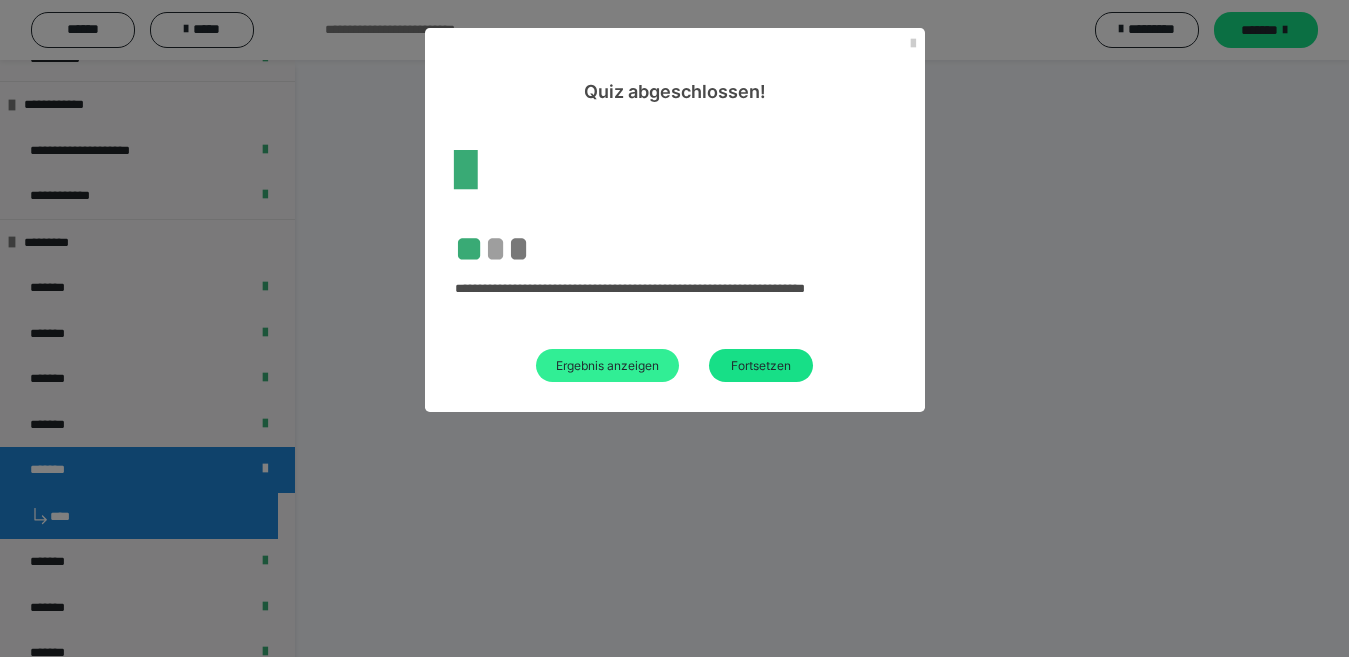 scroll, scrollTop: 351, scrollLeft: 0, axis: vertical 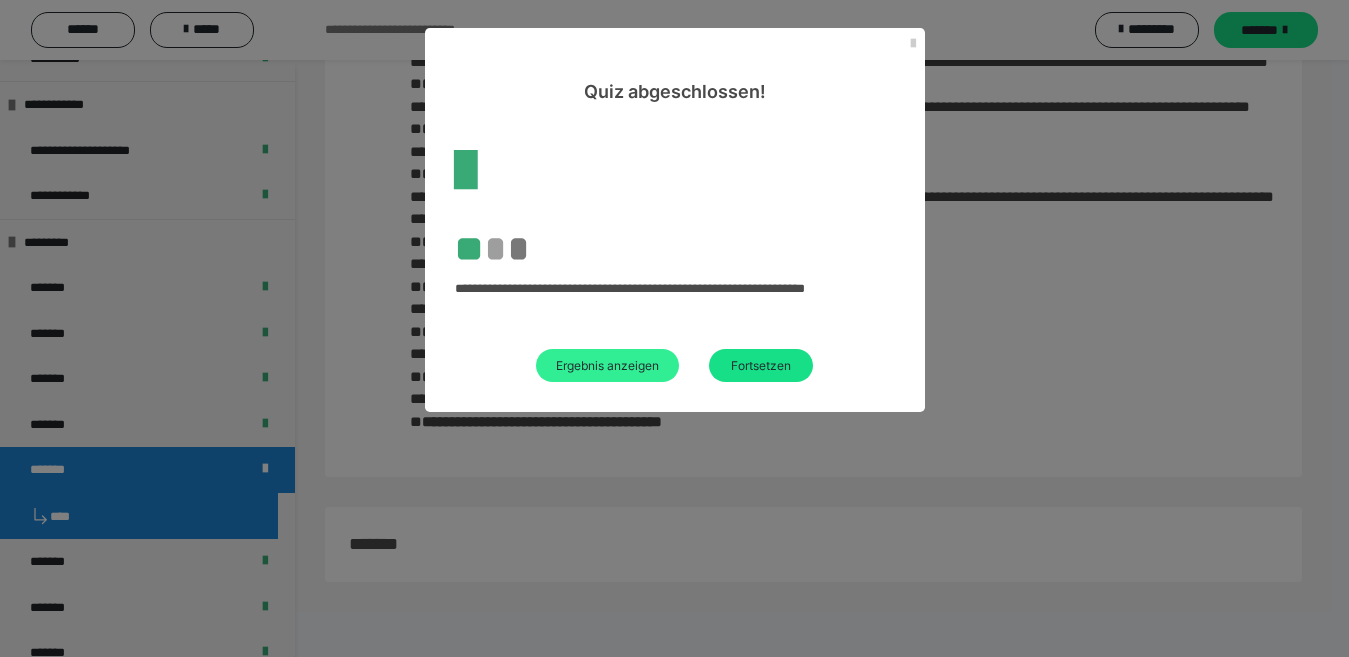 click on "Ergebnis anzeigen" at bounding box center [607, 365] 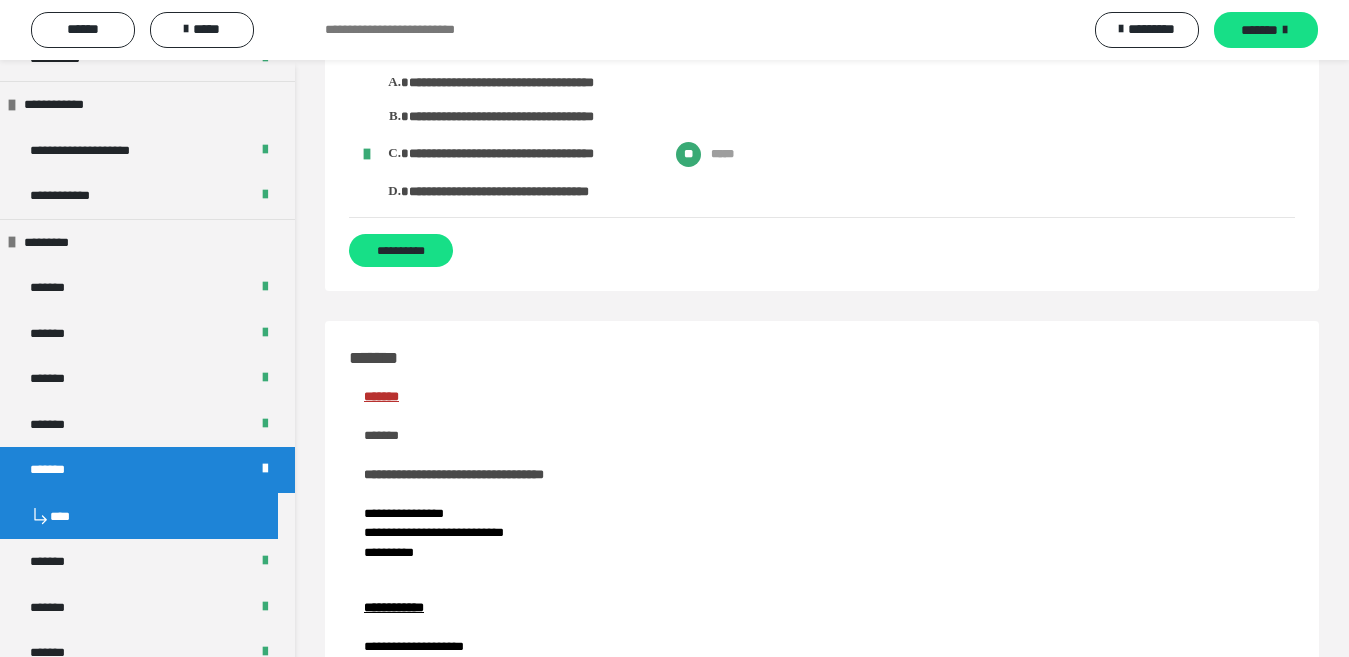 scroll, scrollTop: 1900, scrollLeft: 0, axis: vertical 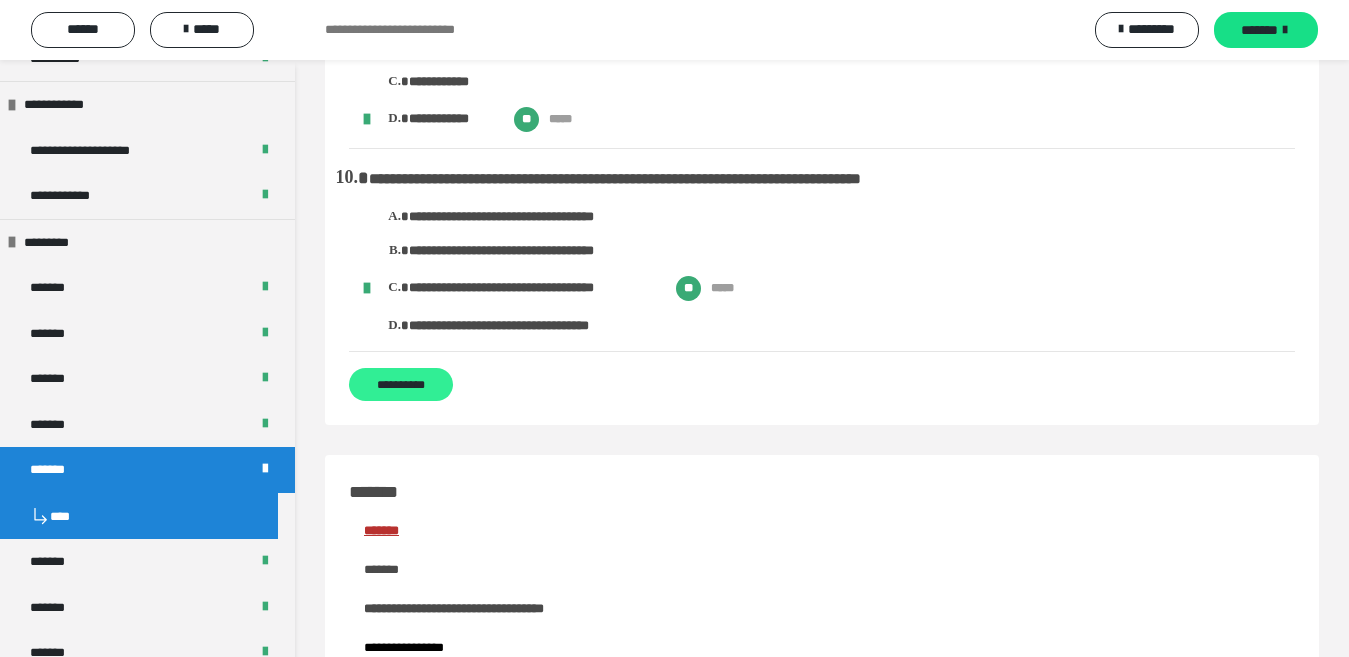 click on "**********" at bounding box center [401, 384] 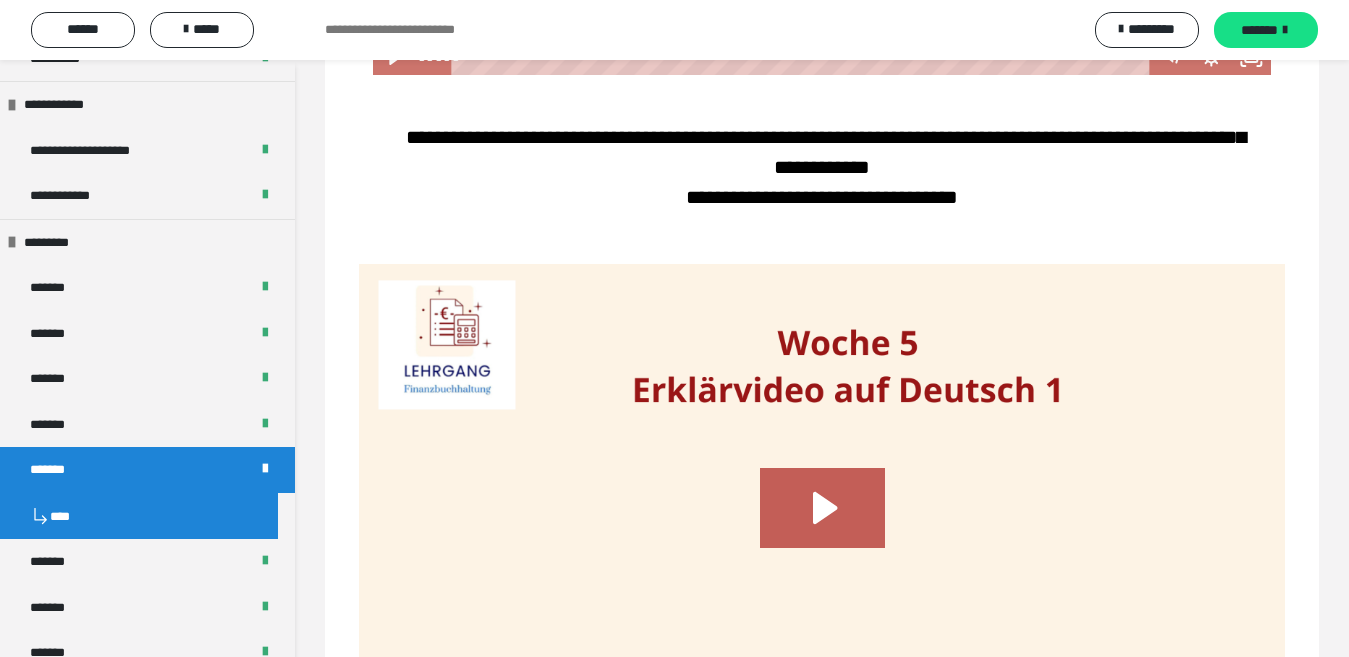 scroll, scrollTop: 421, scrollLeft: 0, axis: vertical 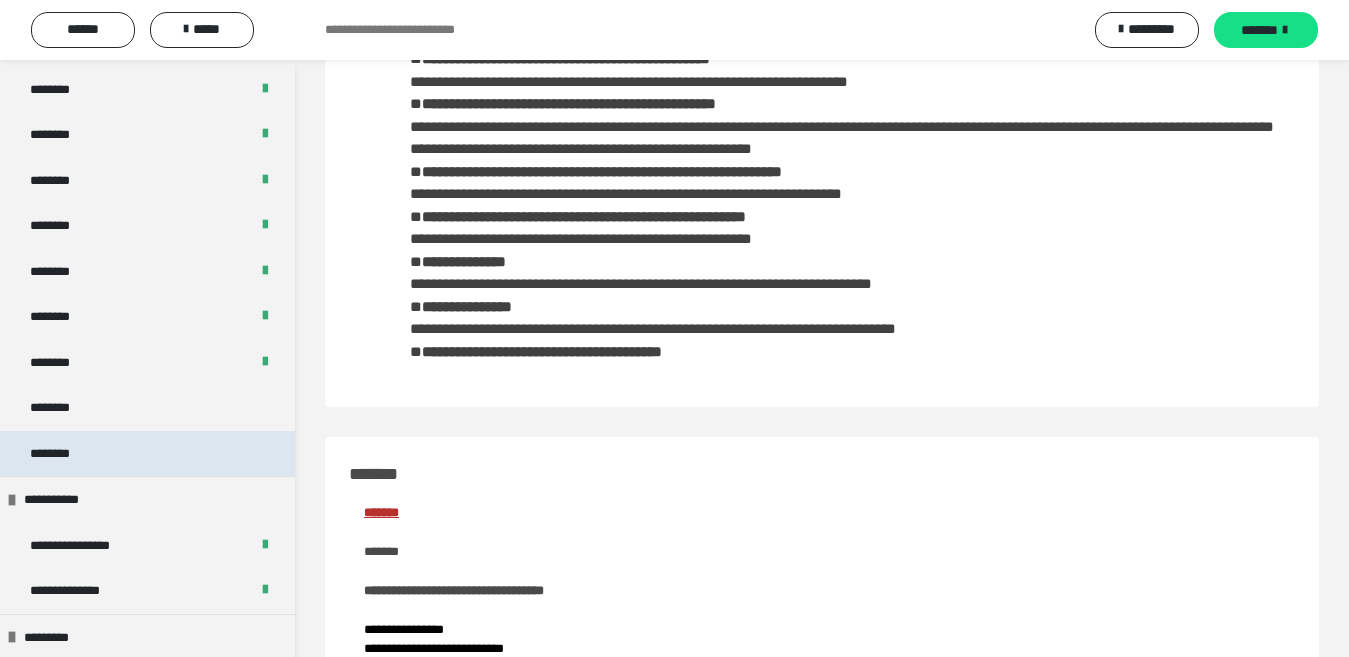click on "********" at bounding box center [61, 454] 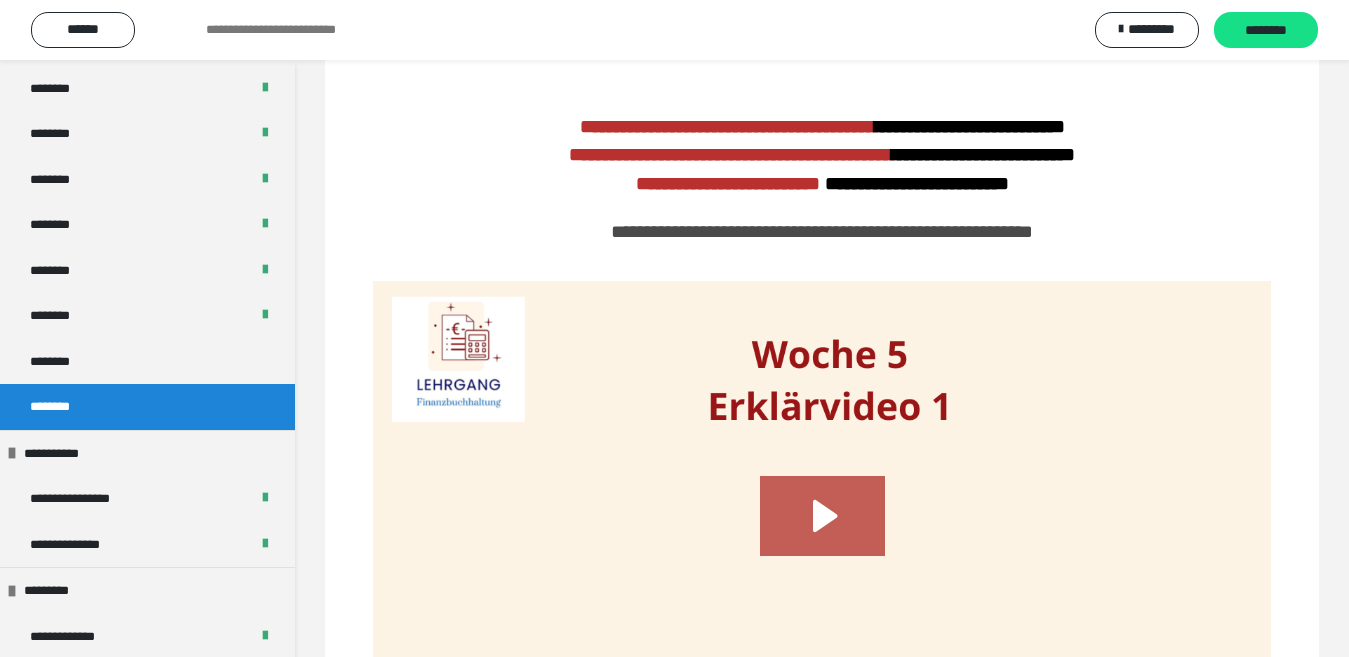 scroll, scrollTop: 0, scrollLeft: 0, axis: both 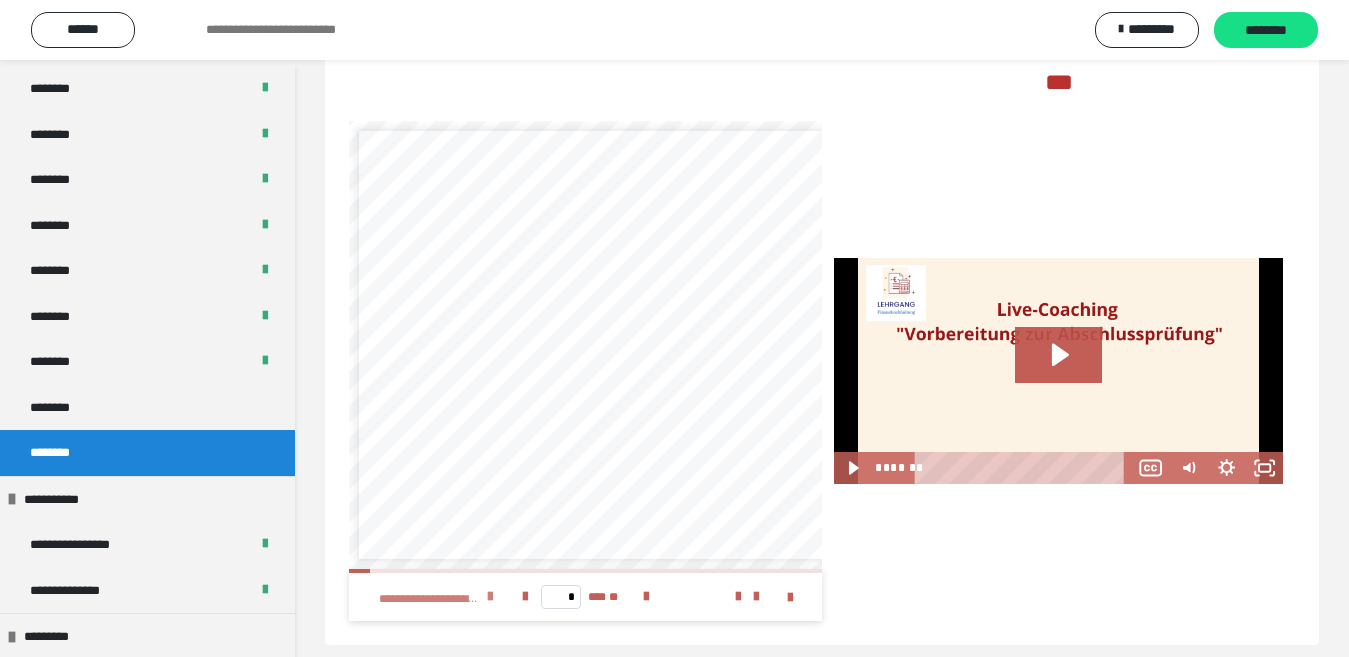 click at bounding box center [490, 597] 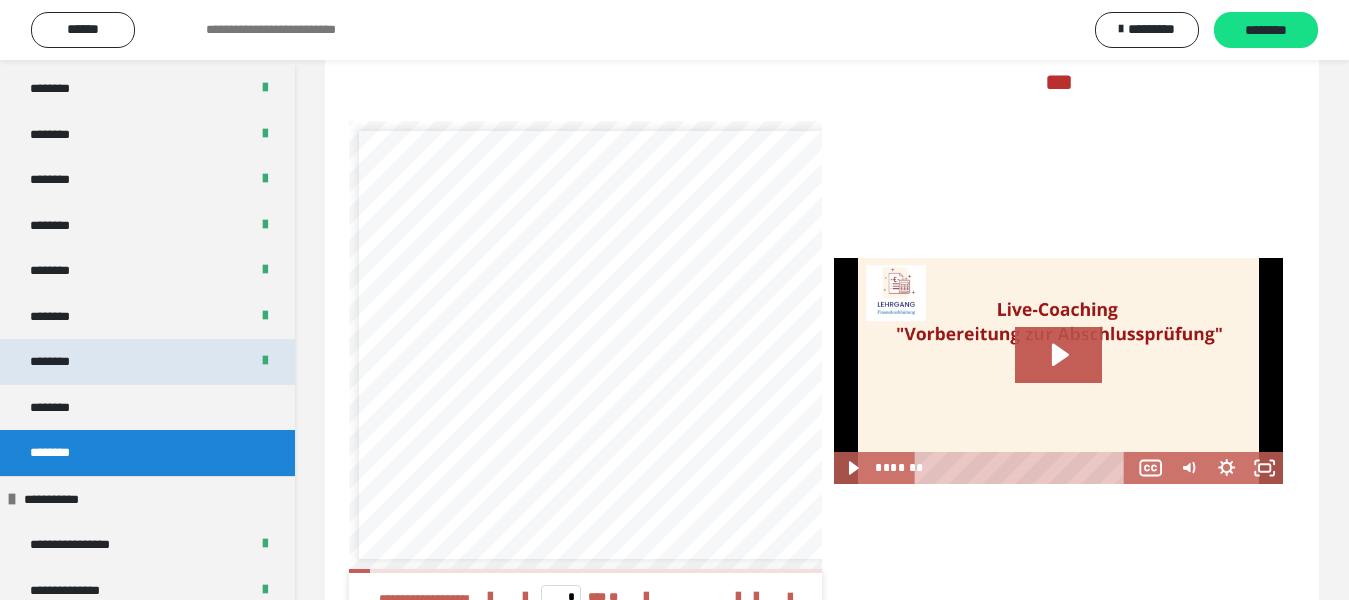 scroll, scrollTop: 1254, scrollLeft: 0, axis: vertical 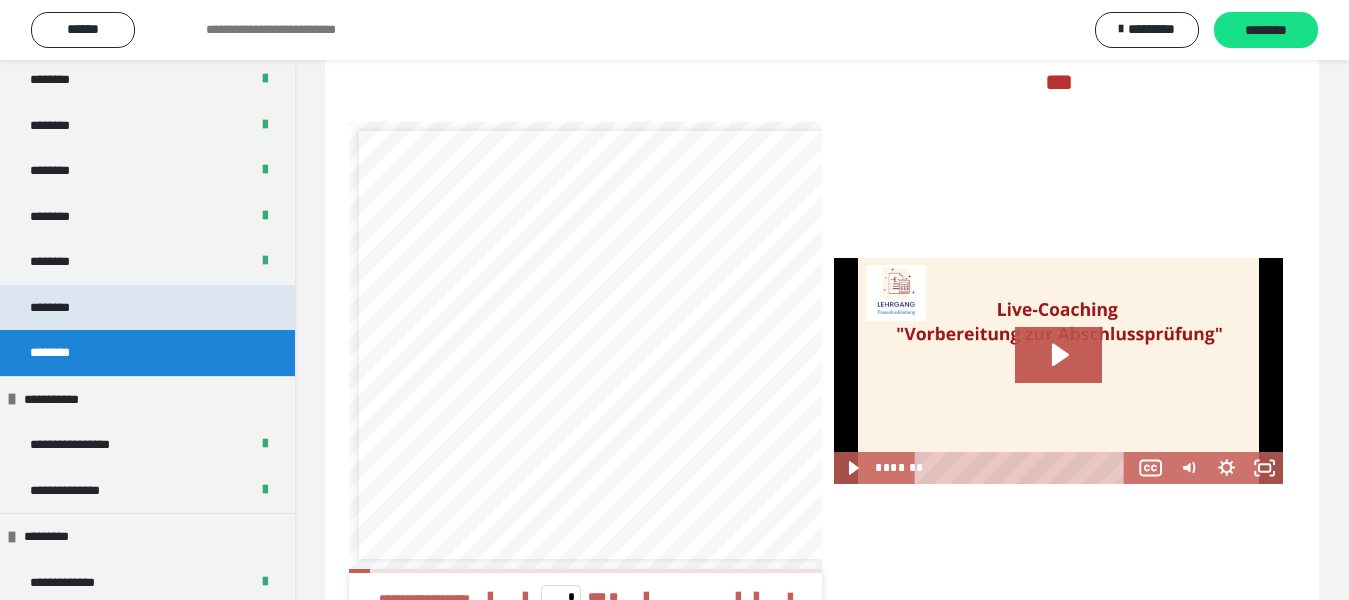 click on "********" at bounding box center (147, 308) 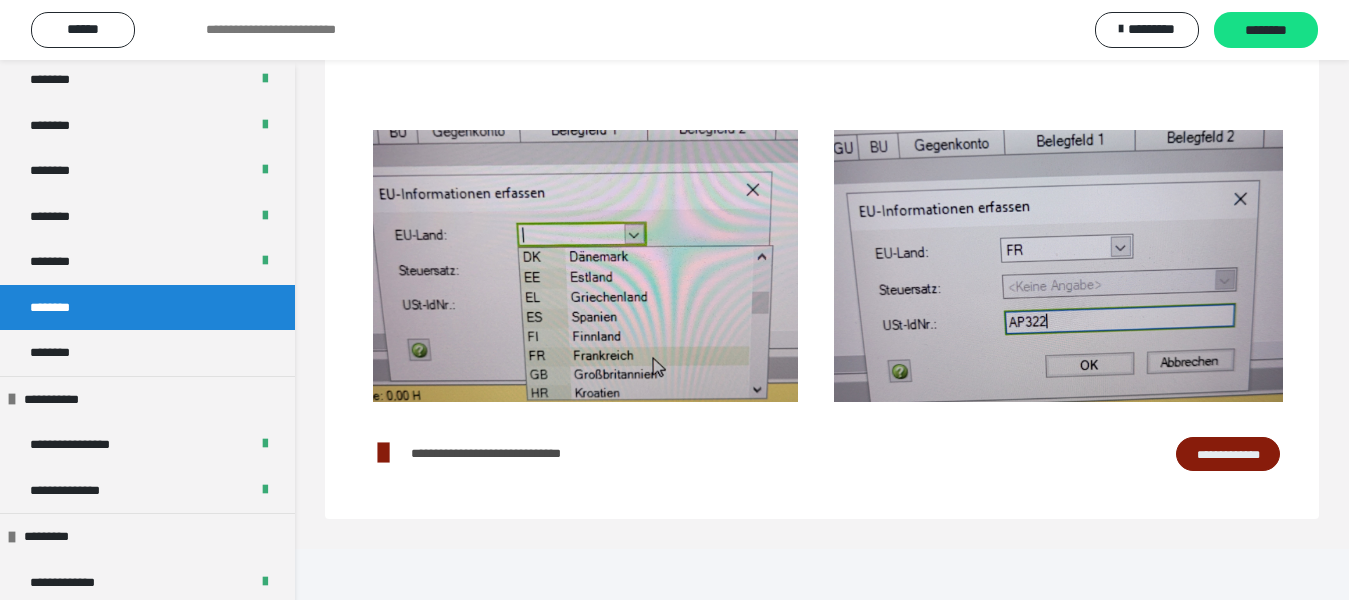 scroll, scrollTop: 420, scrollLeft: 0, axis: vertical 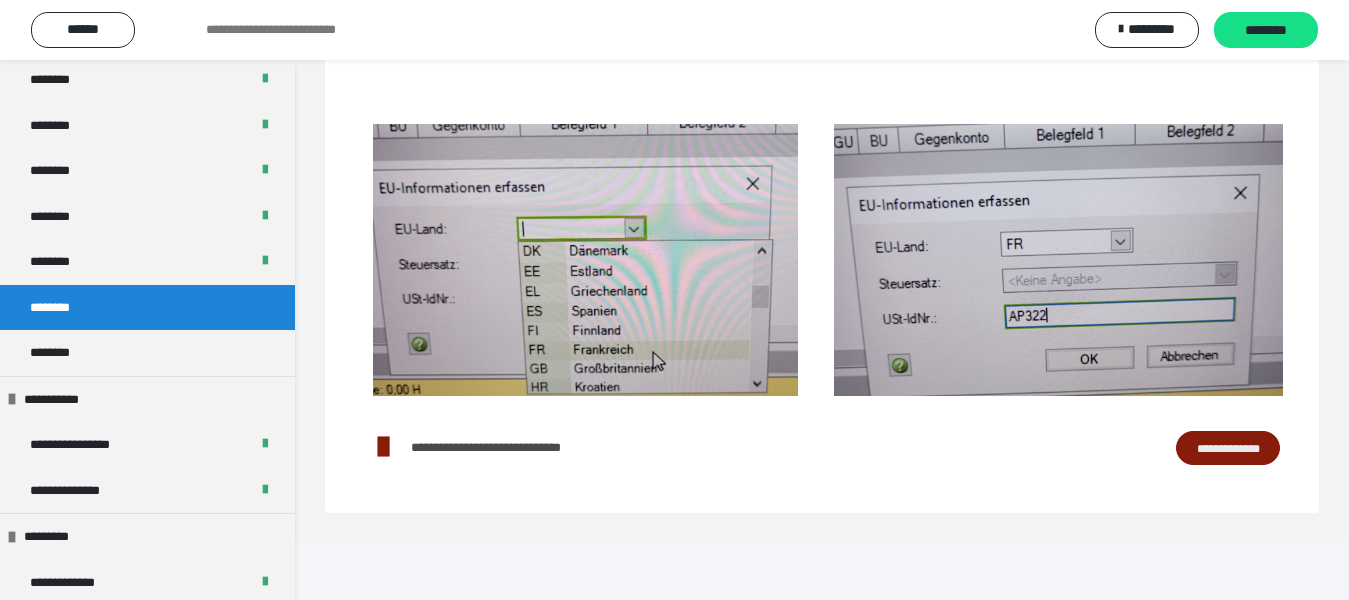 click on "**********" at bounding box center (1228, 448) 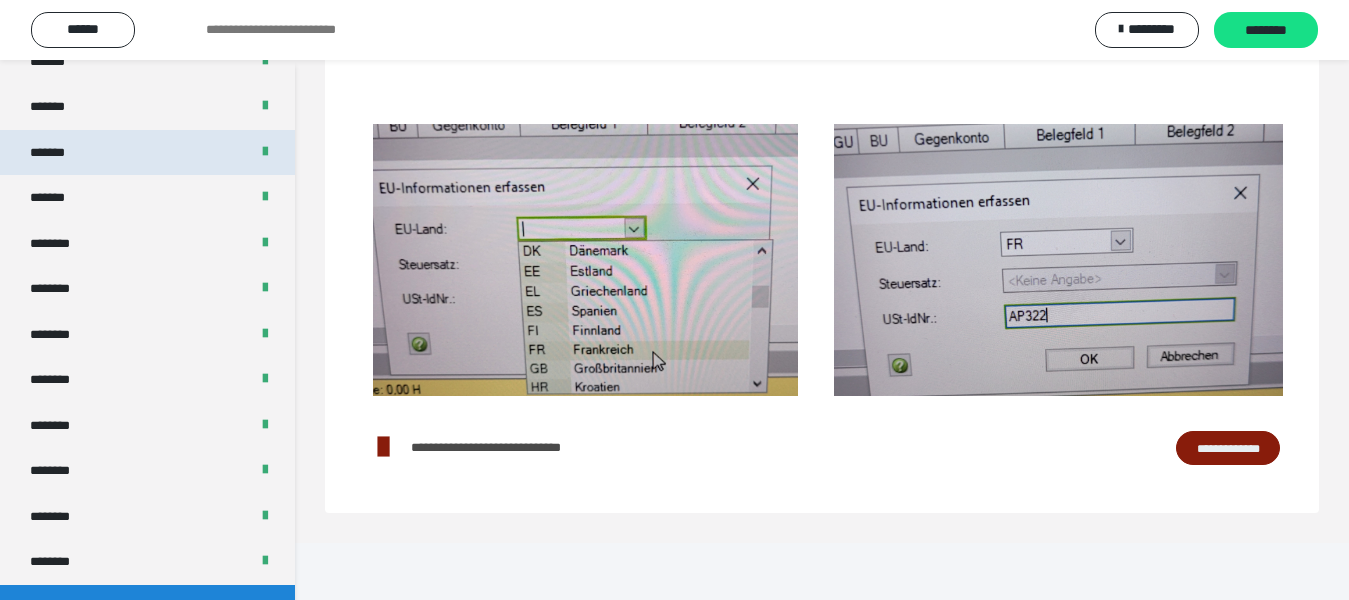 scroll, scrollTop: 754, scrollLeft: 0, axis: vertical 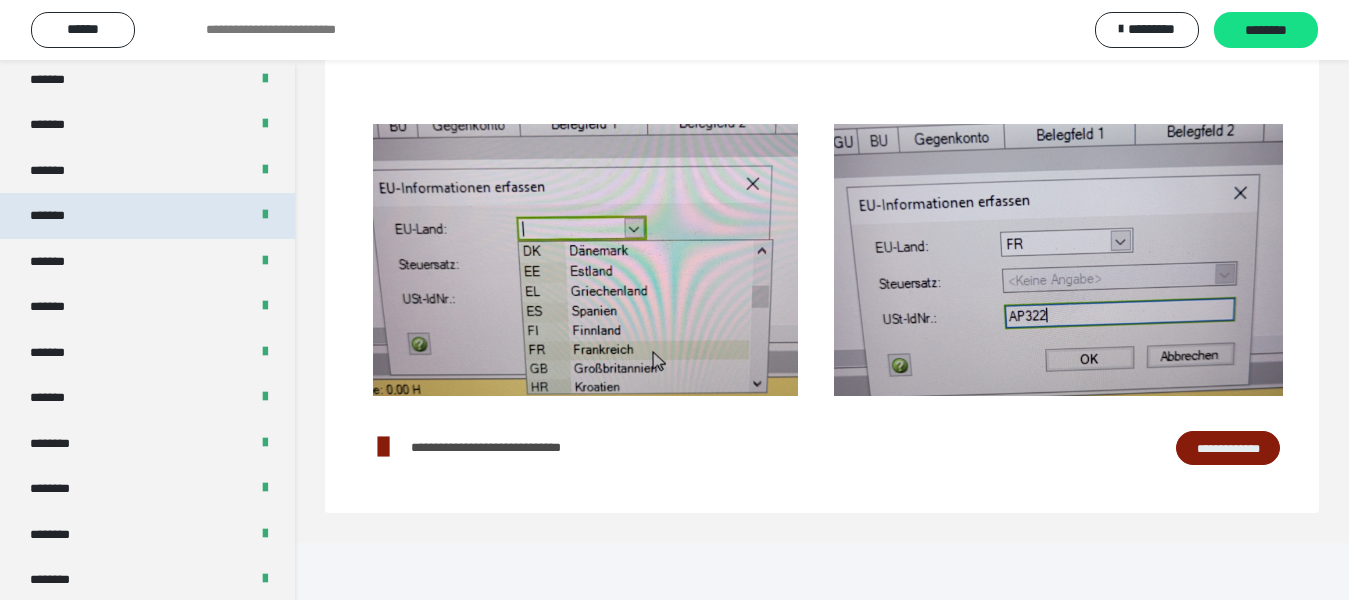 click on "*******" at bounding box center (147, 216) 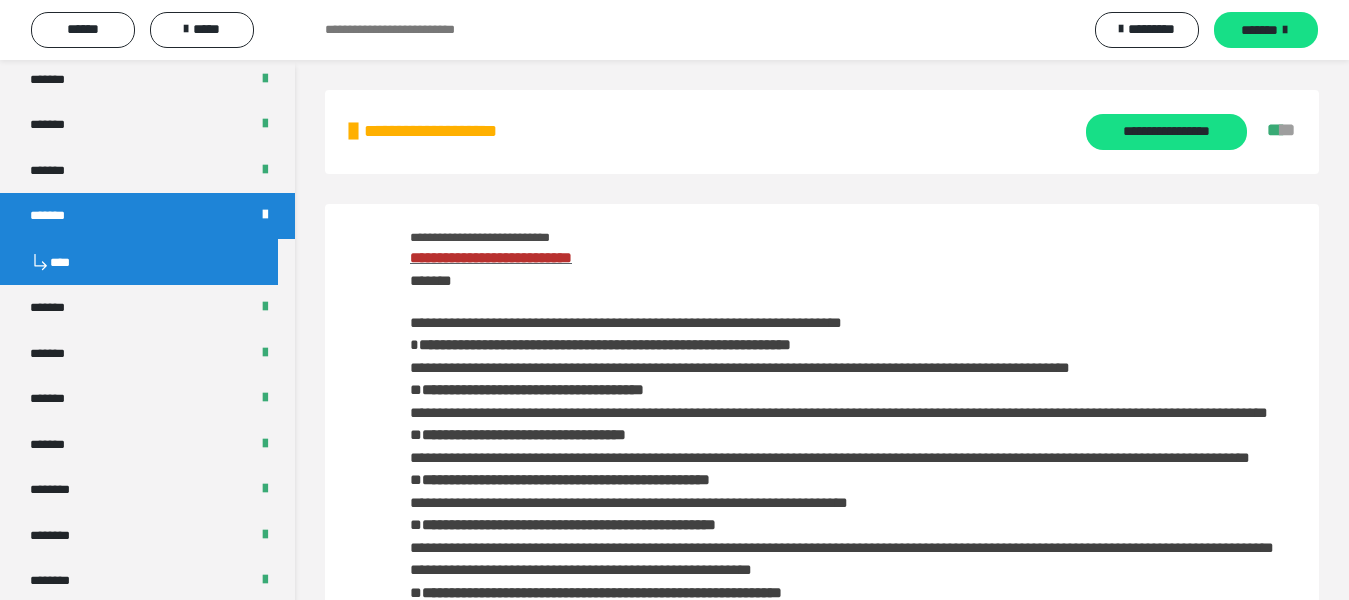 scroll, scrollTop: 300, scrollLeft: 0, axis: vertical 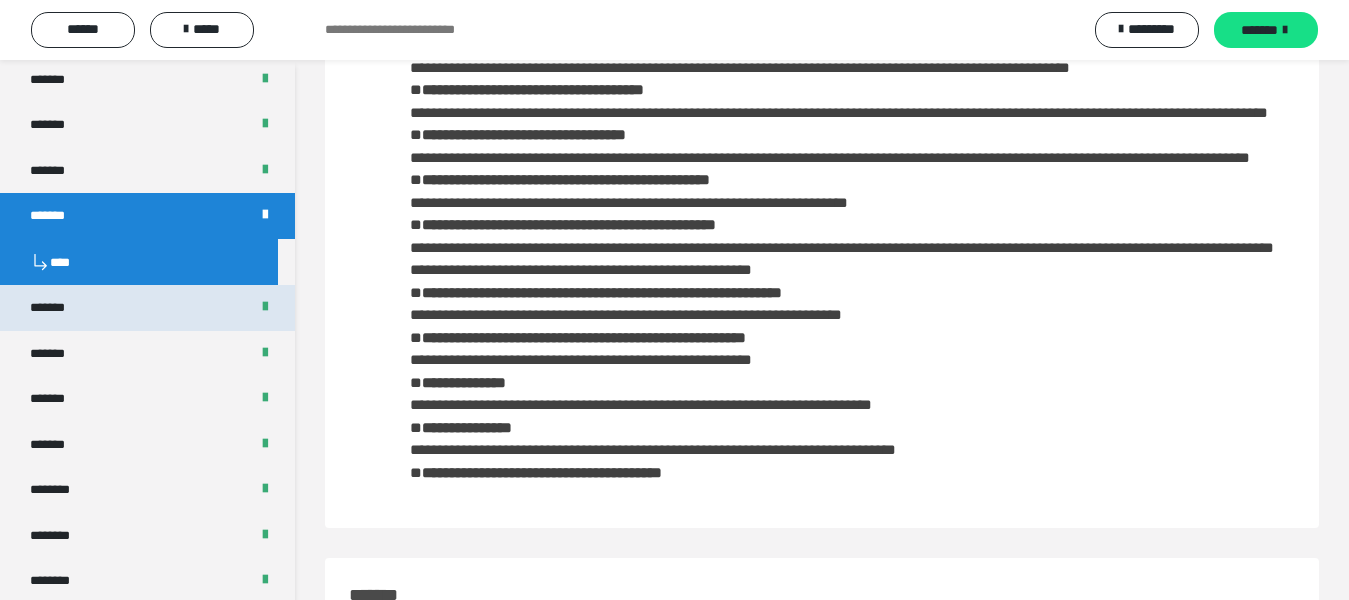 click on "*******" at bounding box center (147, 308) 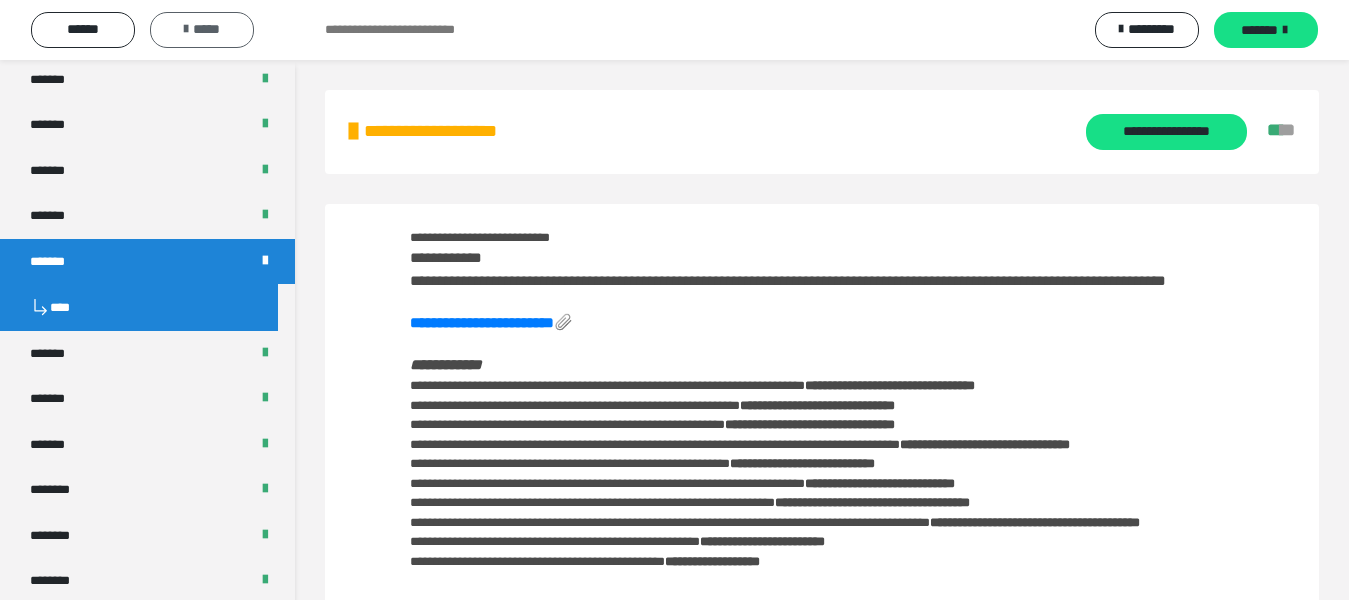 scroll, scrollTop: 300, scrollLeft: 0, axis: vertical 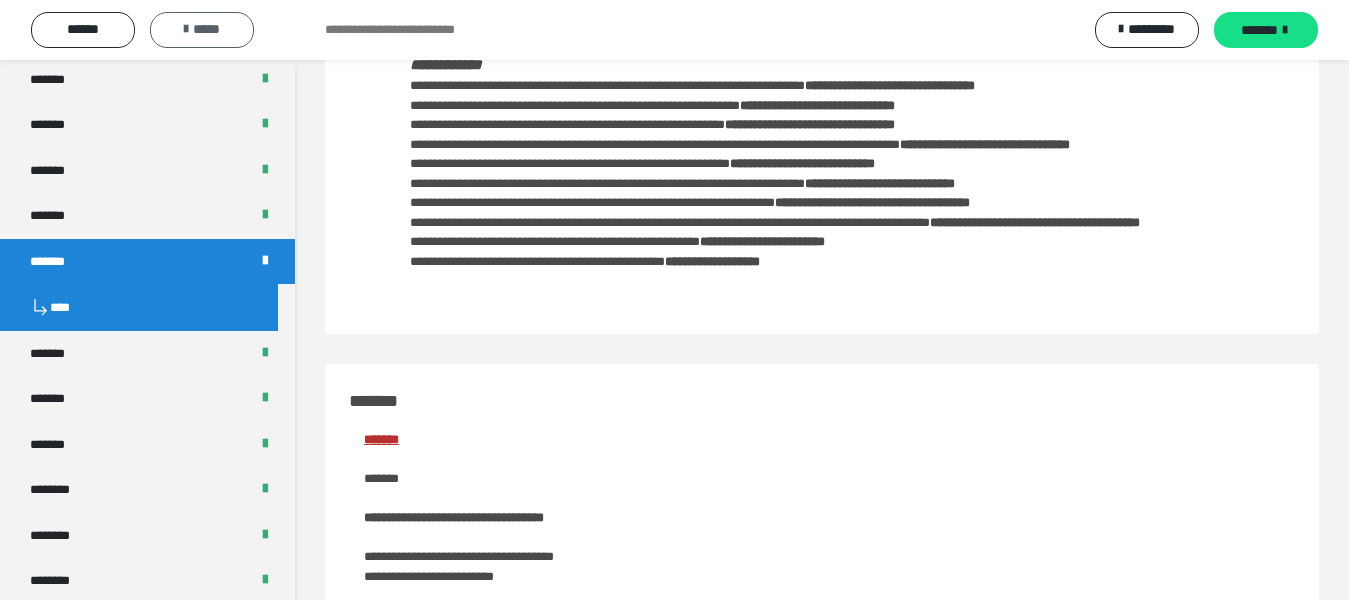click on "*****" at bounding box center [202, 30] 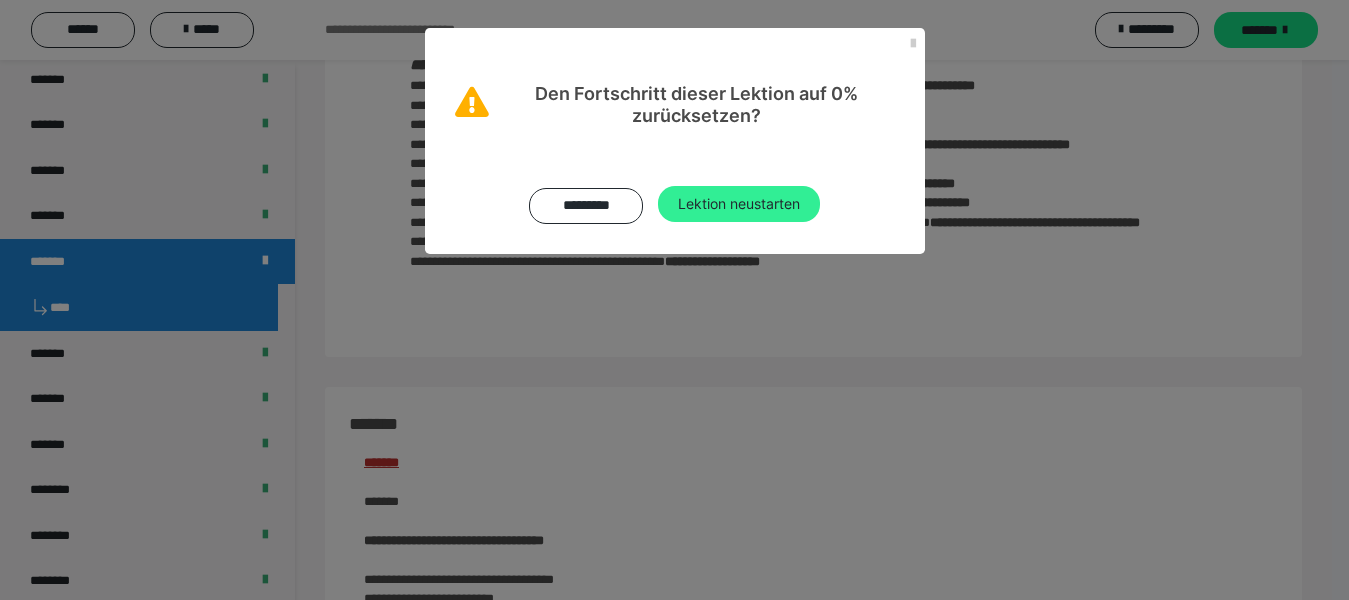click on "Lektion neustarten" at bounding box center [739, 204] 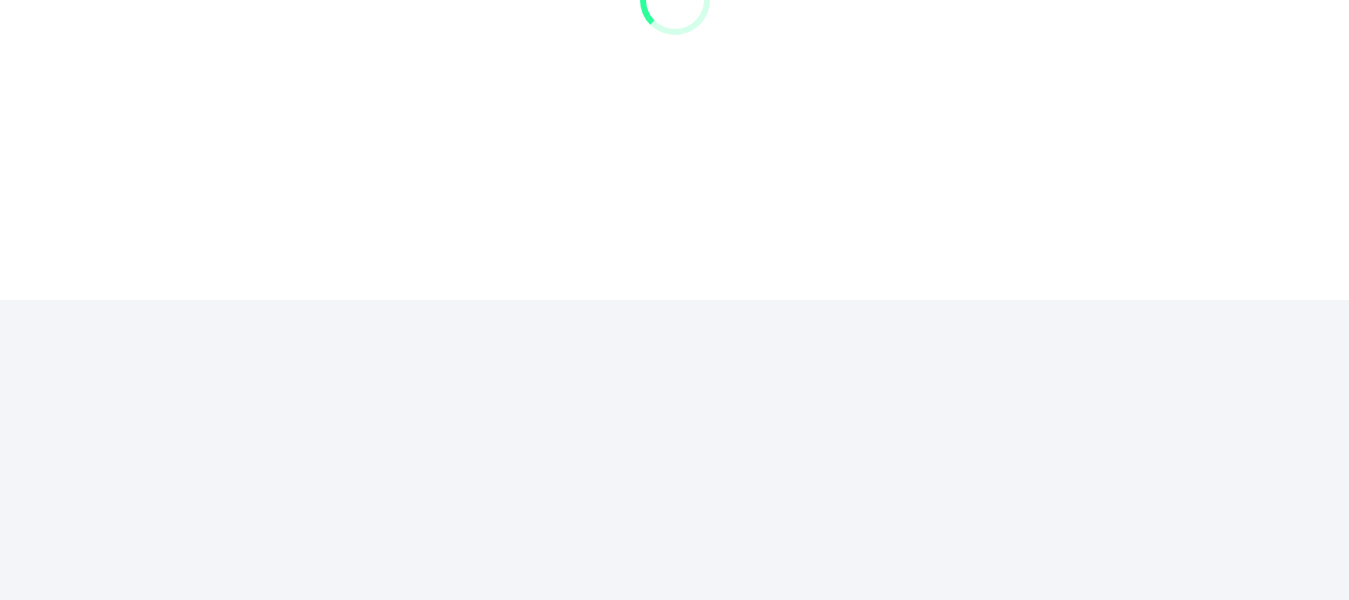 scroll, scrollTop: 0, scrollLeft: 0, axis: both 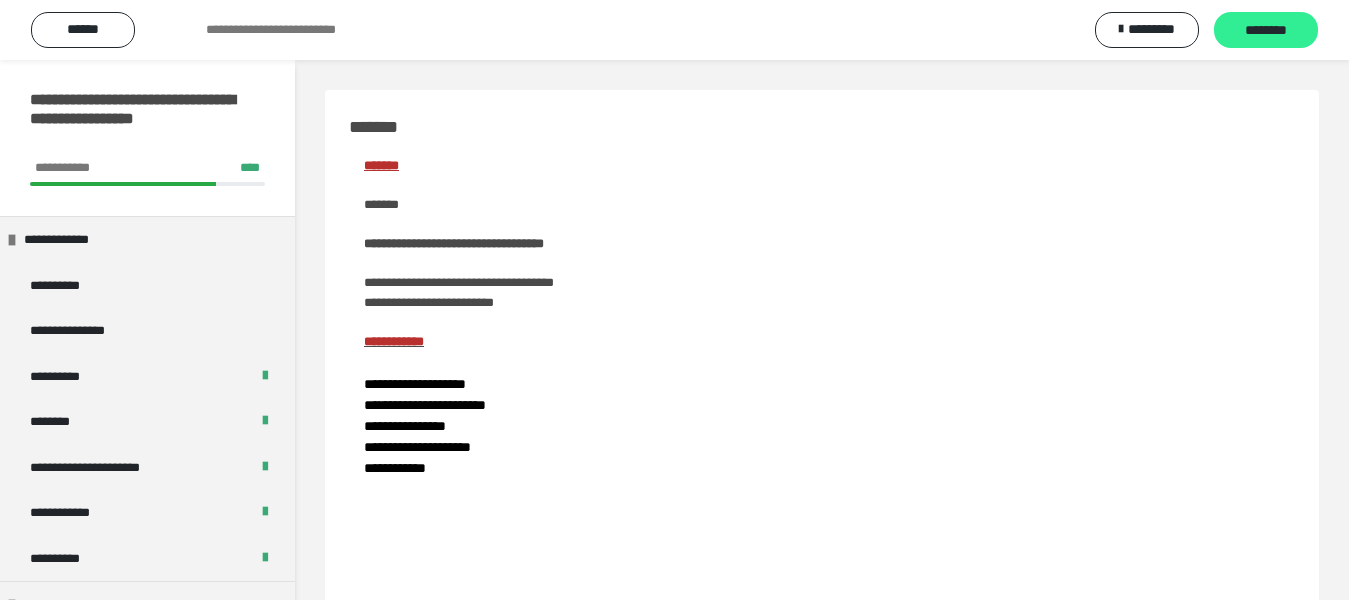 click on "********" at bounding box center (1266, 31) 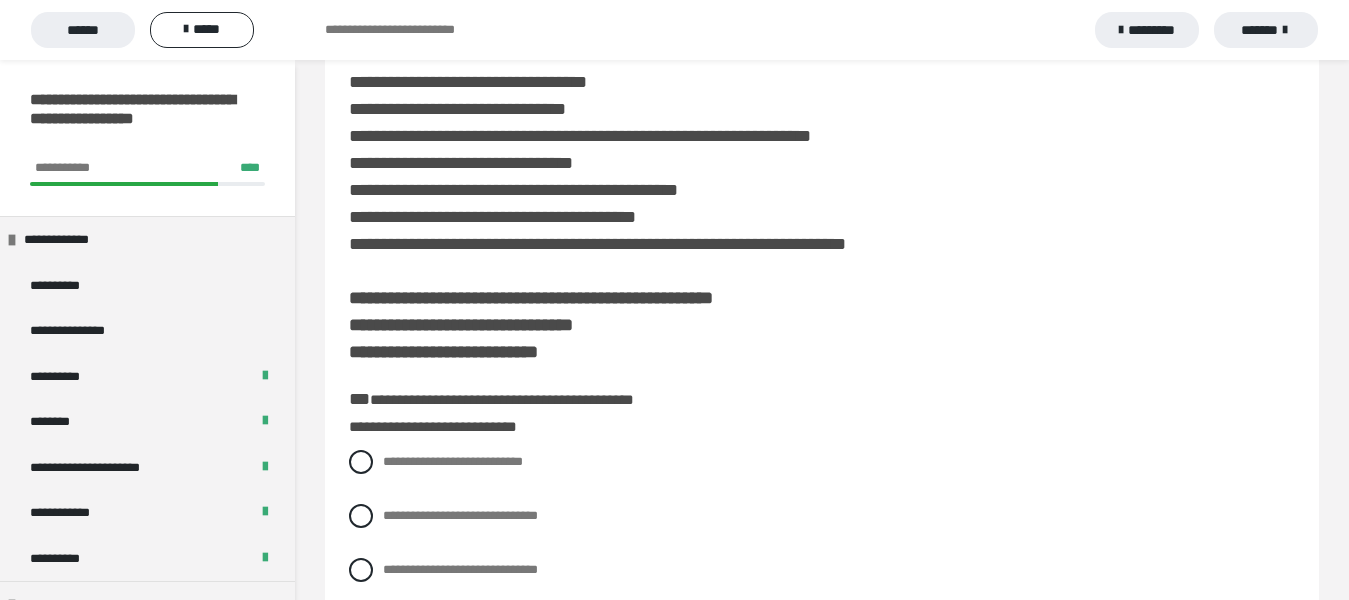 scroll, scrollTop: 700, scrollLeft: 0, axis: vertical 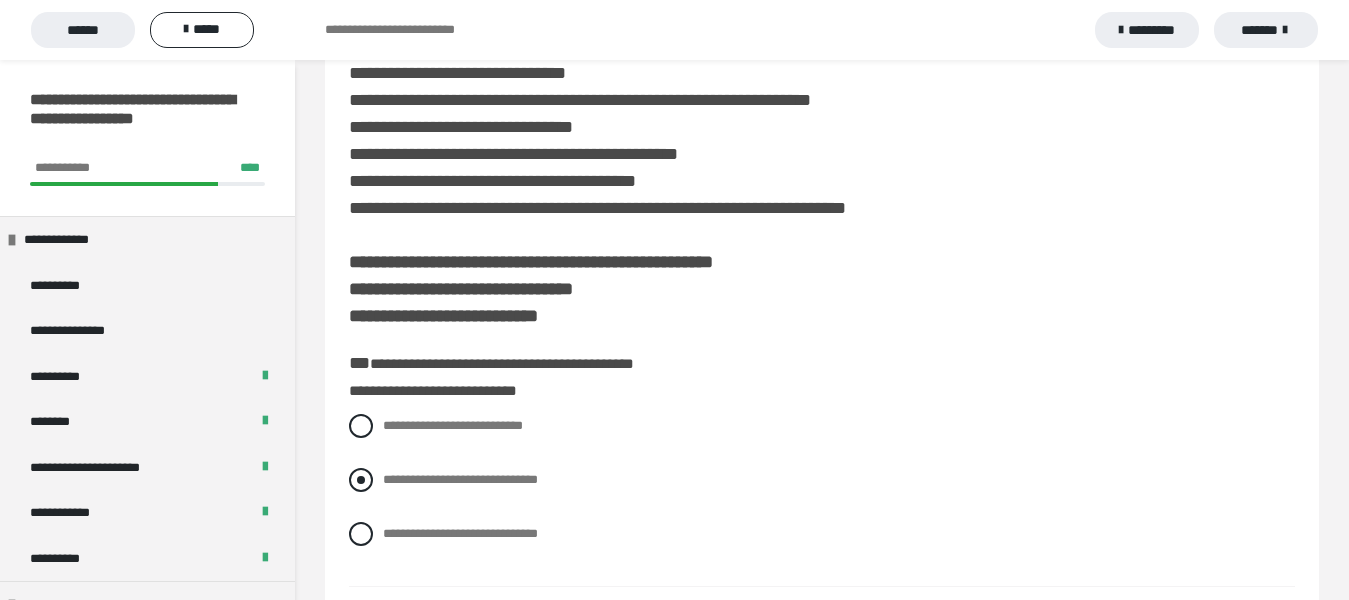 click at bounding box center [361, 480] 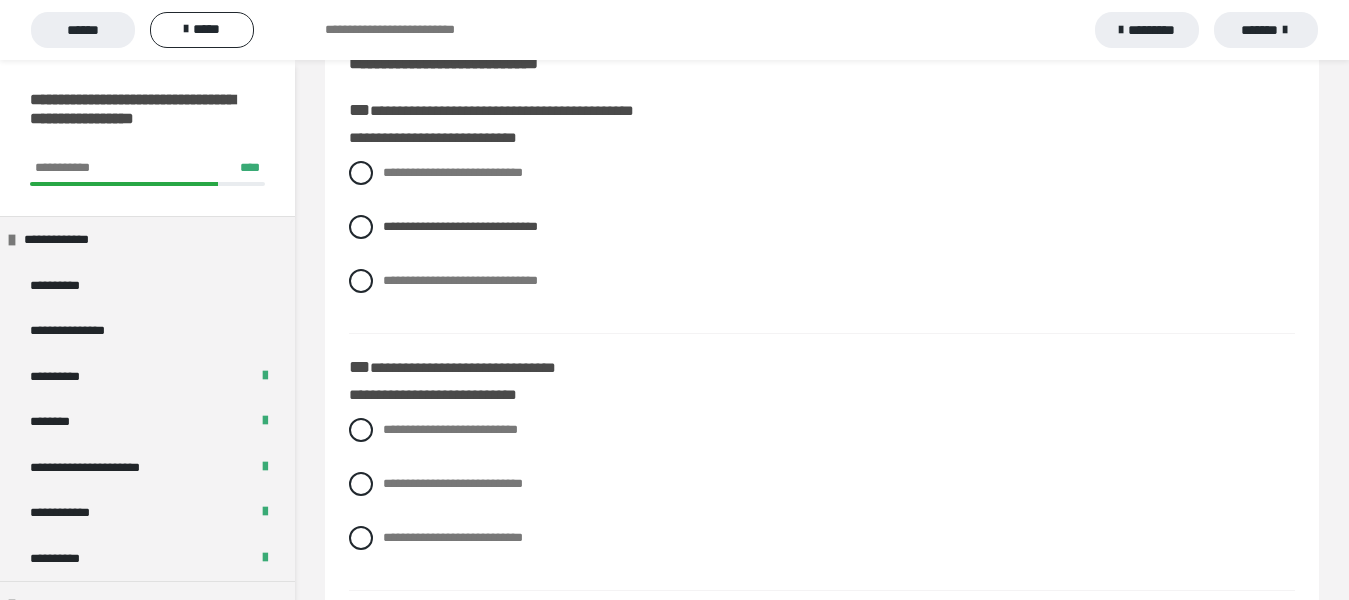 scroll, scrollTop: 1000, scrollLeft: 0, axis: vertical 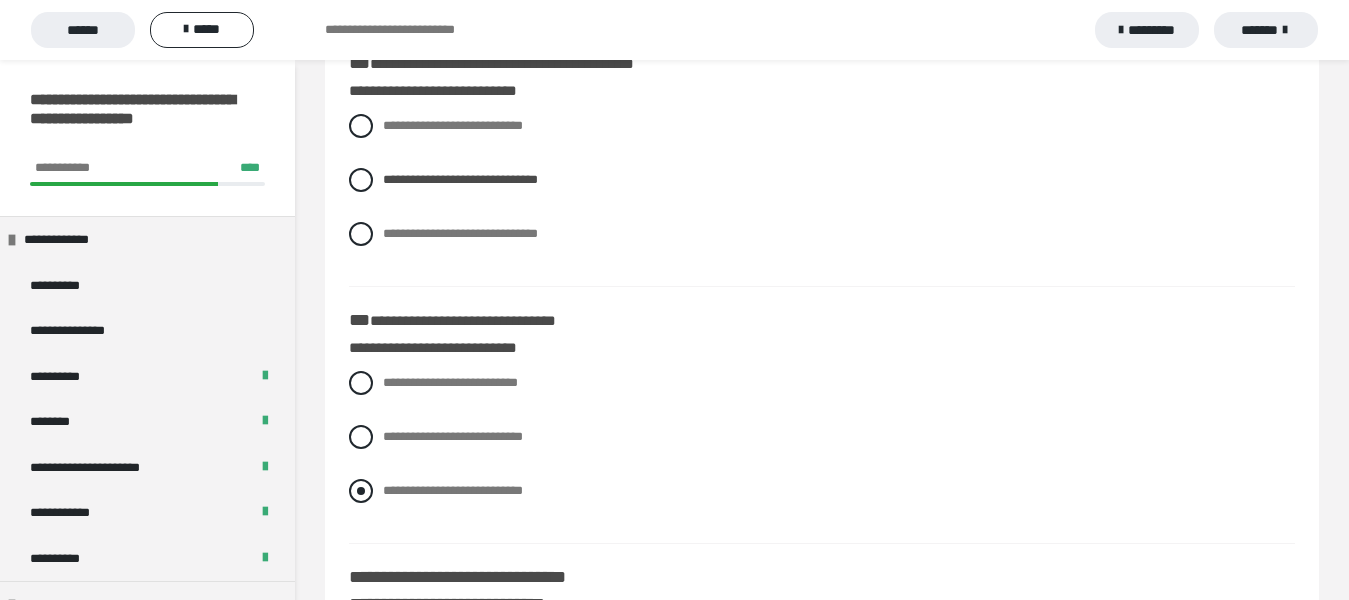 click at bounding box center (361, 491) 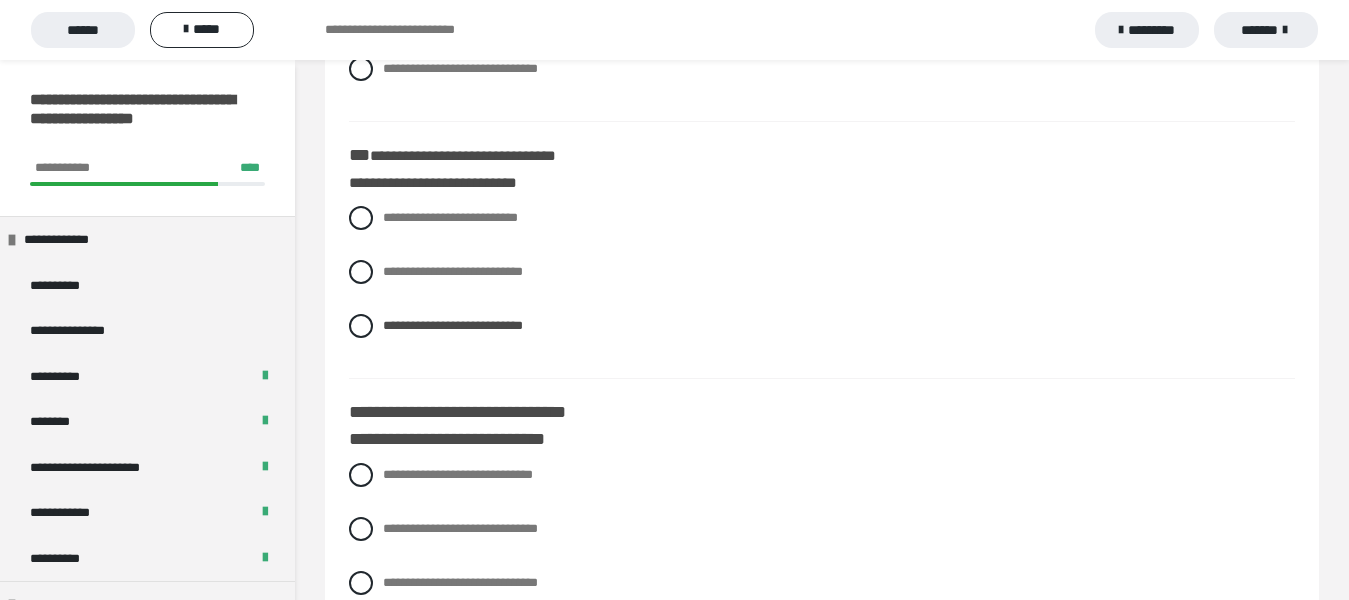scroll, scrollTop: 1200, scrollLeft: 0, axis: vertical 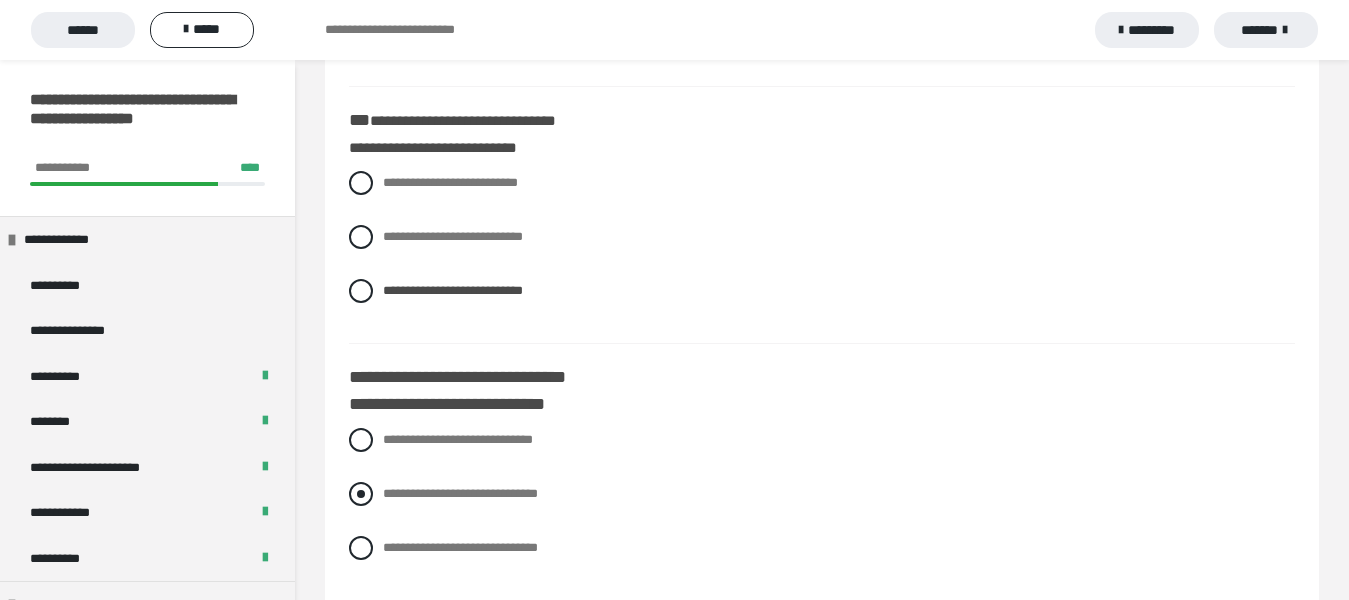 click at bounding box center [361, 494] 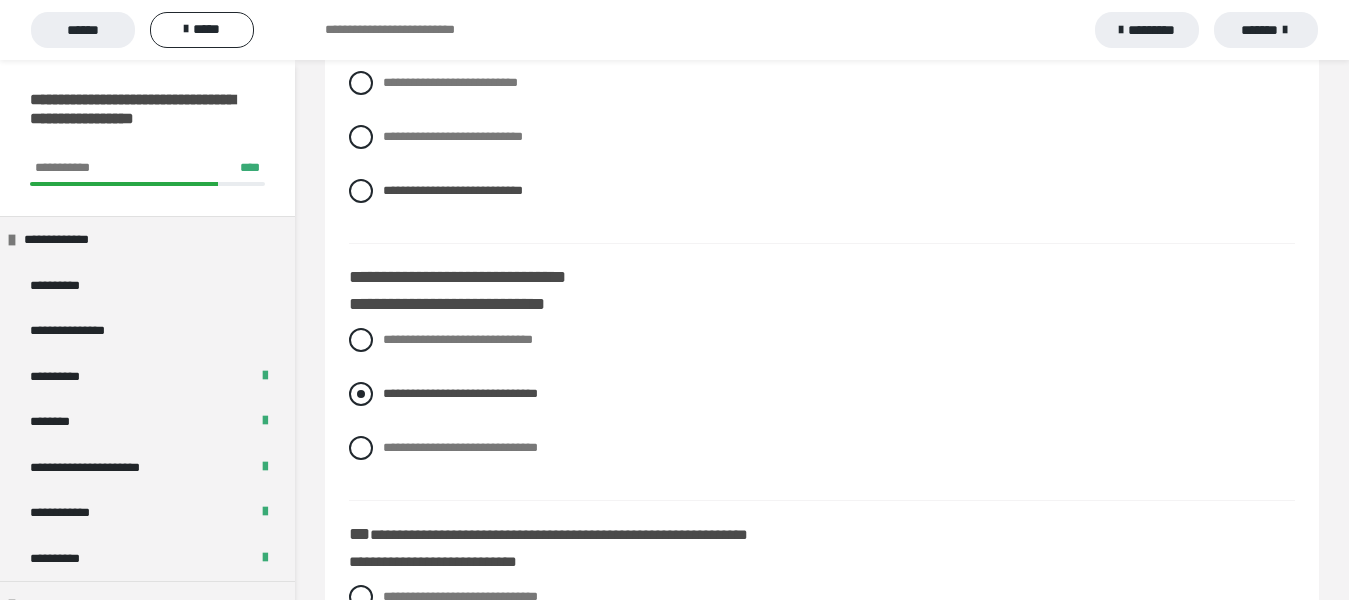 scroll, scrollTop: 1400, scrollLeft: 0, axis: vertical 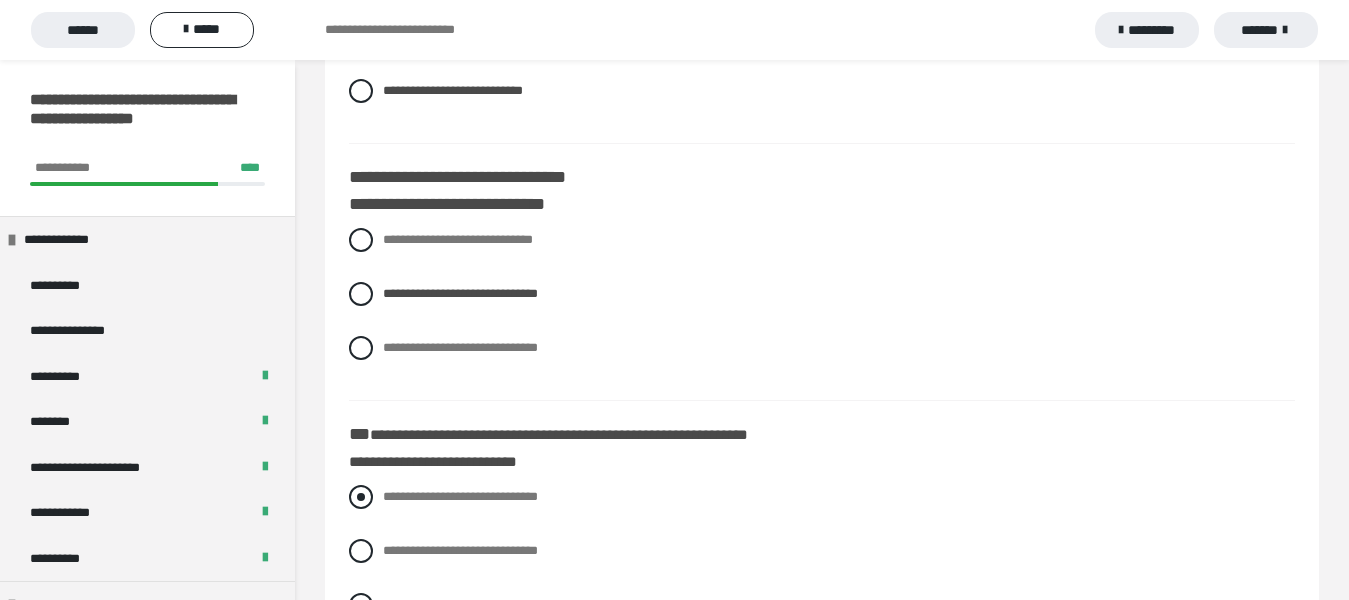 click at bounding box center (361, 497) 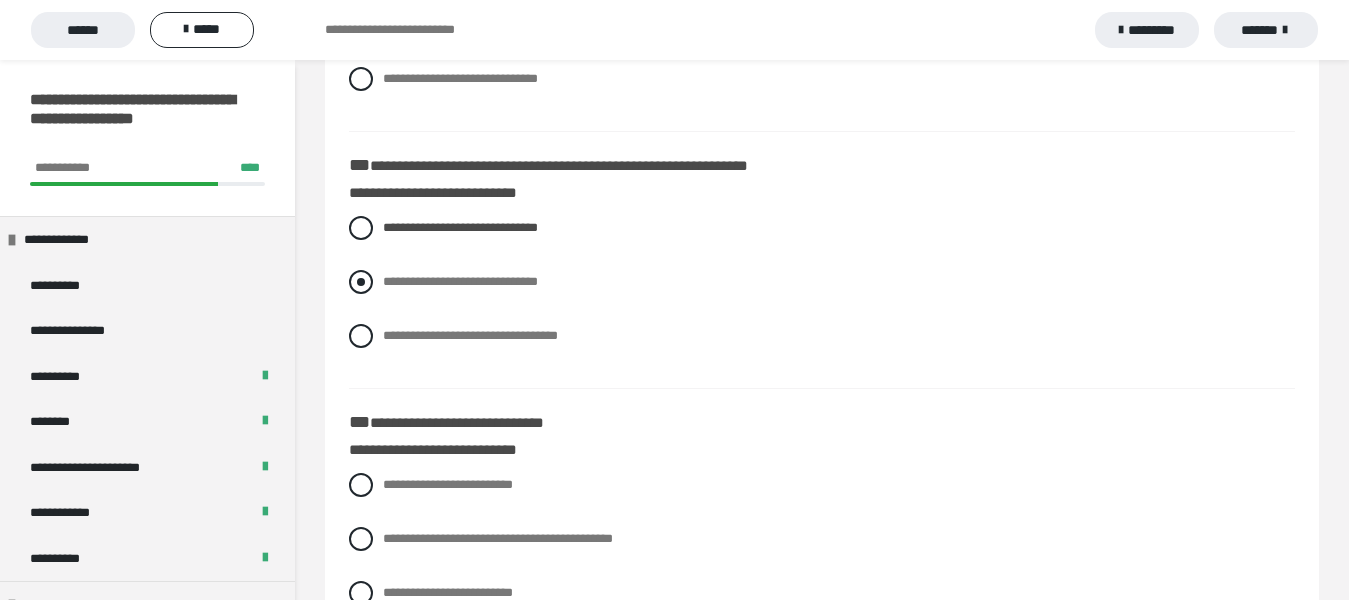 scroll, scrollTop: 1700, scrollLeft: 0, axis: vertical 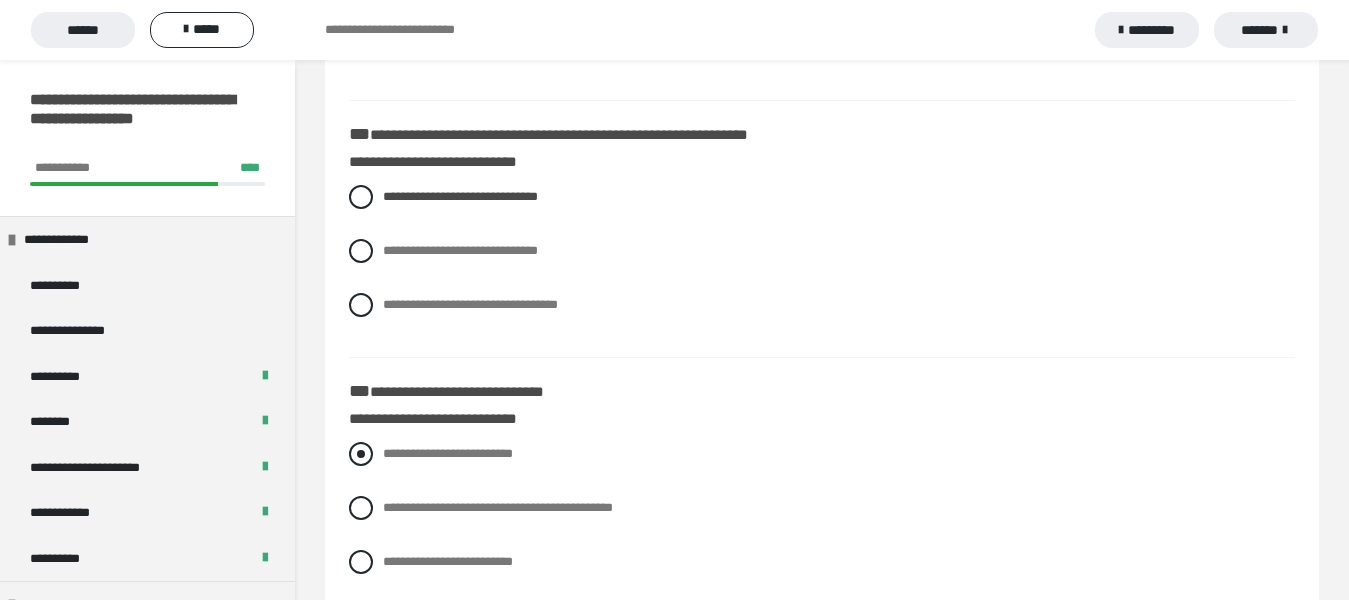 click at bounding box center [361, 454] 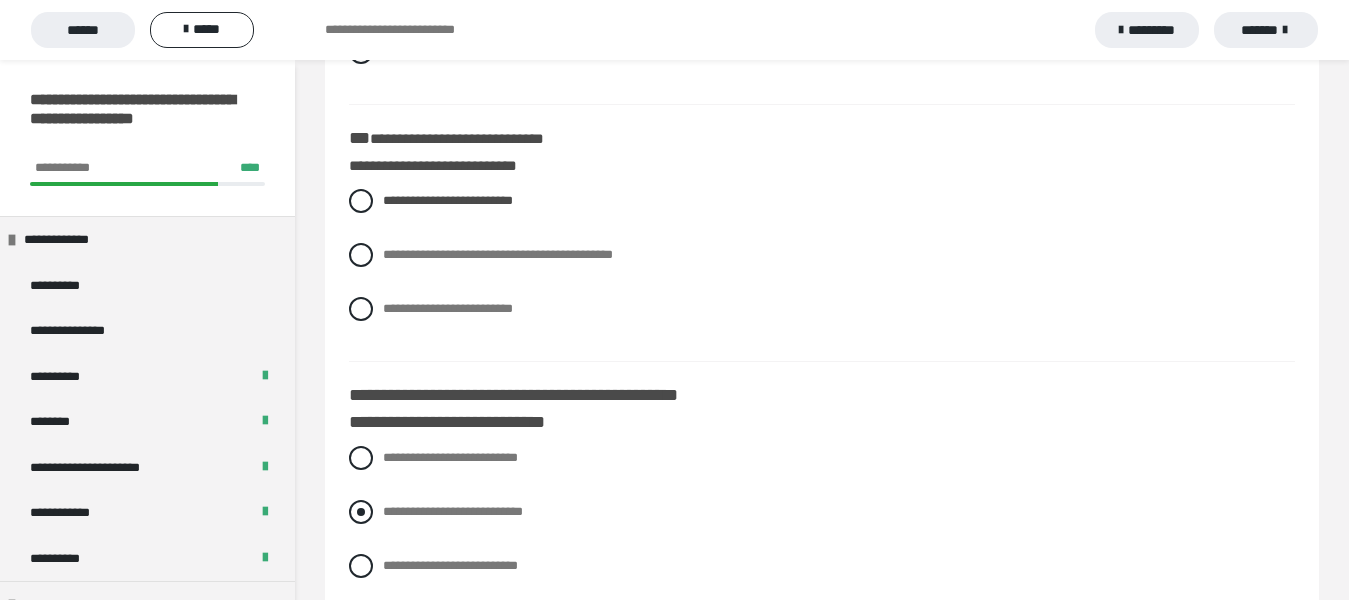 scroll, scrollTop: 2000, scrollLeft: 0, axis: vertical 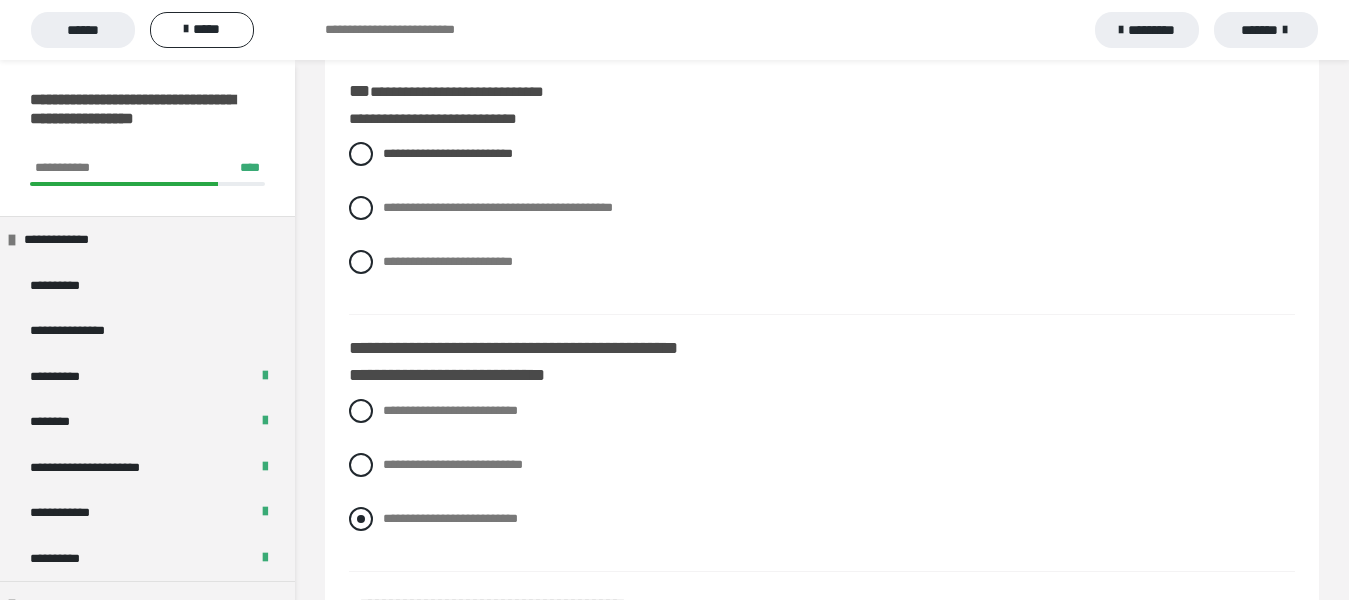 click at bounding box center [361, 519] 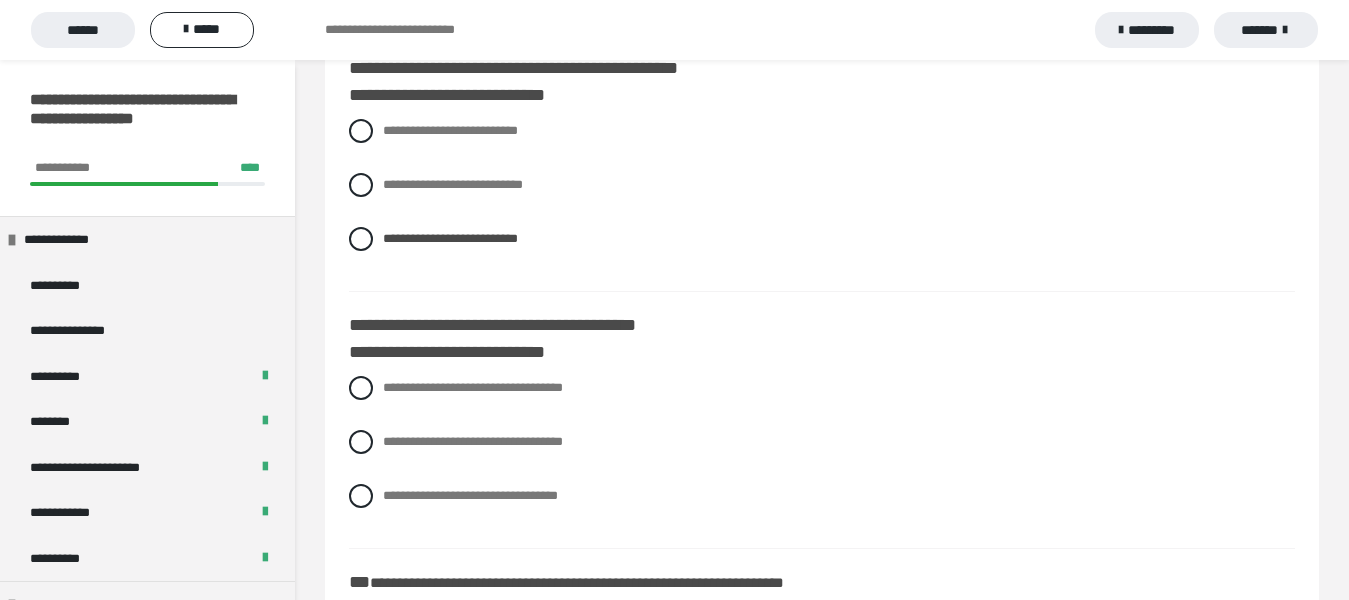 scroll, scrollTop: 2300, scrollLeft: 0, axis: vertical 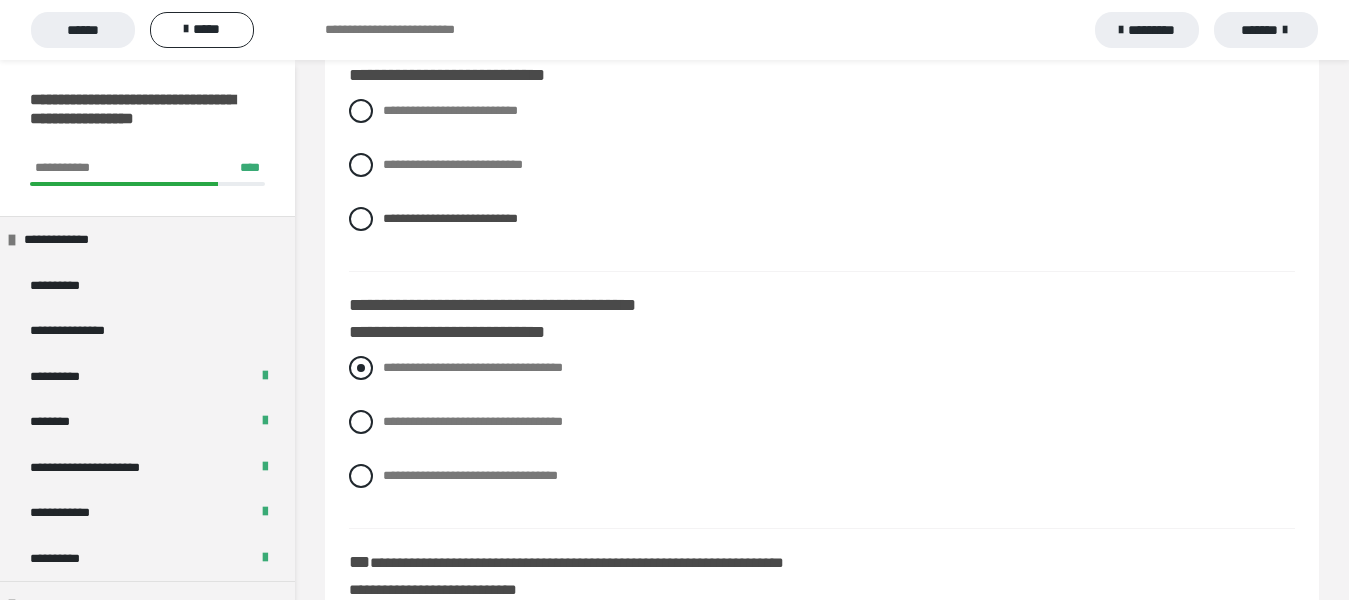 click at bounding box center [361, 368] 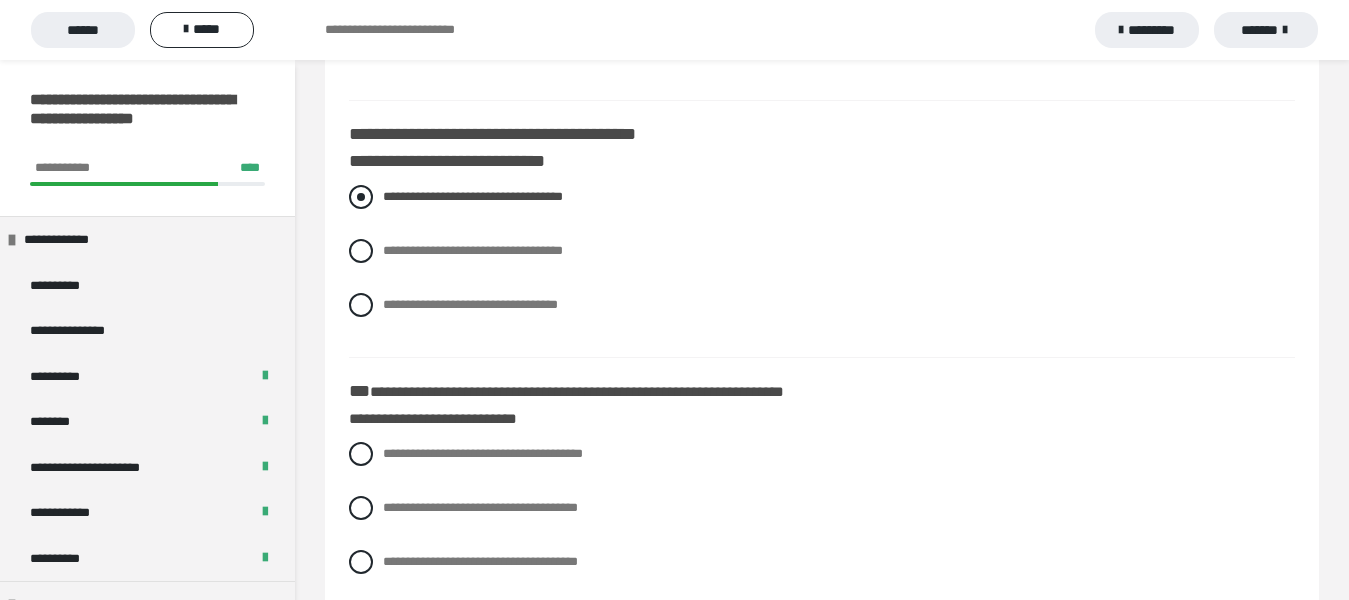 scroll, scrollTop: 2500, scrollLeft: 0, axis: vertical 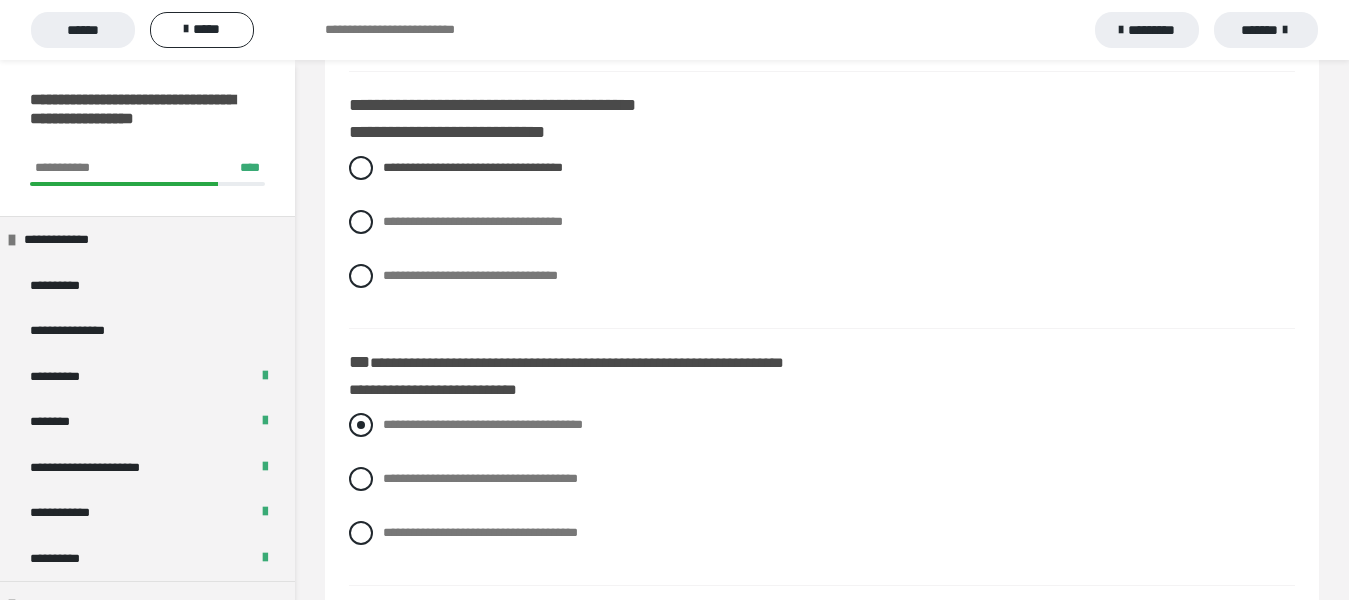 click at bounding box center [361, 425] 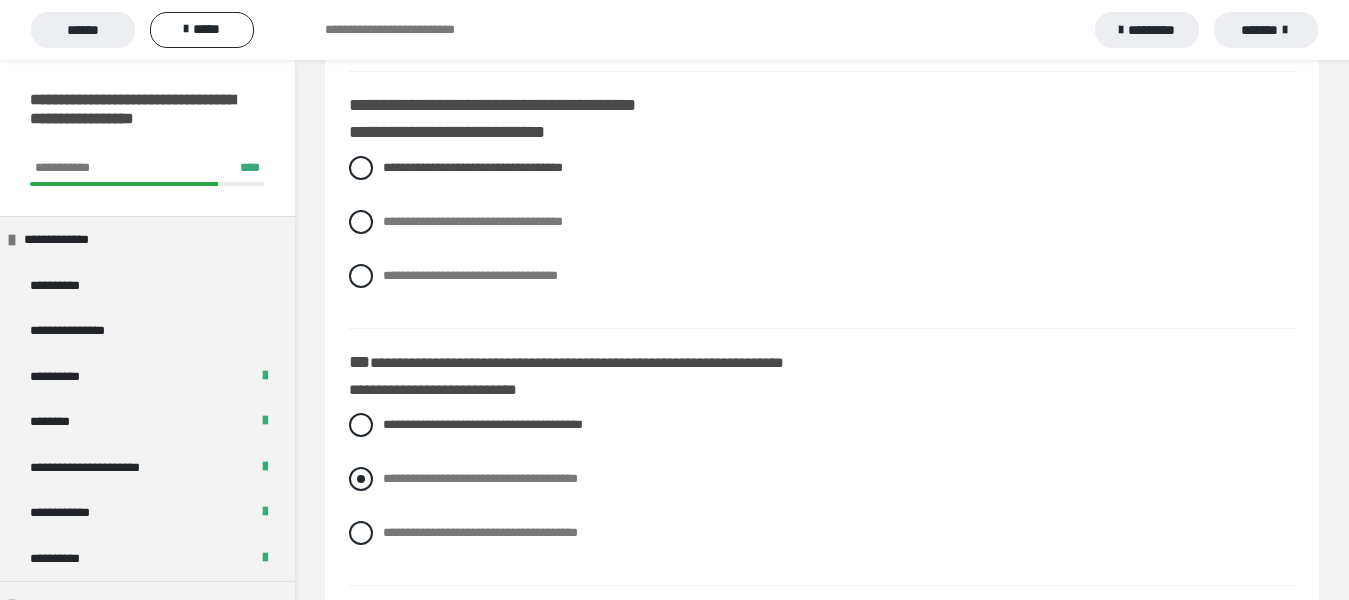 click at bounding box center (361, 479) 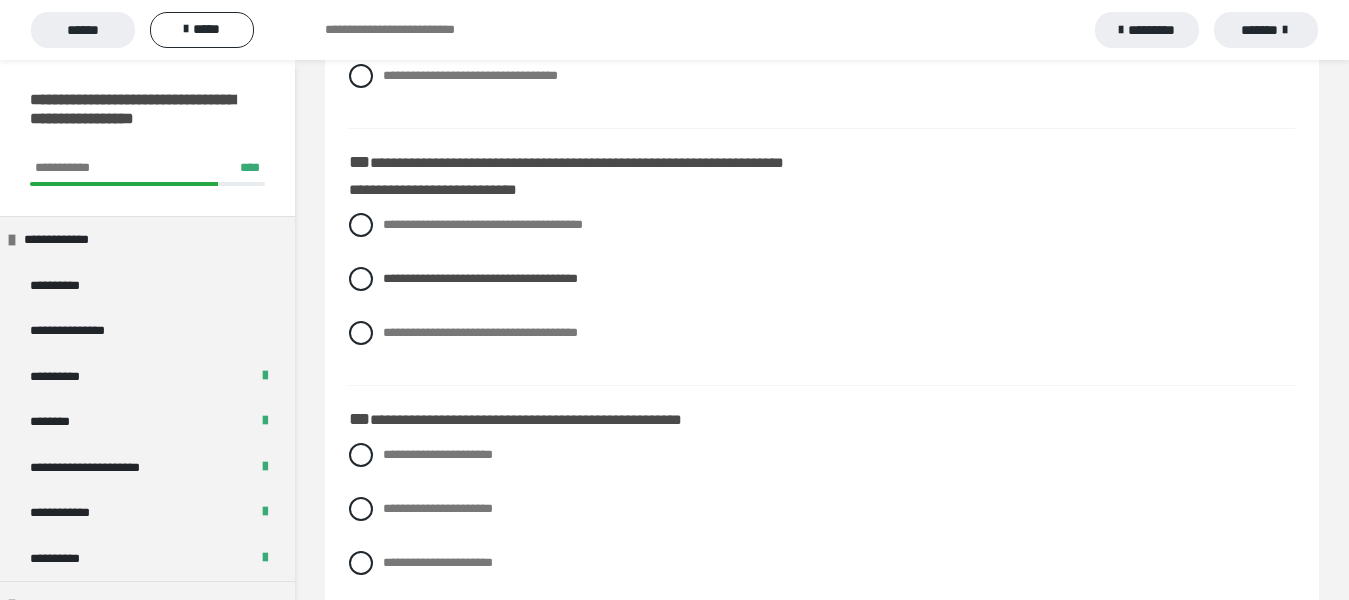 scroll, scrollTop: 2800, scrollLeft: 0, axis: vertical 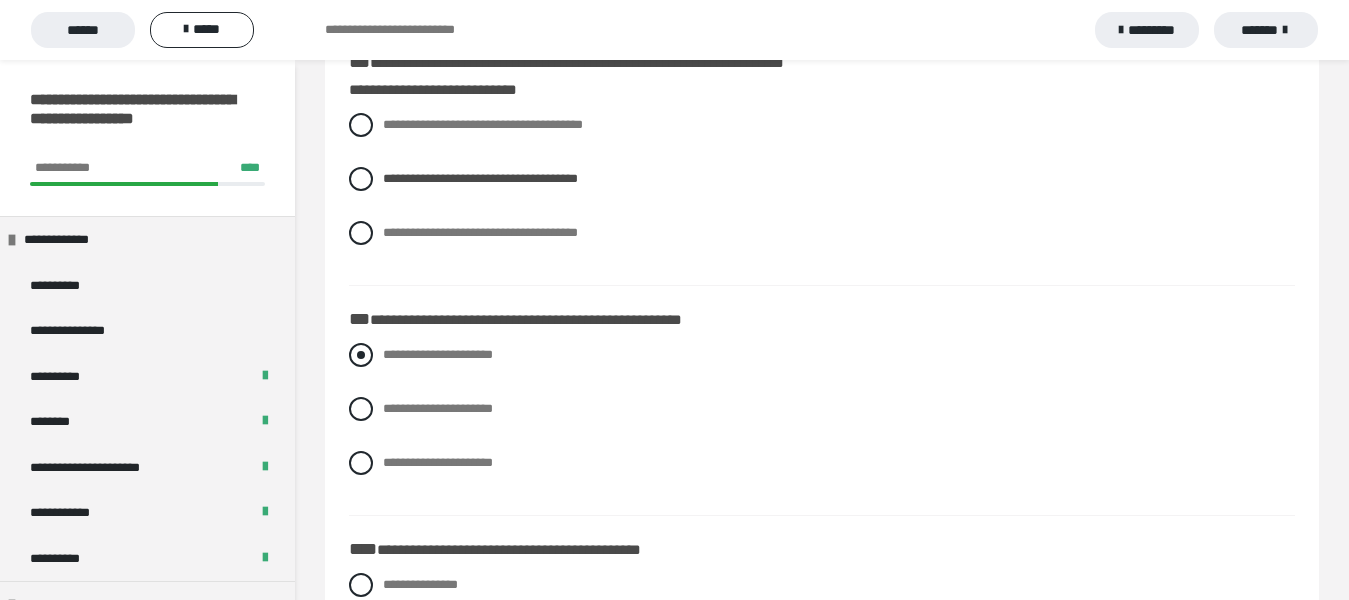 click at bounding box center (361, 355) 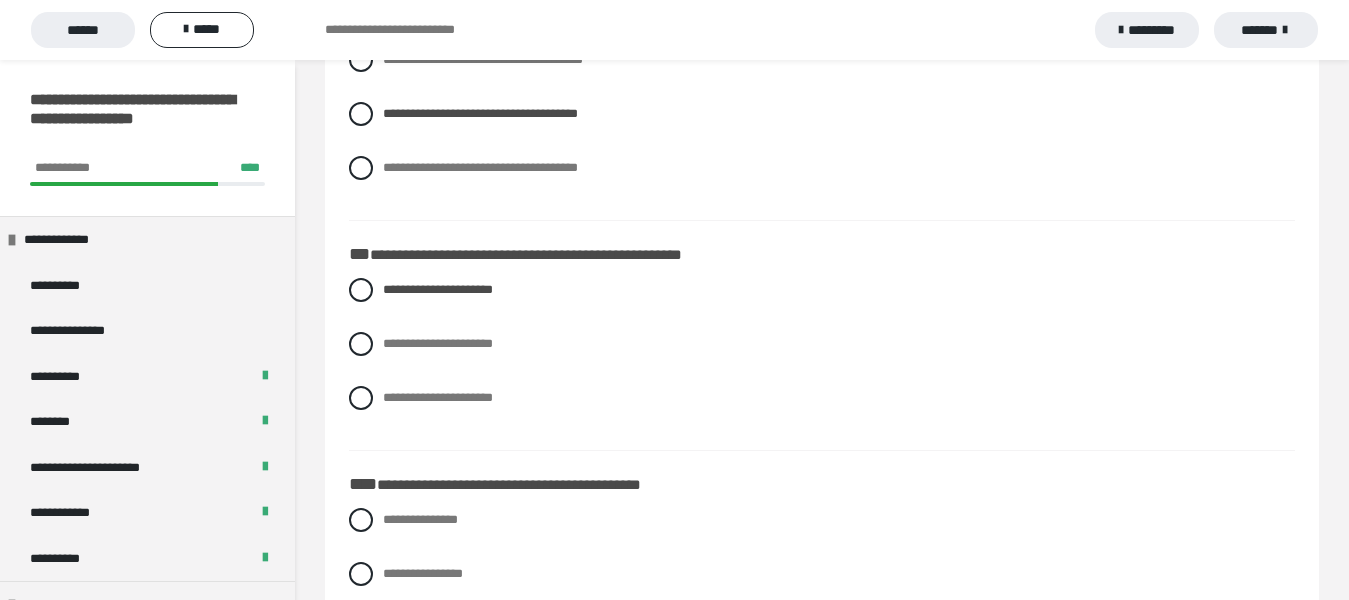 scroll, scrollTop: 2900, scrollLeft: 0, axis: vertical 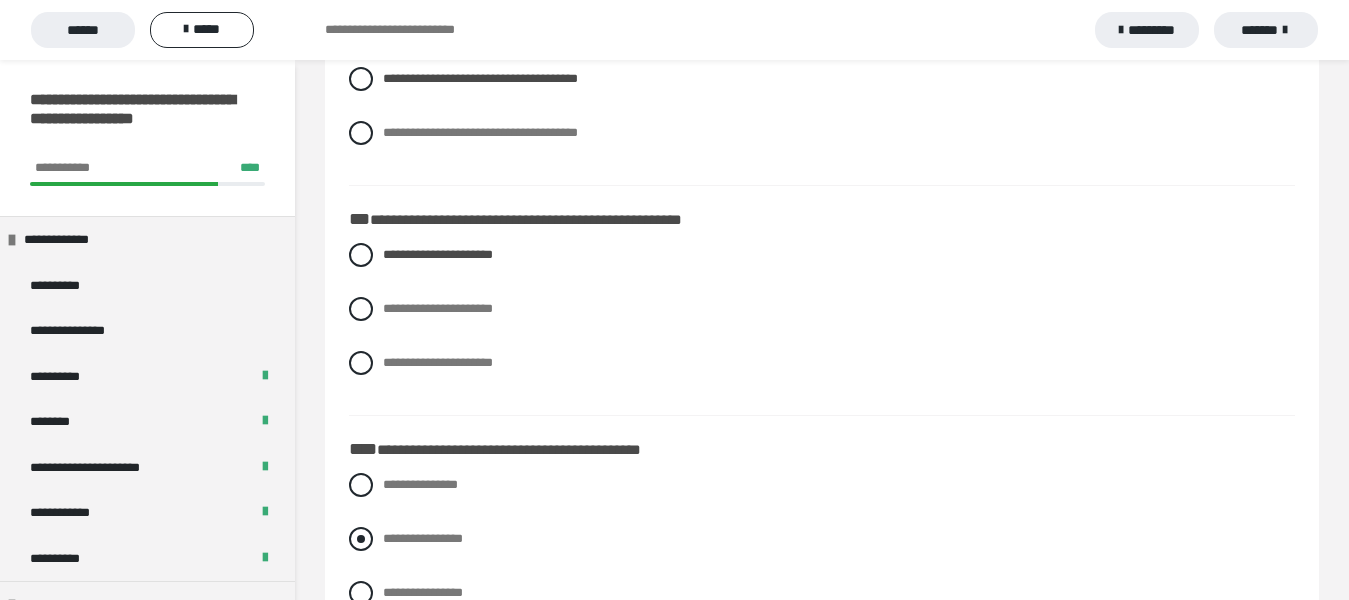 click at bounding box center (361, 539) 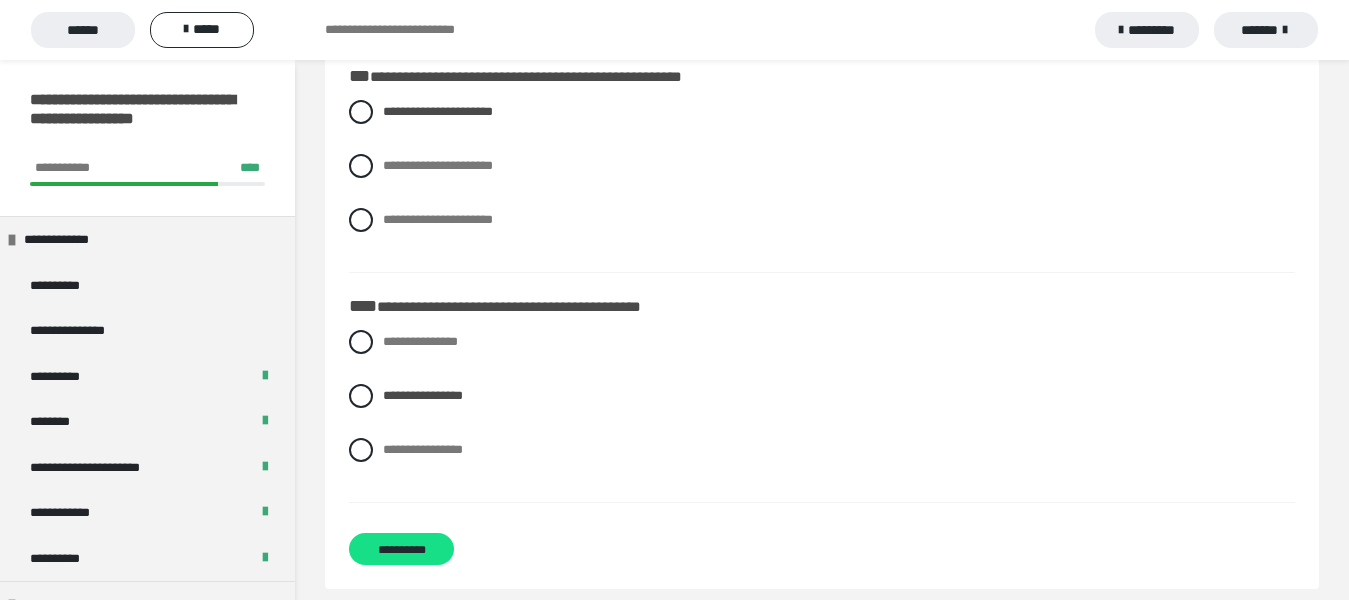 scroll, scrollTop: 3062, scrollLeft: 0, axis: vertical 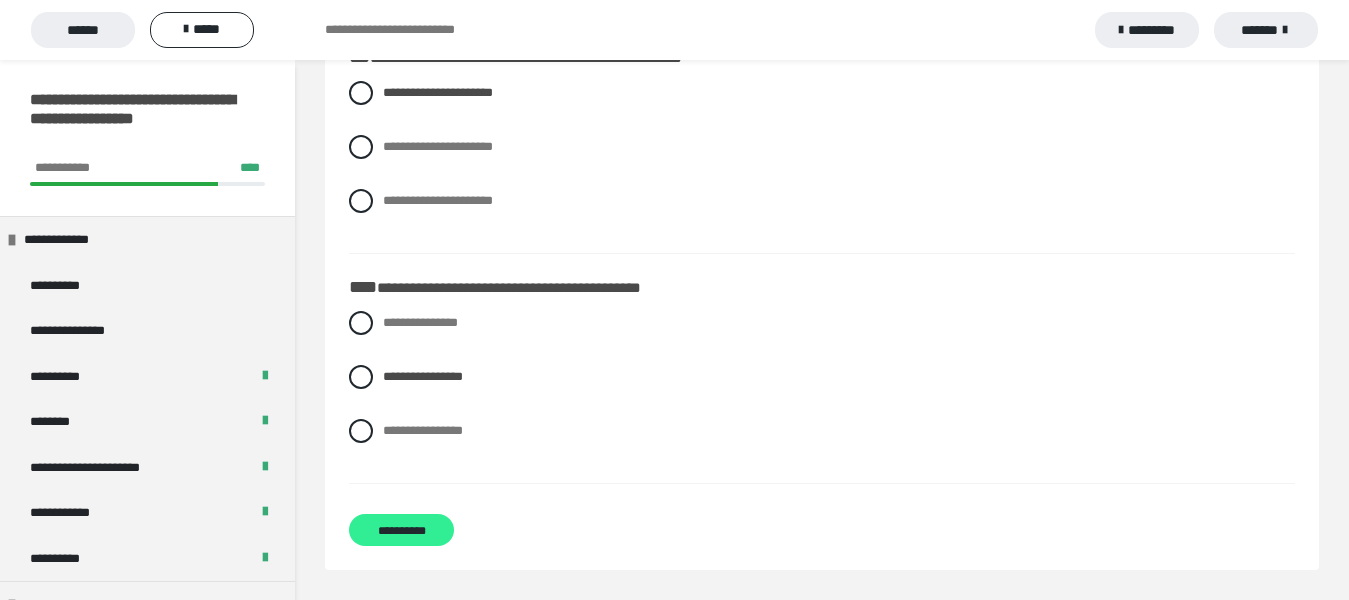 click on "**********" at bounding box center [401, 530] 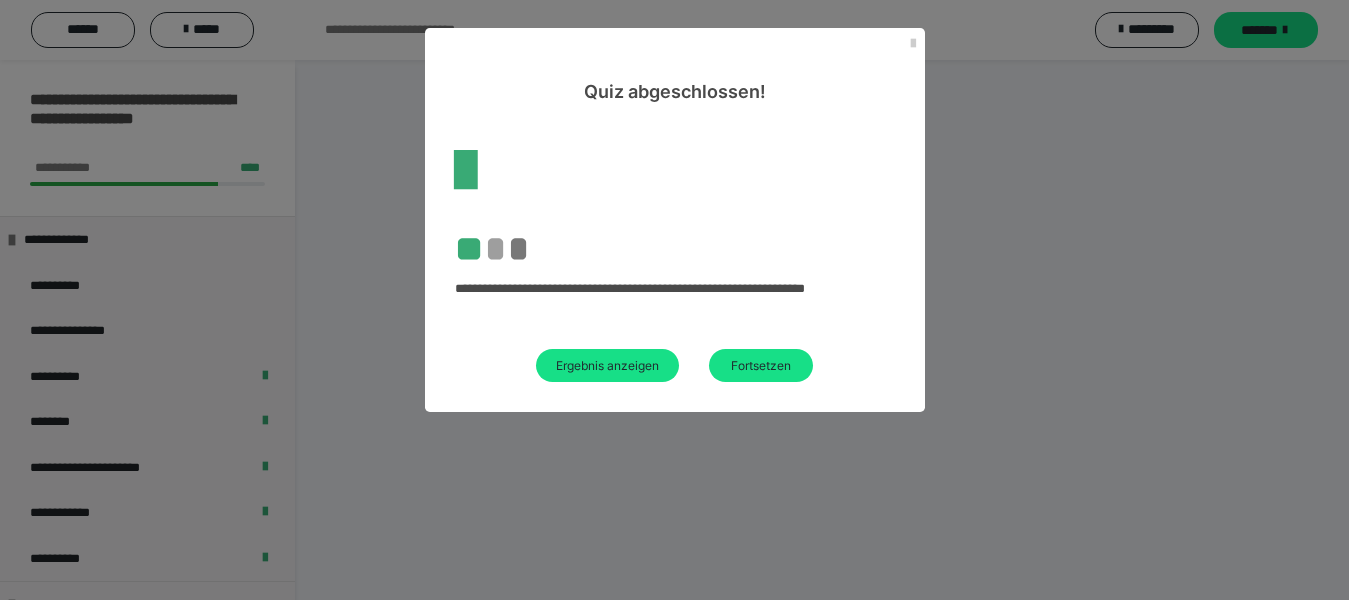scroll, scrollTop: 192, scrollLeft: 0, axis: vertical 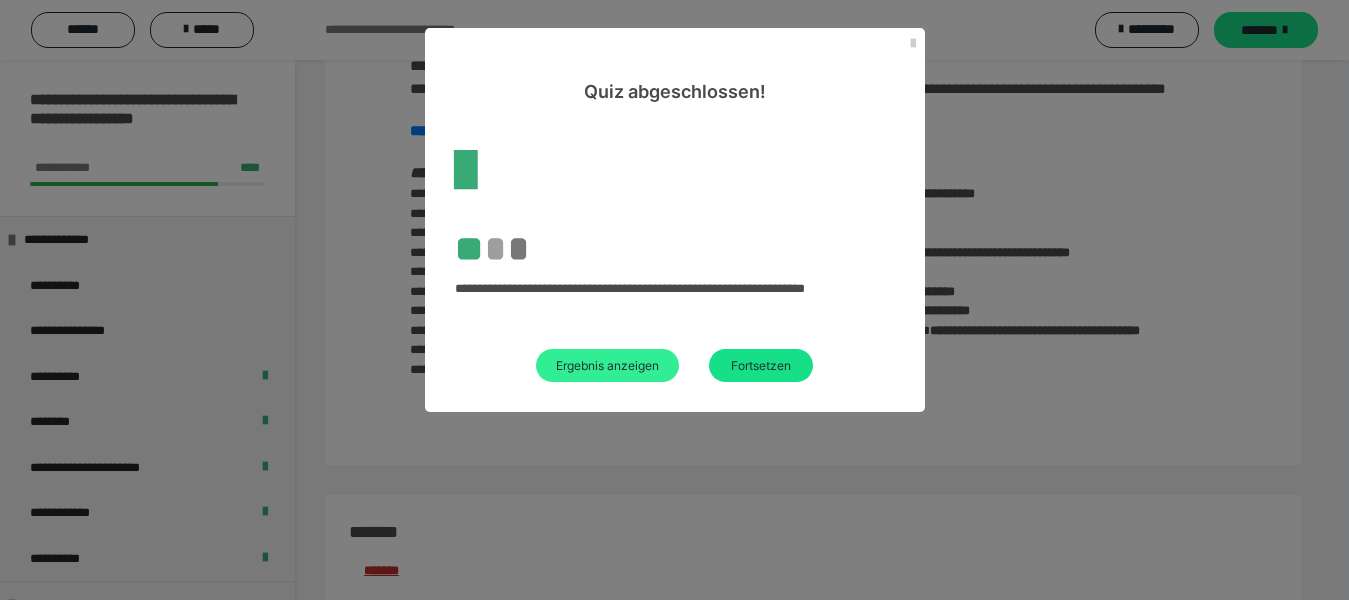 click on "Ergebnis anzeigen" at bounding box center [607, 365] 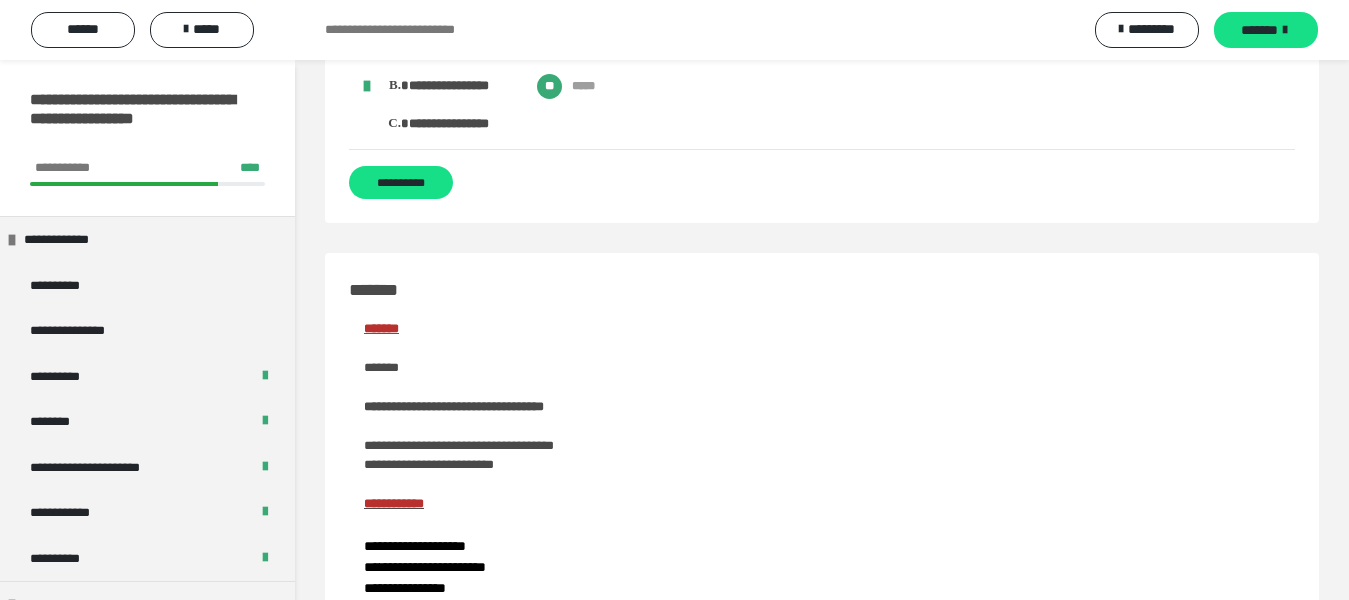 scroll, scrollTop: 1857, scrollLeft: 0, axis: vertical 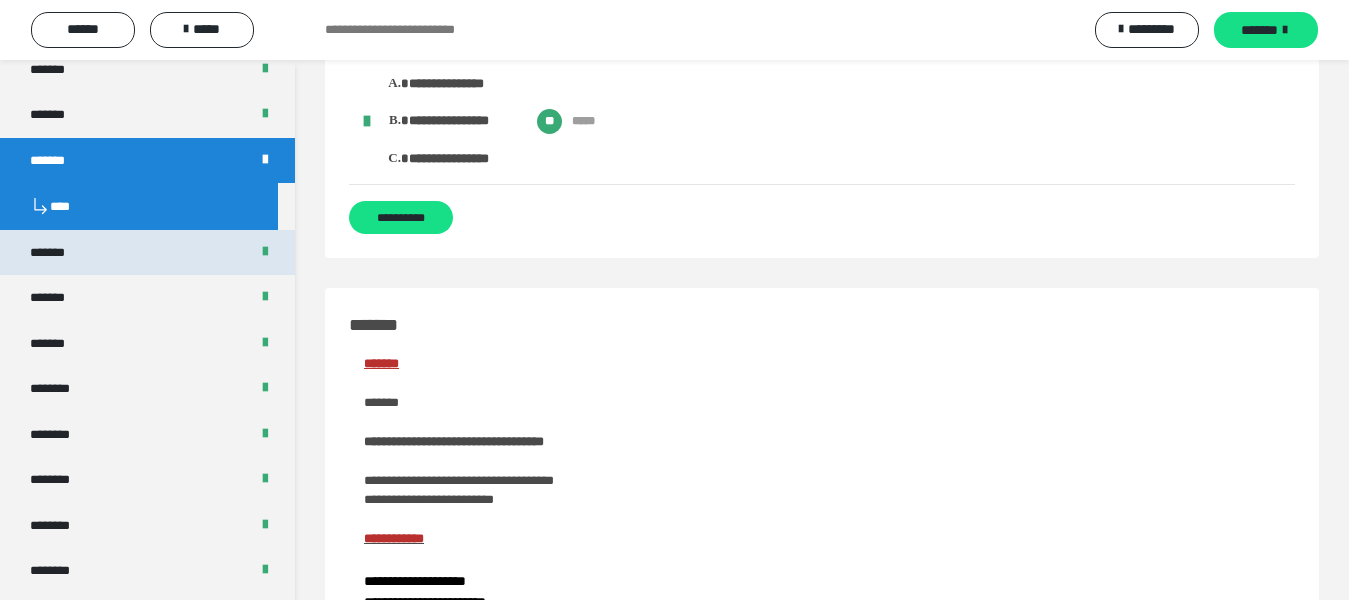click on "*******" at bounding box center (147, 253) 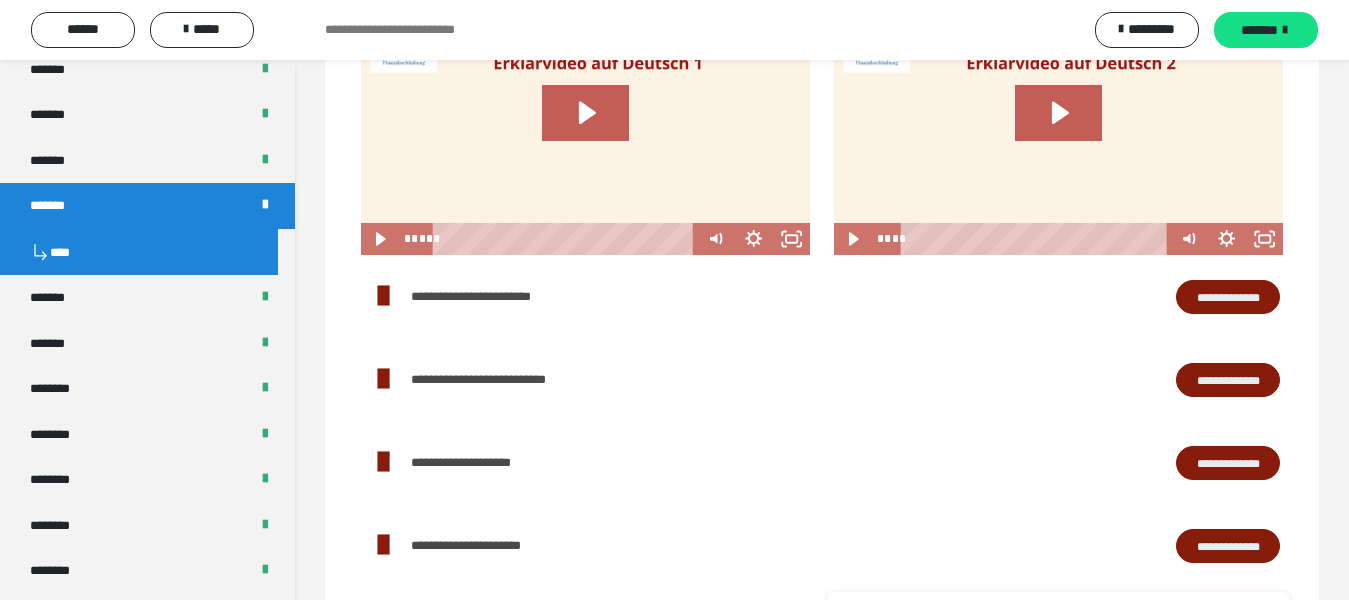 scroll, scrollTop: 0, scrollLeft: 0, axis: both 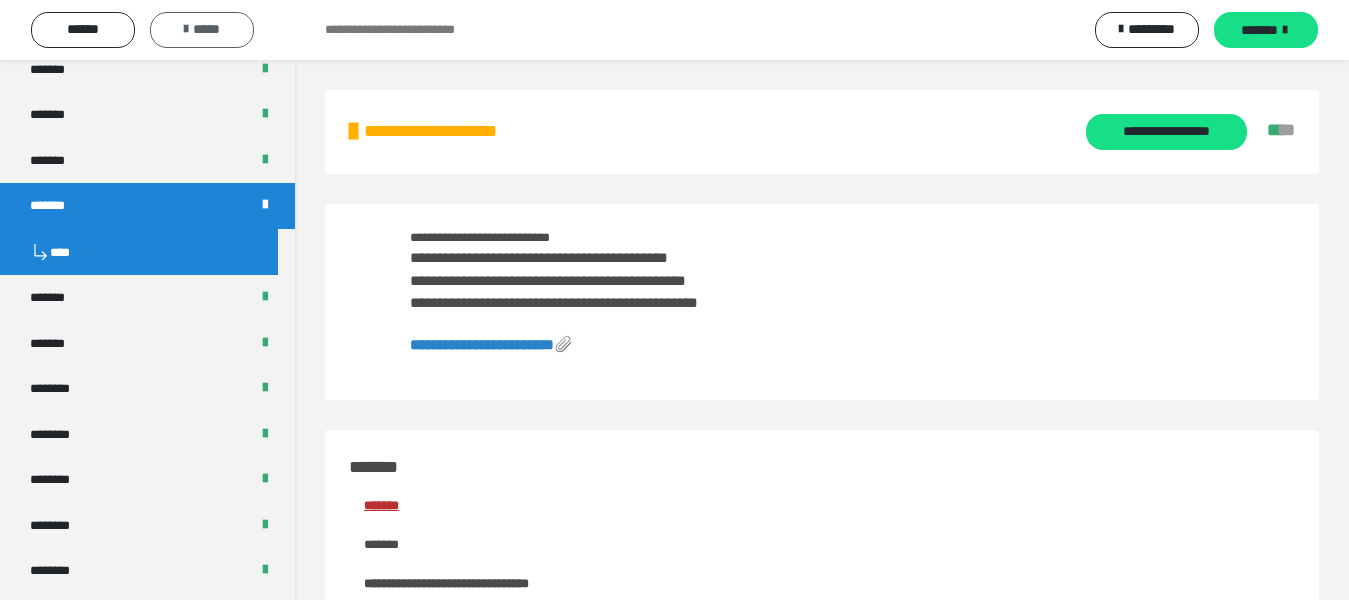 click on "*****" at bounding box center (202, 30) 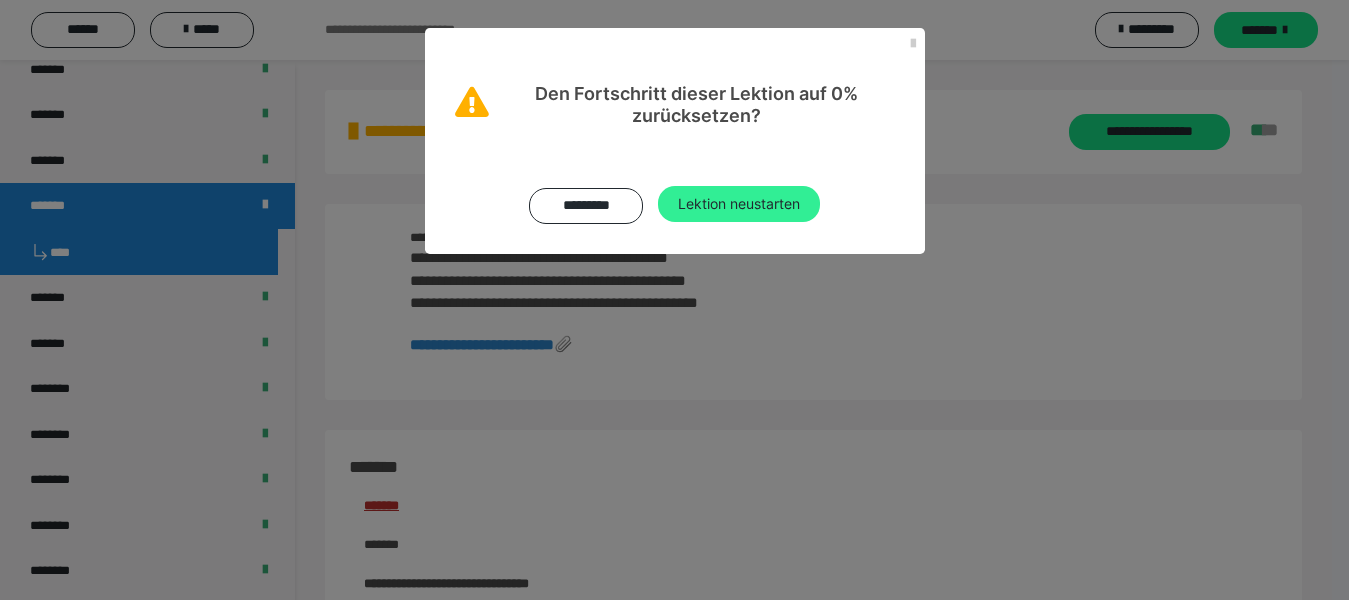 click on "Lektion neustarten" at bounding box center [739, 204] 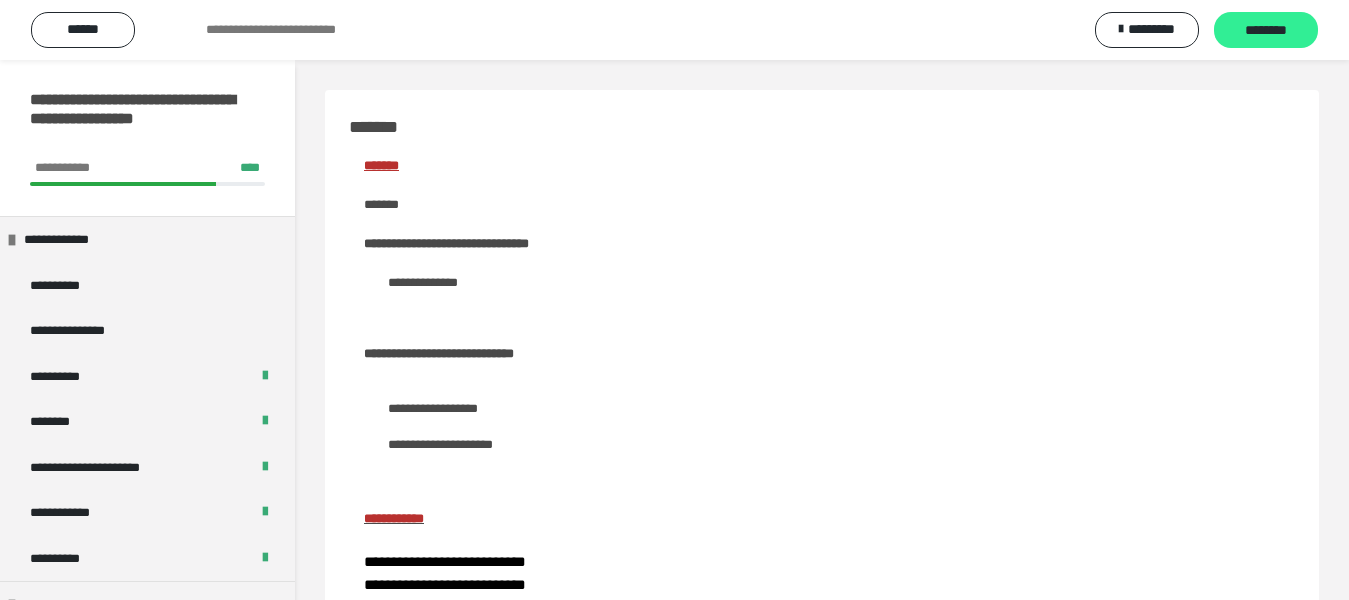 click on "********" at bounding box center (1266, 30) 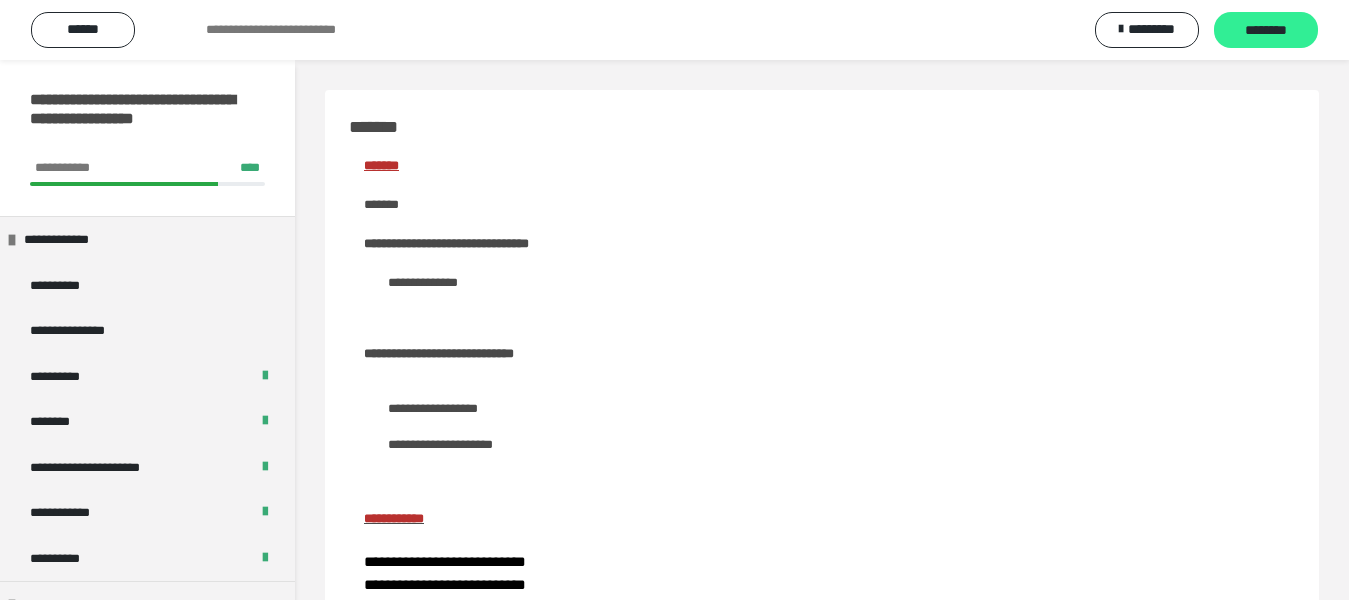 click on "********" at bounding box center [1266, 31] 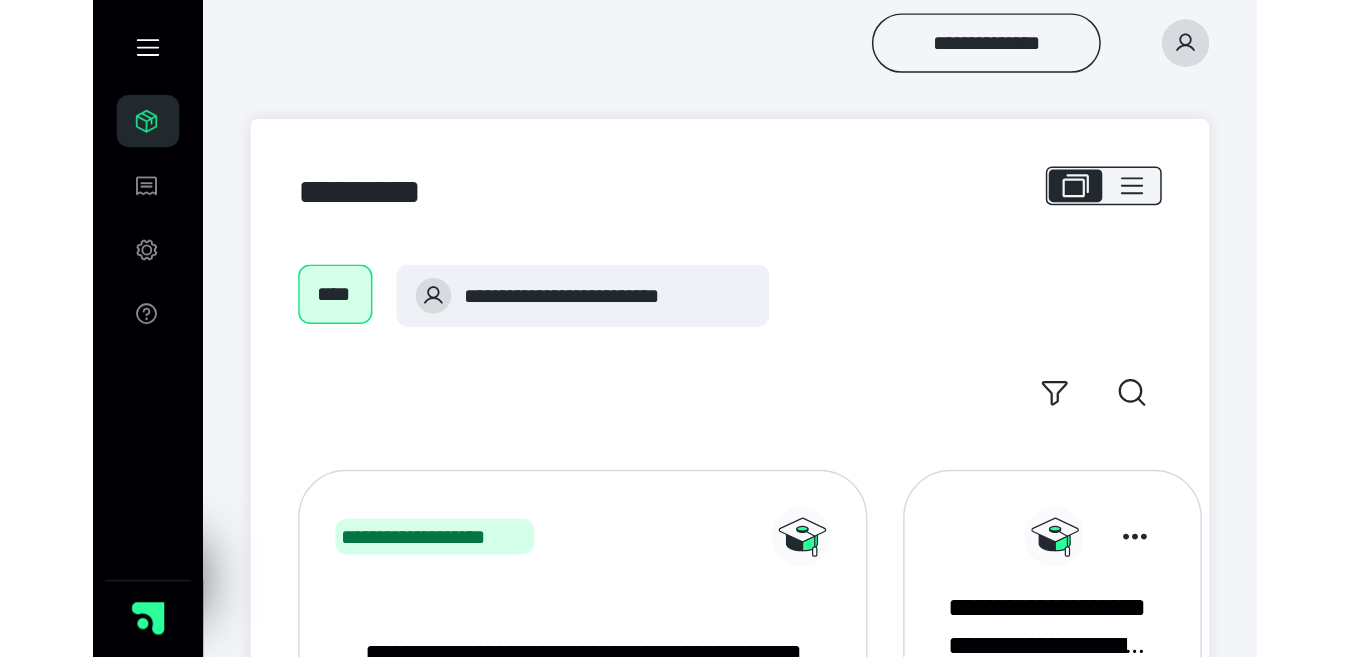 scroll, scrollTop: 0, scrollLeft: 0, axis: both 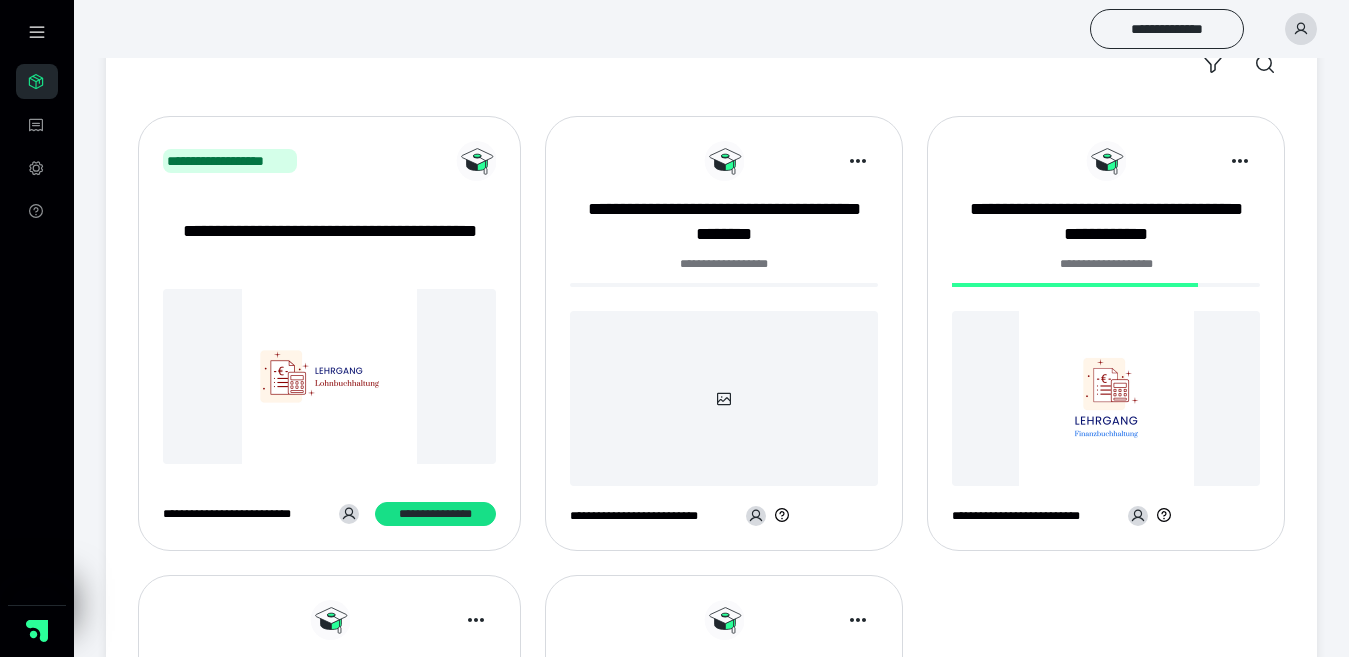 click on "**********" at bounding box center (724, 341) 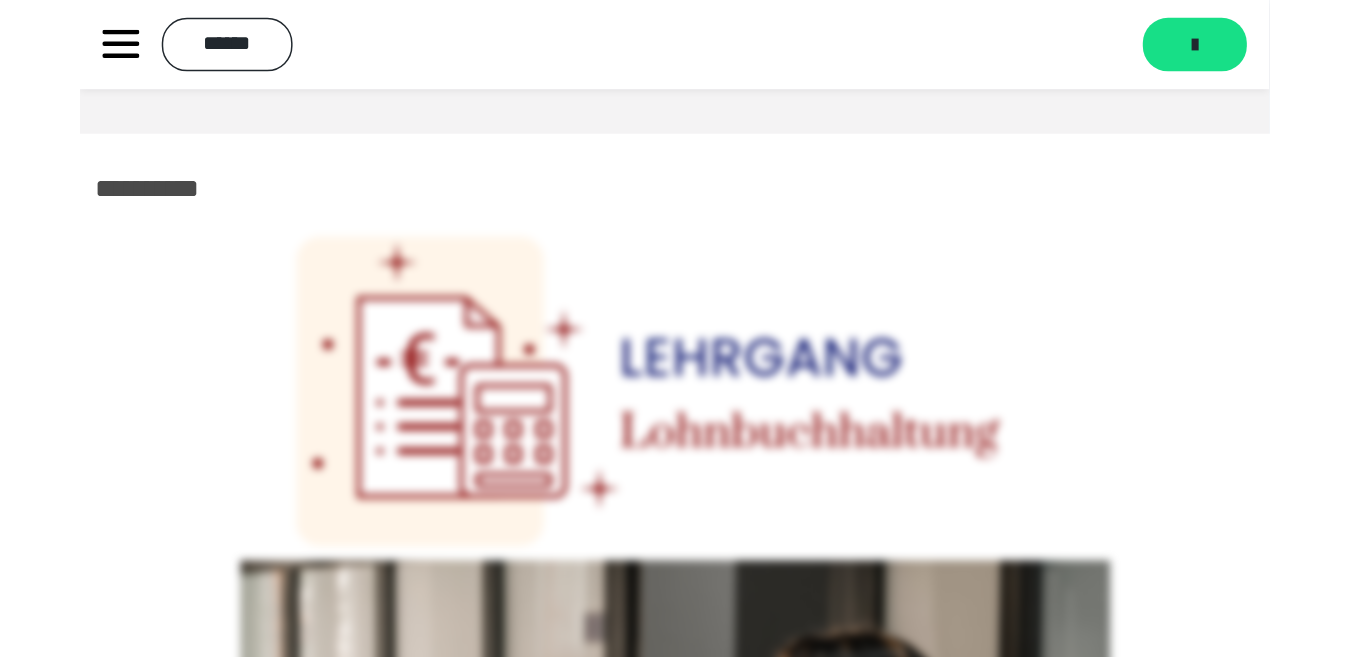 scroll, scrollTop: 0, scrollLeft: 0, axis: both 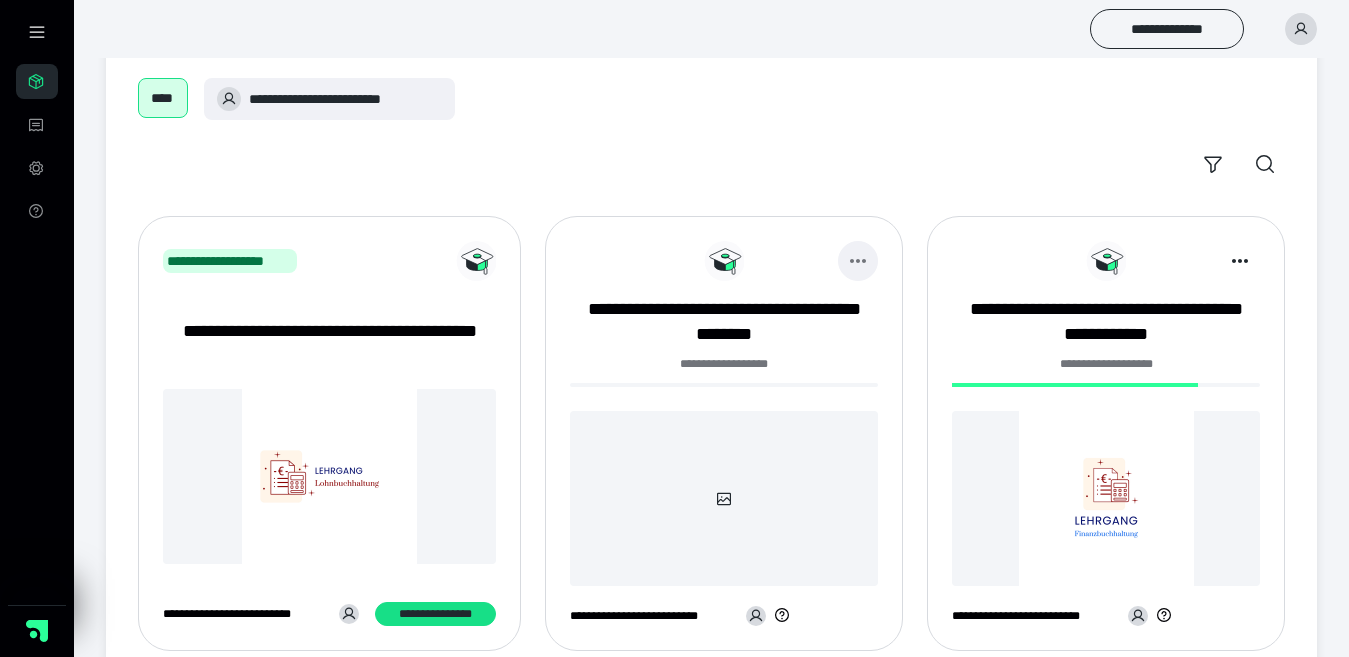 click 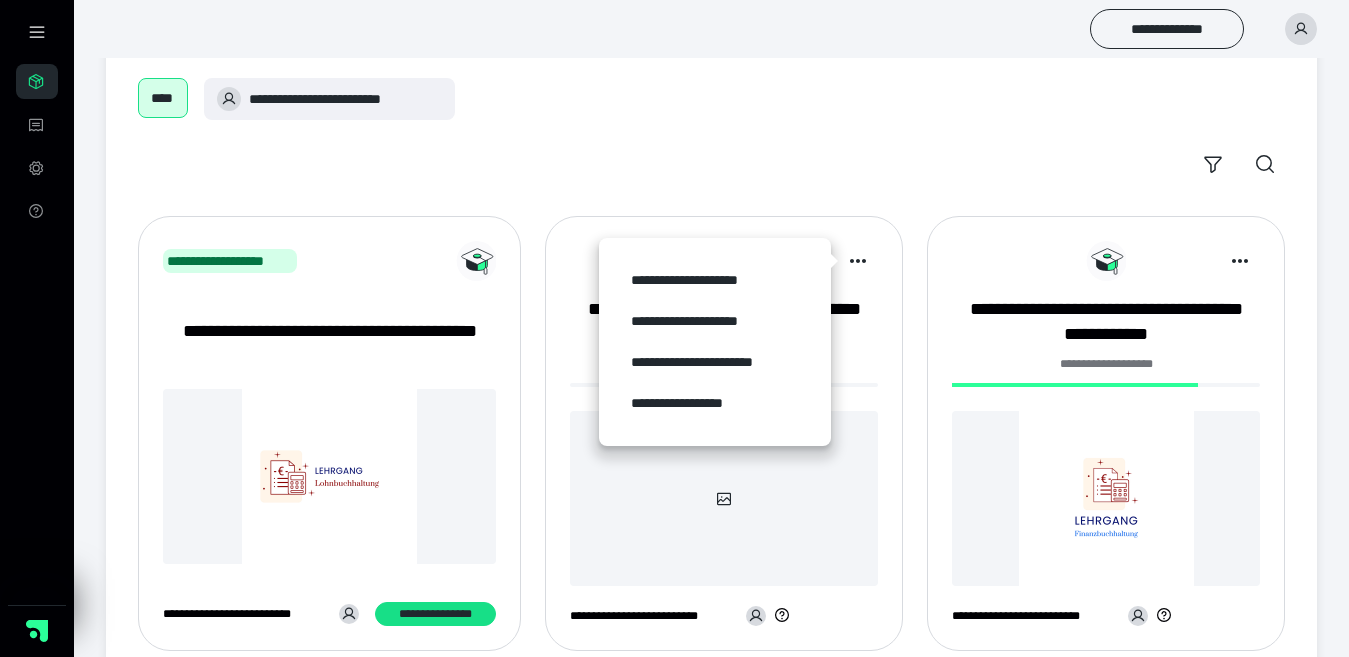 click on "**********" at bounding box center (711, 131) 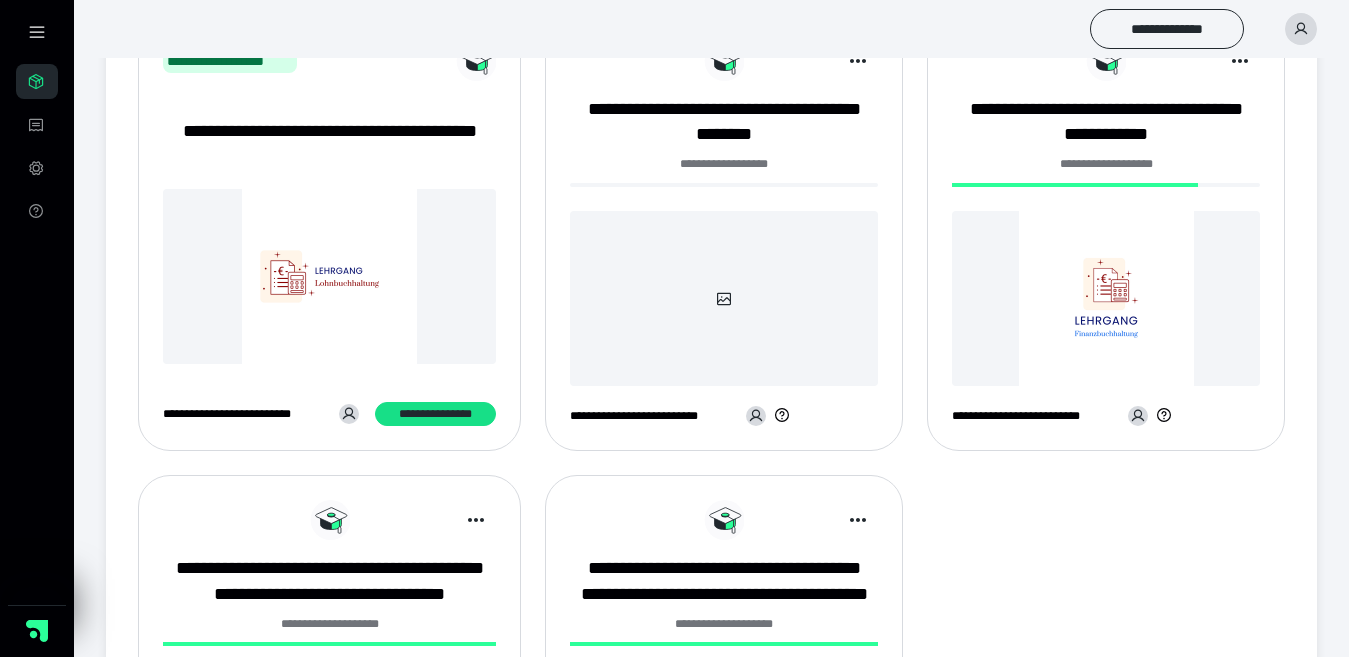 scroll, scrollTop: 200, scrollLeft: 0, axis: vertical 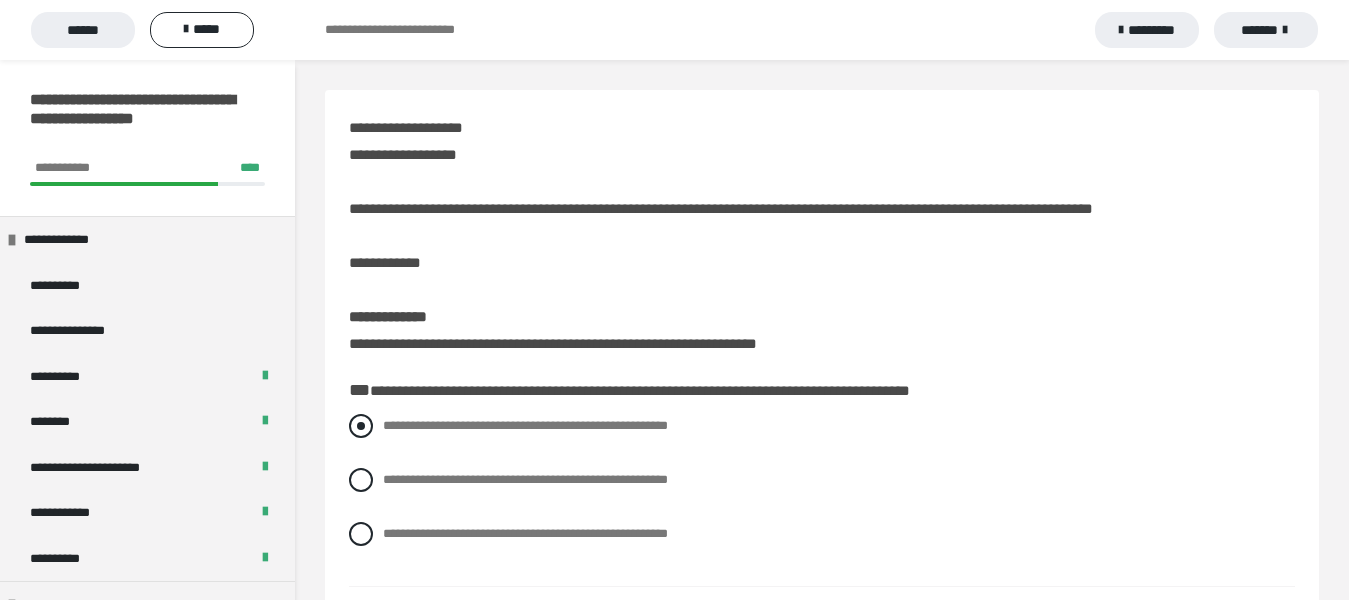 click at bounding box center (361, 426) 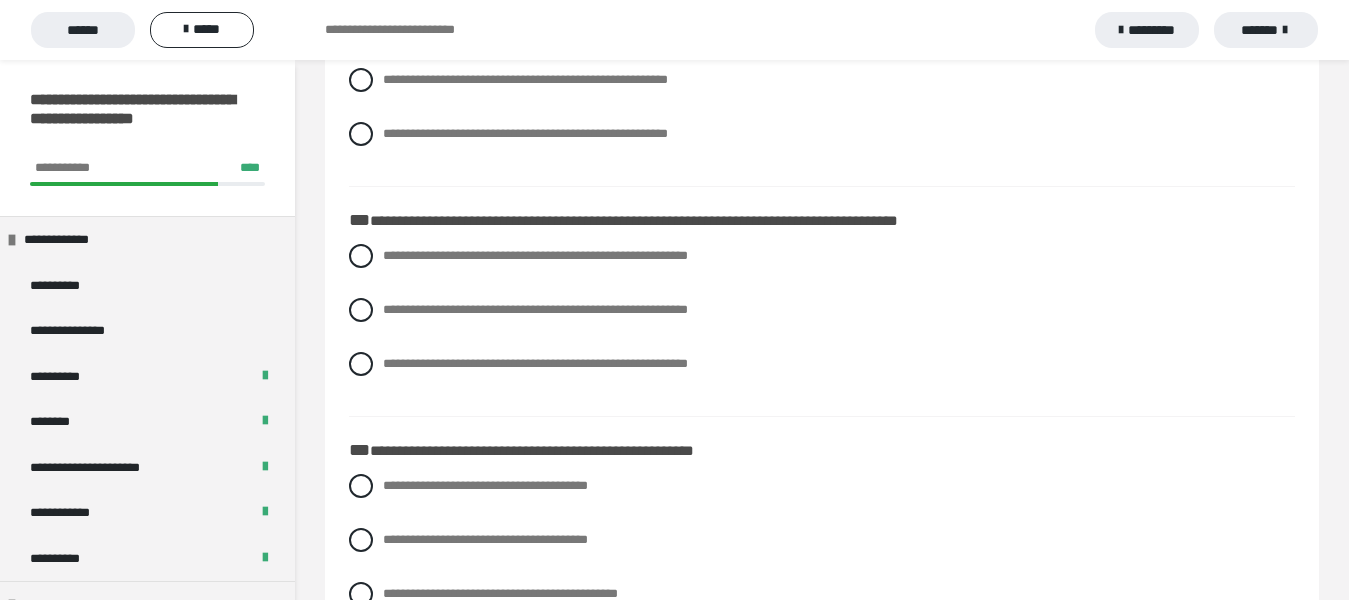 scroll, scrollTop: 500, scrollLeft: 0, axis: vertical 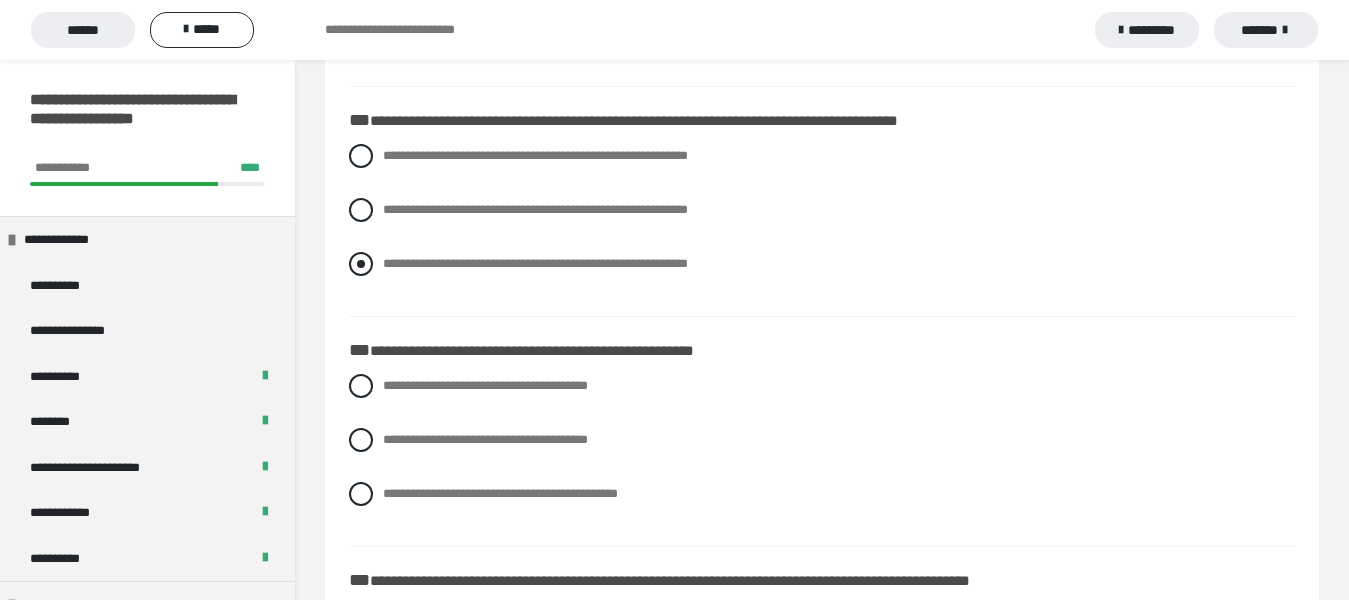 click at bounding box center (361, 264) 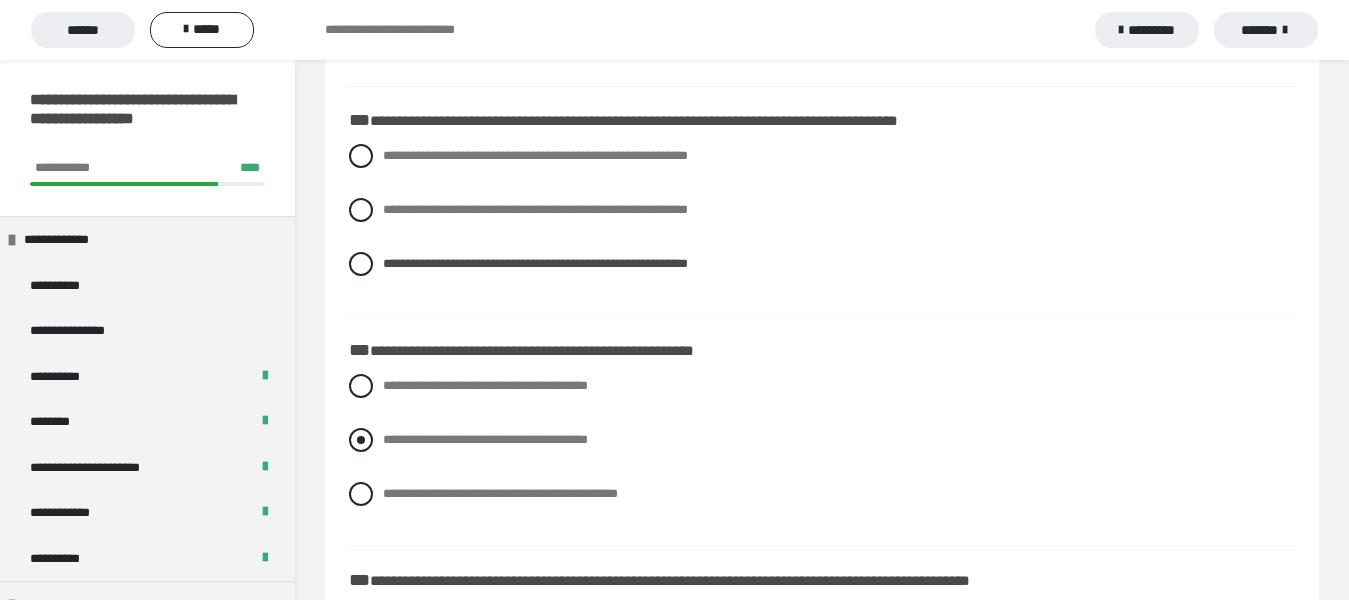 click at bounding box center [361, 440] 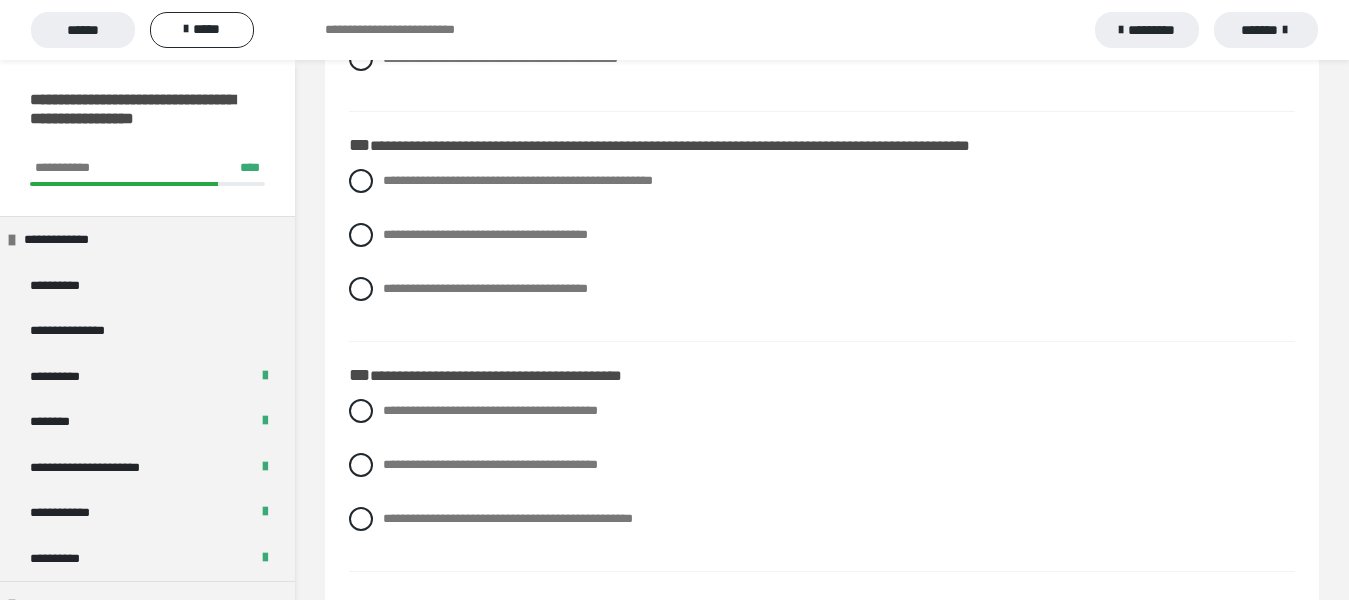scroll, scrollTop: 900, scrollLeft: 0, axis: vertical 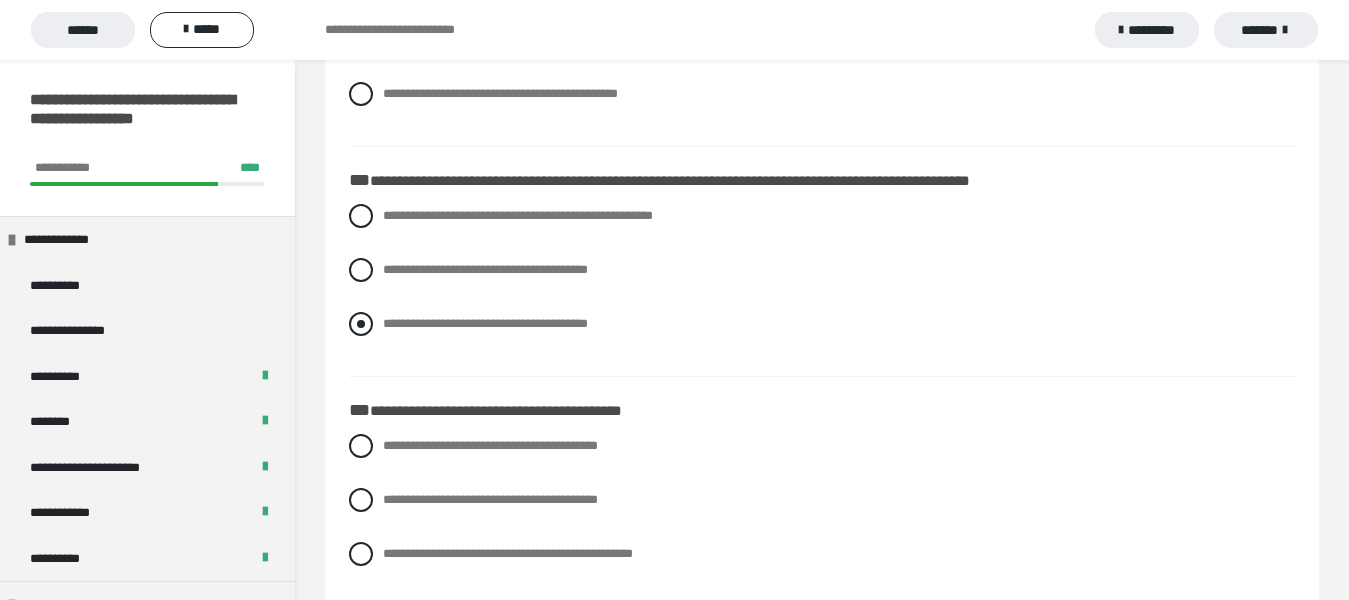 click at bounding box center (361, 324) 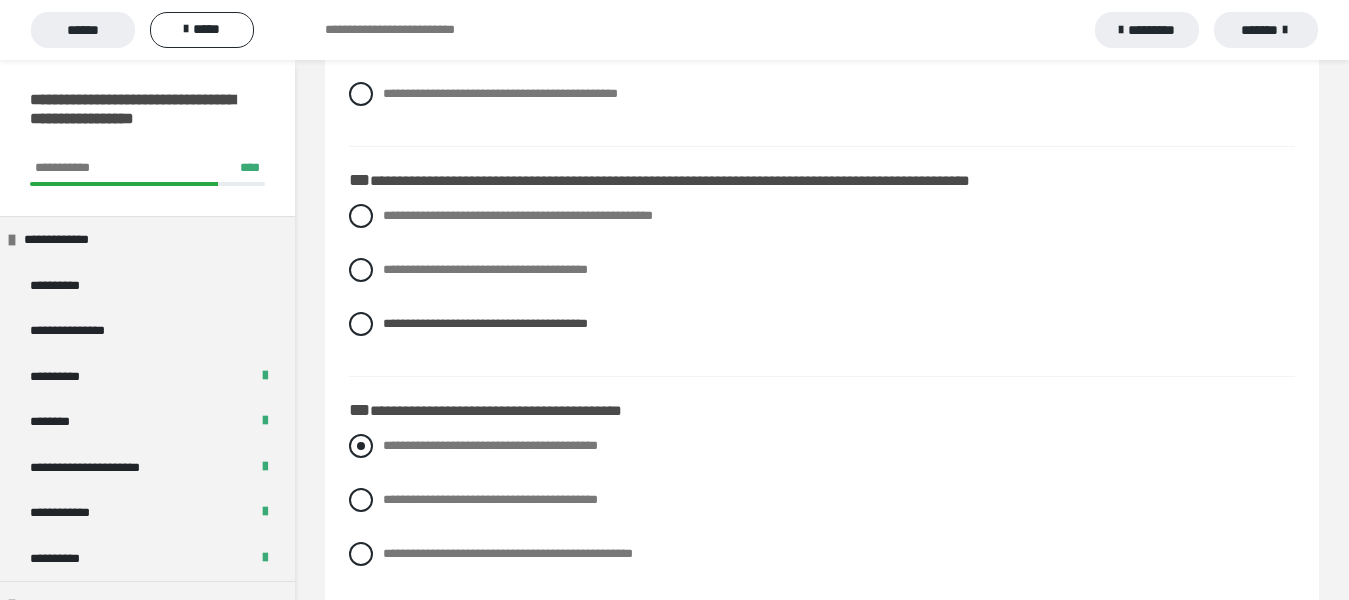 click at bounding box center (361, 446) 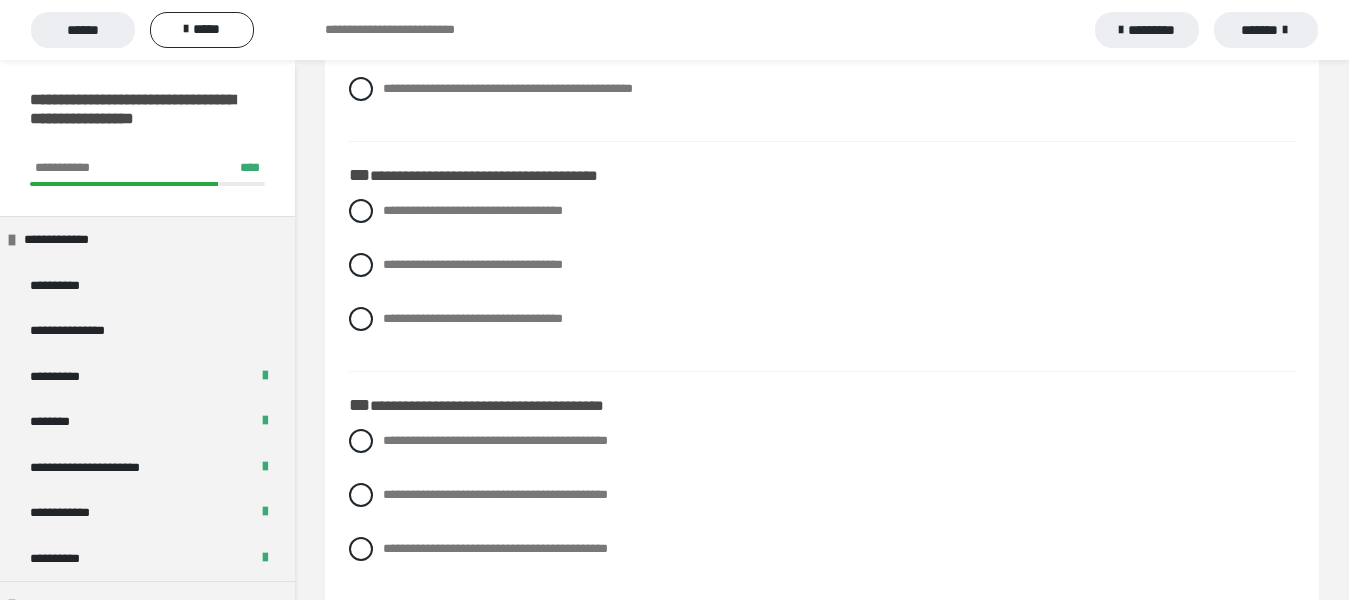 scroll, scrollTop: 1400, scrollLeft: 0, axis: vertical 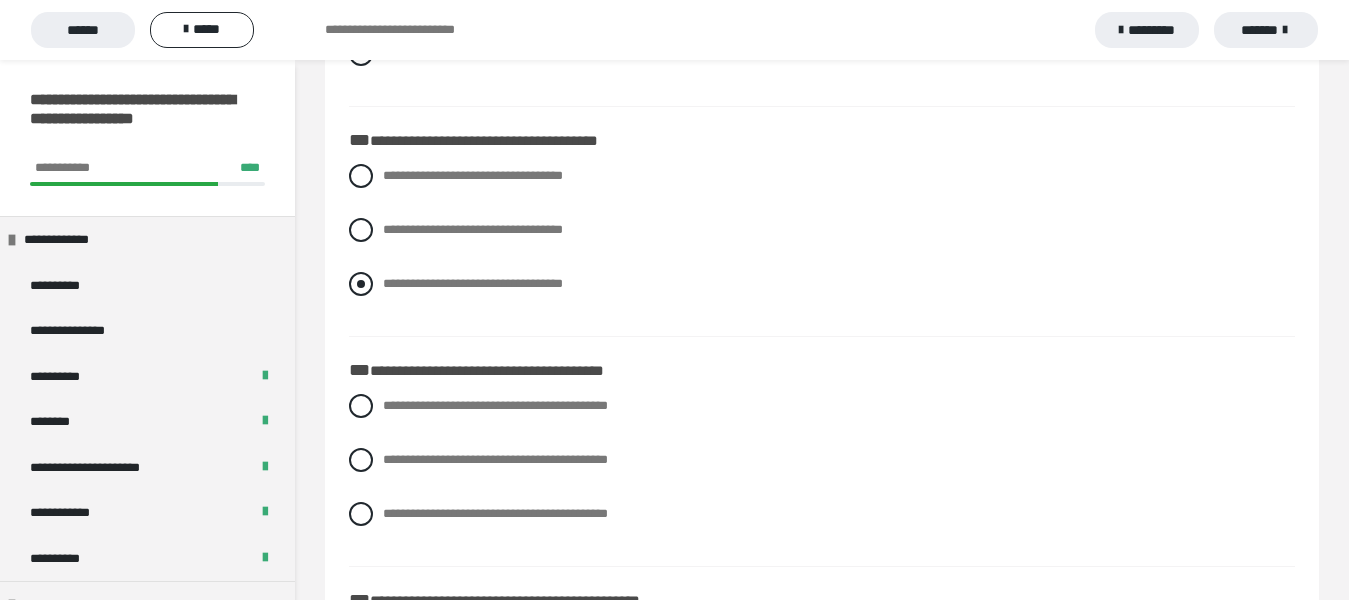 click at bounding box center (361, 284) 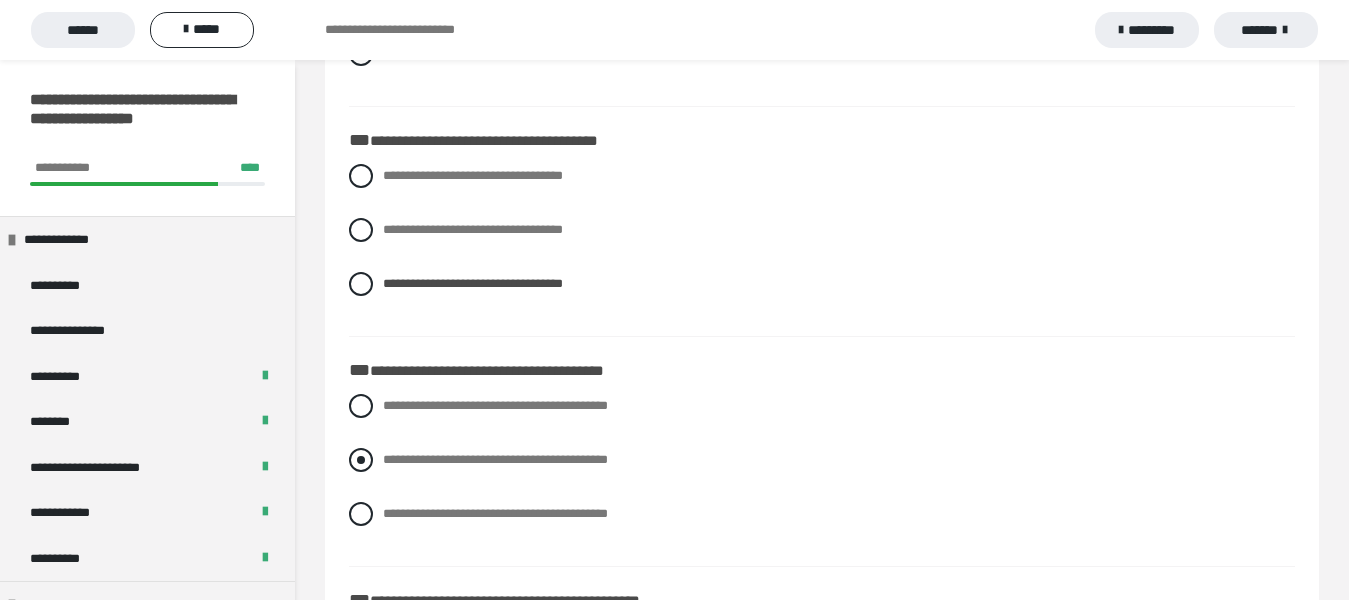 click at bounding box center [361, 460] 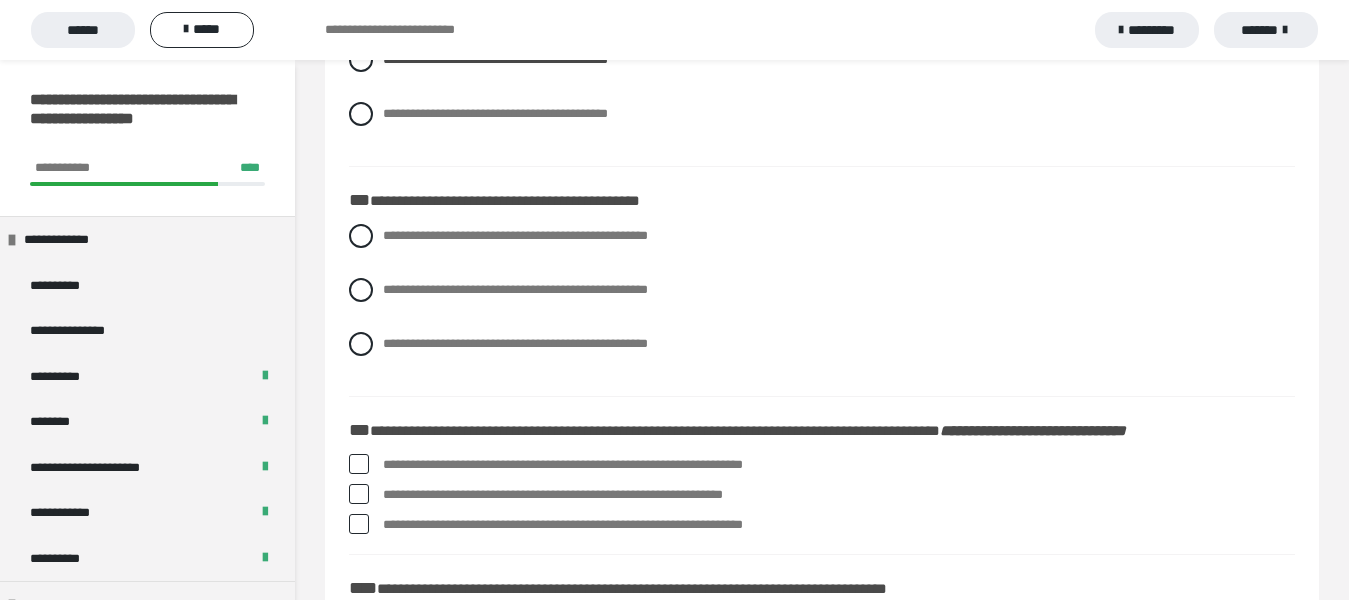 scroll, scrollTop: 1900, scrollLeft: 0, axis: vertical 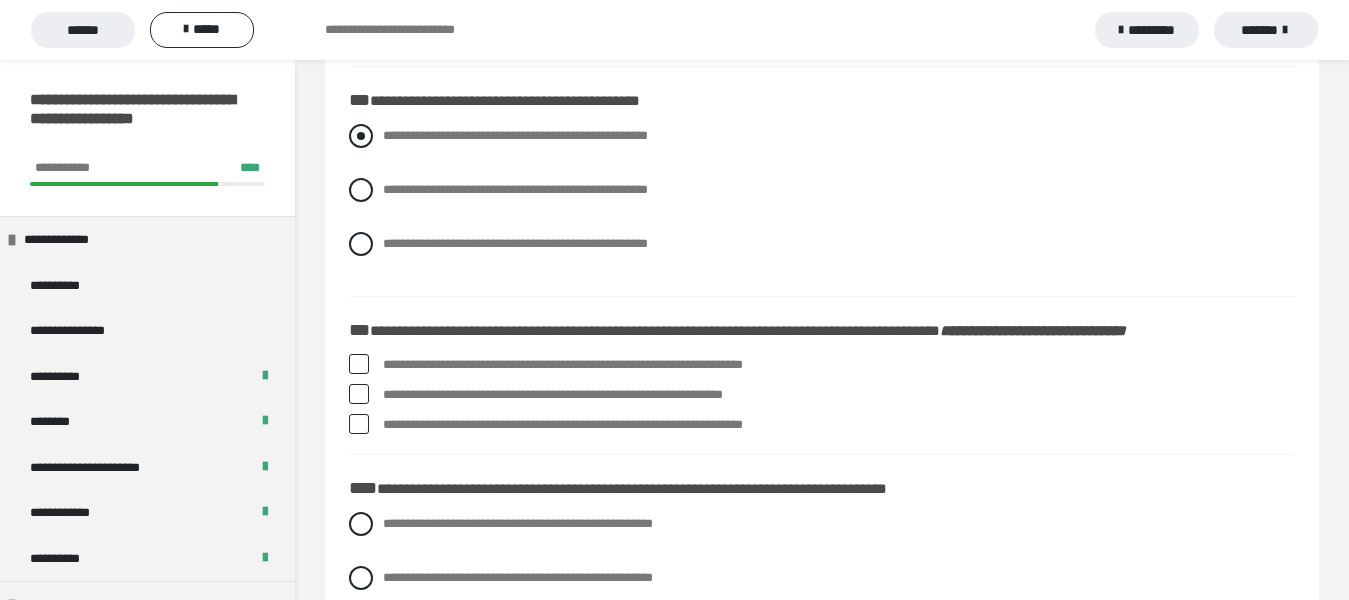 click at bounding box center (361, 136) 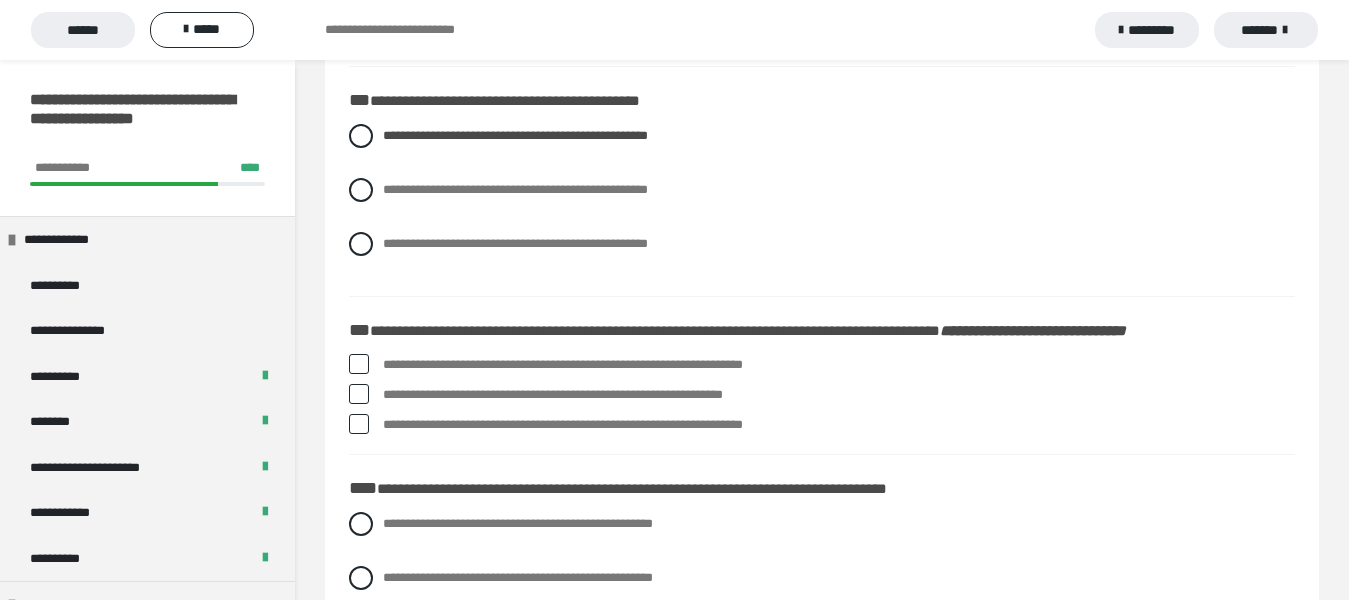 click at bounding box center (359, 394) 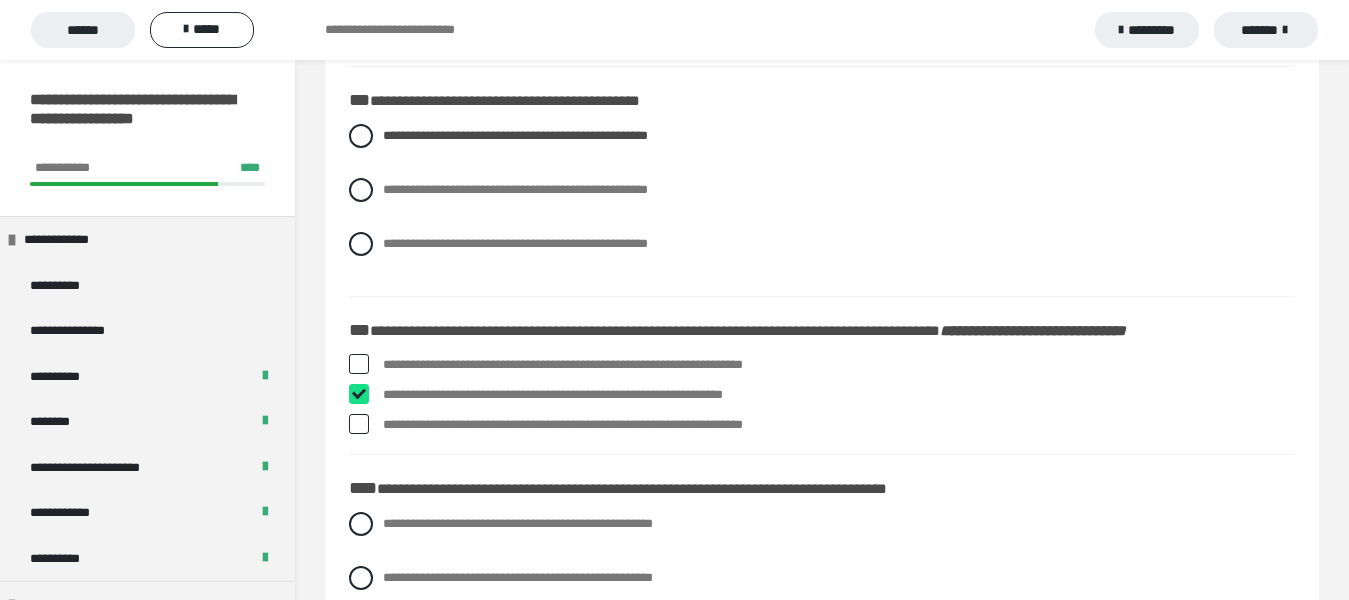checkbox on "****" 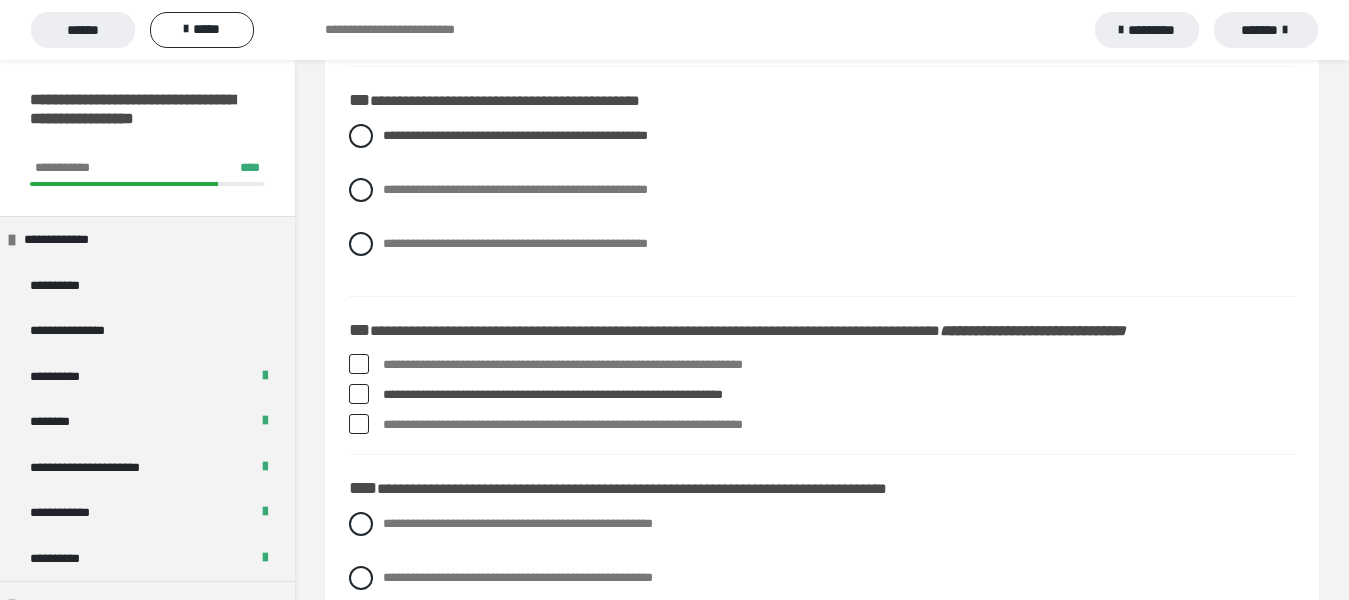 click at bounding box center [359, 424] 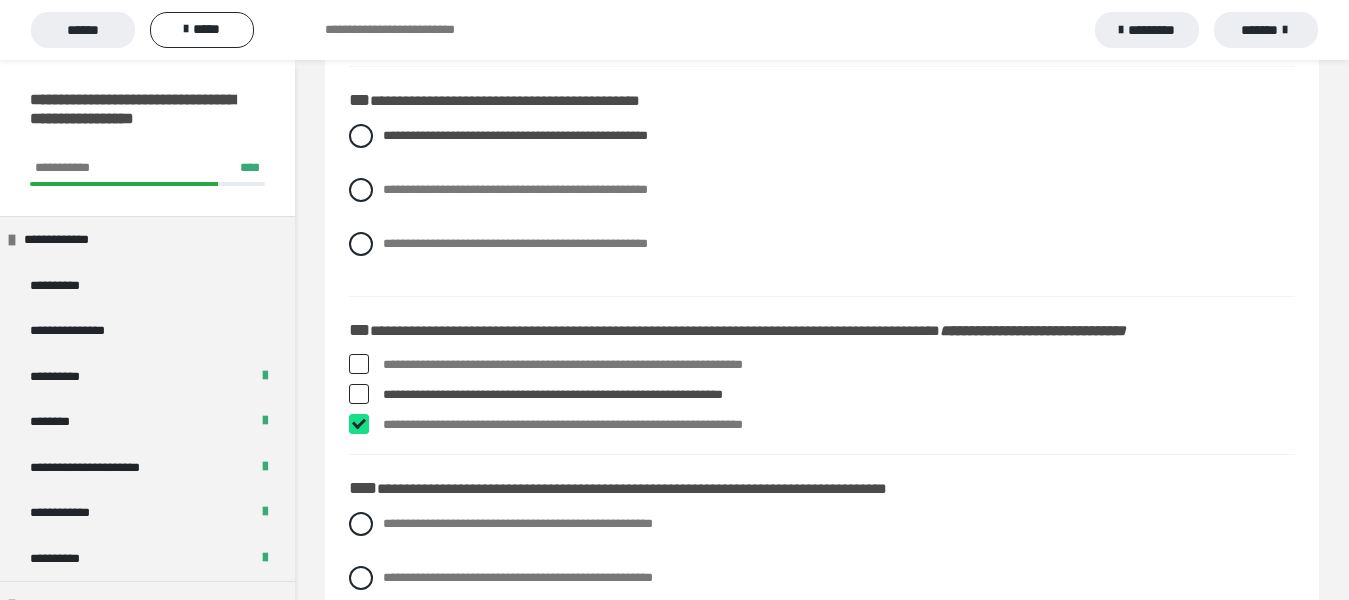 checkbox on "****" 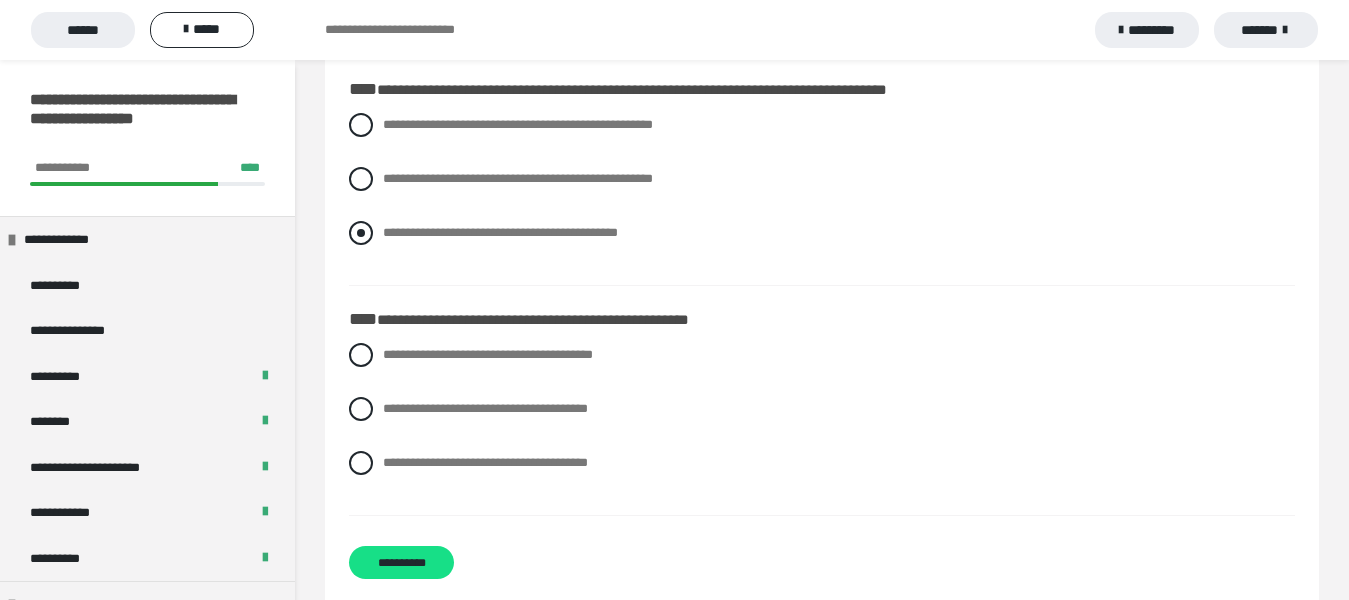 scroll, scrollTop: 2300, scrollLeft: 0, axis: vertical 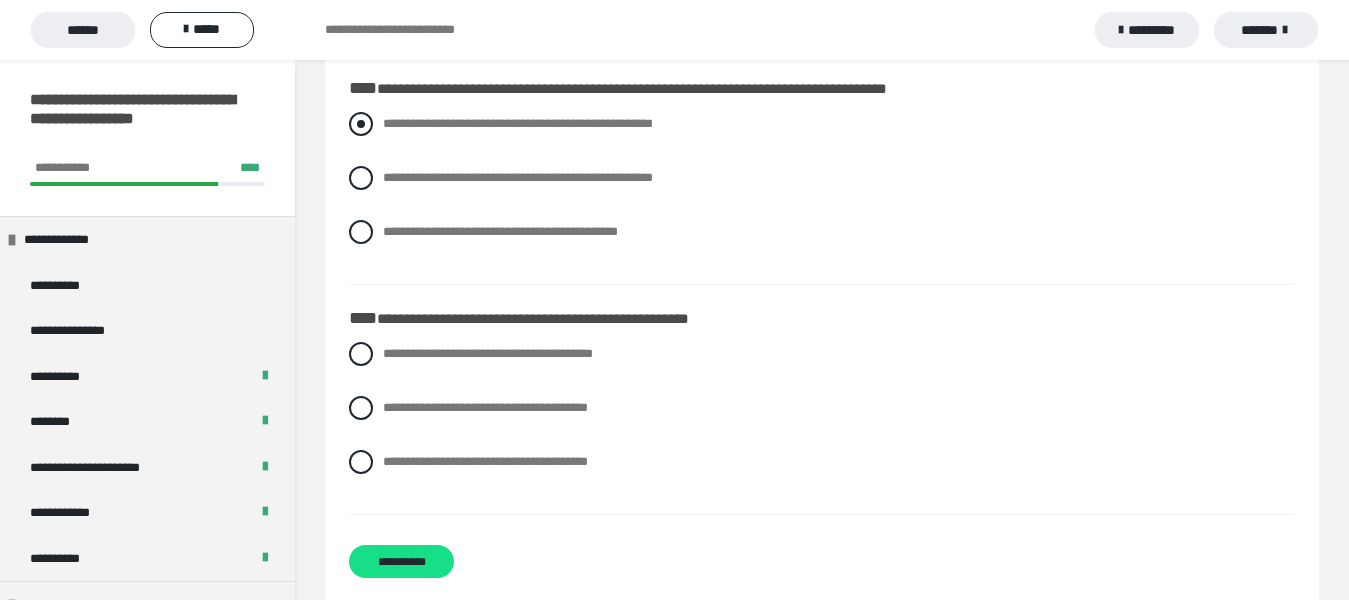 click at bounding box center [361, 124] 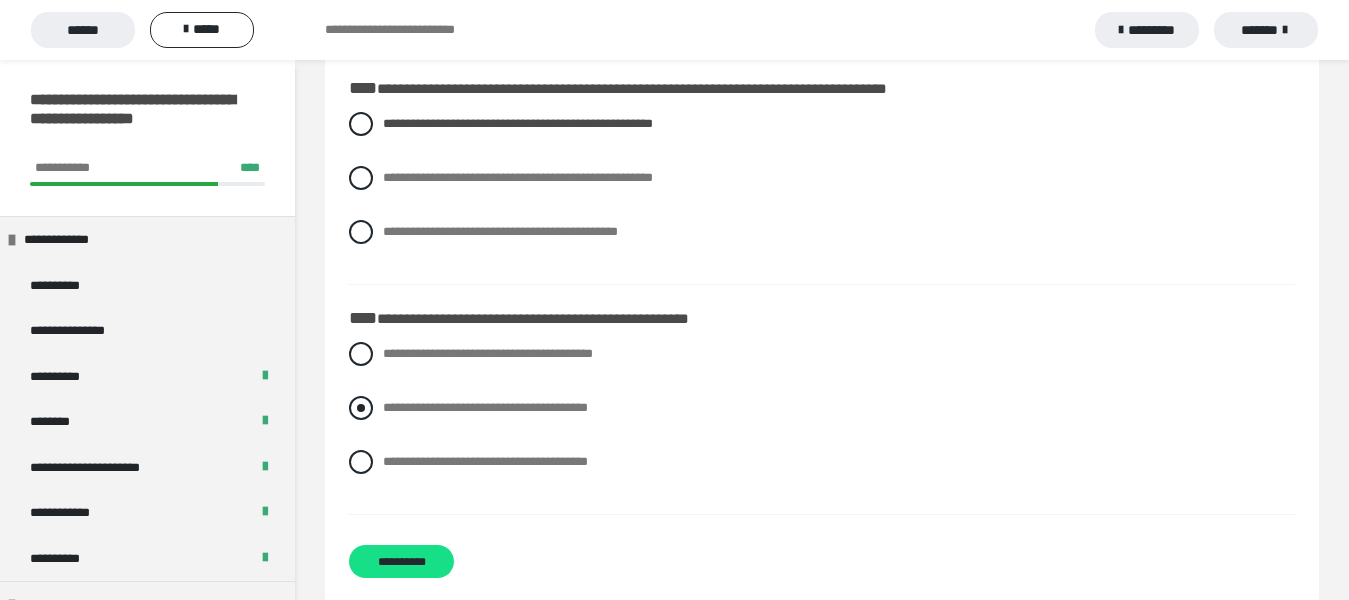 click at bounding box center [361, 408] 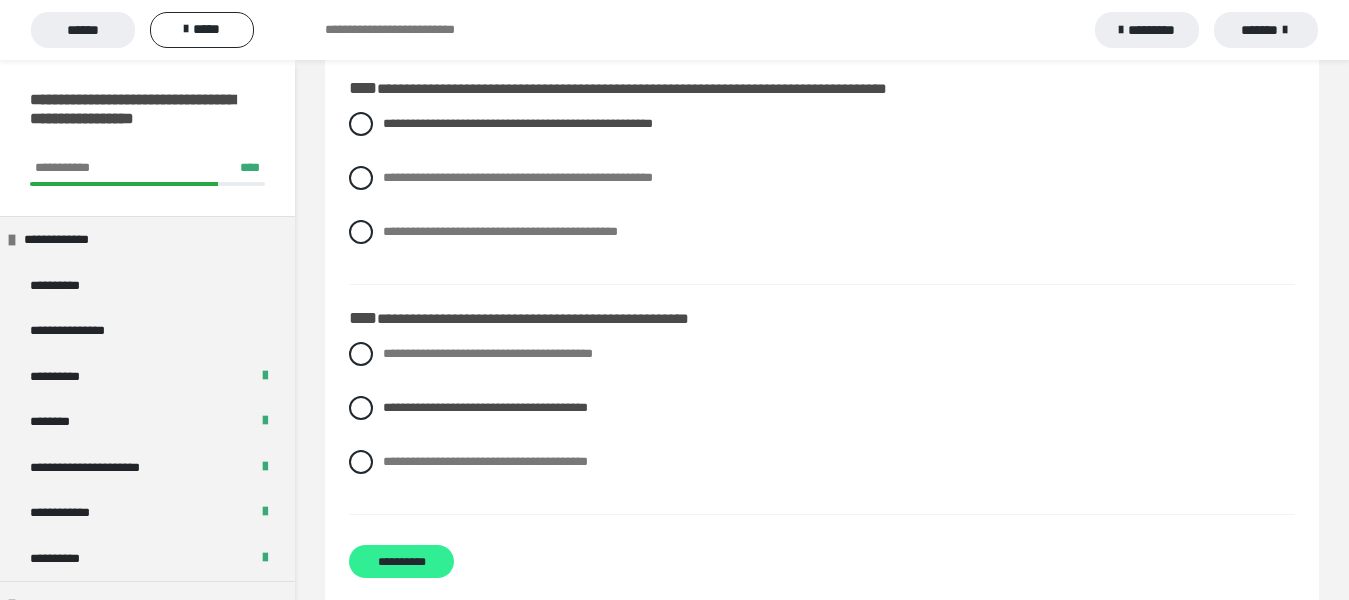 click on "**********" at bounding box center [401, 561] 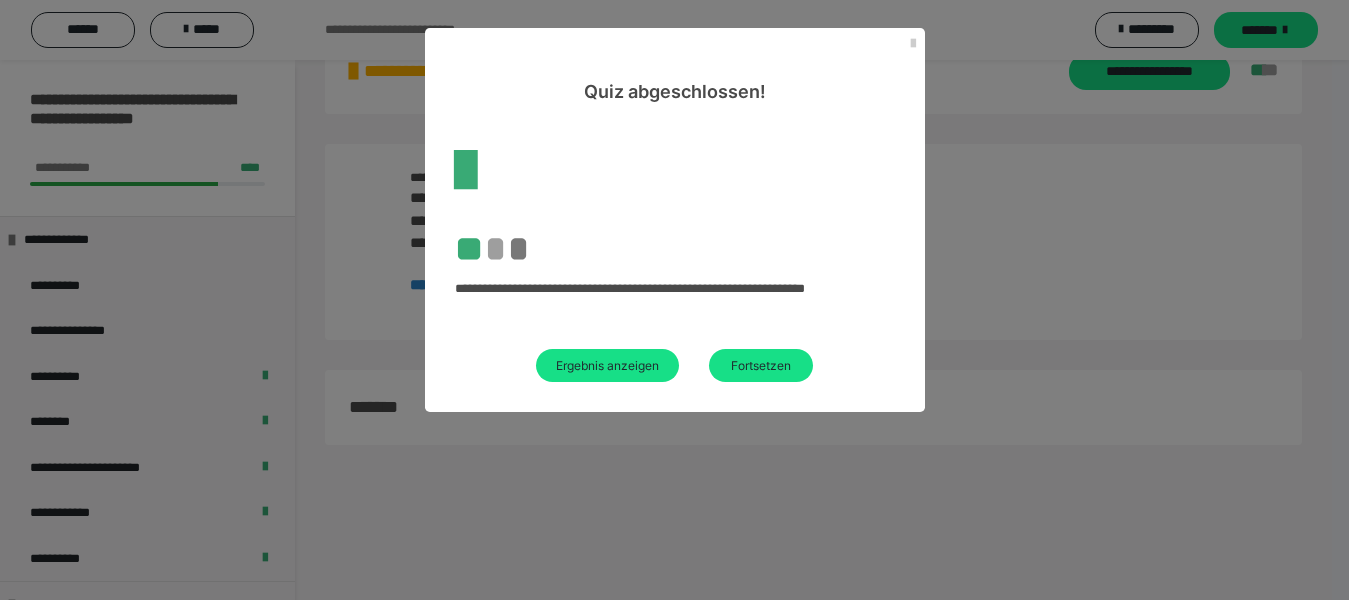 scroll, scrollTop: 60, scrollLeft: 0, axis: vertical 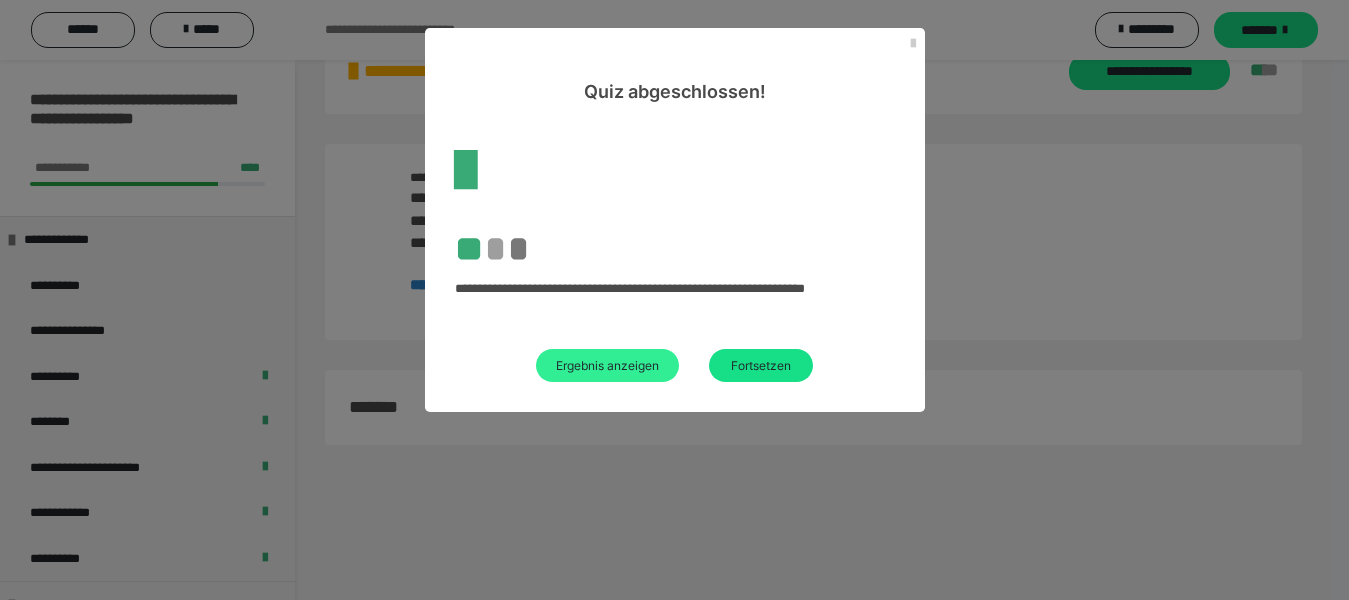 click on "Ergebnis anzeigen" at bounding box center (607, 365) 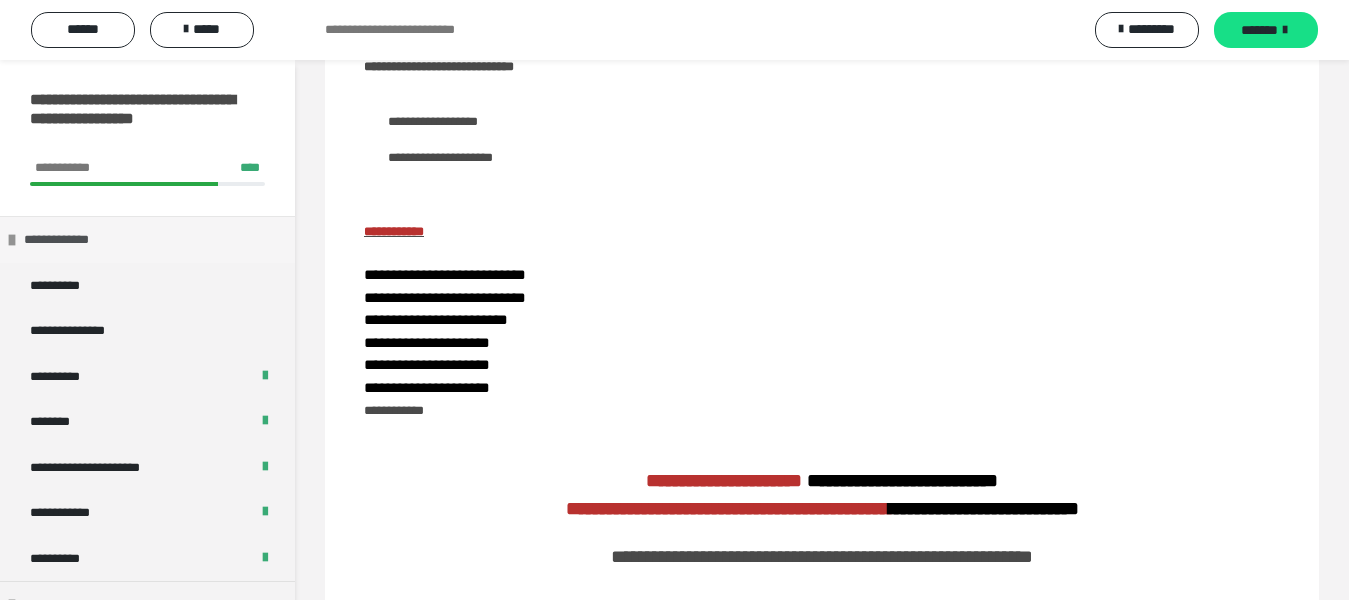 scroll, scrollTop: 2400, scrollLeft: 0, axis: vertical 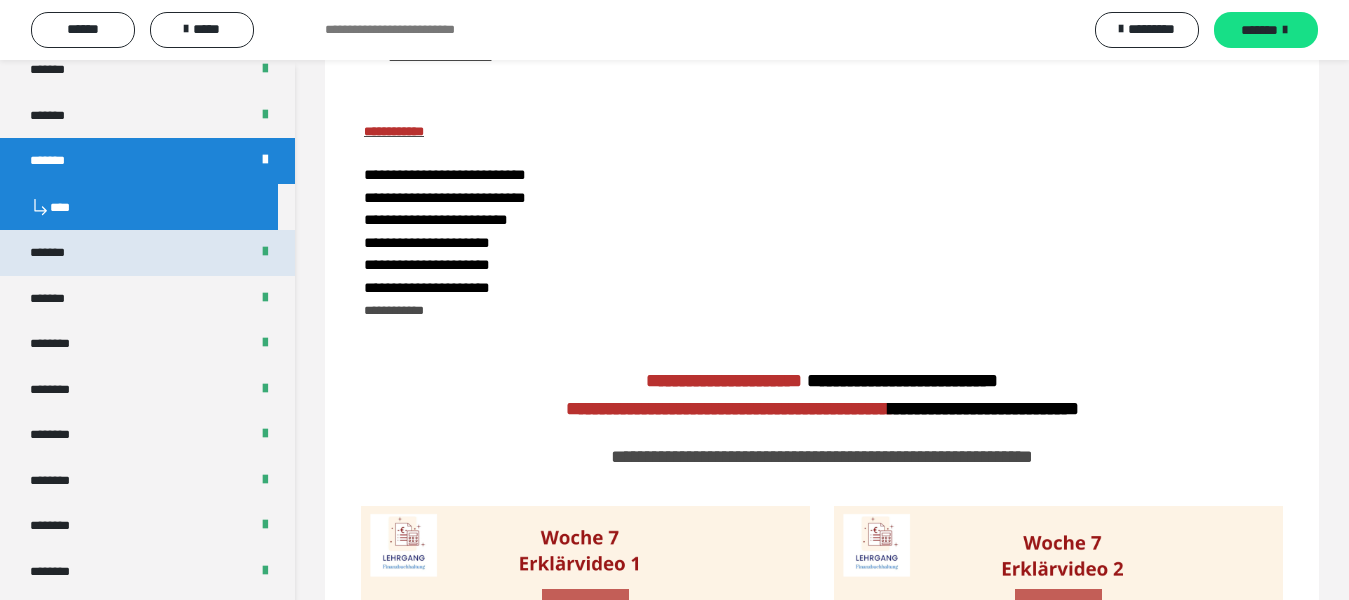 click on "*******" at bounding box center [58, 253] 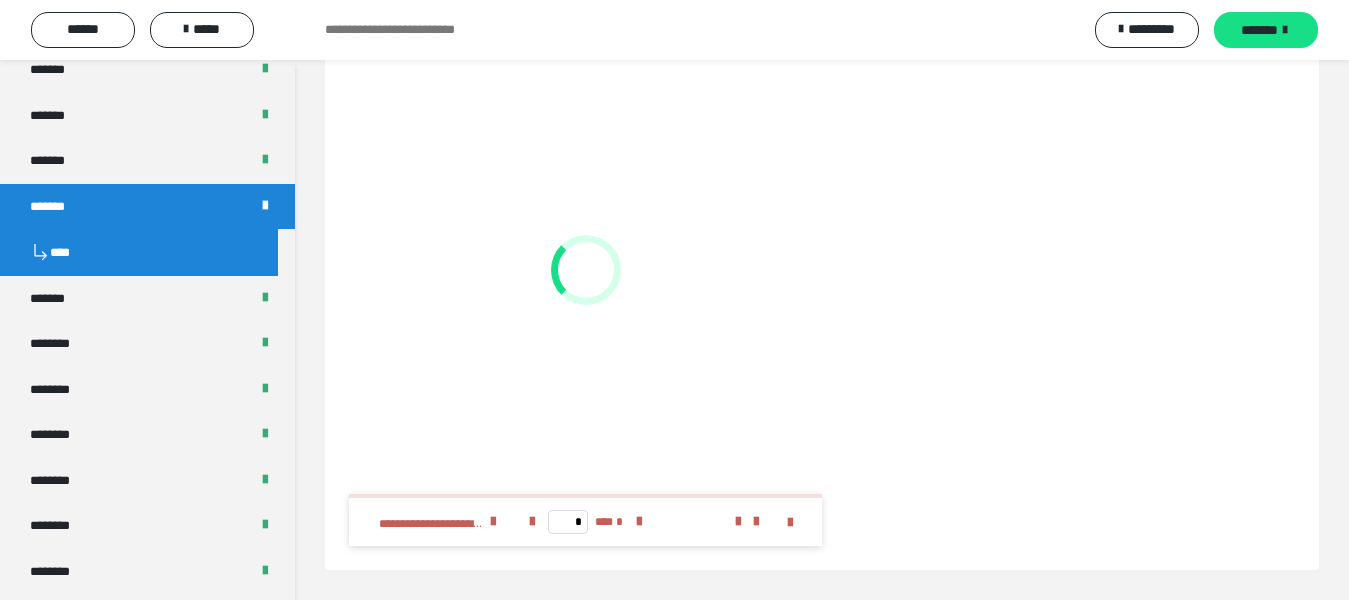 scroll, scrollTop: 0, scrollLeft: 0, axis: both 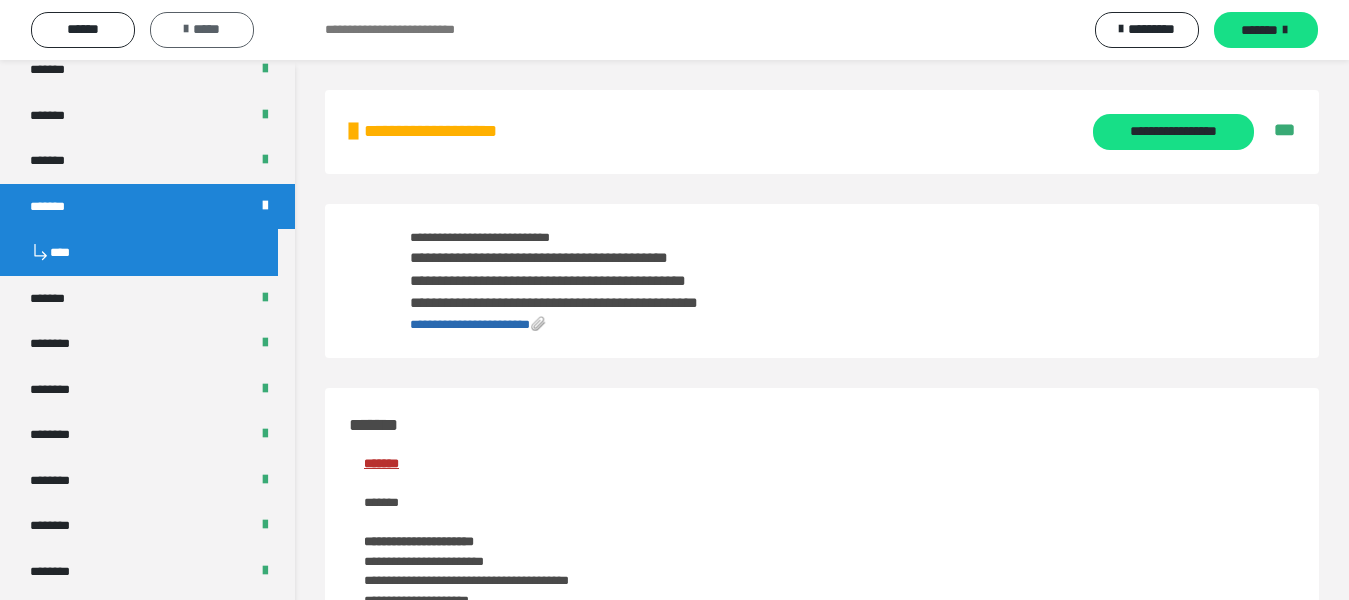 click on "*****" at bounding box center [202, 30] 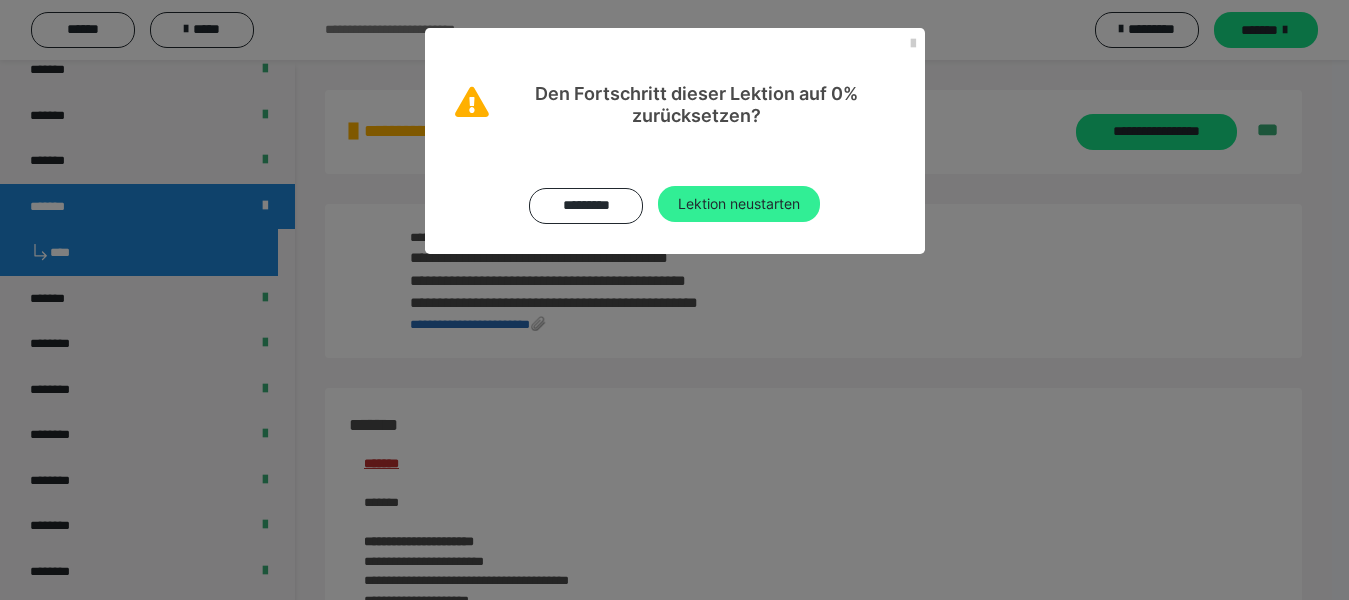 click on "Lektion neustarten" at bounding box center [739, 204] 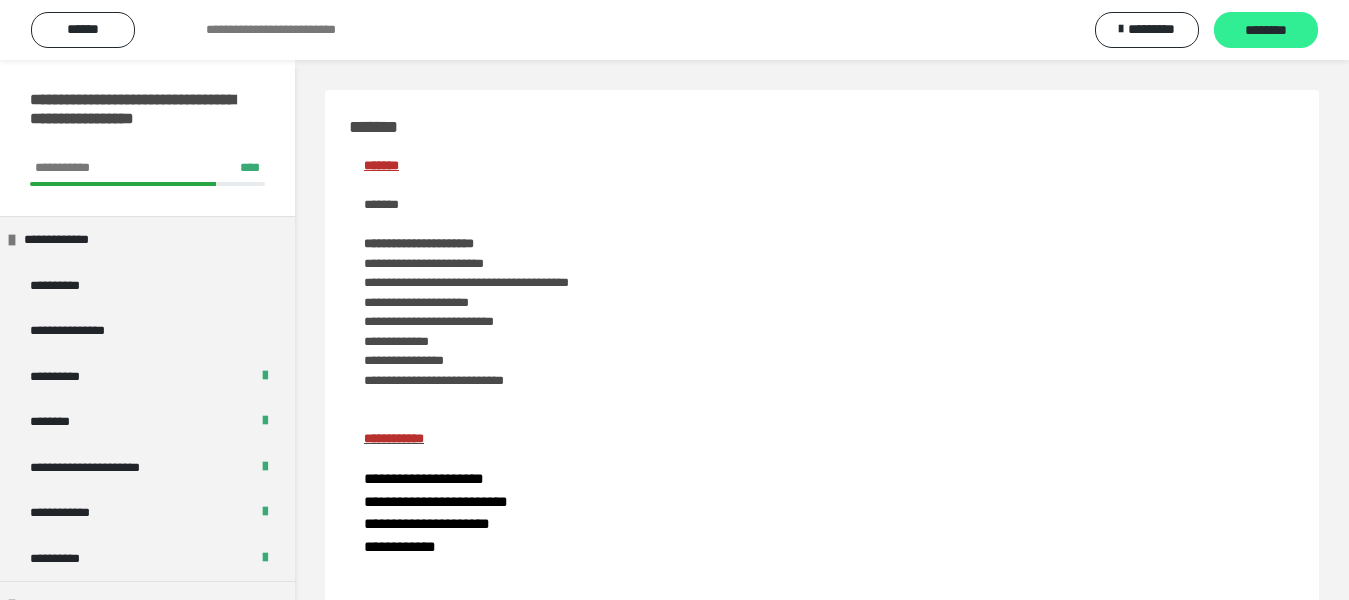 click on "********" at bounding box center [1266, 31] 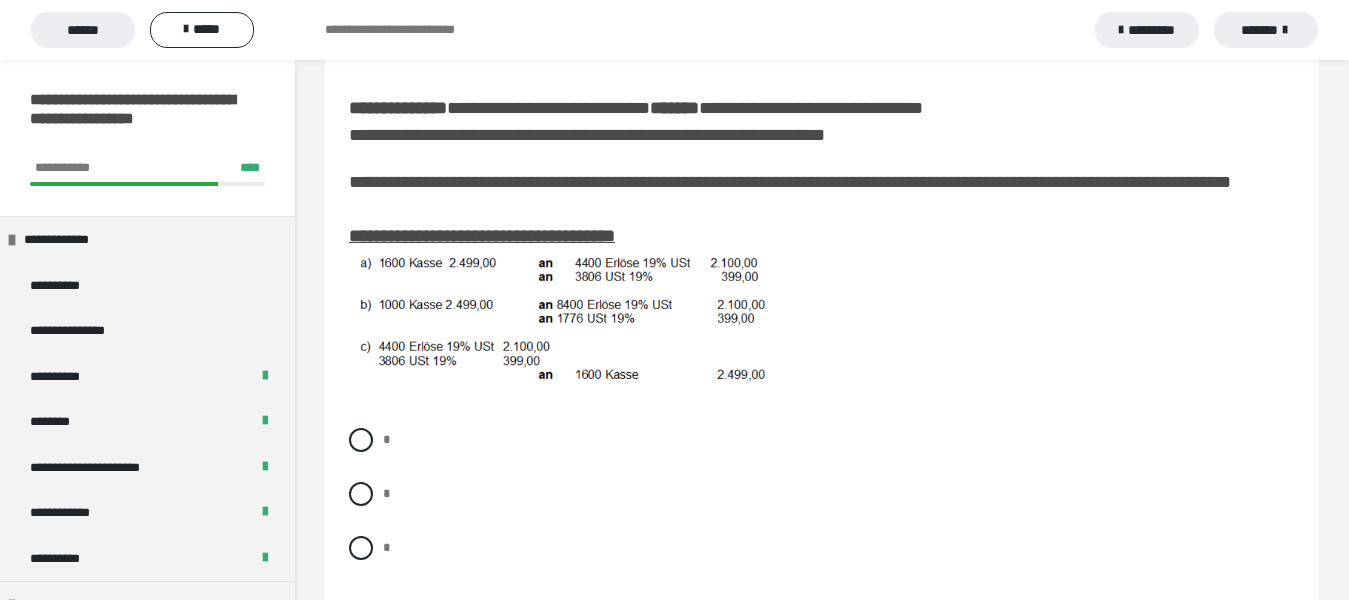 scroll, scrollTop: 200, scrollLeft: 0, axis: vertical 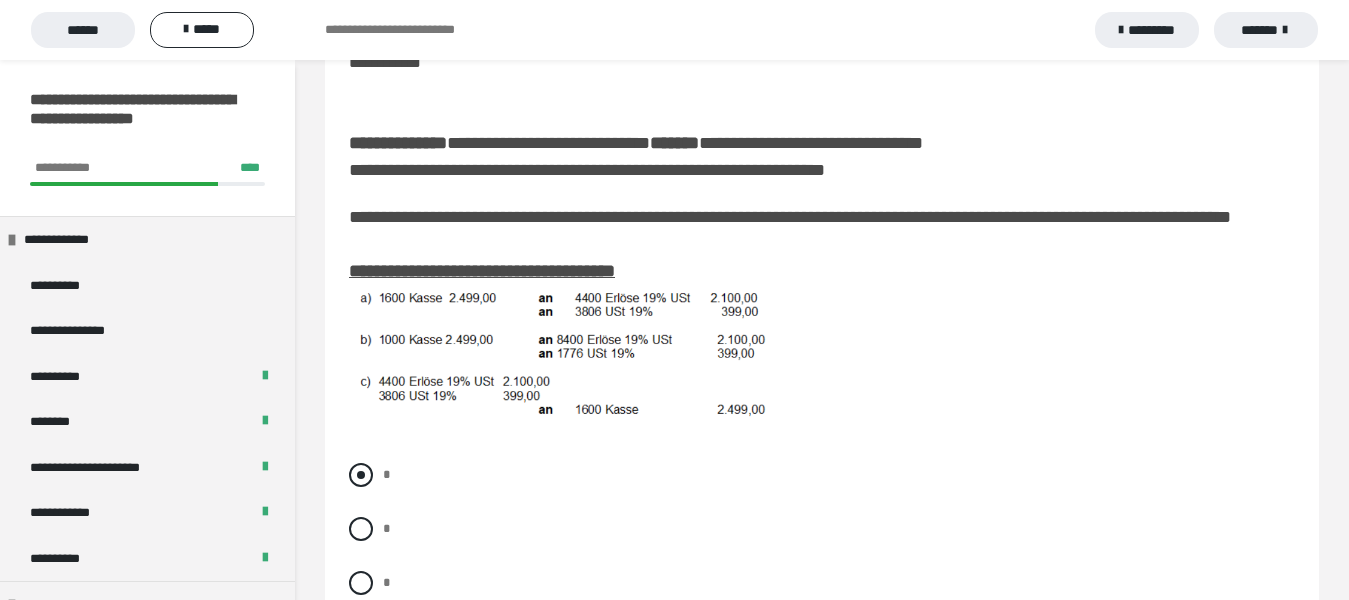 click at bounding box center (361, 475) 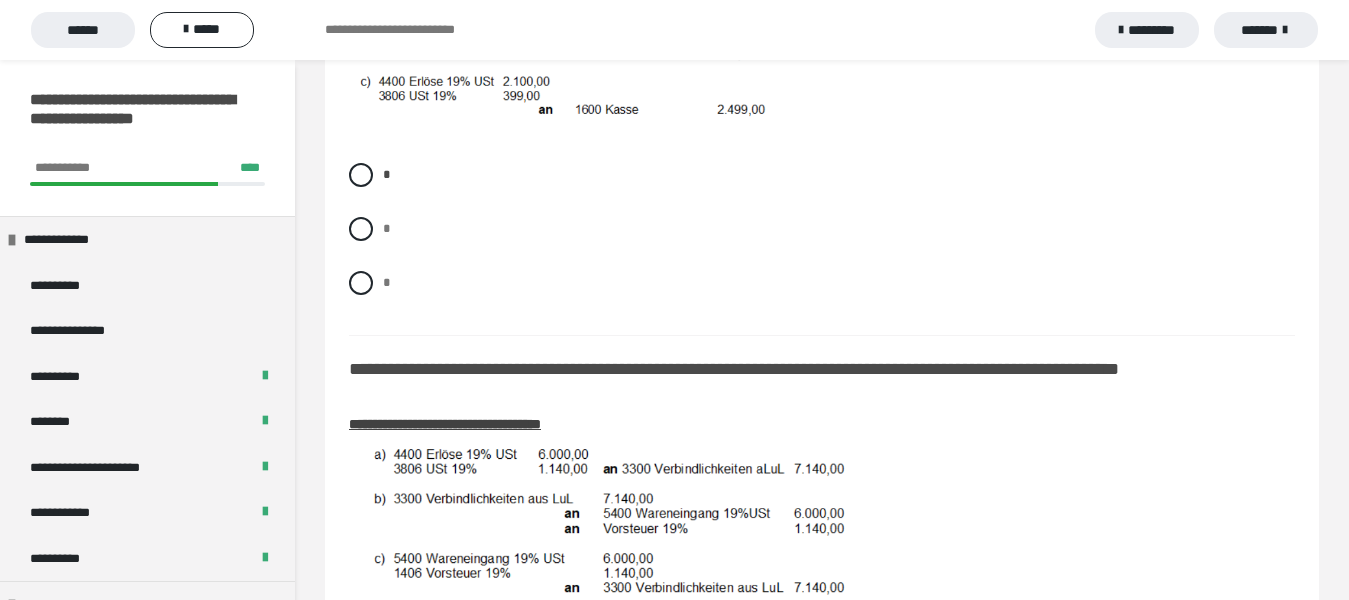 scroll, scrollTop: 600, scrollLeft: 0, axis: vertical 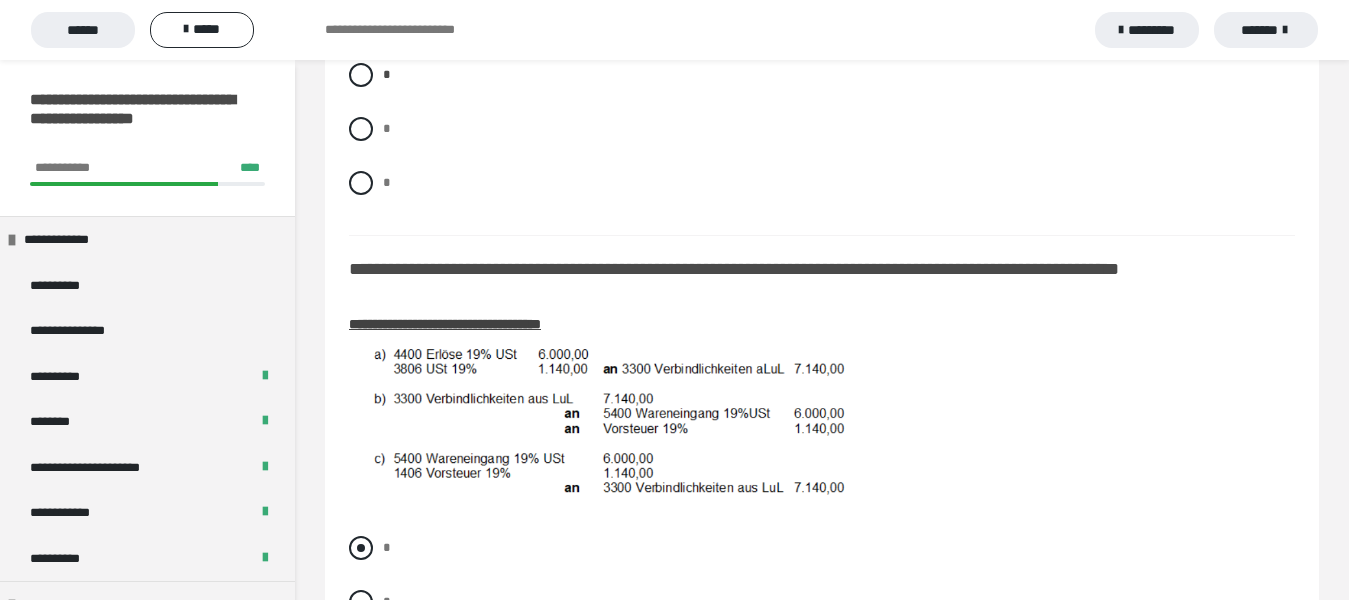 click at bounding box center (361, 548) 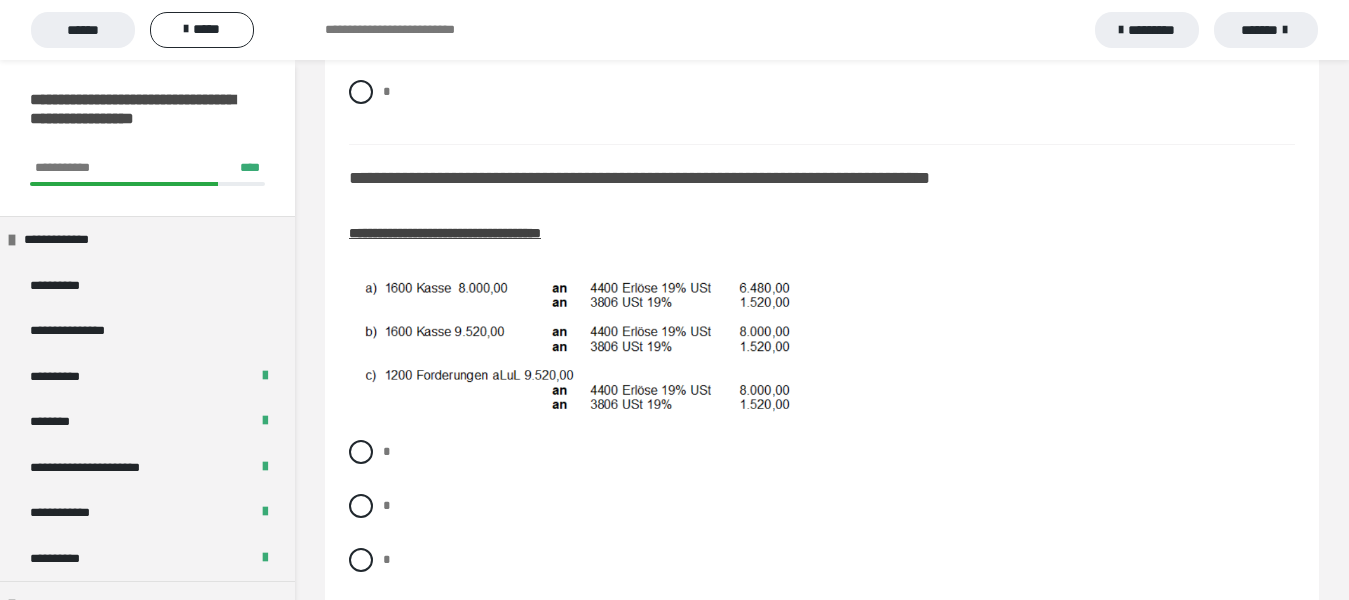 scroll, scrollTop: 1200, scrollLeft: 0, axis: vertical 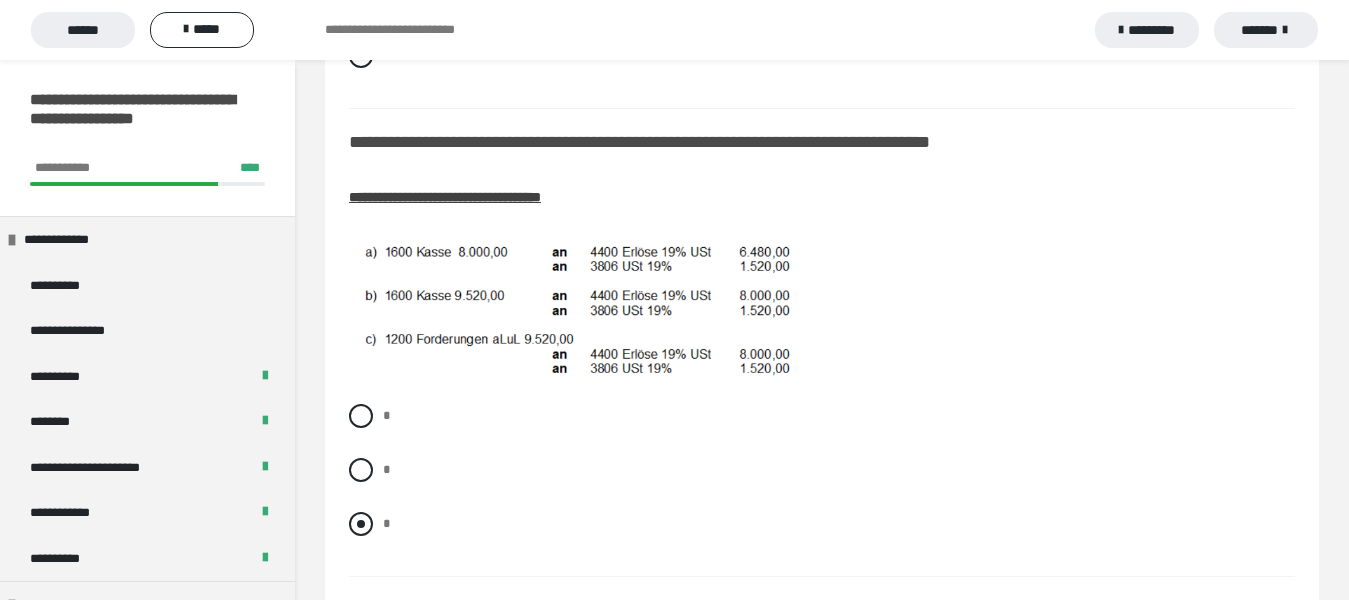 click at bounding box center (361, 524) 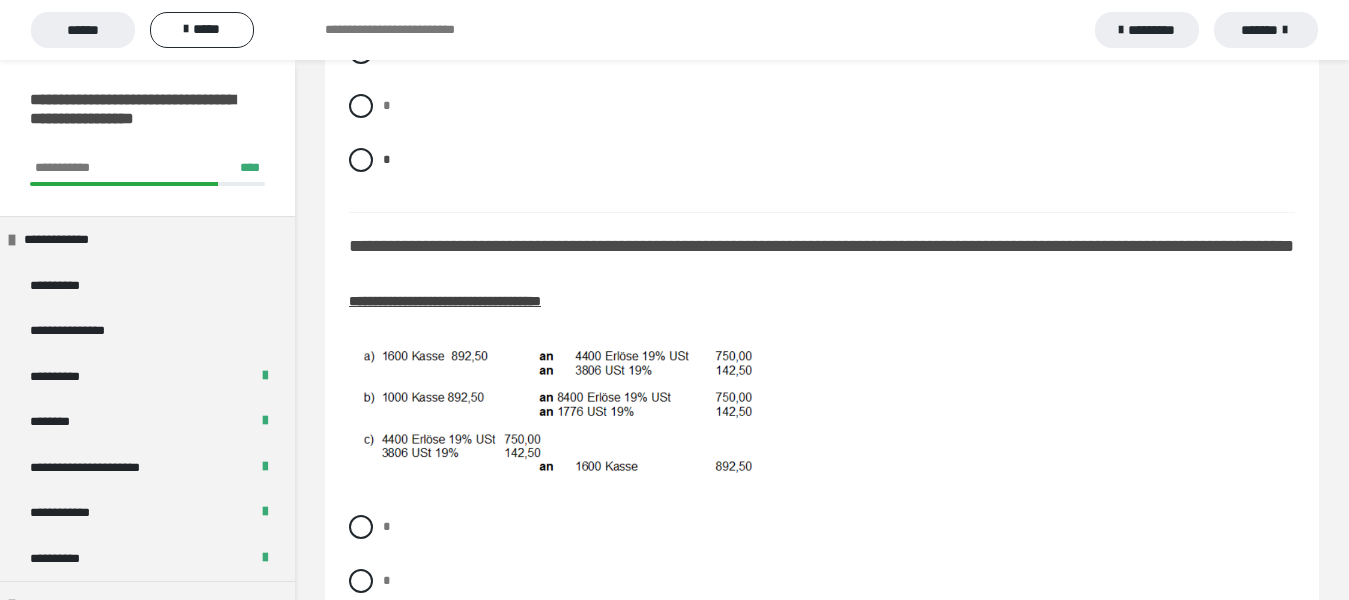 scroll, scrollTop: 1600, scrollLeft: 0, axis: vertical 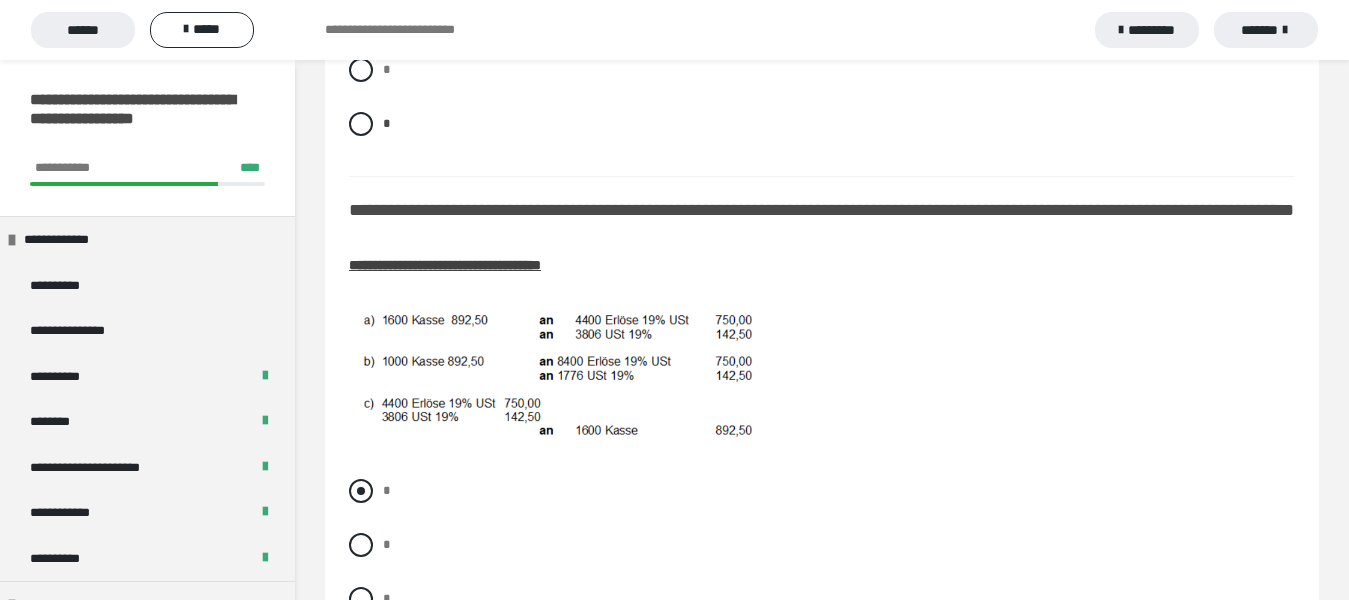 click at bounding box center (361, 491) 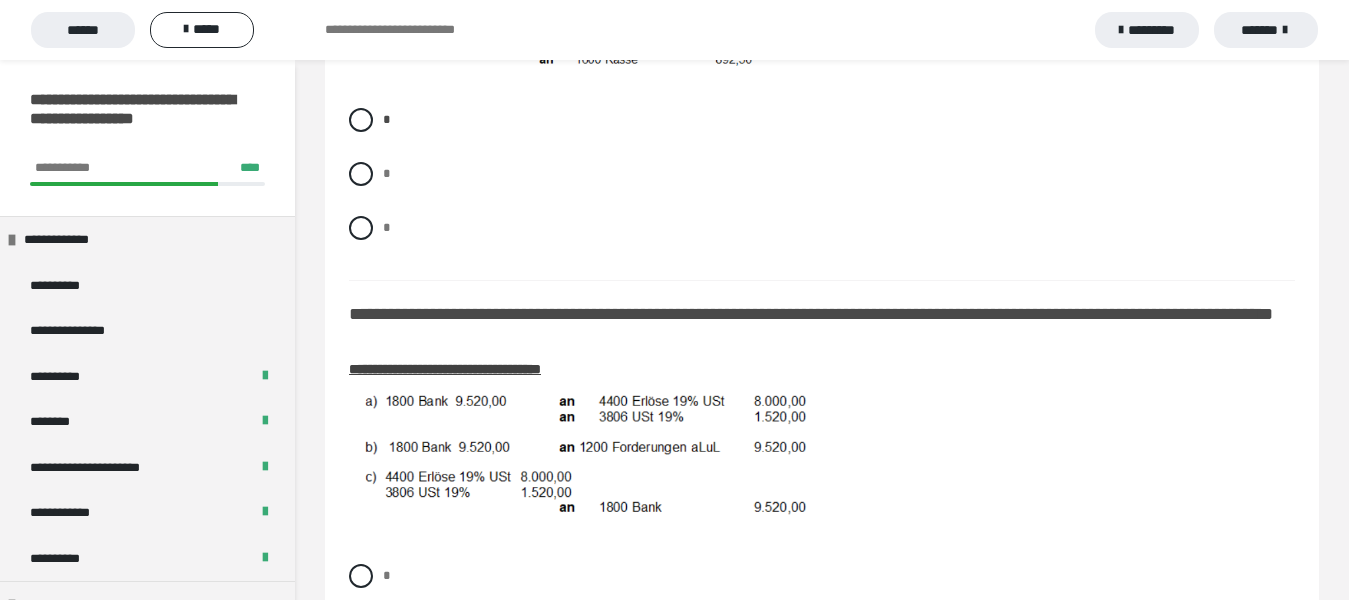 scroll, scrollTop: 2100, scrollLeft: 0, axis: vertical 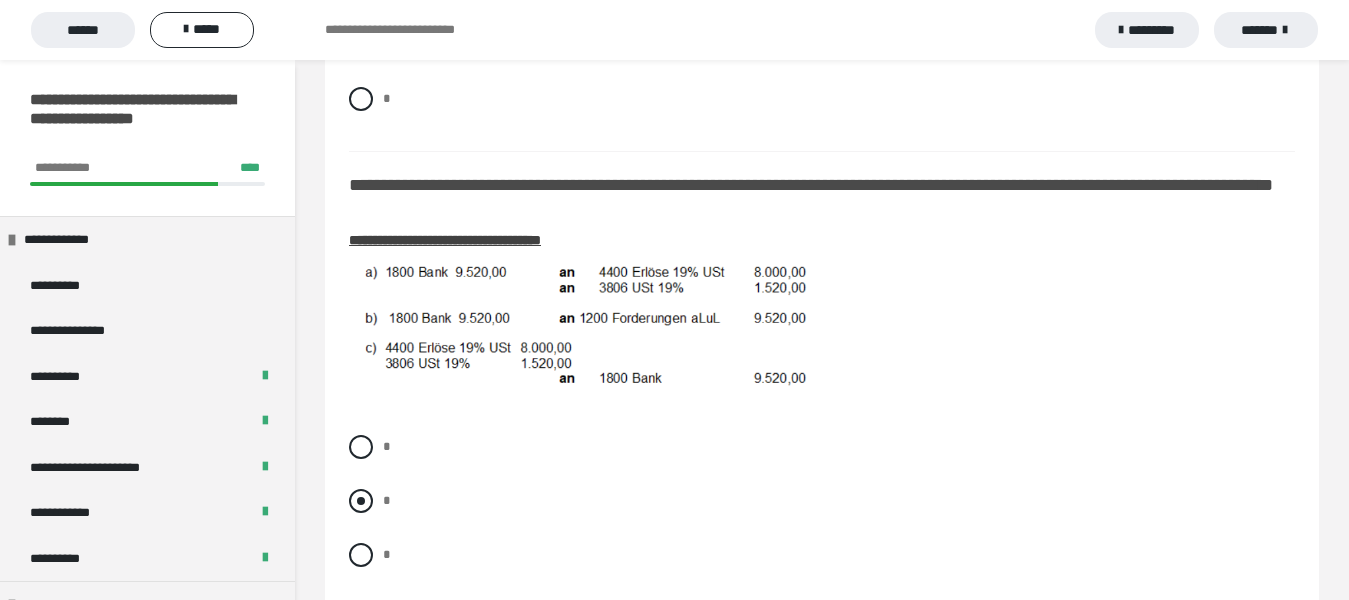 click at bounding box center (361, 501) 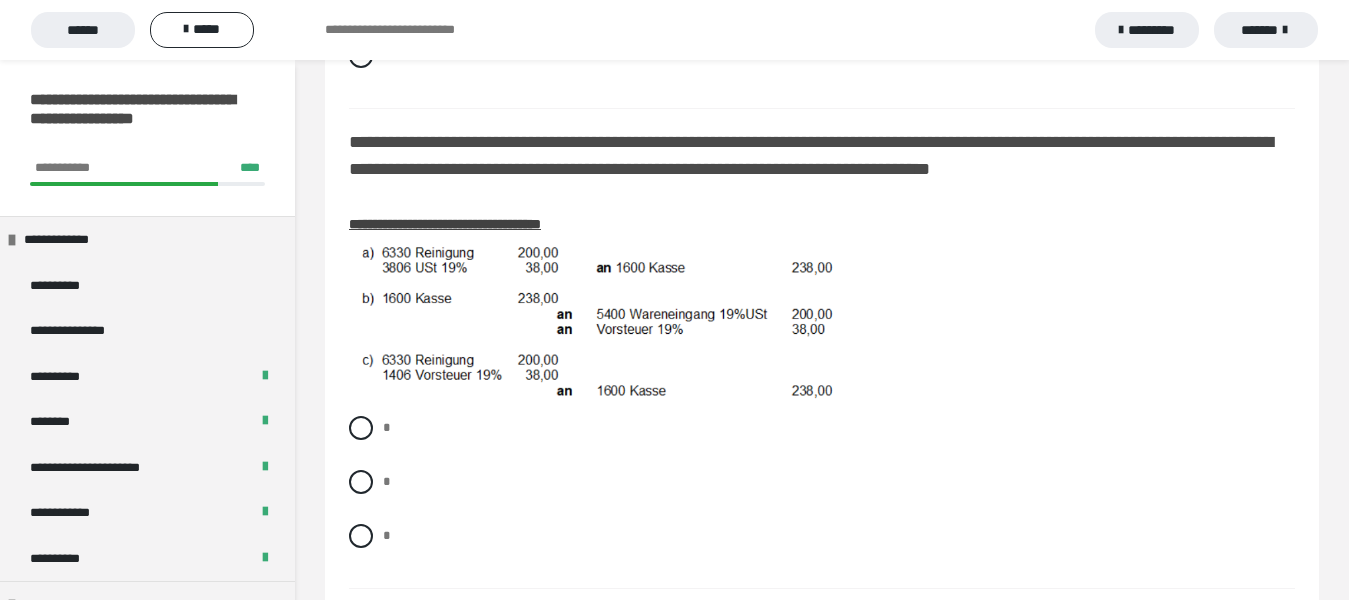 scroll, scrollTop: 2600, scrollLeft: 0, axis: vertical 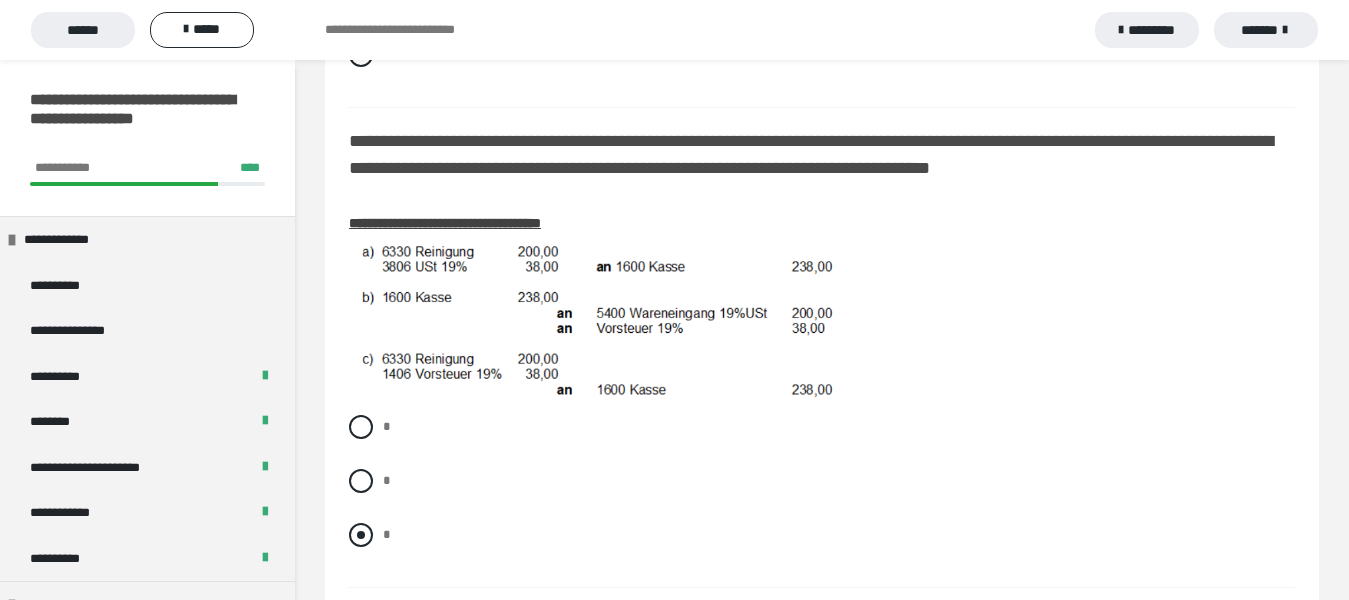 click at bounding box center [361, 535] 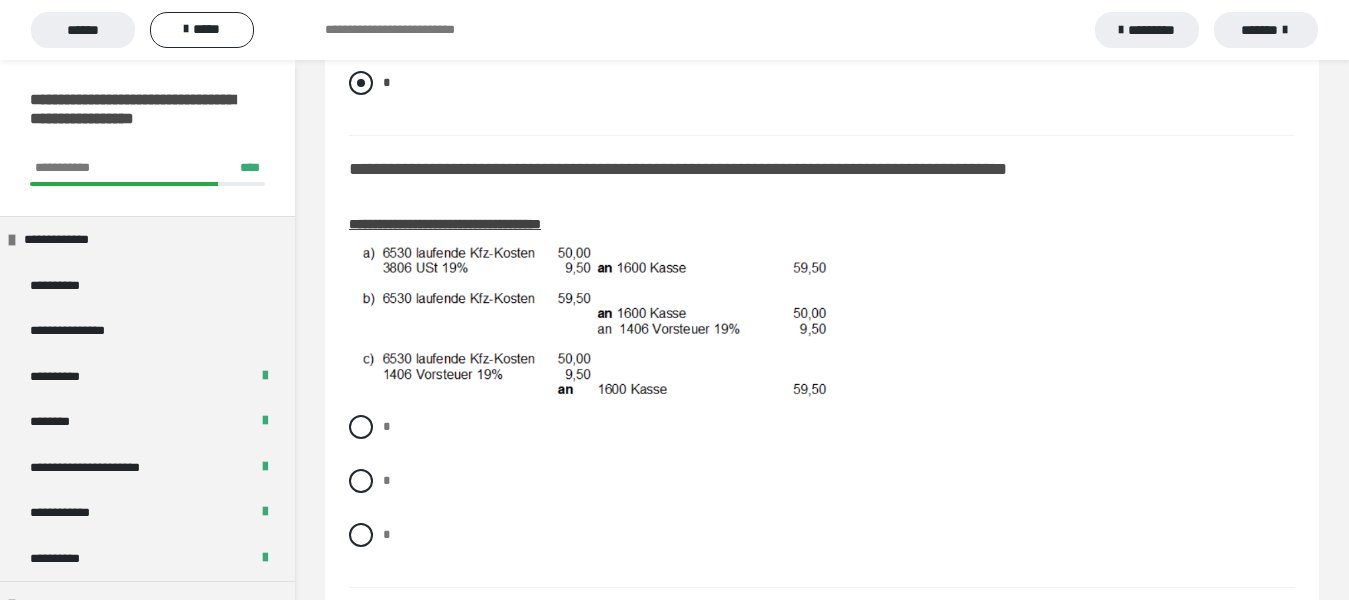 scroll, scrollTop: 3100, scrollLeft: 0, axis: vertical 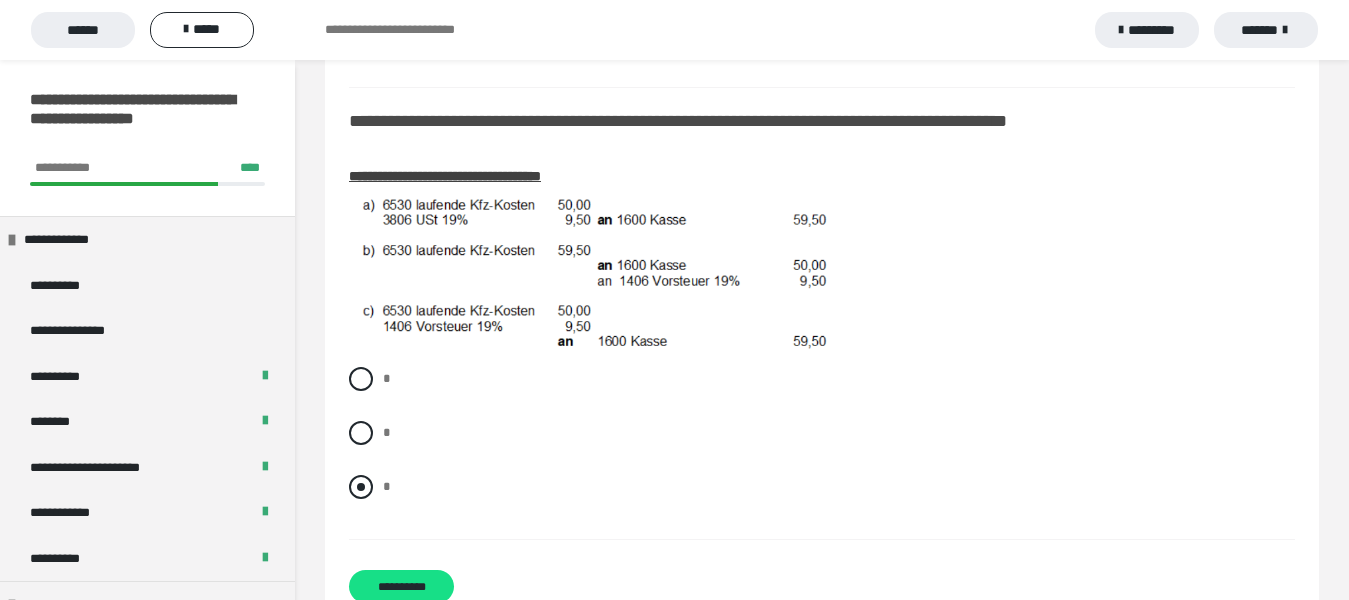 click at bounding box center (361, 487) 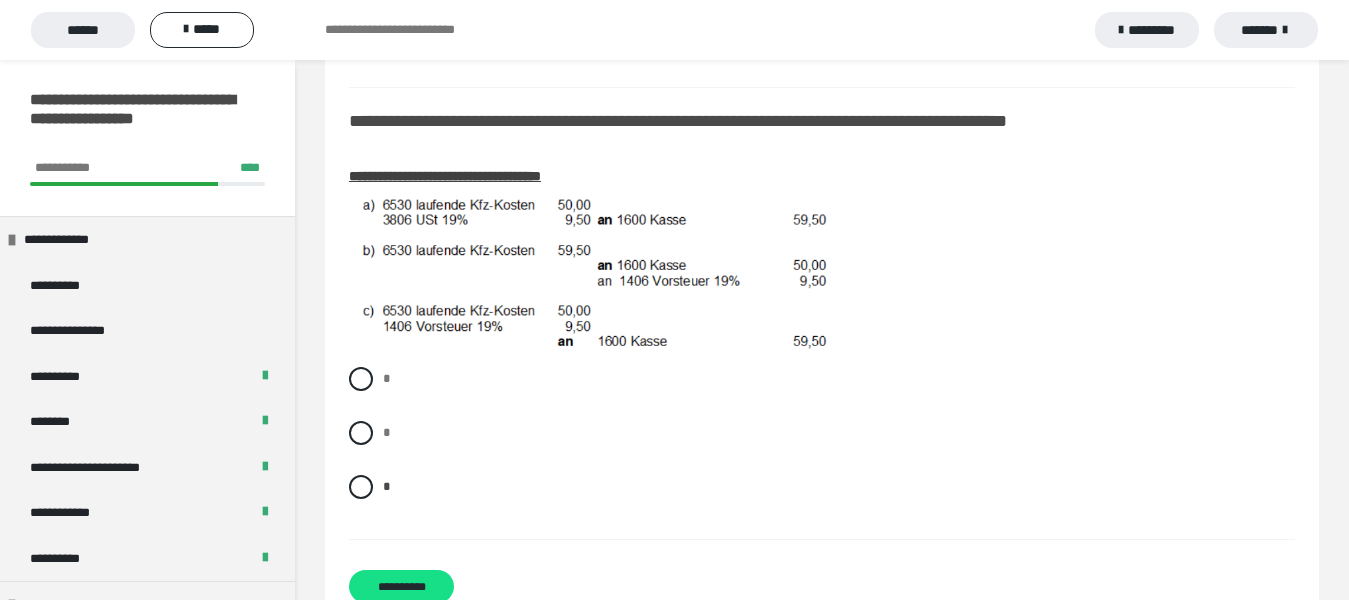scroll, scrollTop: 3177, scrollLeft: 0, axis: vertical 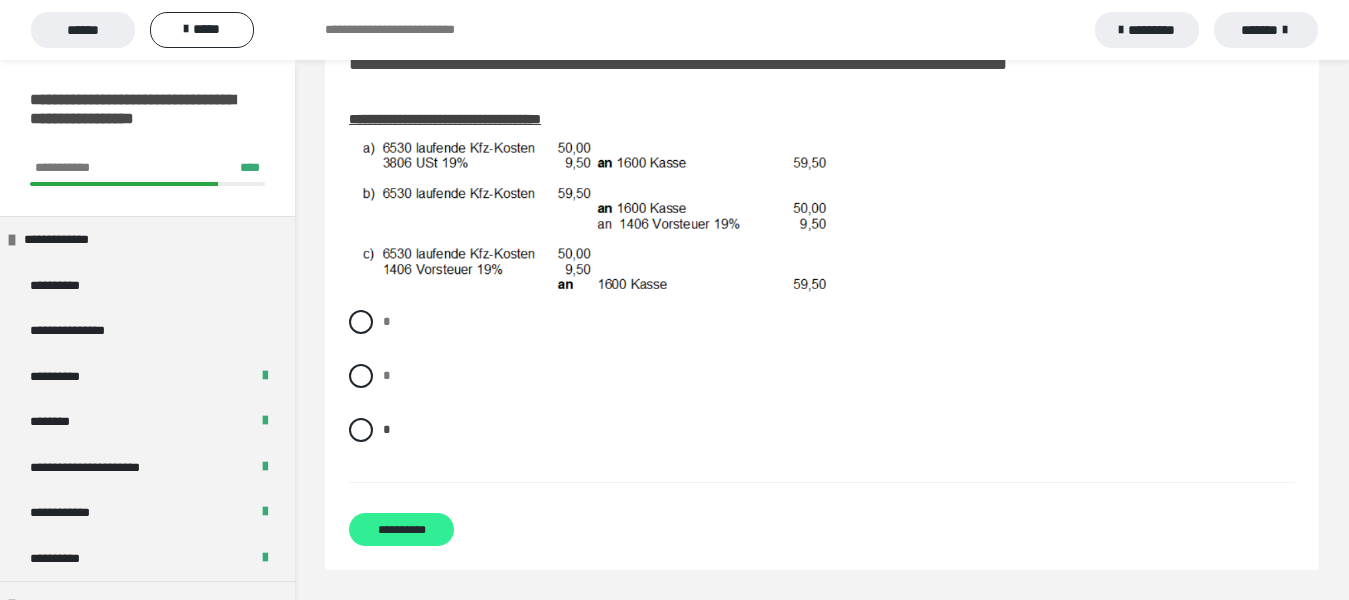 click on "**********" at bounding box center [401, 529] 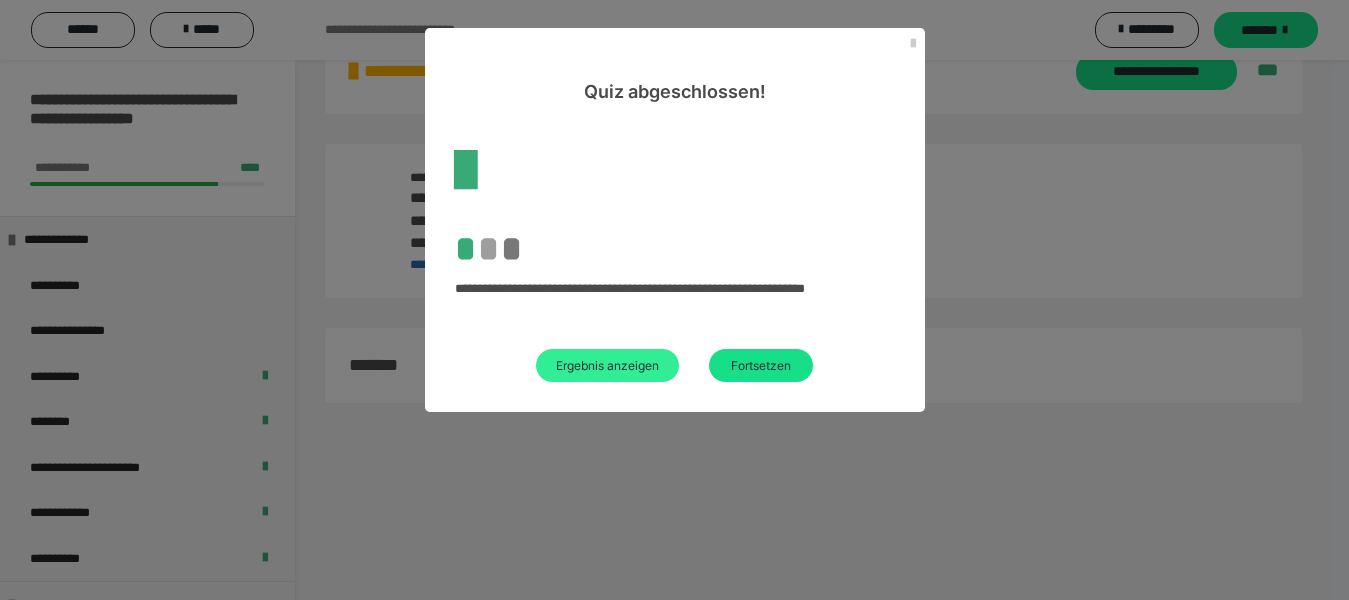 scroll, scrollTop: 60, scrollLeft: 0, axis: vertical 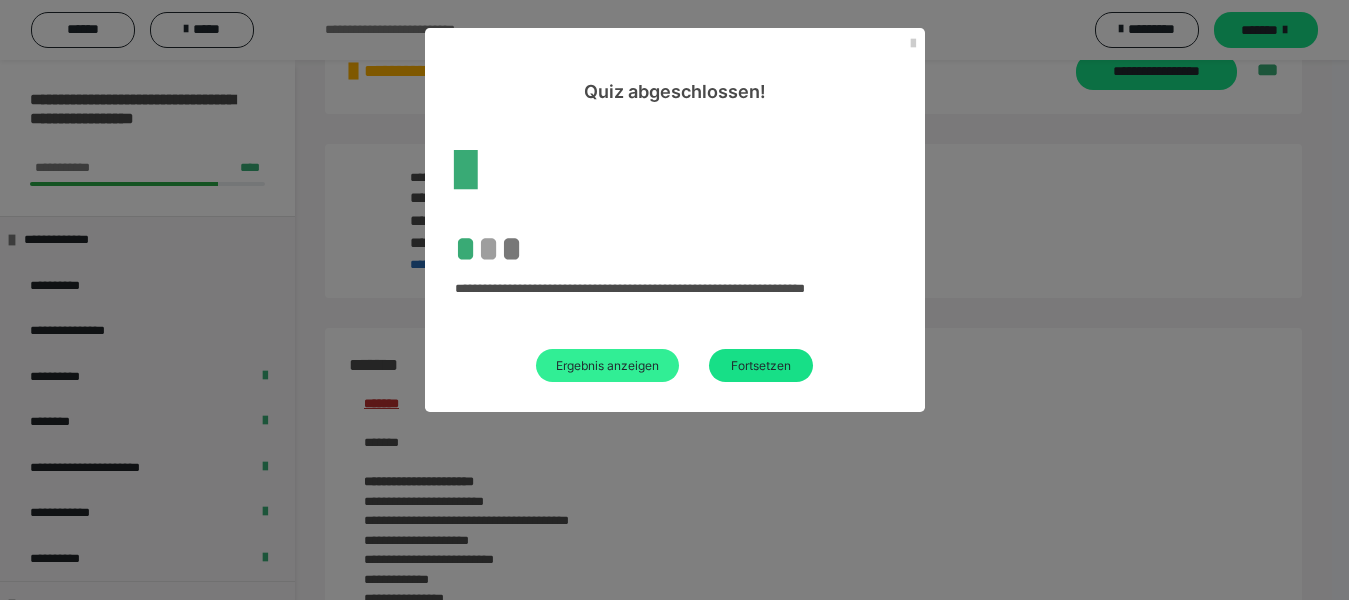 click on "Ergebnis anzeigen" at bounding box center [607, 365] 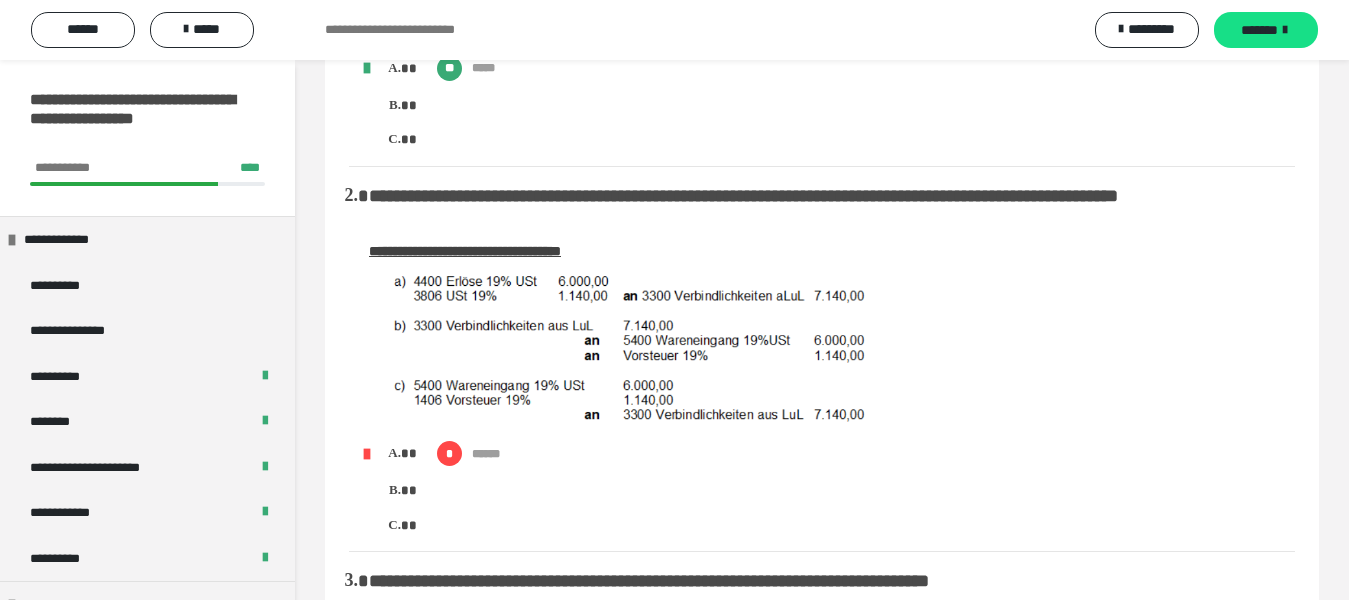 scroll, scrollTop: 334, scrollLeft: 0, axis: vertical 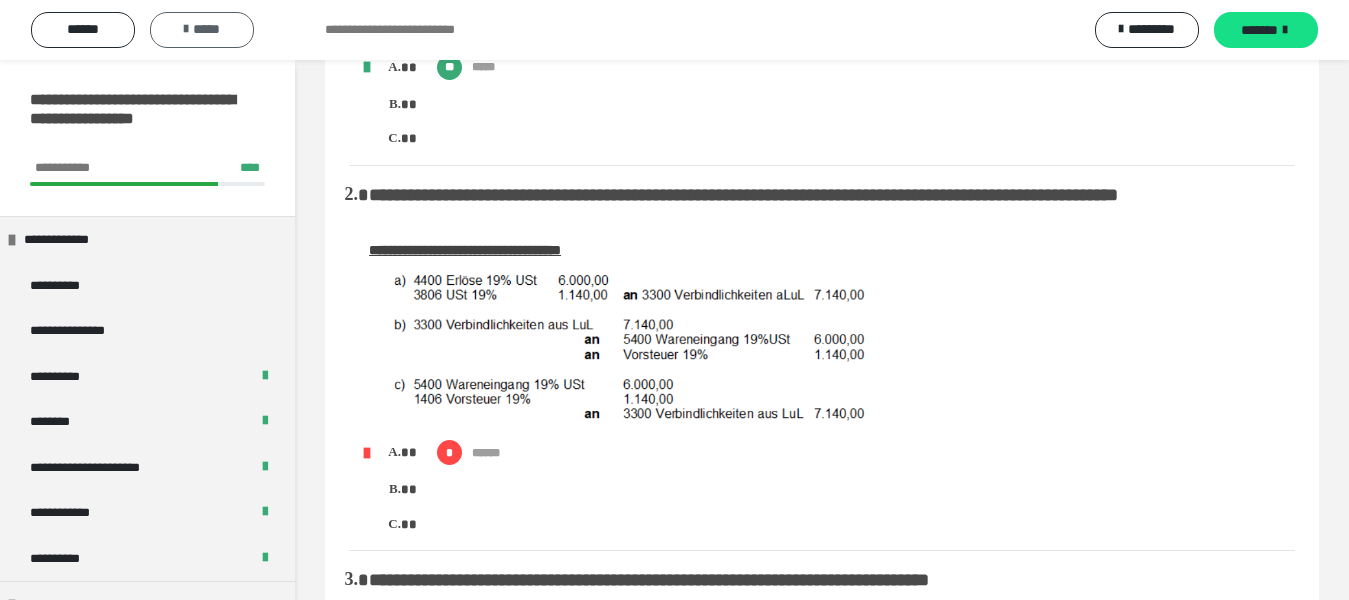 click on "*****" at bounding box center (202, 30) 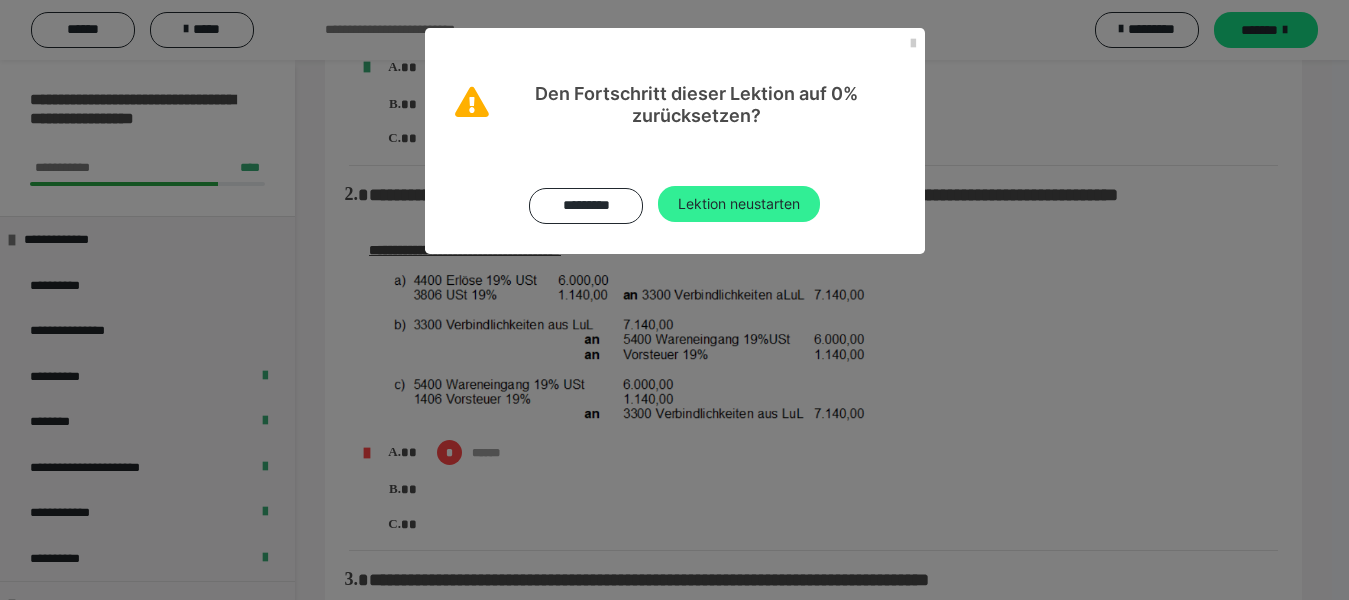 click on "Lektion neustarten" at bounding box center [739, 204] 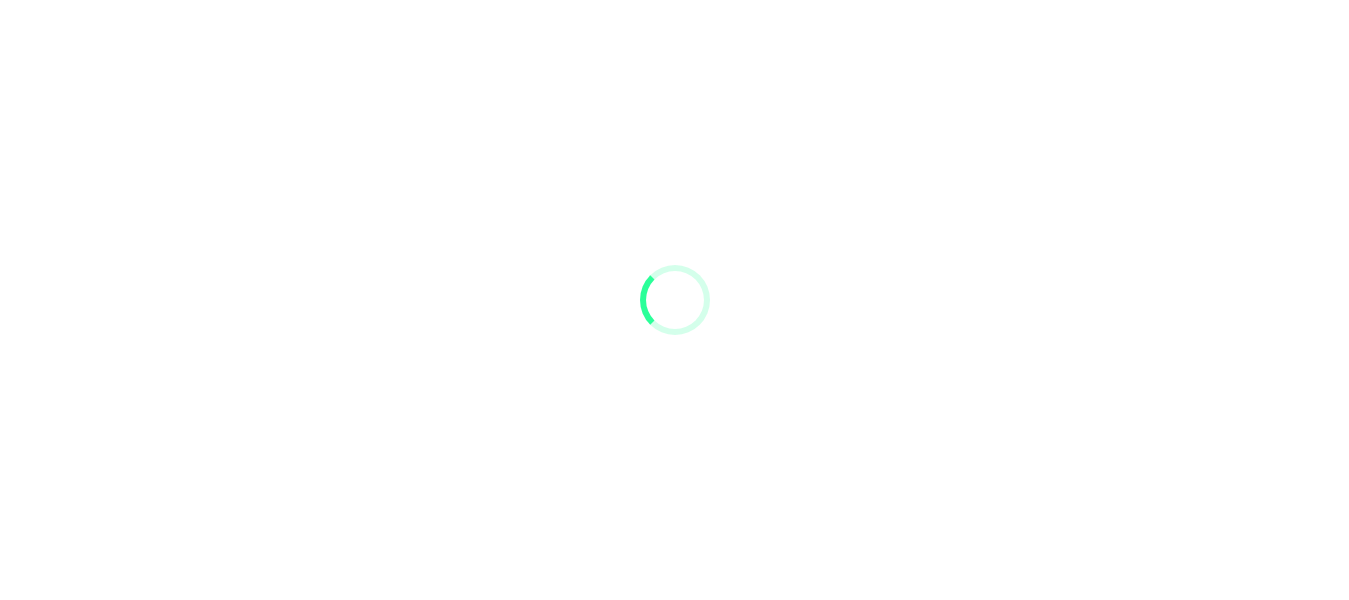 scroll, scrollTop: 0, scrollLeft: 0, axis: both 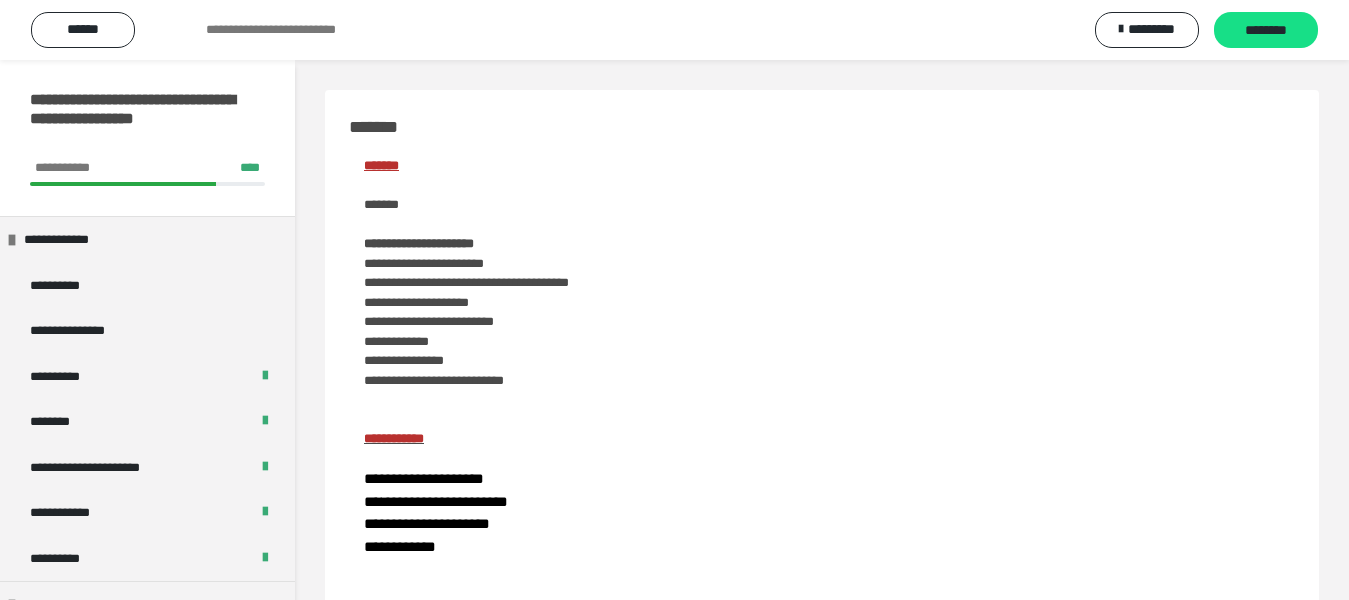 click on "********" at bounding box center [1266, 31] 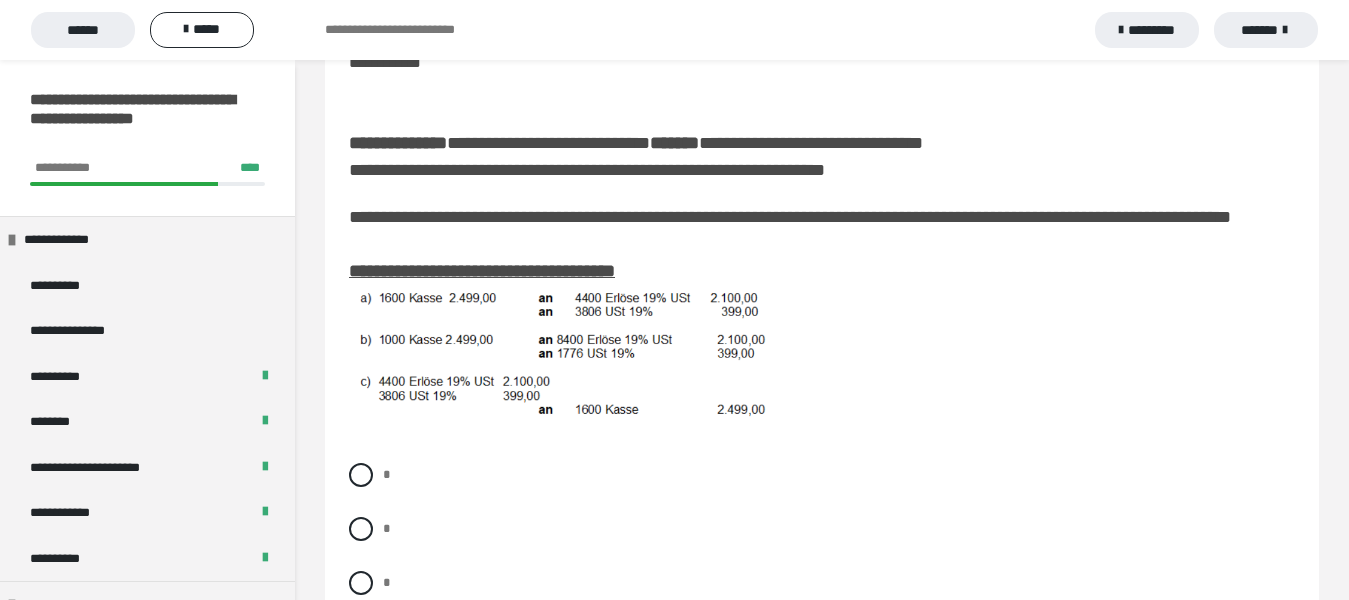 scroll, scrollTop: 300, scrollLeft: 0, axis: vertical 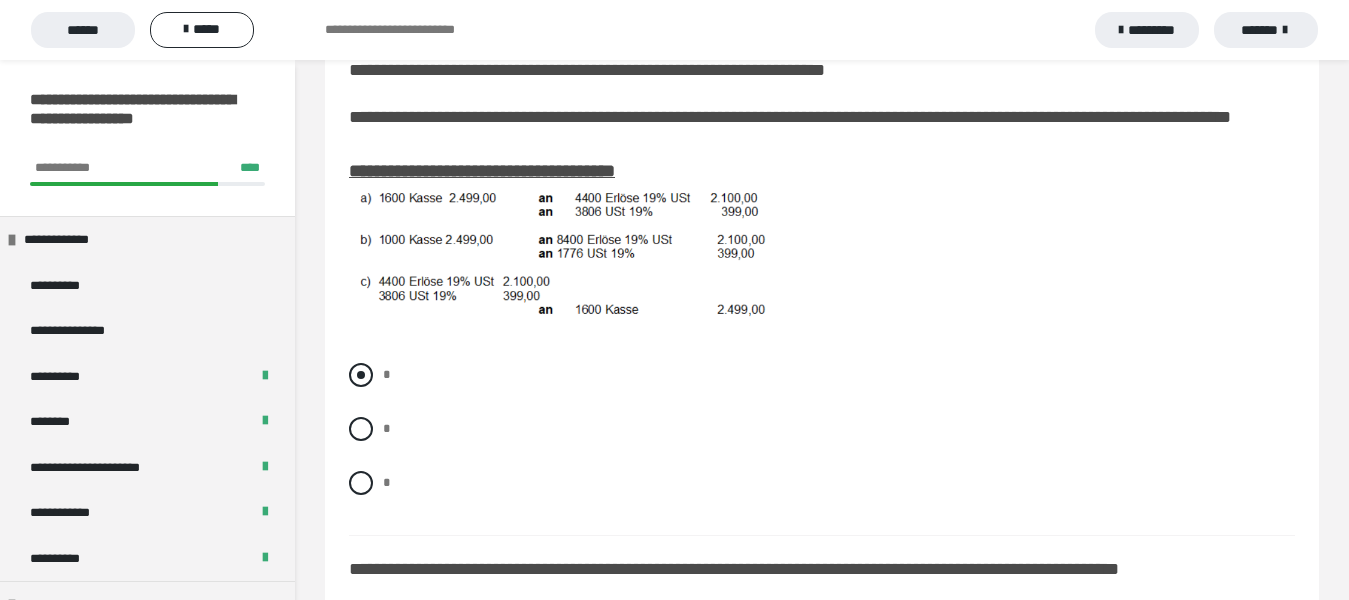 click at bounding box center [361, 375] 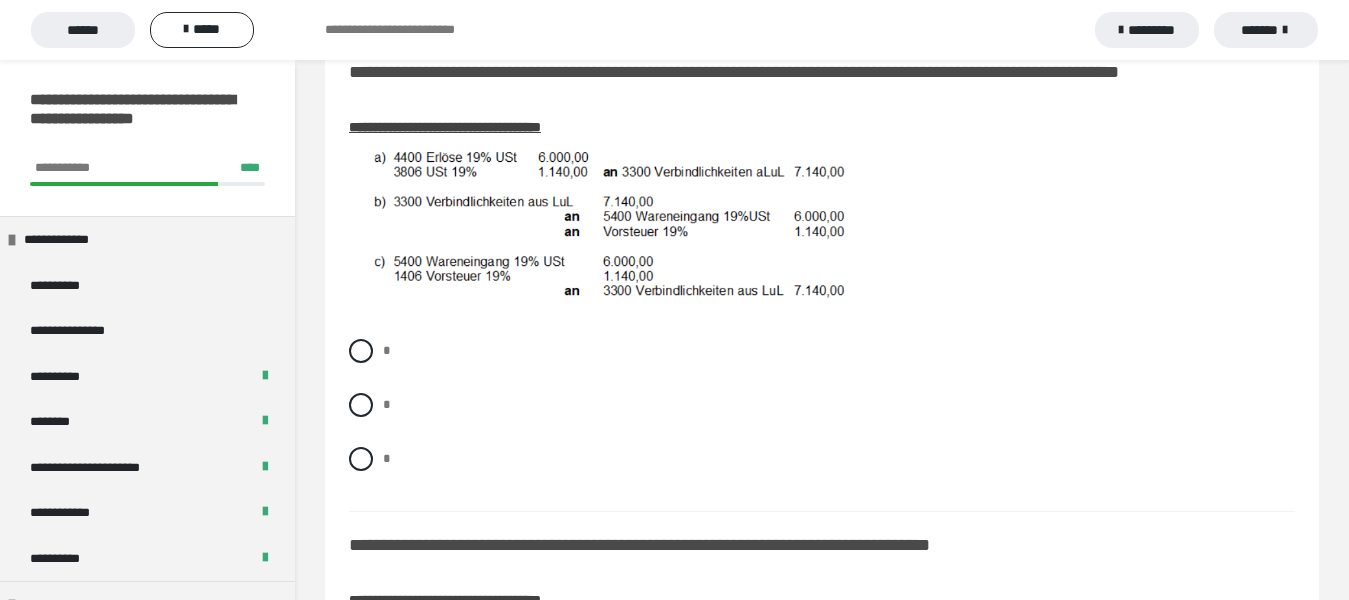 scroll, scrollTop: 800, scrollLeft: 0, axis: vertical 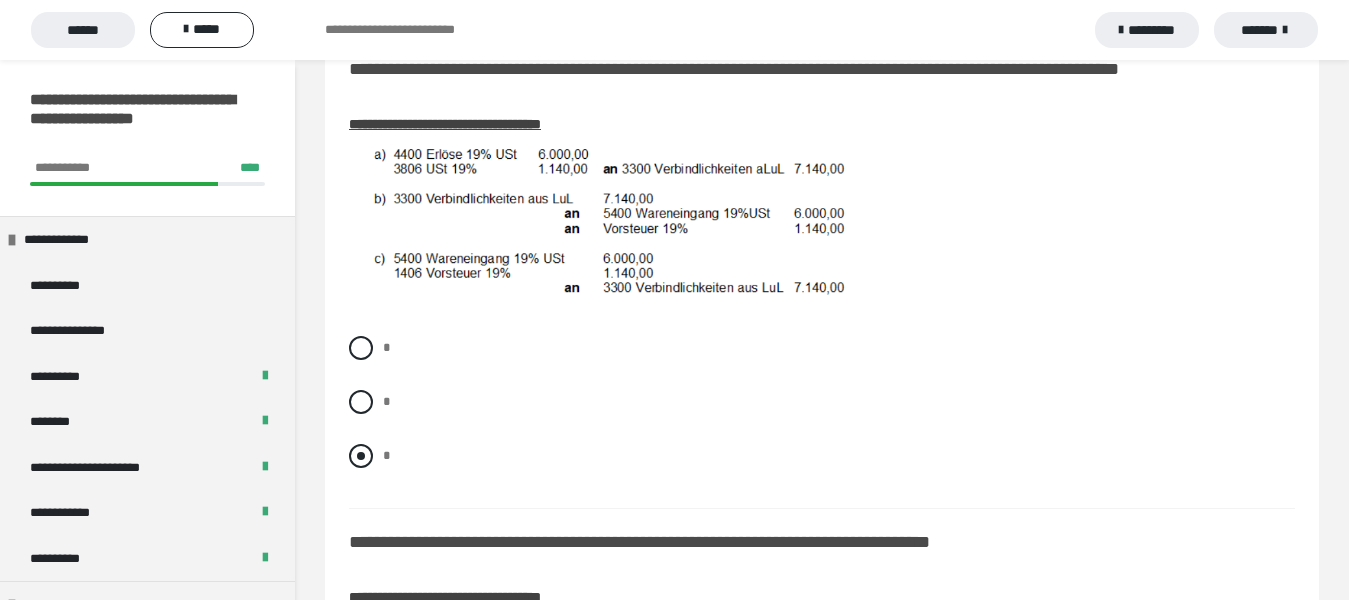 click at bounding box center [361, 456] 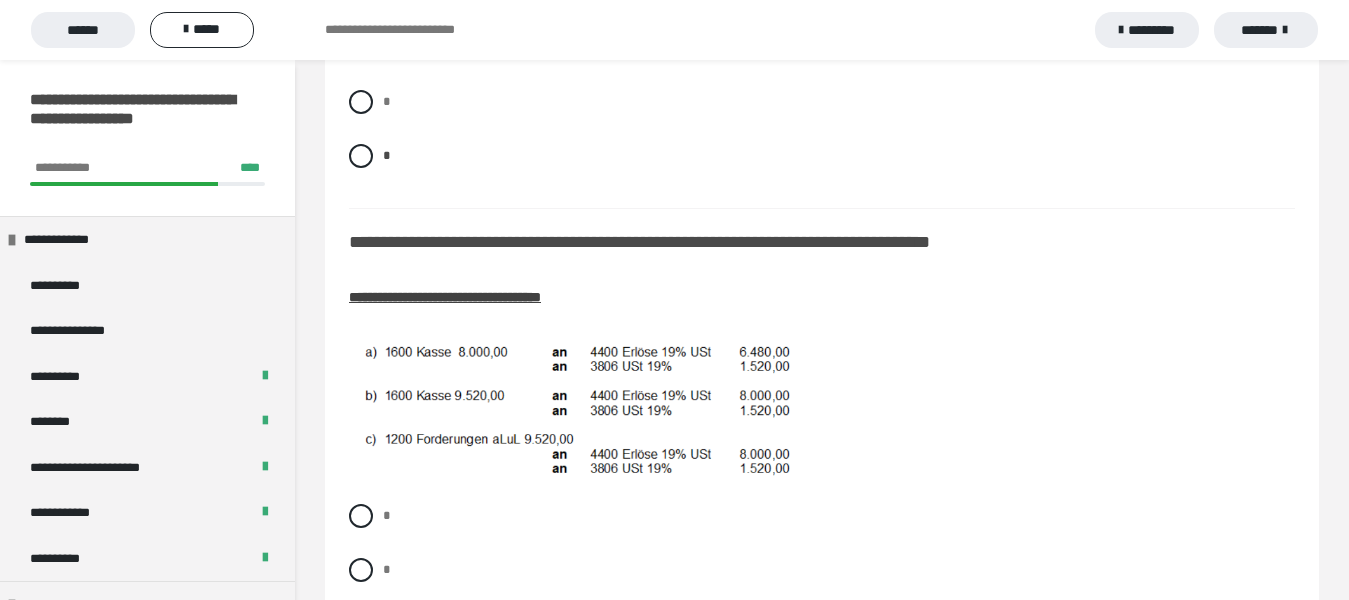 scroll, scrollTop: 1200, scrollLeft: 0, axis: vertical 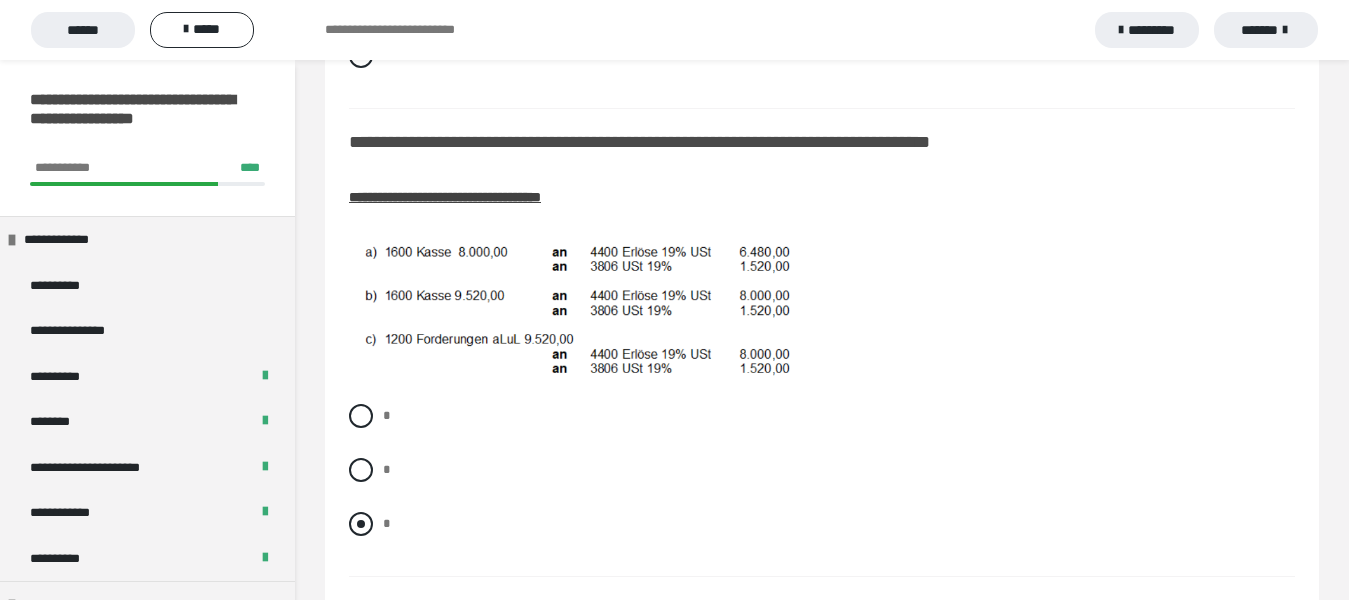 click at bounding box center [361, 524] 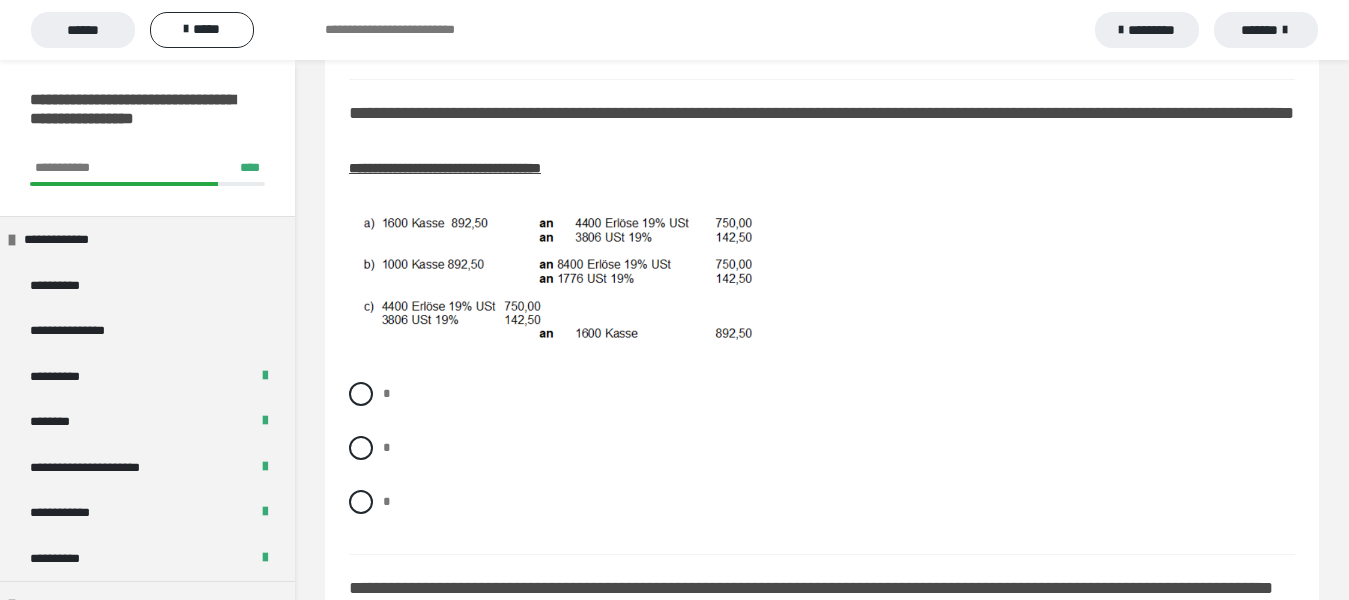 scroll, scrollTop: 1700, scrollLeft: 0, axis: vertical 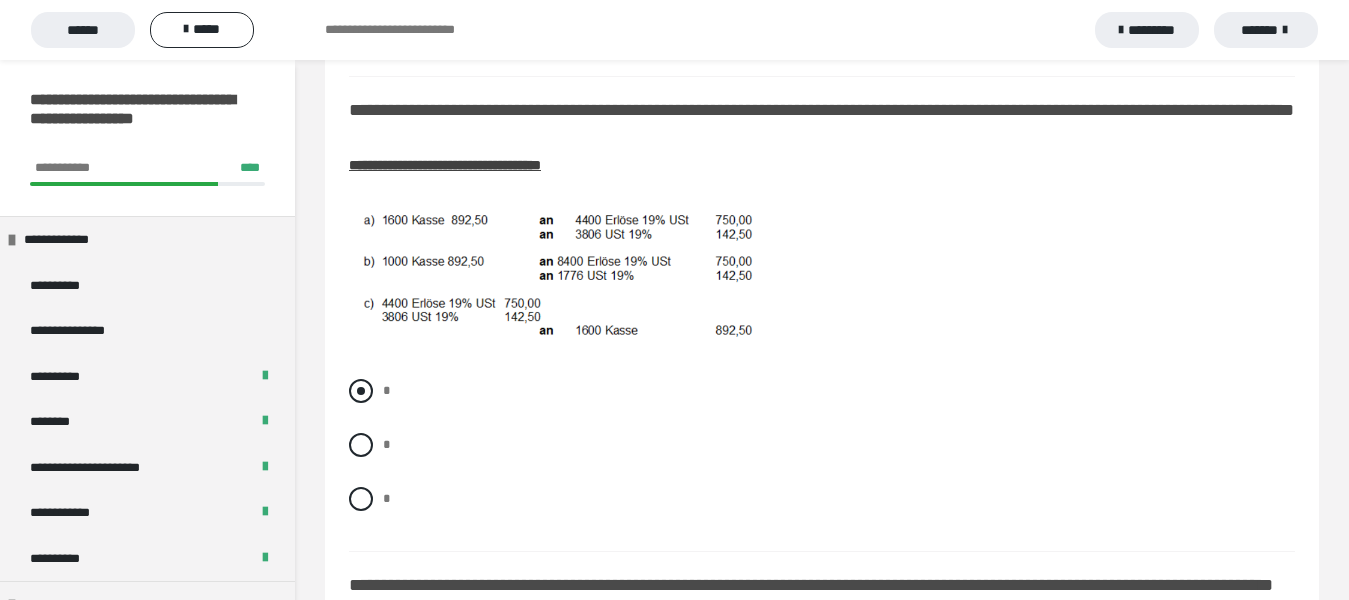 click at bounding box center (361, 391) 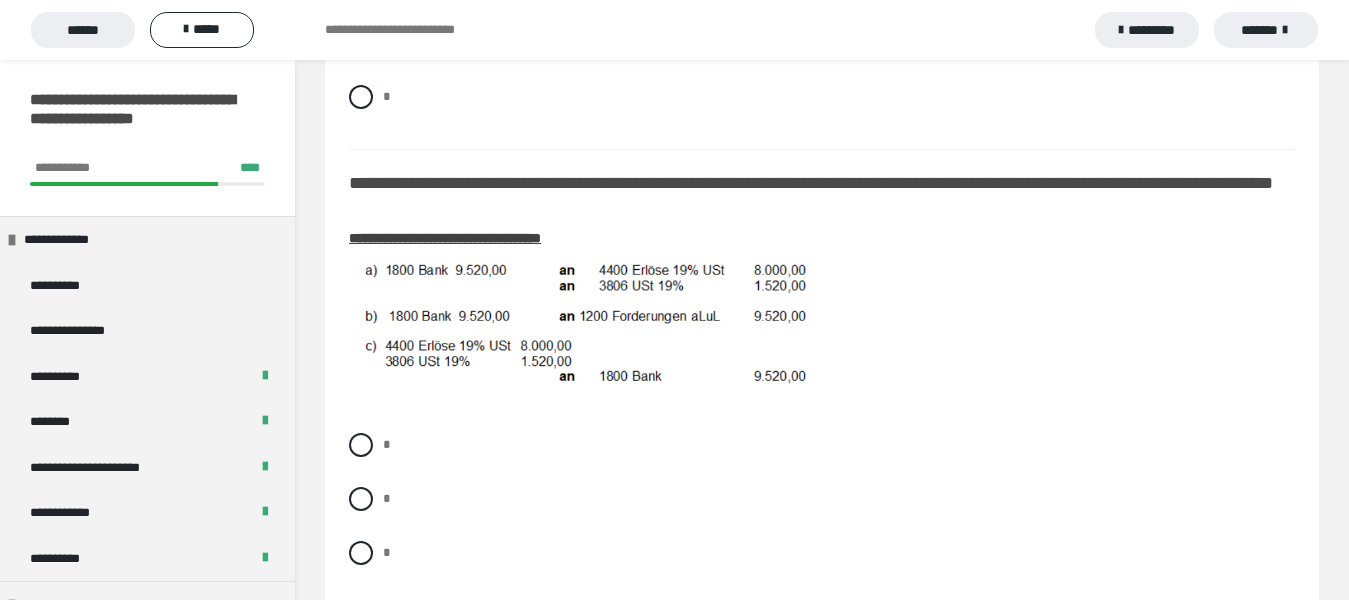scroll, scrollTop: 2200, scrollLeft: 0, axis: vertical 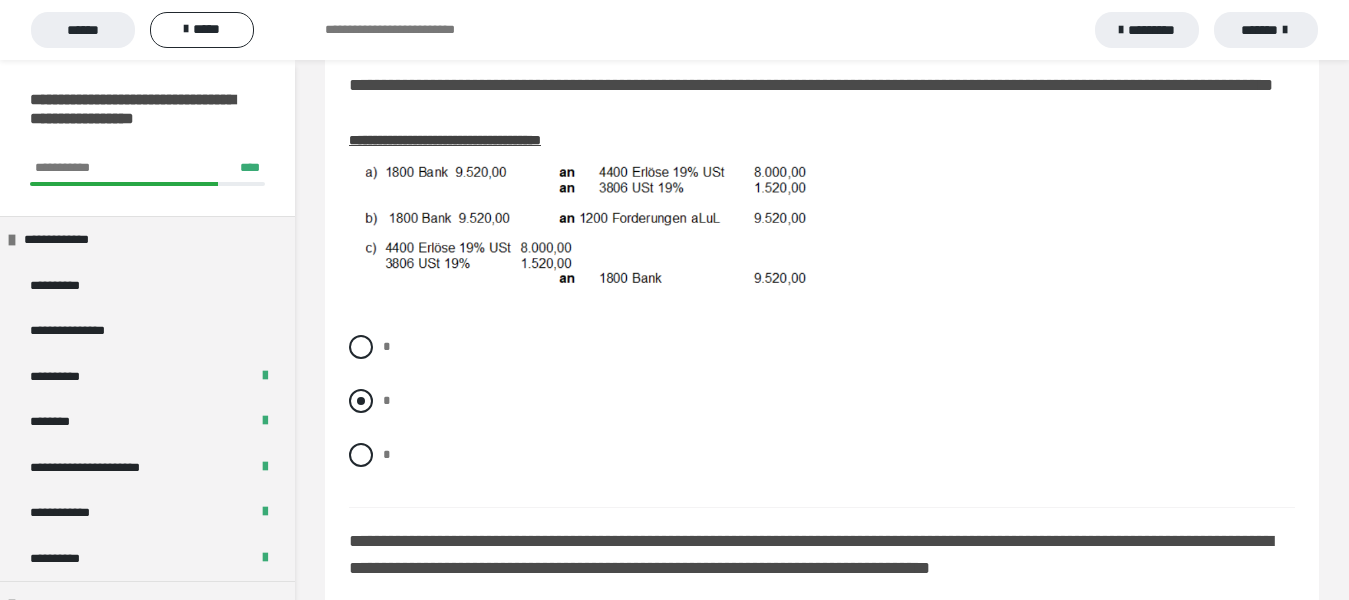 click at bounding box center [361, 401] 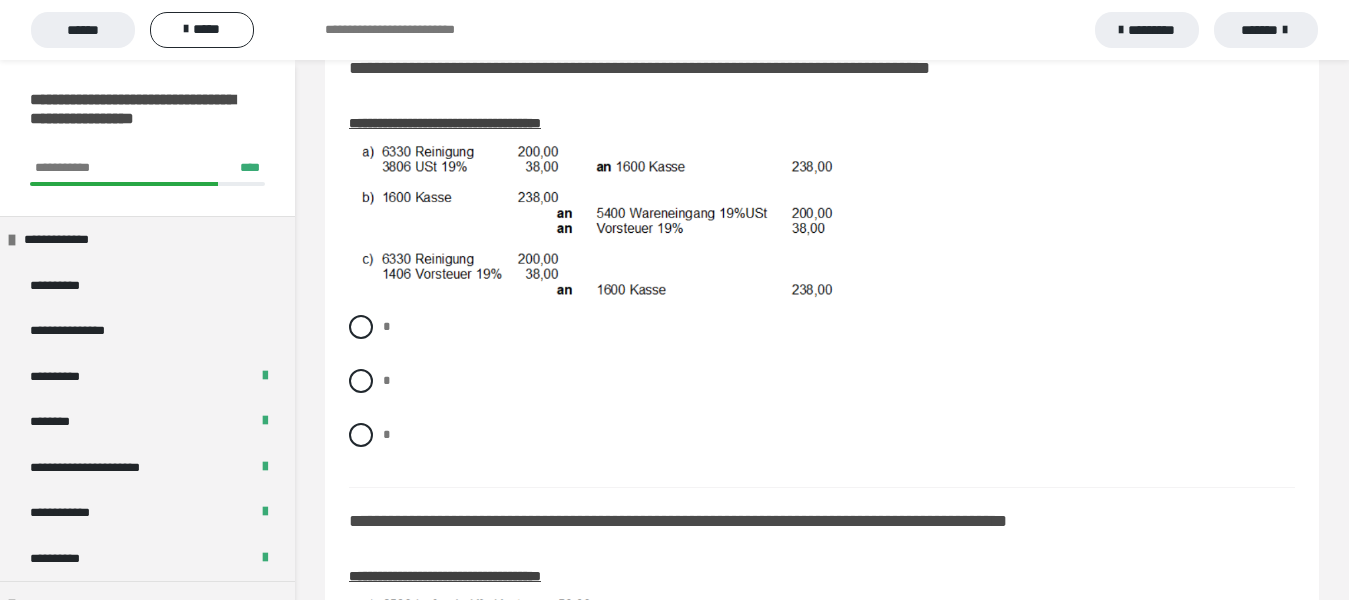 scroll, scrollTop: 2600, scrollLeft: 0, axis: vertical 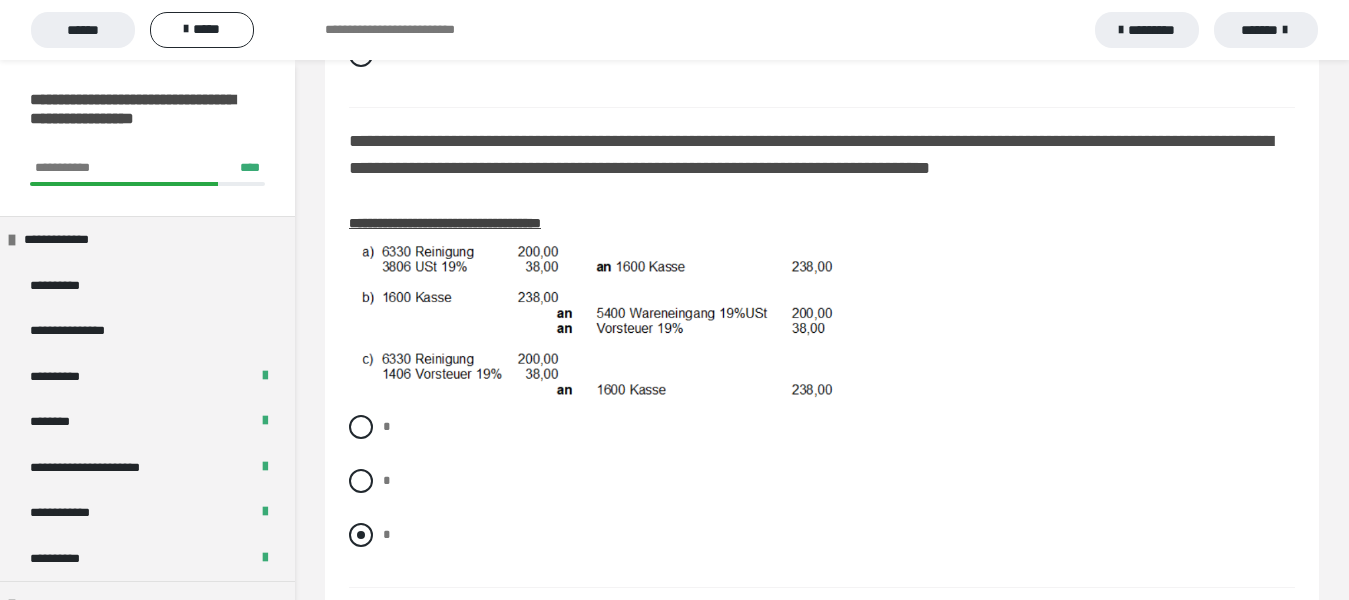 click at bounding box center [361, 535] 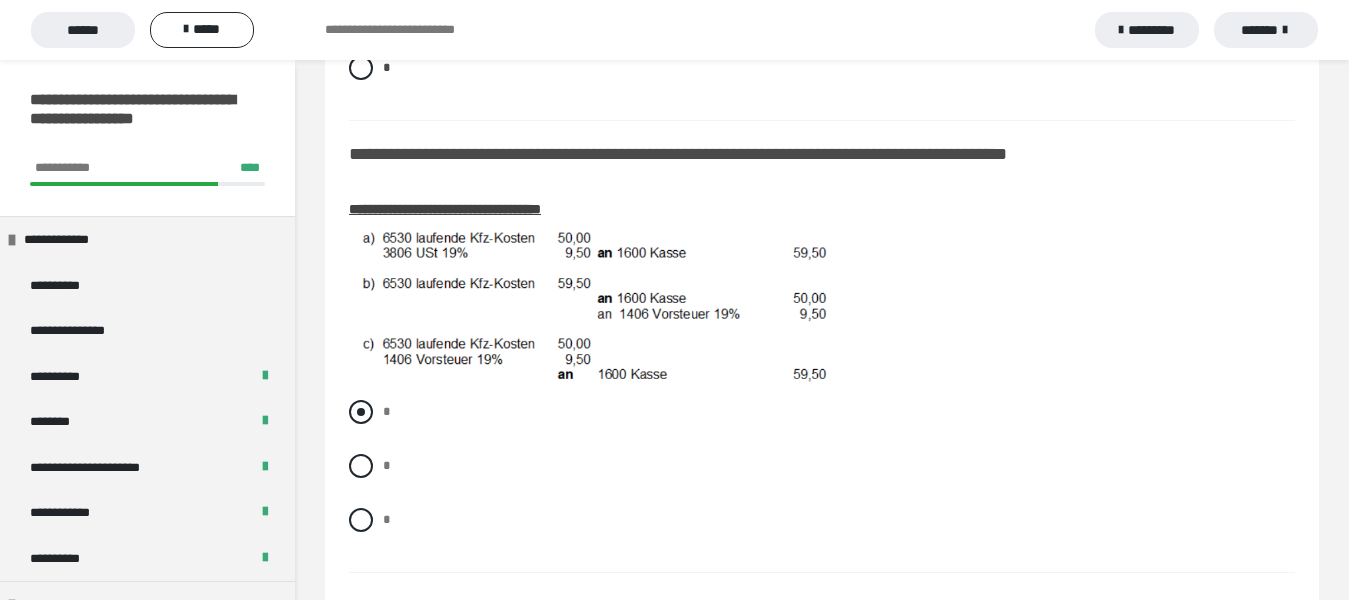 scroll, scrollTop: 3100, scrollLeft: 0, axis: vertical 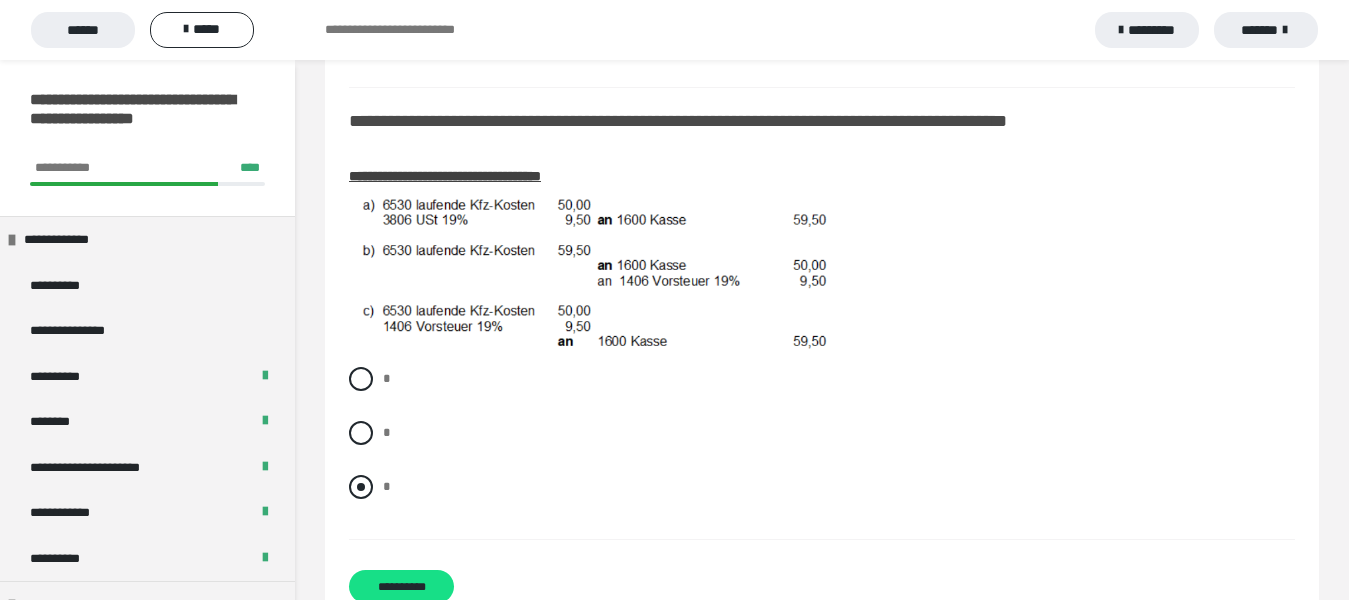 click at bounding box center (361, 487) 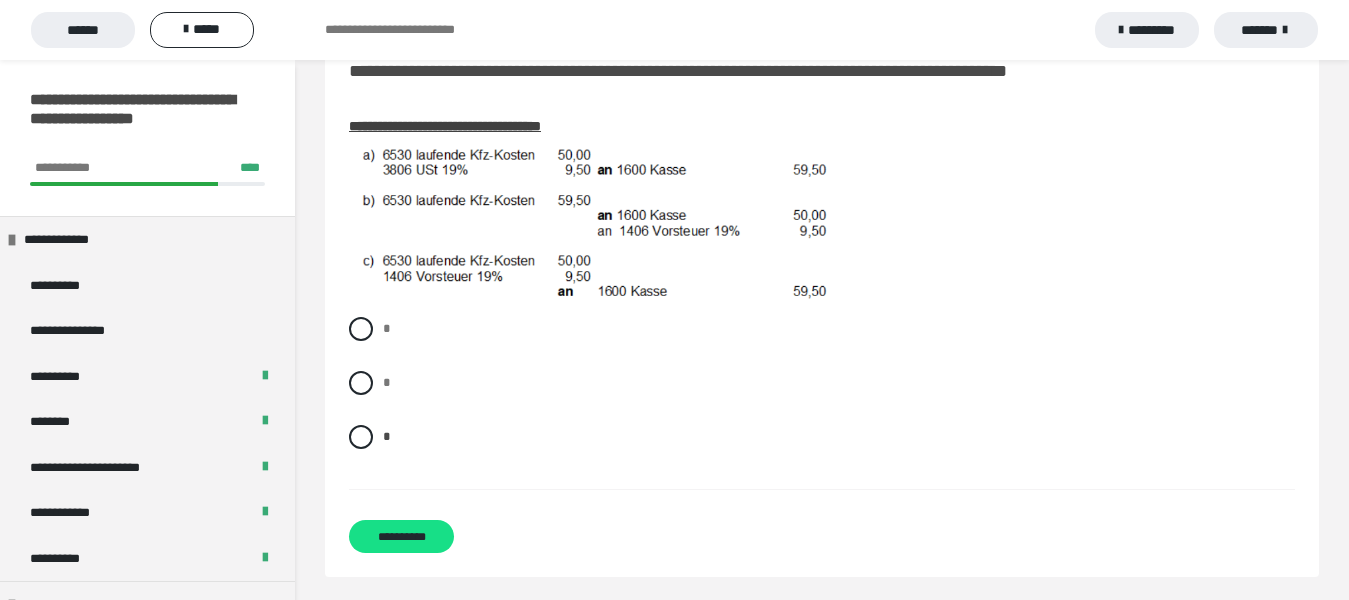 scroll, scrollTop: 3177, scrollLeft: 0, axis: vertical 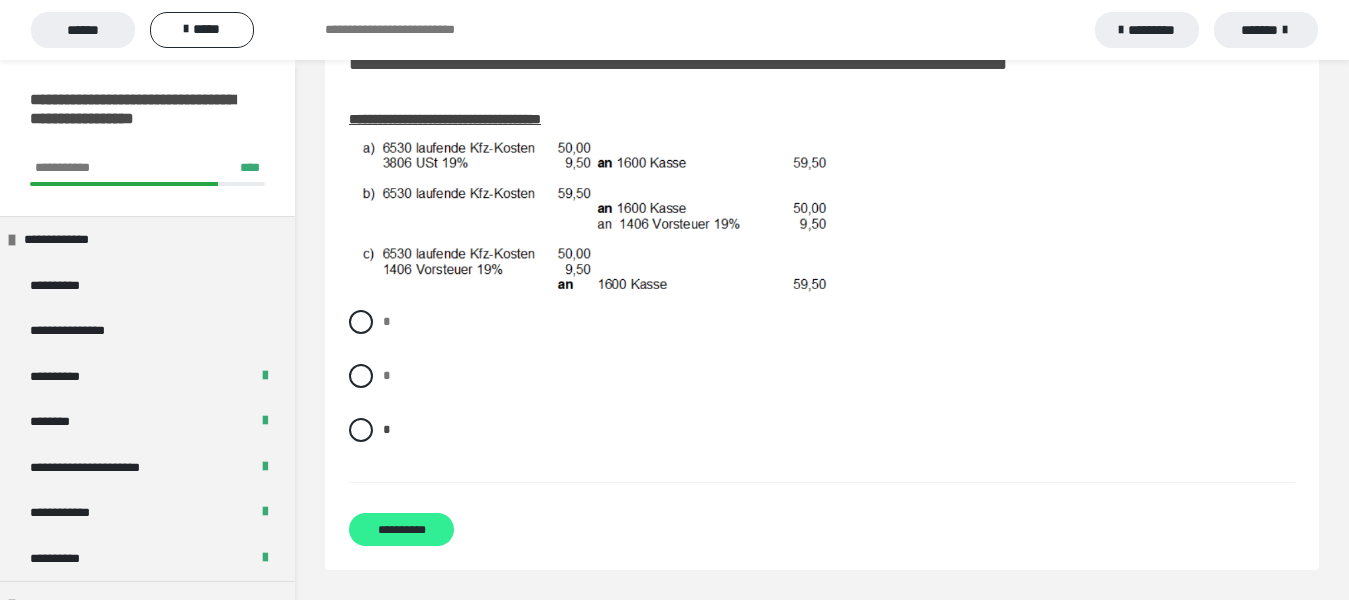 click on "**********" at bounding box center (401, 529) 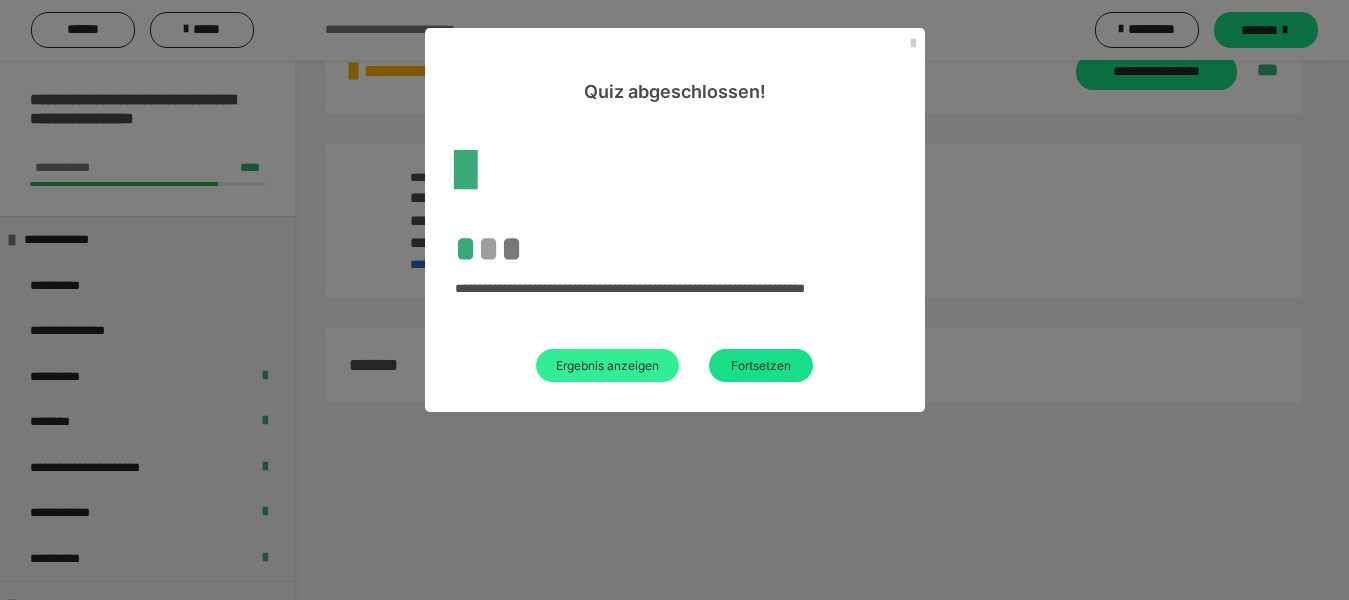 click on "Ergebnis anzeigen" at bounding box center (607, 365) 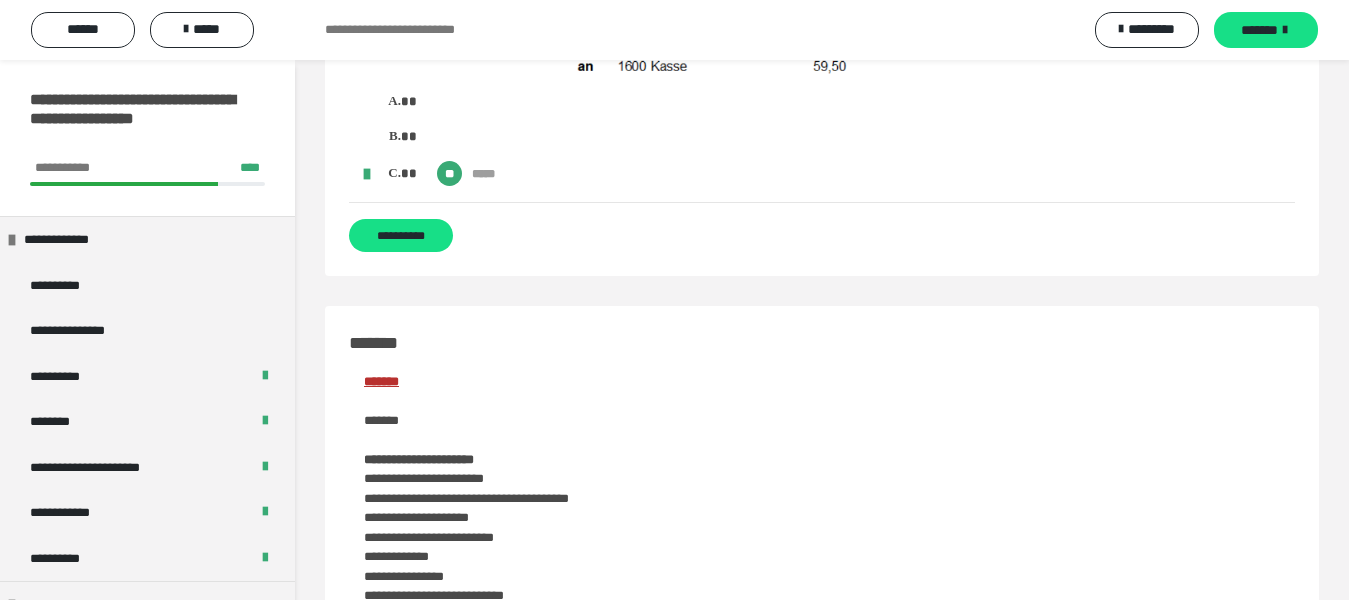scroll, scrollTop: 2800, scrollLeft: 0, axis: vertical 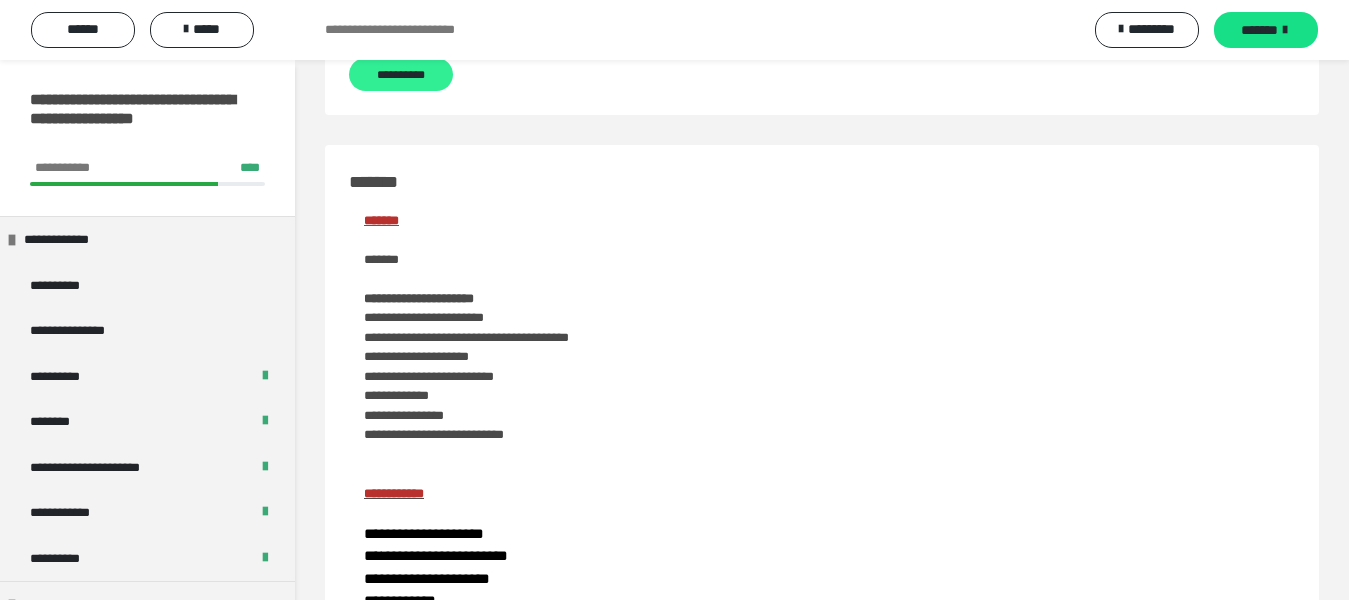click on "**********" at bounding box center (401, 74) 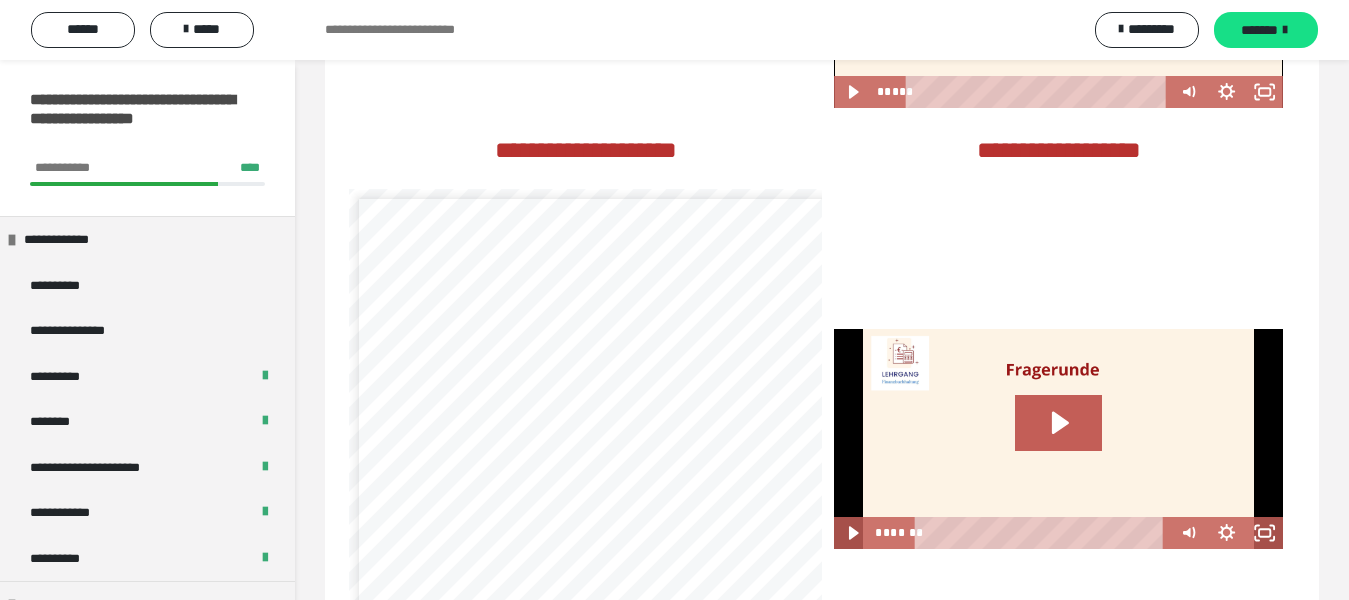 scroll, scrollTop: 108, scrollLeft: 0, axis: vertical 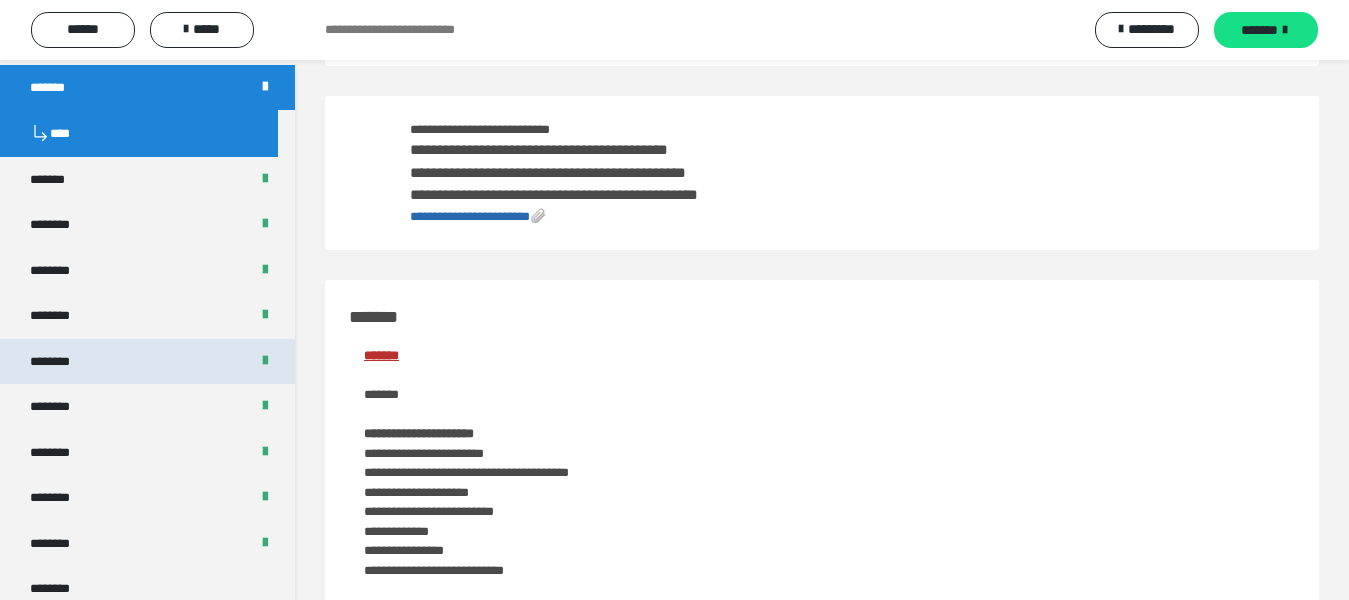 click on "********" at bounding box center (60, 362) 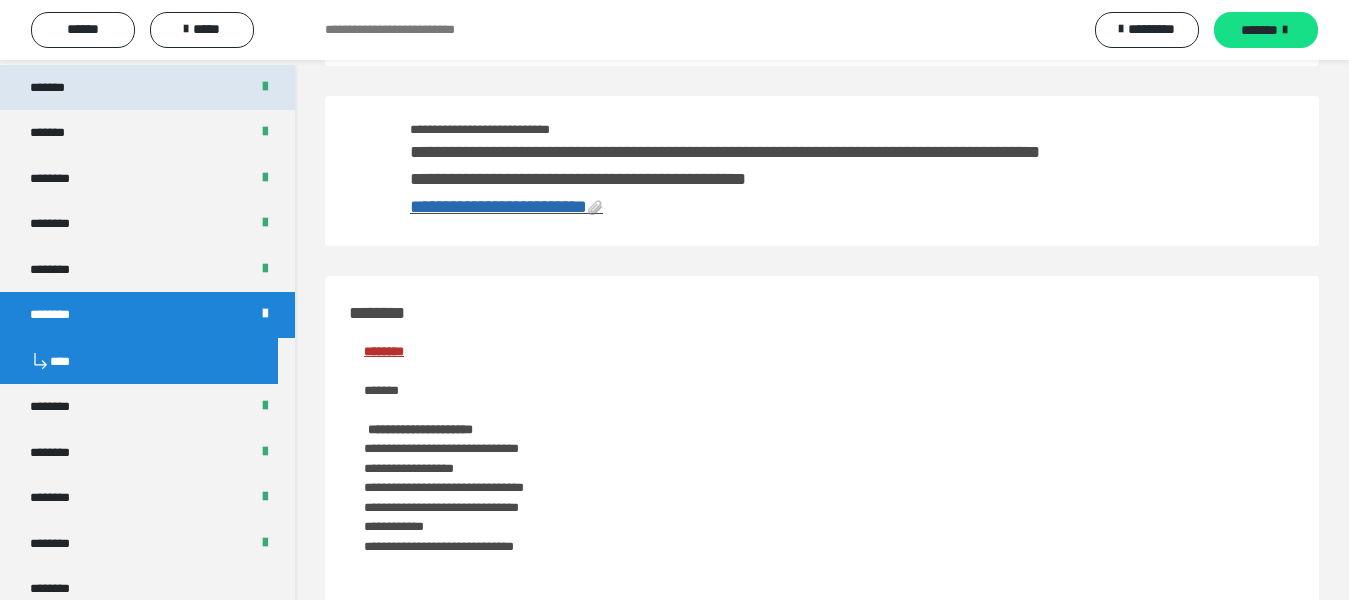 scroll, scrollTop: 0, scrollLeft: 0, axis: both 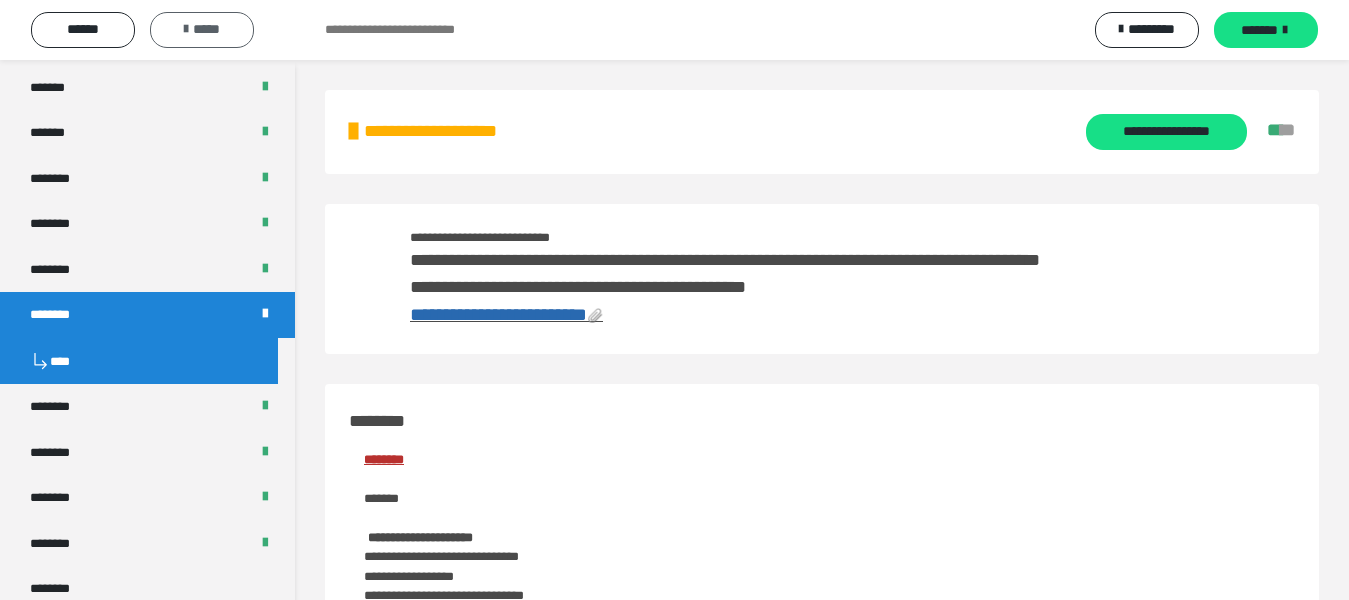 click on "*****" at bounding box center [202, 30] 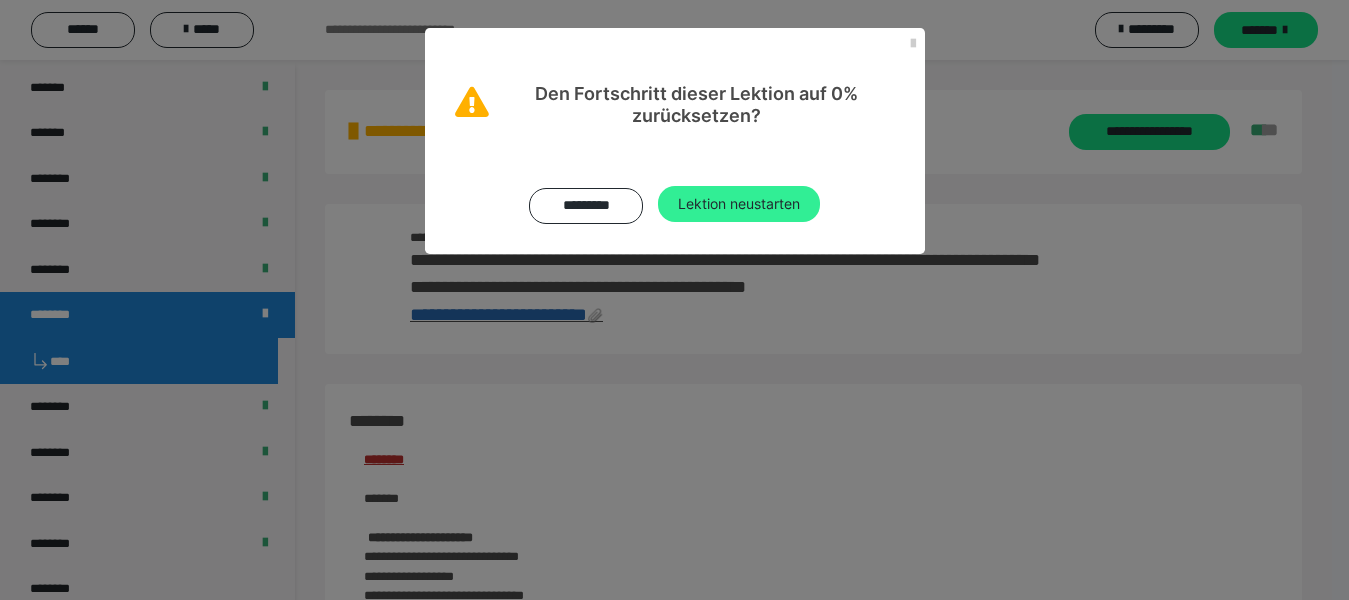 click on "Lektion neustarten" at bounding box center (739, 204) 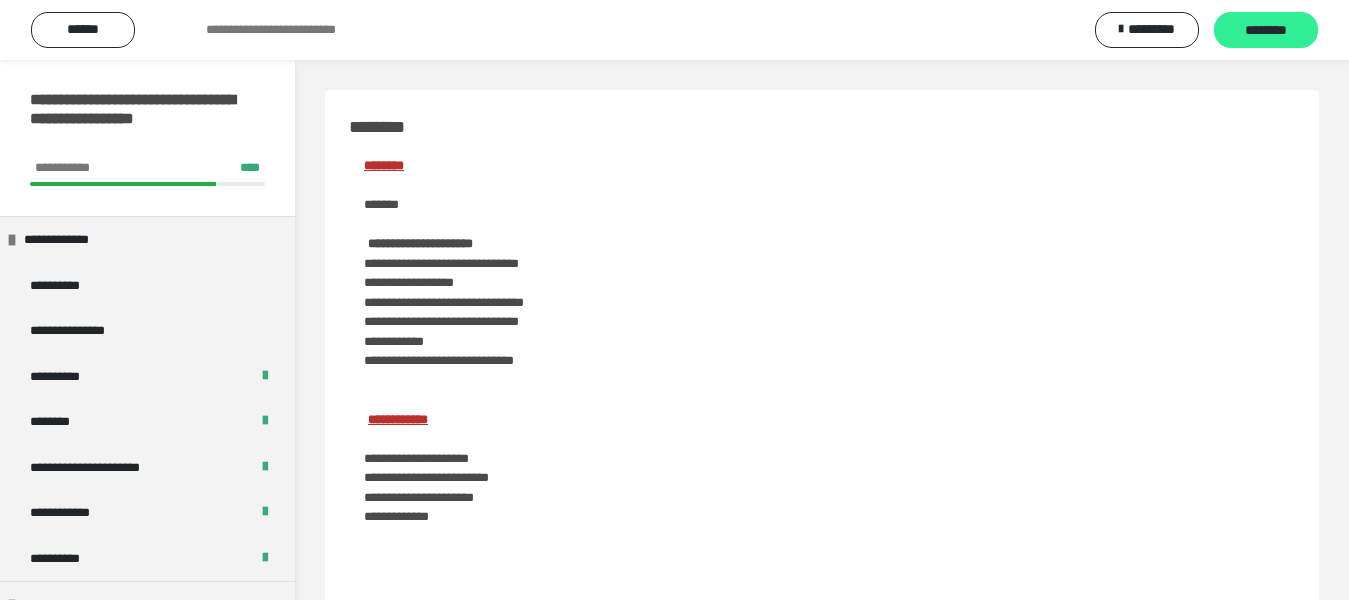 click on "********" at bounding box center [1266, 31] 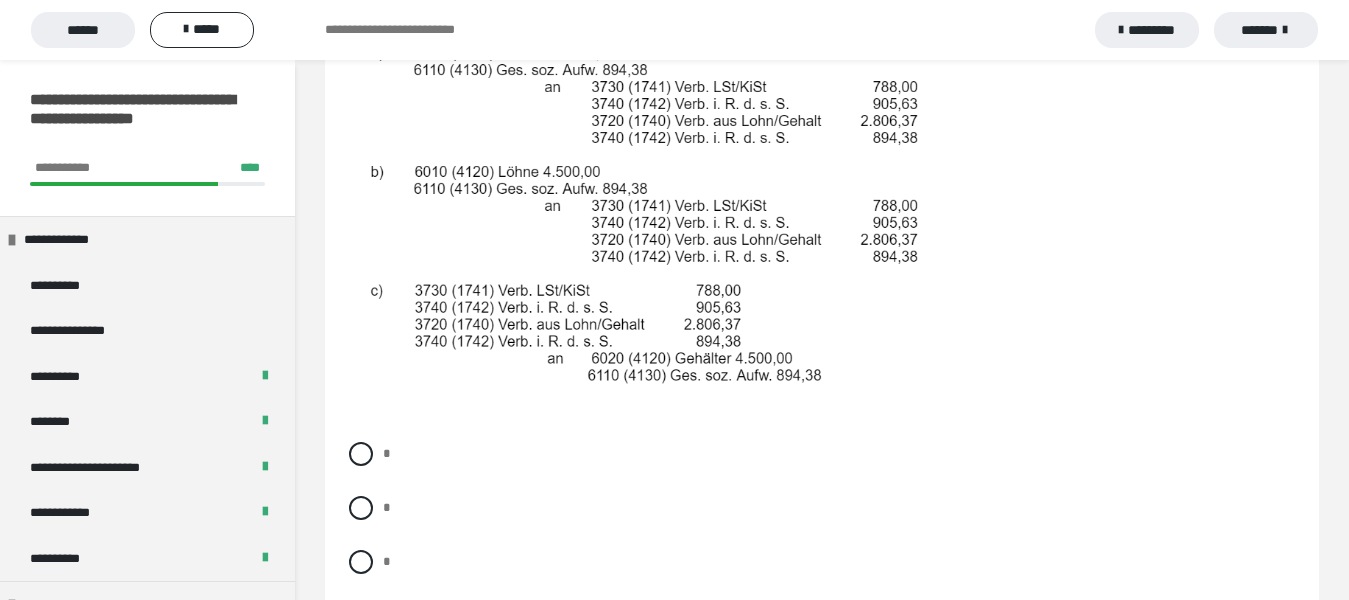 scroll, scrollTop: 538, scrollLeft: 0, axis: vertical 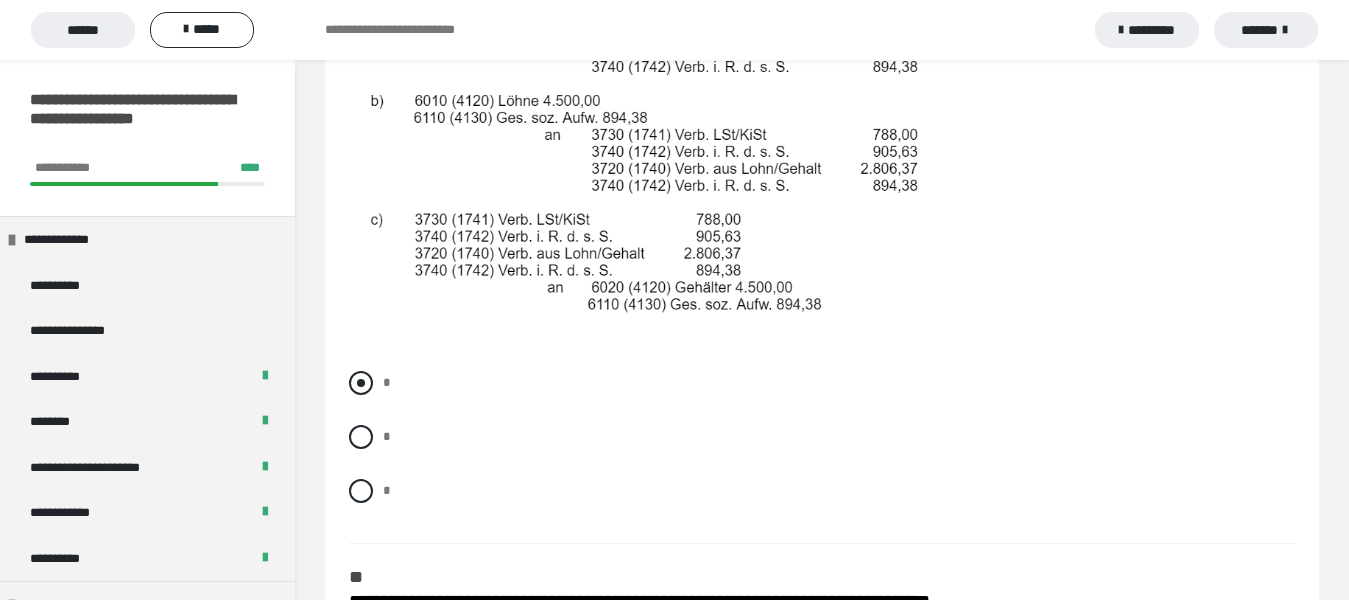 click at bounding box center [361, 383] 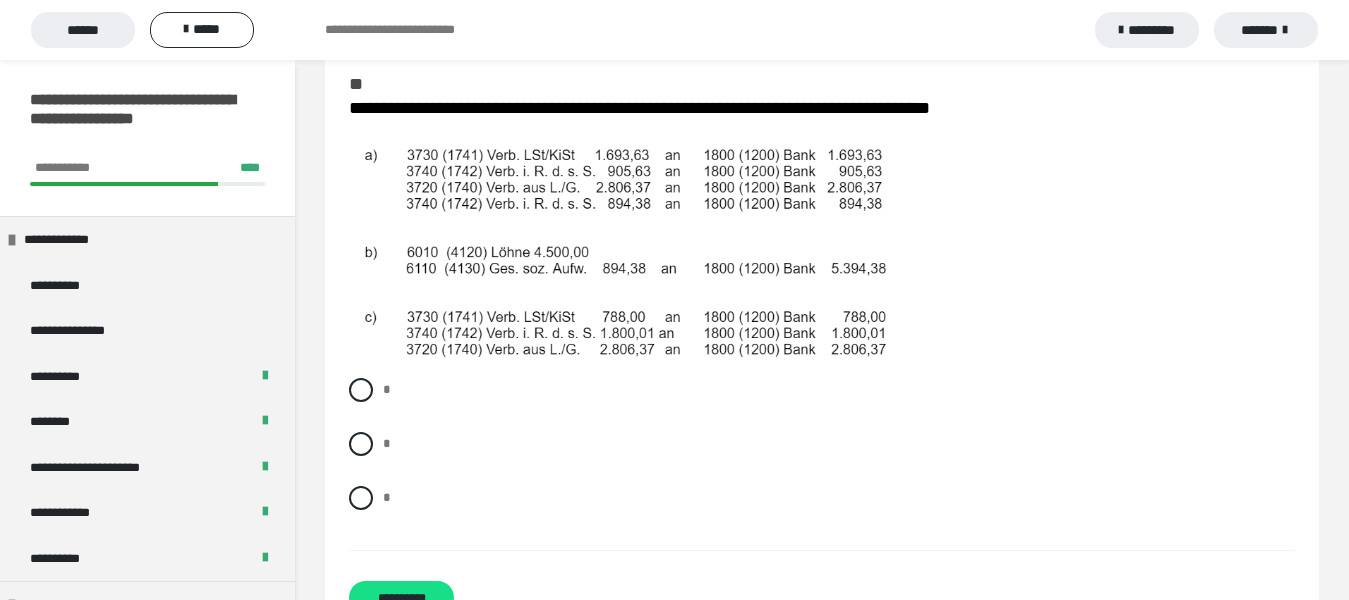scroll, scrollTop: 1038, scrollLeft: 0, axis: vertical 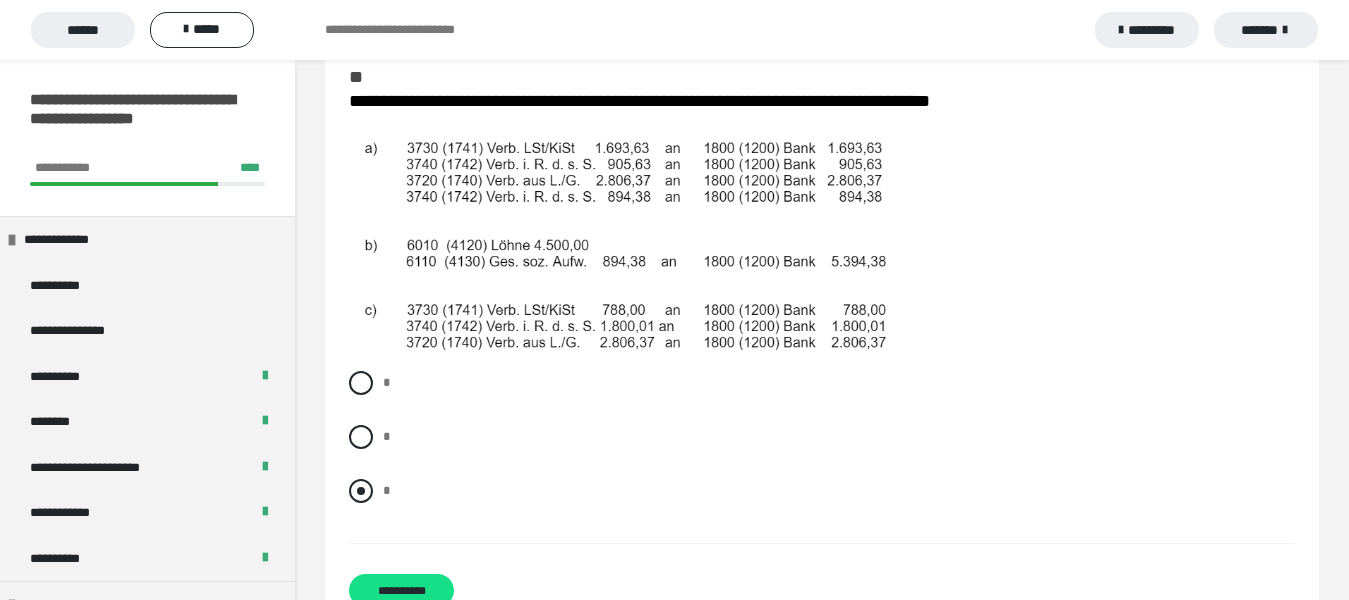 click at bounding box center (361, 491) 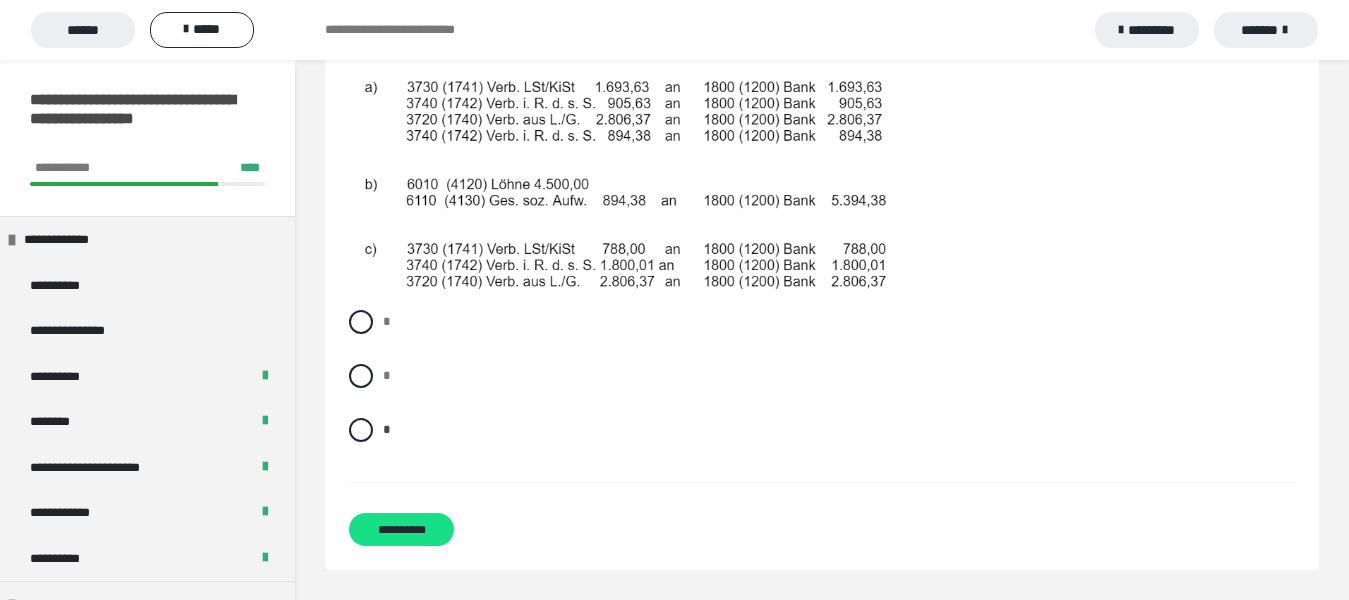 scroll, scrollTop: 1138, scrollLeft: 0, axis: vertical 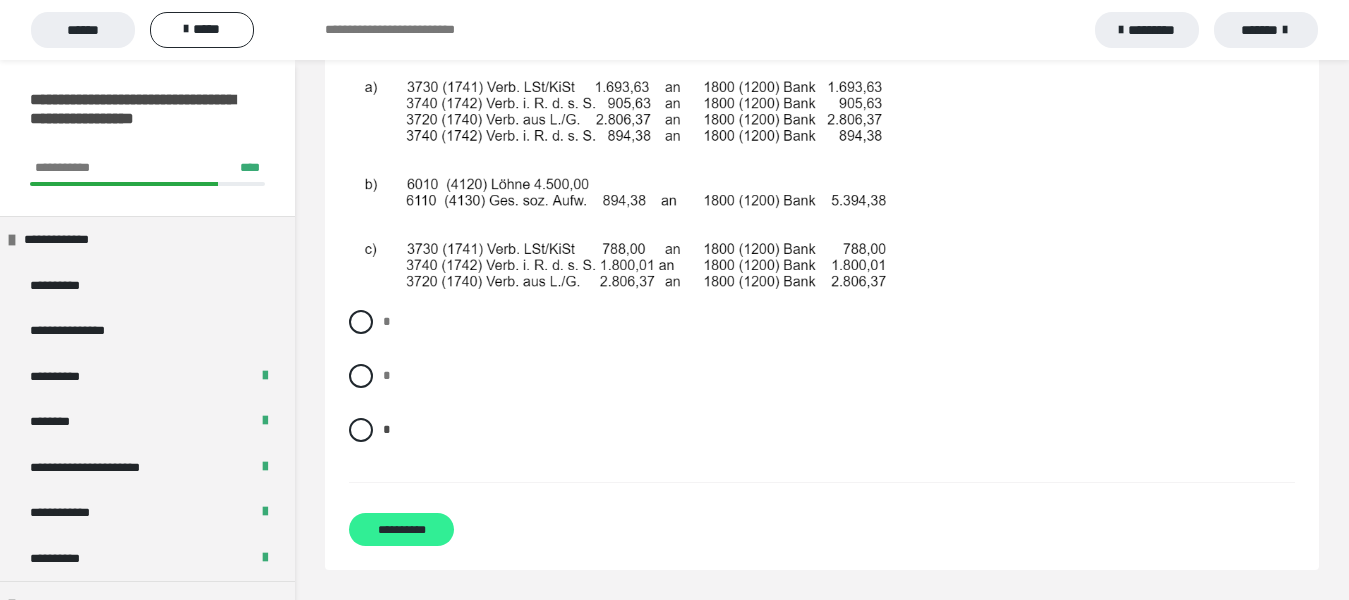 click on "**********" at bounding box center [401, 529] 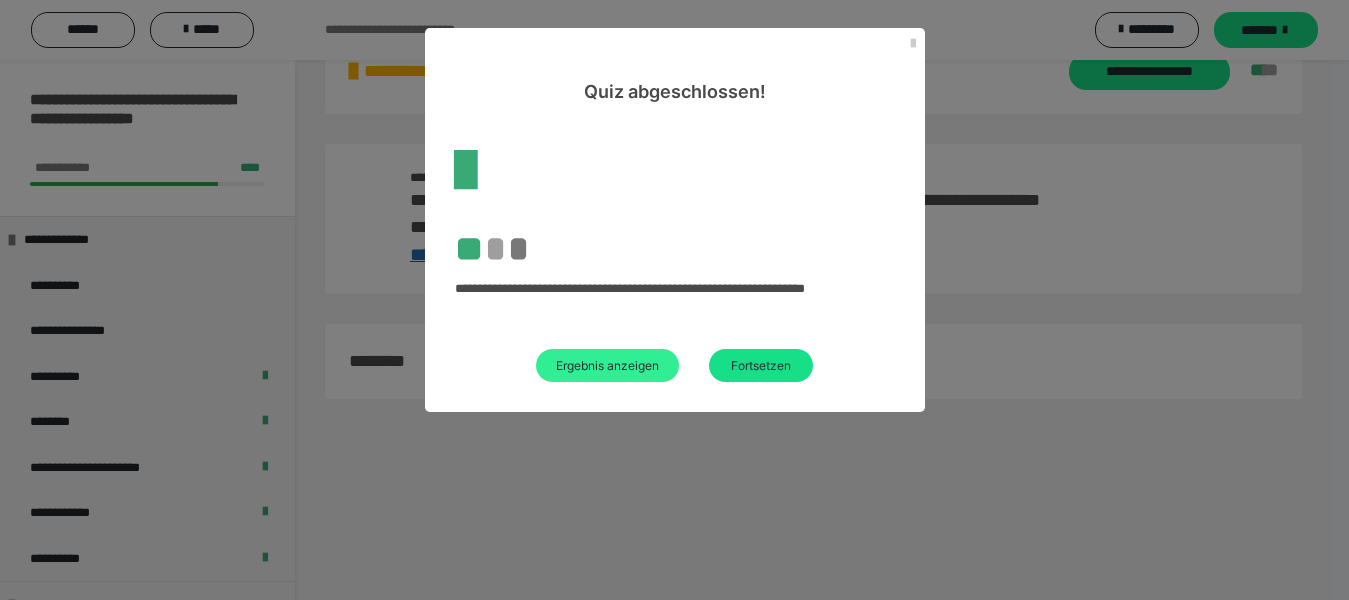 scroll, scrollTop: 60, scrollLeft: 0, axis: vertical 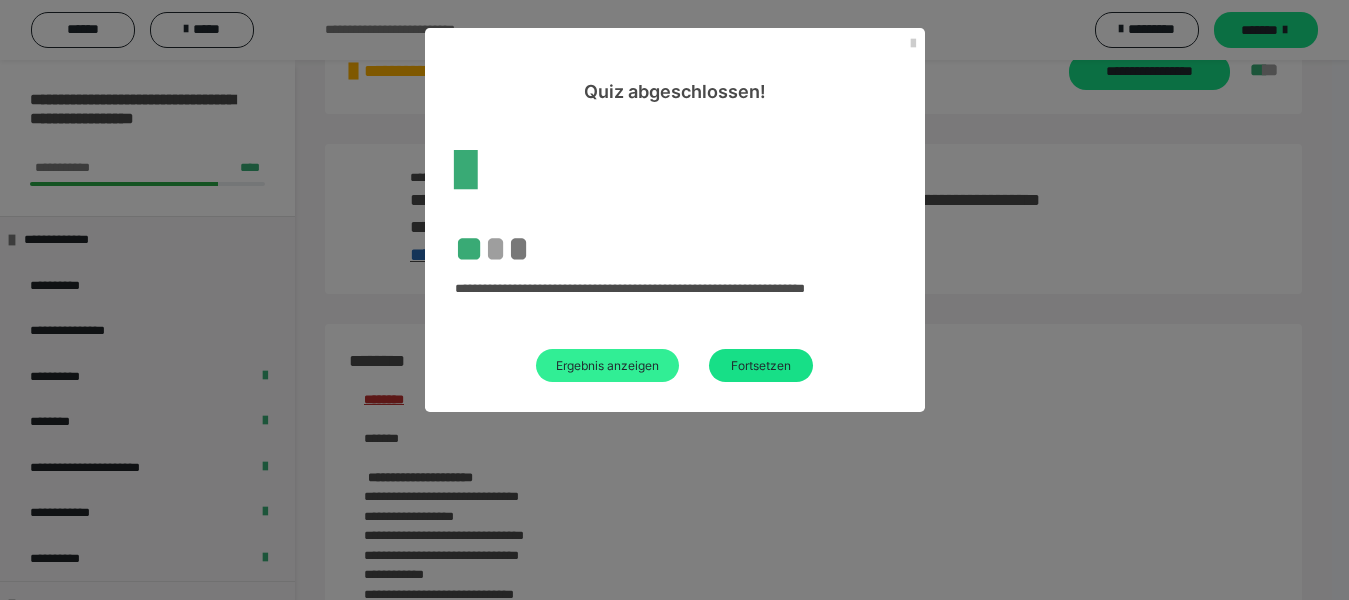 click on "Ergebnis anzeigen" at bounding box center [607, 365] 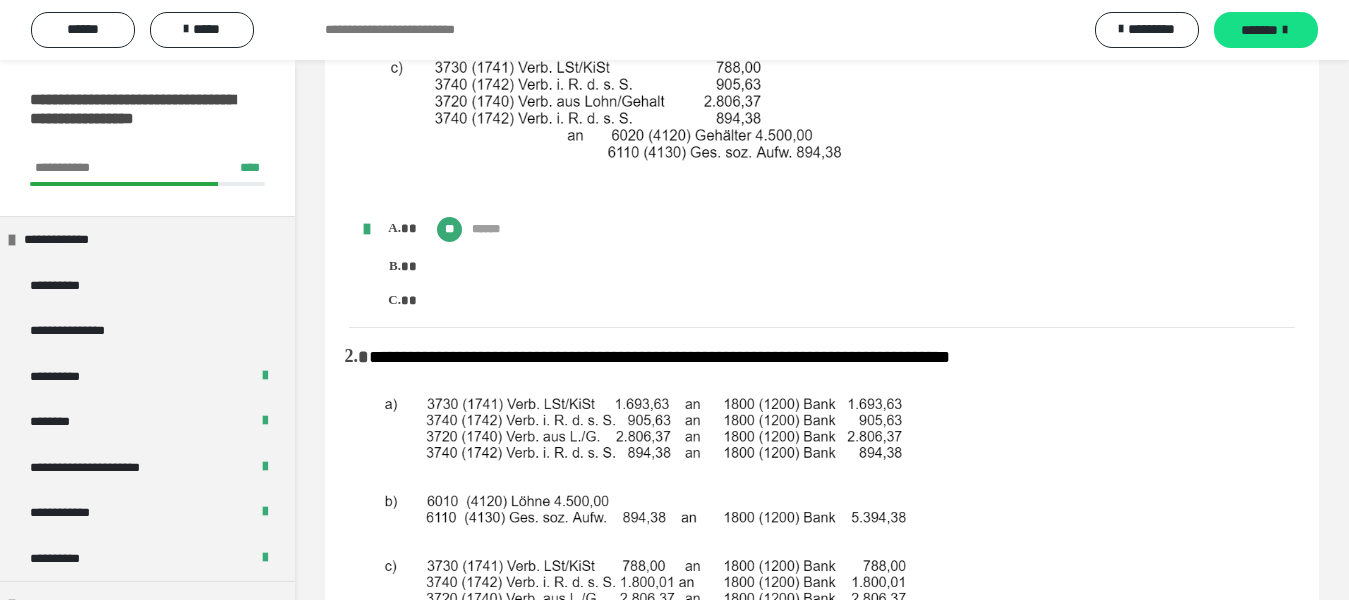 scroll, scrollTop: 0, scrollLeft: 0, axis: both 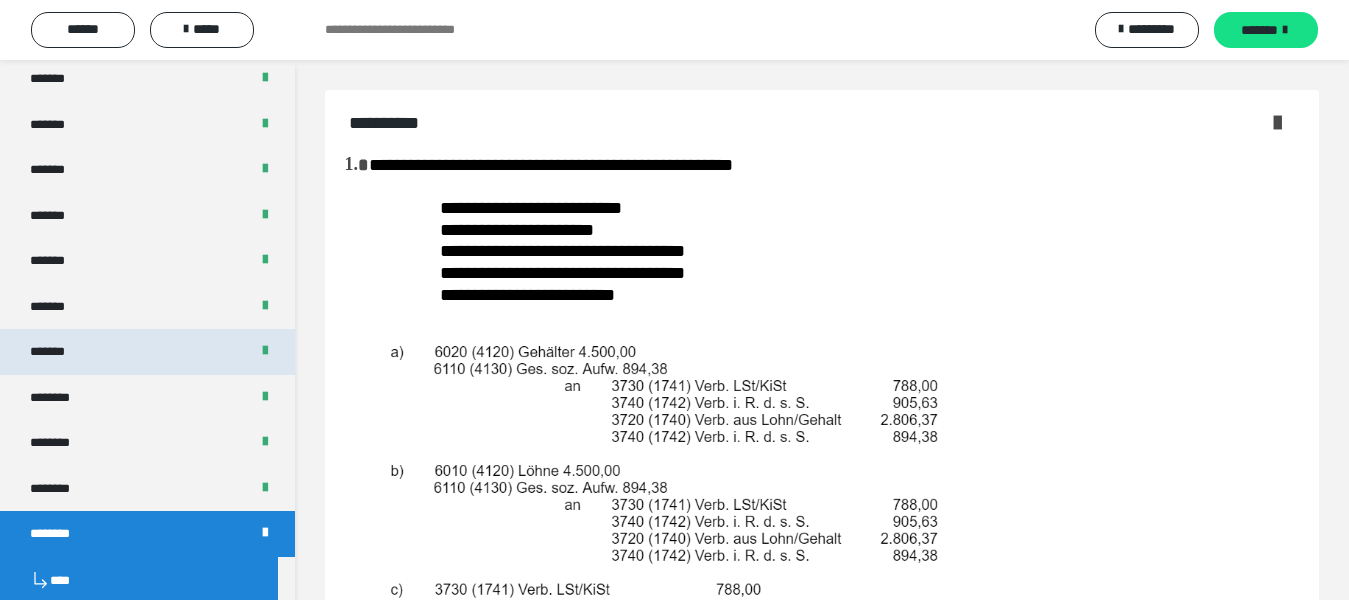 click on "*******" at bounding box center (147, 352) 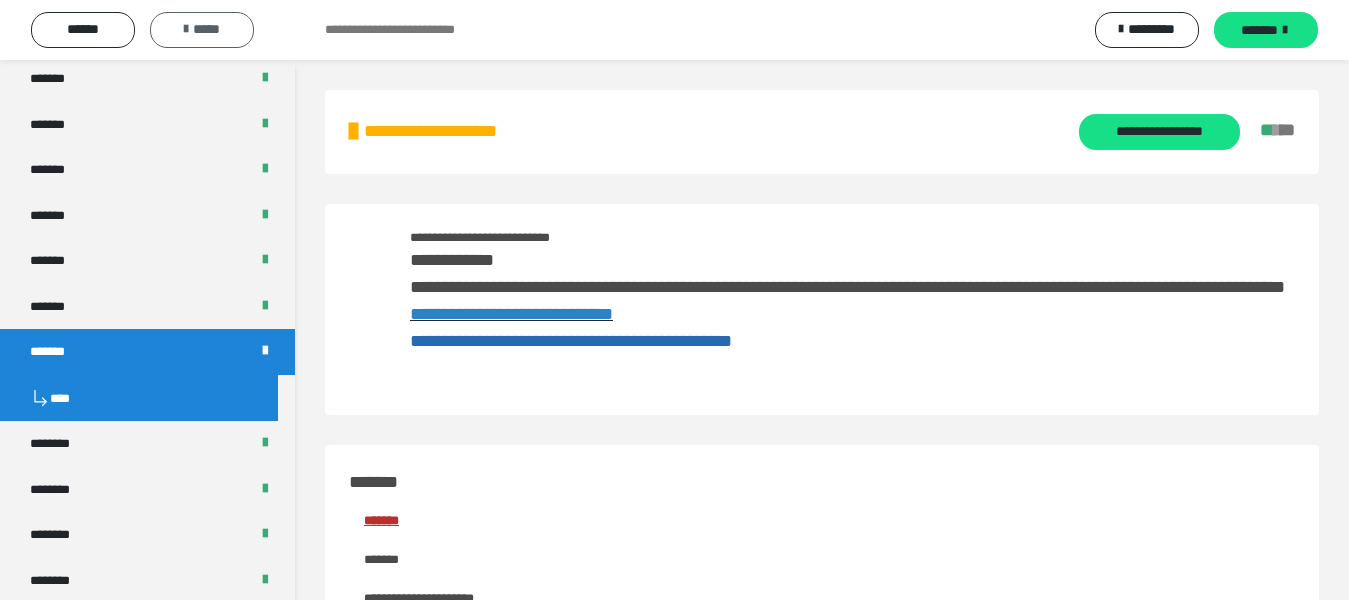click on "*****" at bounding box center (202, 30) 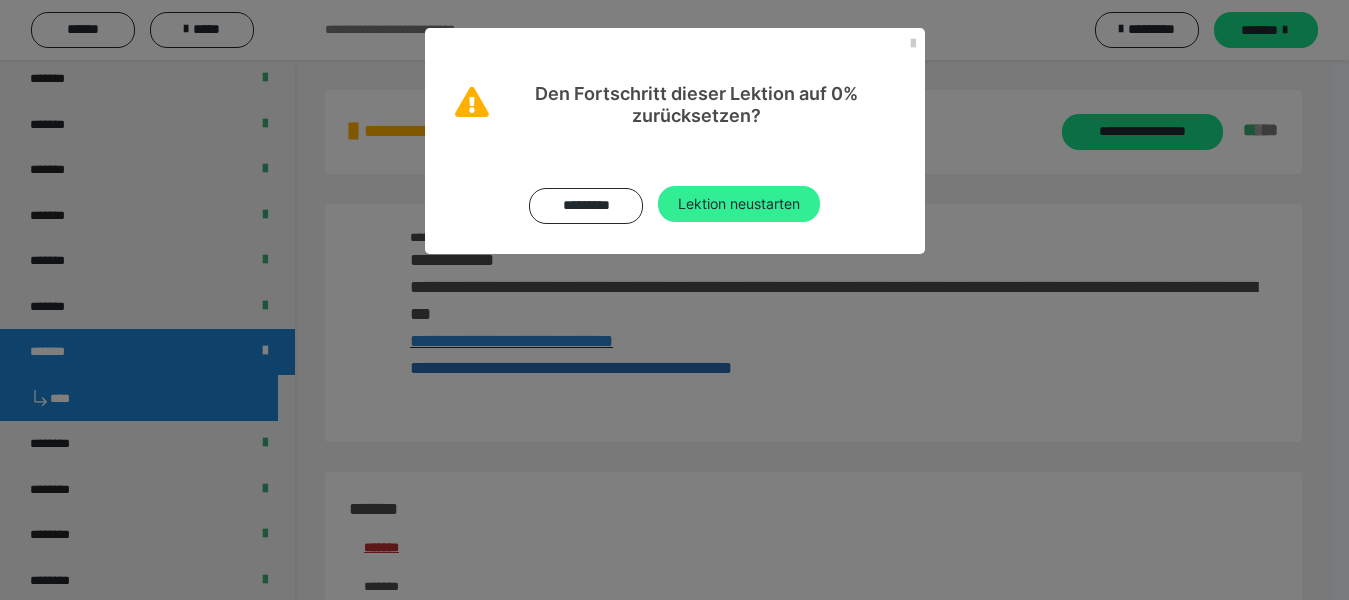 click on "Lektion neustarten" at bounding box center [739, 204] 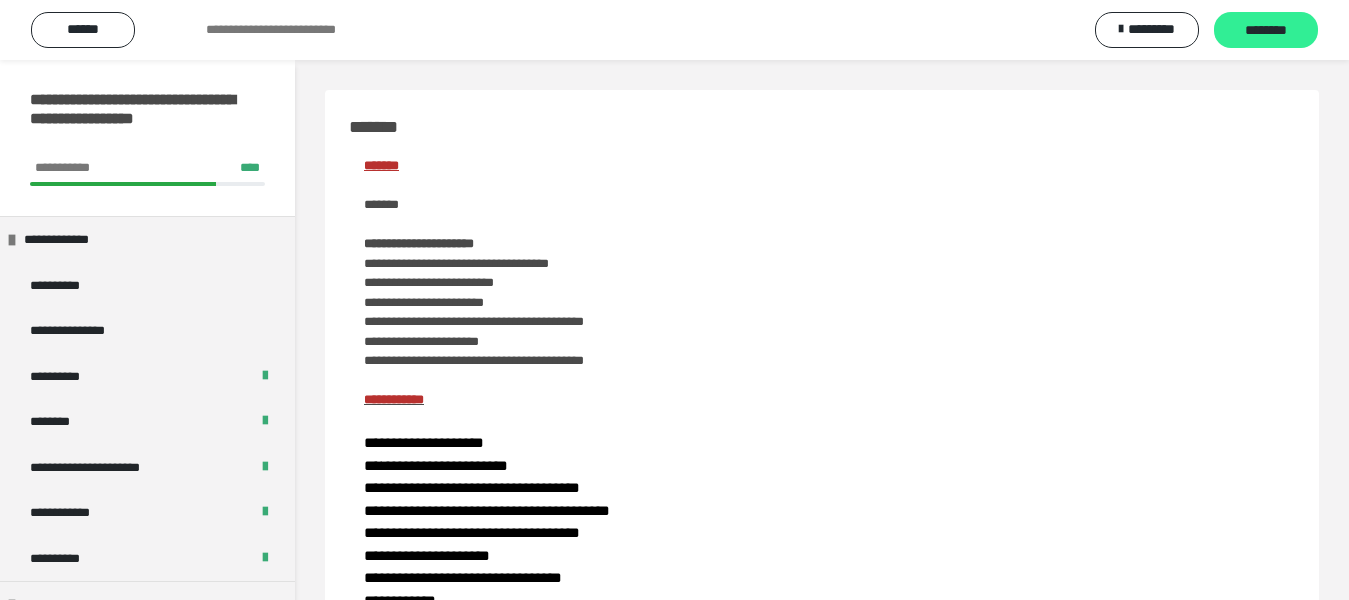 click on "********" at bounding box center (1266, 31) 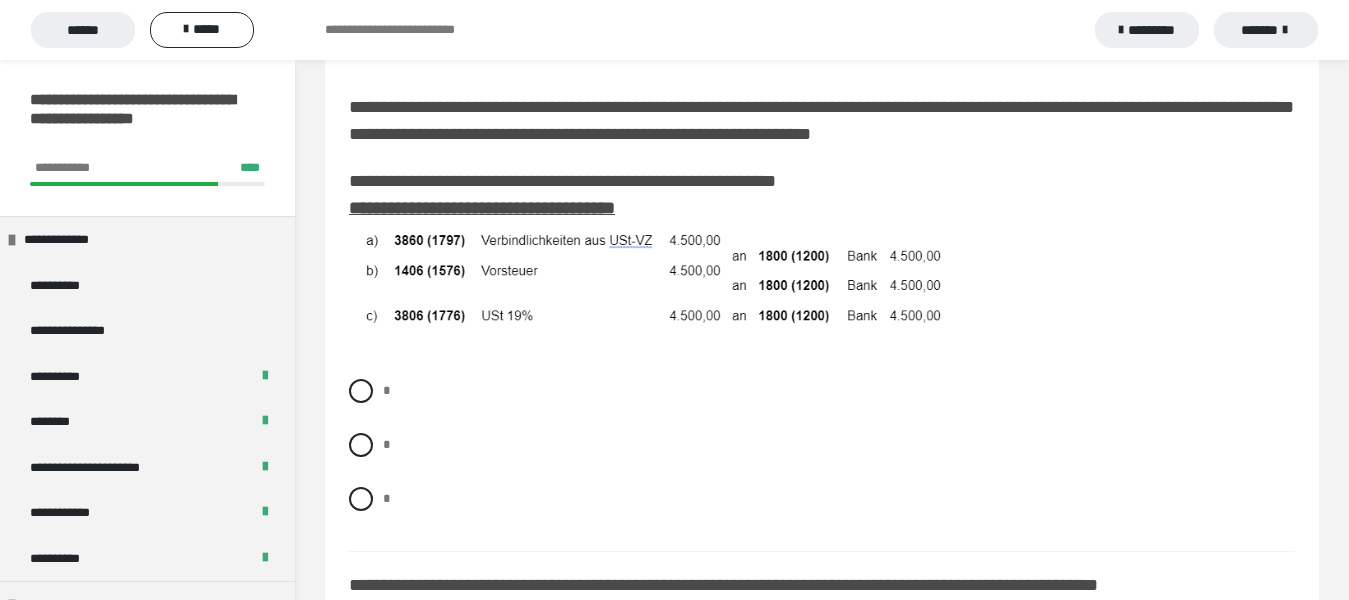 scroll, scrollTop: 800, scrollLeft: 0, axis: vertical 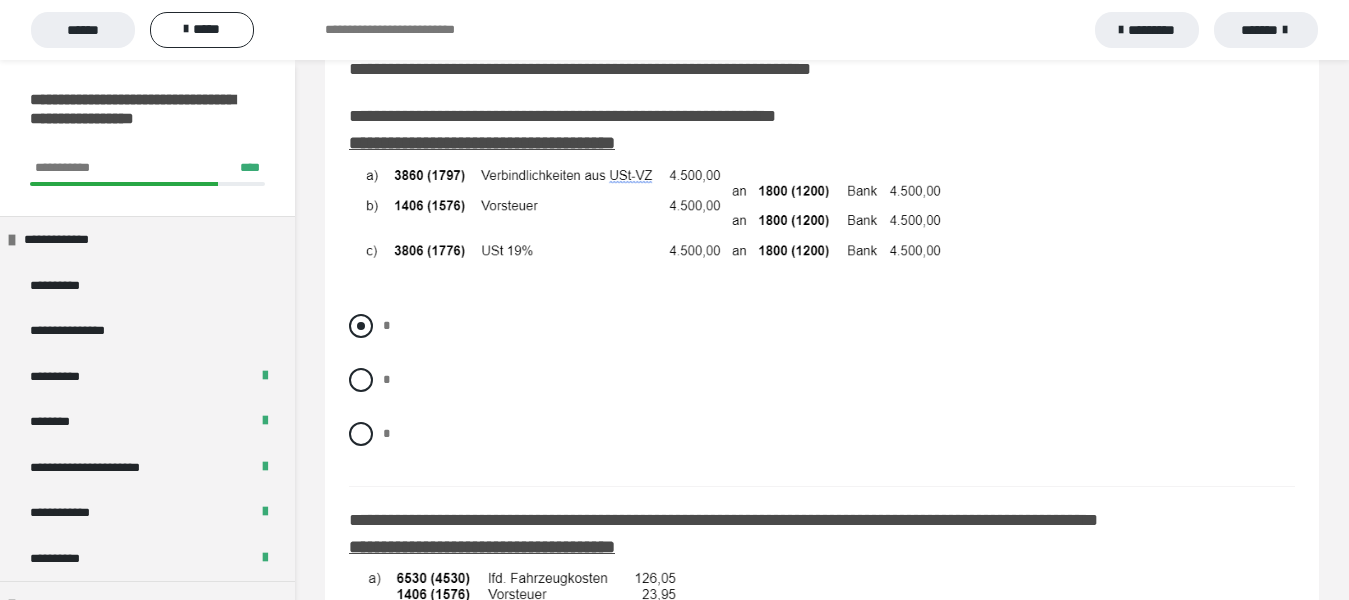 click at bounding box center (361, 326) 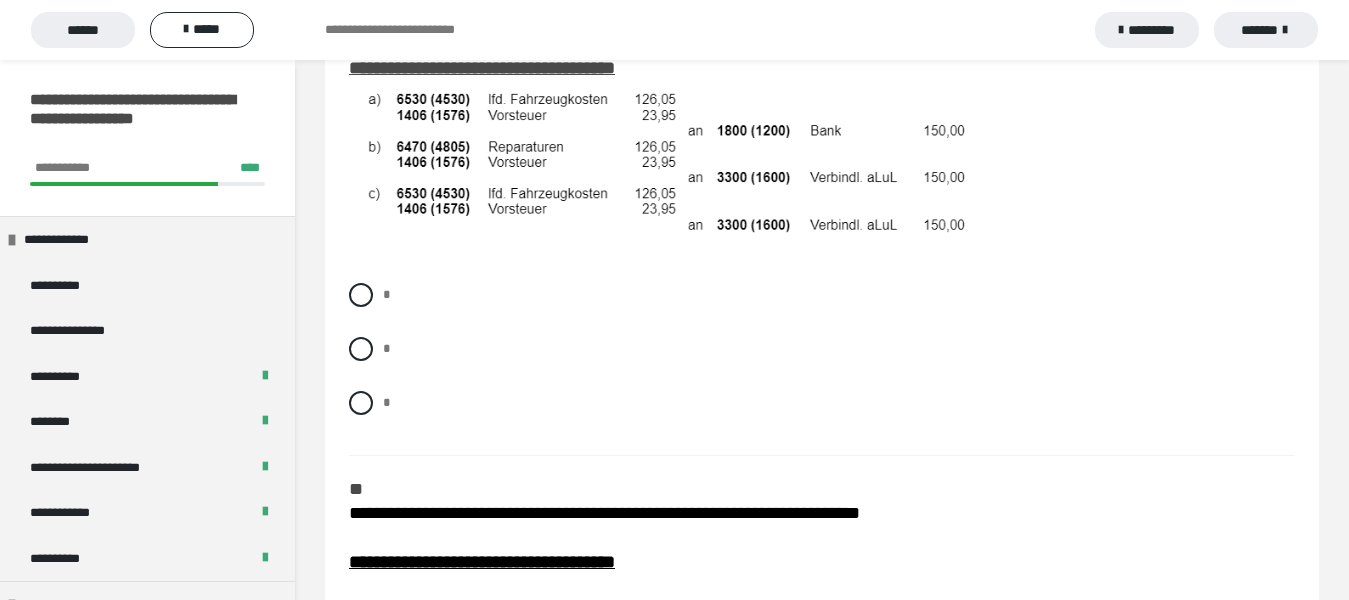scroll, scrollTop: 1400, scrollLeft: 0, axis: vertical 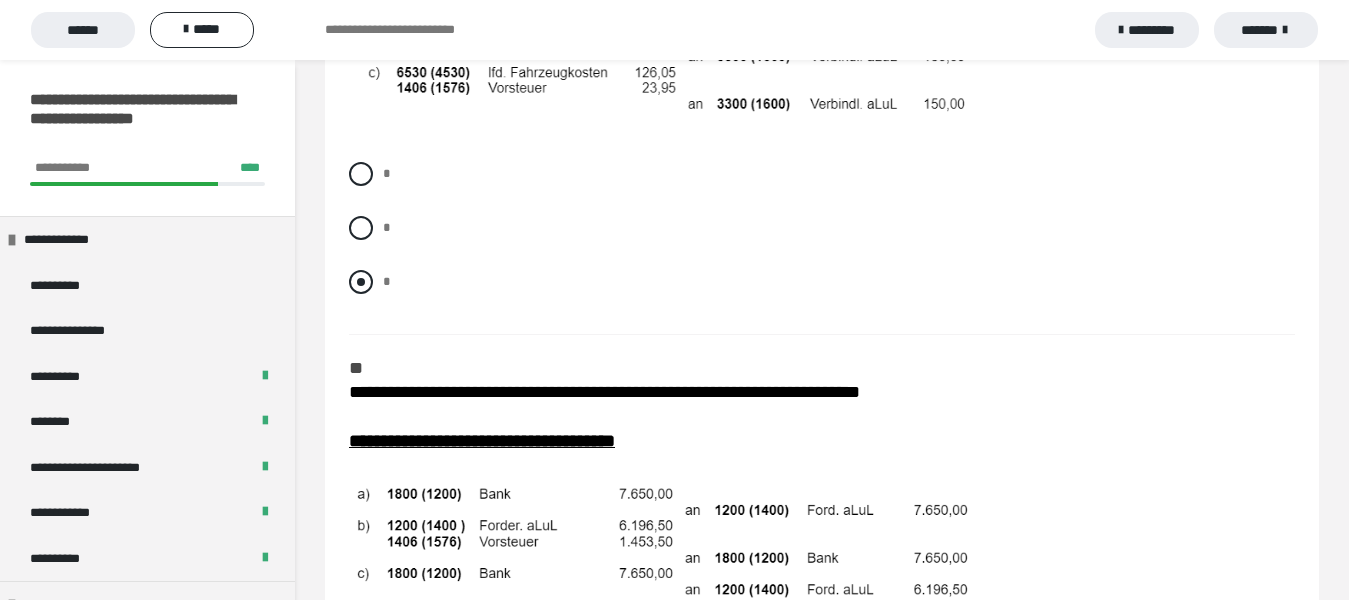 click at bounding box center [361, 282] 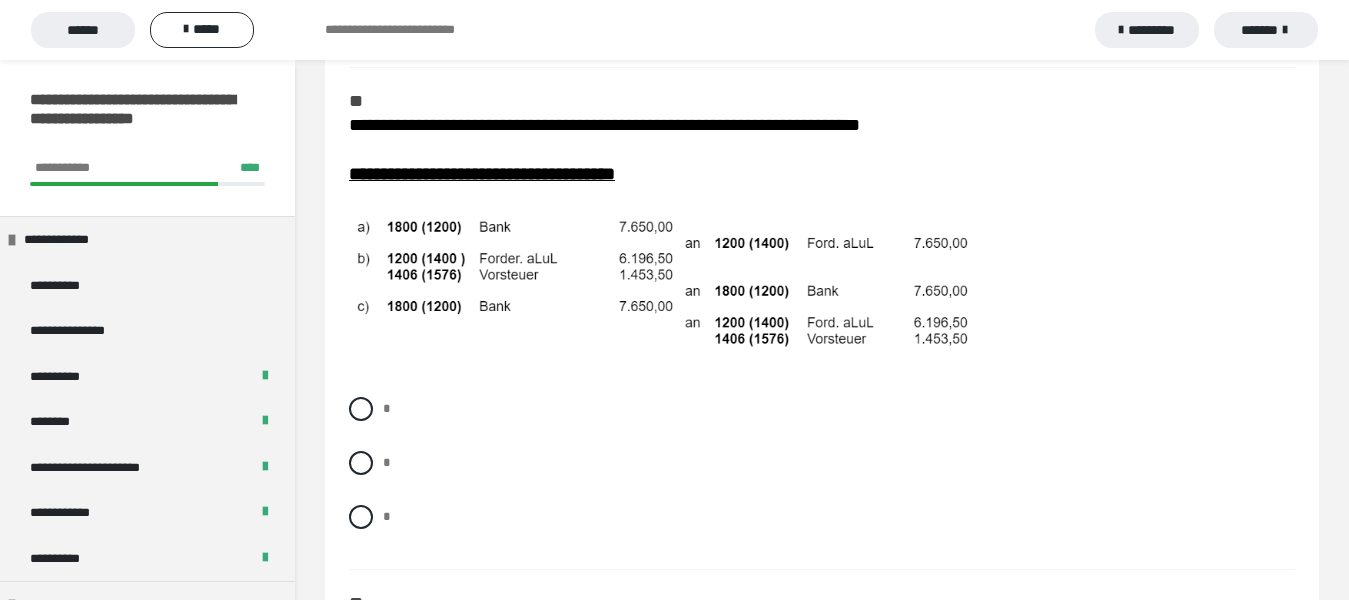 scroll, scrollTop: 1700, scrollLeft: 0, axis: vertical 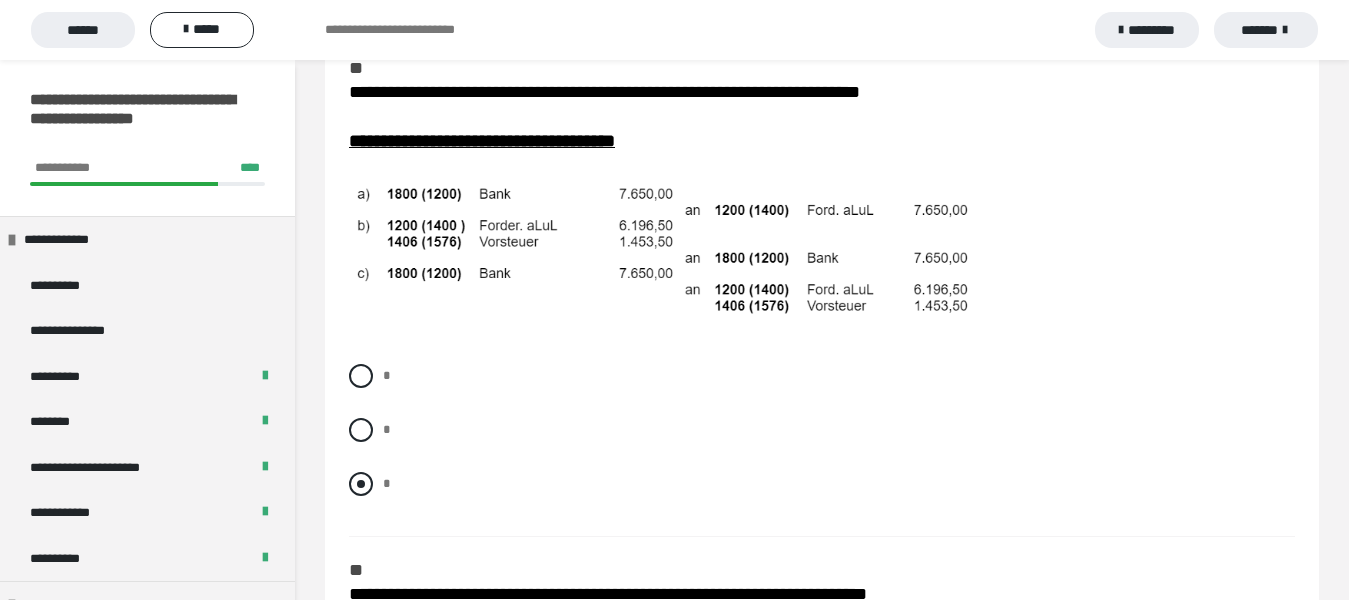 click at bounding box center (361, 484) 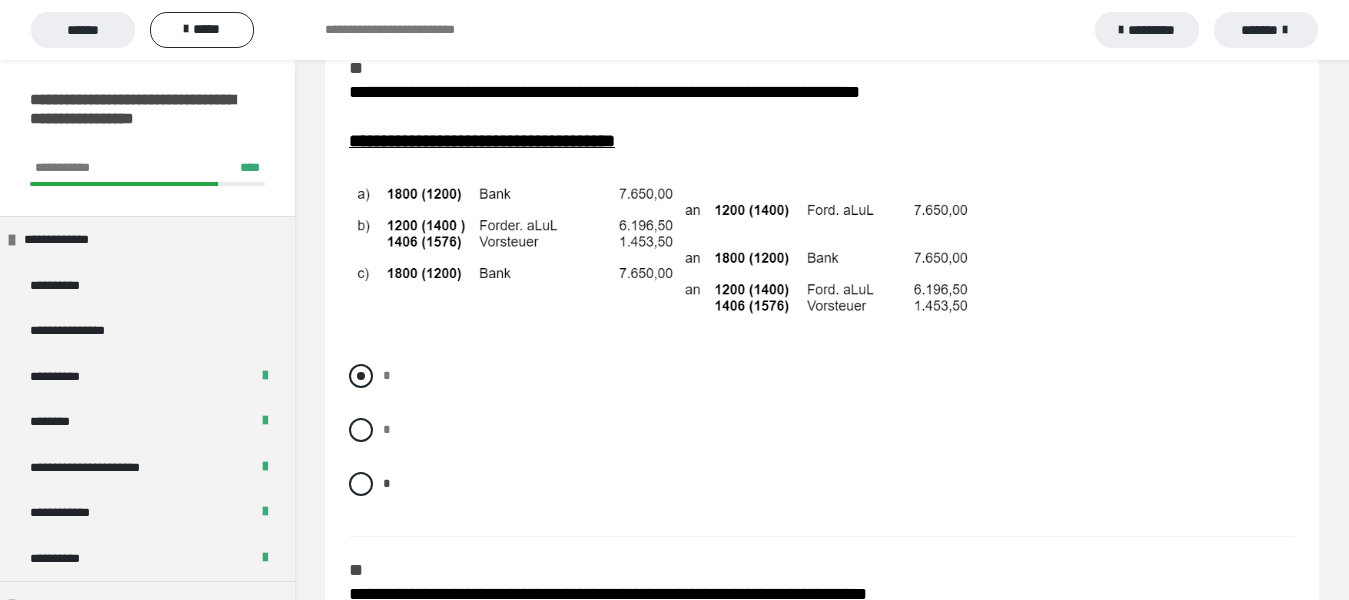 click at bounding box center [361, 376] 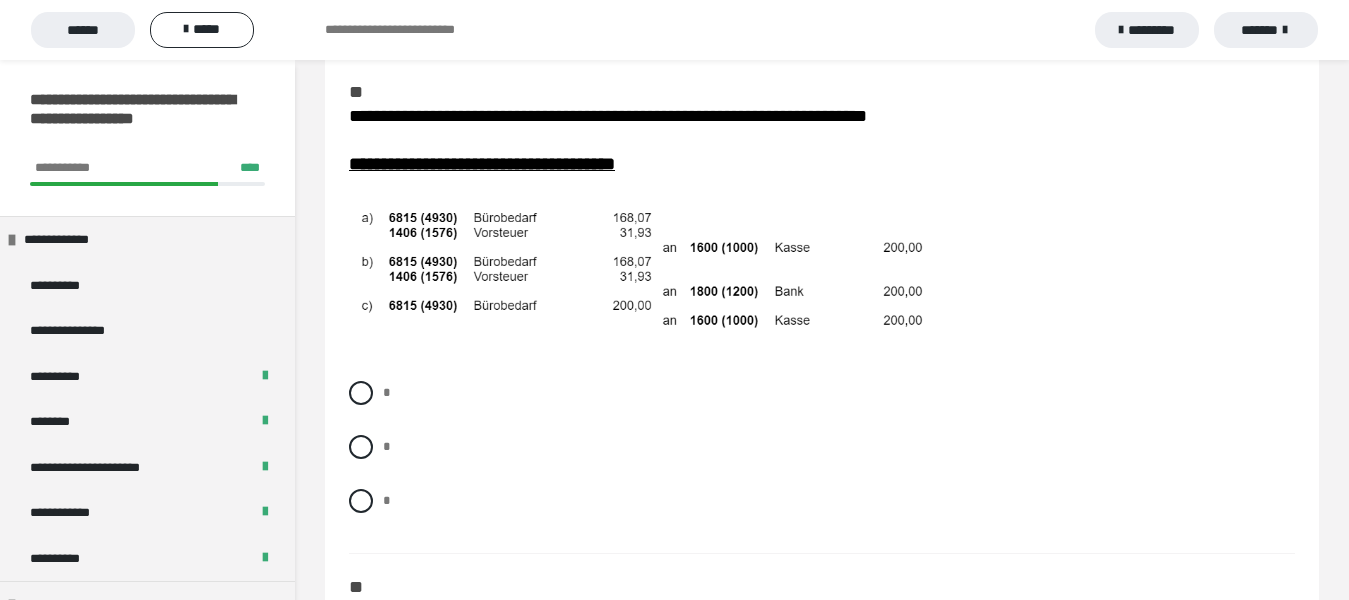 scroll, scrollTop: 2200, scrollLeft: 0, axis: vertical 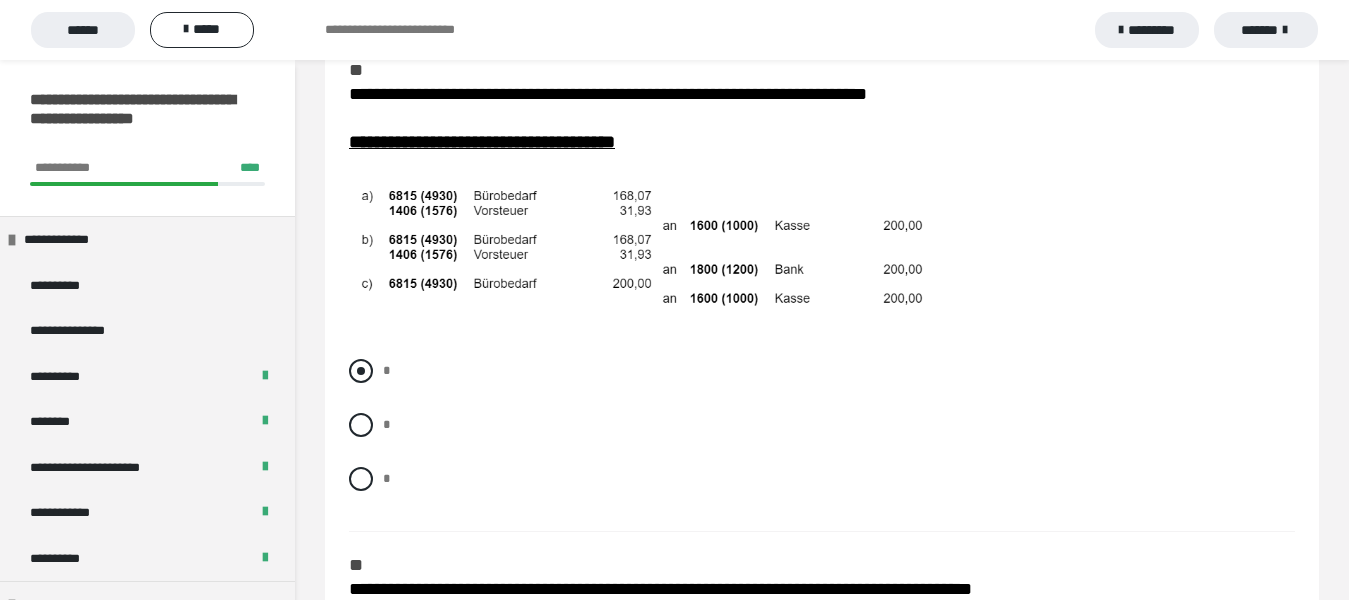 click at bounding box center [361, 371] 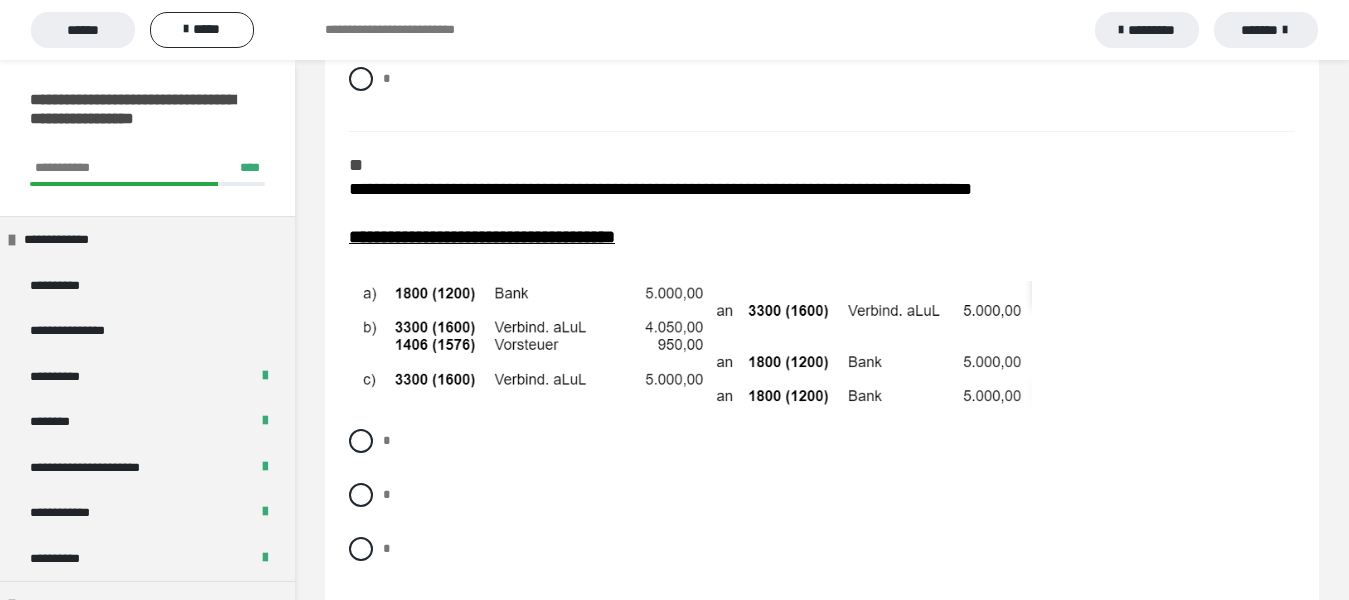 scroll, scrollTop: 2700, scrollLeft: 0, axis: vertical 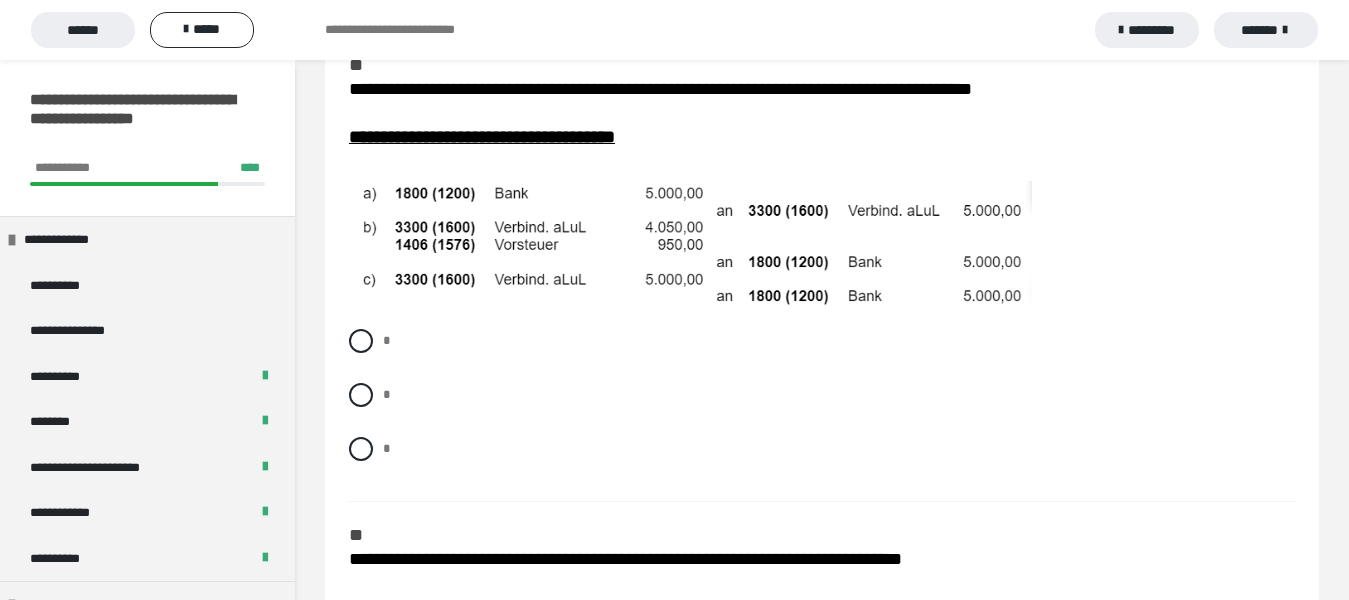 click on "**********" at bounding box center (822, 797) 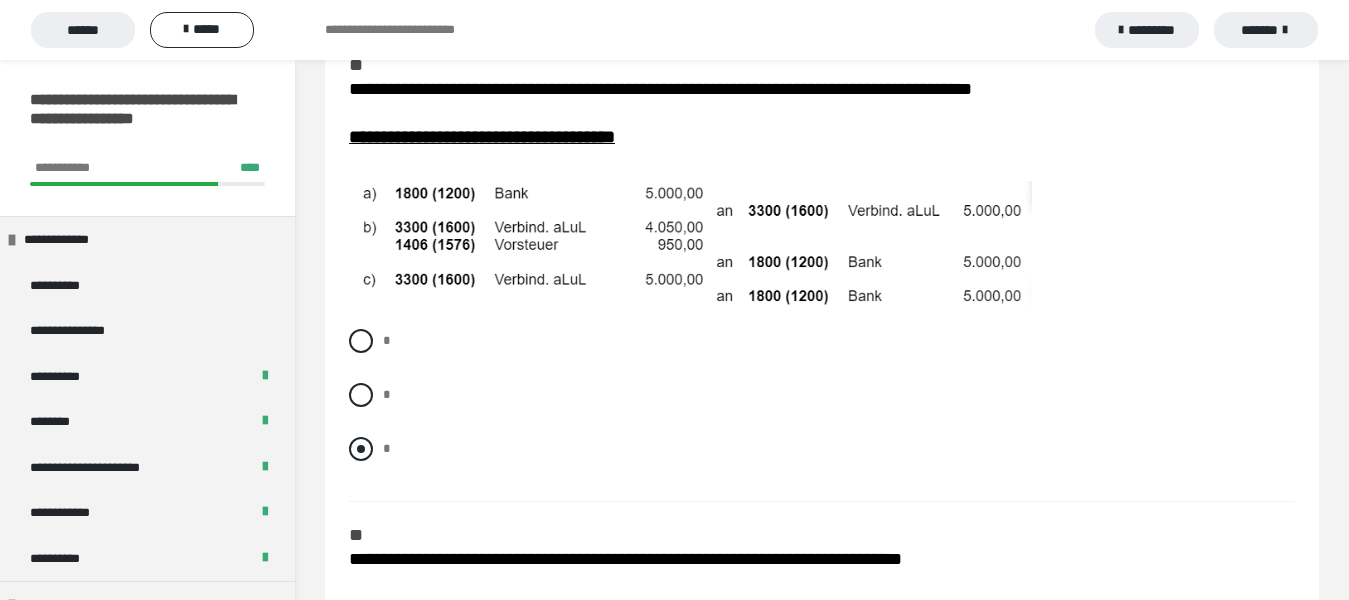 click at bounding box center [361, 449] 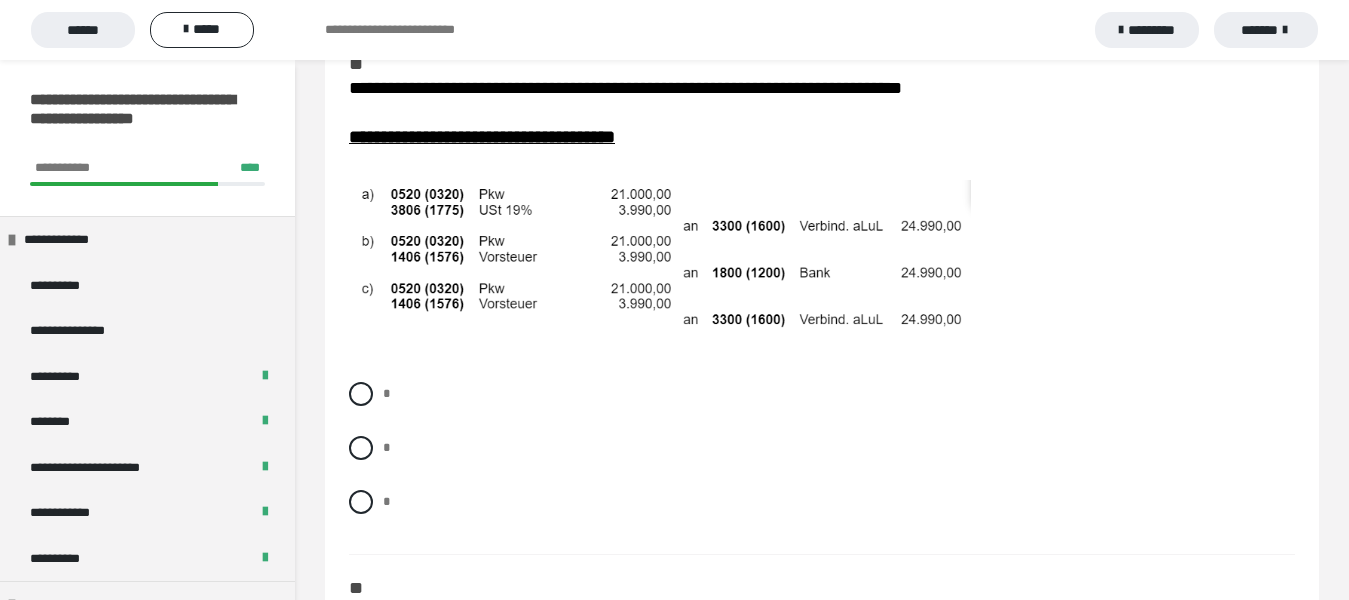 scroll, scrollTop: 3200, scrollLeft: 0, axis: vertical 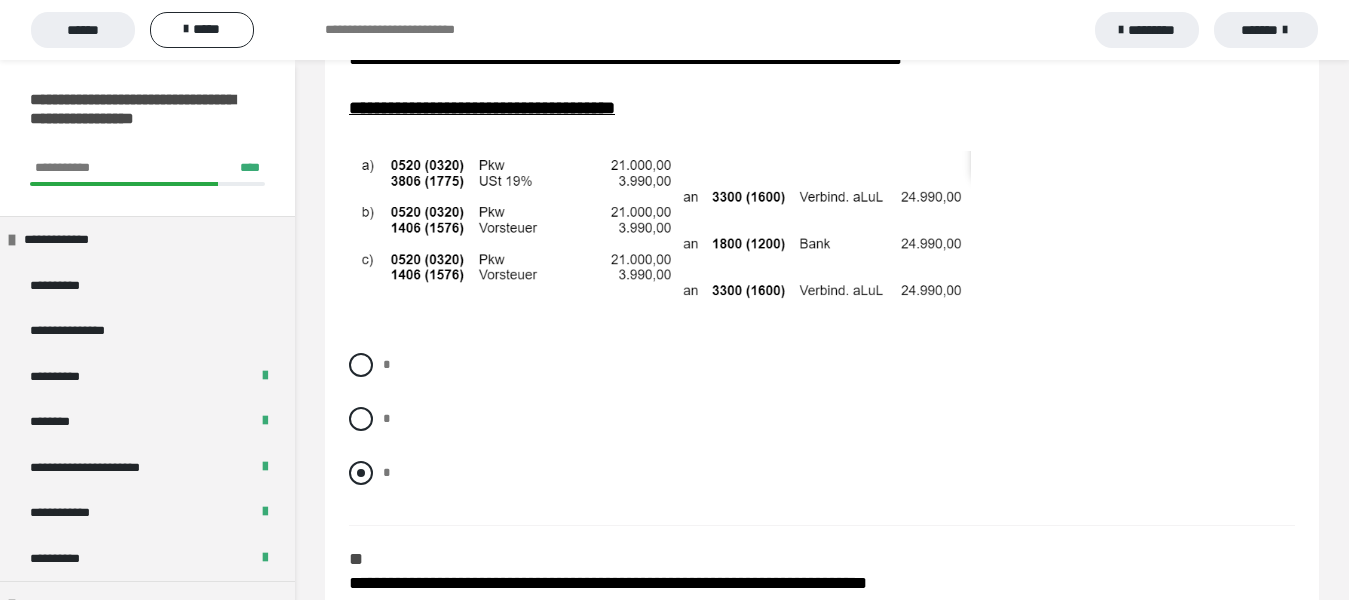 click at bounding box center [361, 473] 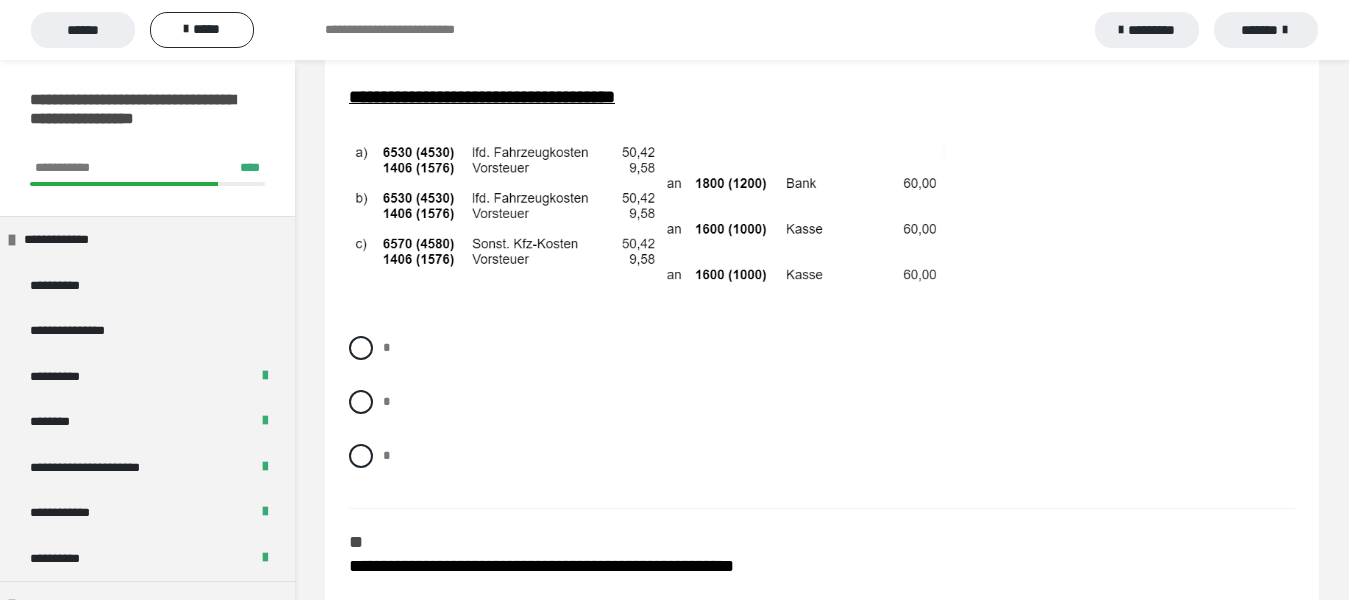 scroll, scrollTop: 3700, scrollLeft: 0, axis: vertical 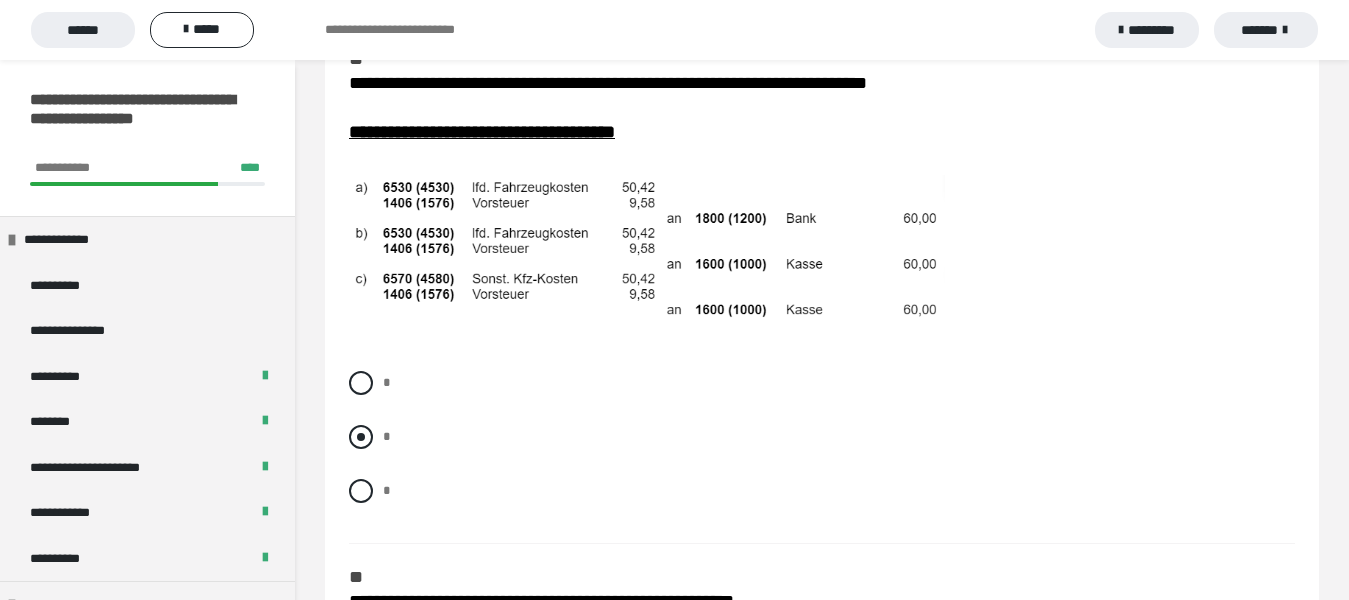 click at bounding box center [361, 437] 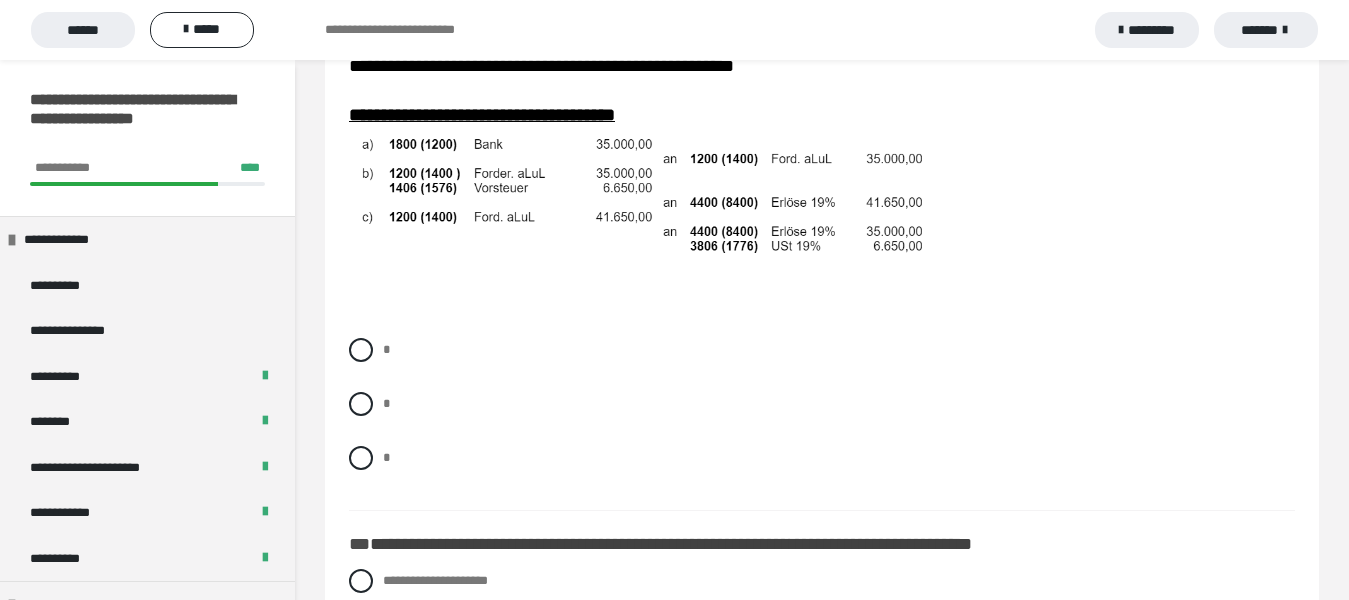 scroll, scrollTop: 4200, scrollLeft: 0, axis: vertical 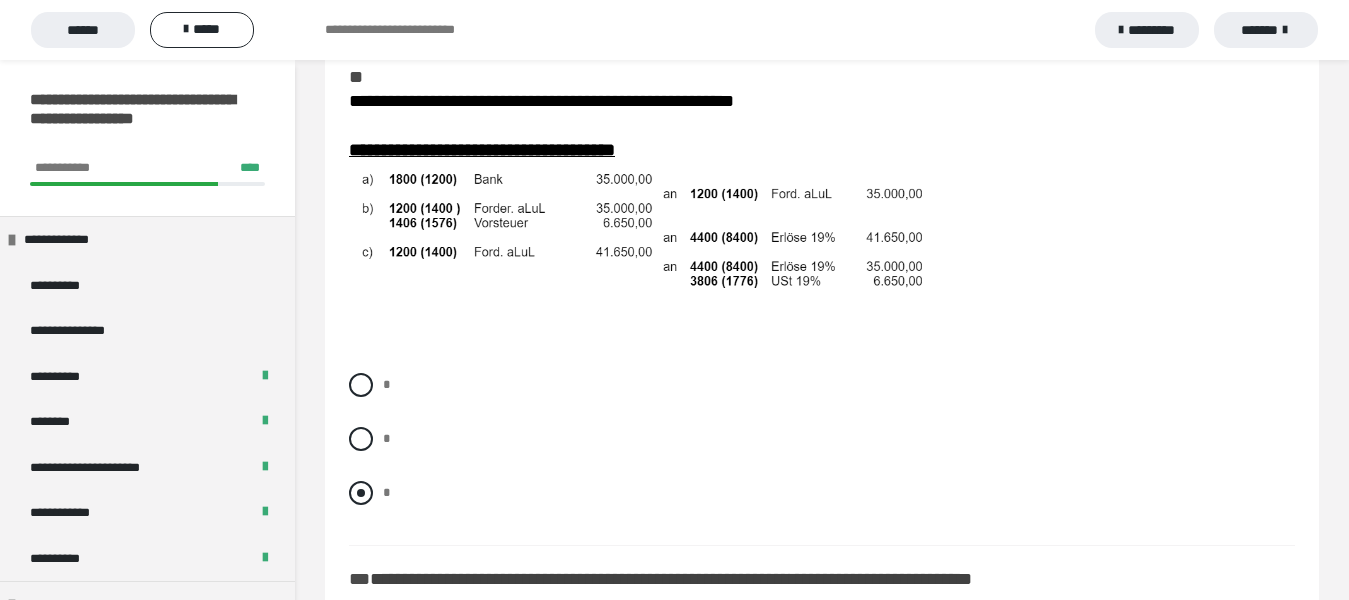 click at bounding box center [361, 493] 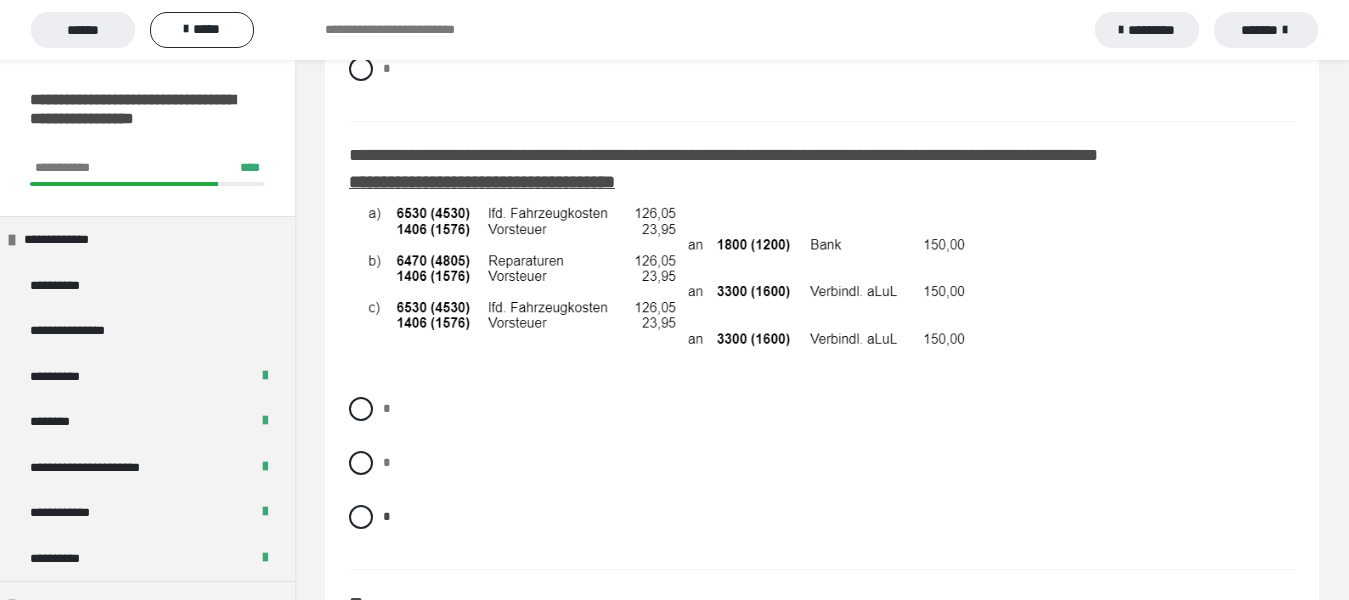 scroll, scrollTop: 1200, scrollLeft: 0, axis: vertical 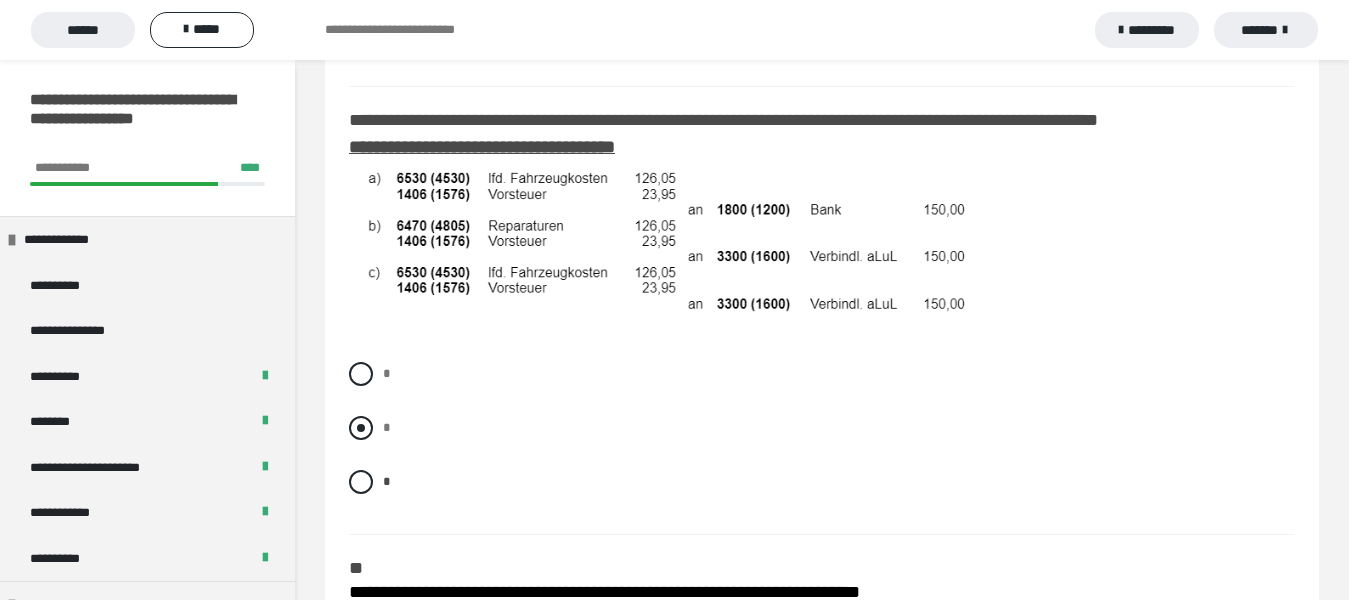 click at bounding box center (361, 428) 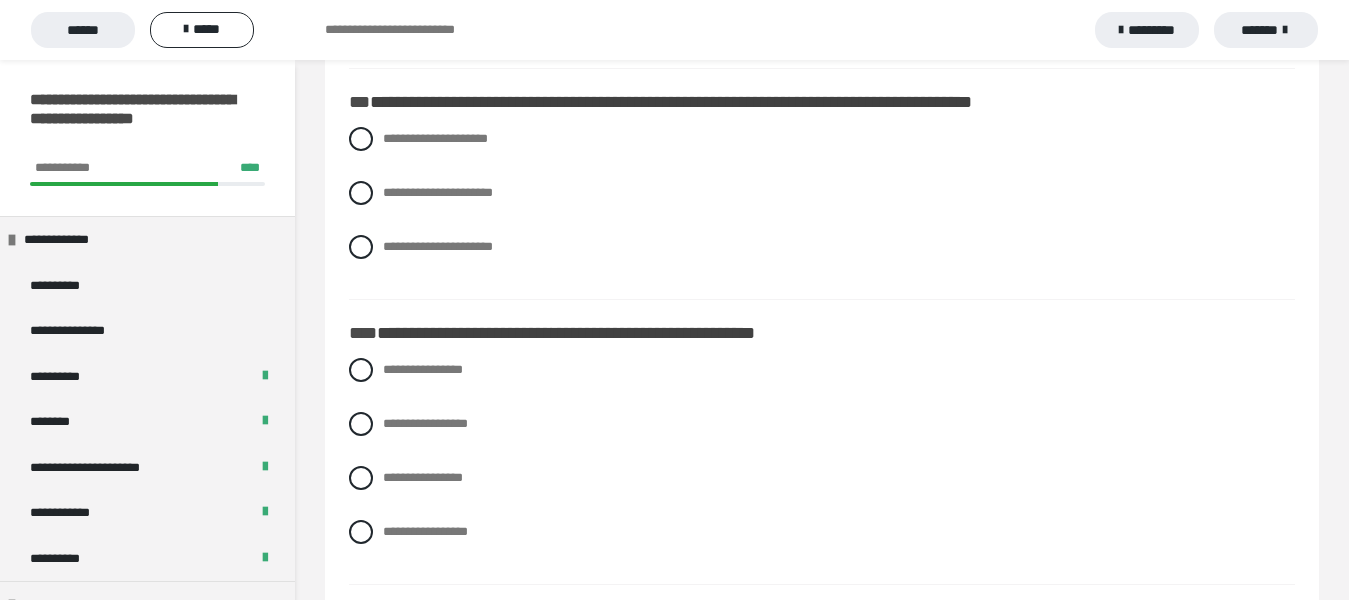 scroll, scrollTop: 4700, scrollLeft: 0, axis: vertical 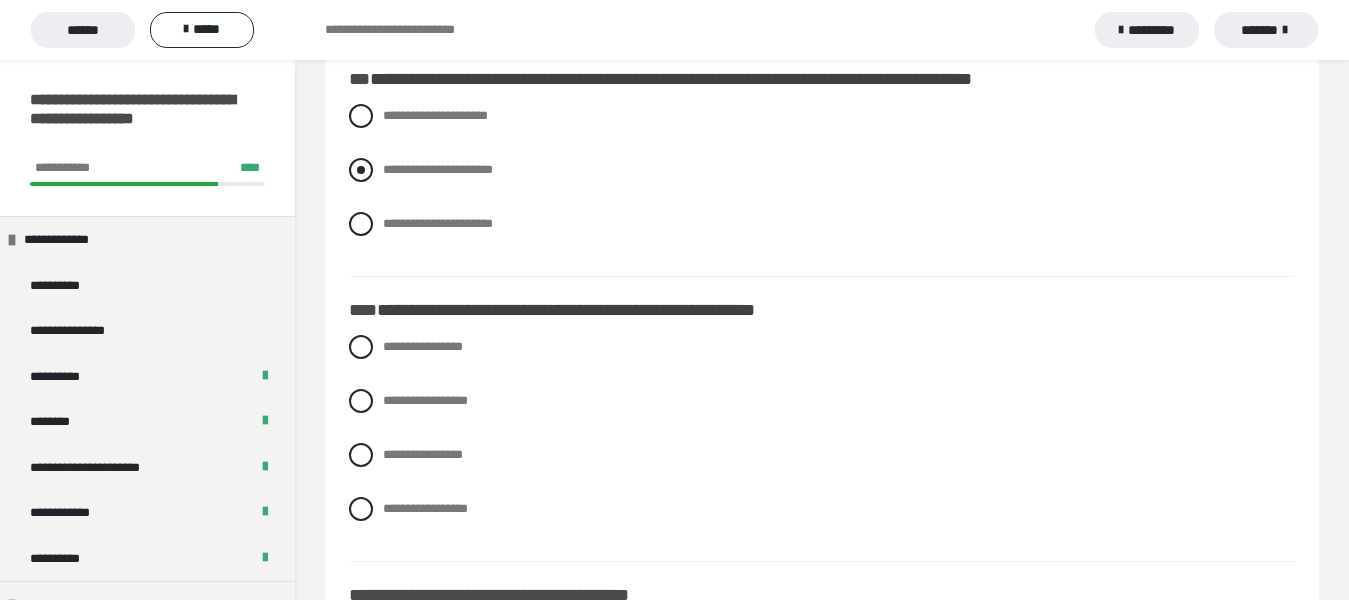 click at bounding box center (361, 170) 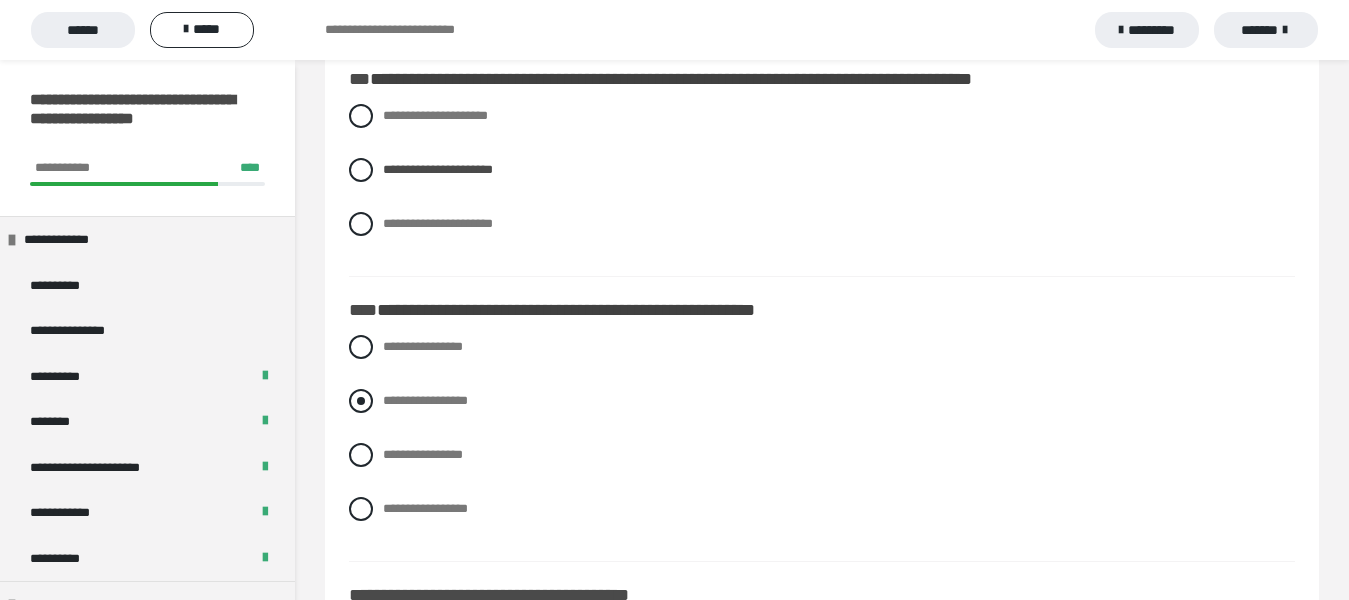click at bounding box center [361, 401] 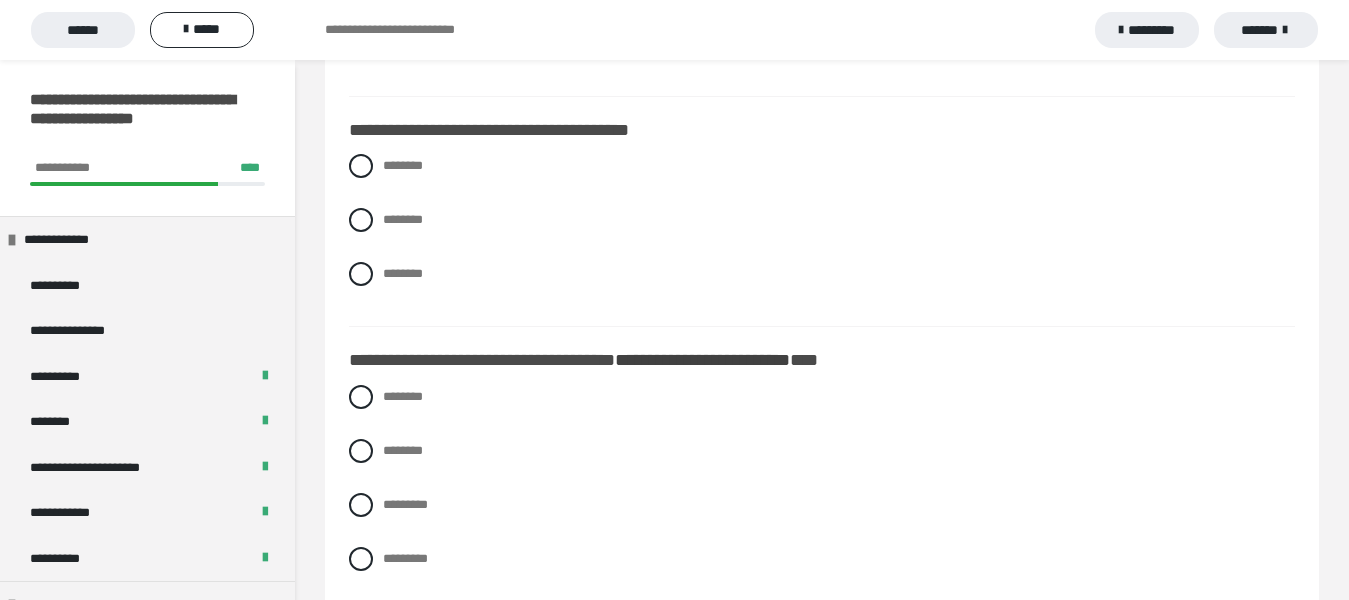 scroll, scrollTop: 5200, scrollLeft: 0, axis: vertical 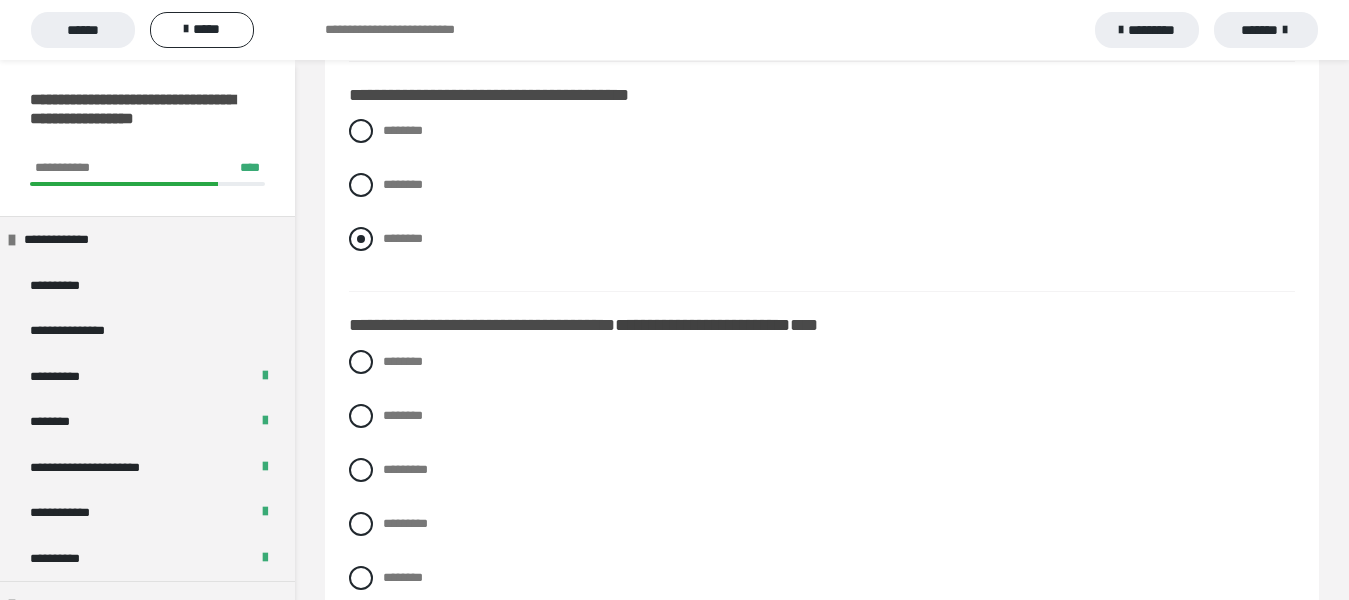 click at bounding box center (361, 239) 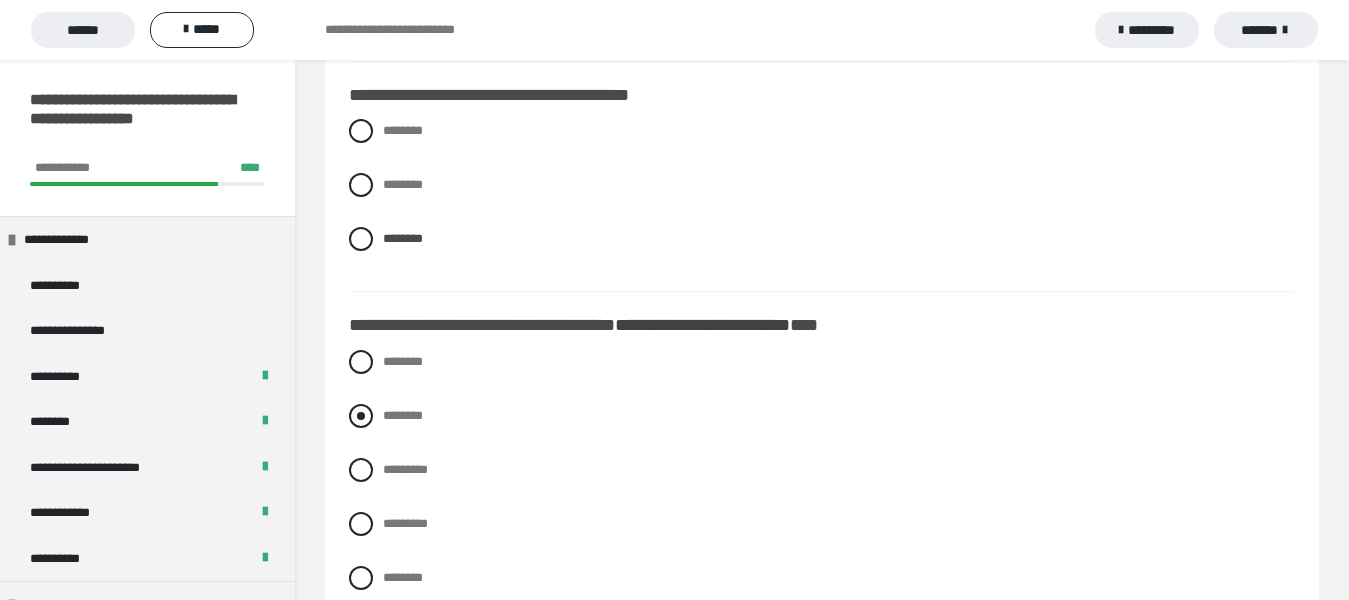 scroll, scrollTop: 5300, scrollLeft: 0, axis: vertical 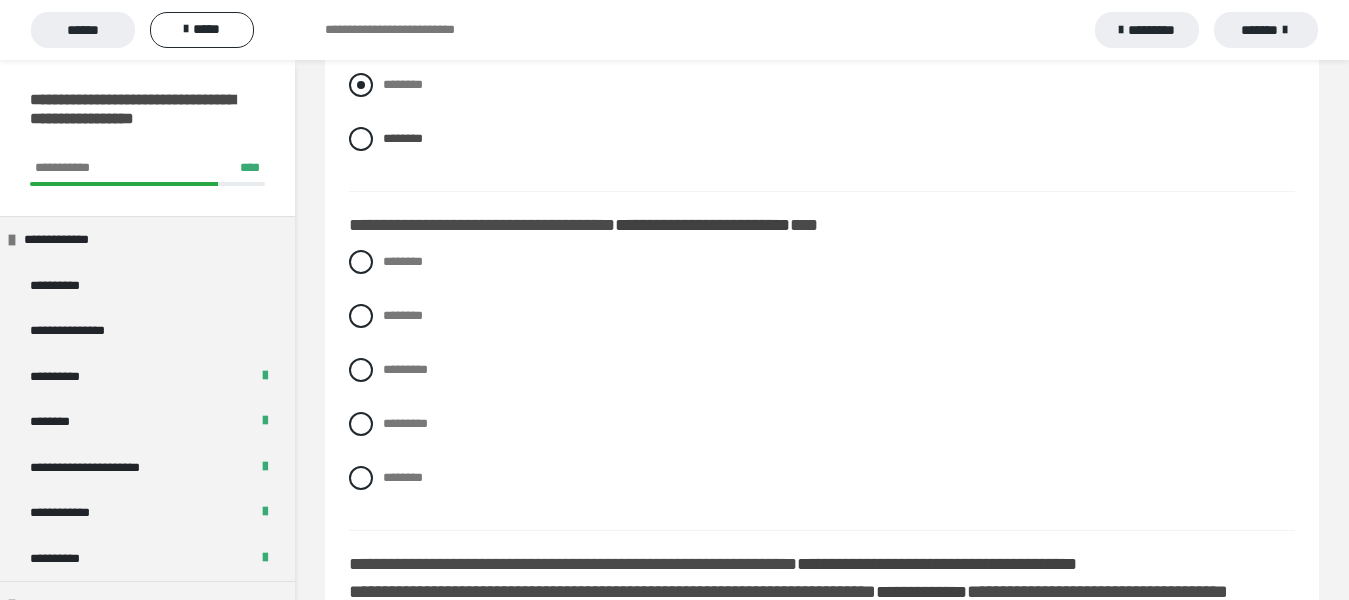 click at bounding box center [361, 85] 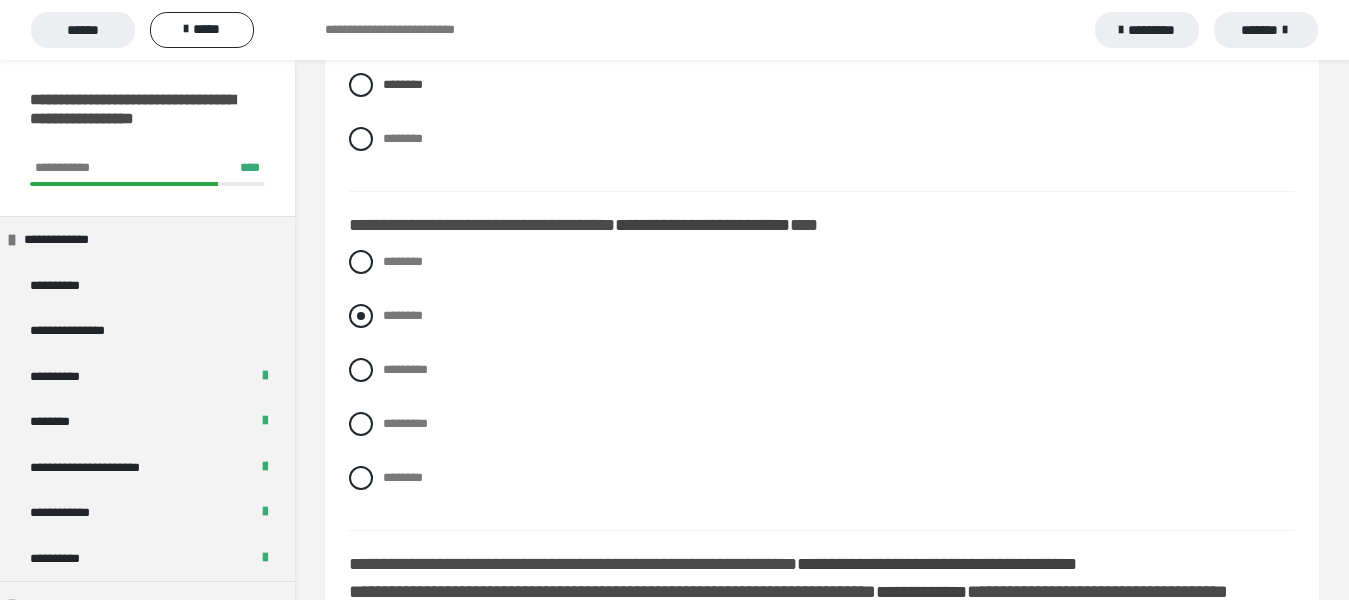 click at bounding box center (361, 316) 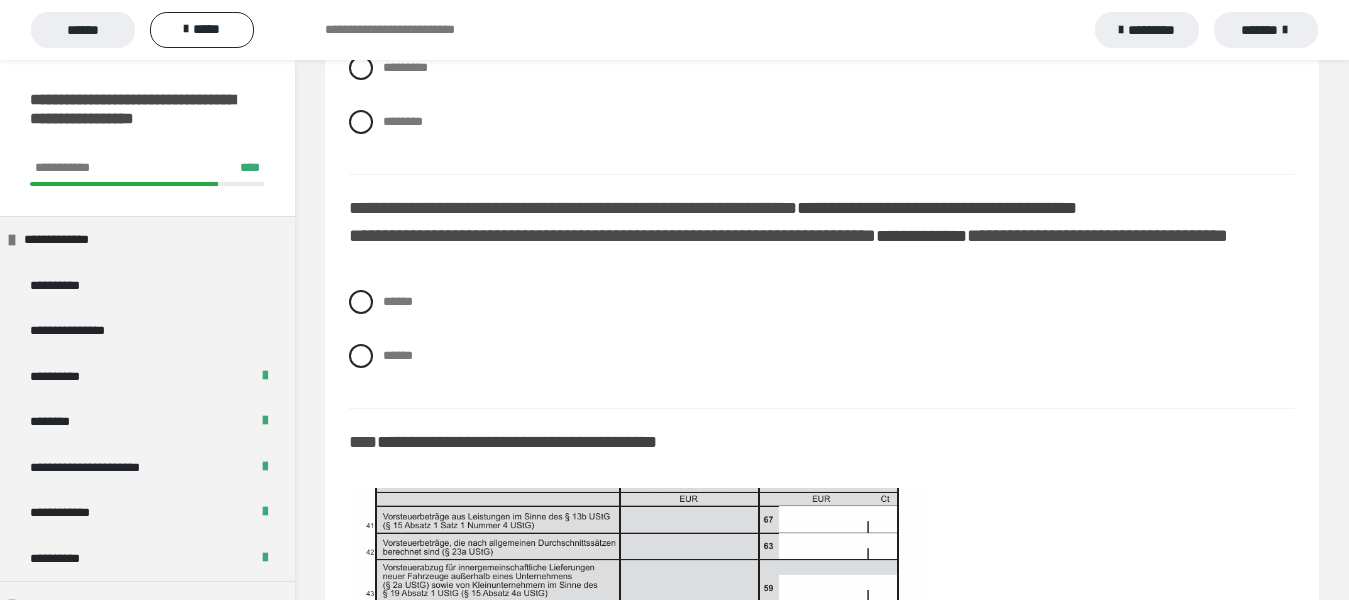 scroll, scrollTop: 5700, scrollLeft: 0, axis: vertical 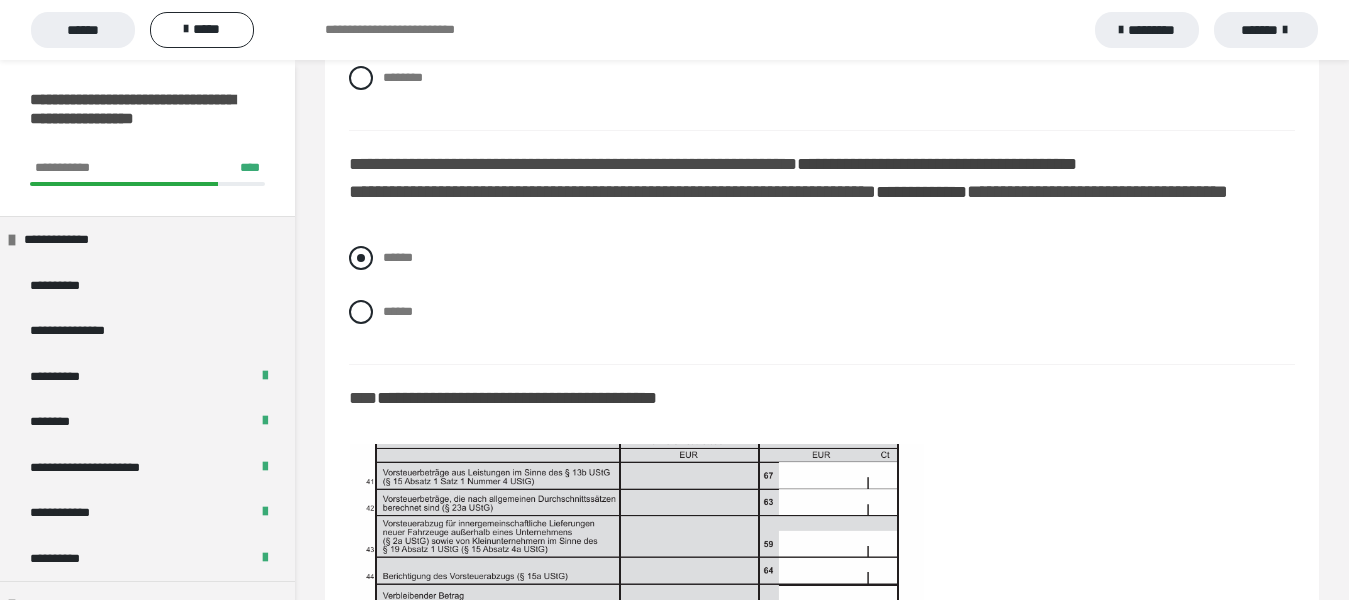 click at bounding box center [361, 258] 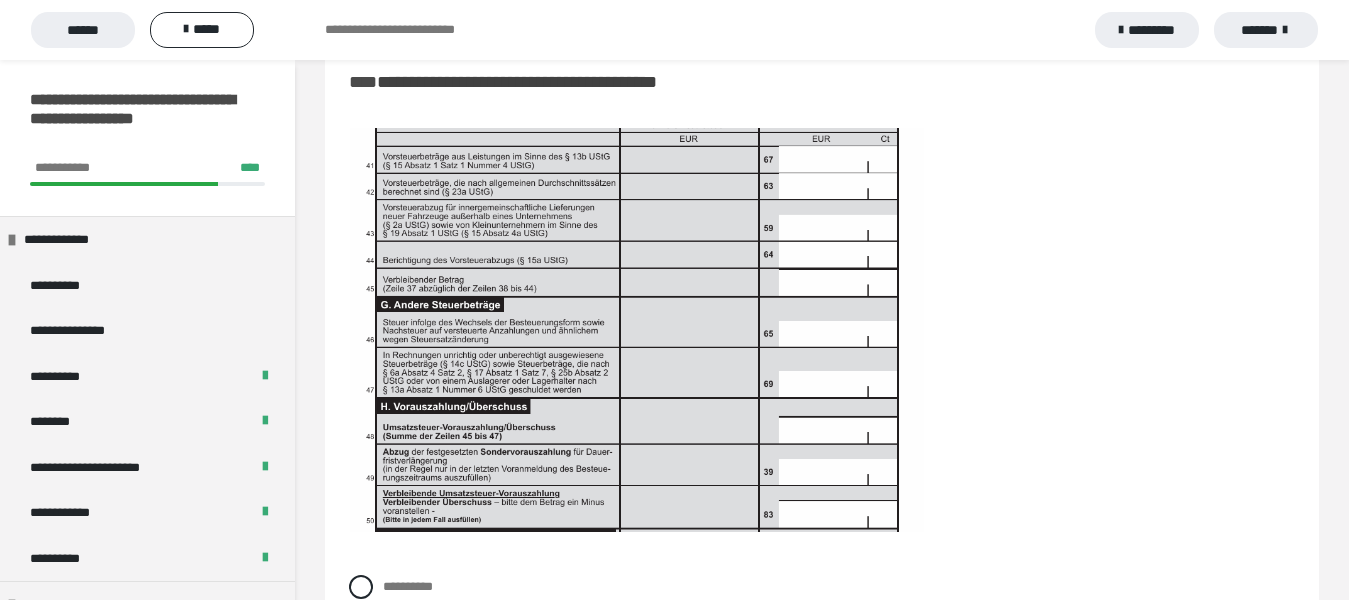 scroll, scrollTop: 6416, scrollLeft: 0, axis: vertical 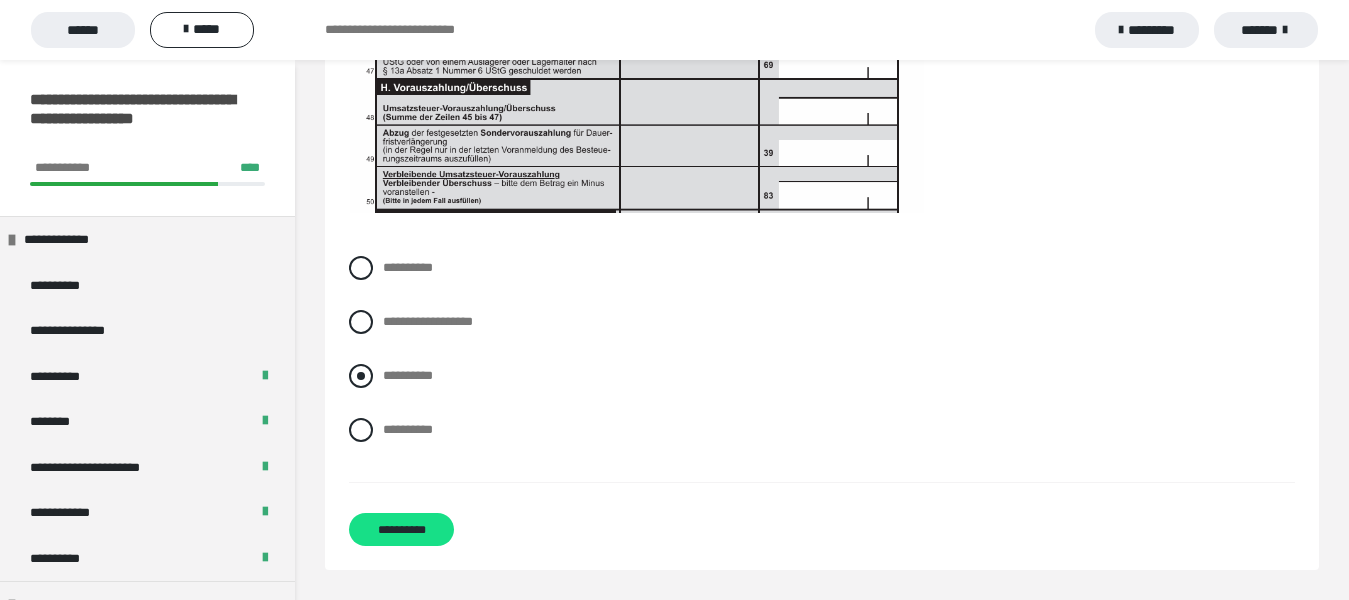 click at bounding box center (361, 376) 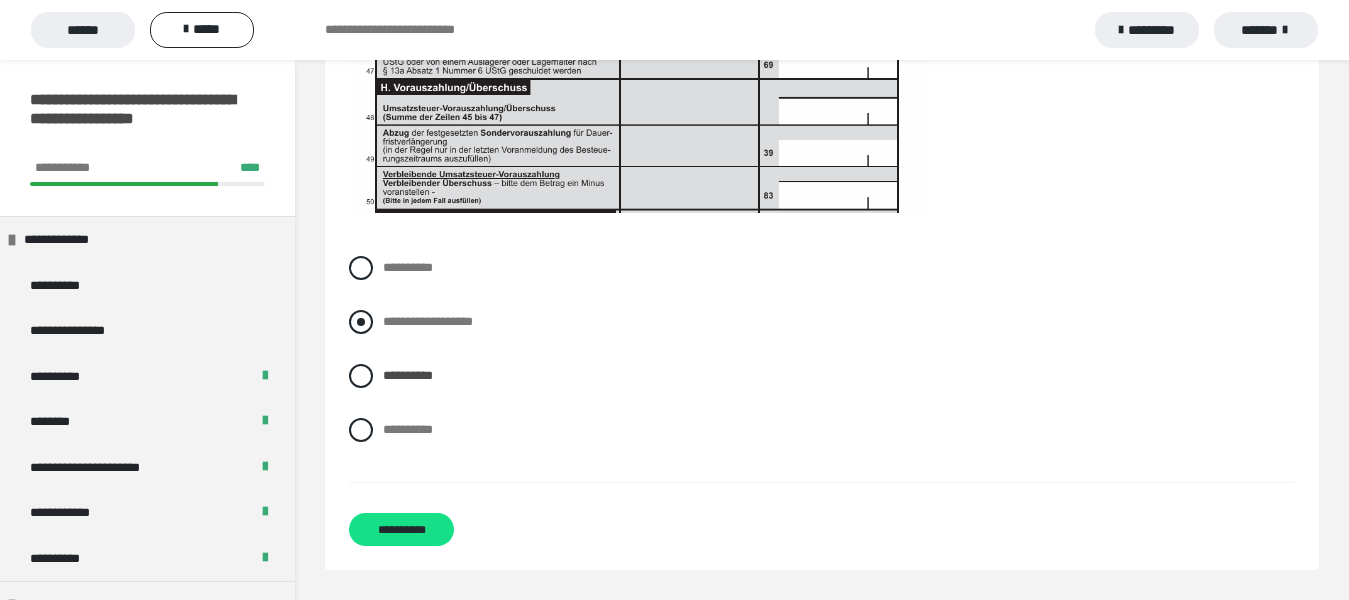 scroll, scrollTop: 6416, scrollLeft: 0, axis: vertical 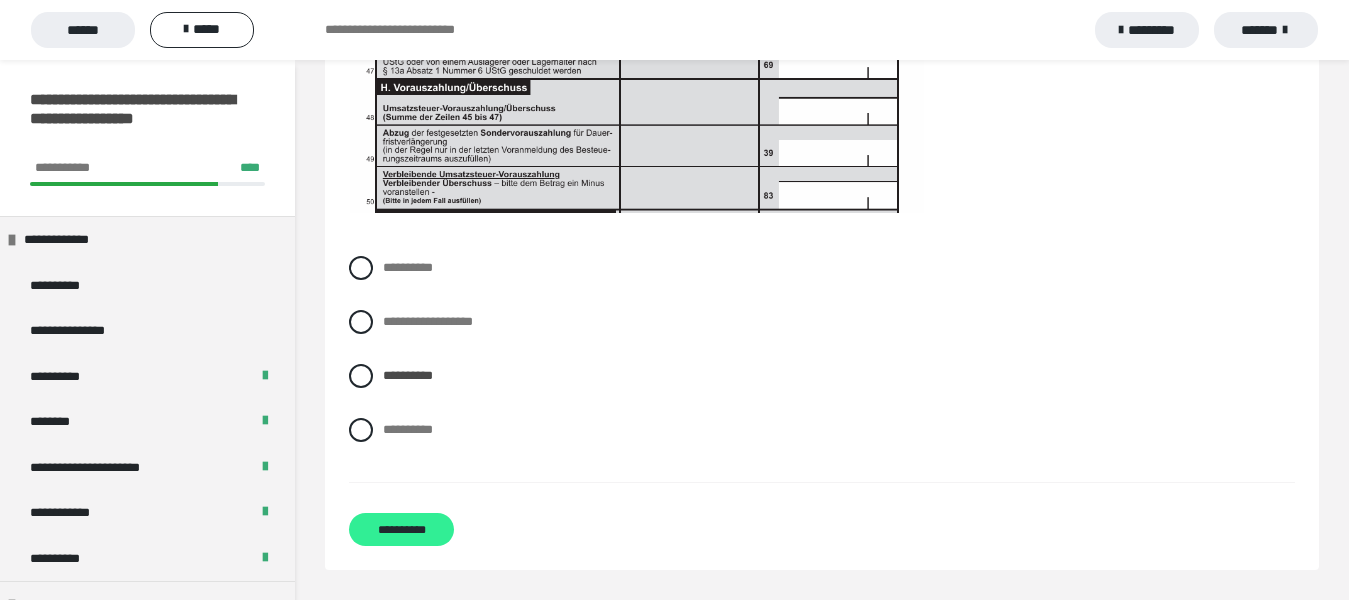 click on "**********" at bounding box center [401, 529] 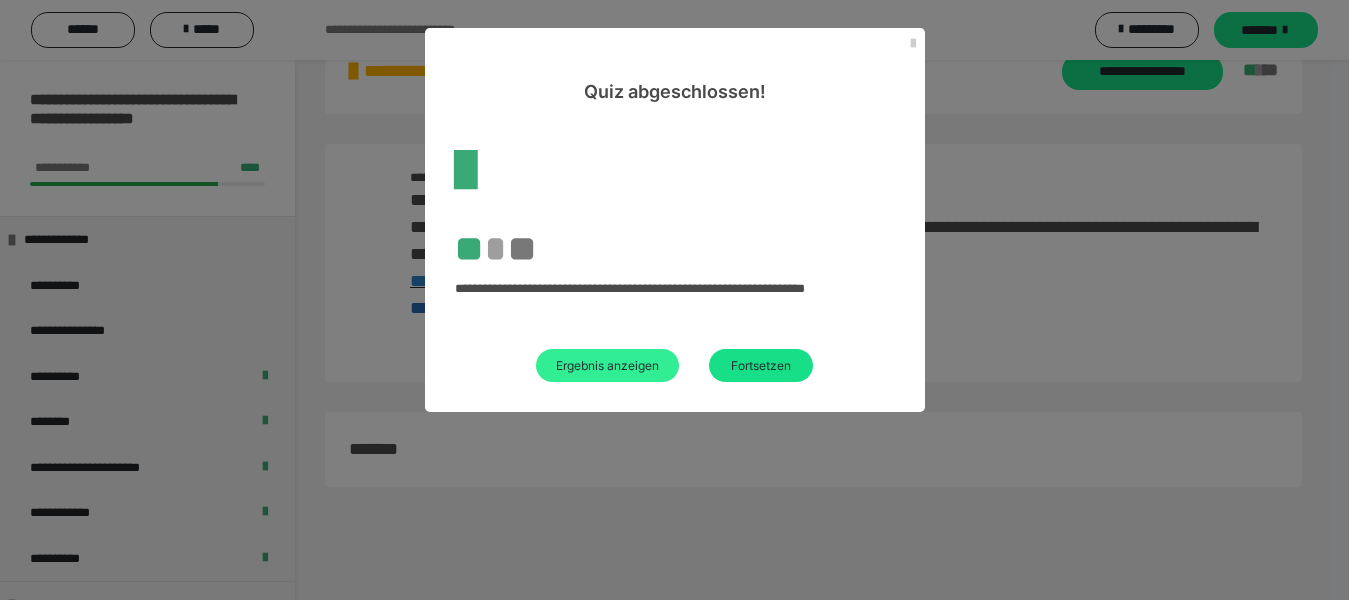 scroll, scrollTop: 60, scrollLeft: 0, axis: vertical 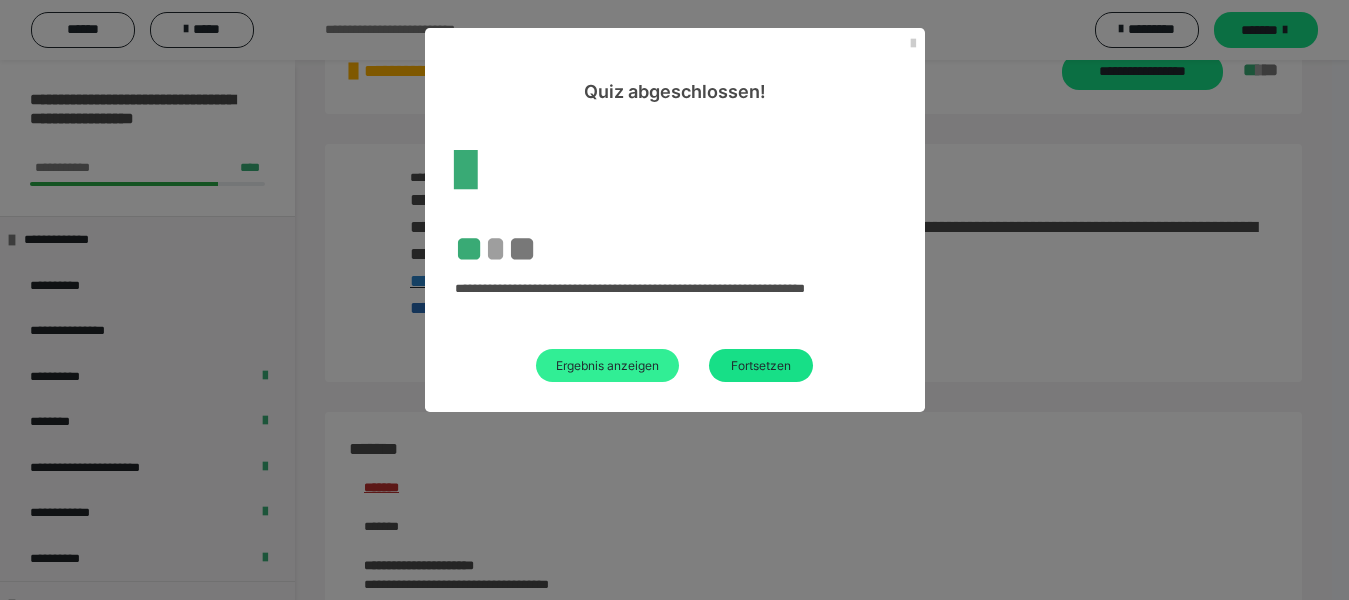 click on "Ergebnis anzeigen" at bounding box center [607, 365] 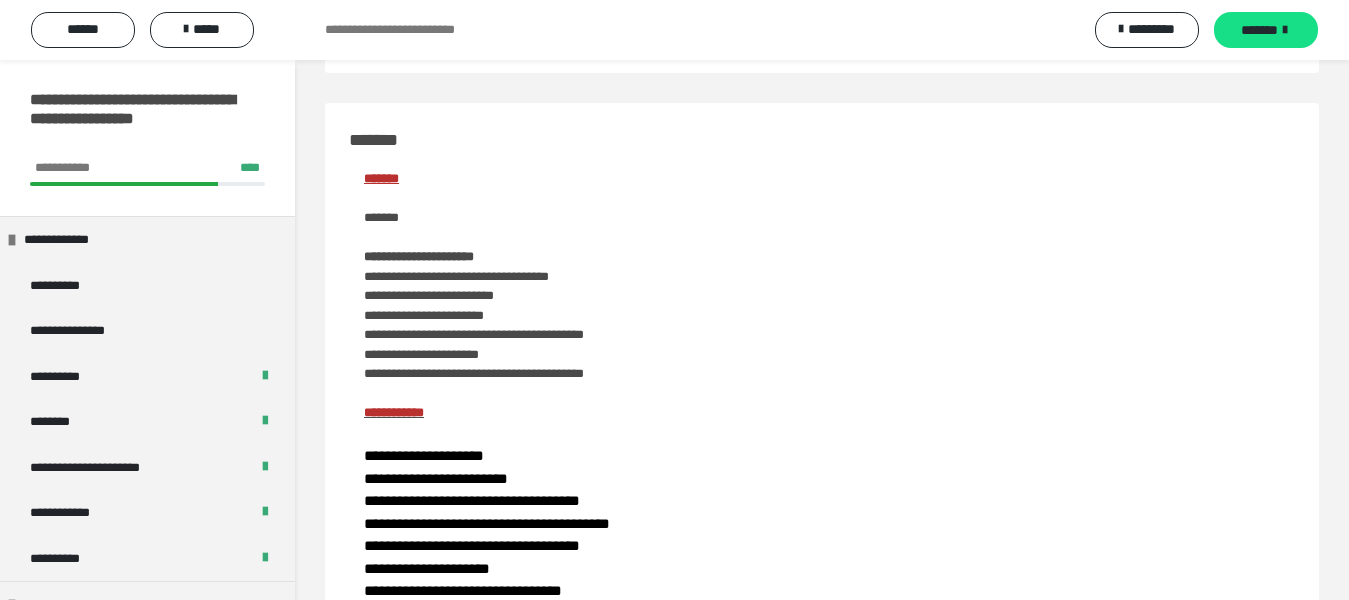 scroll, scrollTop: 0, scrollLeft: 0, axis: both 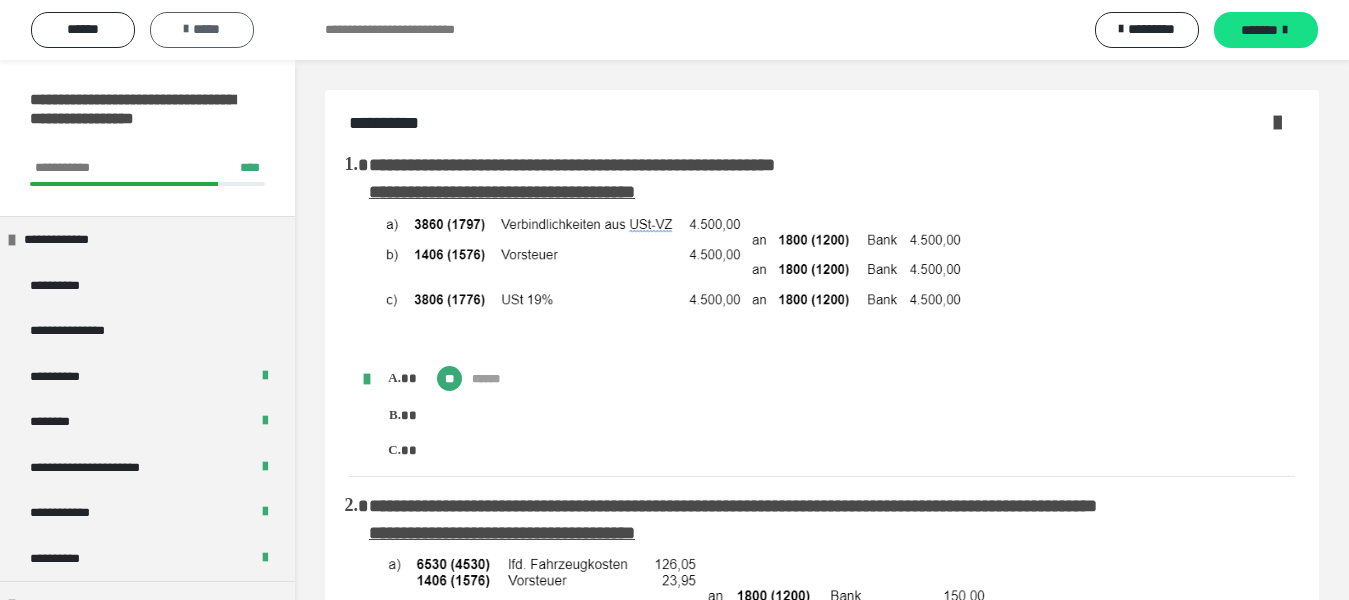 click on "*****" at bounding box center (202, 30) 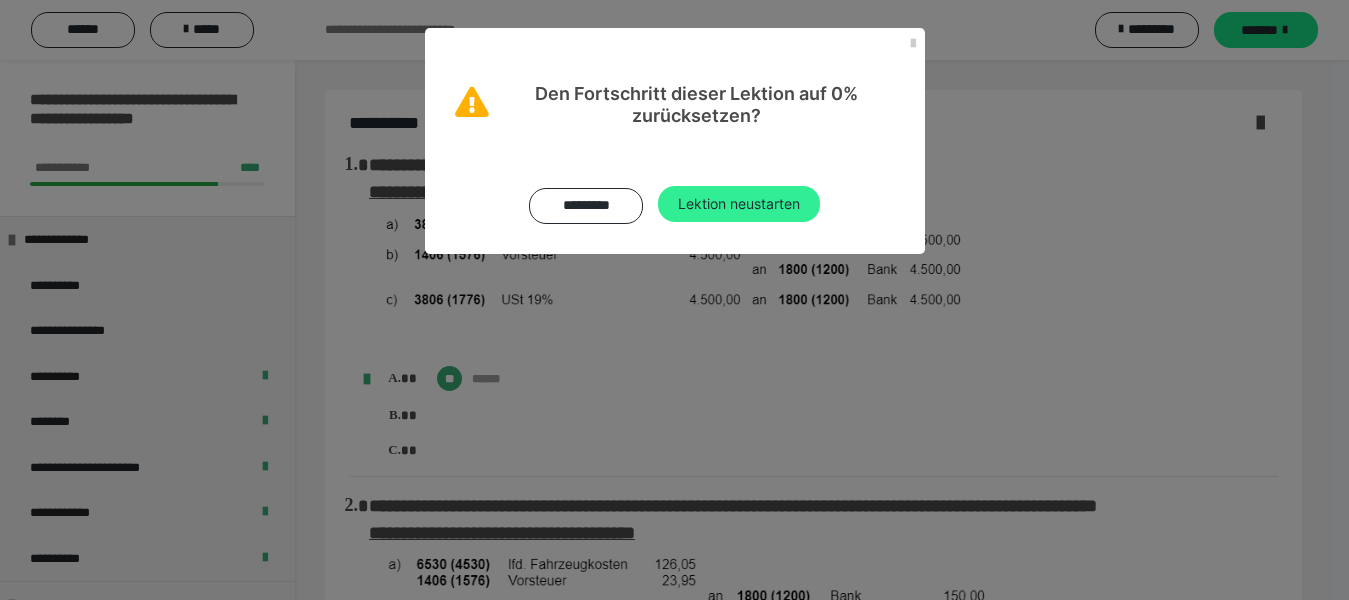 click on "Lektion neustarten" at bounding box center (739, 204) 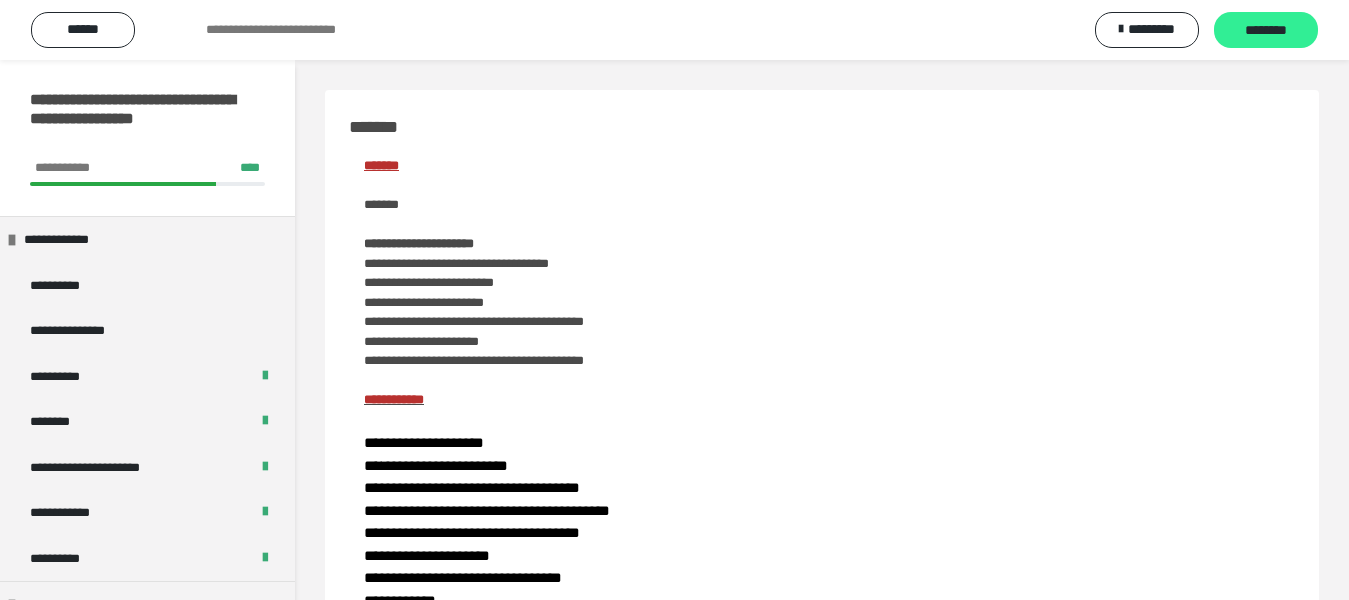 click on "********" at bounding box center [1266, 31] 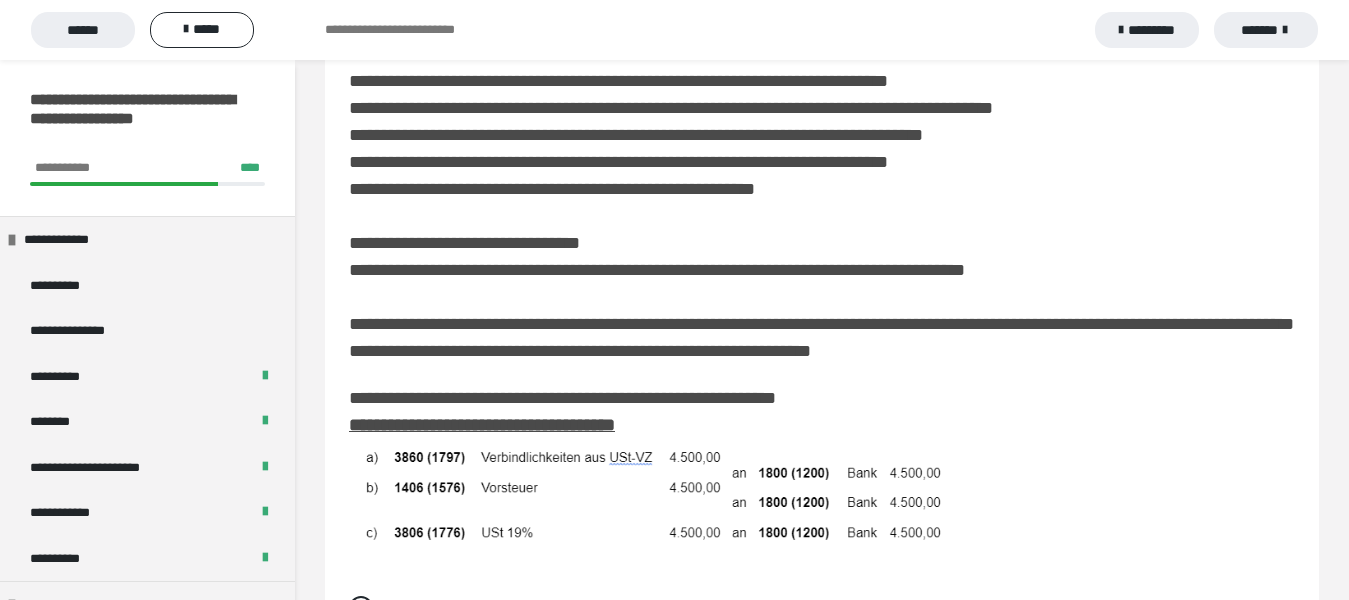 scroll, scrollTop: 700, scrollLeft: 0, axis: vertical 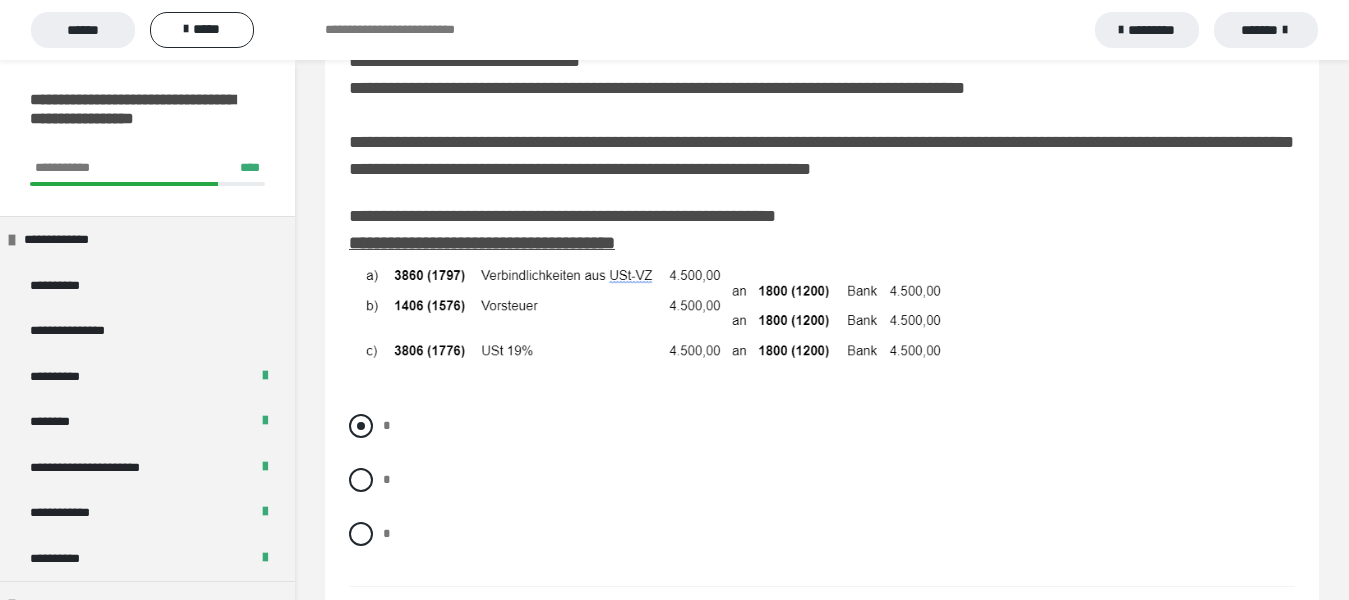 click at bounding box center (361, 426) 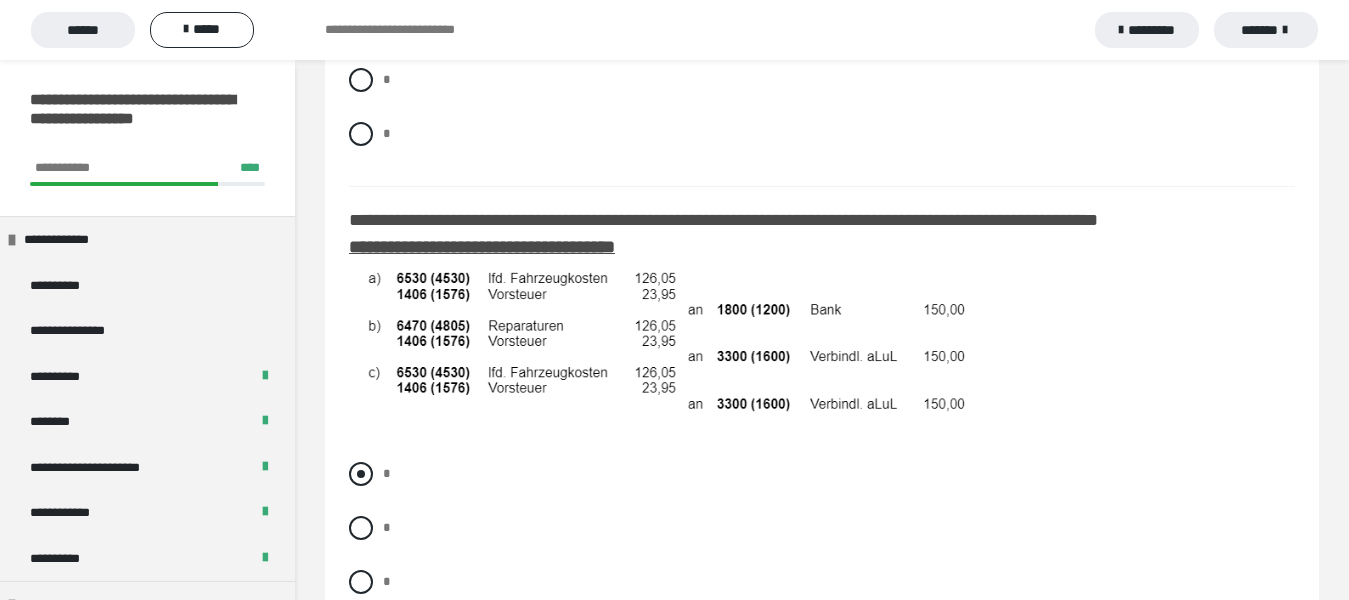 scroll, scrollTop: 1200, scrollLeft: 0, axis: vertical 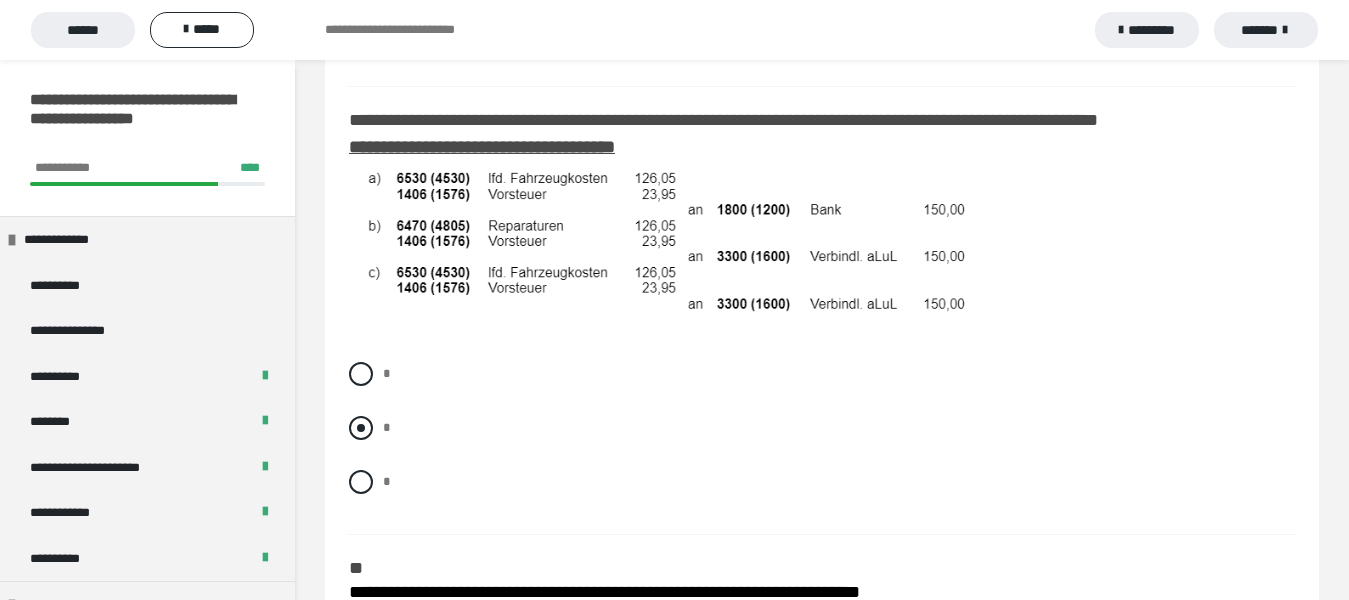 click at bounding box center (361, 428) 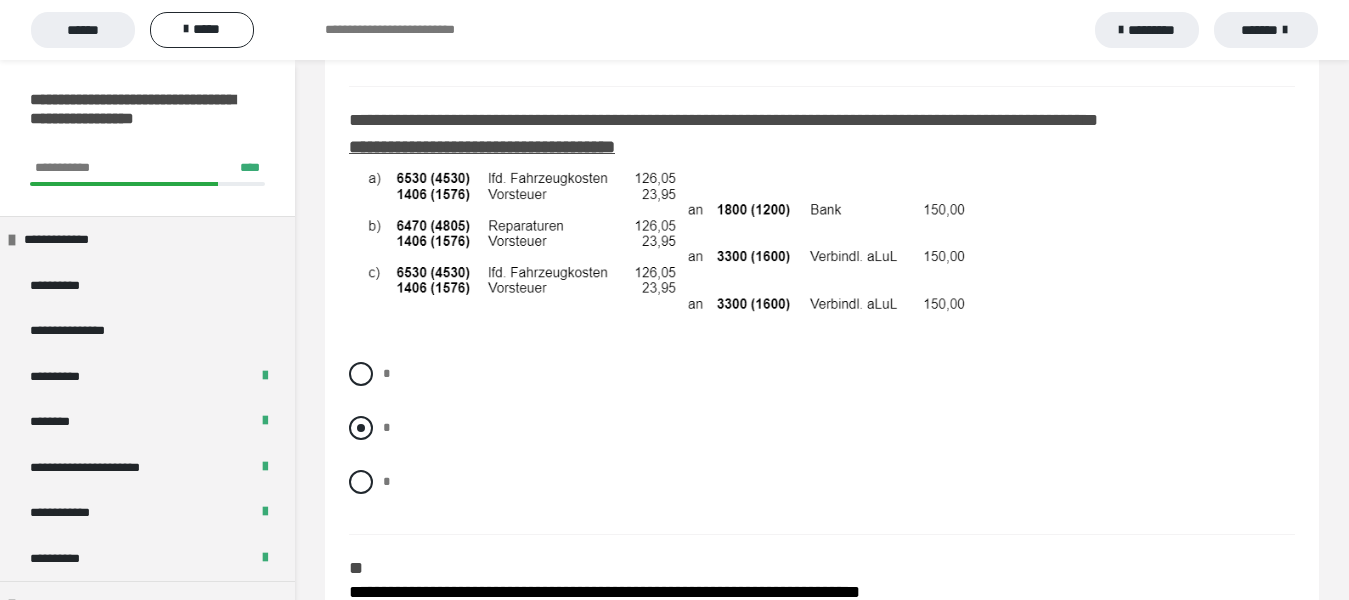 radio on "****" 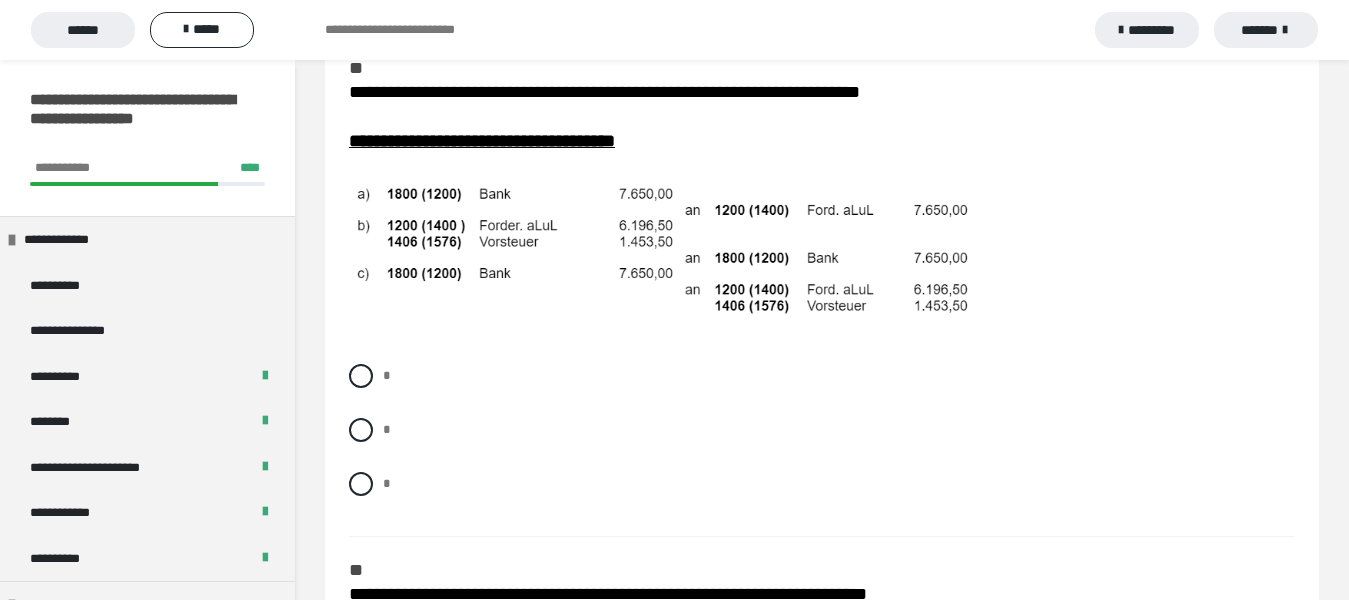 scroll, scrollTop: 1800, scrollLeft: 0, axis: vertical 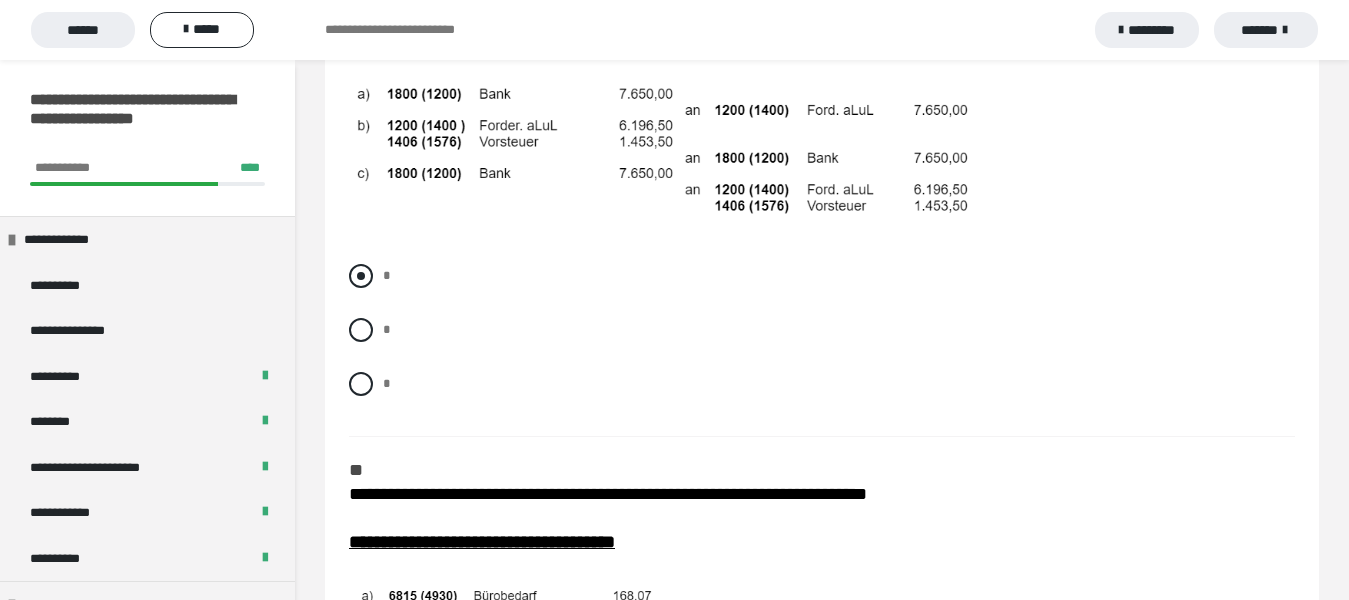 click at bounding box center (361, 276) 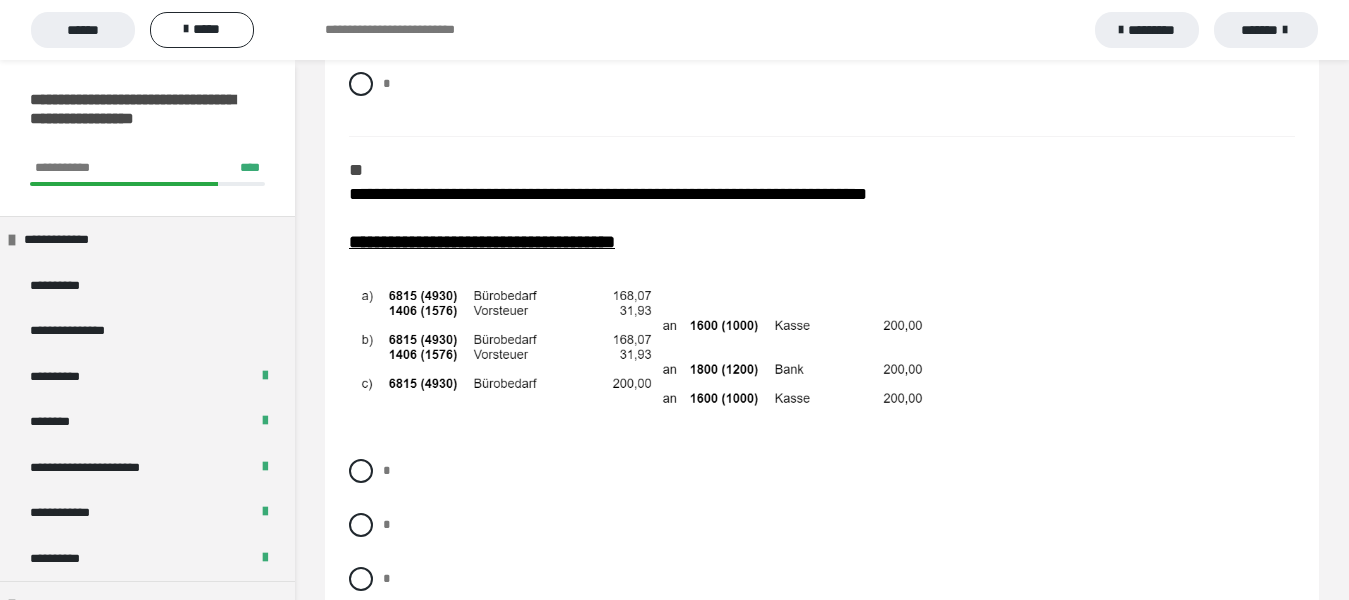 scroll, scrollTop: 2200, scrollLeft: 0, axis: vertical 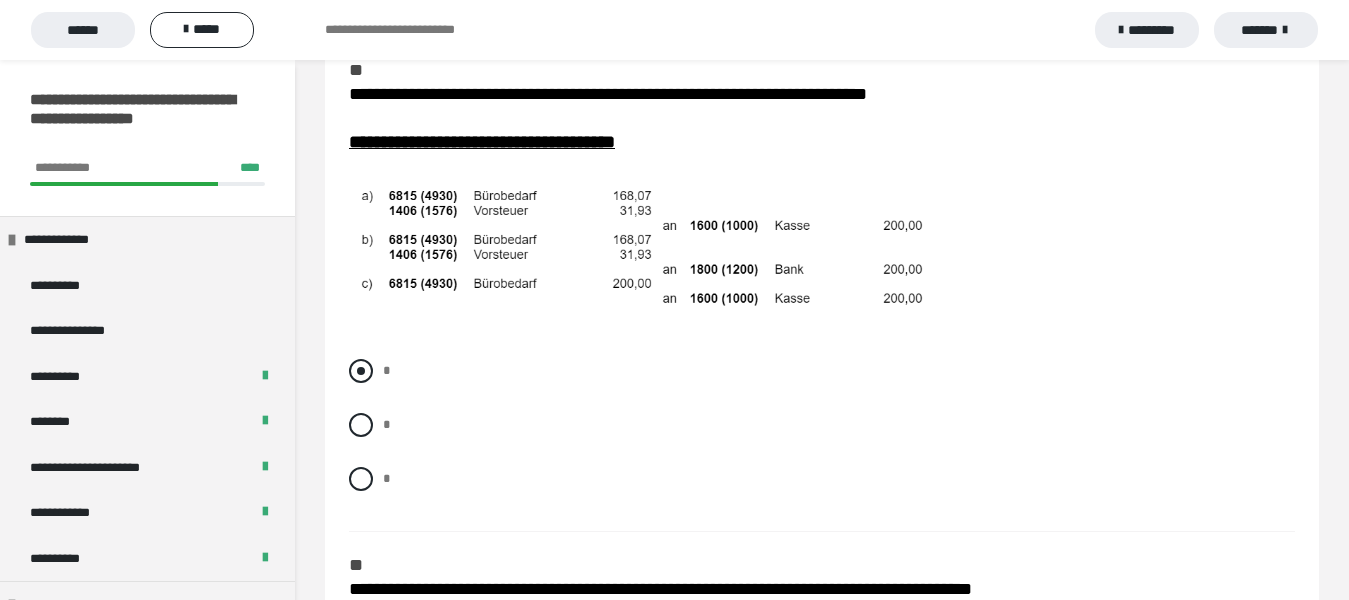 click at bounding box center (361, 371) 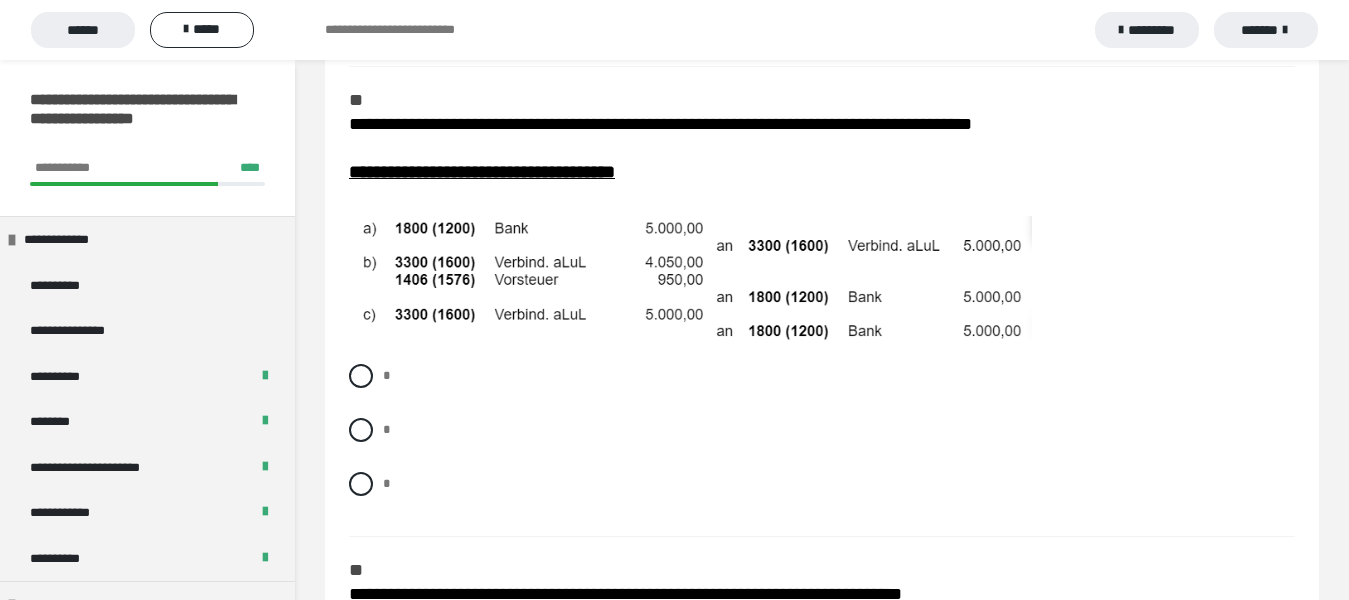 scroll, scrollTop: 2700, scrollLeft: 0, axis: vertical 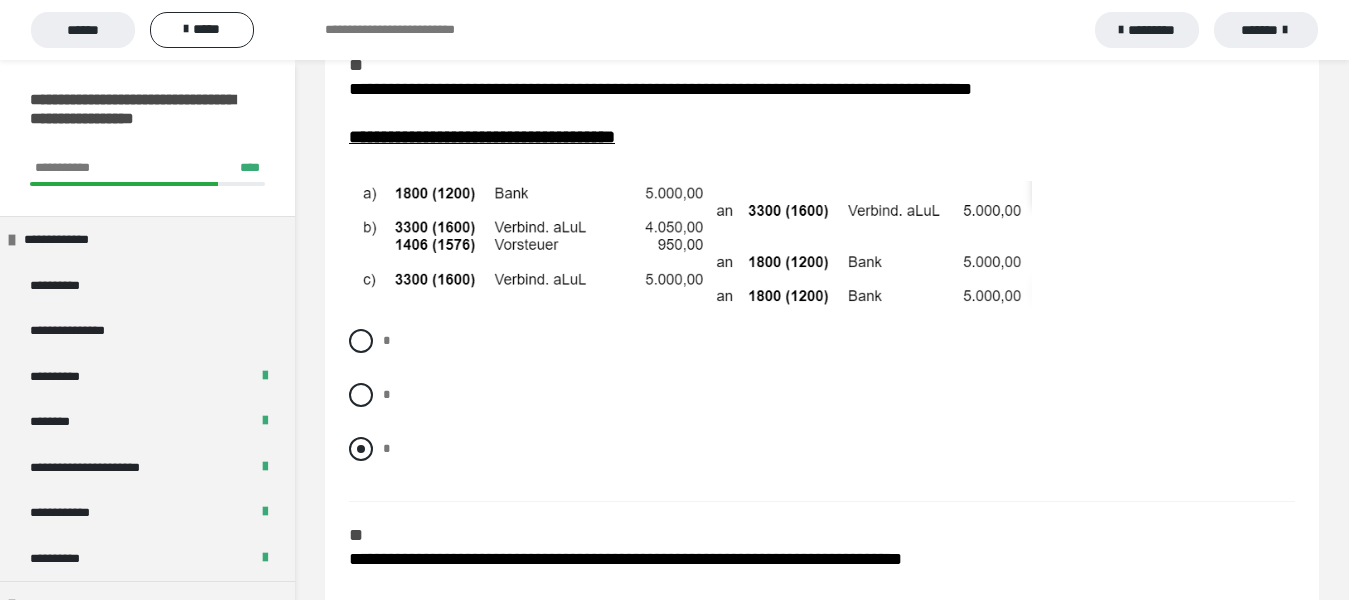 click at bounding box center (361, 449) 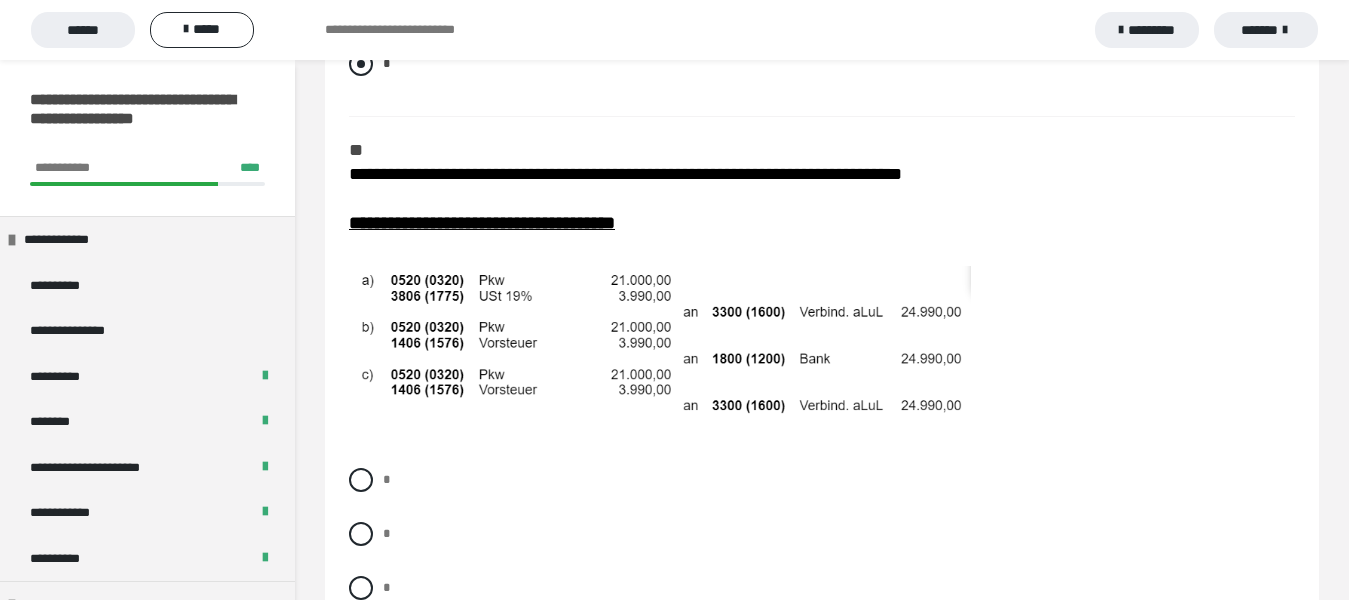 scroll, scrollTop: 3200, scrollLeft: 0, axis: vertical 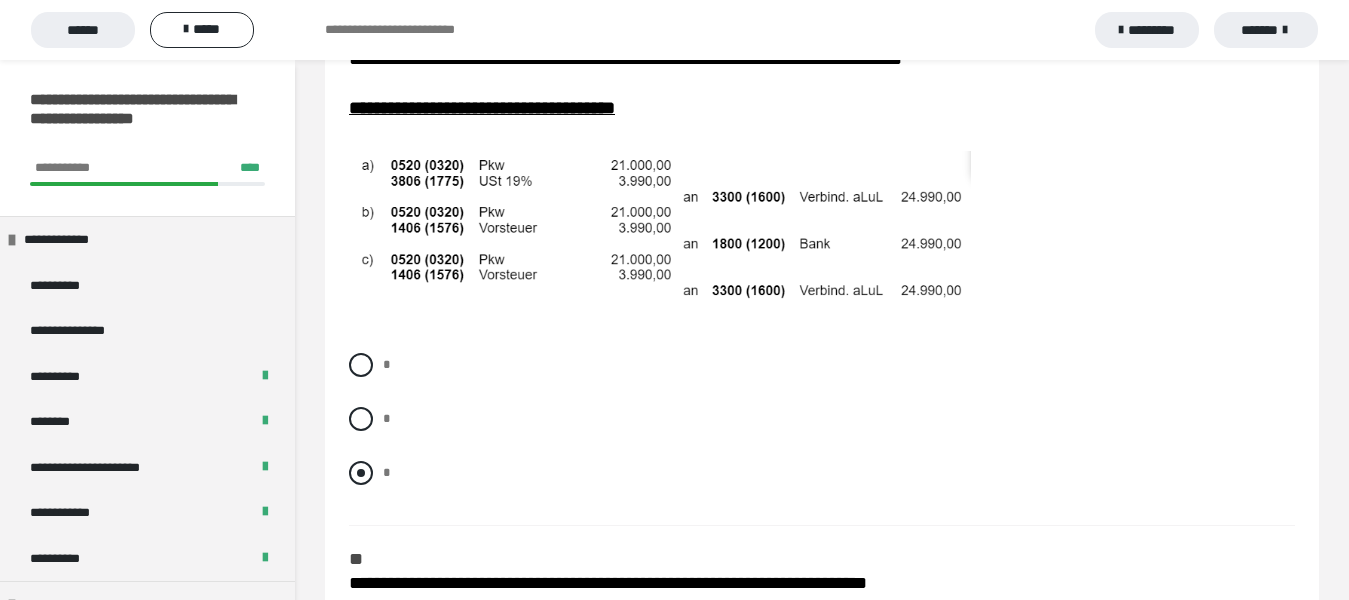 click at bounding box center (361, 473) 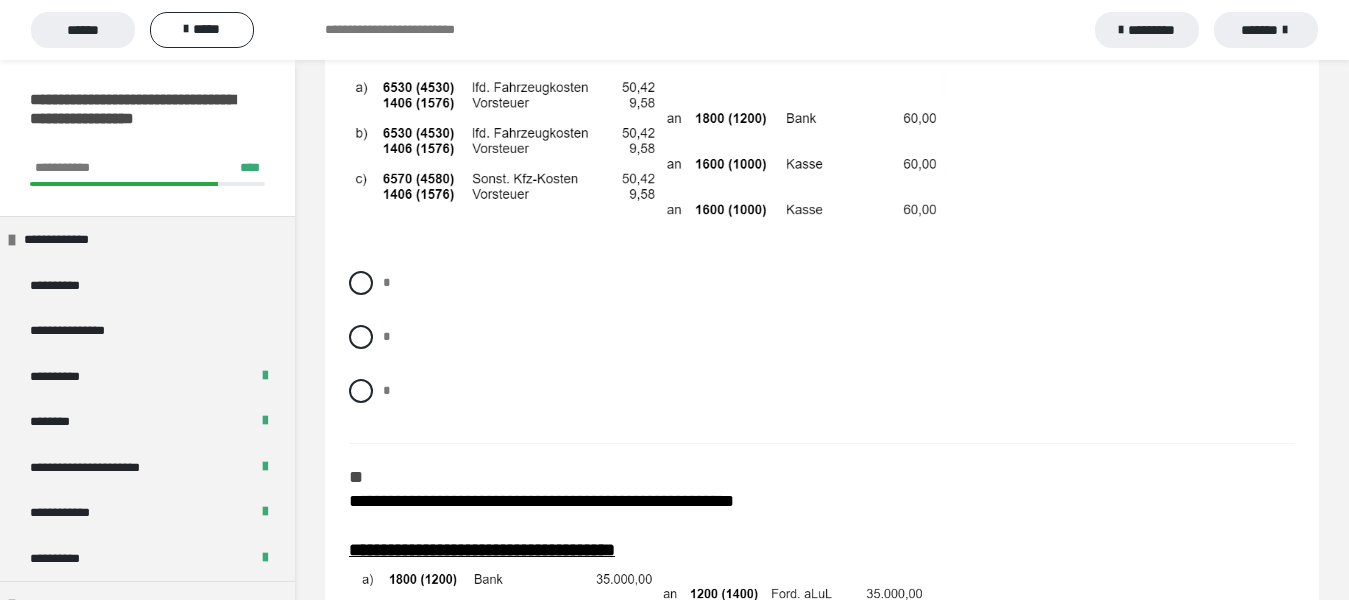 scroll, scrollTop: 3700, scrollLeft: 0, axis: vertical 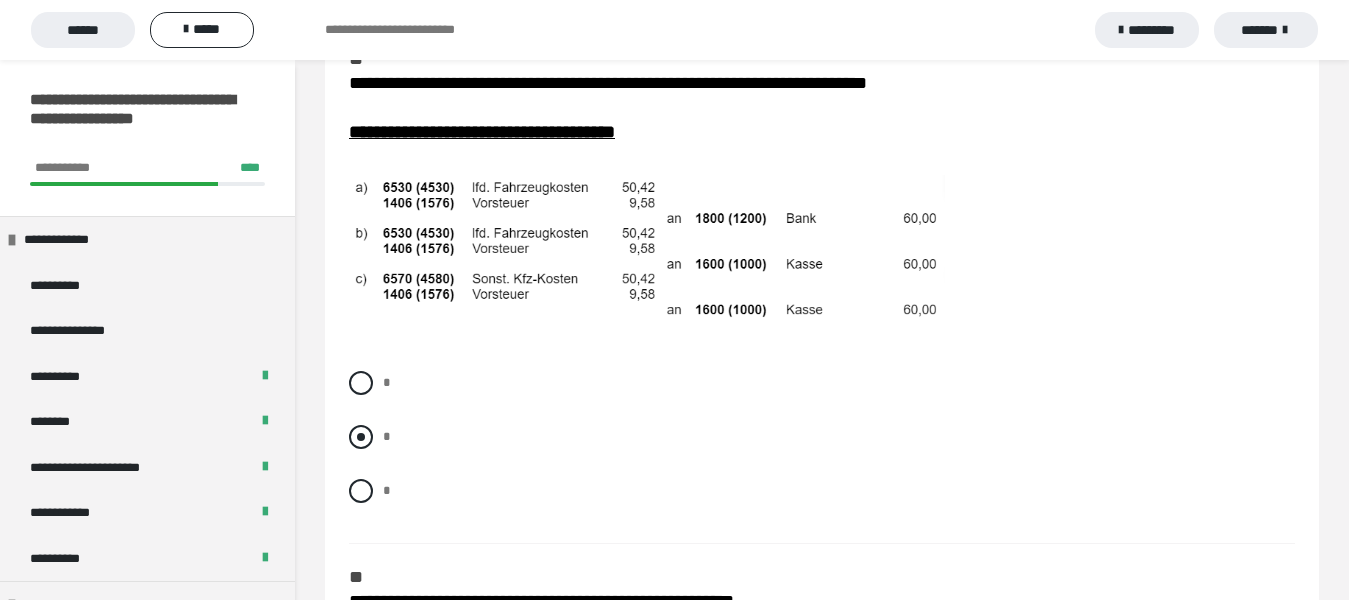 click at bounding box center (361, 437) 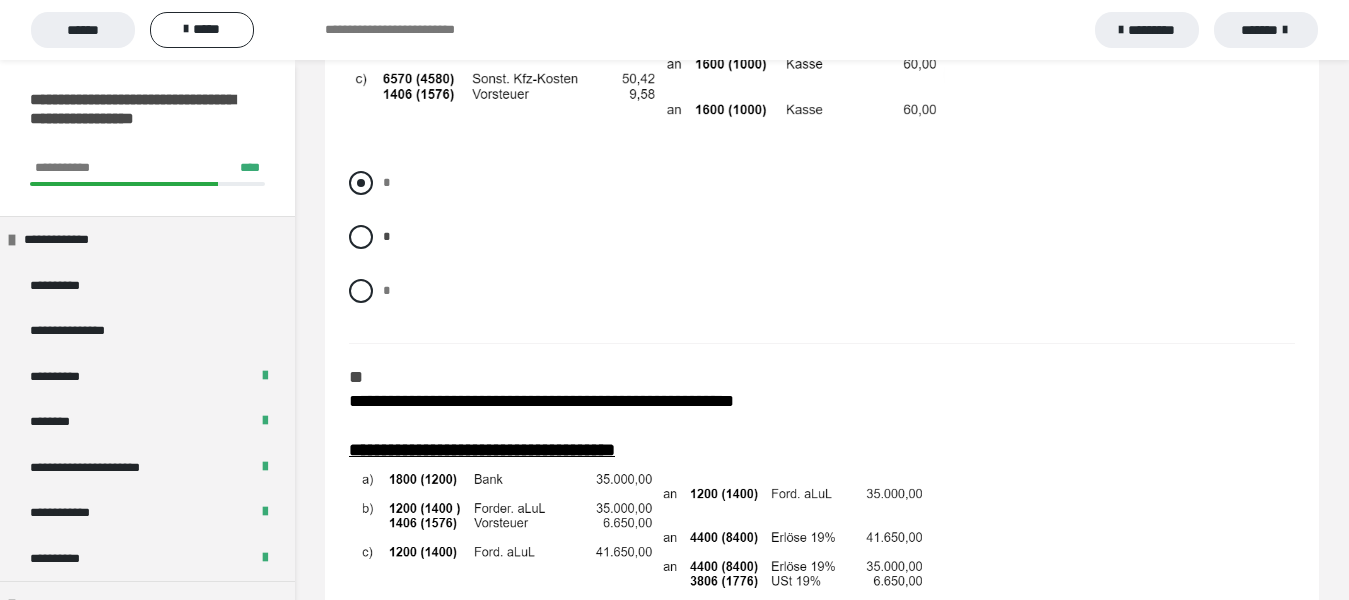 scroll, scrollTop: 4200, scrollLeft: 0, axis: vertical 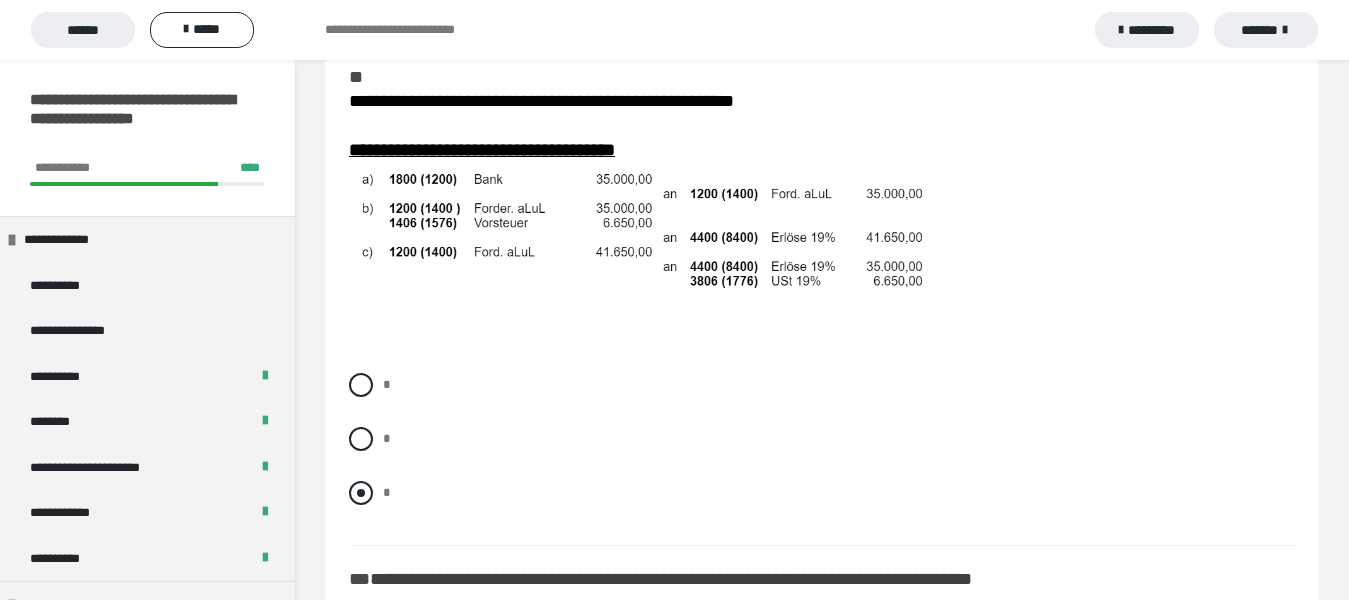 click at bounding box center (361, 493) 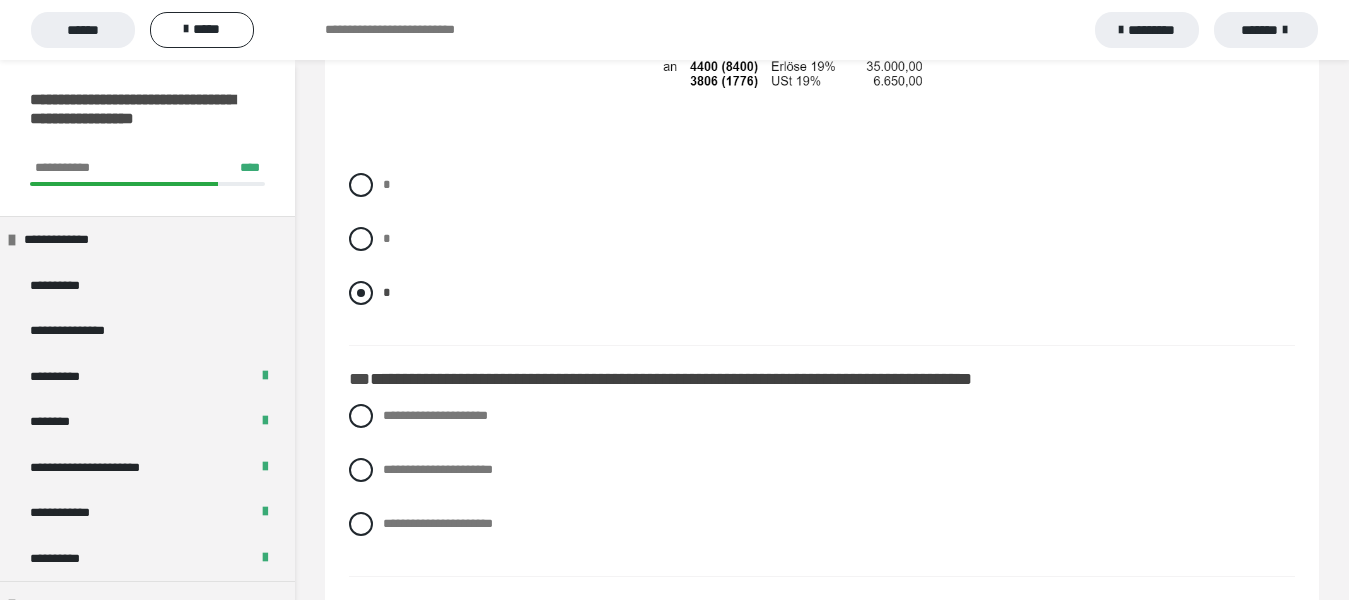 scroll, scrollTop: 4700, scrollLeft: 0, axis: vertical 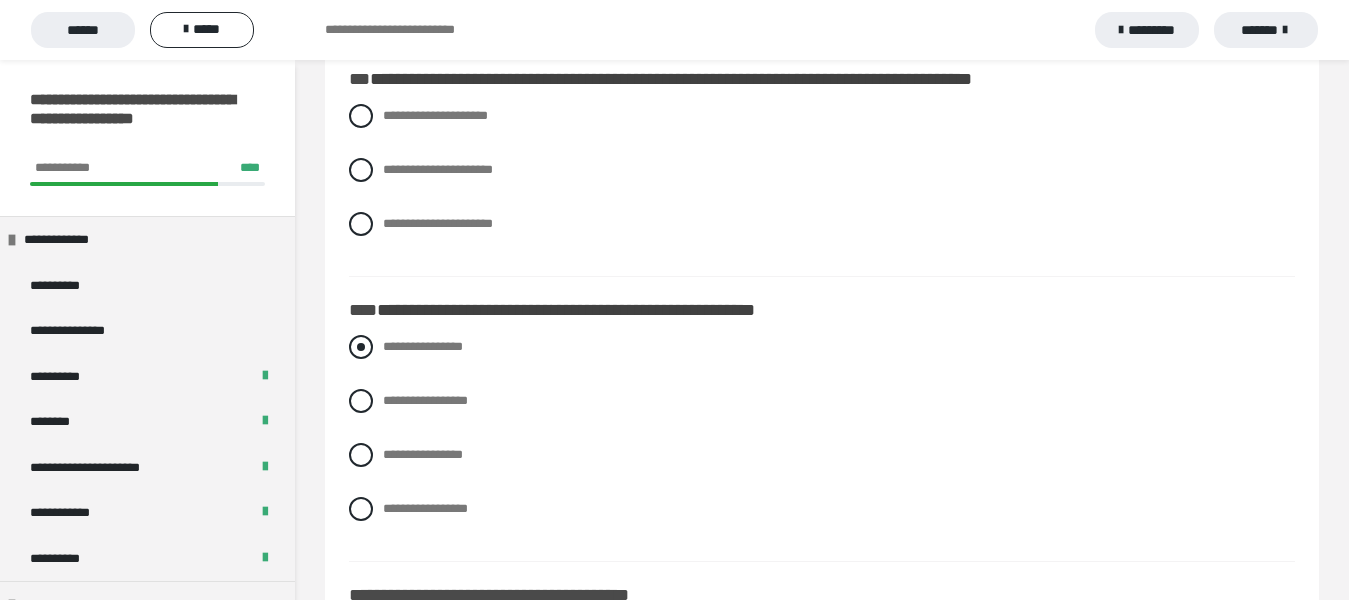 click at bounding box center [361, 347] 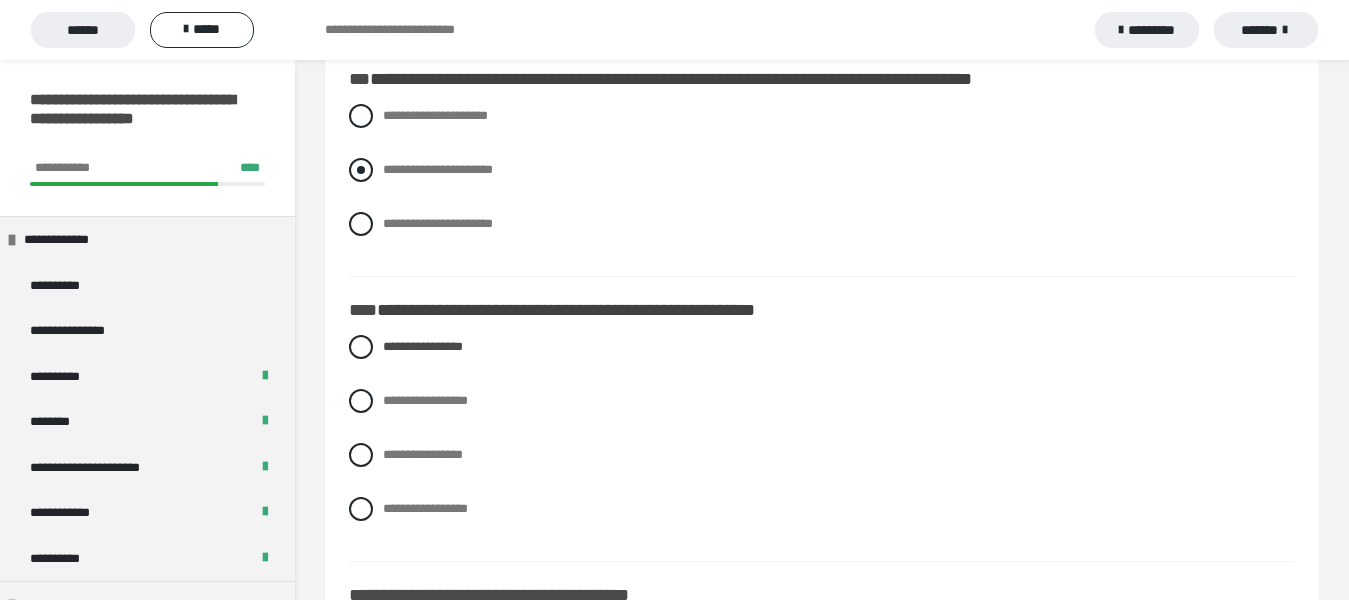click at bounding box center [361, 170] 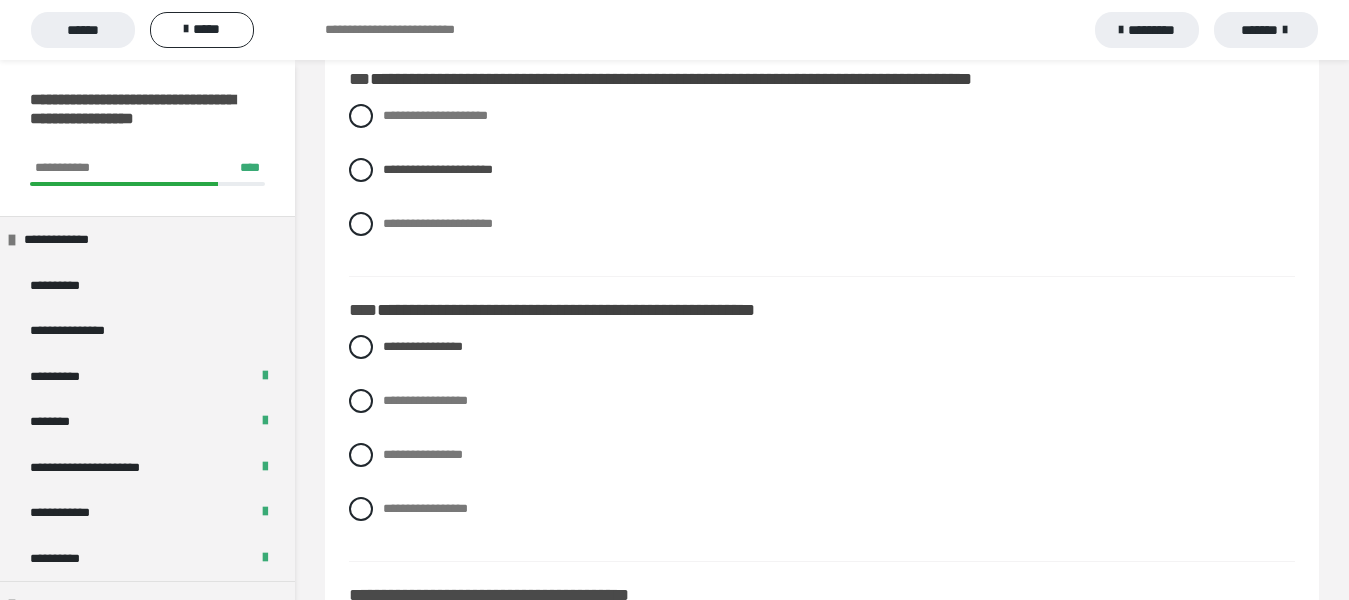 scroll, scrollTop: 5000, scrollLeft: 0, axis: vertical 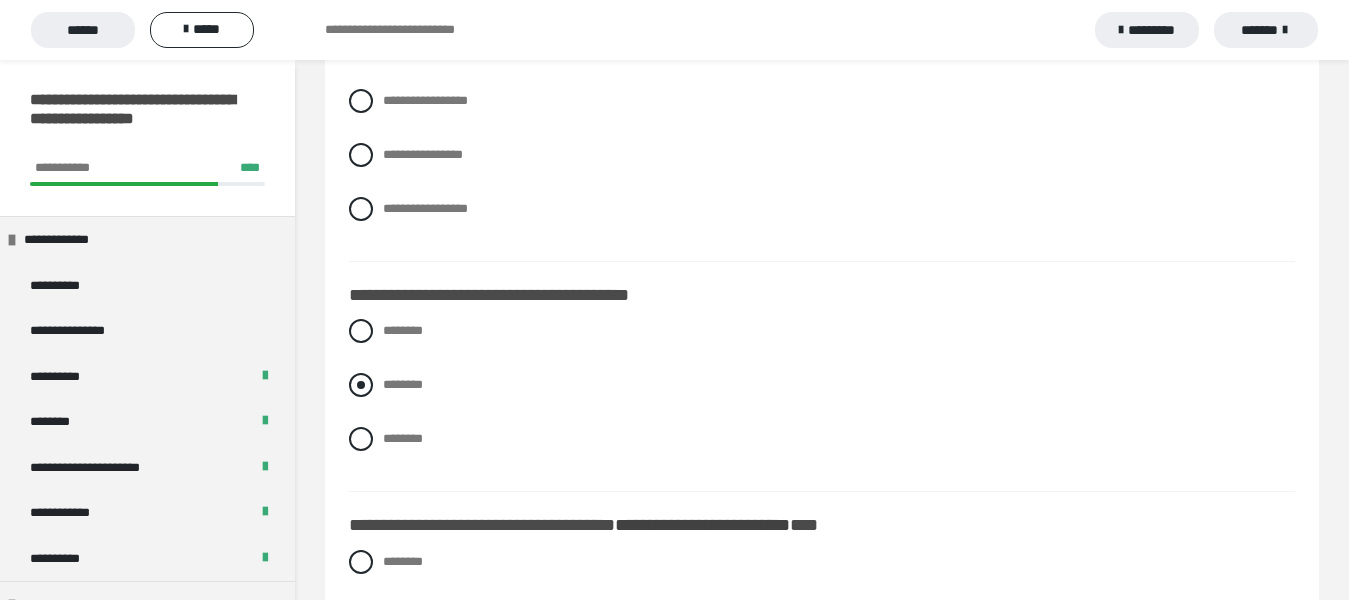 click at bounding box center (361, 385) 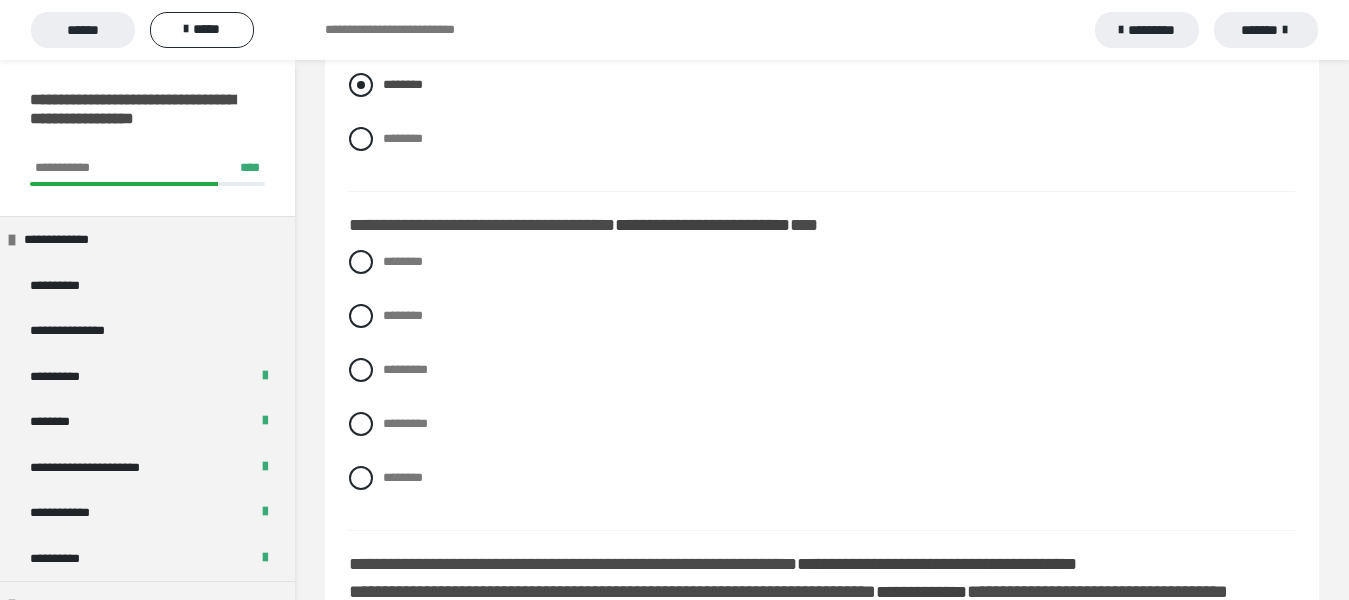scroll, scrollTop: 5400, scrollLeft: 0, axis: vertical 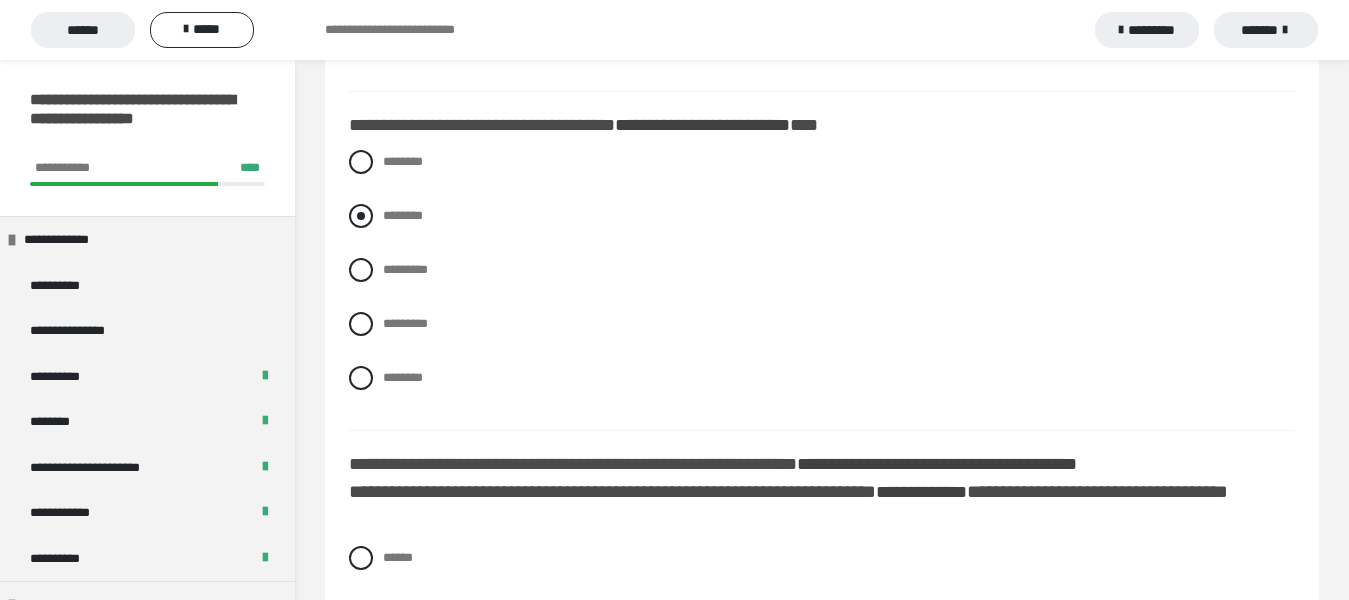 click at bounding box center (361, 216) 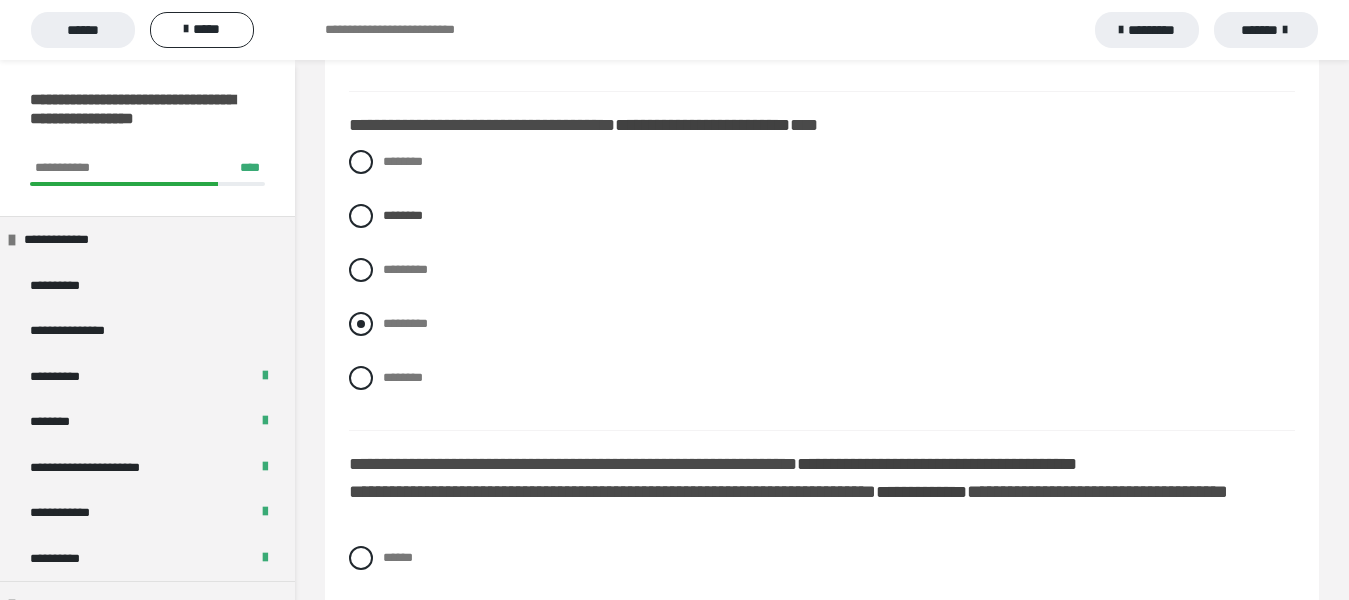 scroll, scrollTop: 5700, scrollLeft: 0, axis: vertical 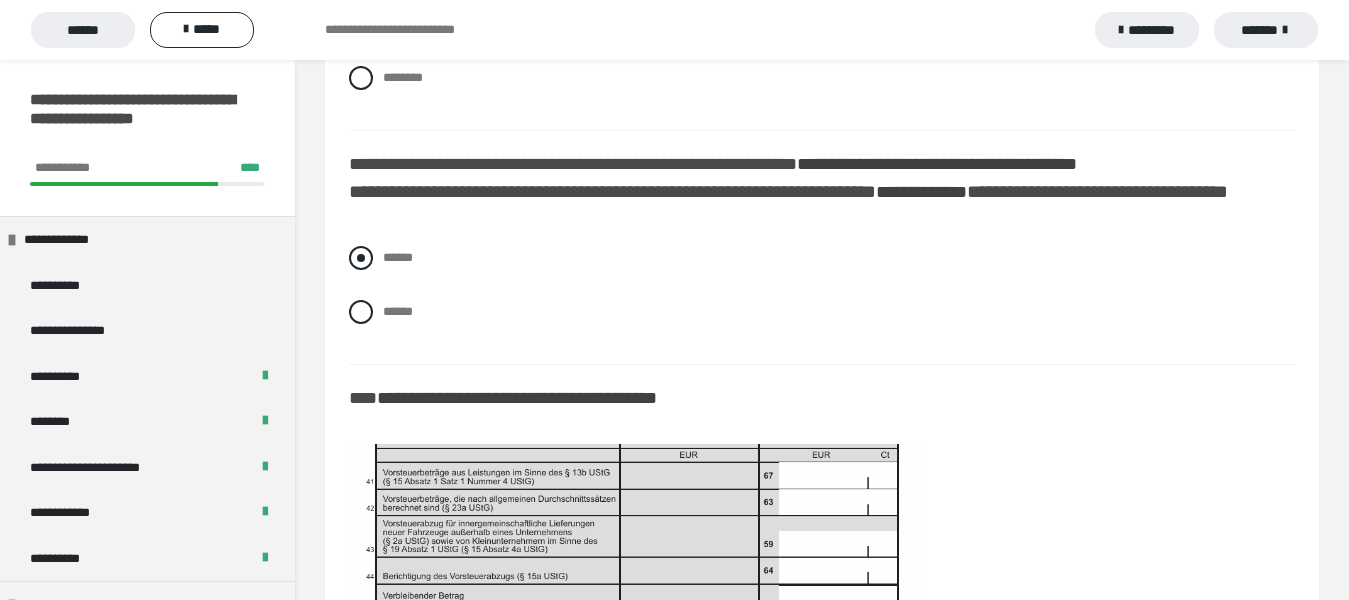 click at bounding box center [361, 258] 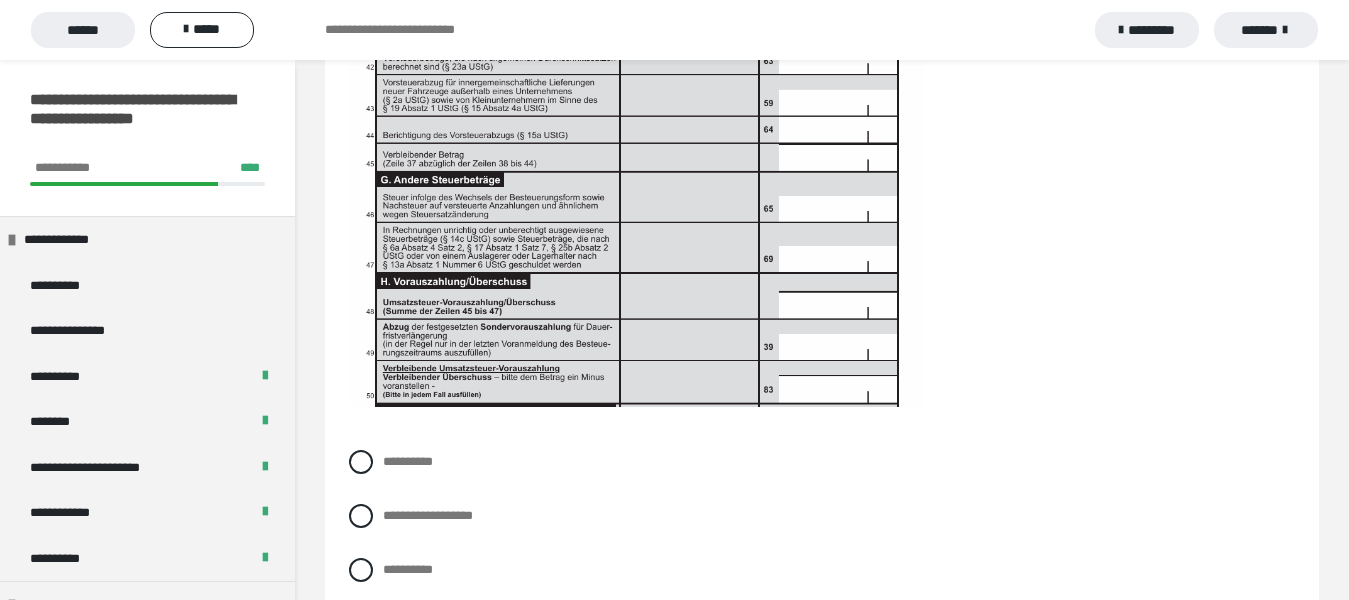 scroll, scrollTop: 6300, scrollLeft: 0, axis: vertical 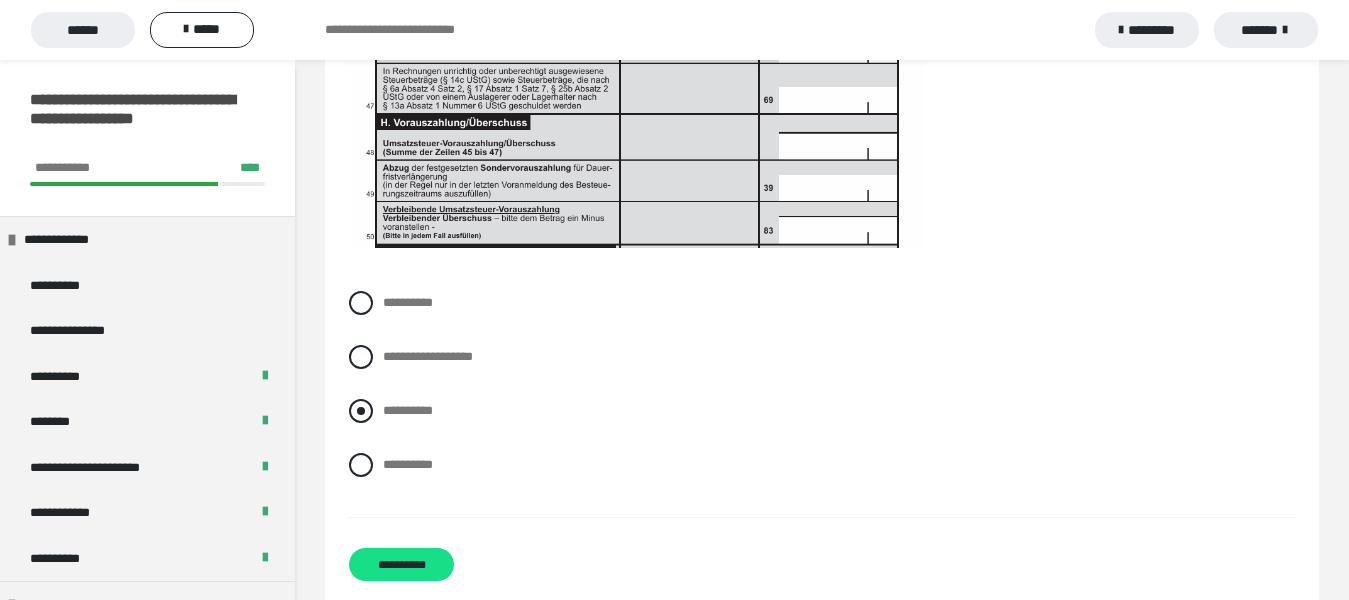 click at bounding box center [361, 411] 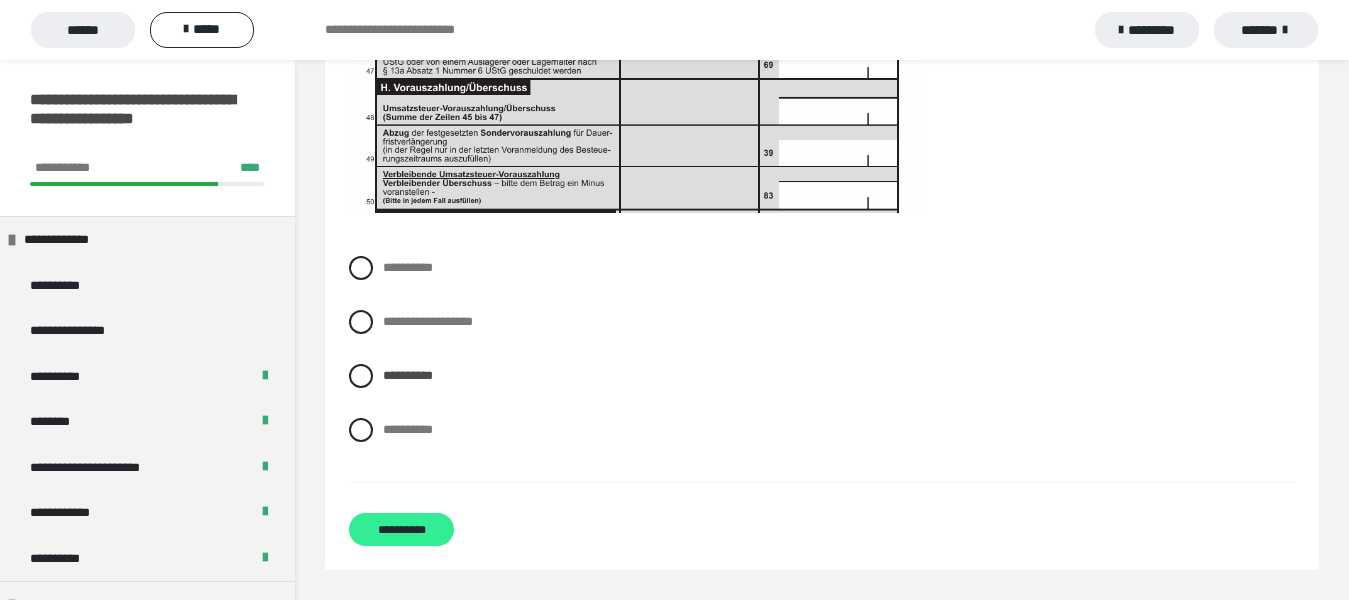 scroll, scrollTop: 6416, scrollLeft: 0, axis: vertical 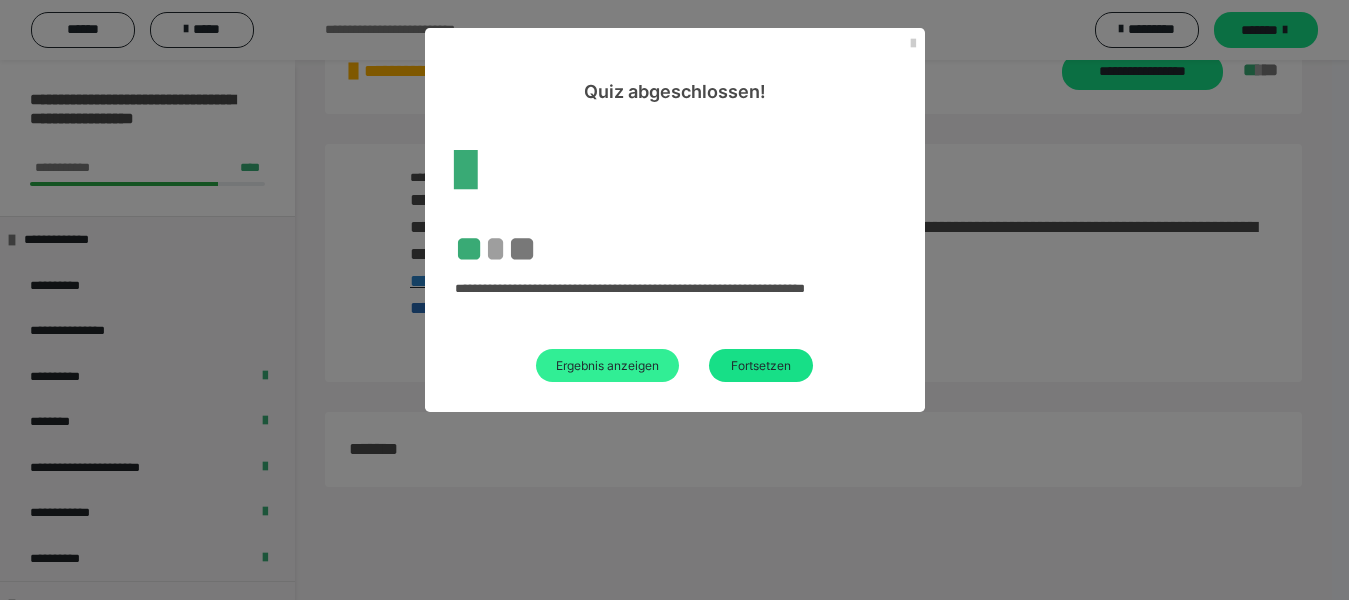 click on "Ergebnis anzeigen" at bounding box center [607, 365] 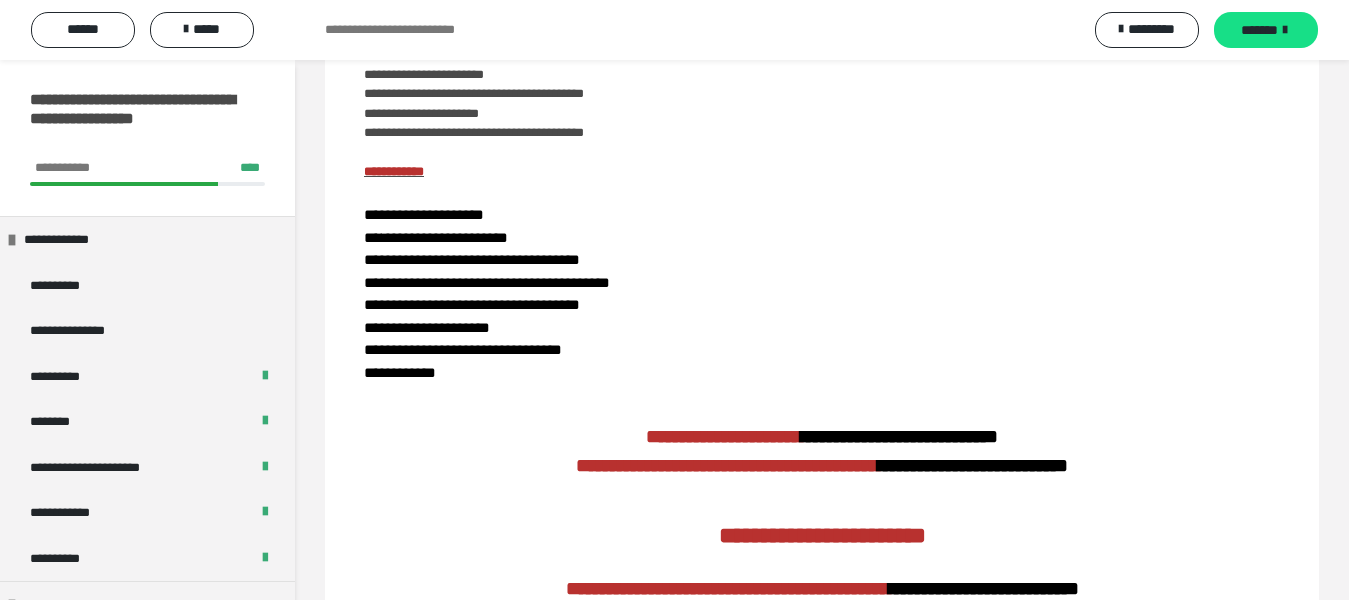scroll, scrollTop: 4800, scrollLeft: 0, axis: vertical 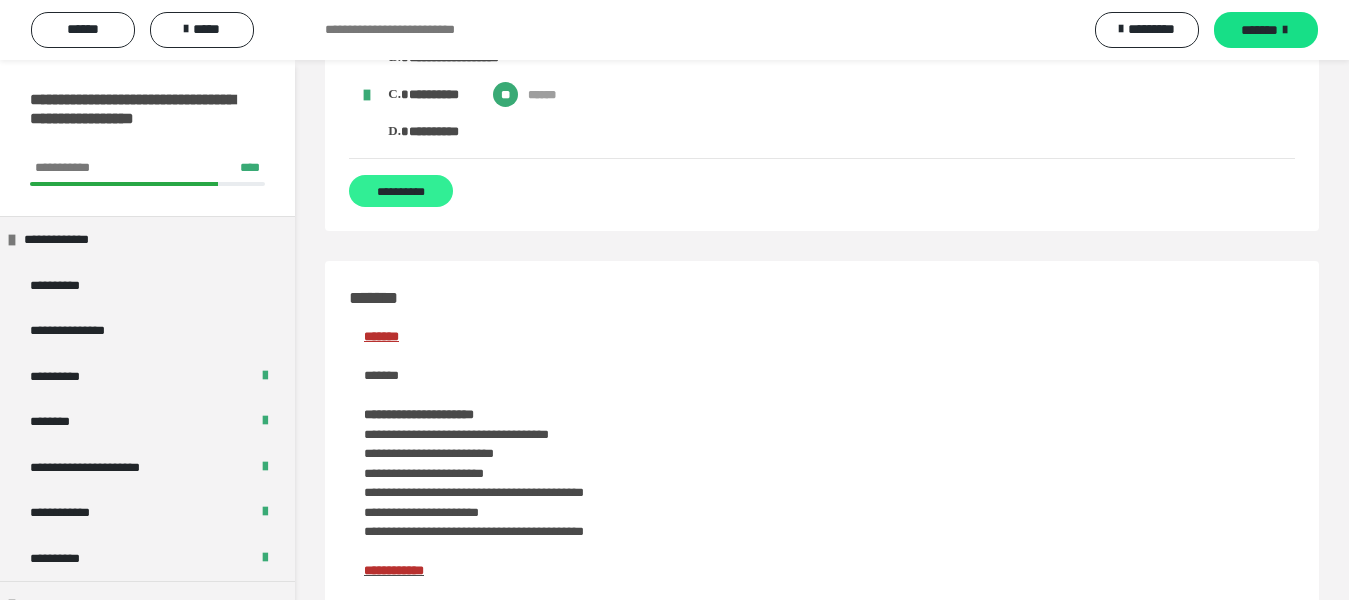 click on "**********" at bounding box center [401, 191] 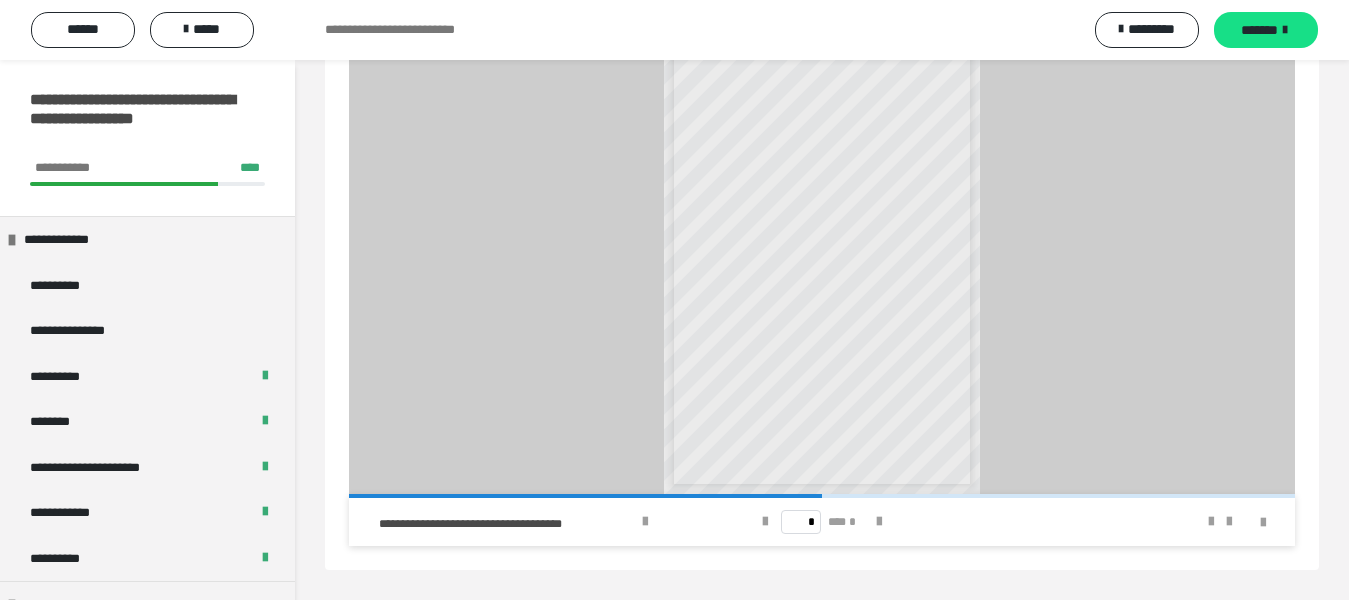 scroll, scrollTop: 154, scrollLeft: 0, axis: vertical 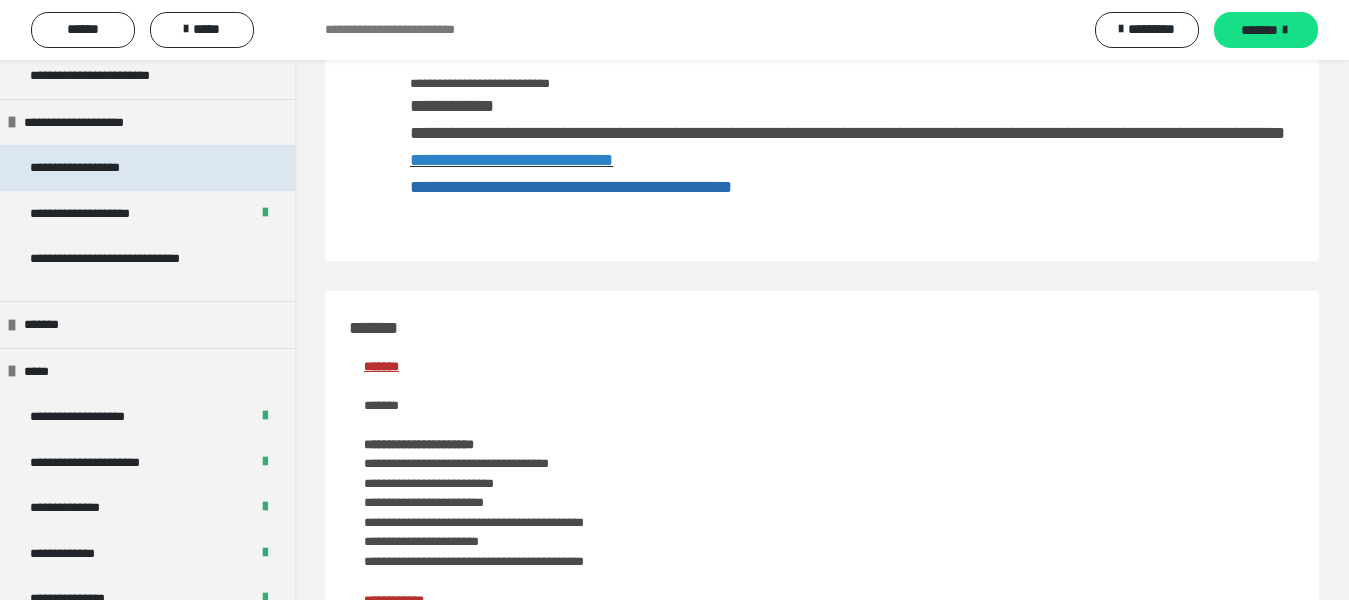 click on "**********" at bounding box center (147, 168) 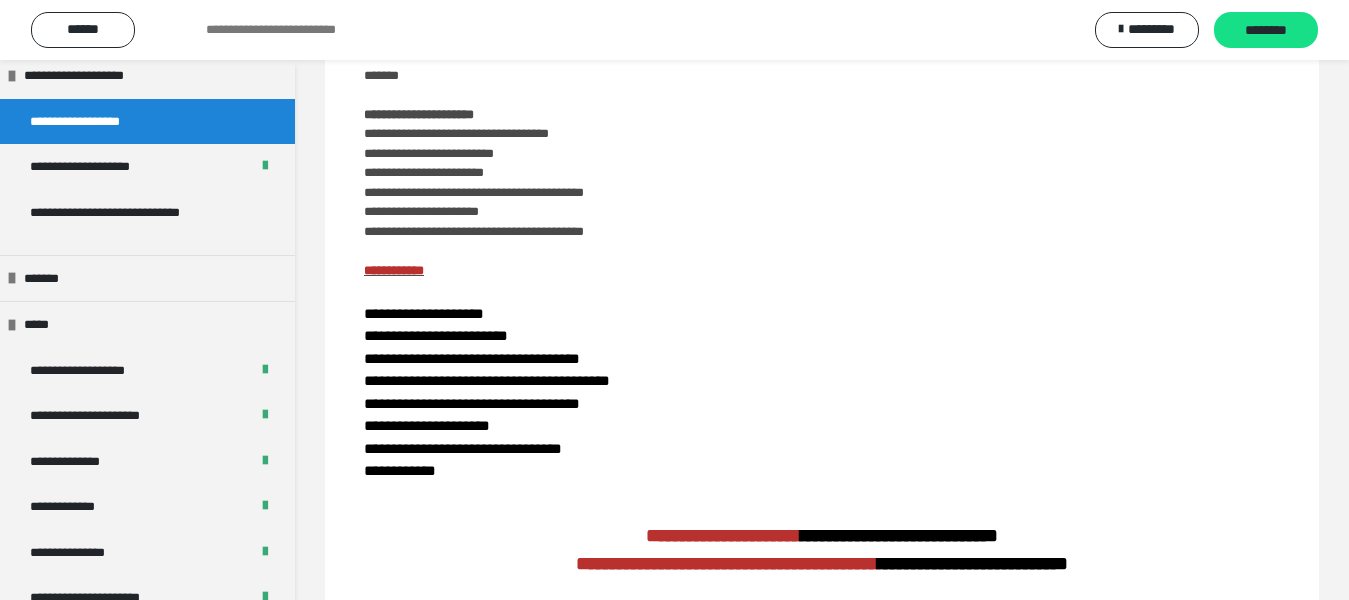 scroll, scrollTop: 0, scrollLeft: 0, axis: both 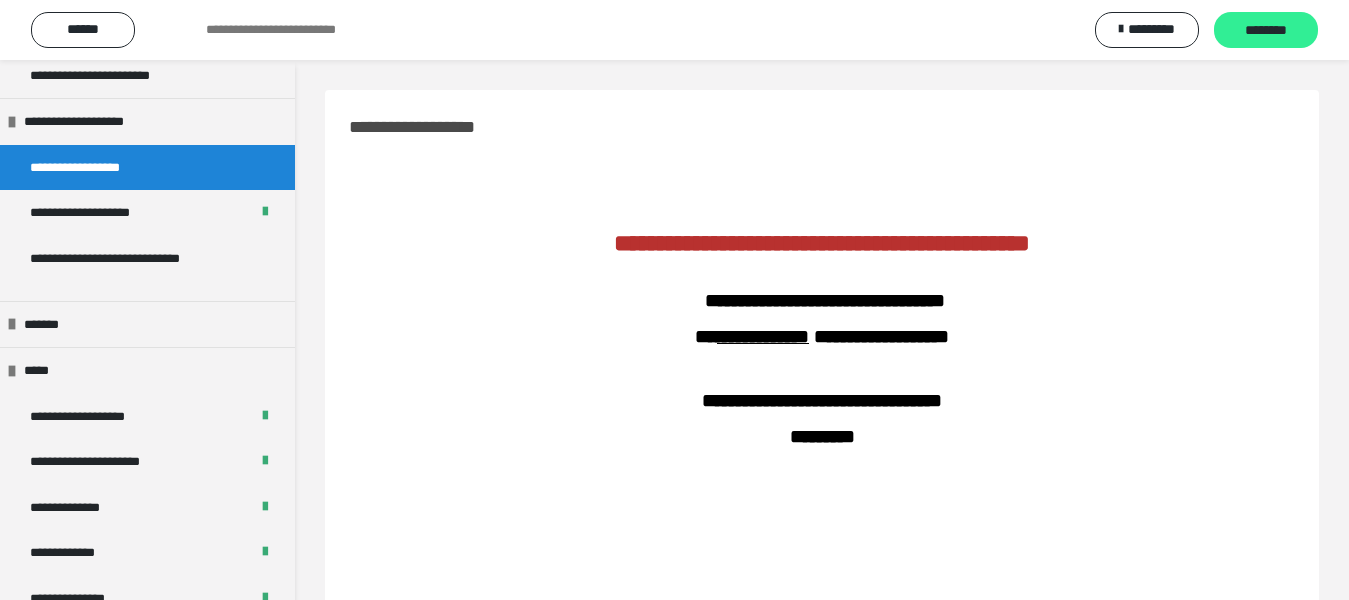 click on "********" at bounding box center [1266, 31] 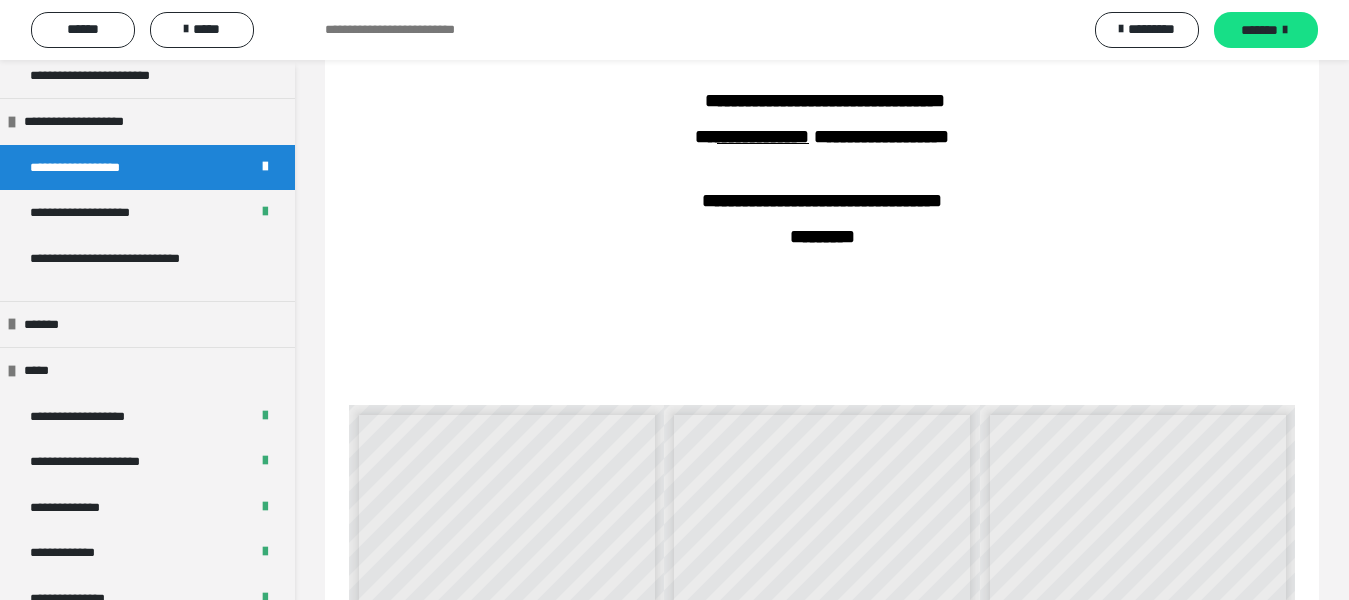 scroll, scrollTop: 500, scrollLeft: 0, axis: vertical 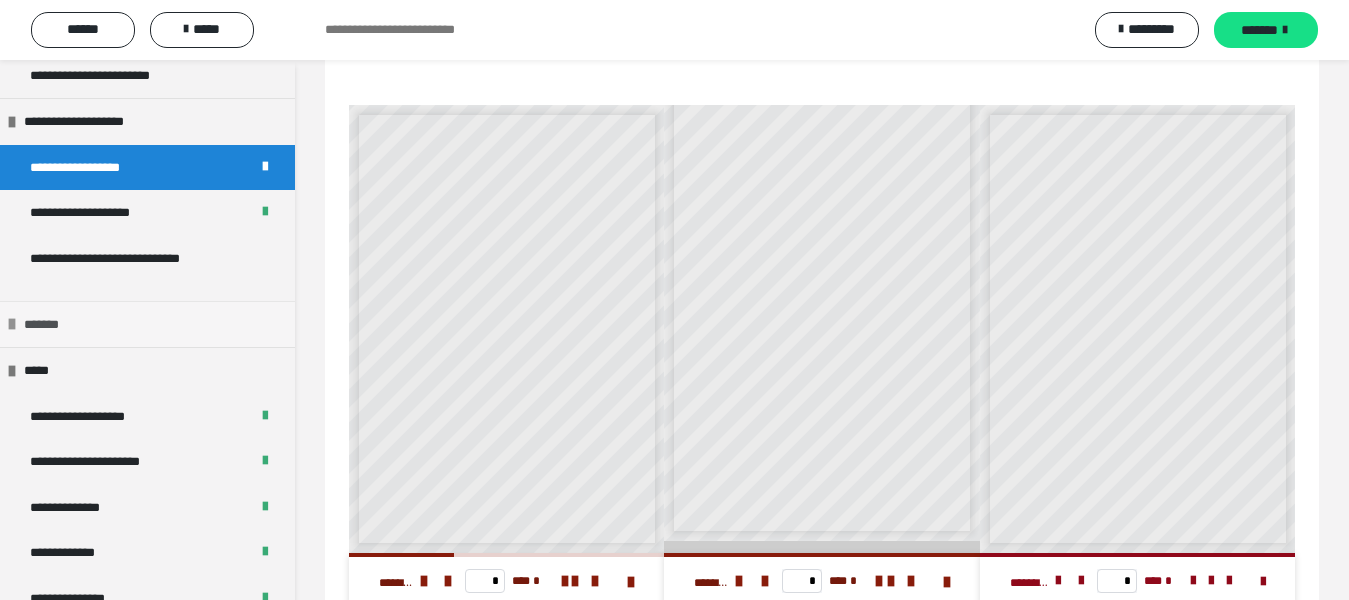 click at bounding box center (12, 324) 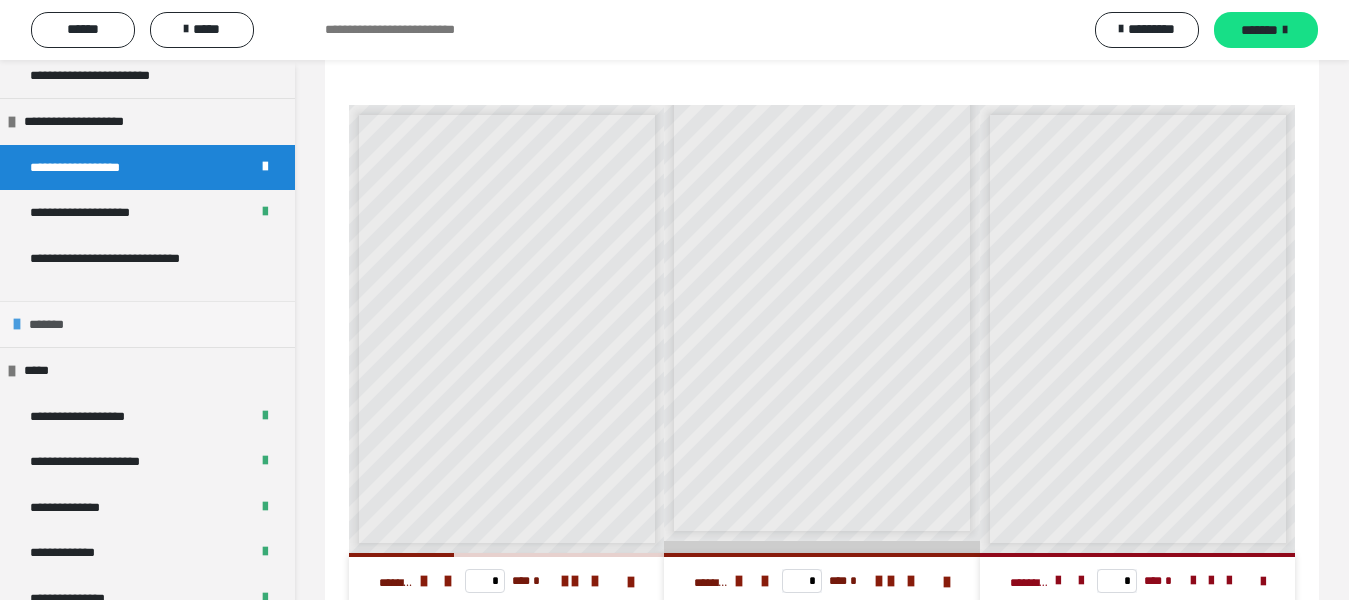 click at bounding box center (17, 324) 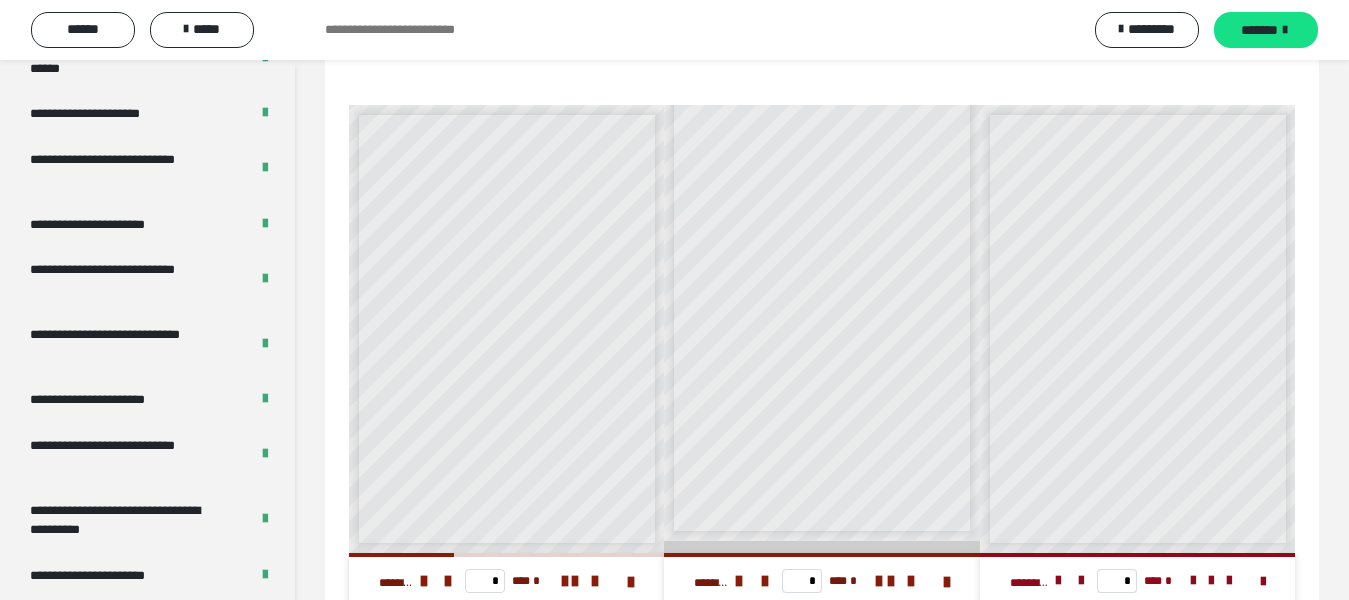 scroll, scrollTop: 4246, scrollLeft: 0, axis: vertical 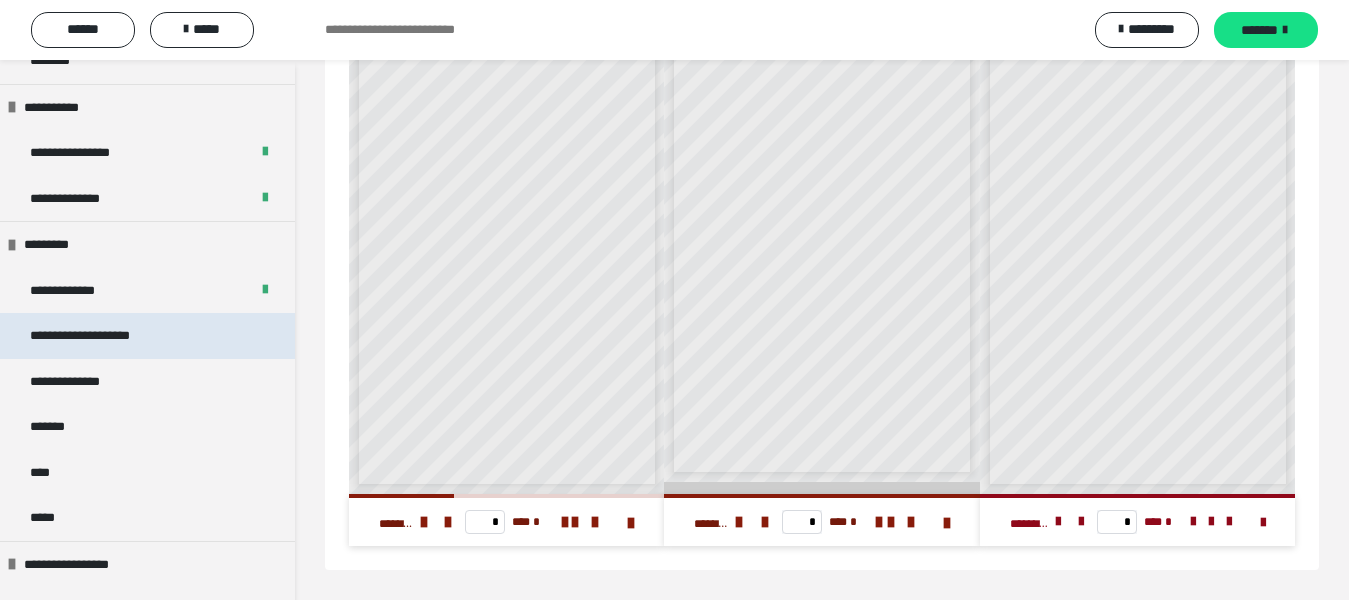 click on "**********" at bounding box center (147, 336) 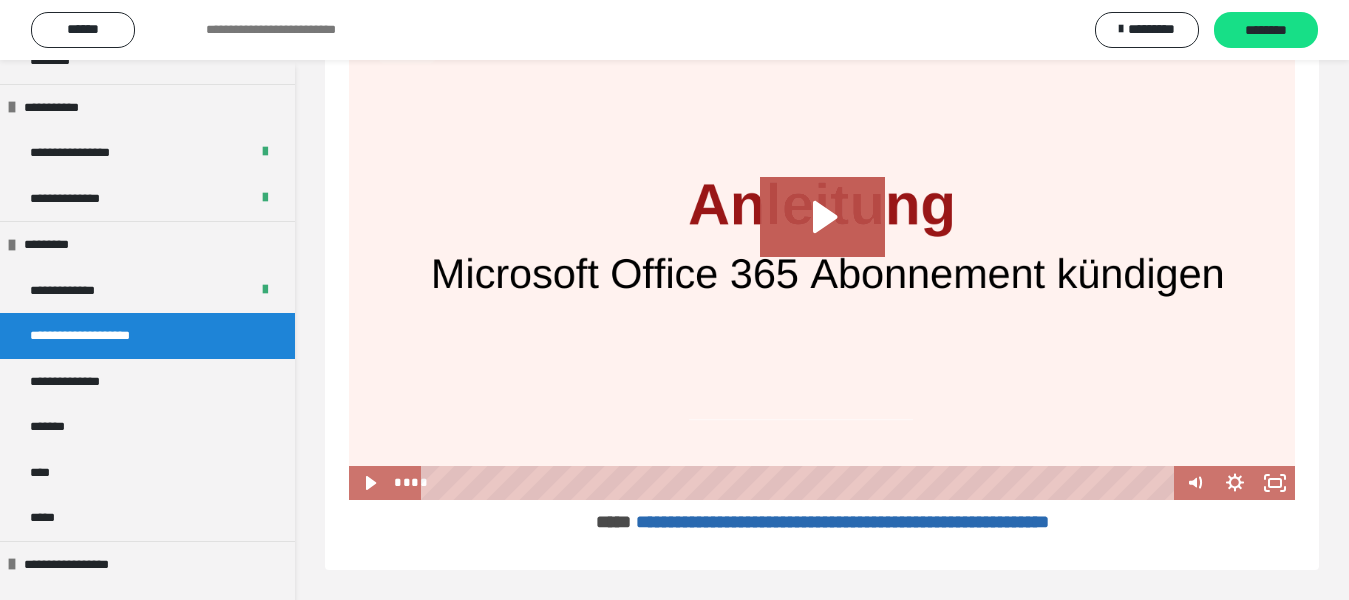 scroll, scrollTop: 3882, scrollLeft: 0, axis: vertical 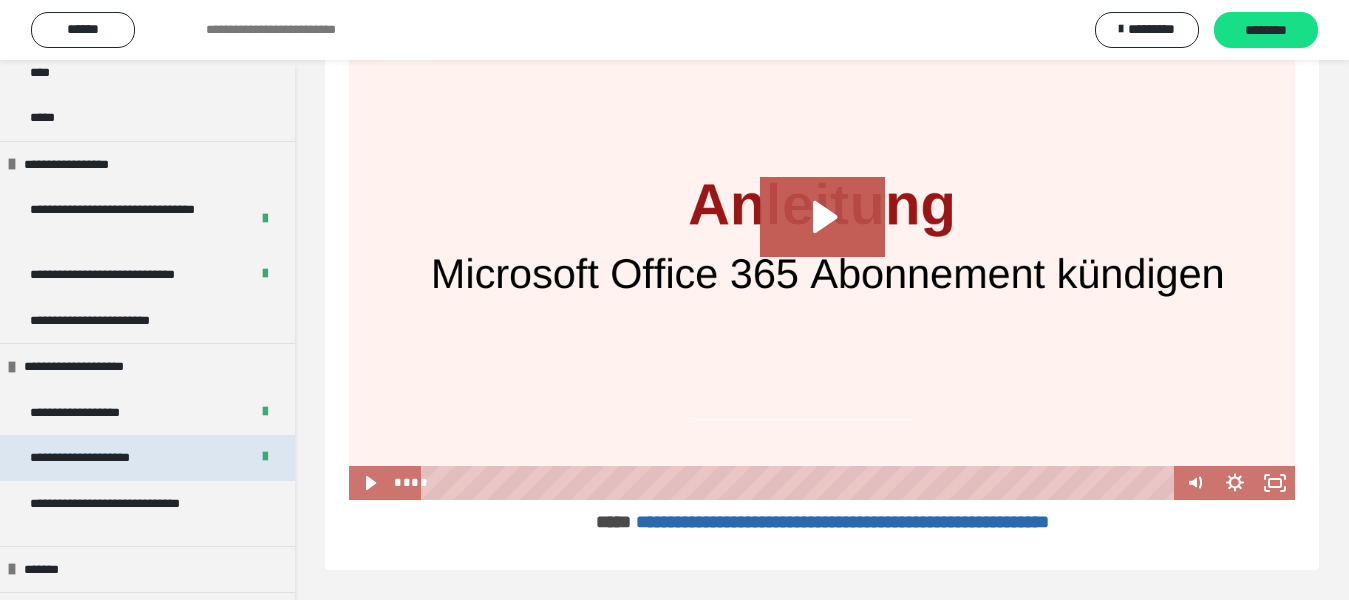 click on "**********" at bounding box center (102, 458) 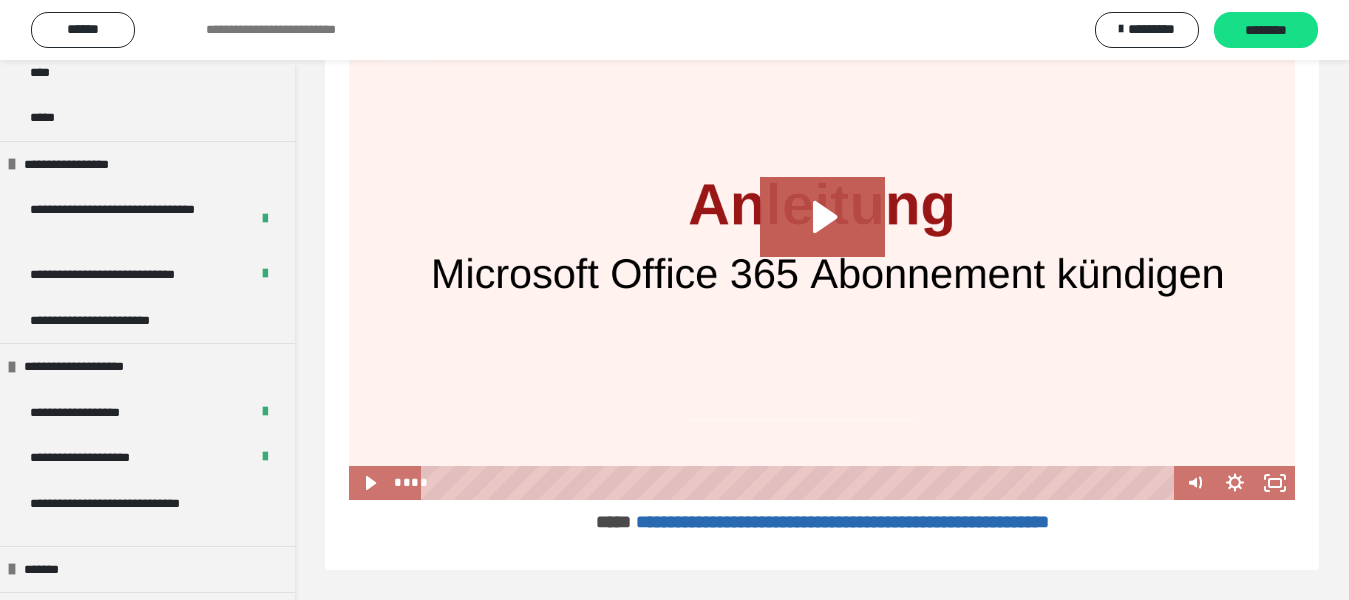 scroll, scrollTop: 0, scrollLeft: 0, axis: both 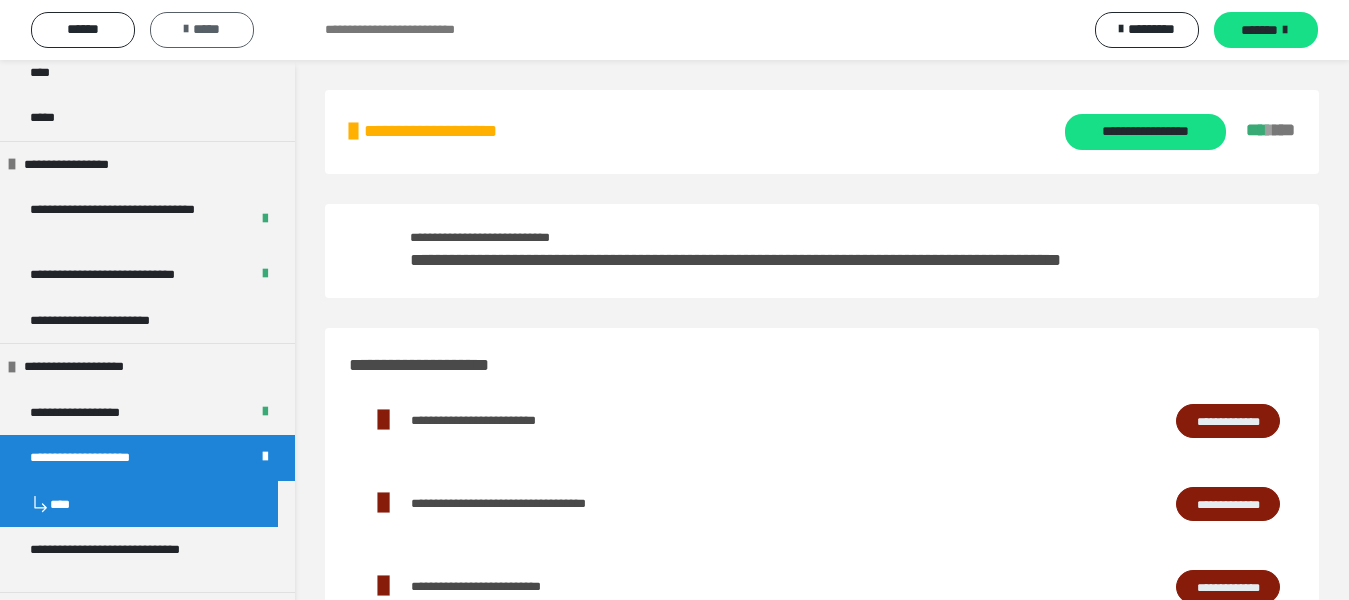click on "*****" at bounding box center [202, 30] 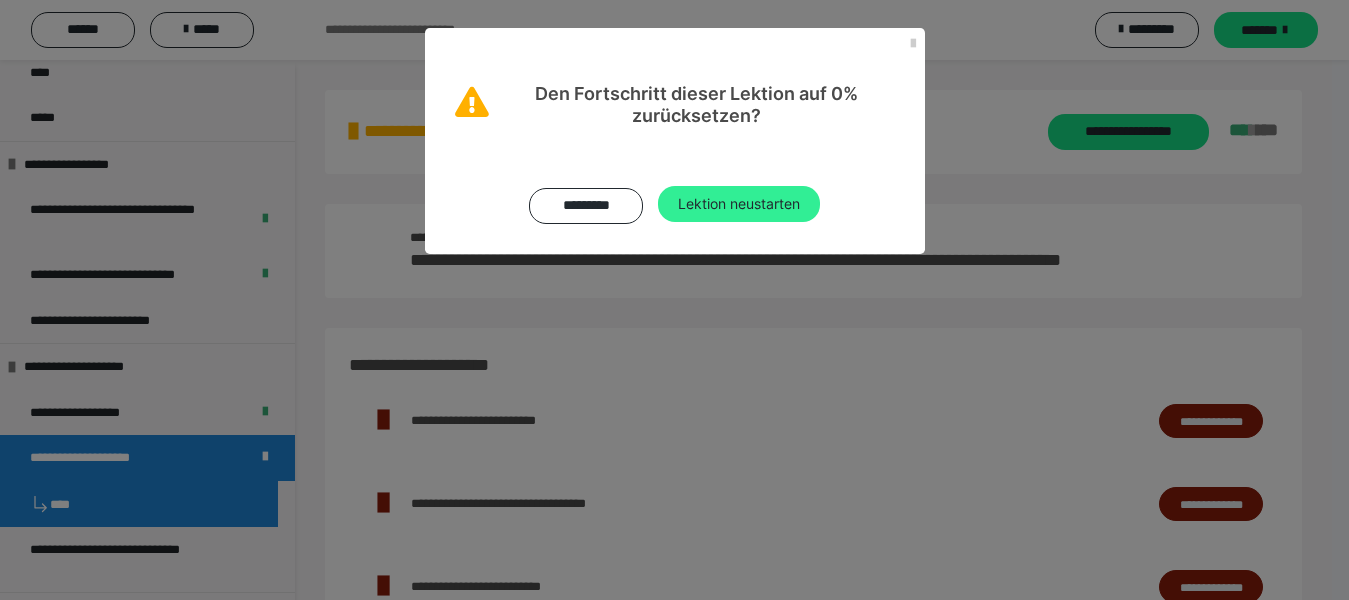 click on "Lektion neustarten" at bounding box center (739, 204) 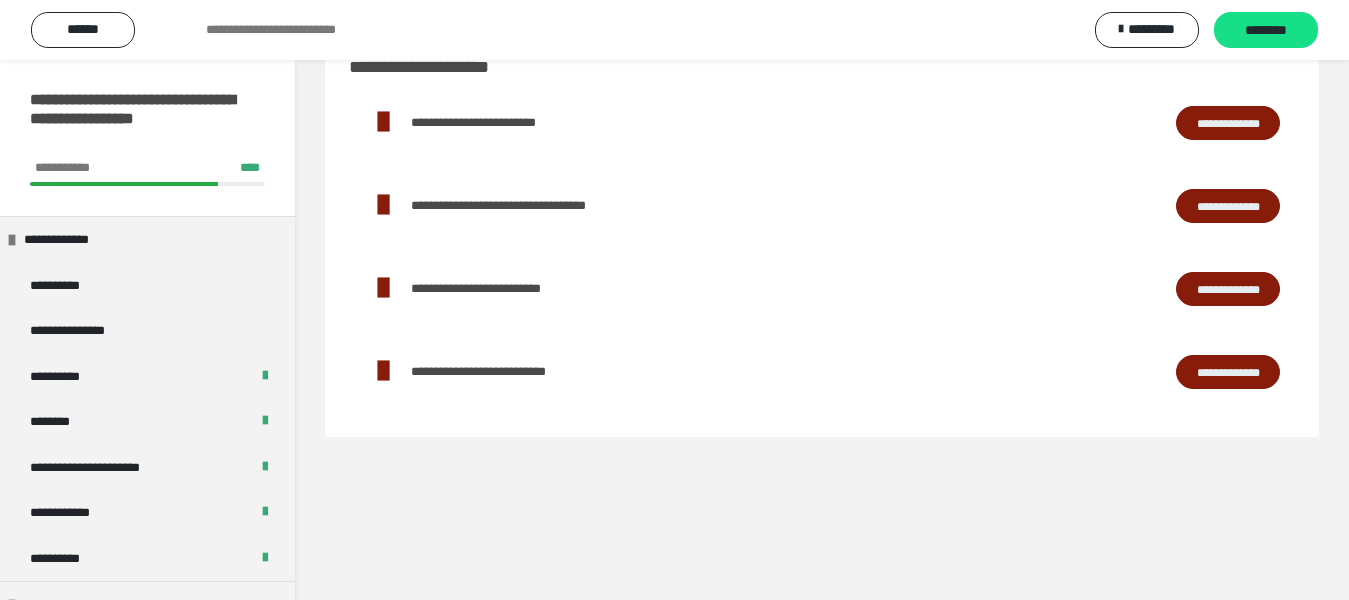scroll, scrollTop: 0, scrollLeft: 0, axis: both 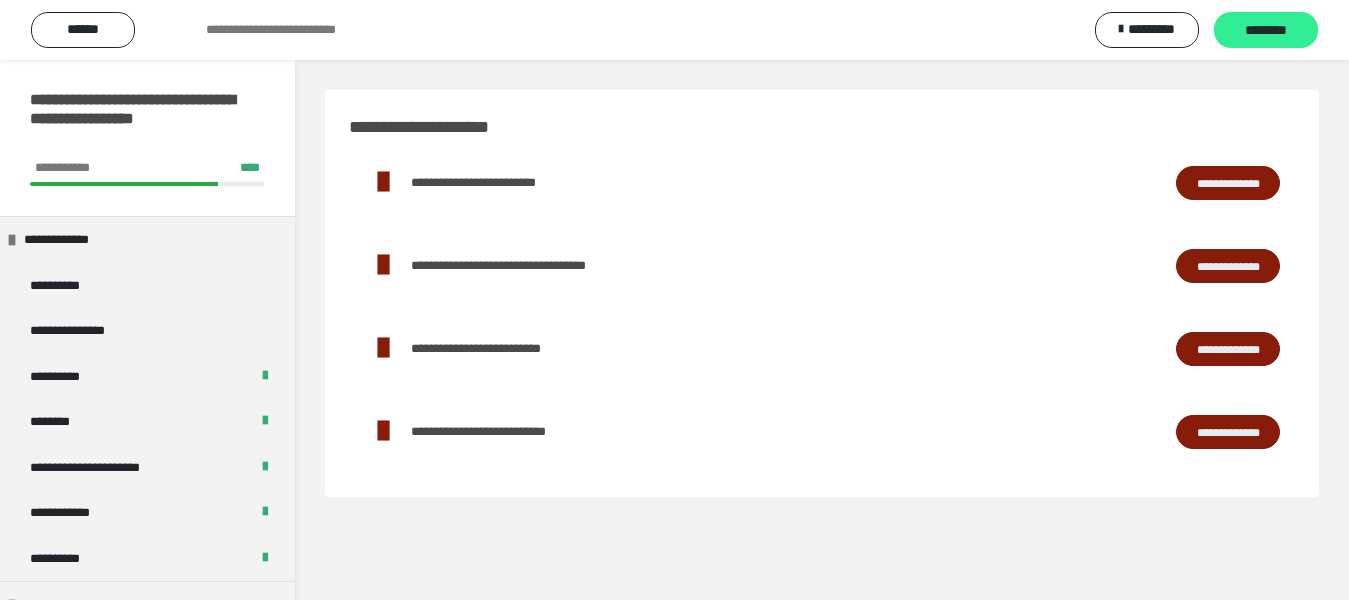click on "********" at bounding box center (1266, 31) 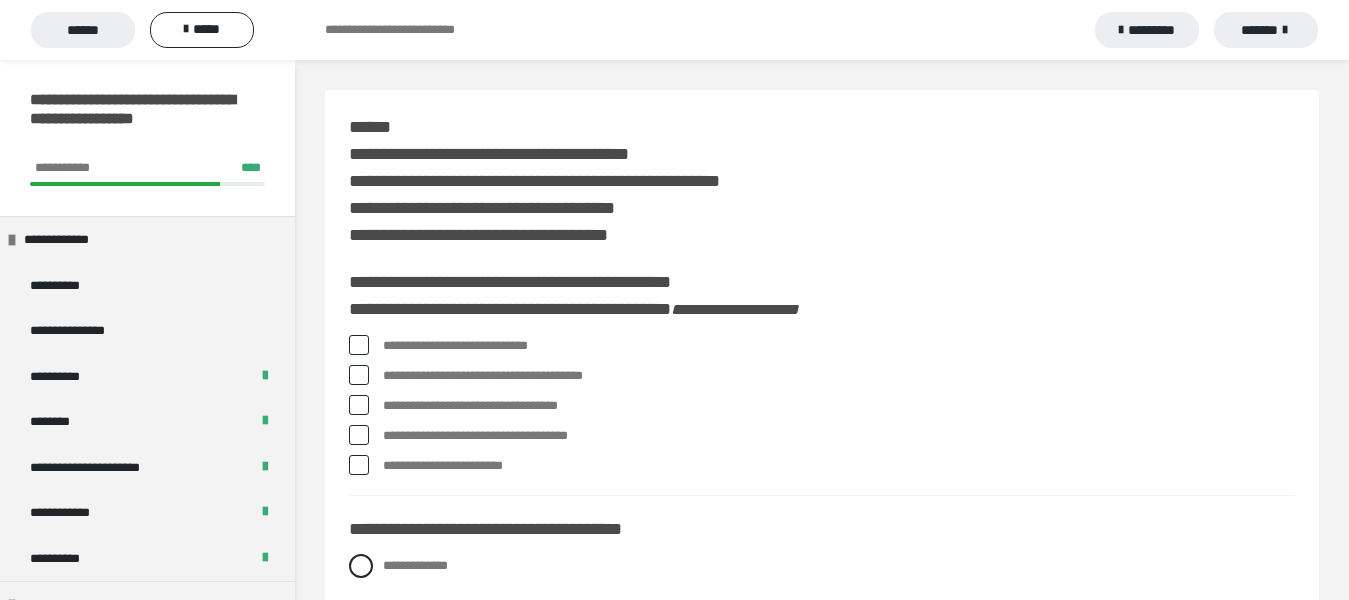 click at bounding box center (359, 345) 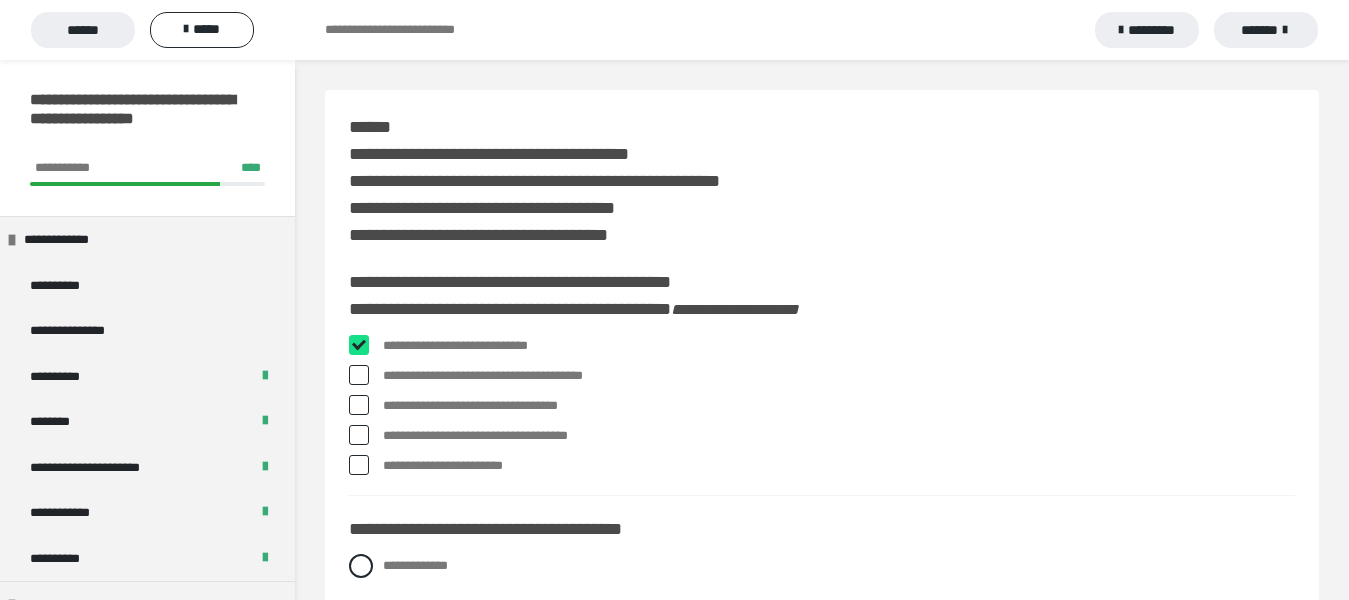 checkbox on "****" 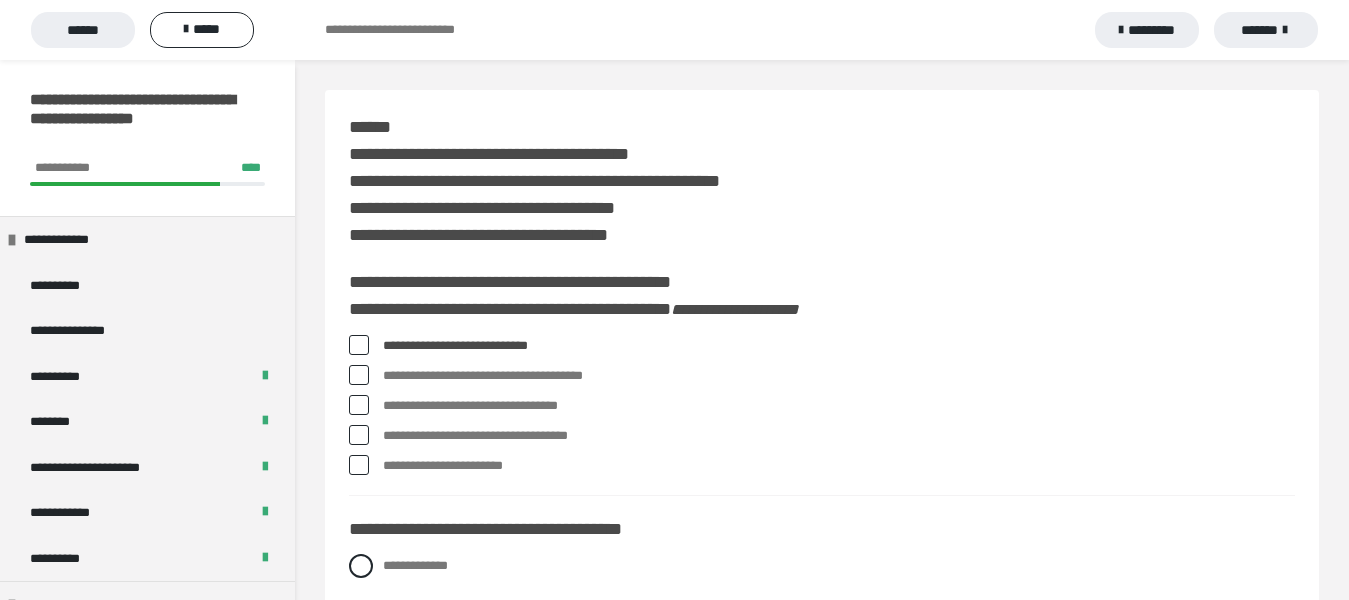 click at bounding box center [359, 435] 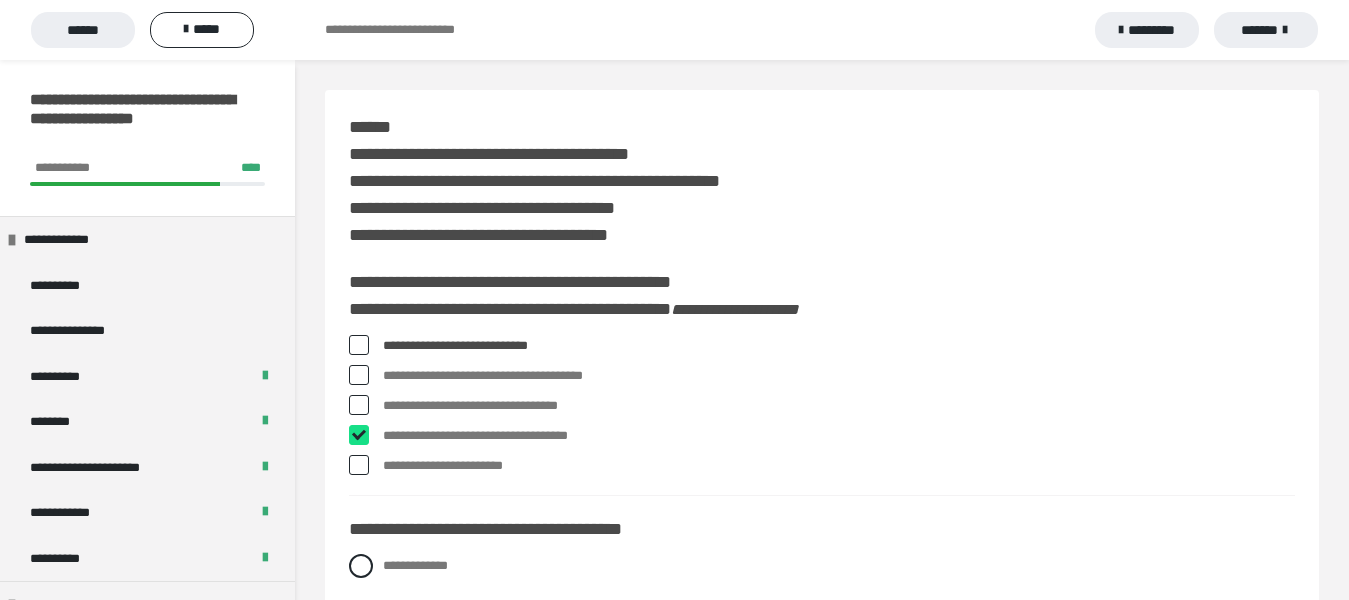 checkbox on "****" 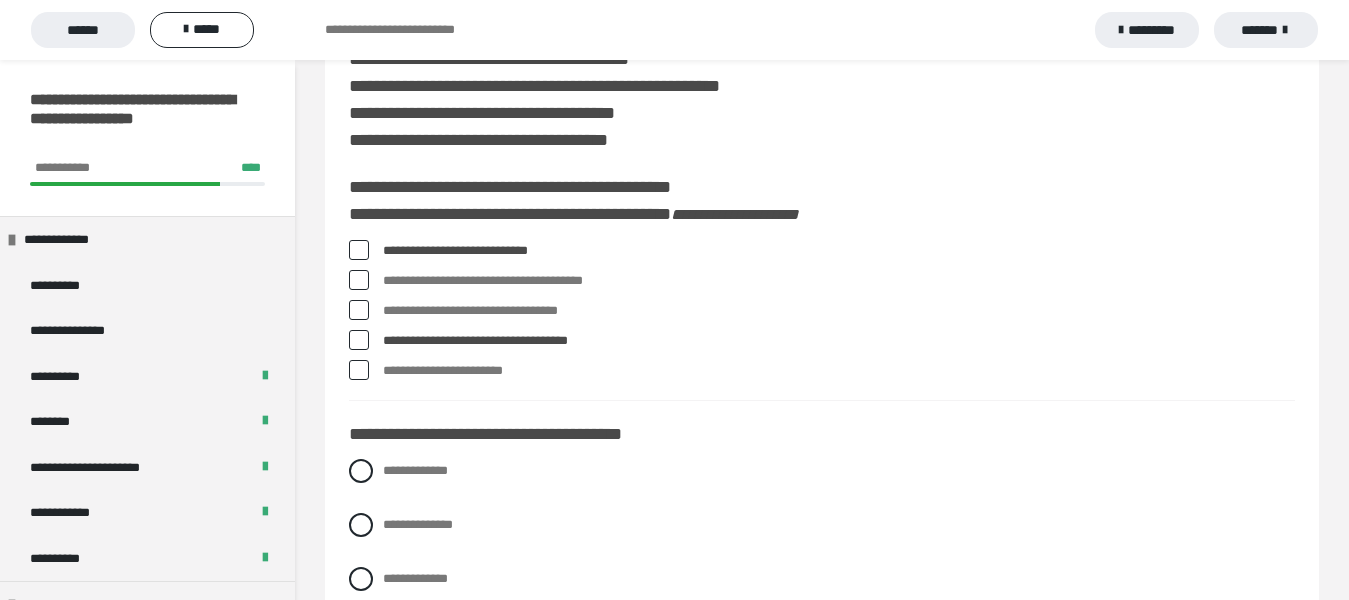 scroll, scrollTop: 100, scrollLeft: 0, axis: vertical 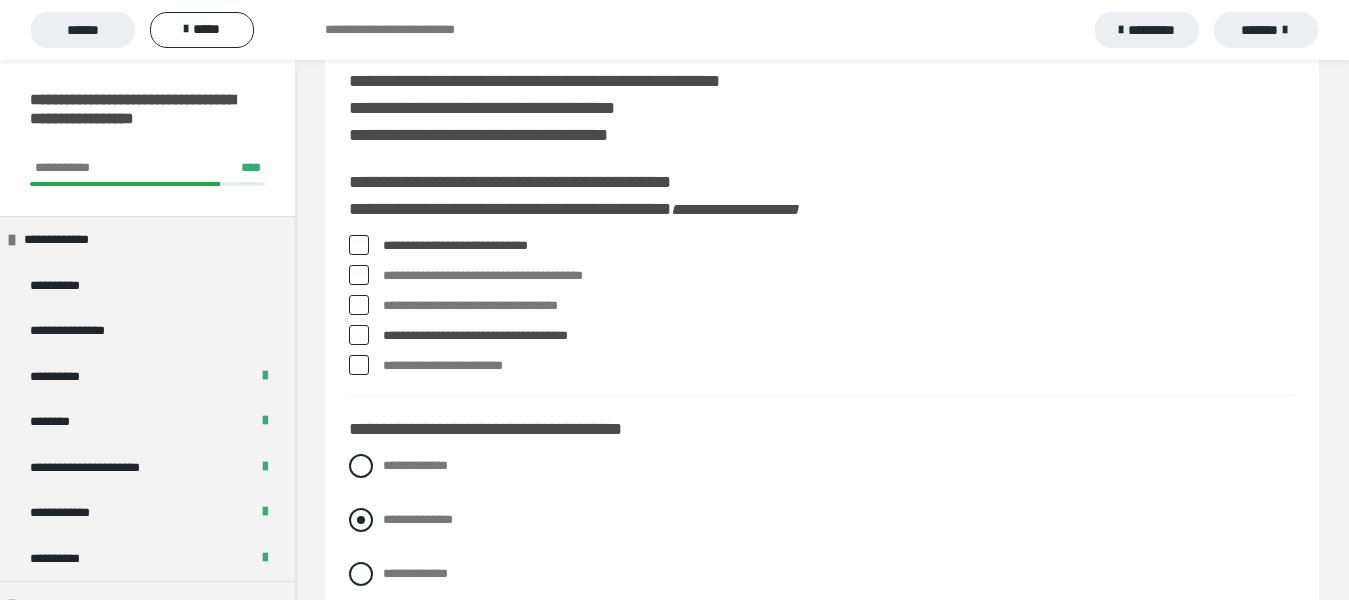 click at bounding box center [361, 520] 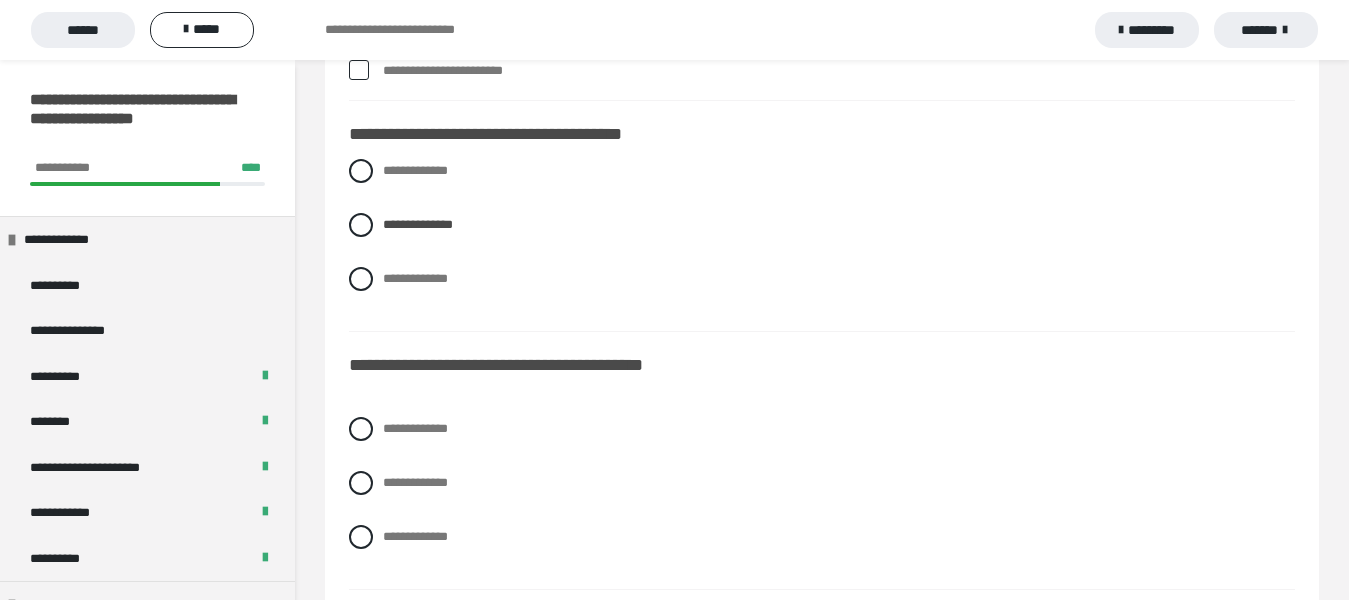 scroll, scrollTop: 400, scrollLeft: 0, axis: vertical 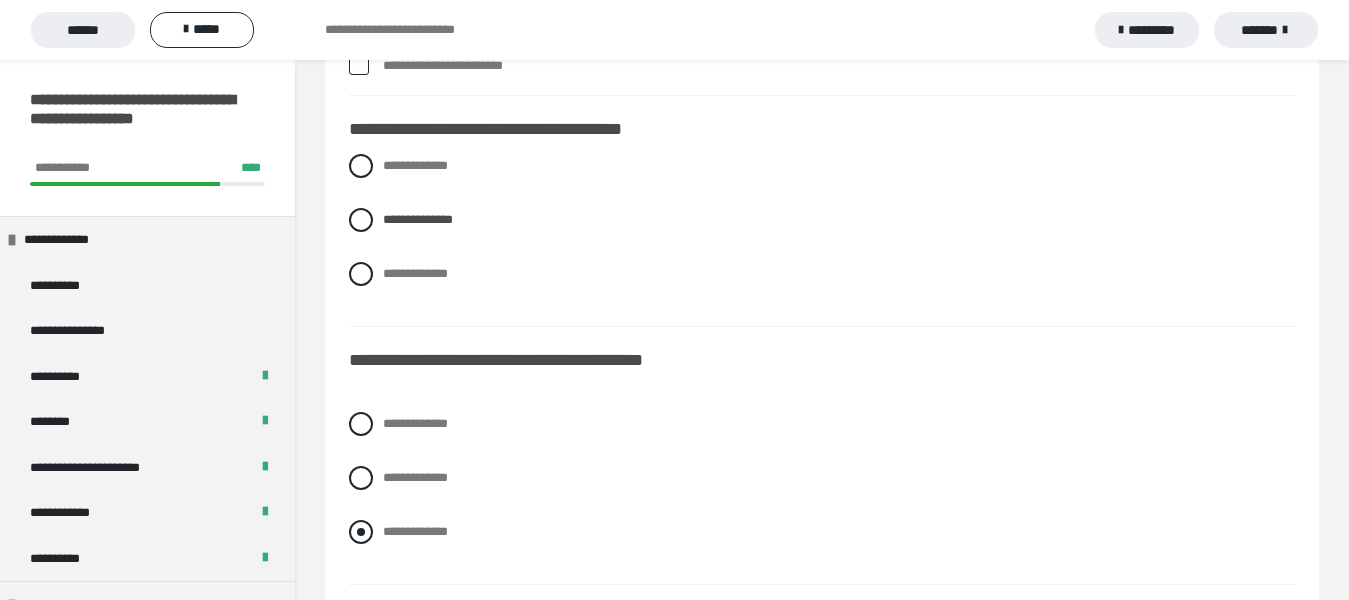 click at bounding box center (361, 532) 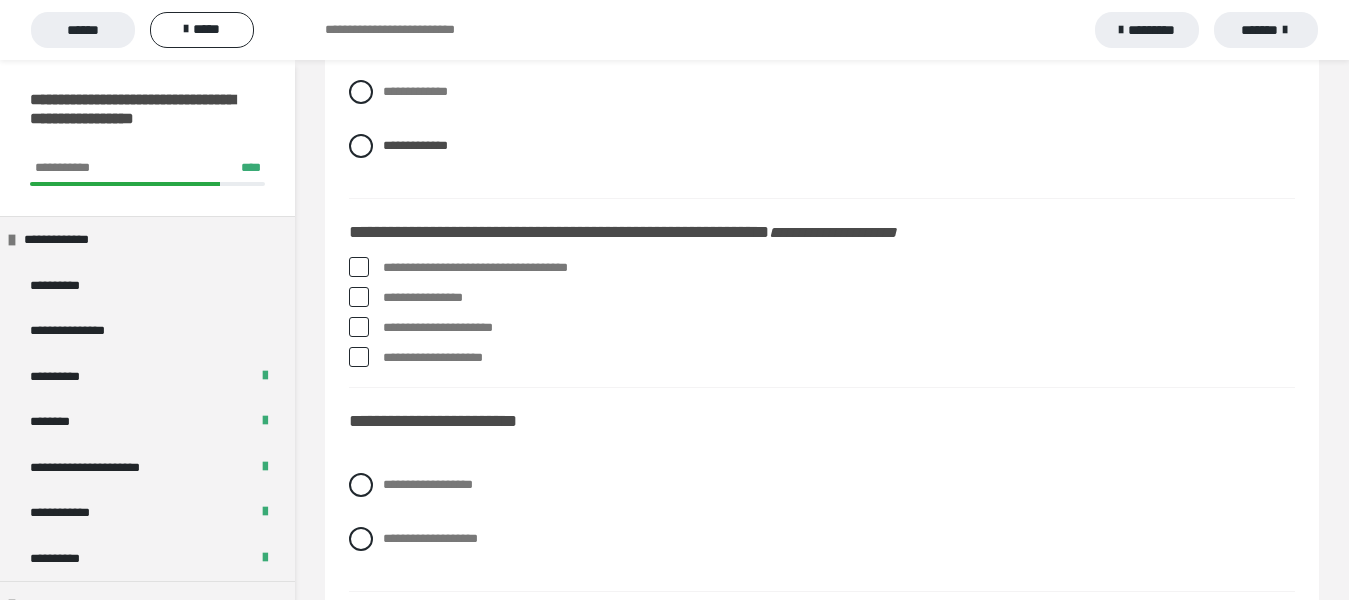scroll, scrollTop: 800, scrollLeft: 0, axis: vertical 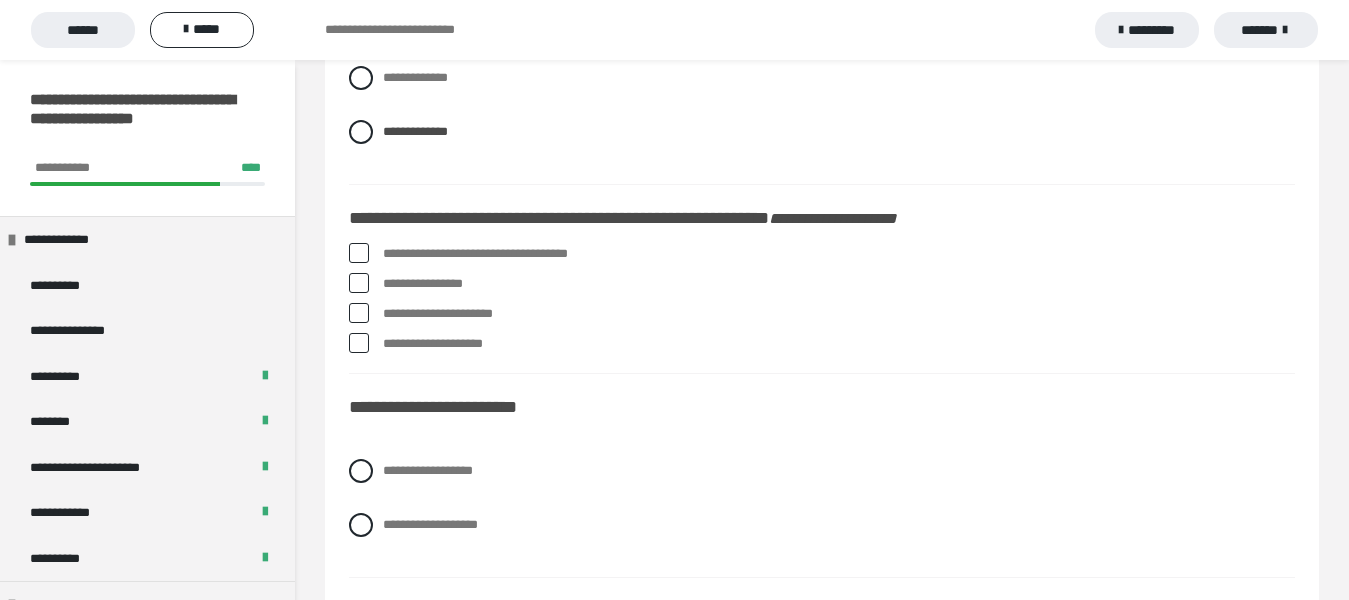 click at bounding box center [359, 283] 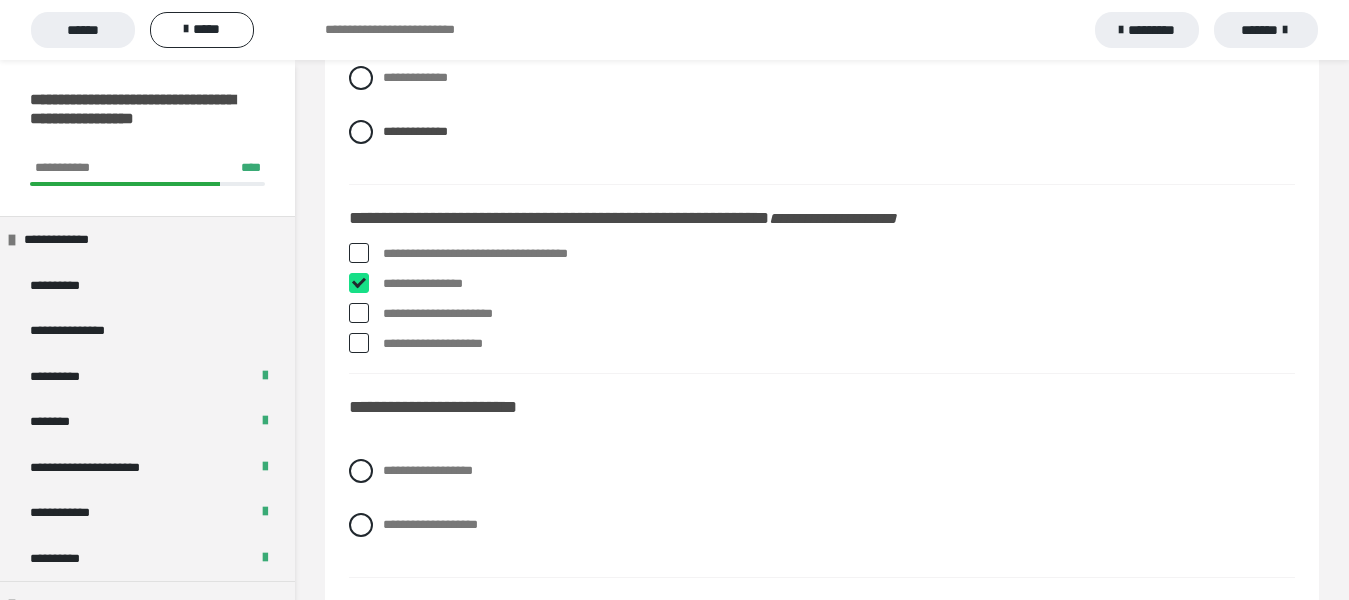 checkbox on "****" 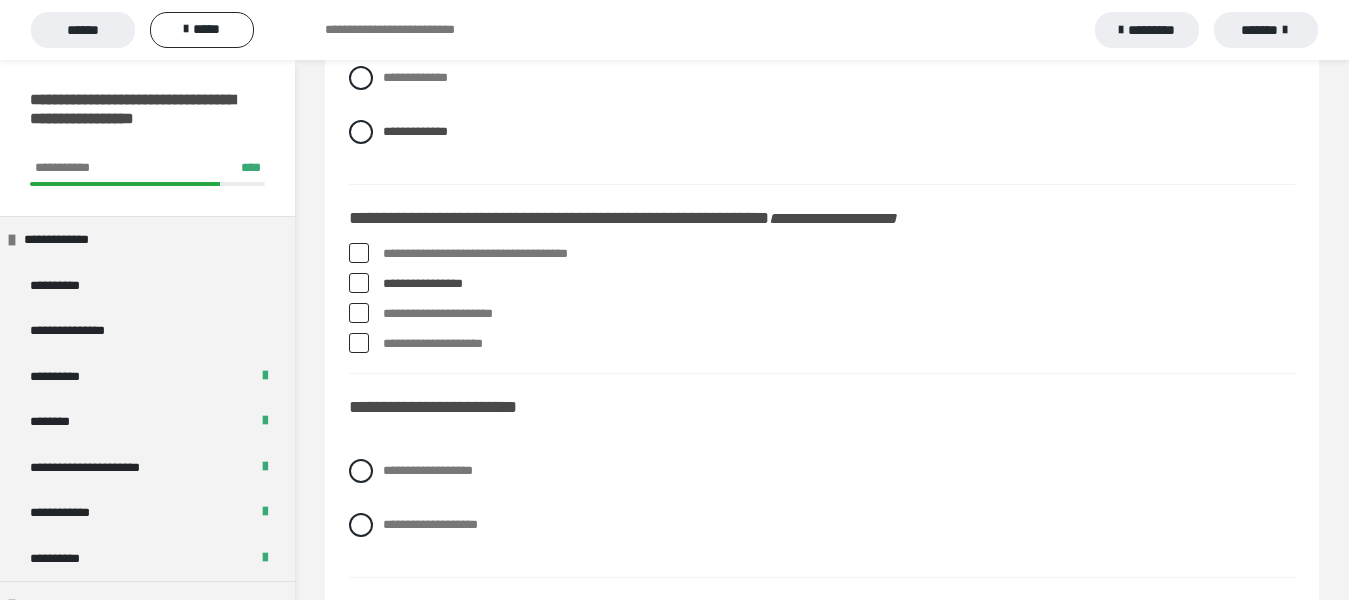 click at bounding box center [359, 343] 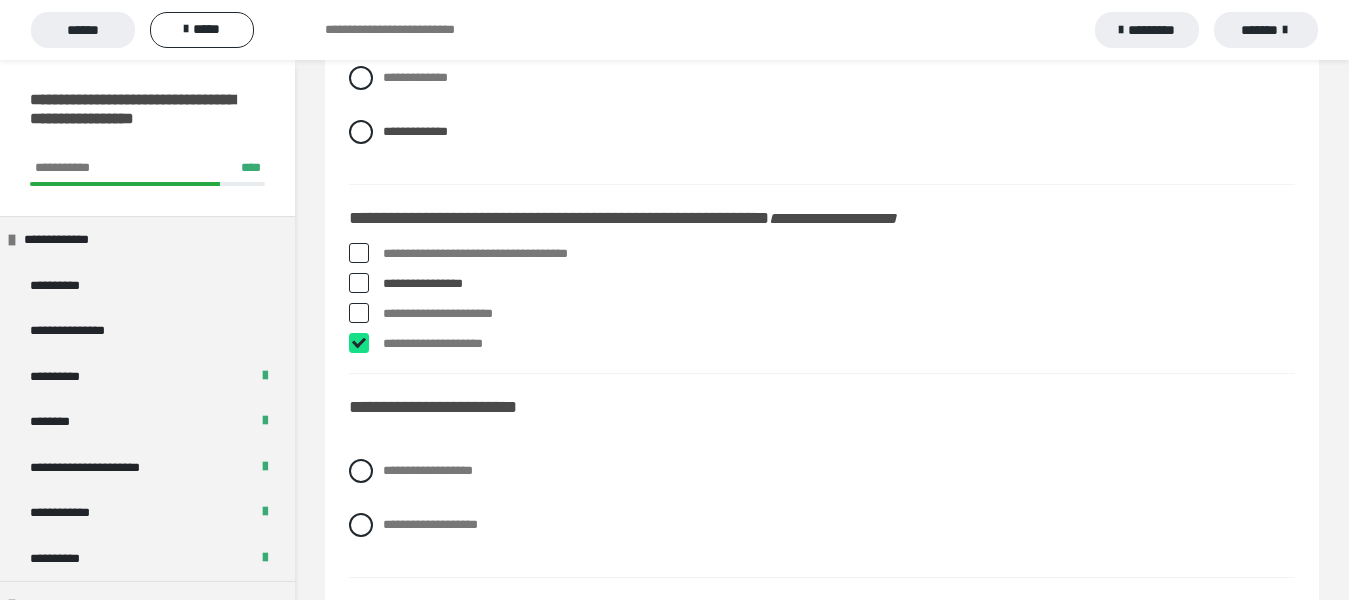 checkbox on "****" 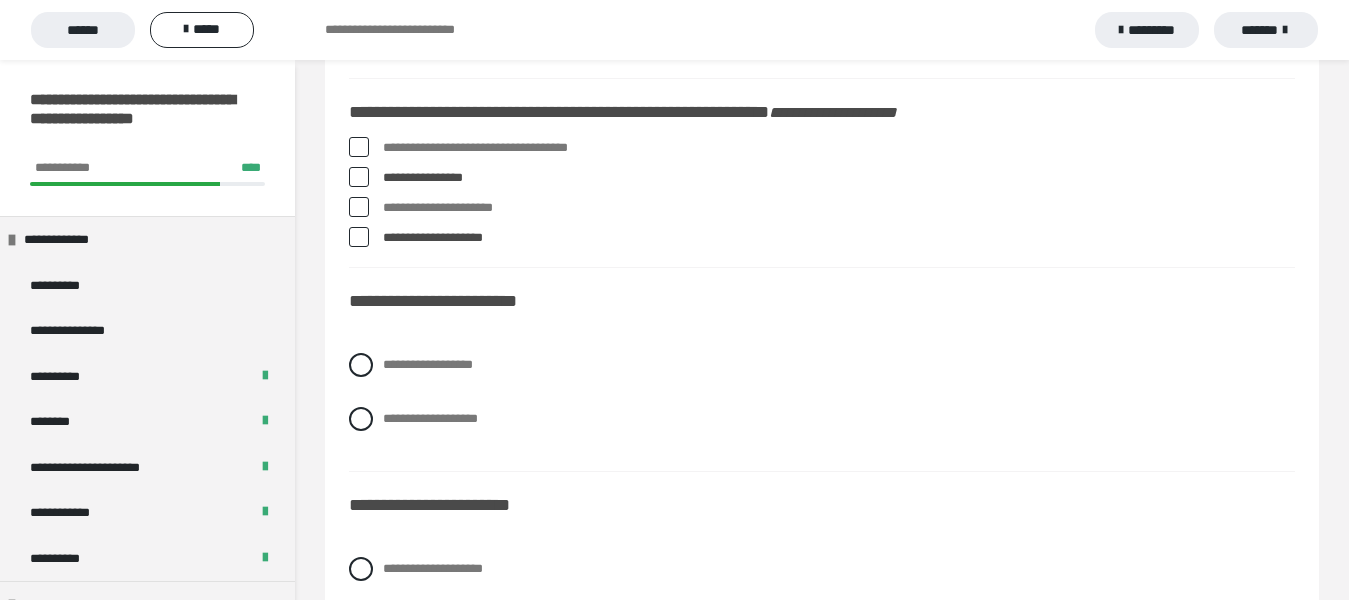 scroll, scrollTop: 1000, scrollLeft: 0, axis: vertical 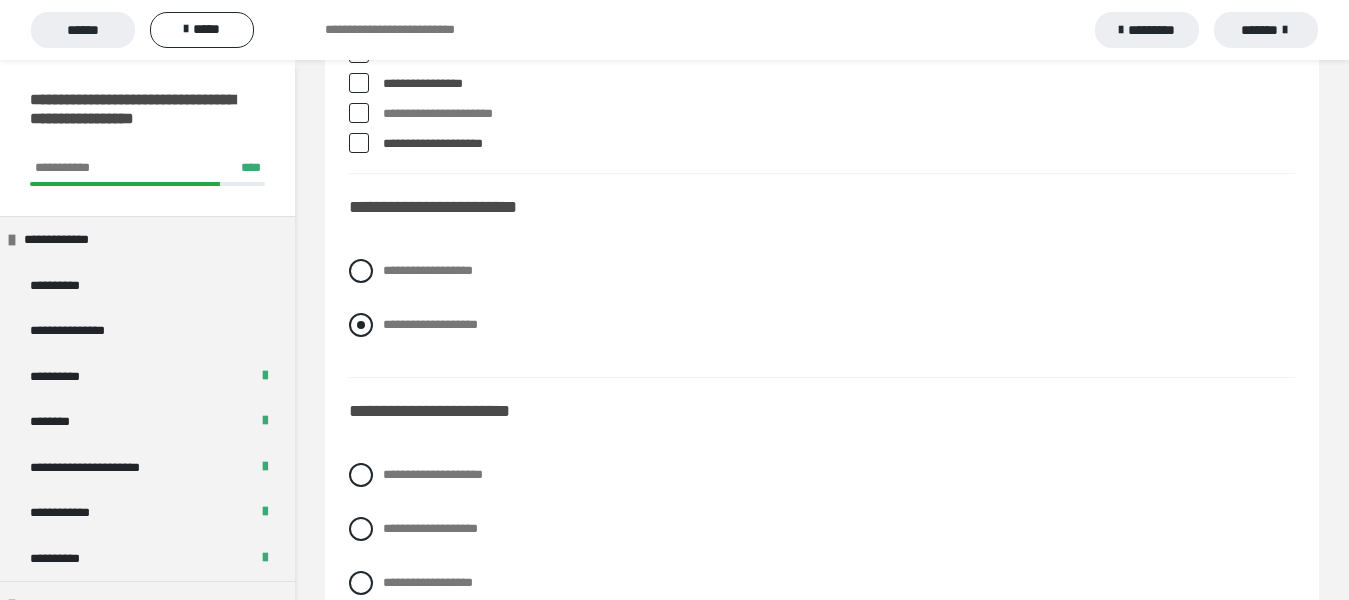 click at bounding box center (361, 325) 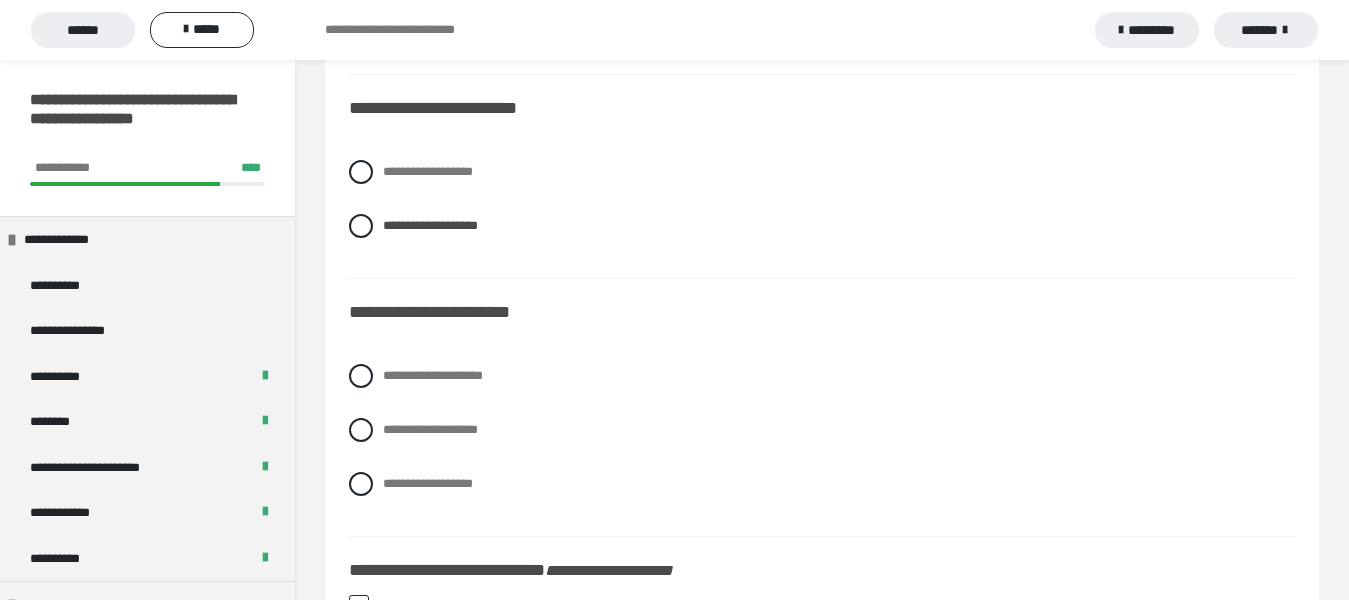 scroll, scrollTop: 1200, scrollLeft: 0, axis: vertical 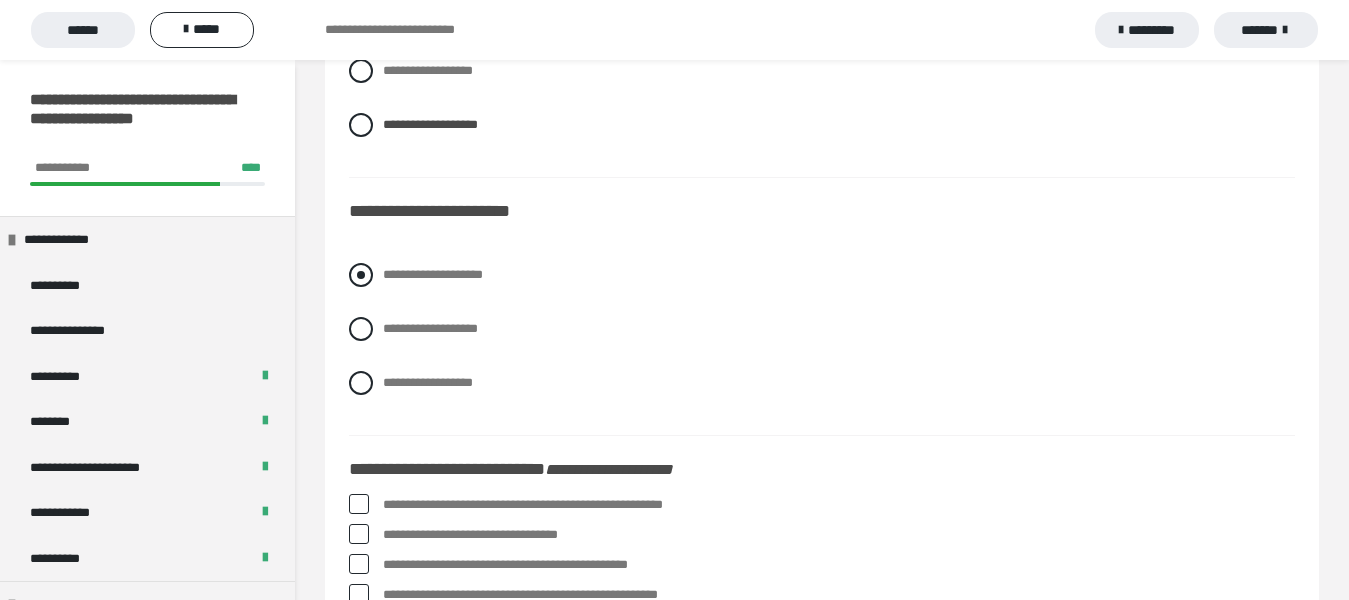 click at bounding box center (361, 275) 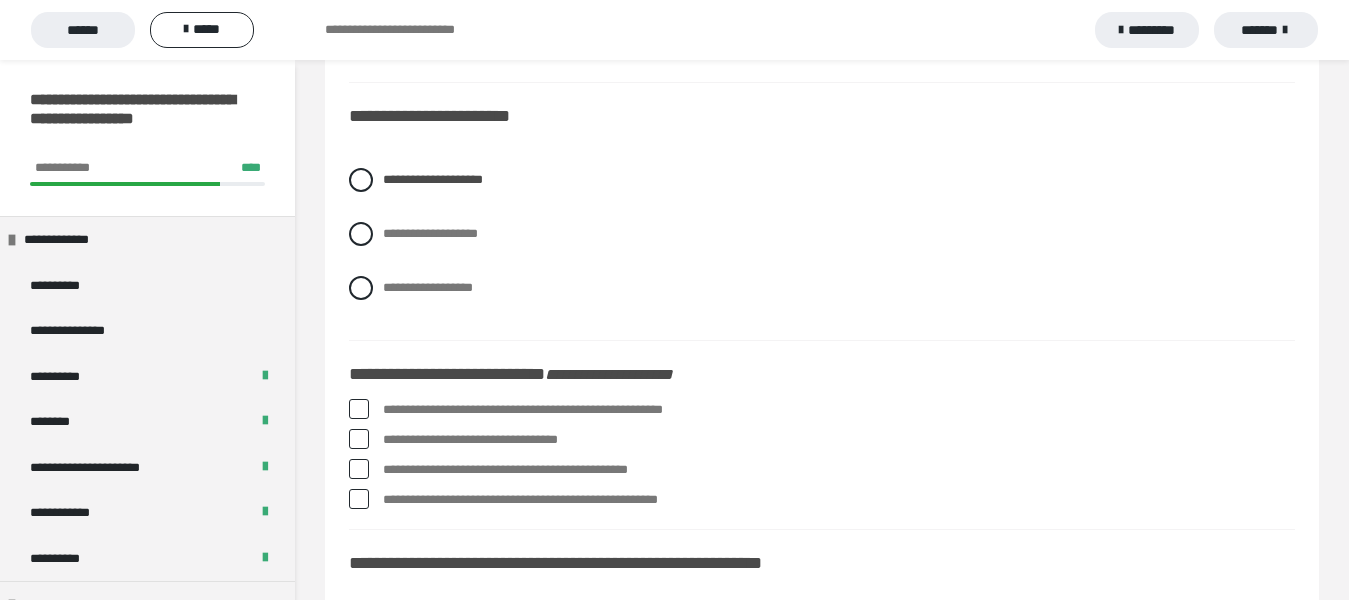 scroll, scrollTop: 1400, scrollLeft: 0, axis: vertical 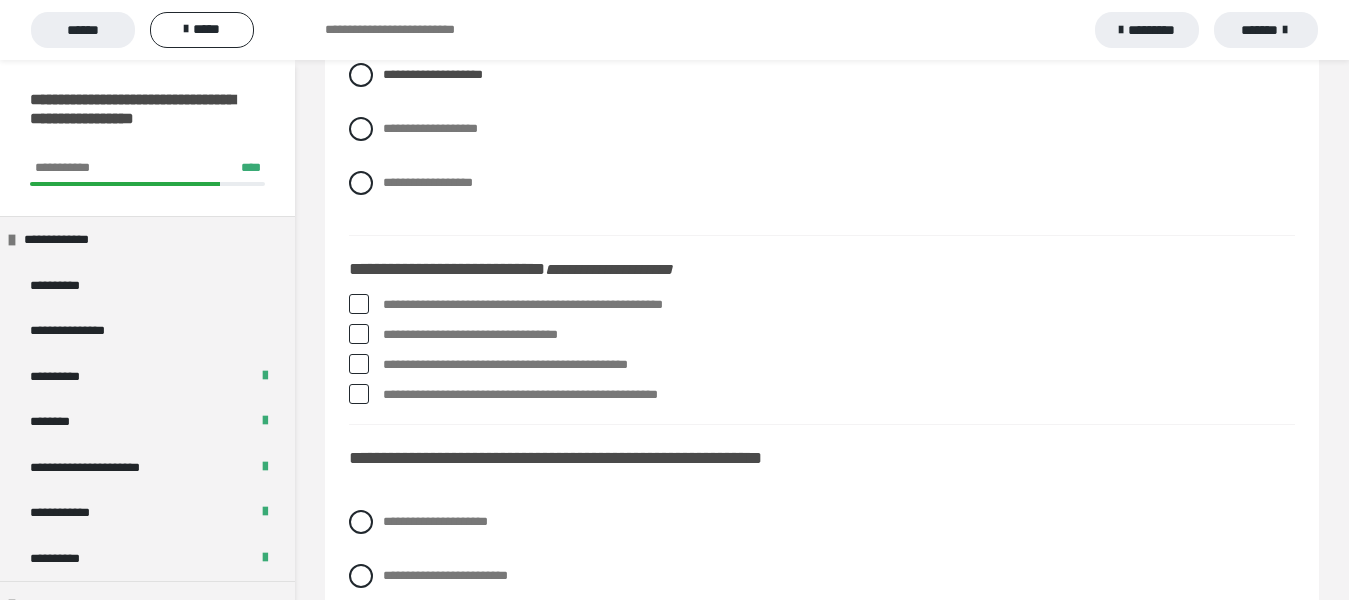 click at bounding box center (359, 304) 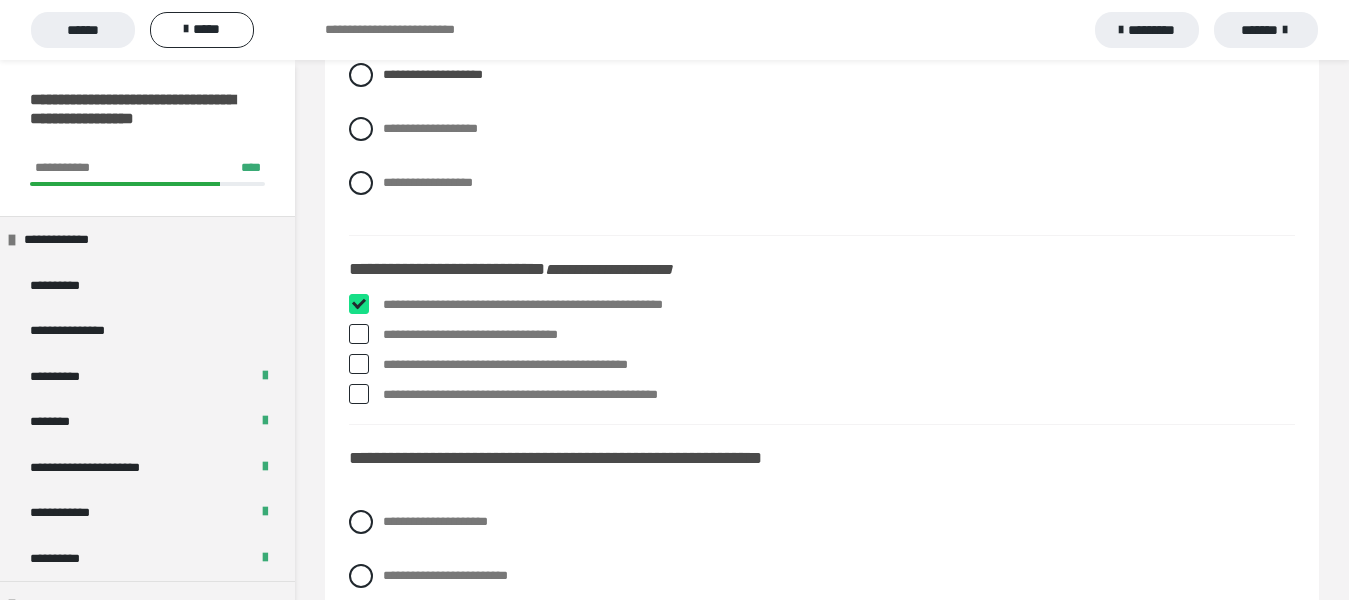 checkbox on "****" 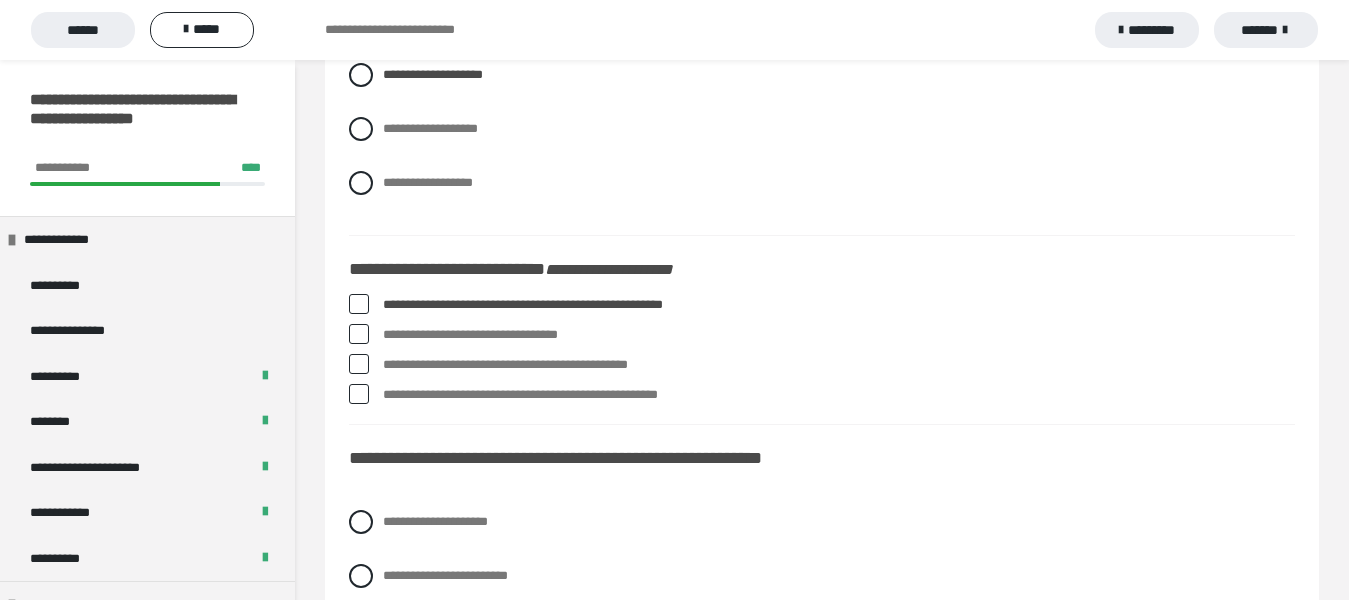 click on "**********" at bounding box center [822, 335] 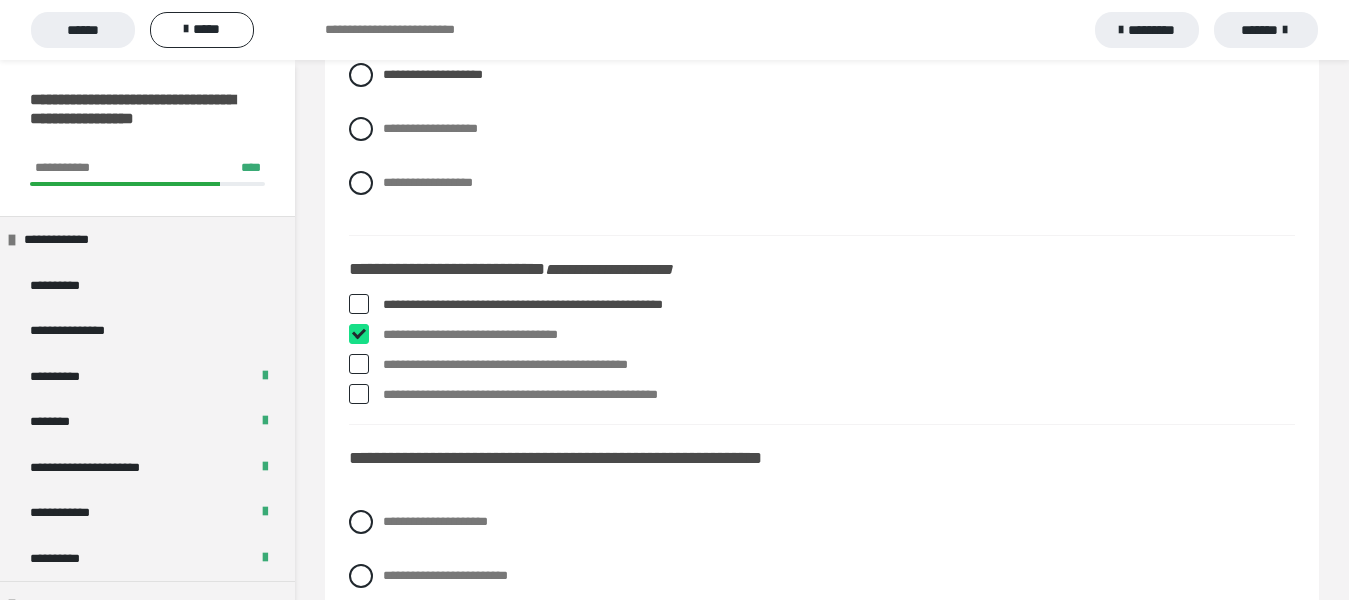 checkbox on "****" 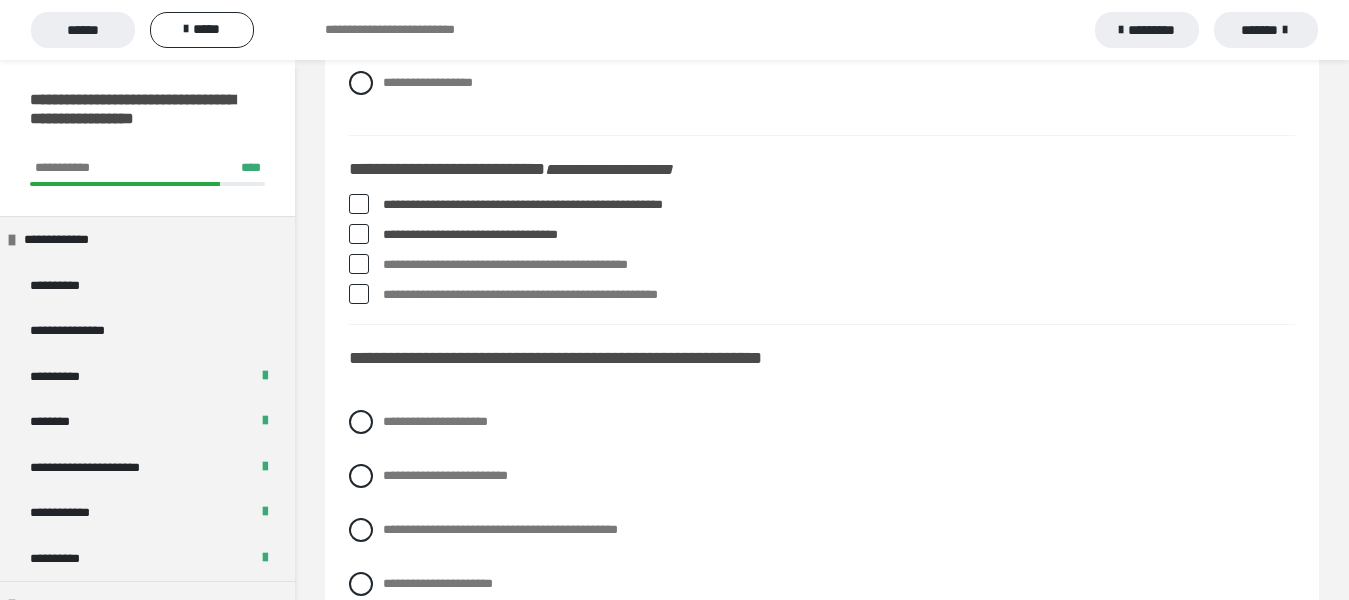 scroll, scrollTop: 1600, scrollLeft: 0, axis: vertical 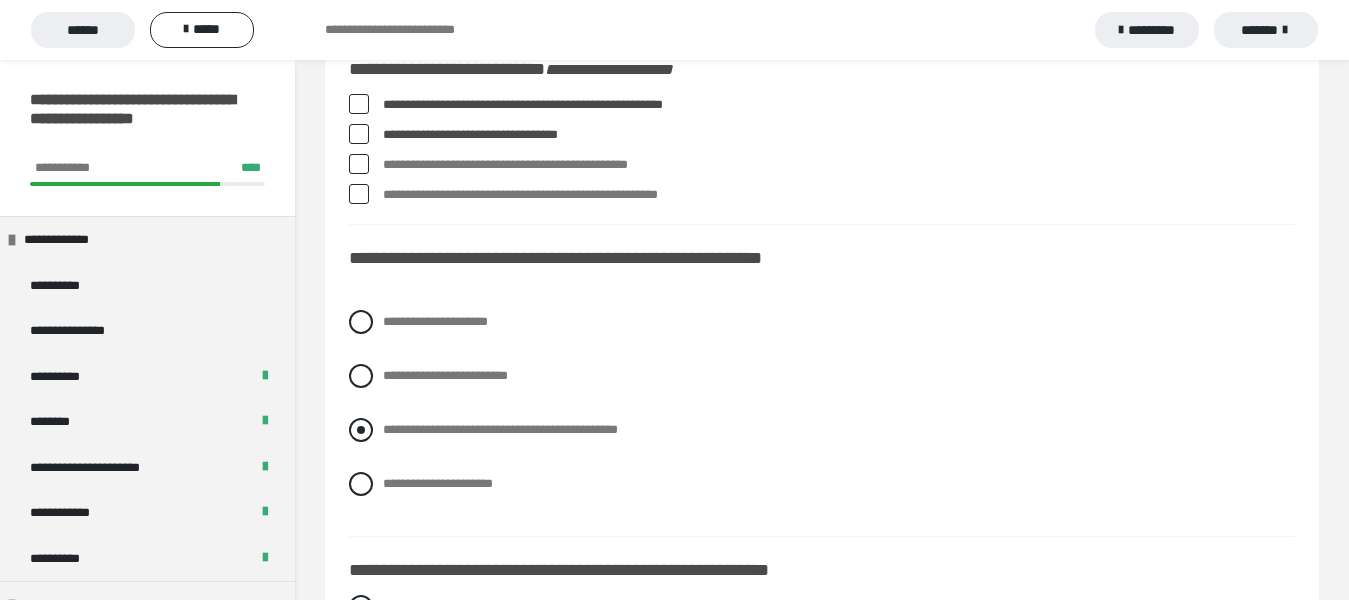 click at bounding box center (361, 430) 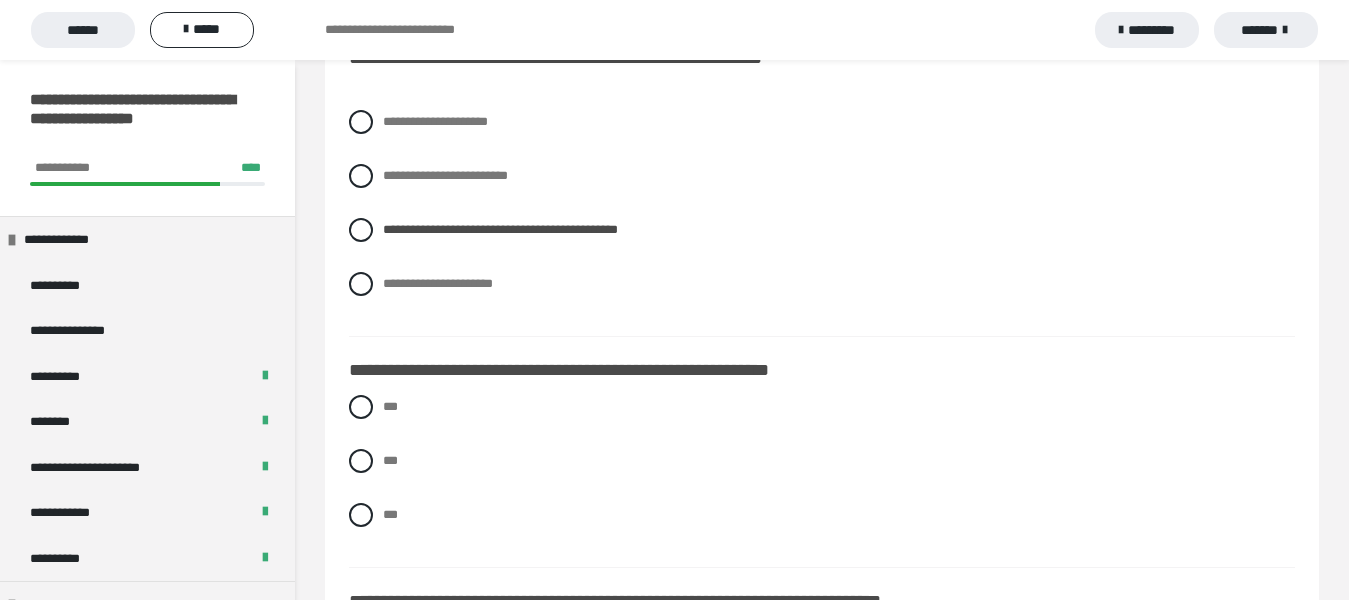 scroll, scrollTop: 1900, scrollLeft: 0, axis: vertical 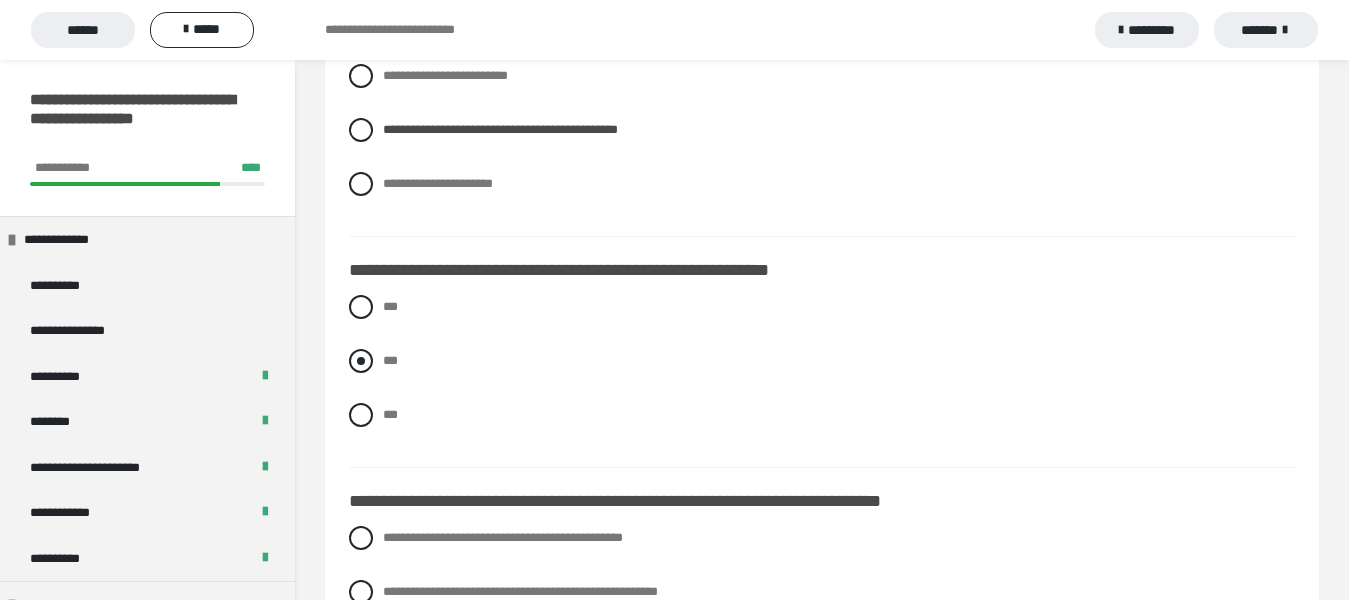 click at bounding box center (361, 361) 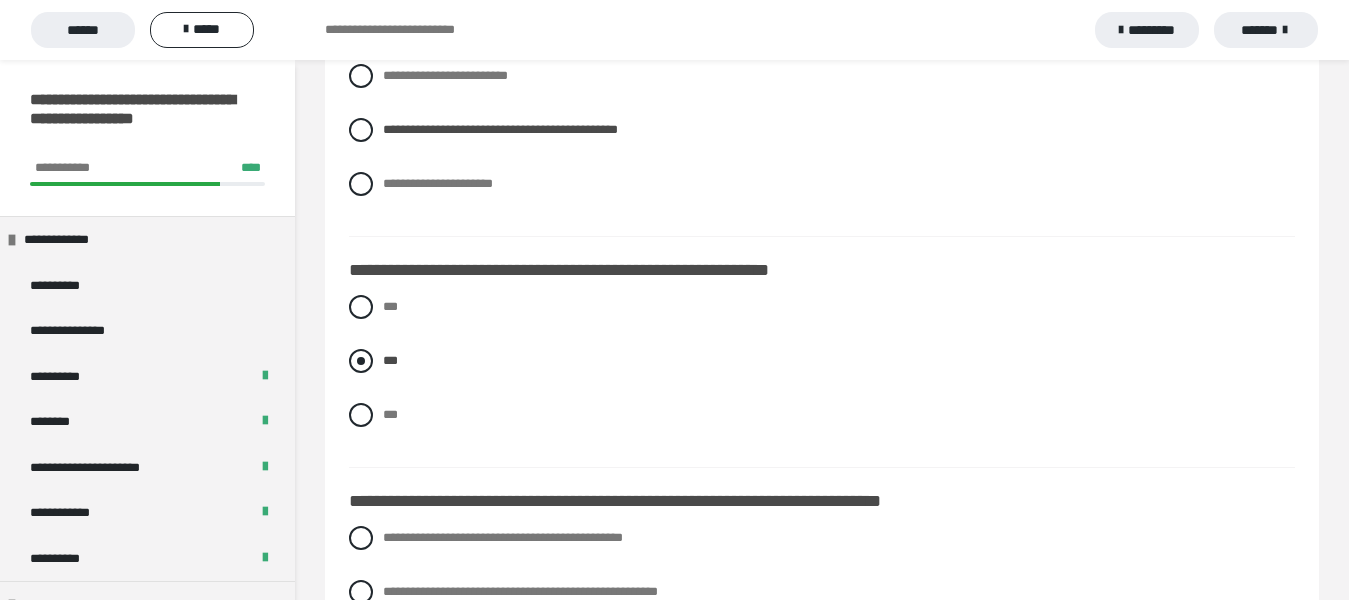 scroll, scrollTop: 2300, scrollLeft: 0, axis: vertical 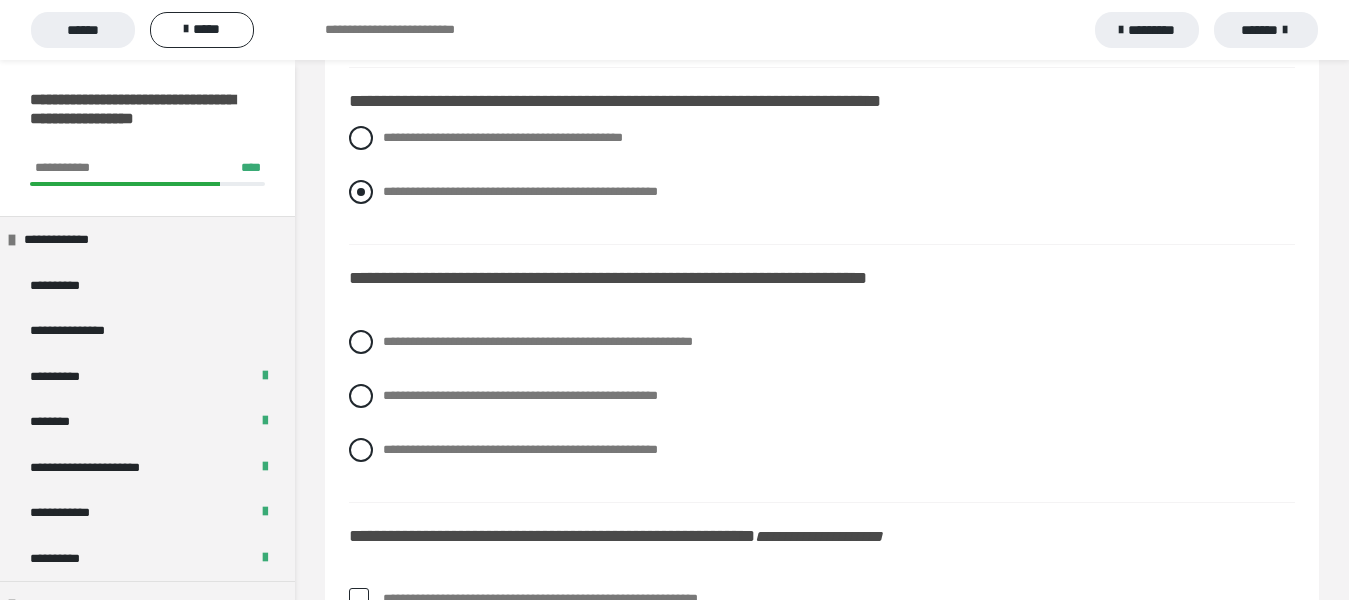 click on "**********" at bounding box center [822, 192] 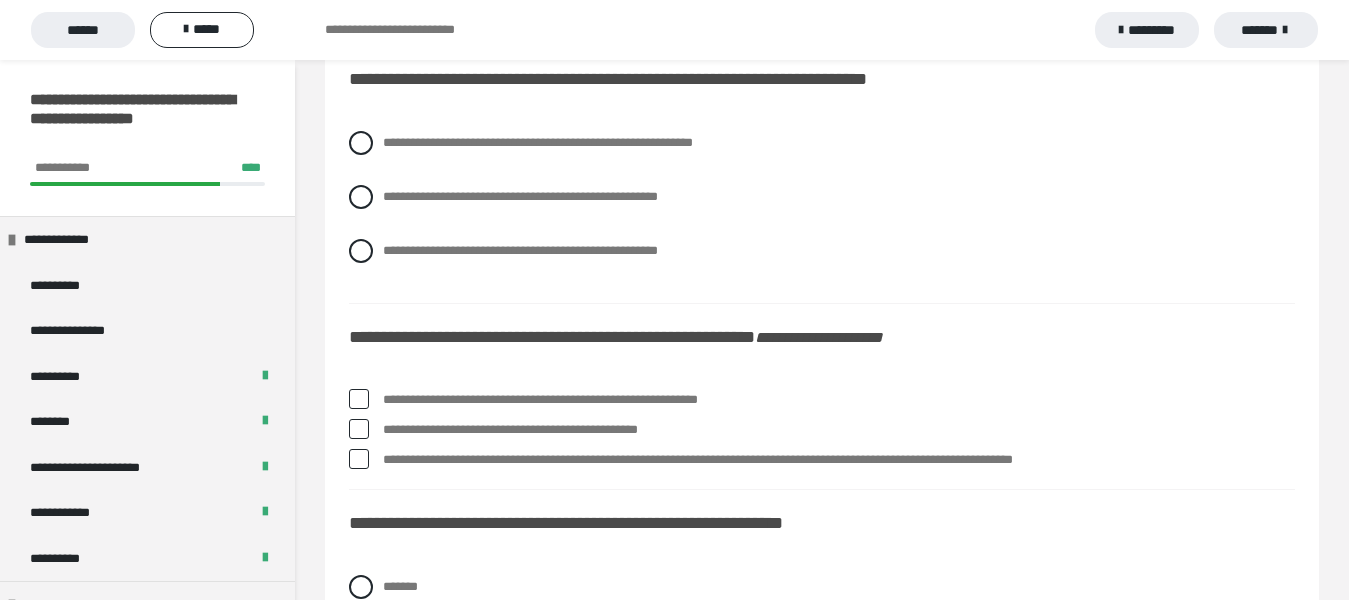 scroll, scrollTop: 2500, scrollLeft: 0, axis: vertical 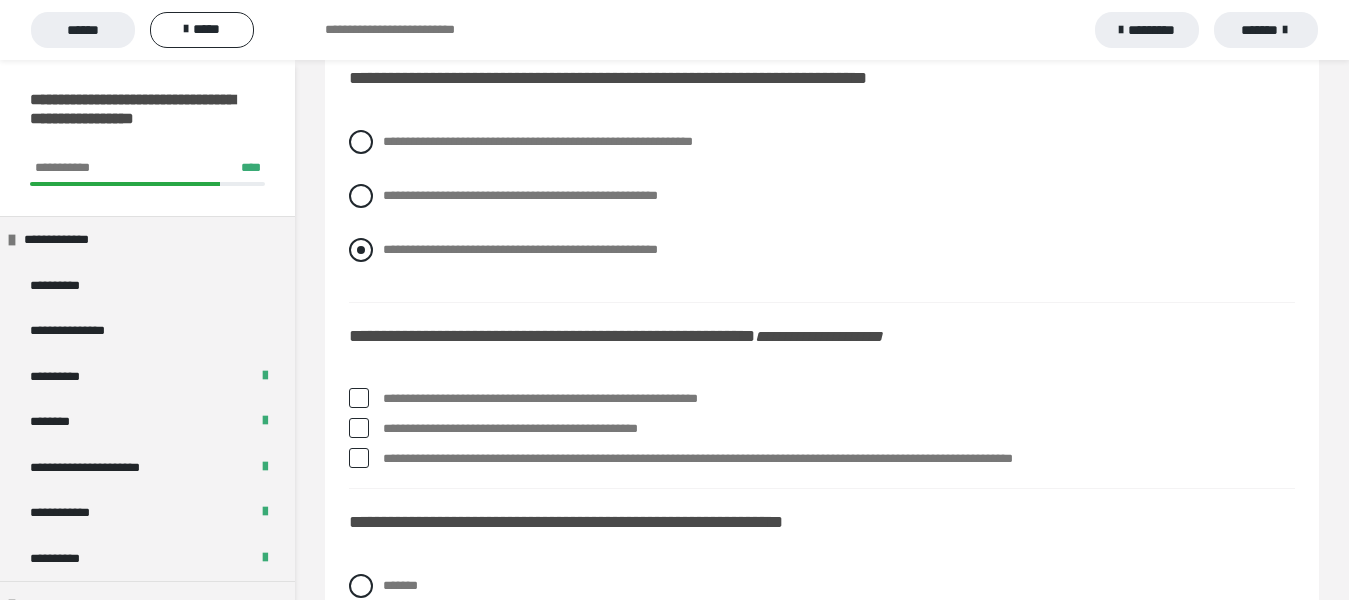 click at bounding box center (361, 250) 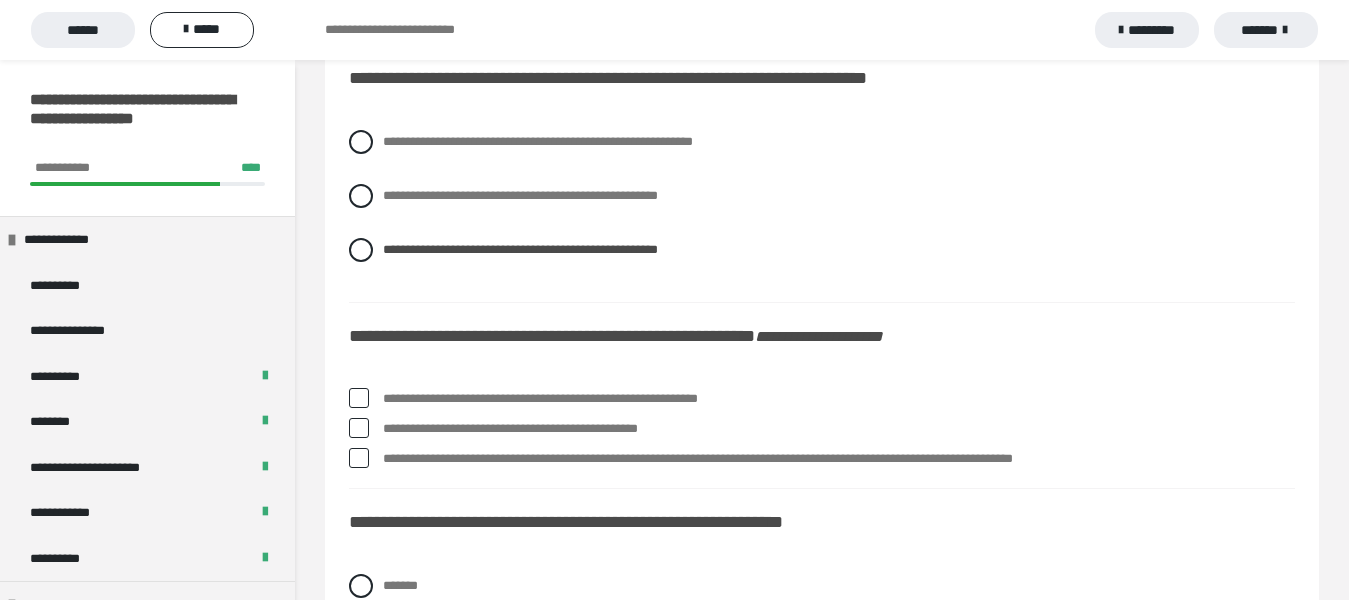 click at bounding box center [359, 398] 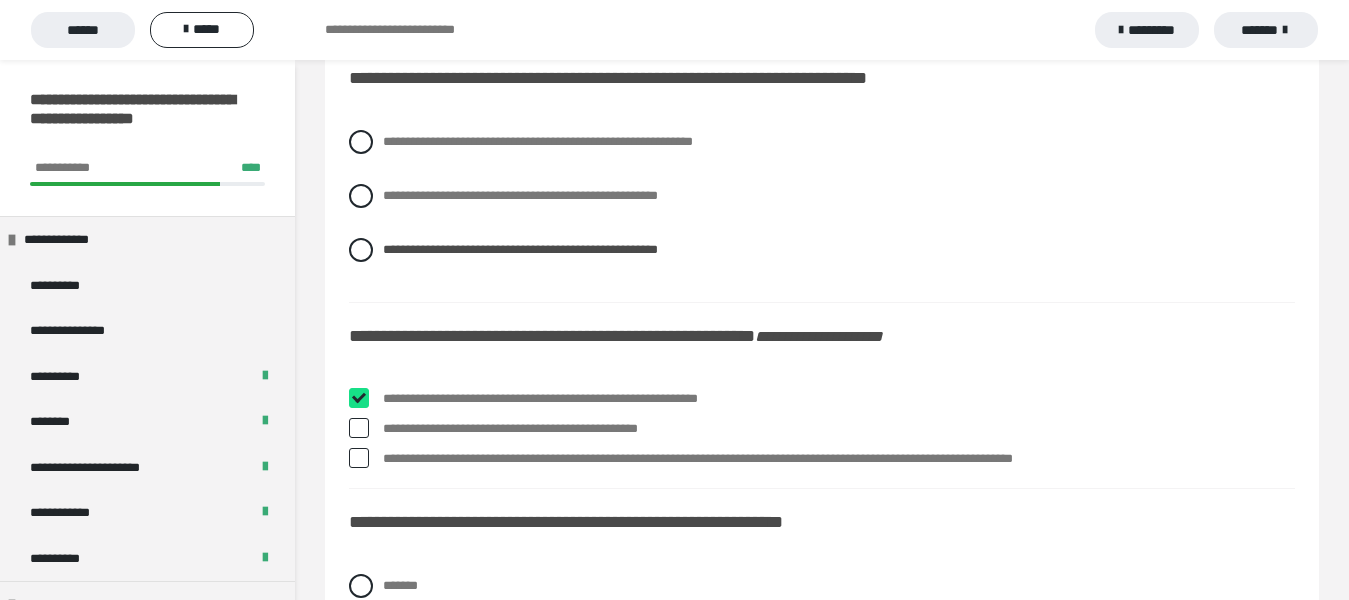 checkbox on "****" 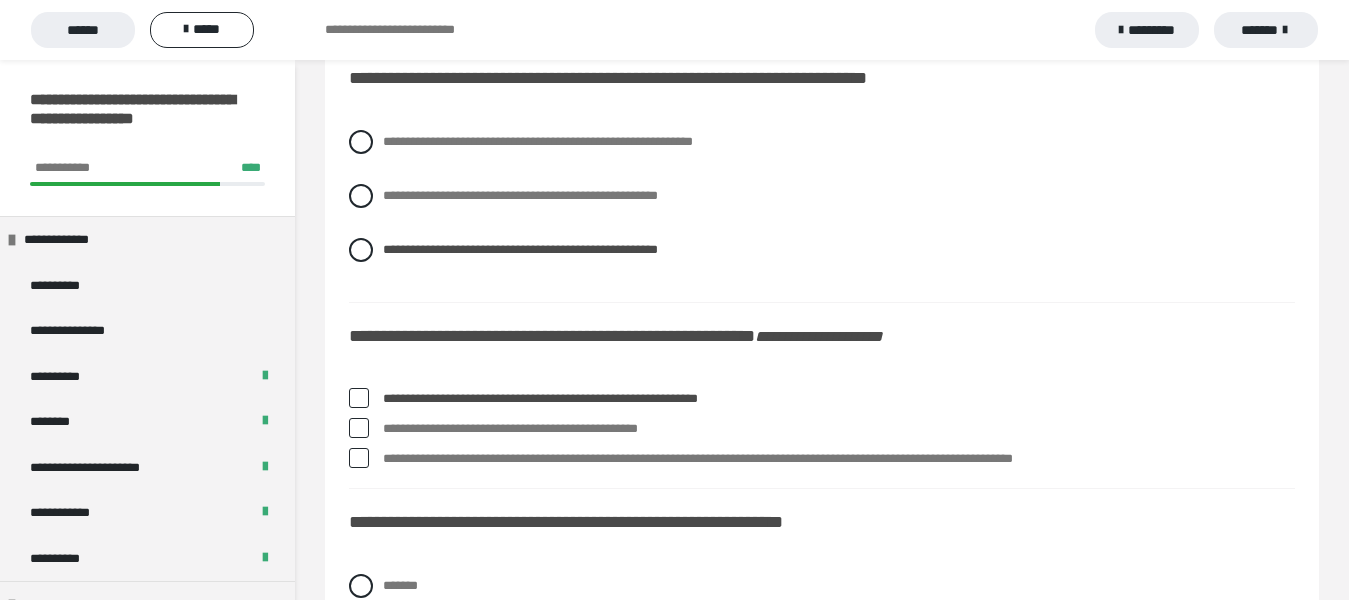 click at bounding box center [359, 428] 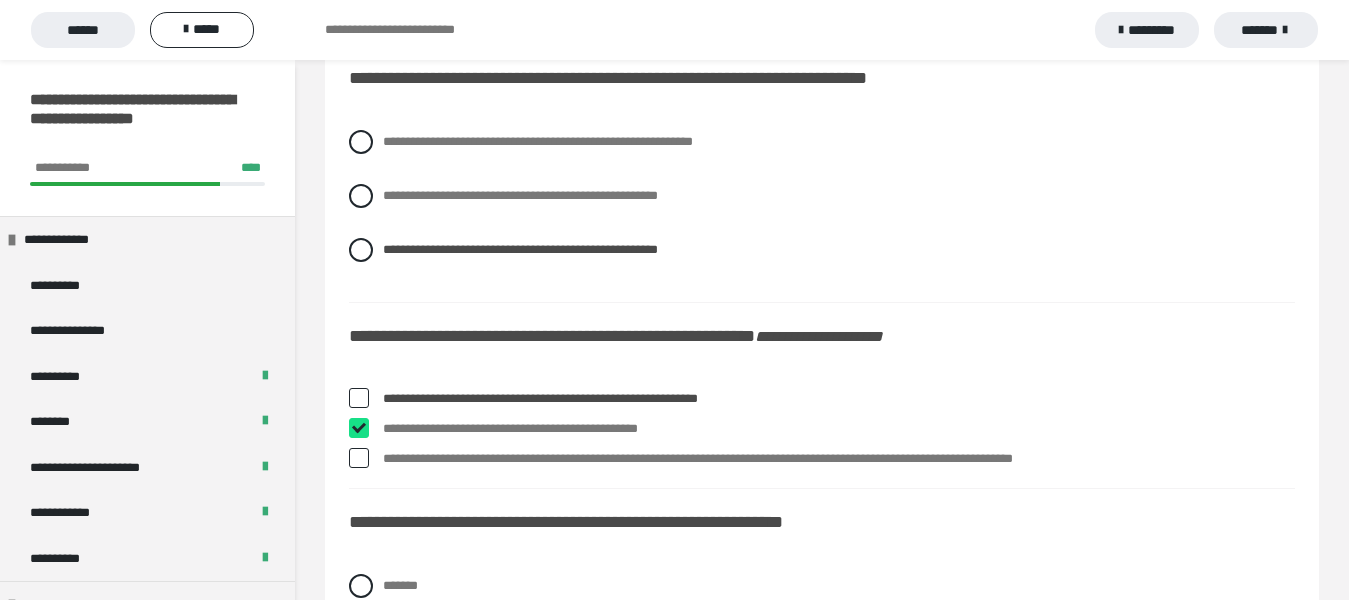 checkbox on "****" 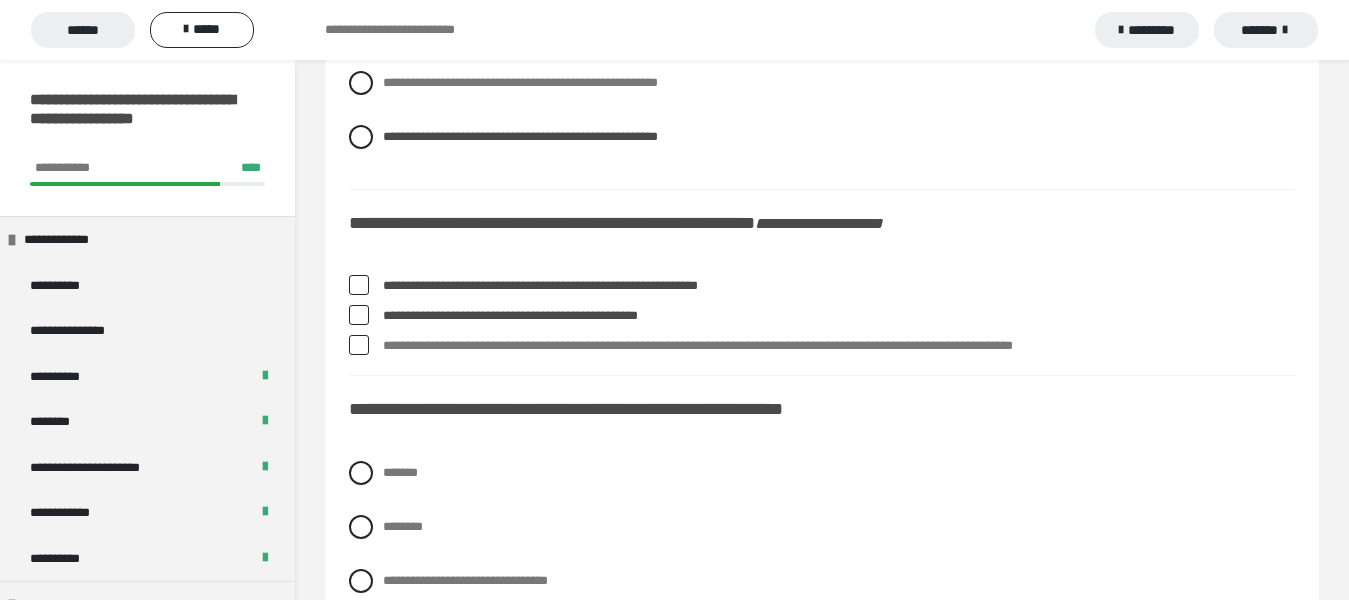 scroll, scrollTop: 2700, scrollLeft: 0, axis: vertical 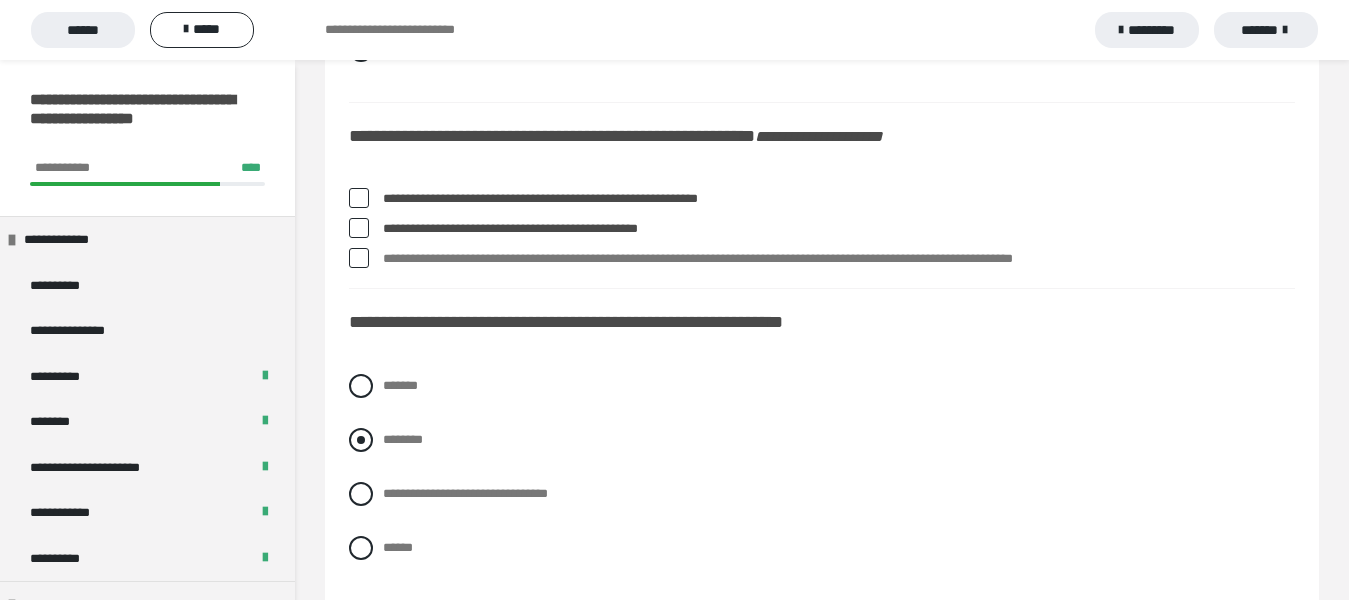 click at bounding box center [361, 440] 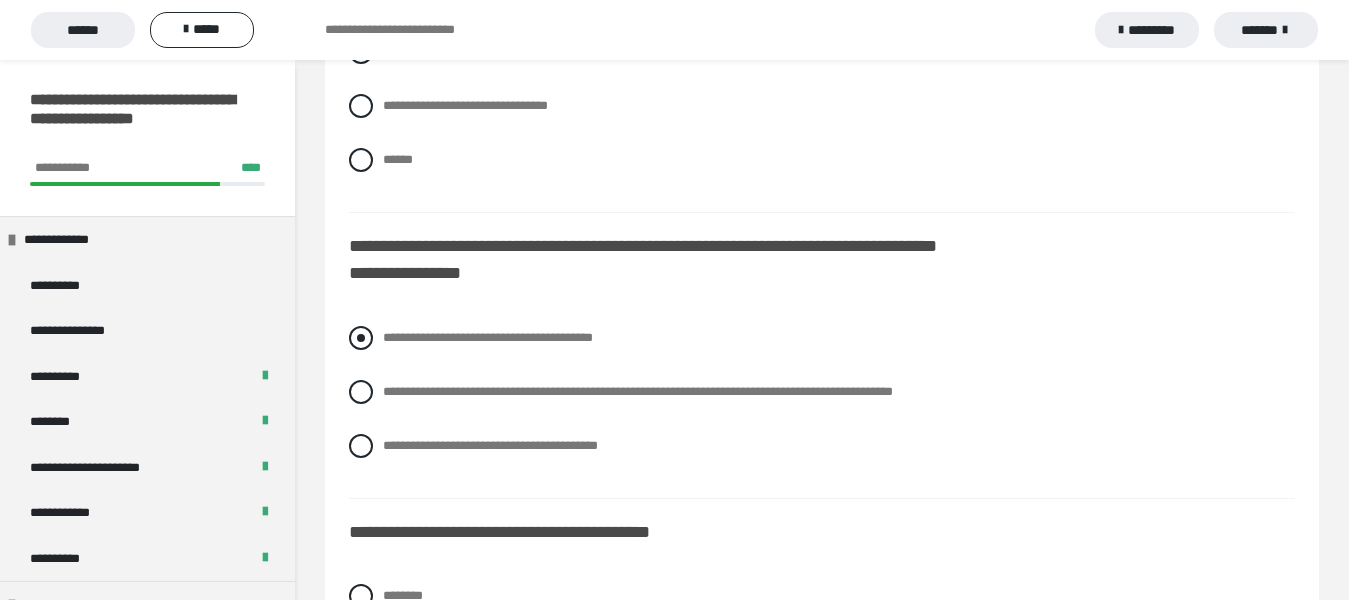 scroll, scrollTop: 3100, scrollLeft: 0, axis: vertical 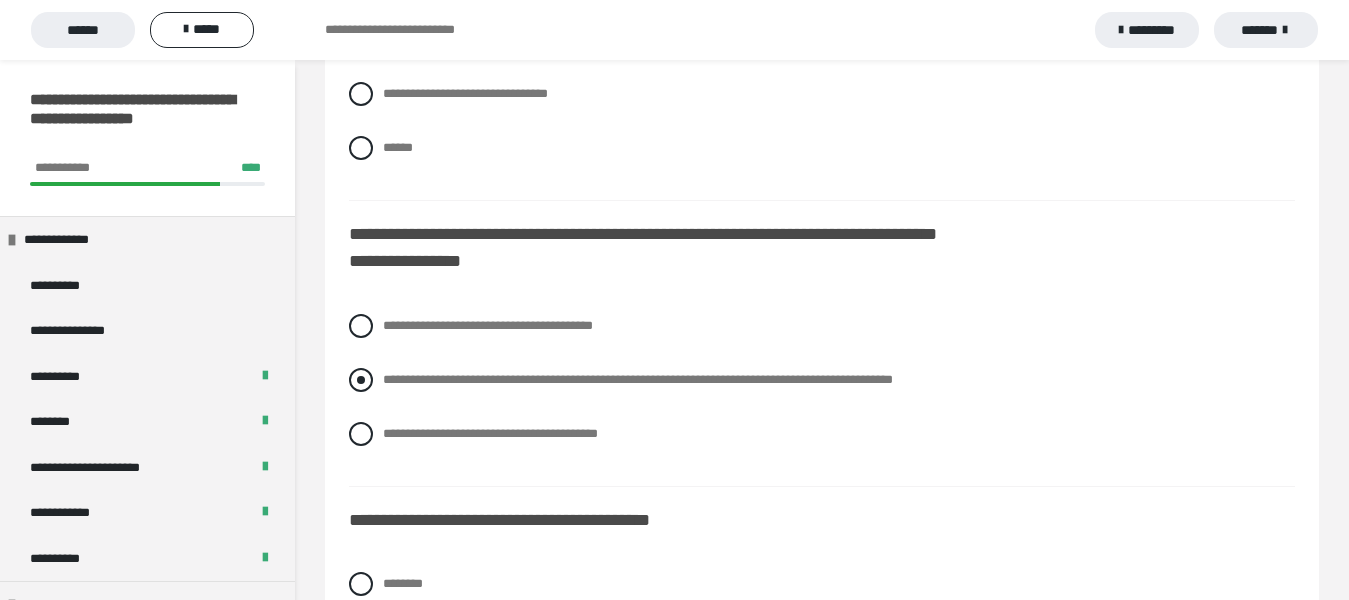 click at bounding box center [361, 380] 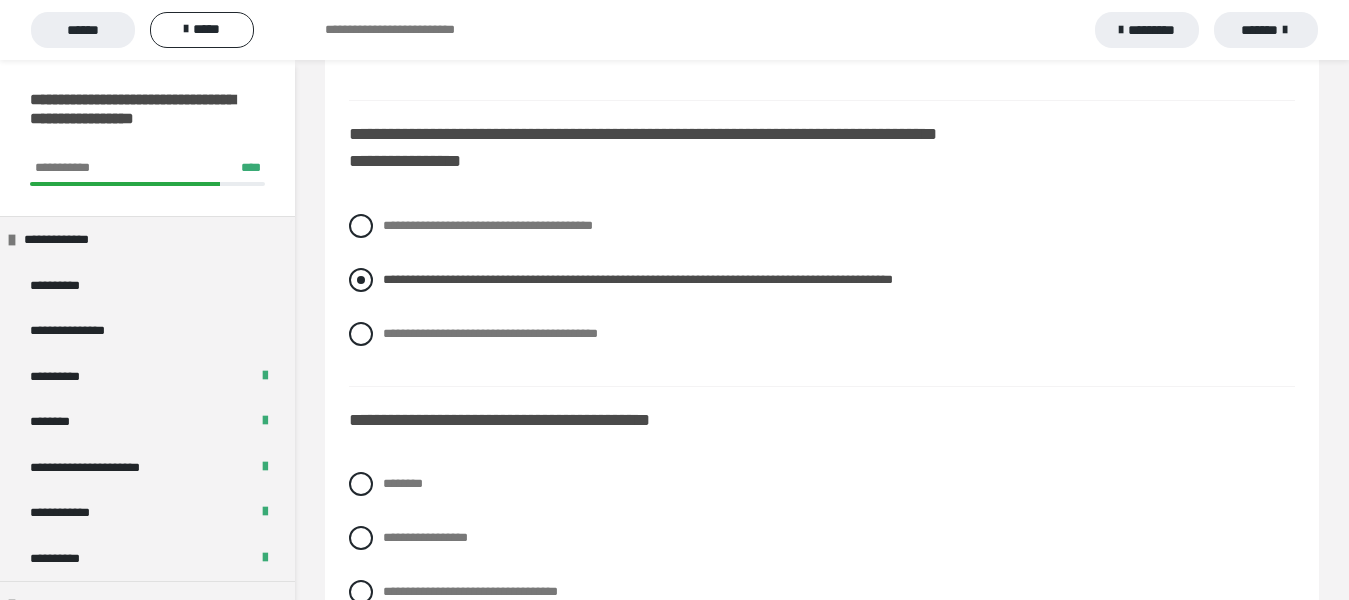 scroll, scrollTop: 3400, scrollLeft: 0, axis: vertical 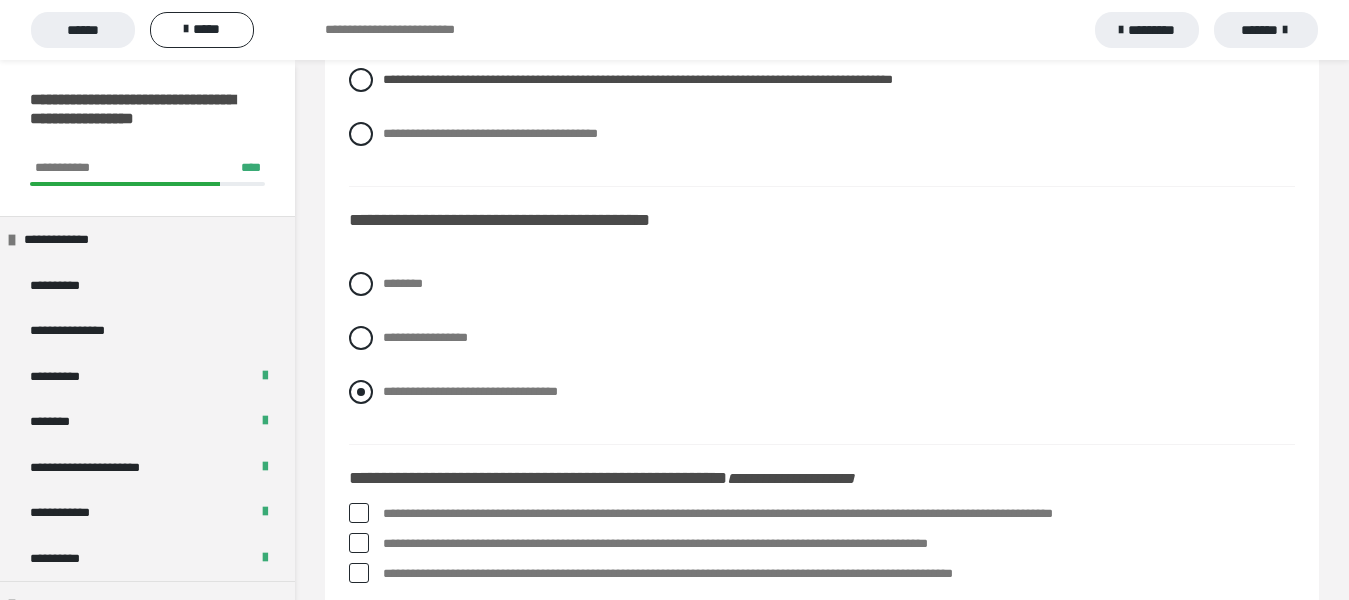 click at bounding box center [361, 392] 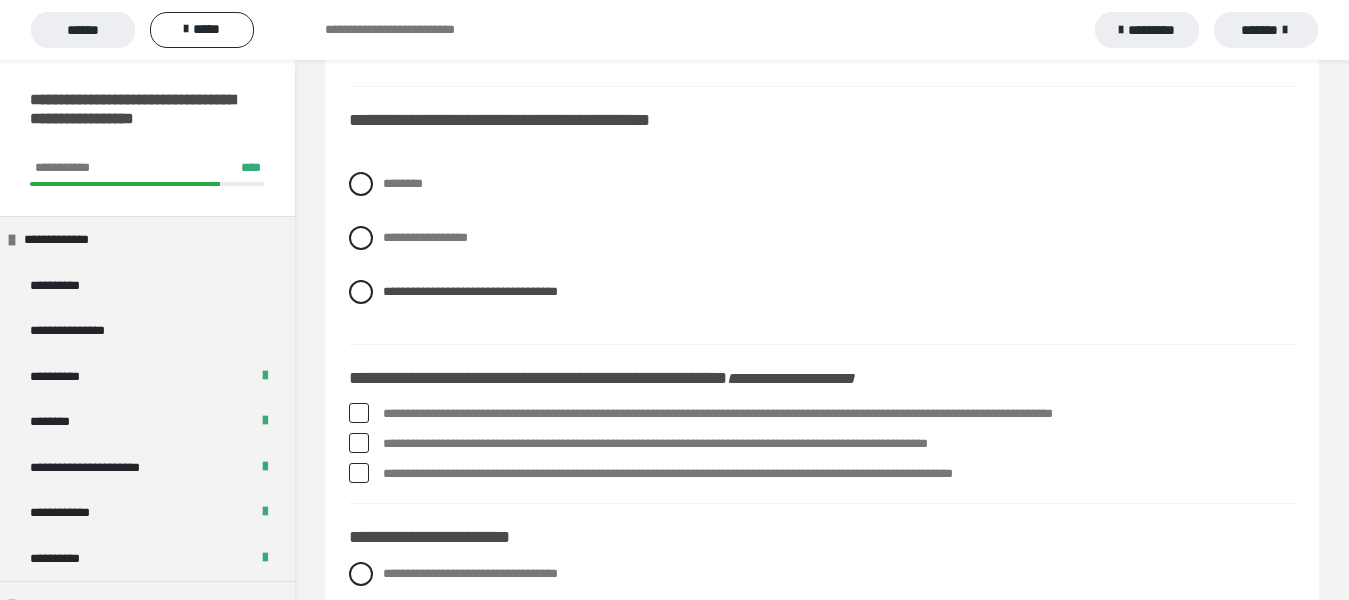 scroll, scrollTop: 3700, scrollLeft: 0, axis: vertical 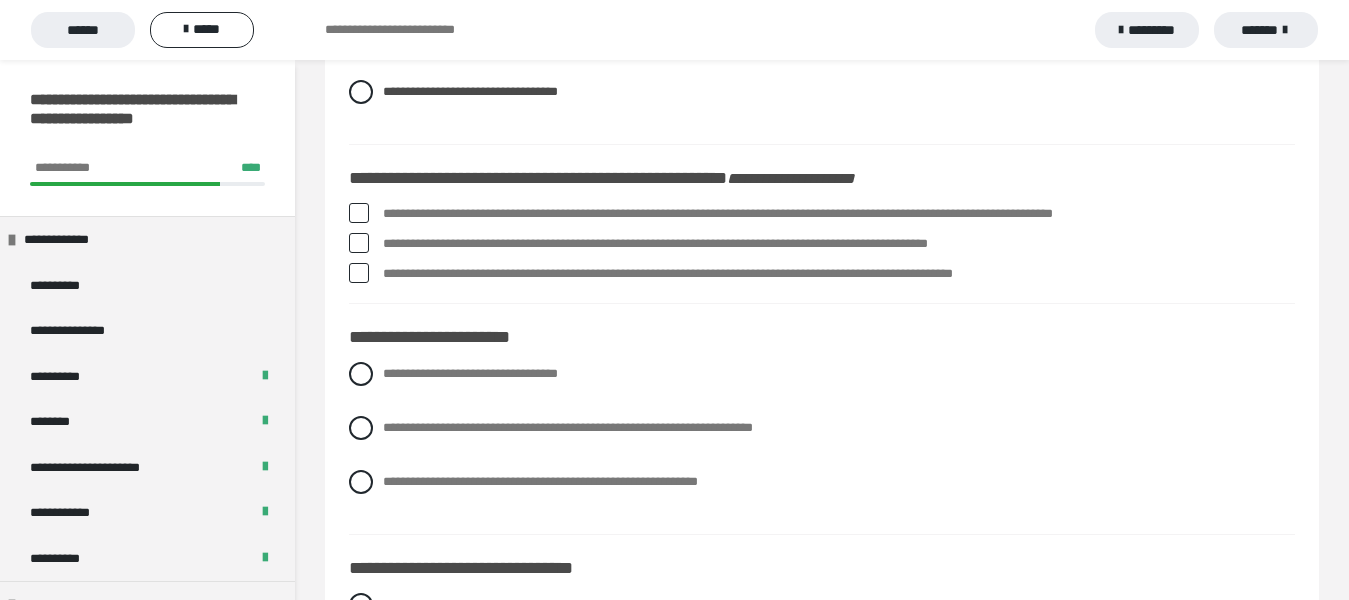 click at bounding box center (359, 213) 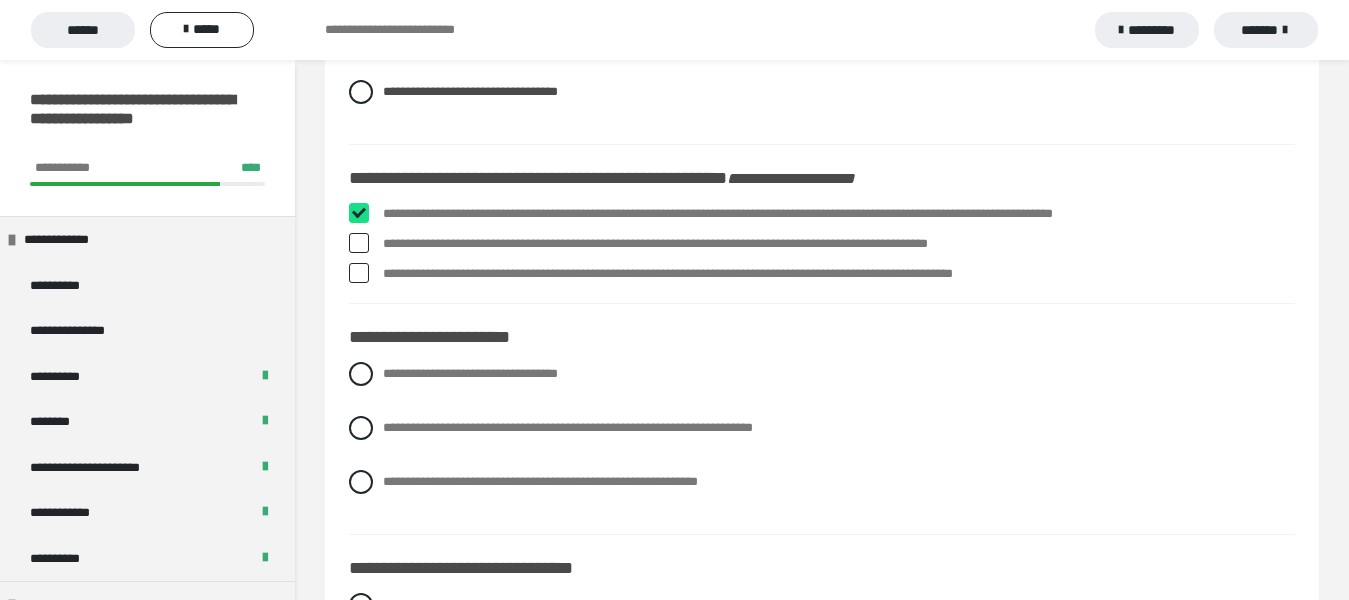 checkbox on "****" 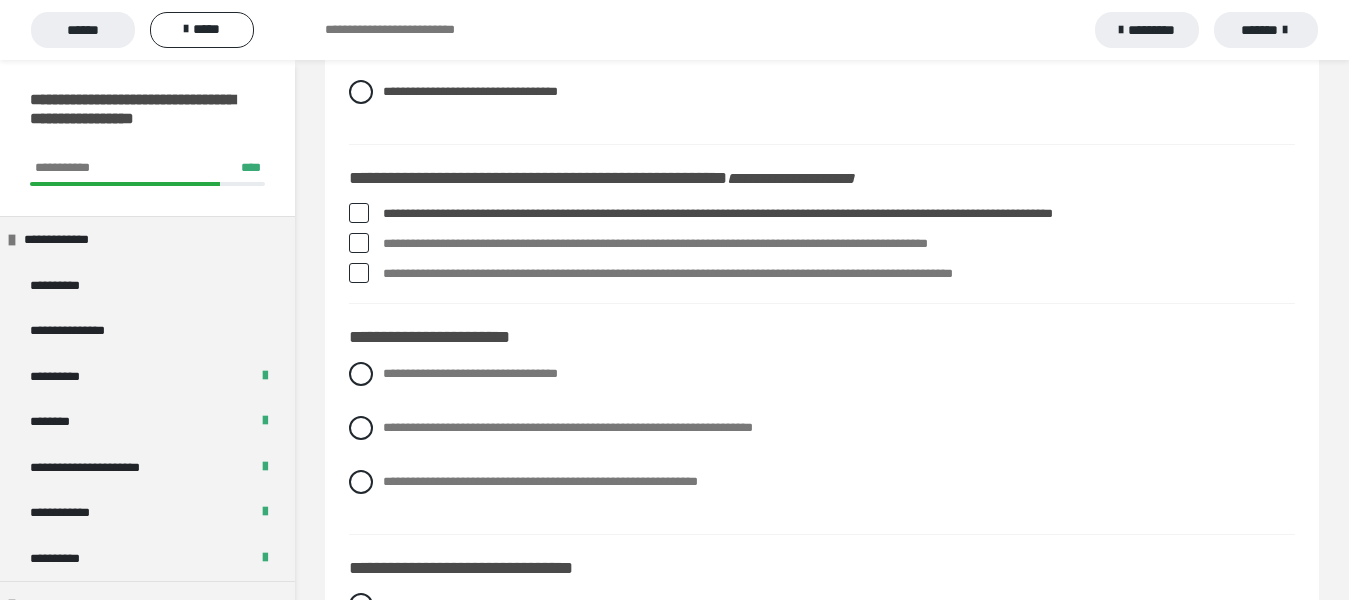 click at bounding box center (359, 273) 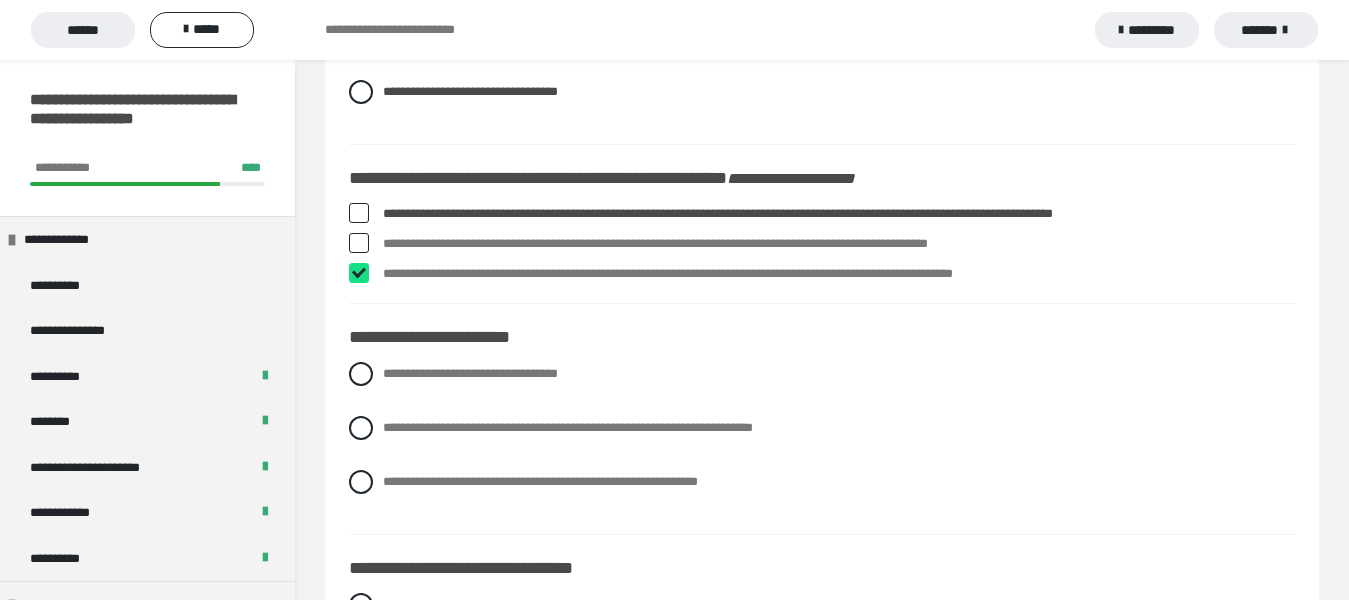 checkbox on "****" 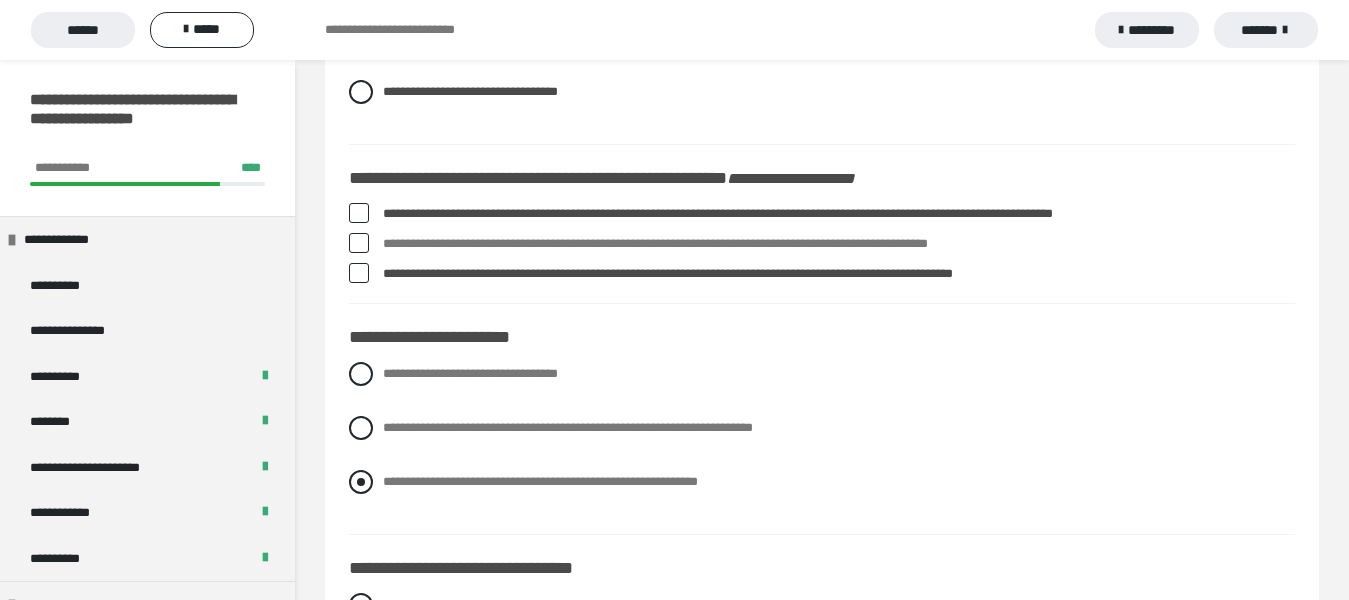 click at bounding box center [361, 482] 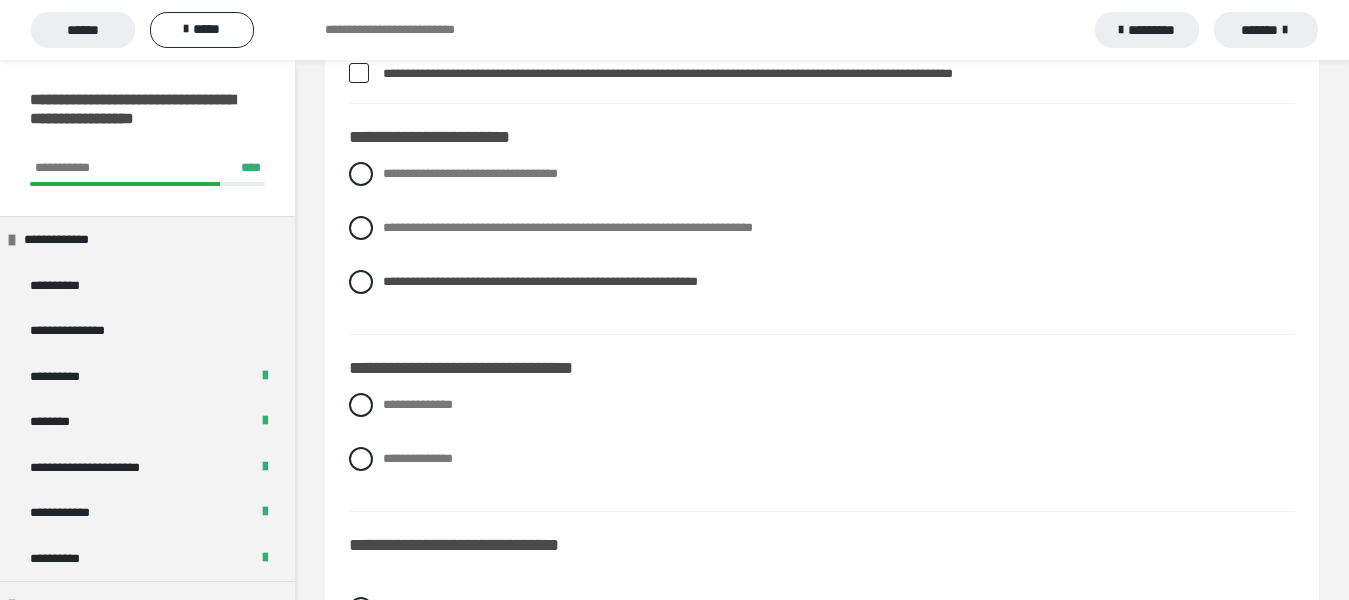 scroll, scrollTop: 4000, scrollLeft: 0, axis: vertical 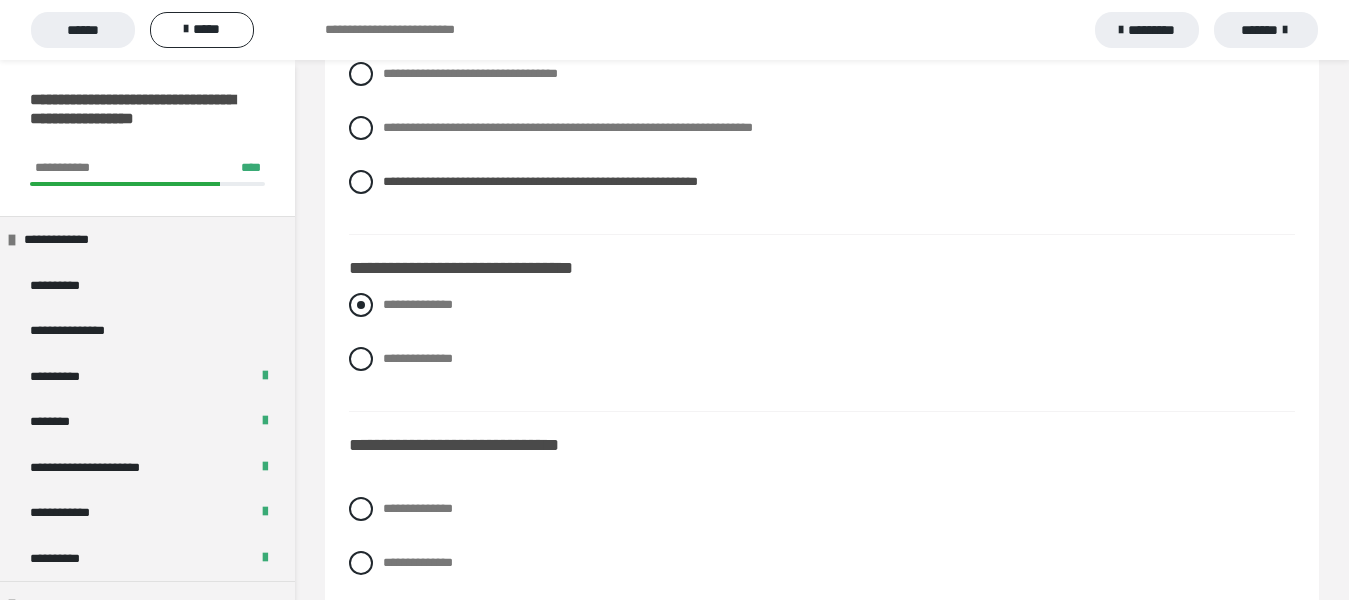click at bounding box center [361, 305] 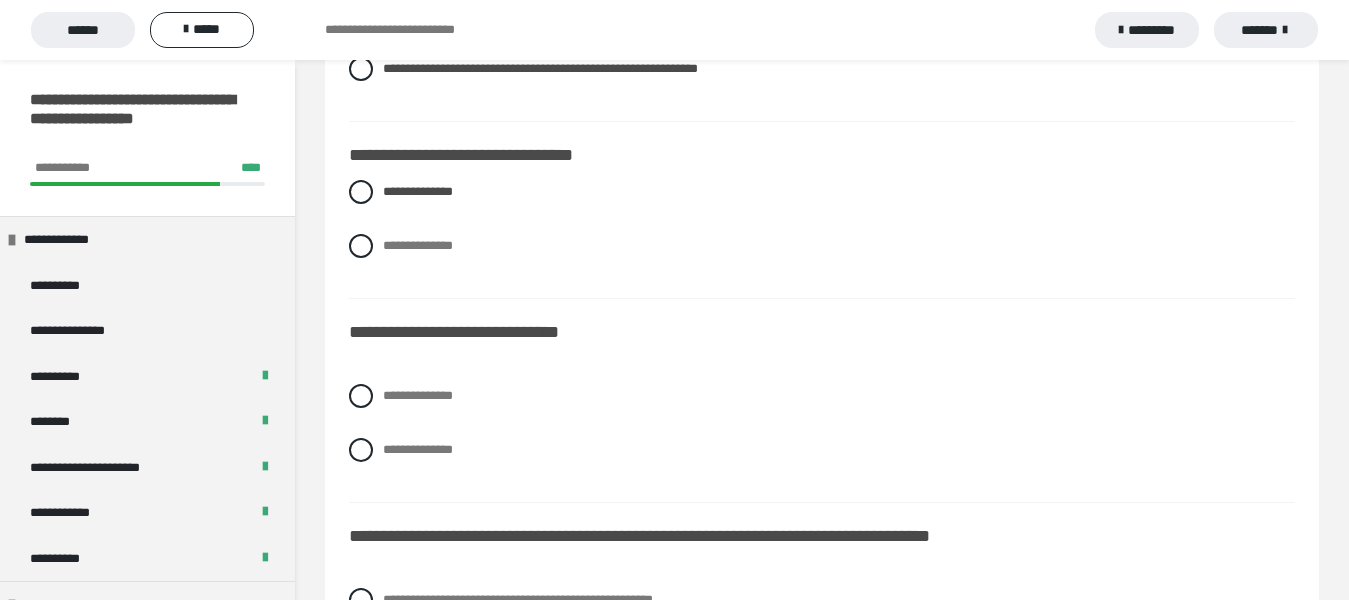 scroll, scrollTop: 4200, scrollLeft: 0, axis: vertical 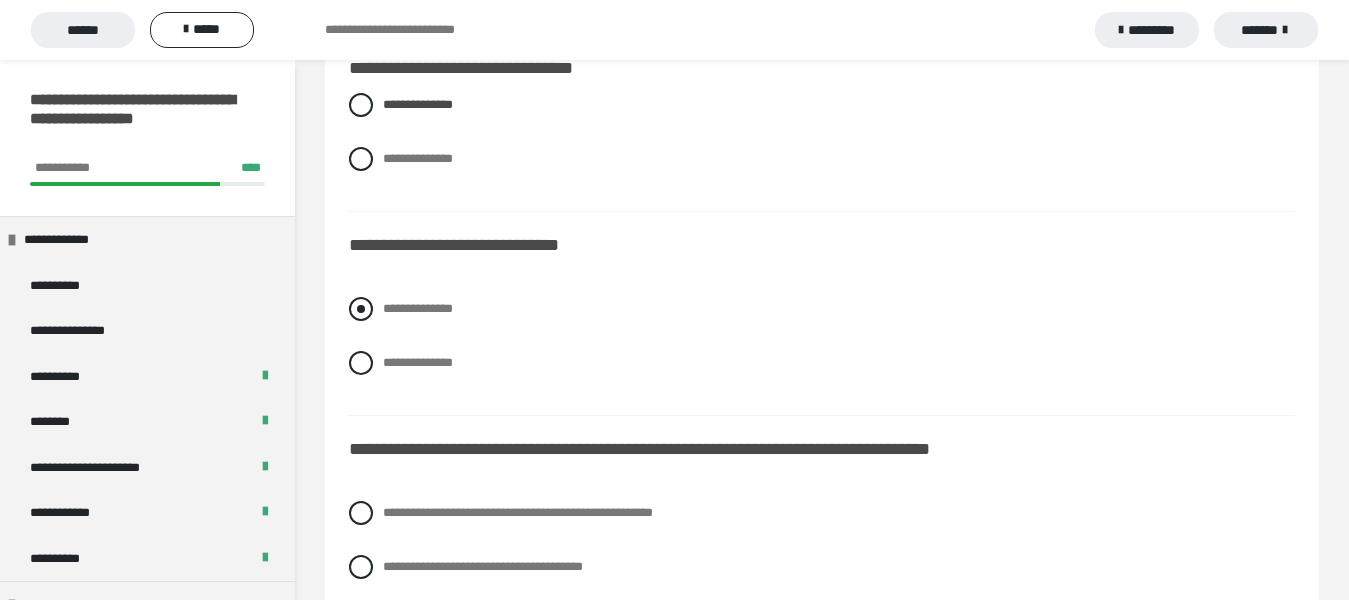 click at bounding box center [361, 309] 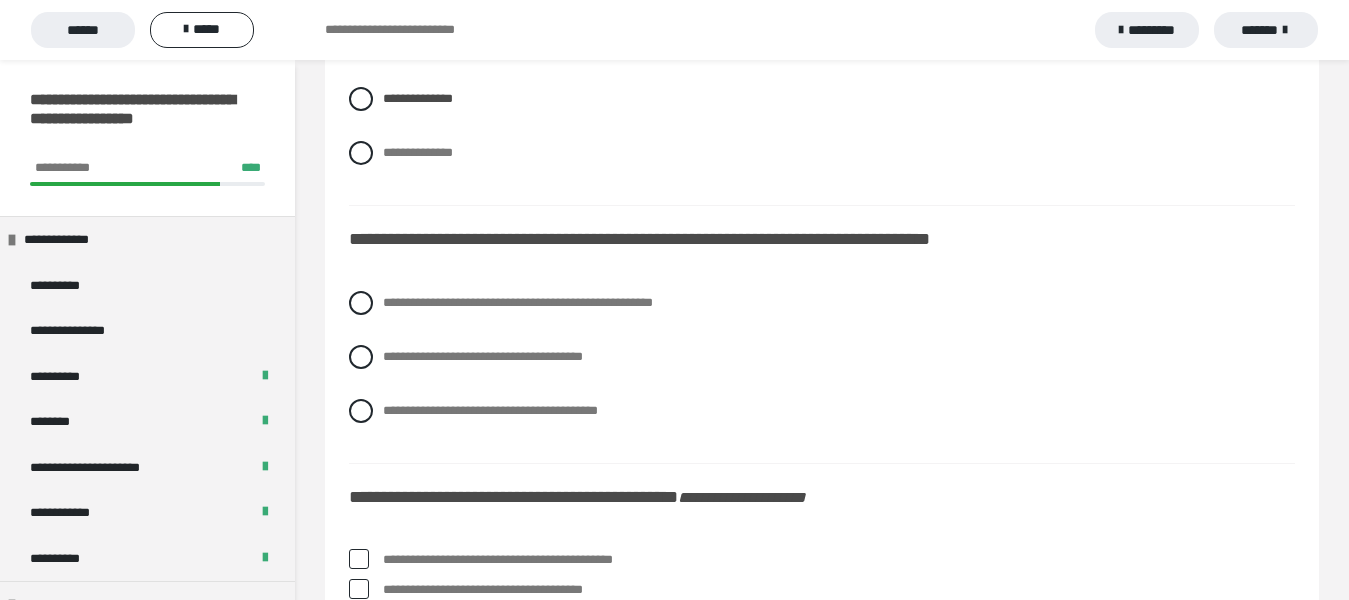 scroll, scrollTop: 4500, scrollLeft: 0, axis: vertical 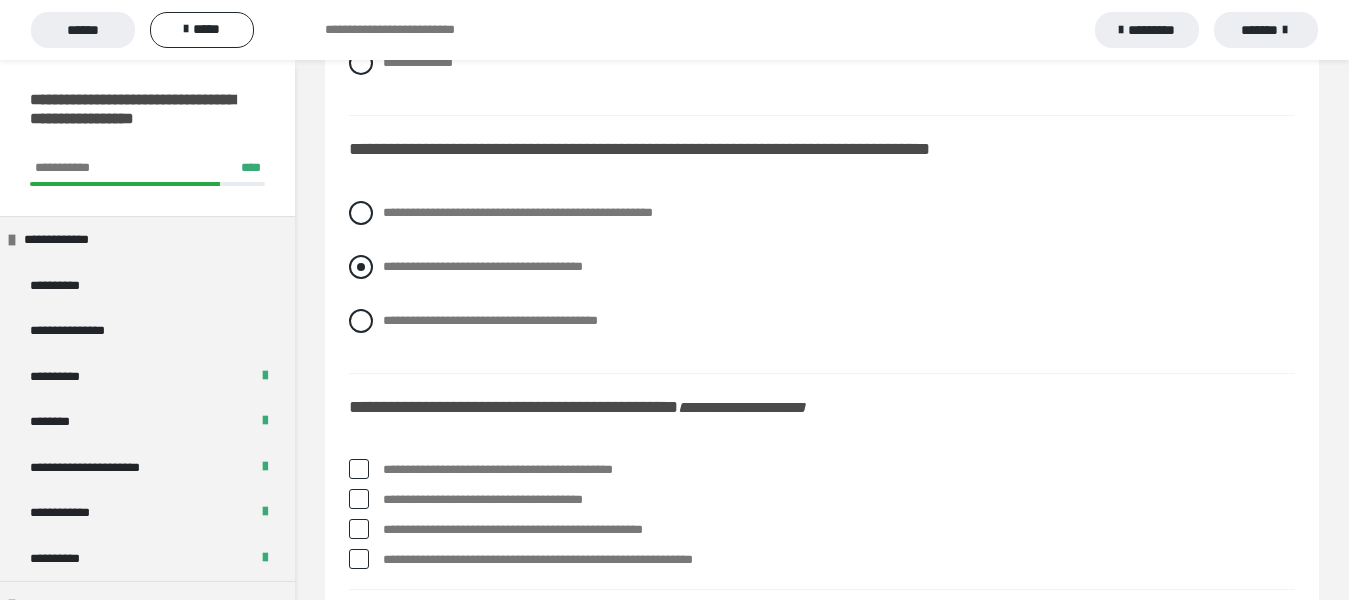 click on "**********" at bounding box center (822, 267) 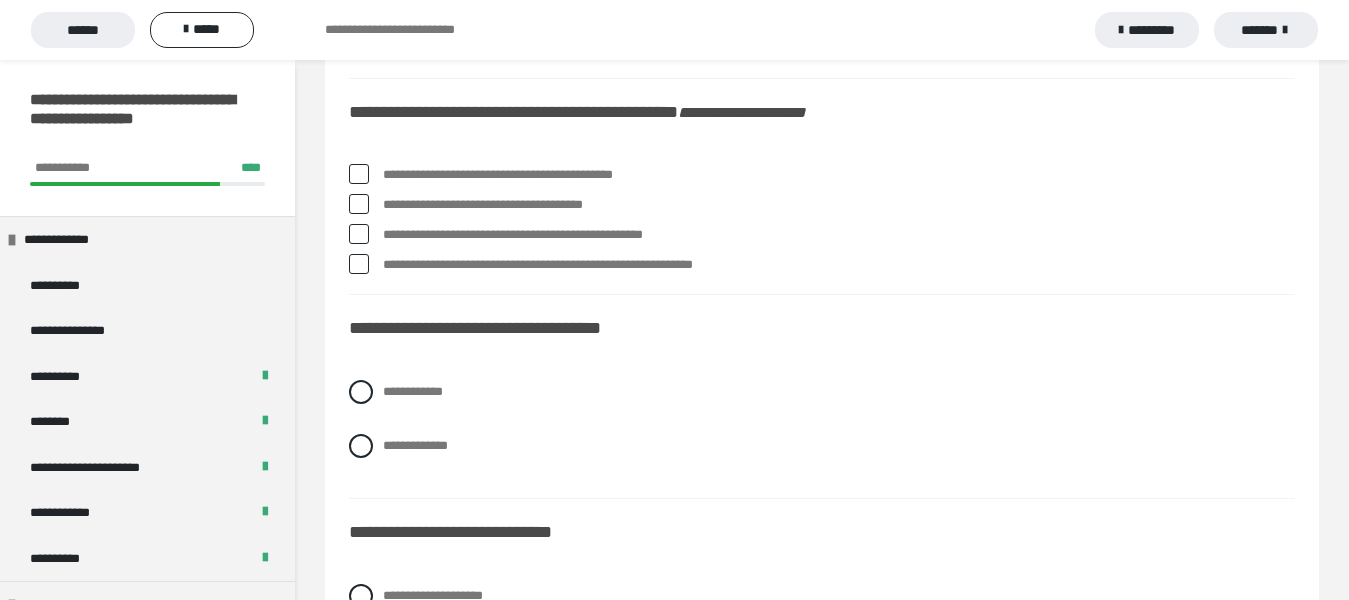 scroll, scrollTop: 4800, scrollLeft: 0, axis: vertical 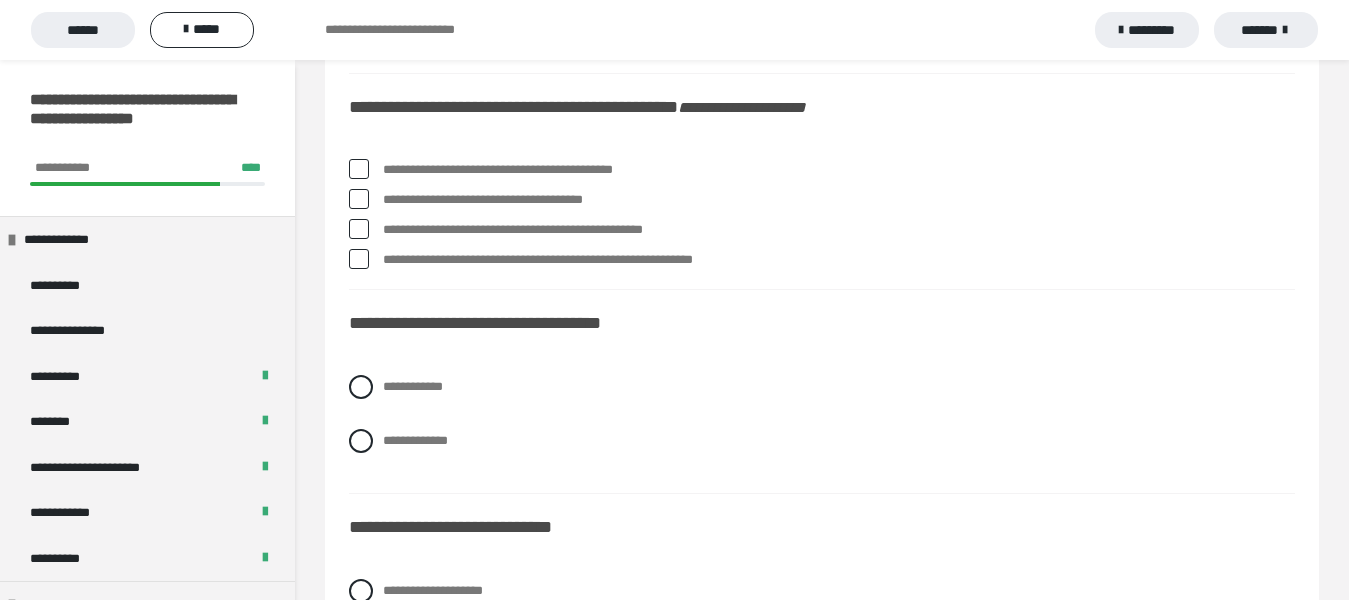 click at bounding box center (359, 199) 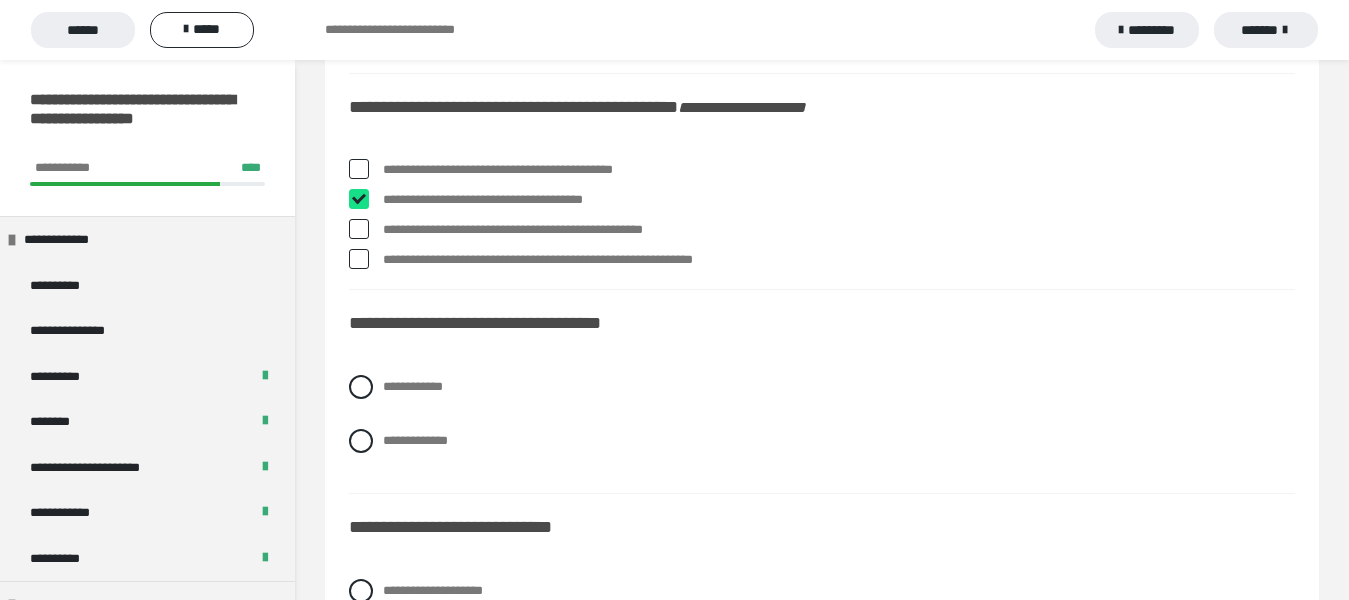 checkbox on "****" 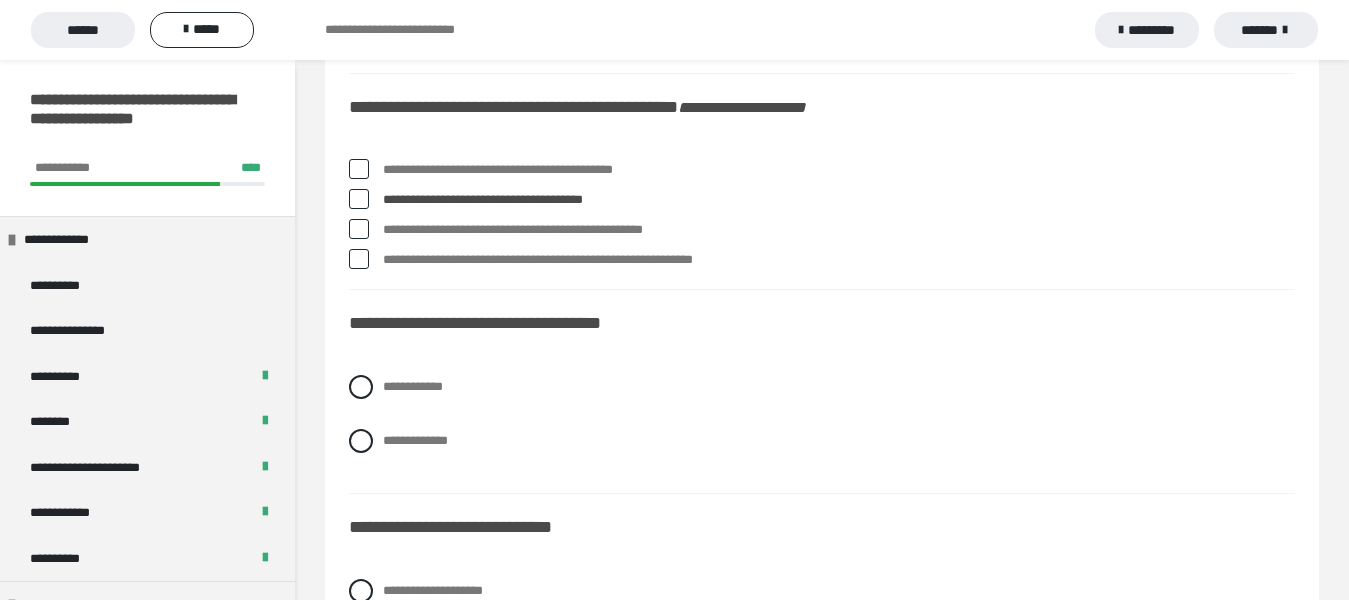click at bounding box center [359, 229] 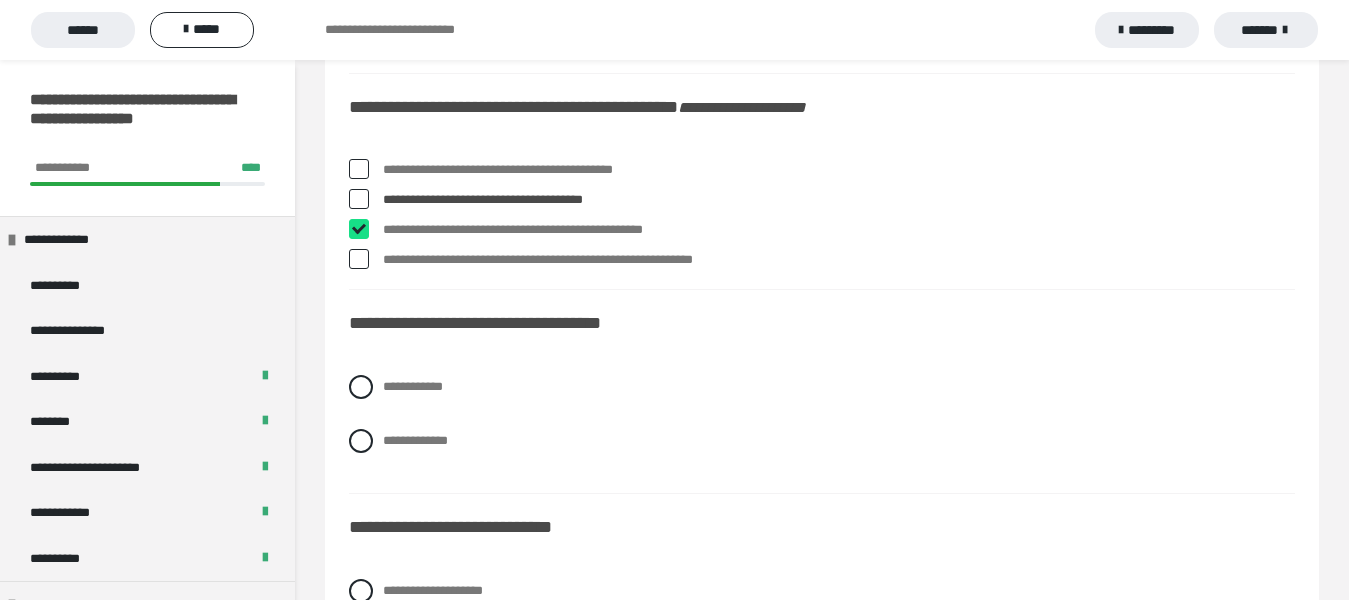 checkbox on "****" 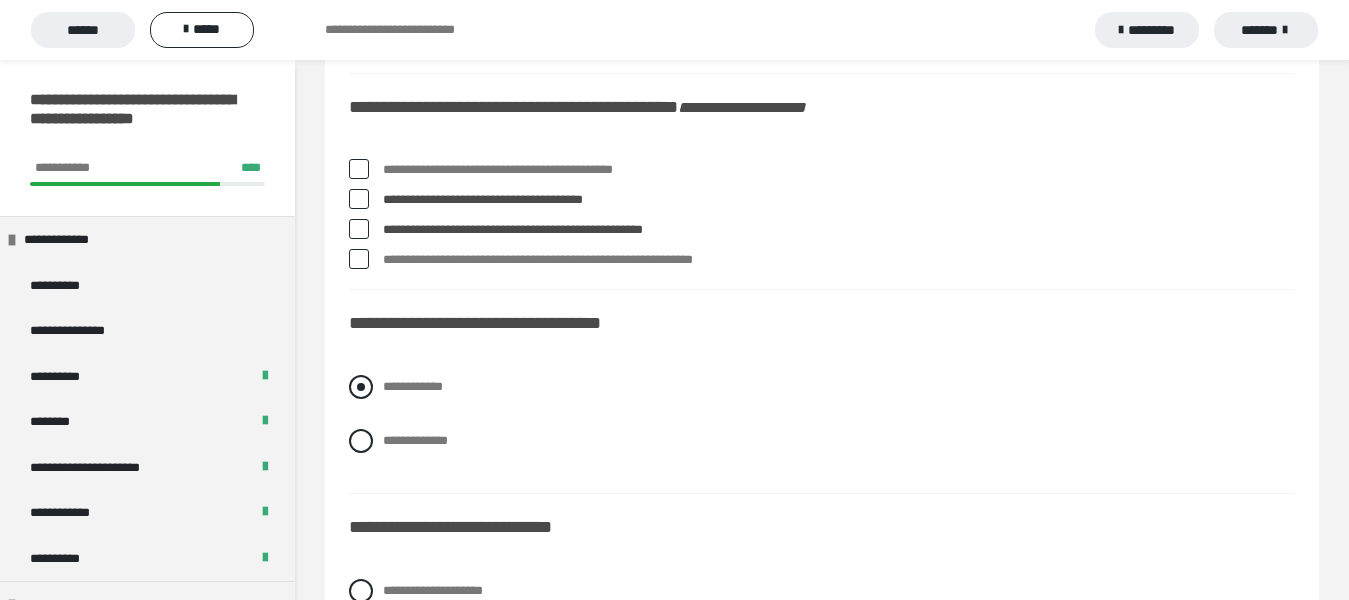 click at bounding box center [361, 387] 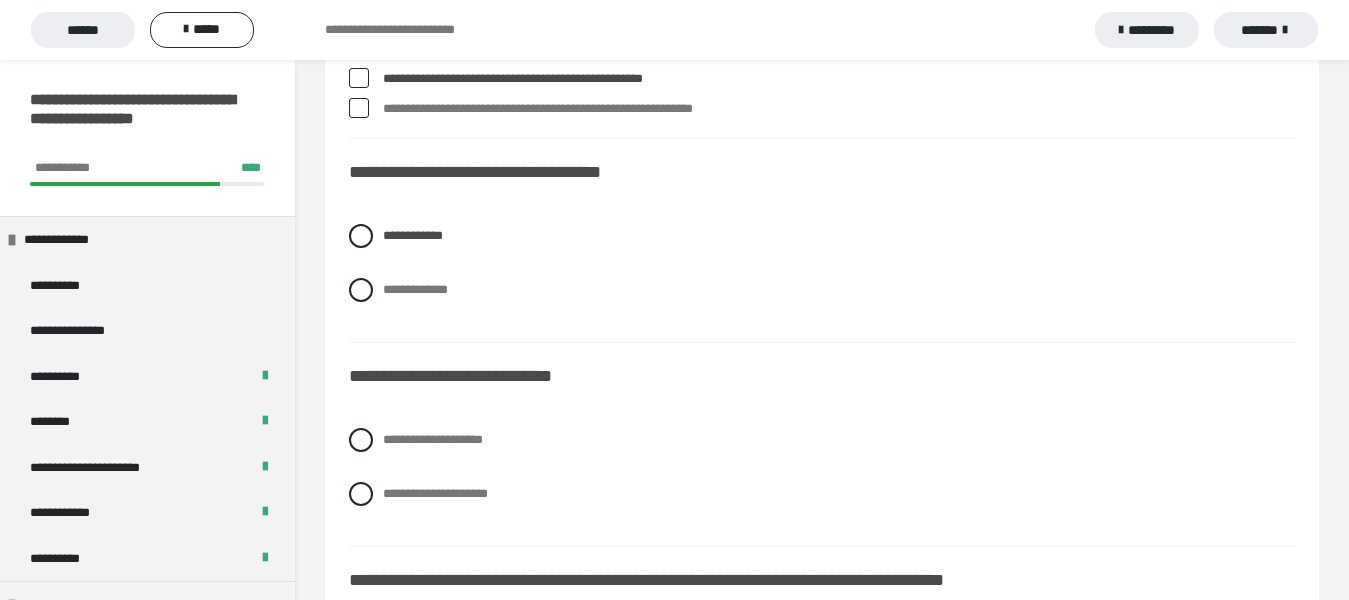 scroll, scrollTop: 5100, scrollLeft: 0, axis: vertical 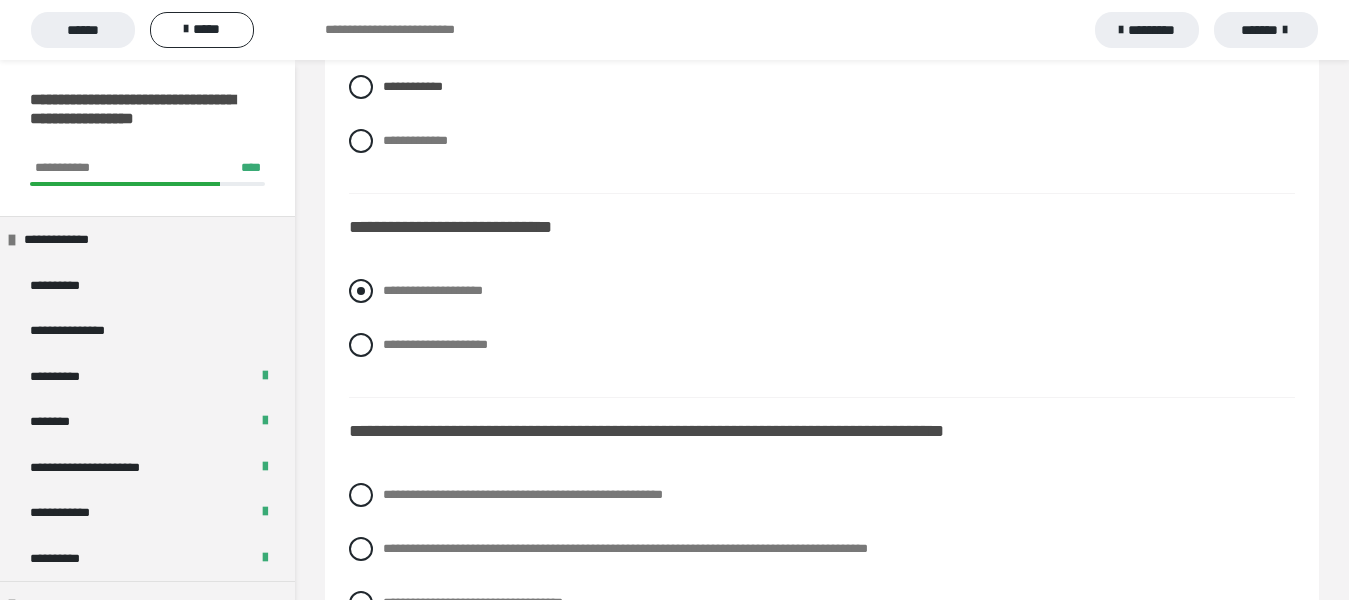click at bounding box center [361, 291] 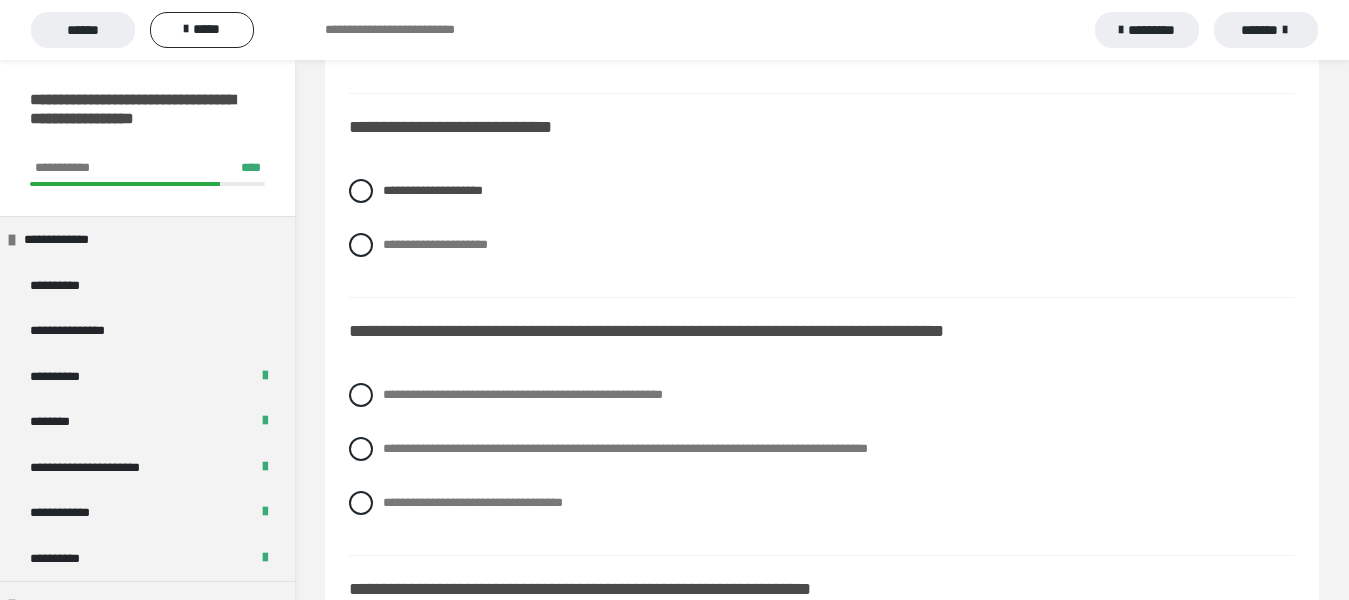 scroll, scrollTop: 5300, scrollLeft: 0, axis: vertical 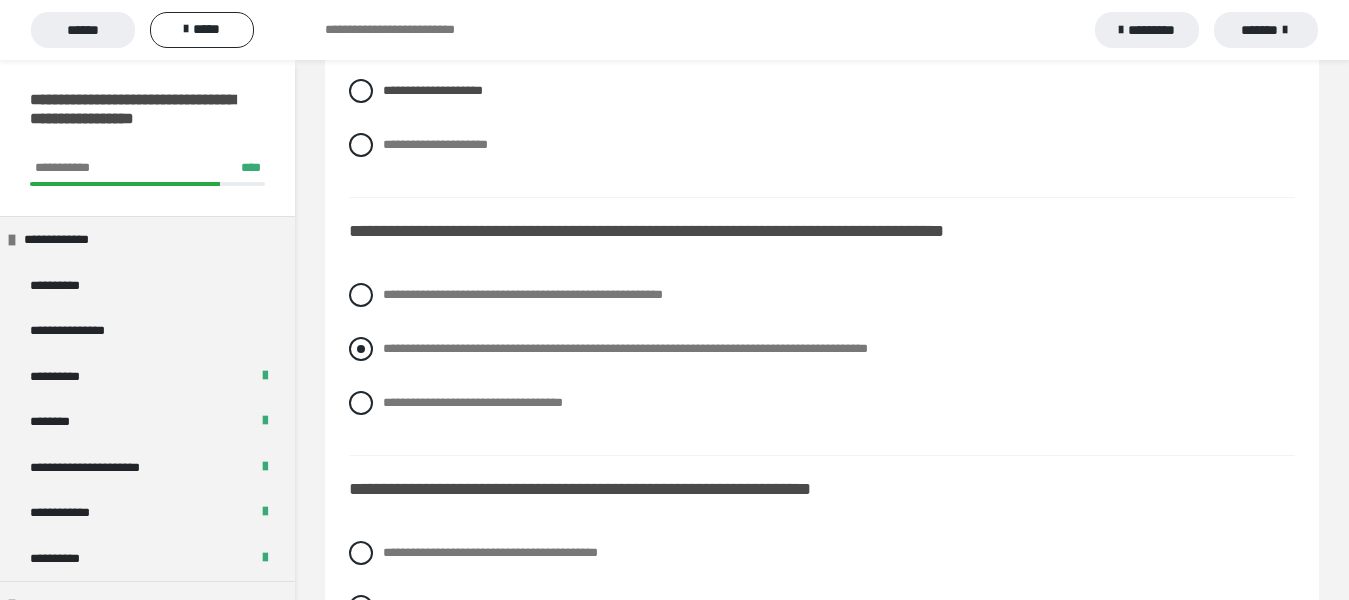 click at bounding box center [361, 349] 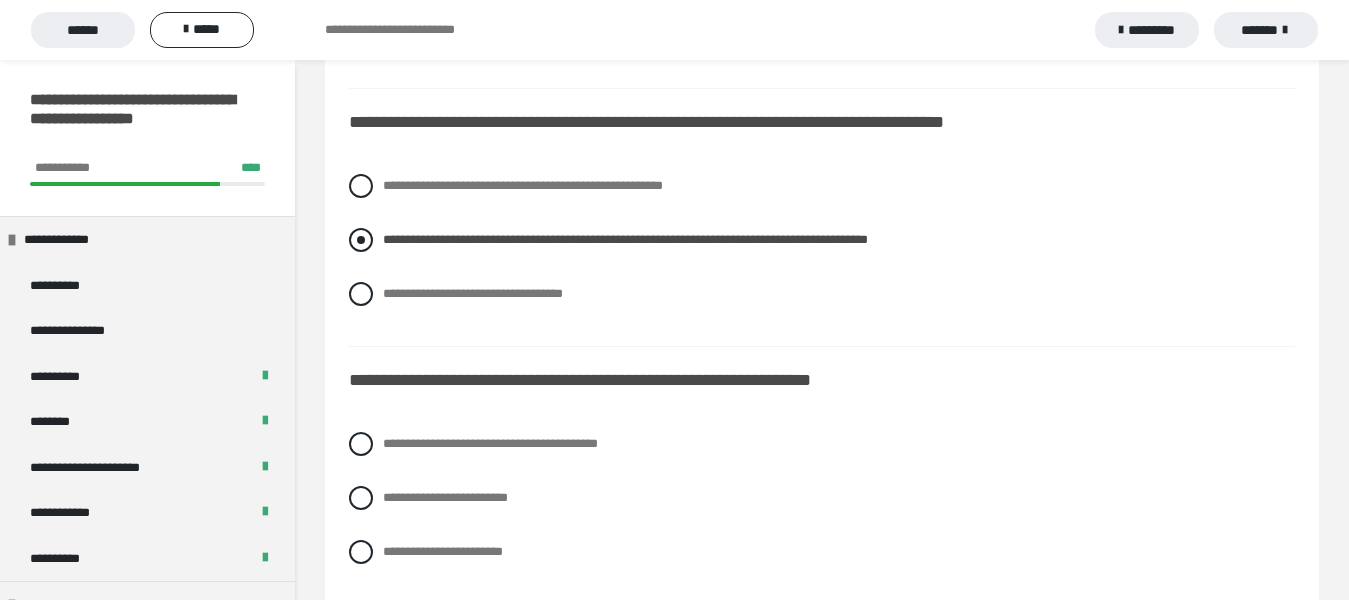 scroll, scrollTop: 5500, scrollLeft: 0, axis: vertical 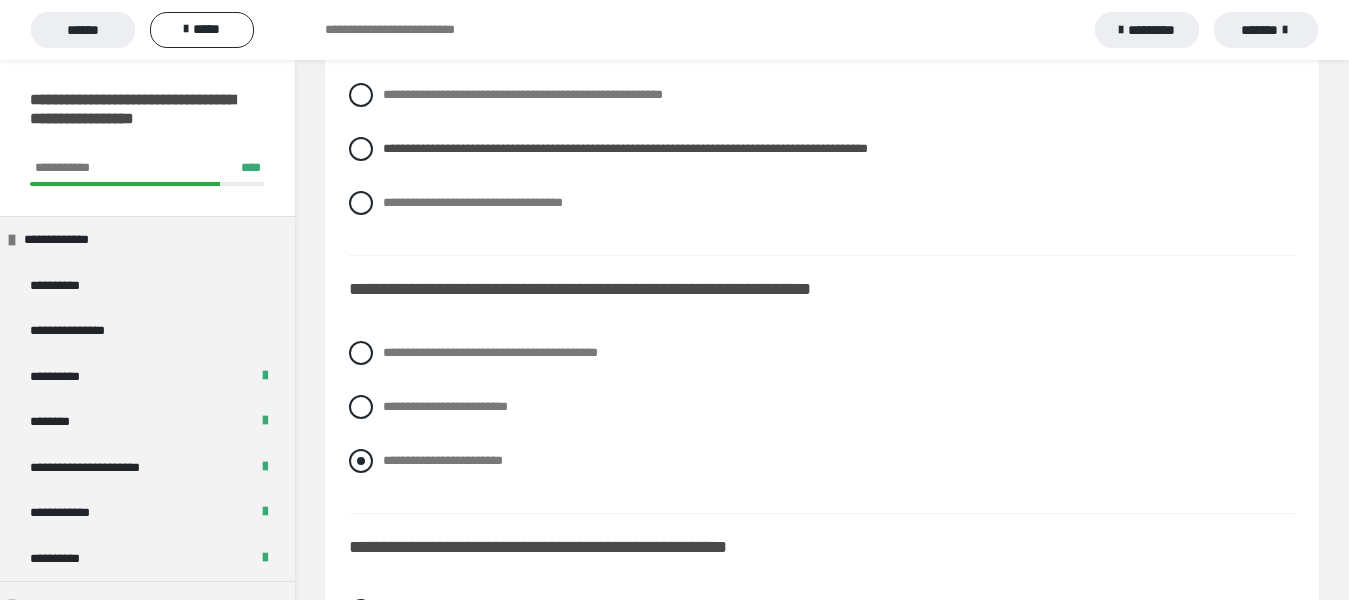 click at bounding box center [361, 461] 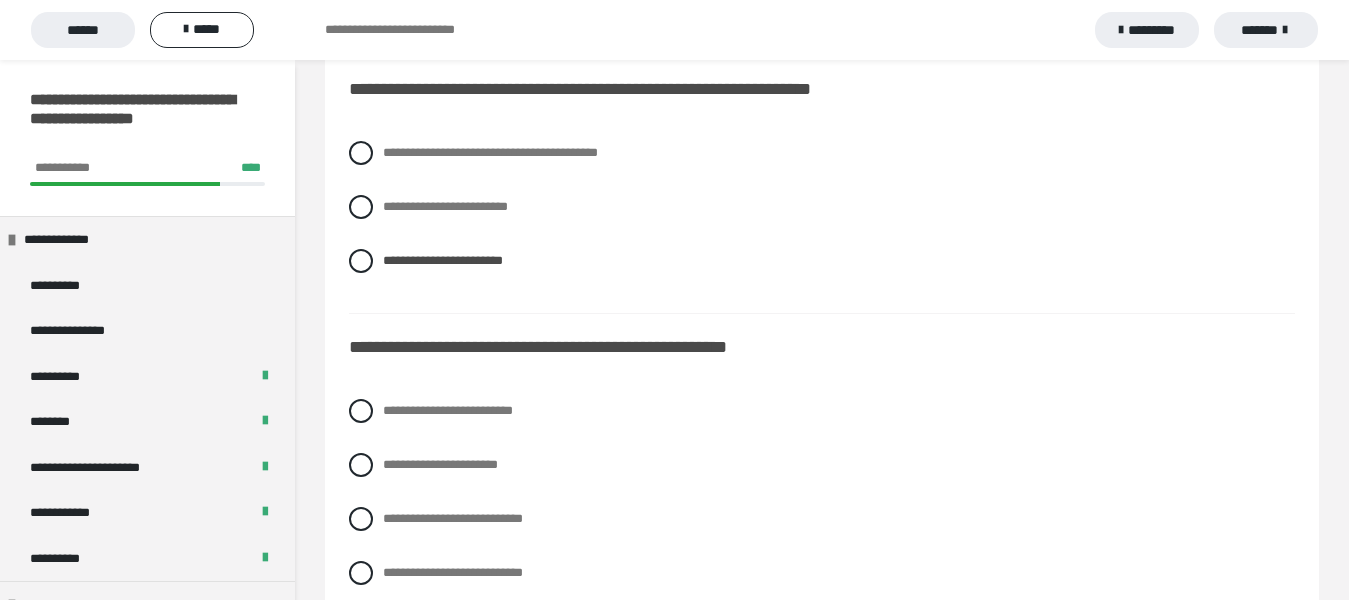 scroll, scrollTop: 5800, scrollLeft: 0, axis: vertical 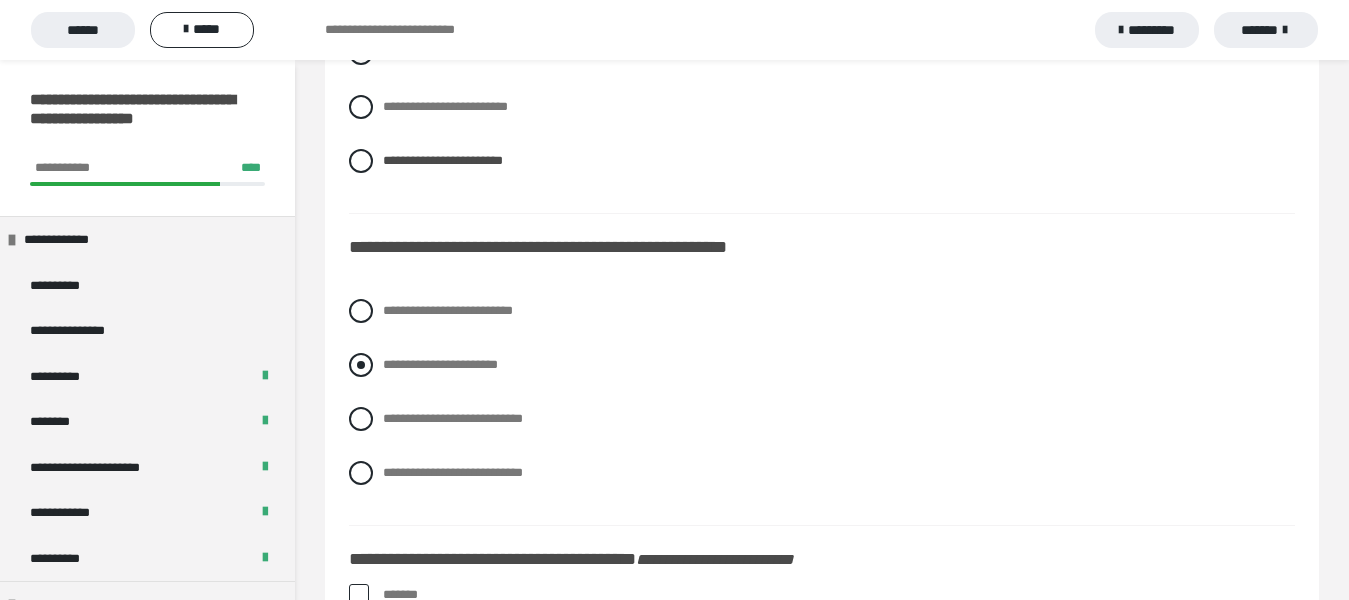 click at bounding box center [361, 365] 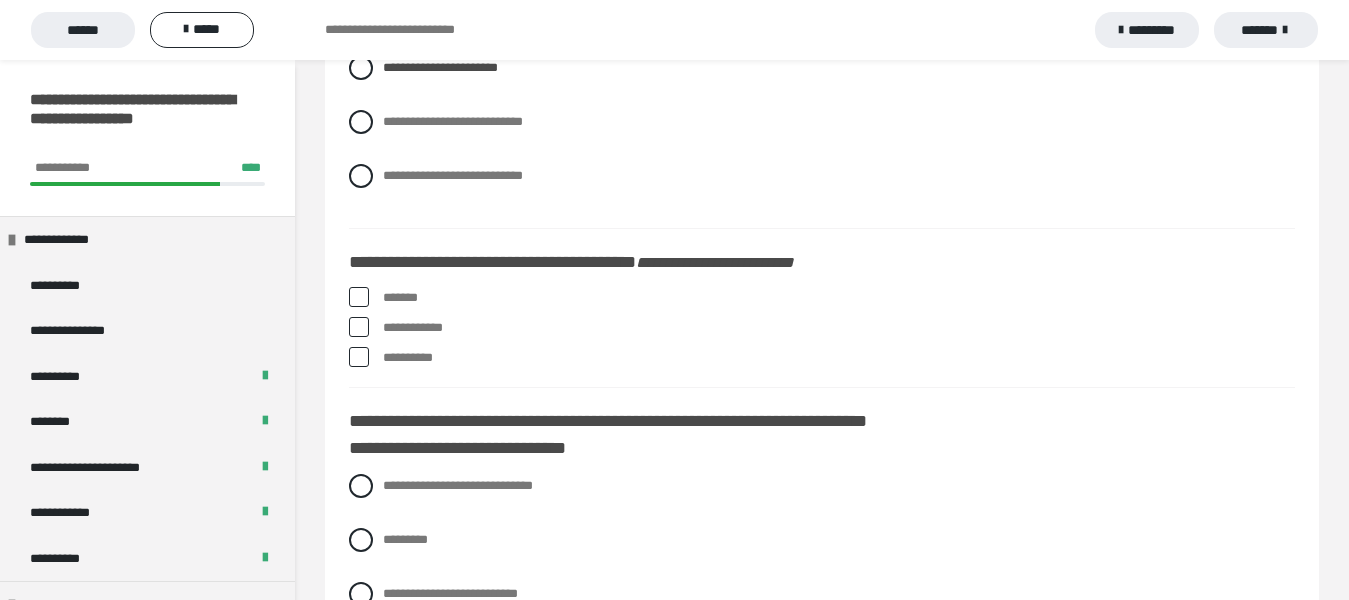 scroll, scrollTop: 6100, scrollLeft: 0, axis: vertical 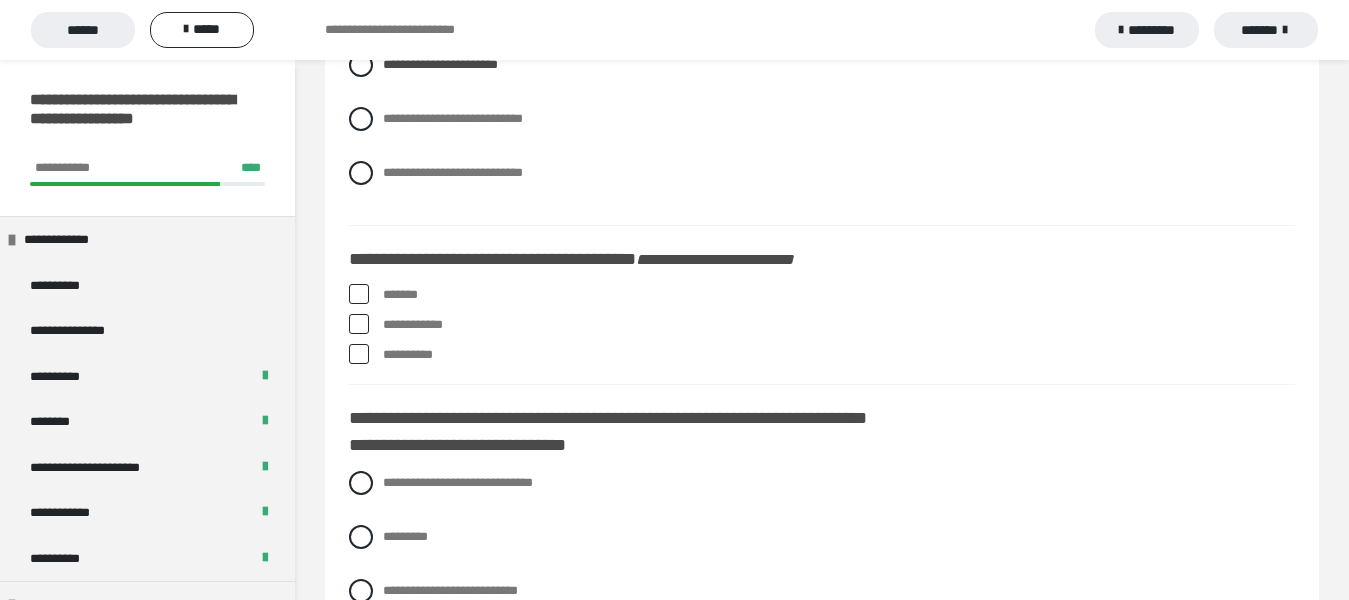 click at bounding box center [359, 294] 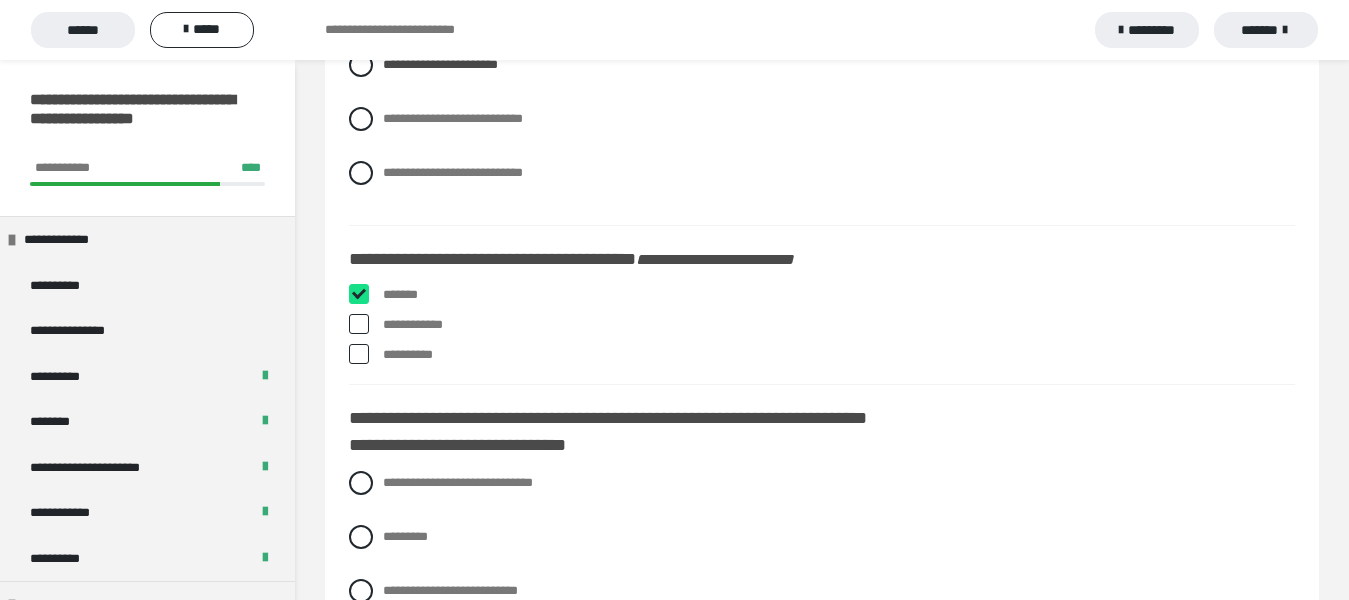 checkbox on "****" 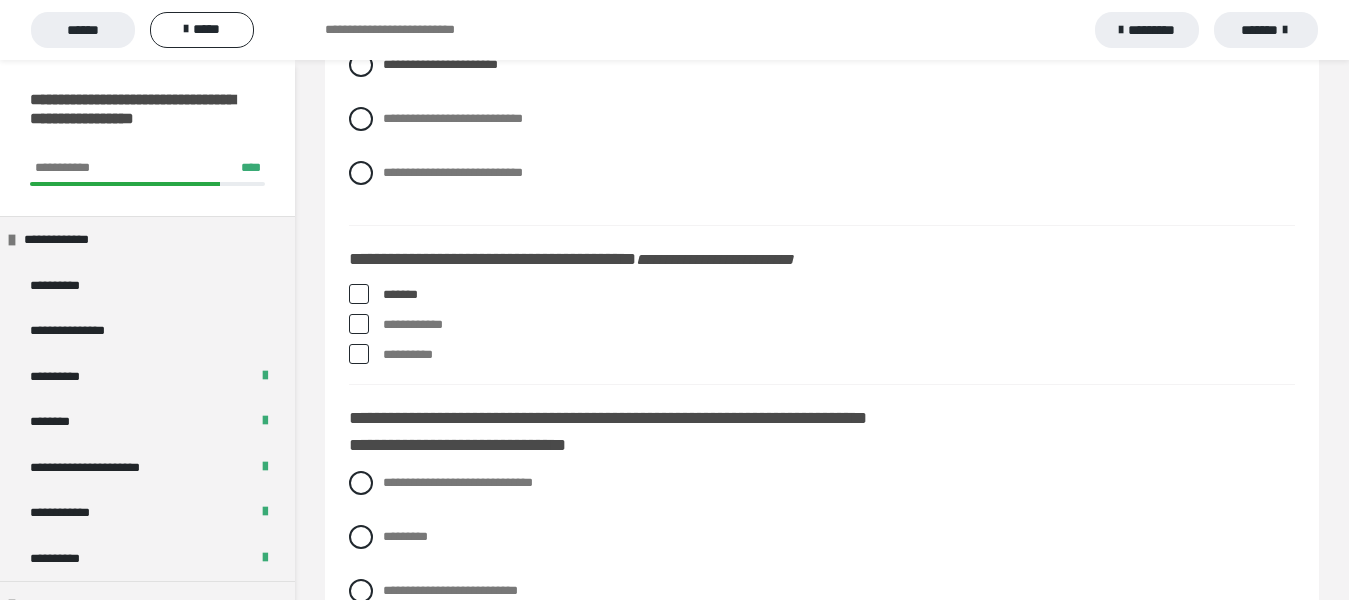 click at bounding box center (359, 354) 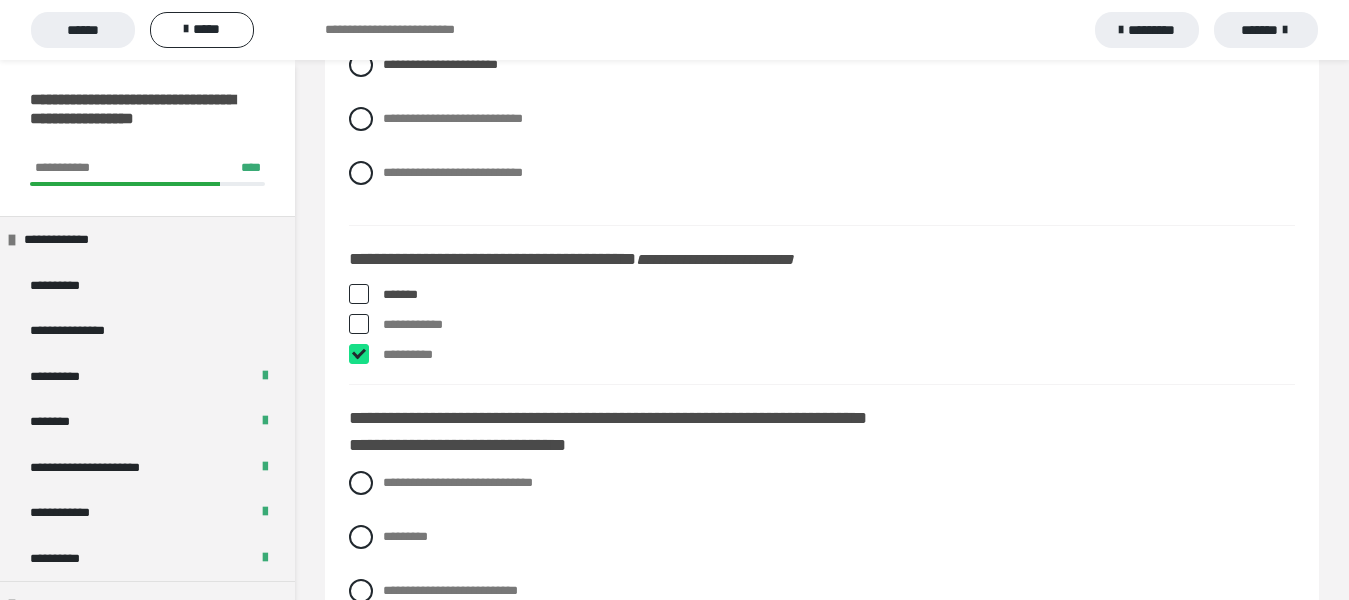 checkbox on "****" 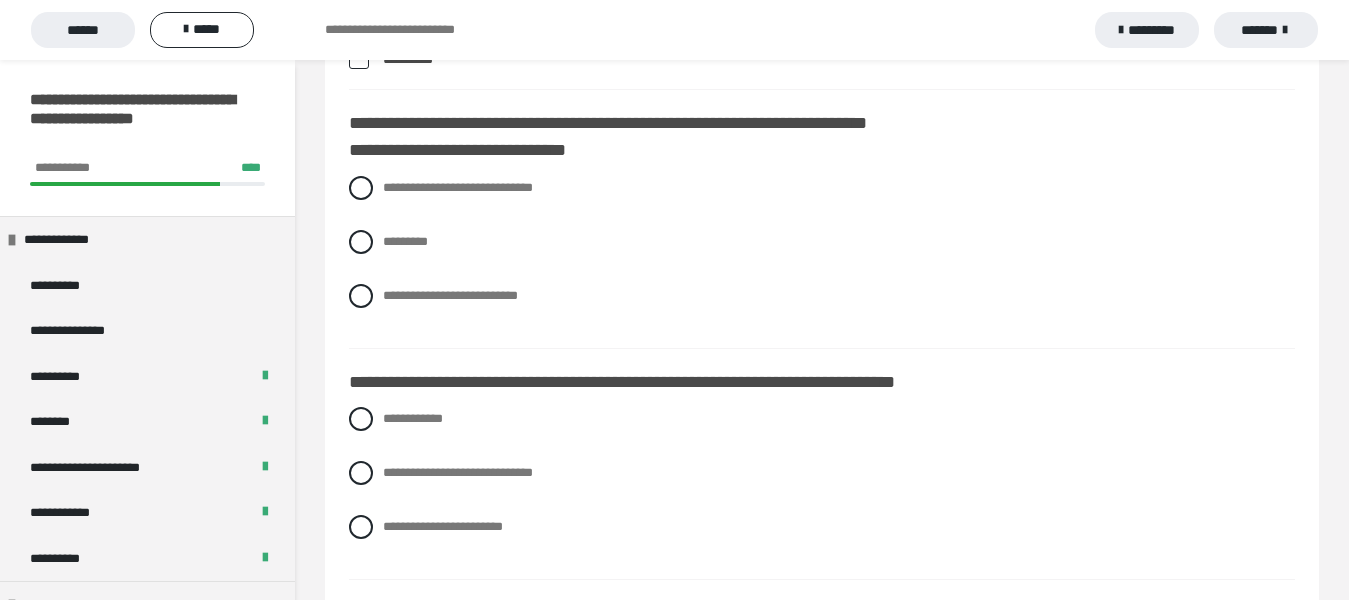 scroll, scrollTop: 6400, scrollLeft: 0, axis: vertical 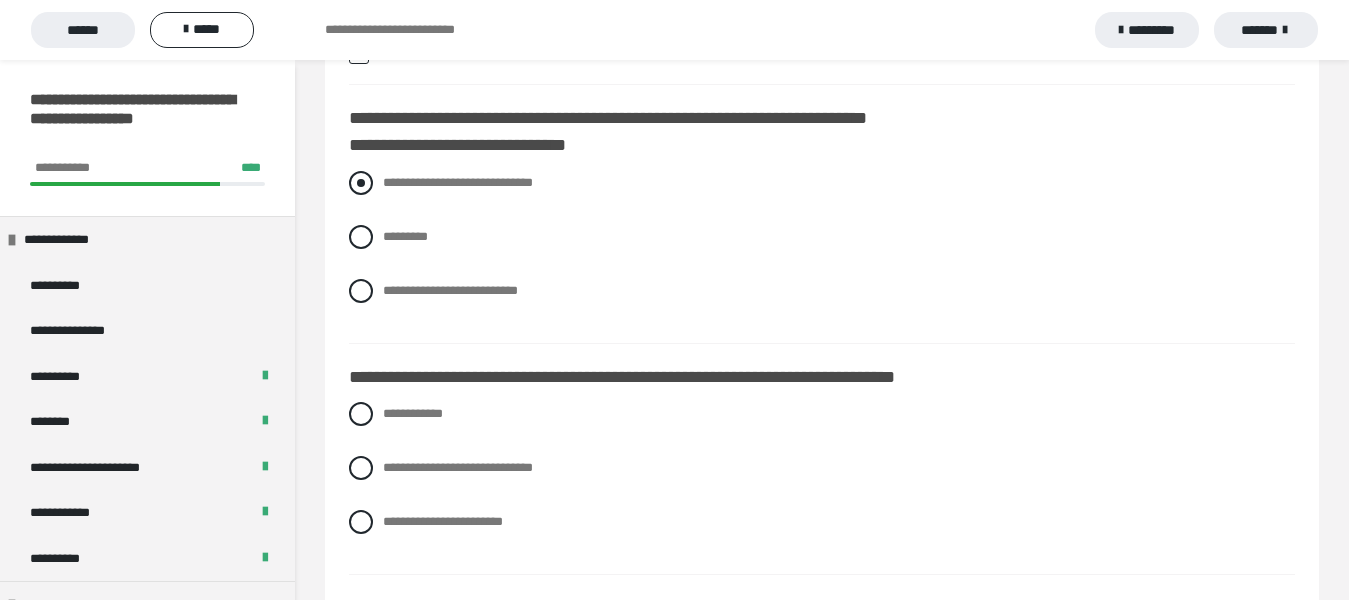 click at bounding box center (361, 183) 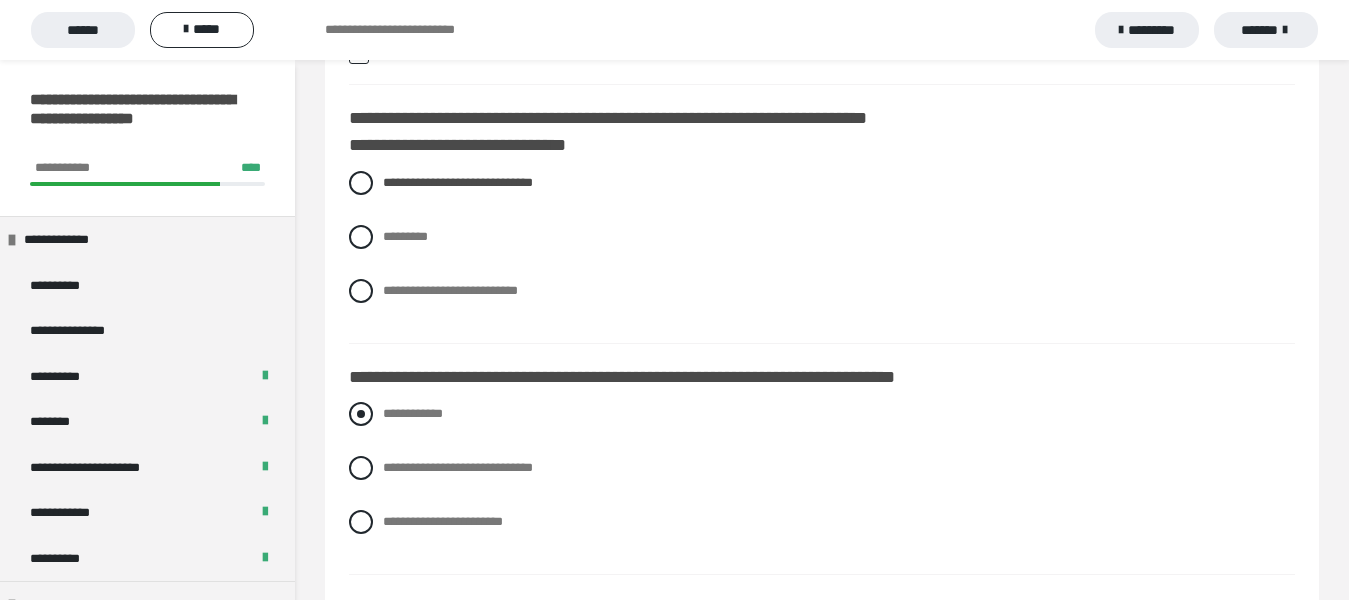 click at bounding box center [361, 414] 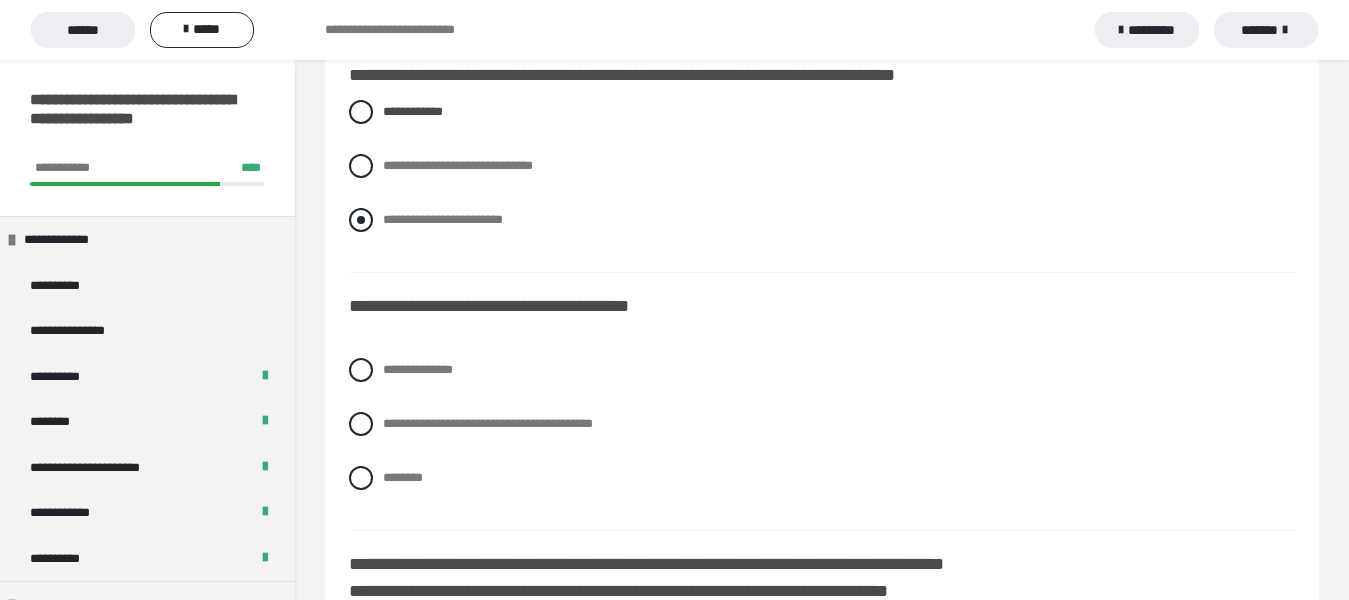 scroll, scrollTop: 6800, scrollLeft: 0, axis: vertical 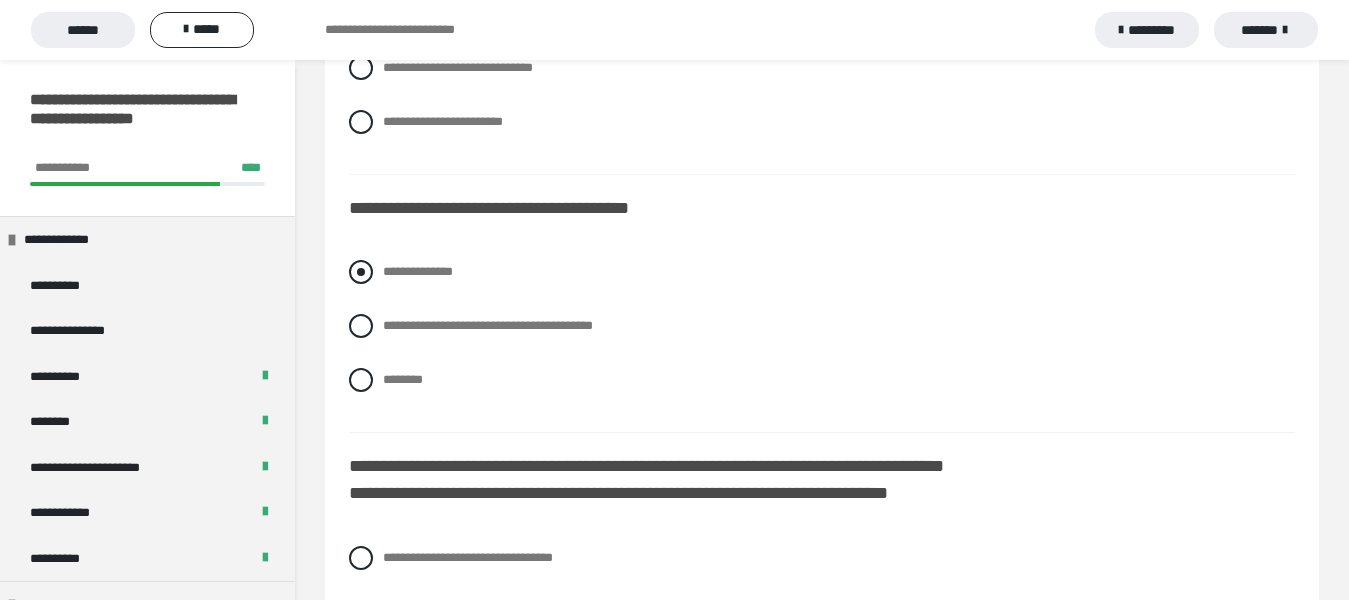 click at bounding box center (361, 272) 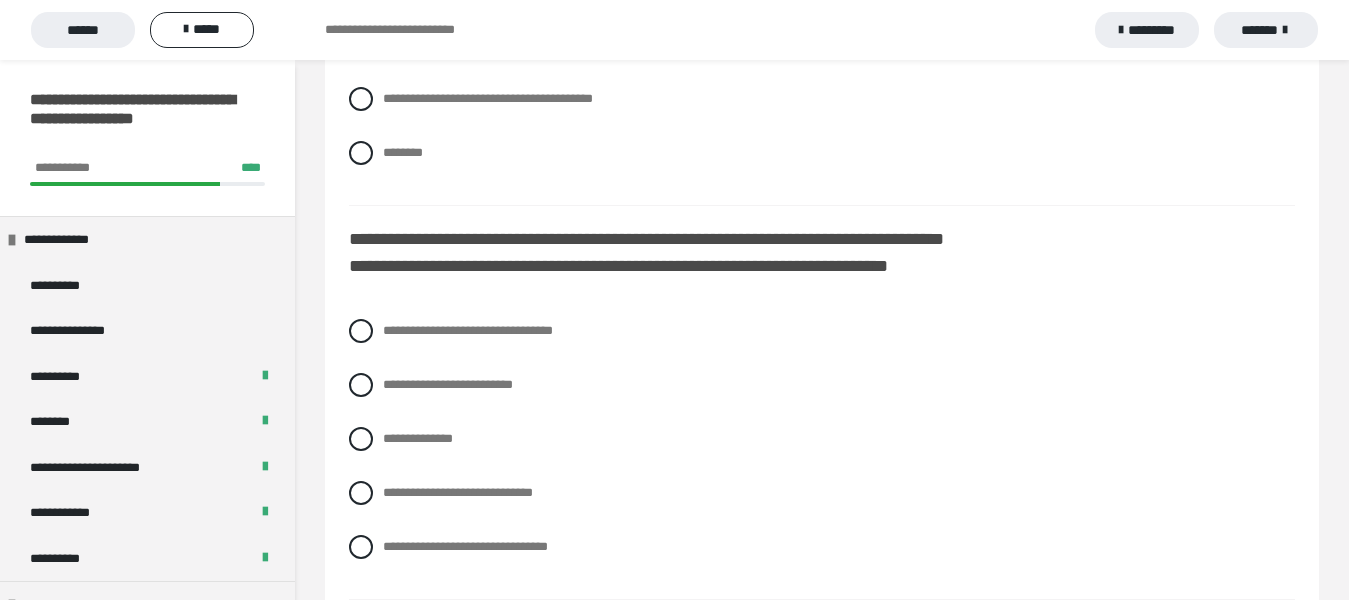 scroll, scrollTop: 7100, scrollLeft: 0, axis: vertical 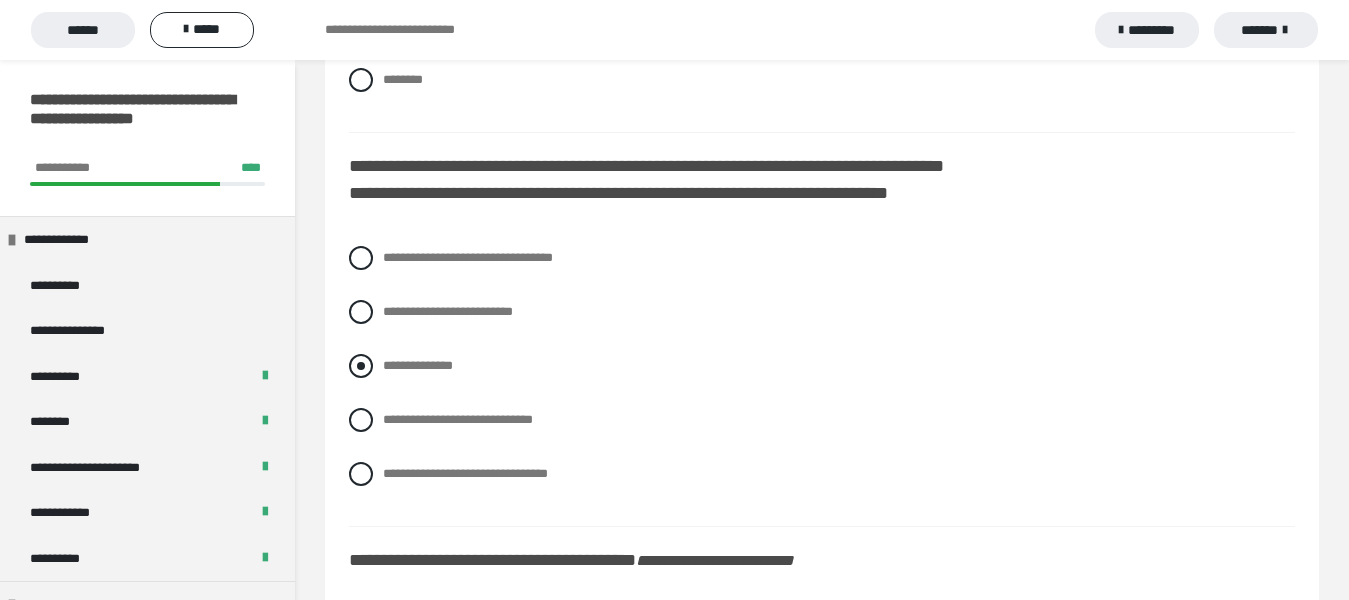click at bounding box center [361, 366] 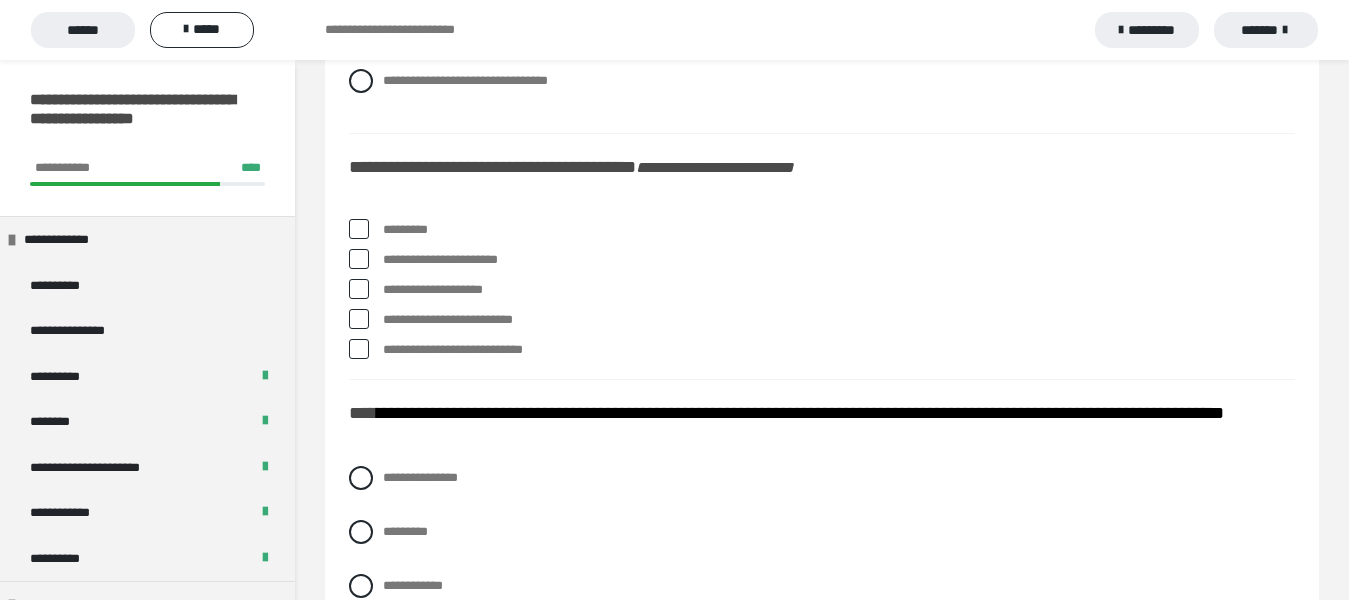 scroll, scrollTop: 7500, scrollLeft: 0, axis: vertical 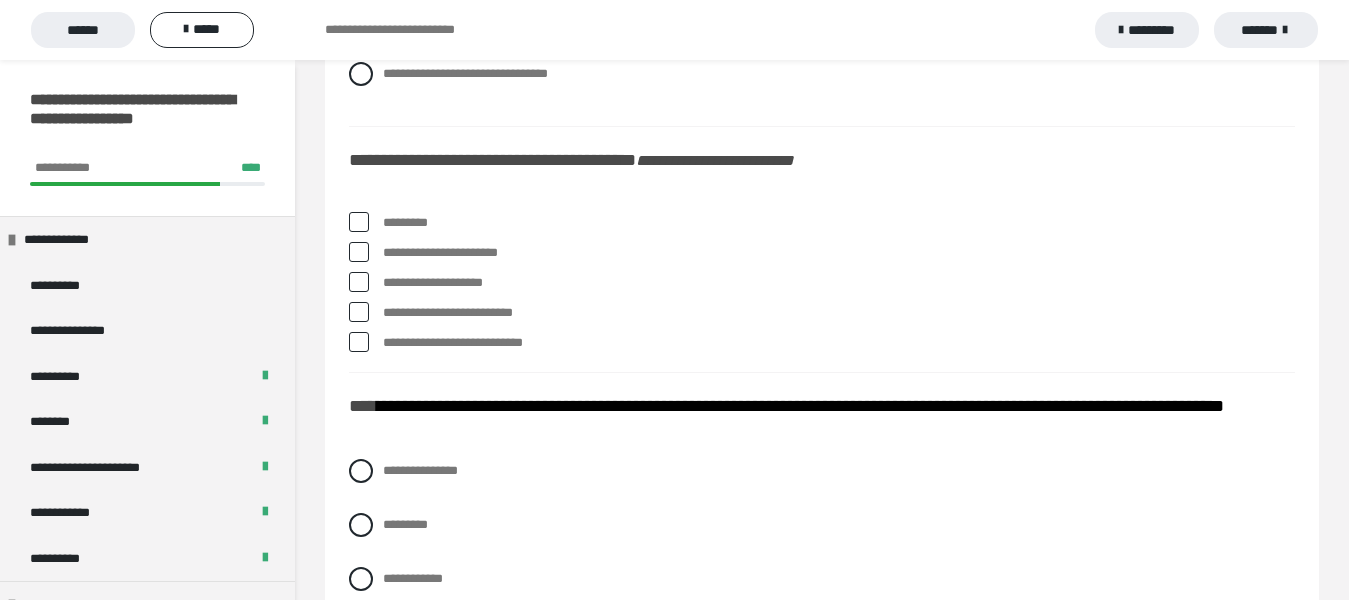 click at bounding box center (359, 222) 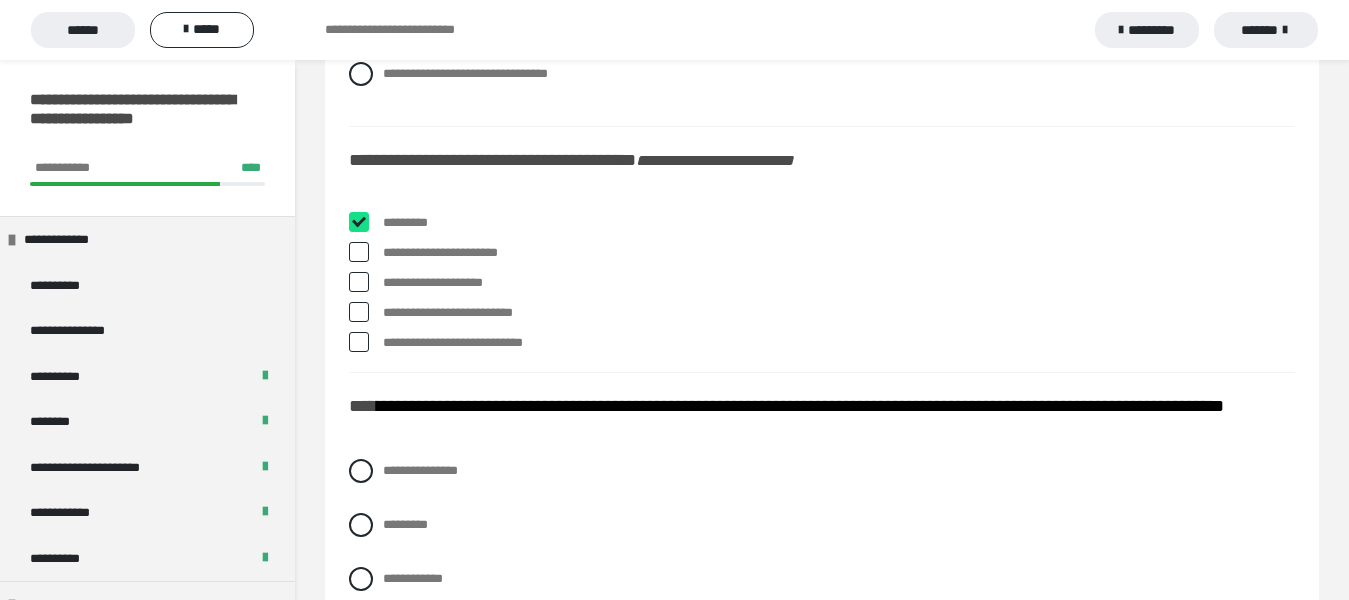 checkbox on "****" 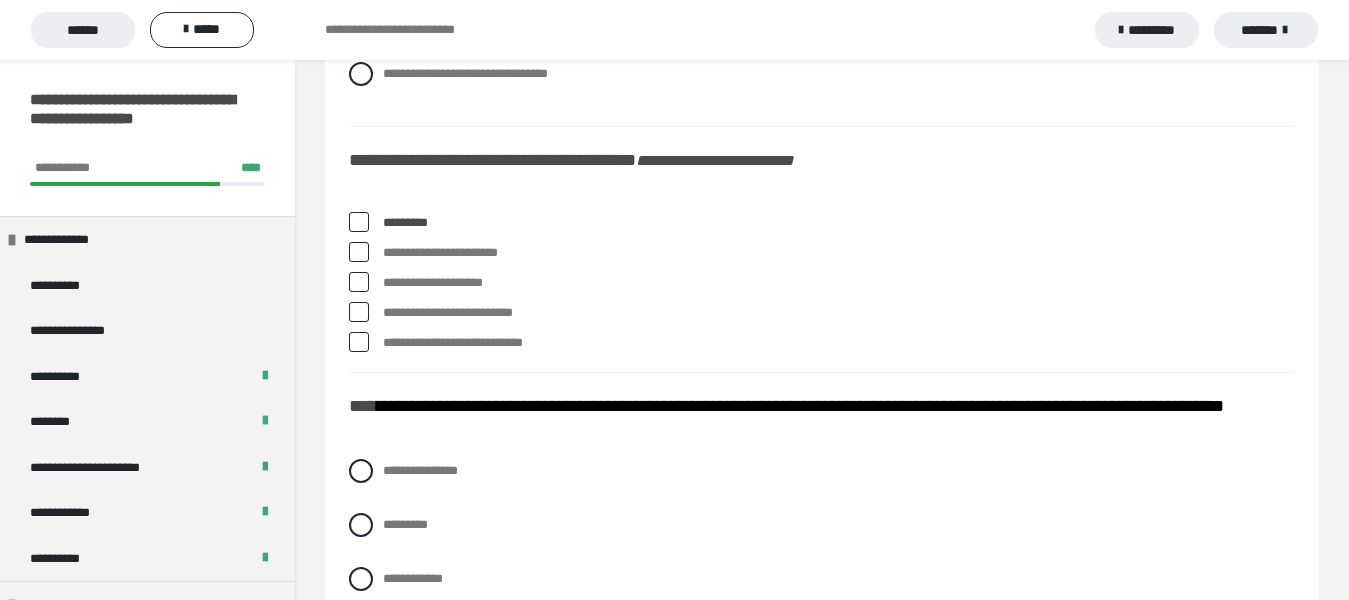 click on "**********" at bounding box center (822, 253) 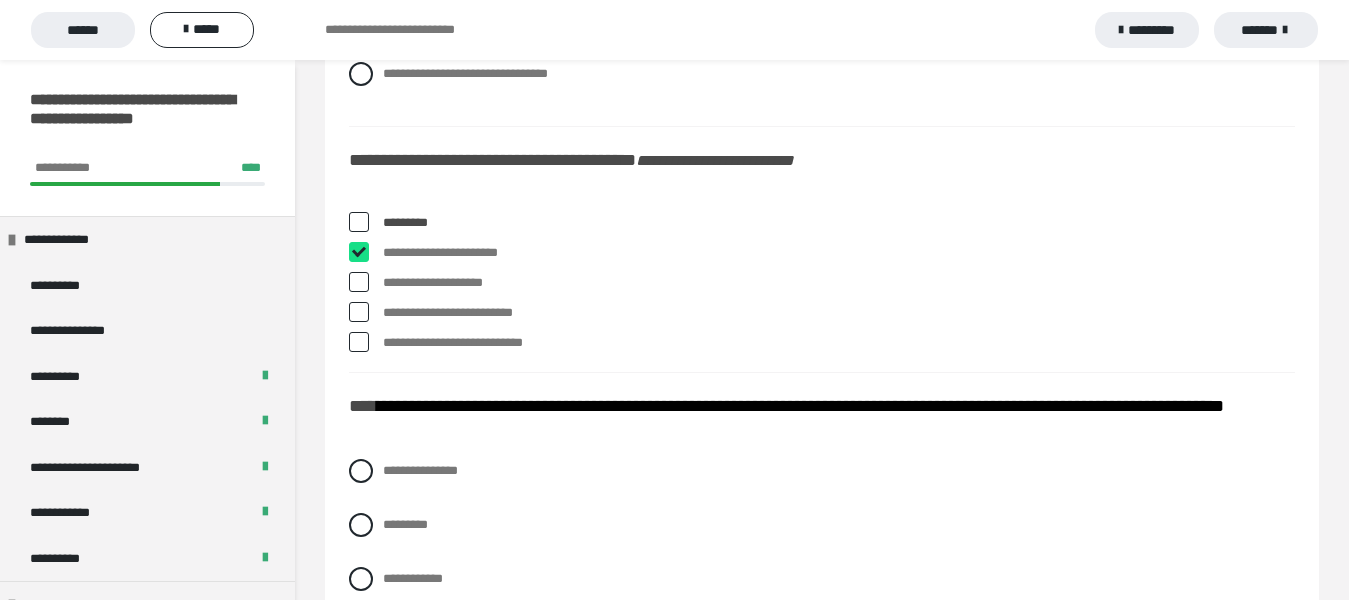 checkbox on "****" 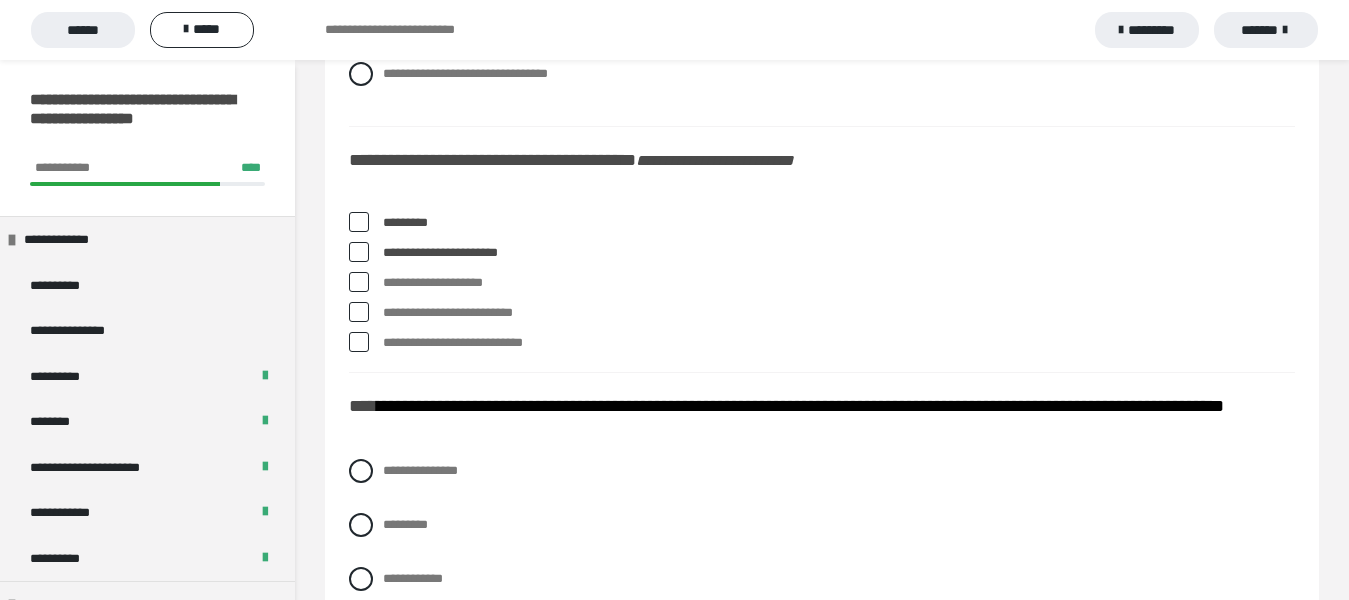 click at bounding box center (359, 312) 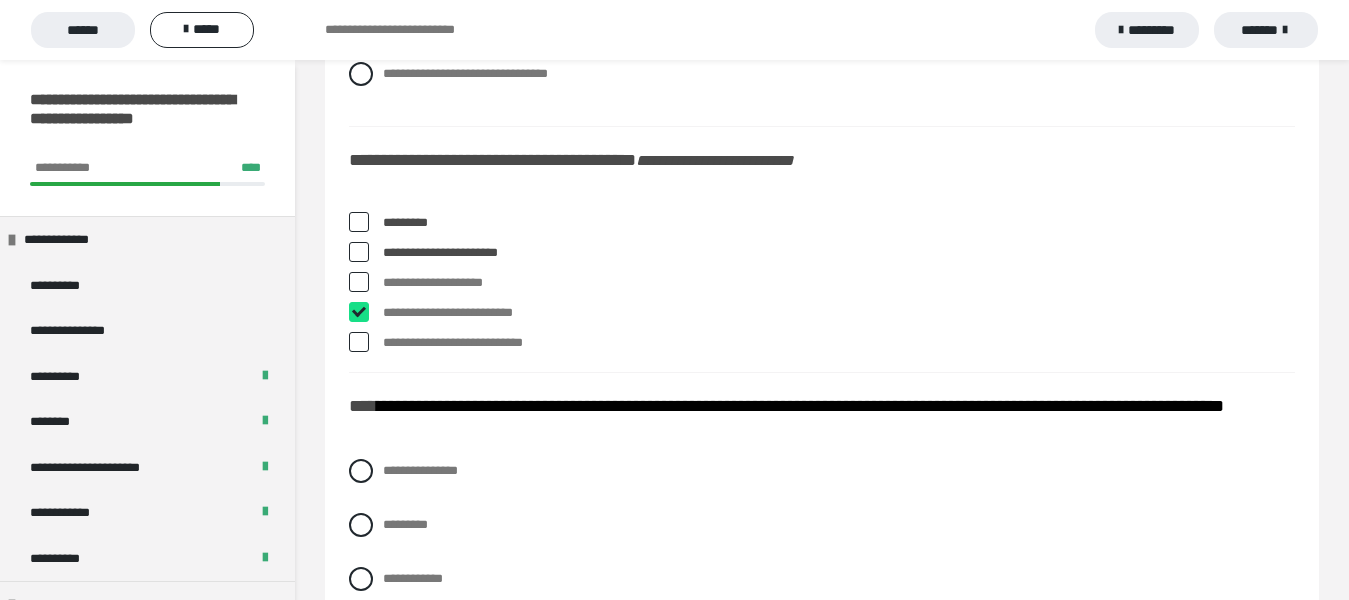 checkbox on "****" 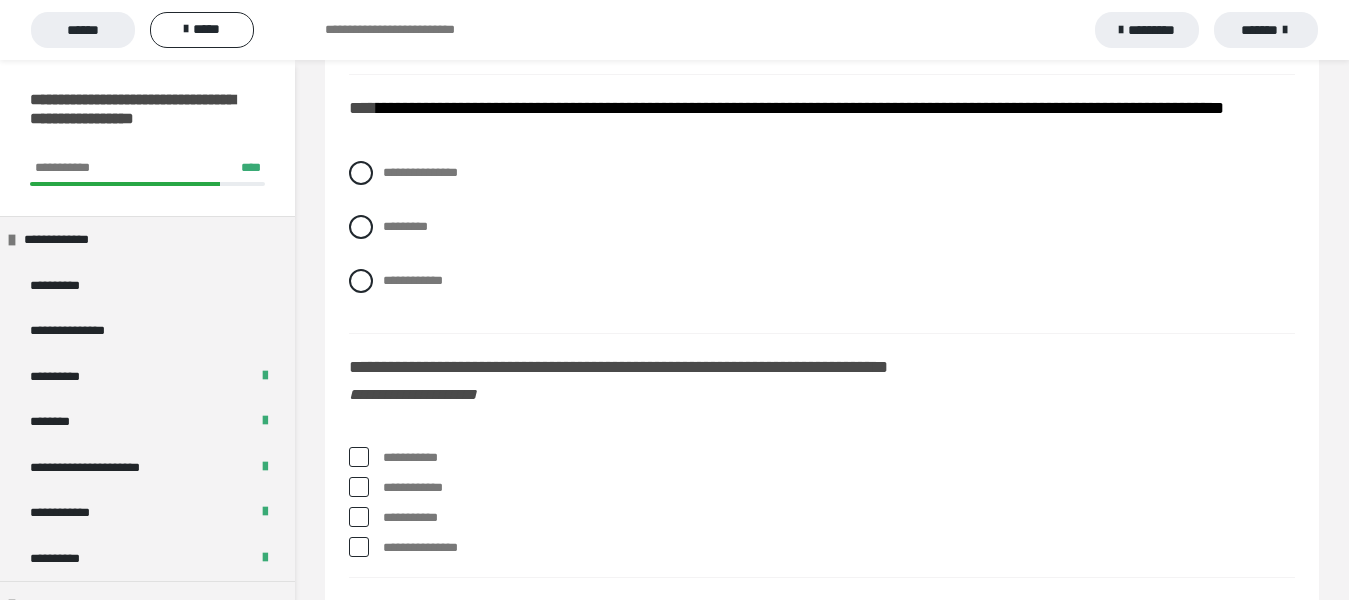 scroll, scrollTop: 7800, scrollLeft: 0, axis: vertical 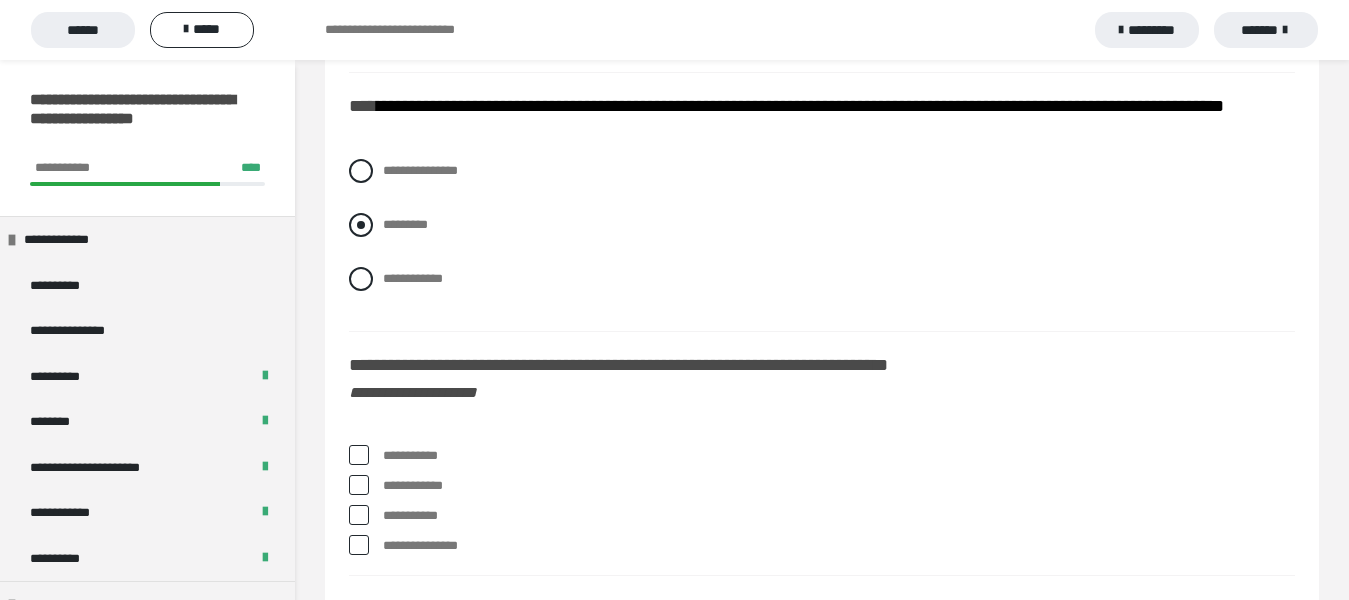 click on "*********" at bounding box center [822, 225] 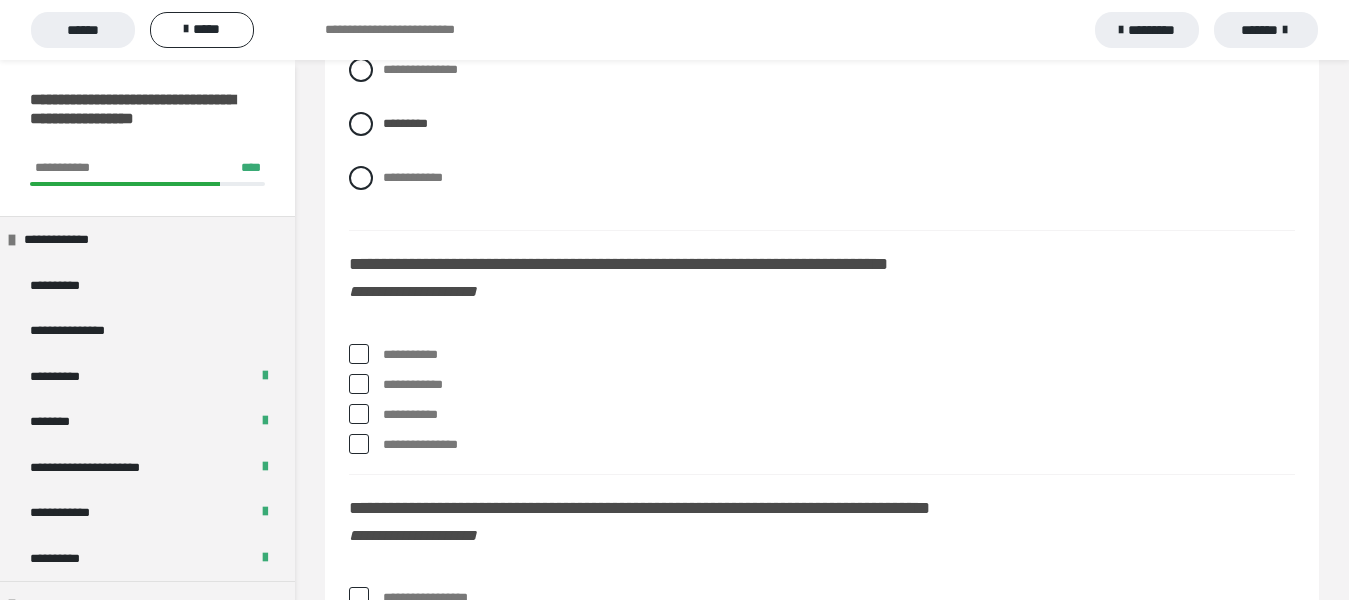 scroll, scrollTop: 8000, scrollLeft: 0, axis: vertical 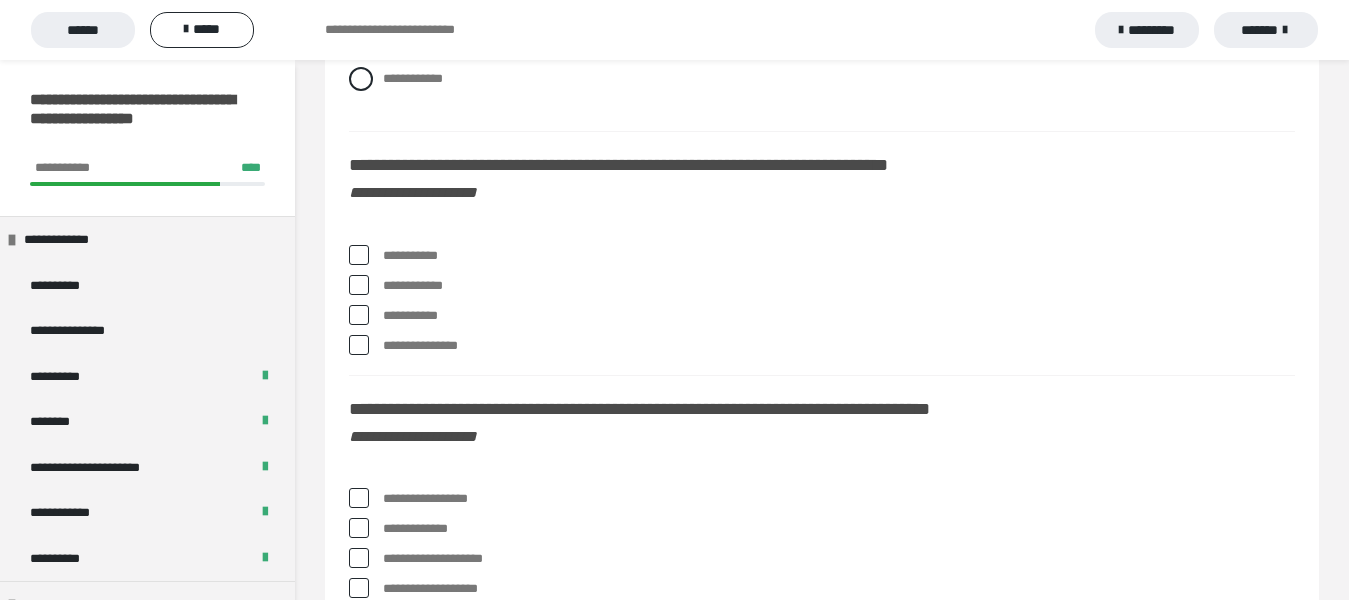 click on "**********" at bounding box center [822, 256] 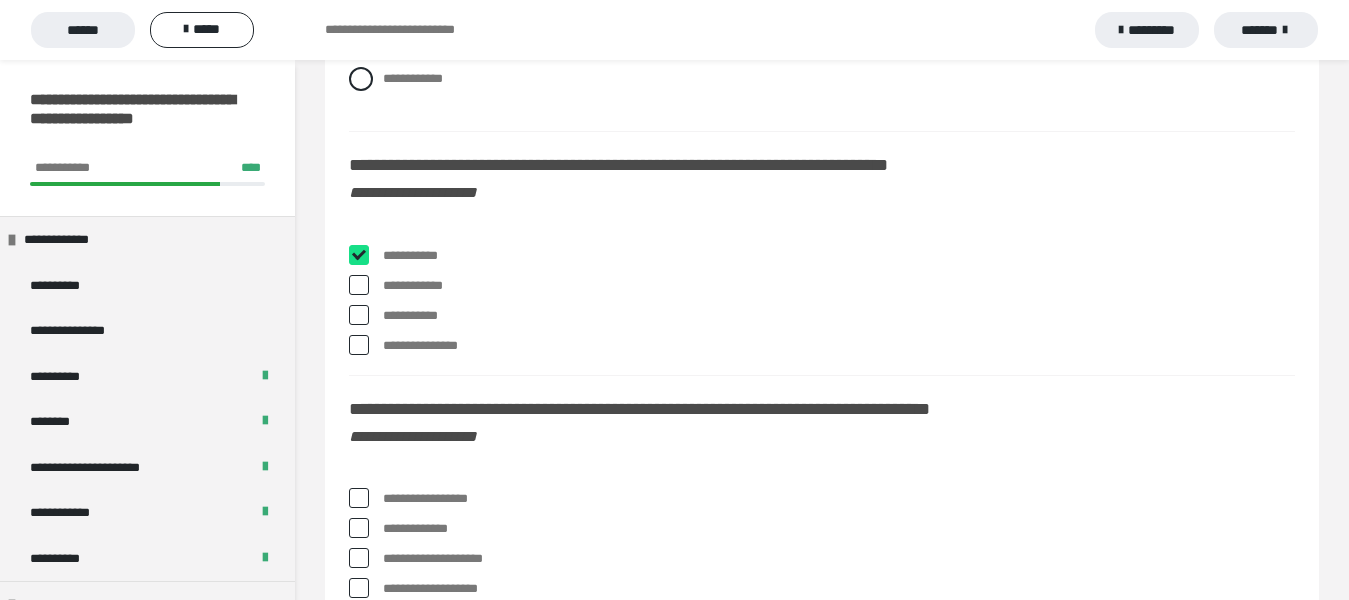 checkbox on "****" 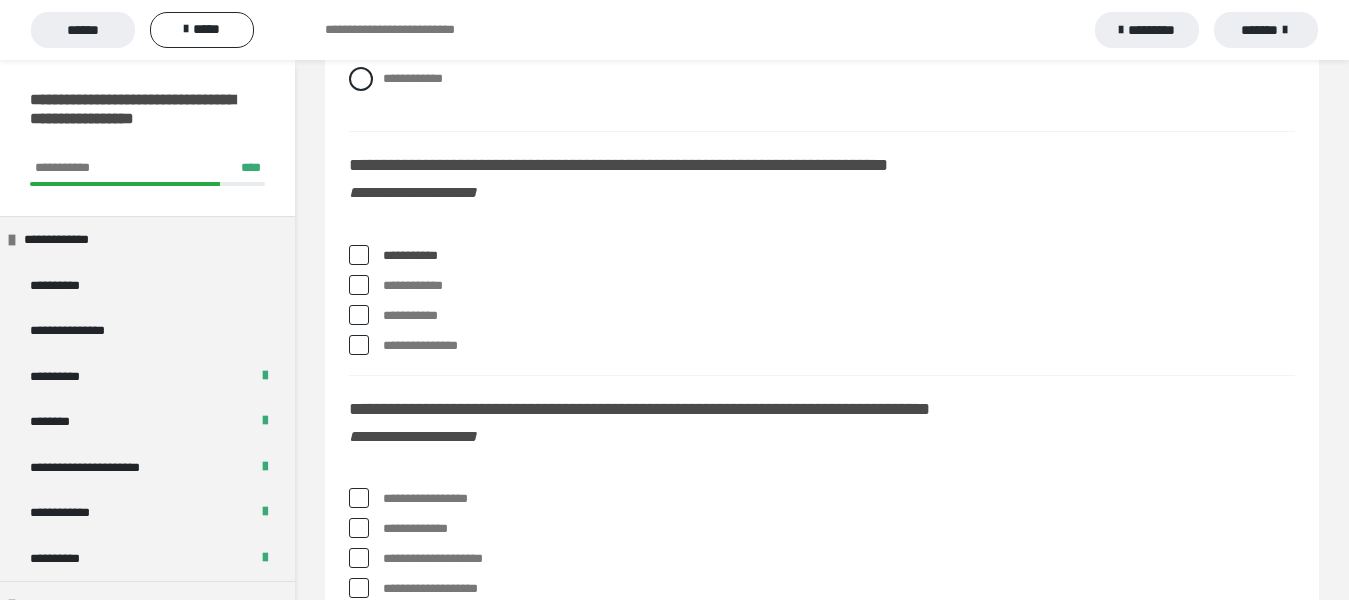 drag, startPoint x: 357, startPoint y: 316, endPoint x: 491, endPoint y: 351, distance: 138.49548 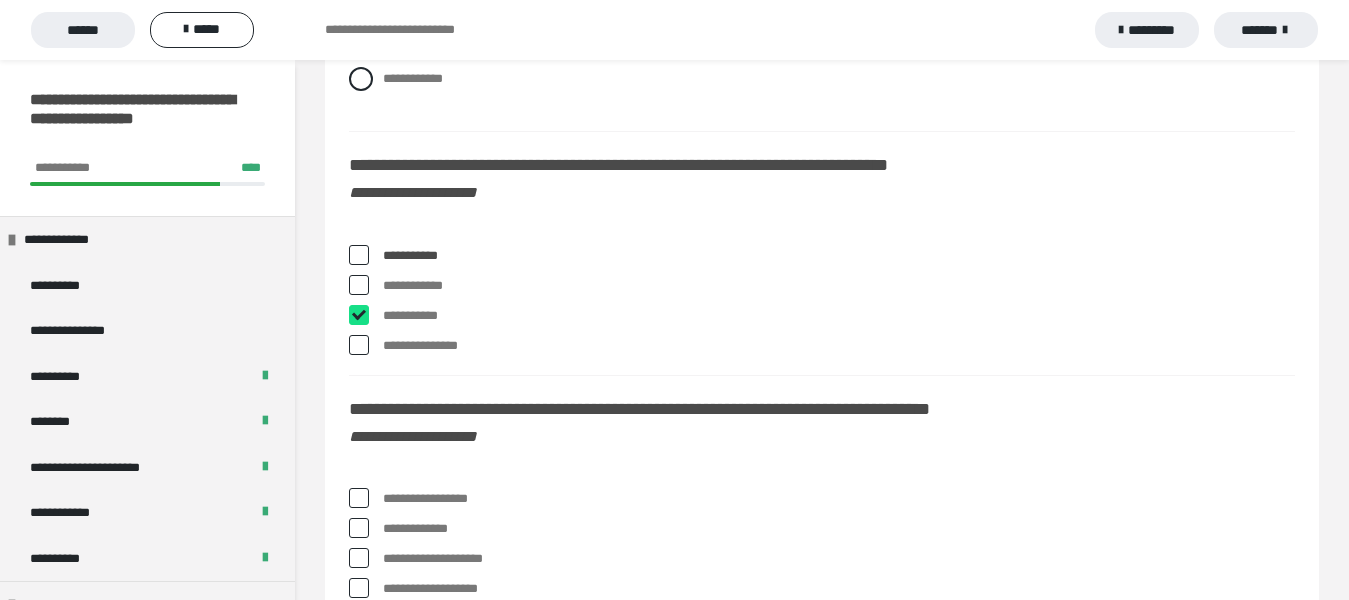 checkbox on "****" 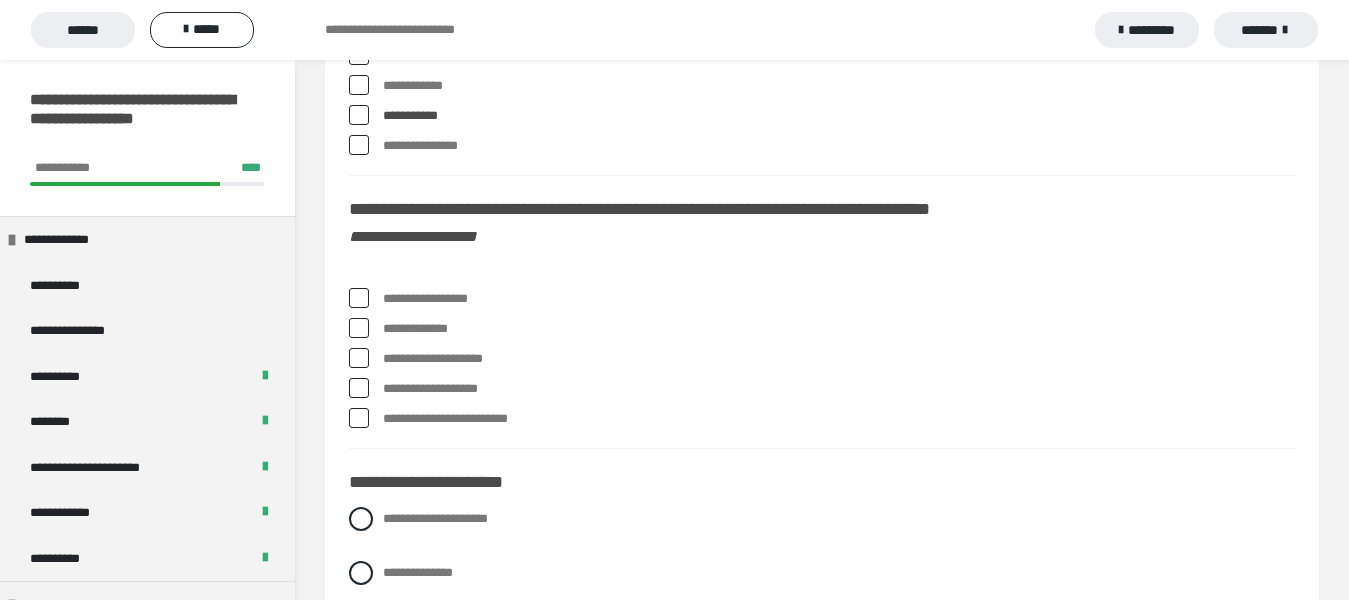 scroll, scrollTop: 8300, scrollLeft: 0, axis: vertical 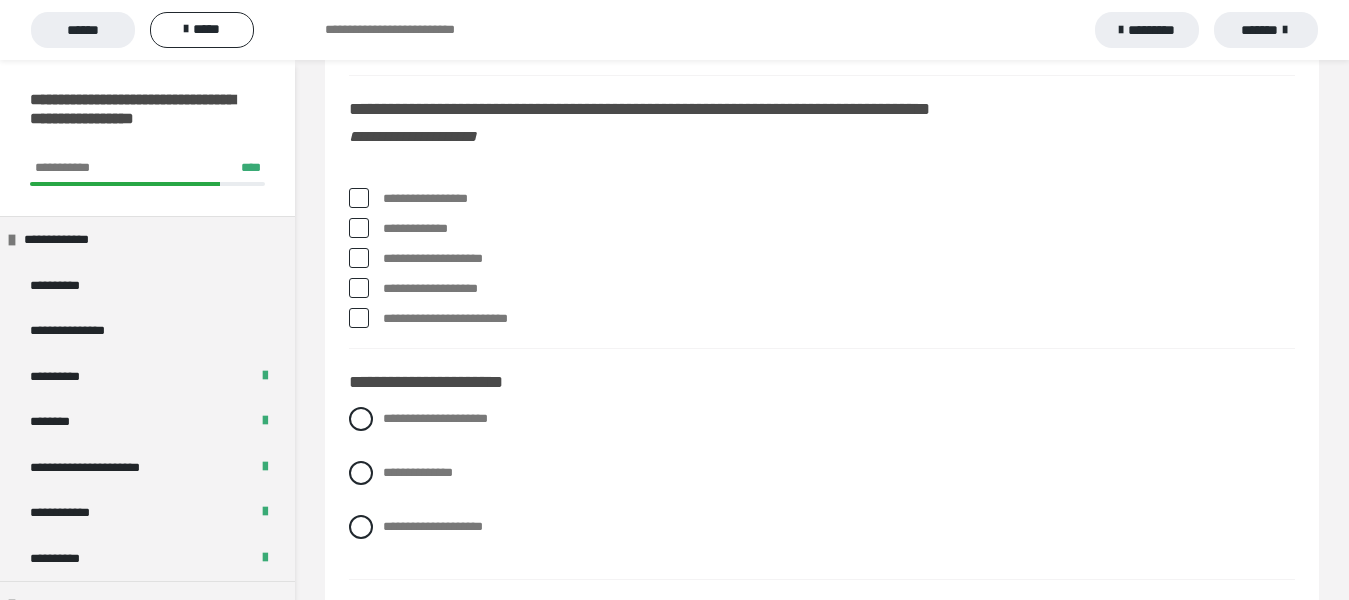 click at bounding box center (359, 198) 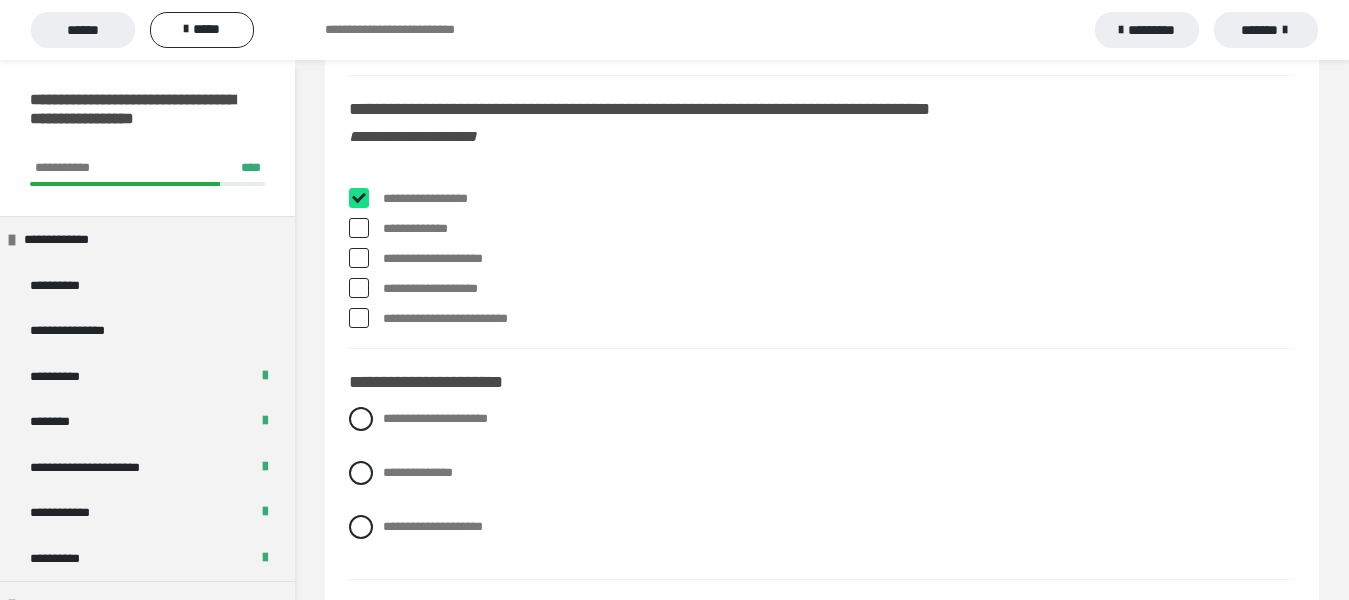 checkbox on "****" 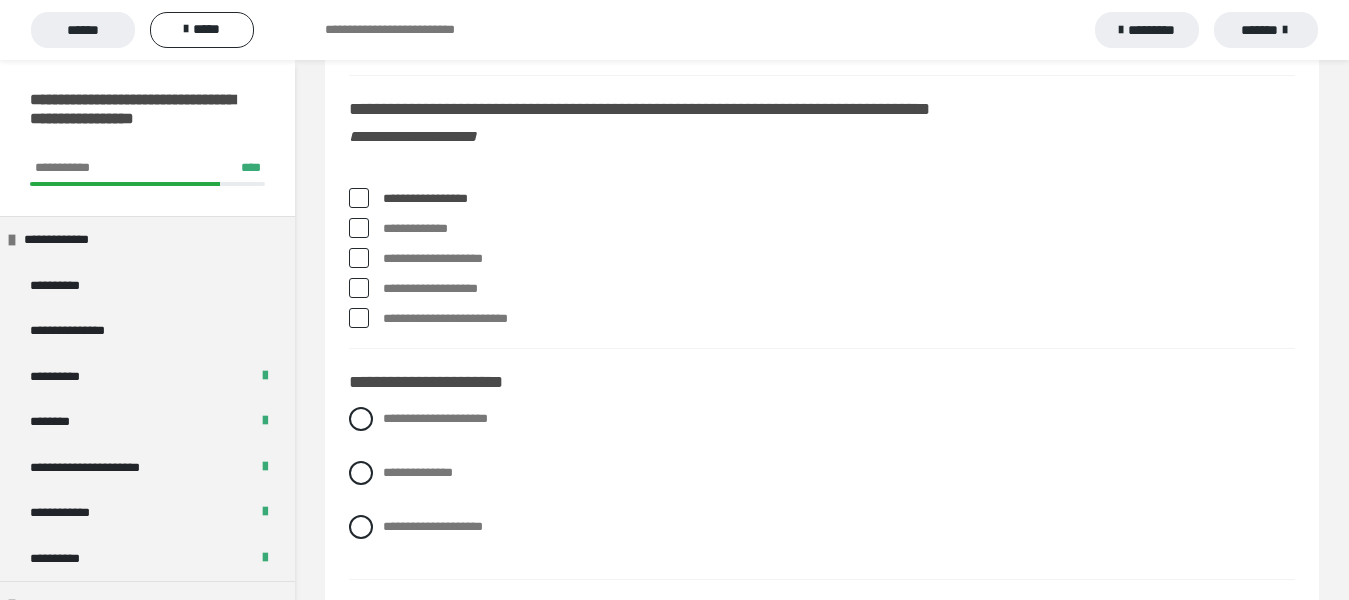 drag, startPoint x: 354, startPoint y: 268, endPoint x: 380, endPoint y: 284, distance: 30.528675 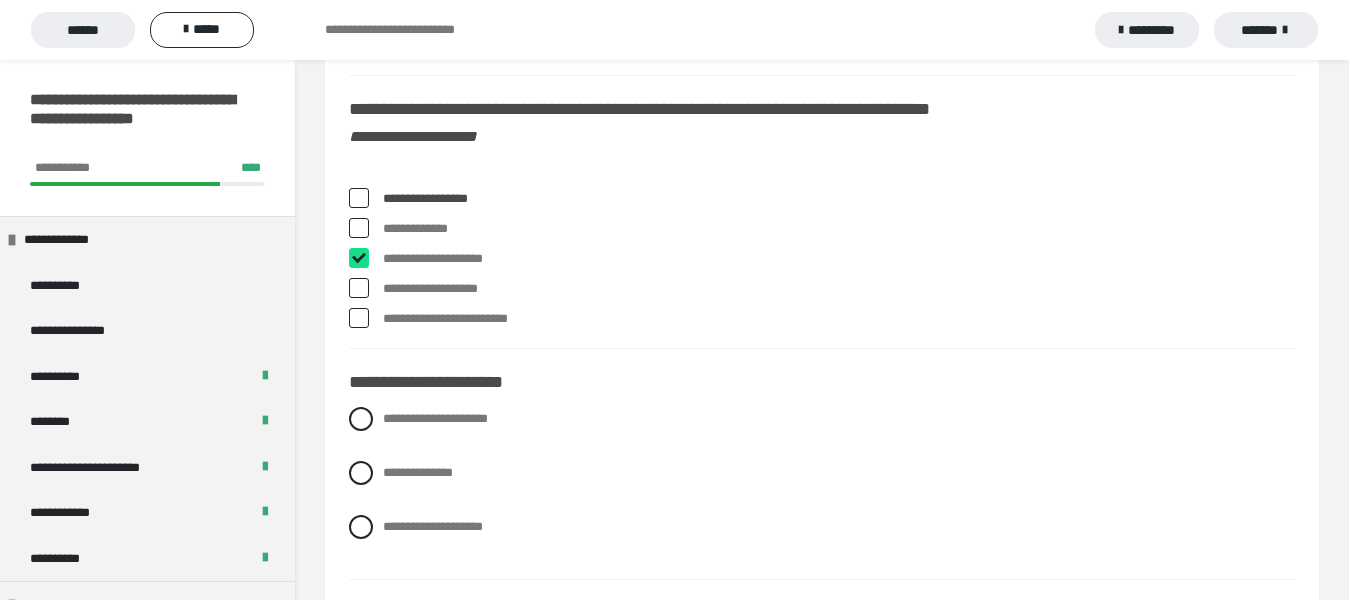 checkbox on "****" 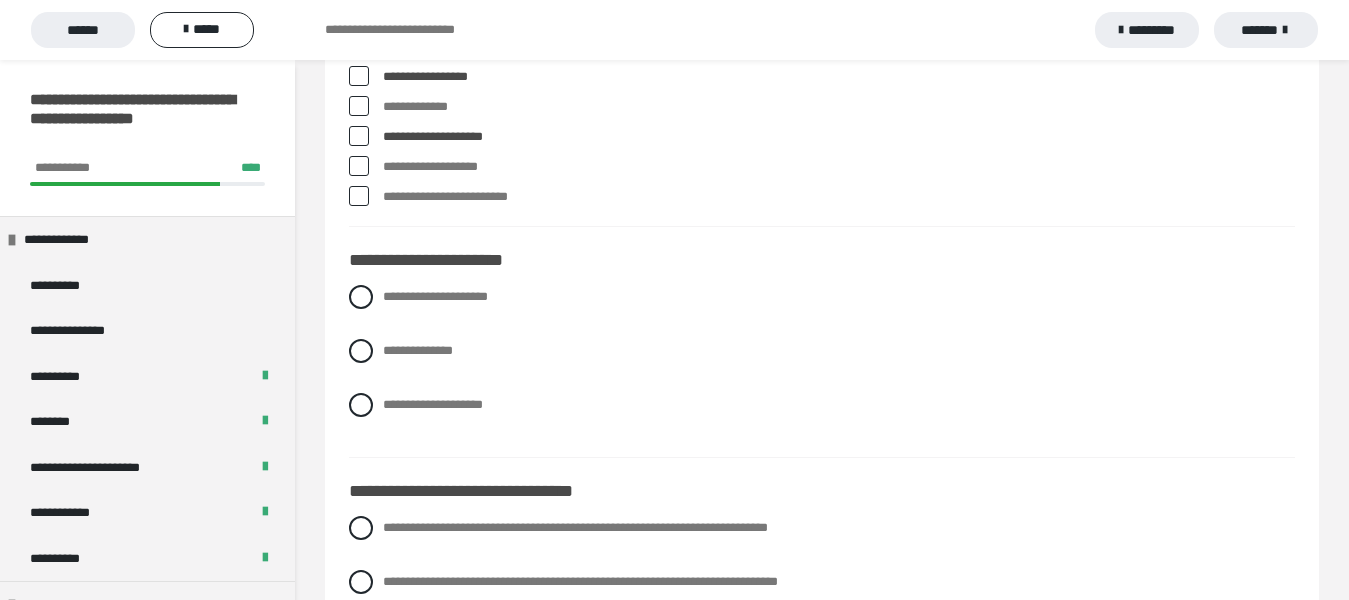 scroll, scrollTop: 8500, scrollLeft: 0, axis: vertical 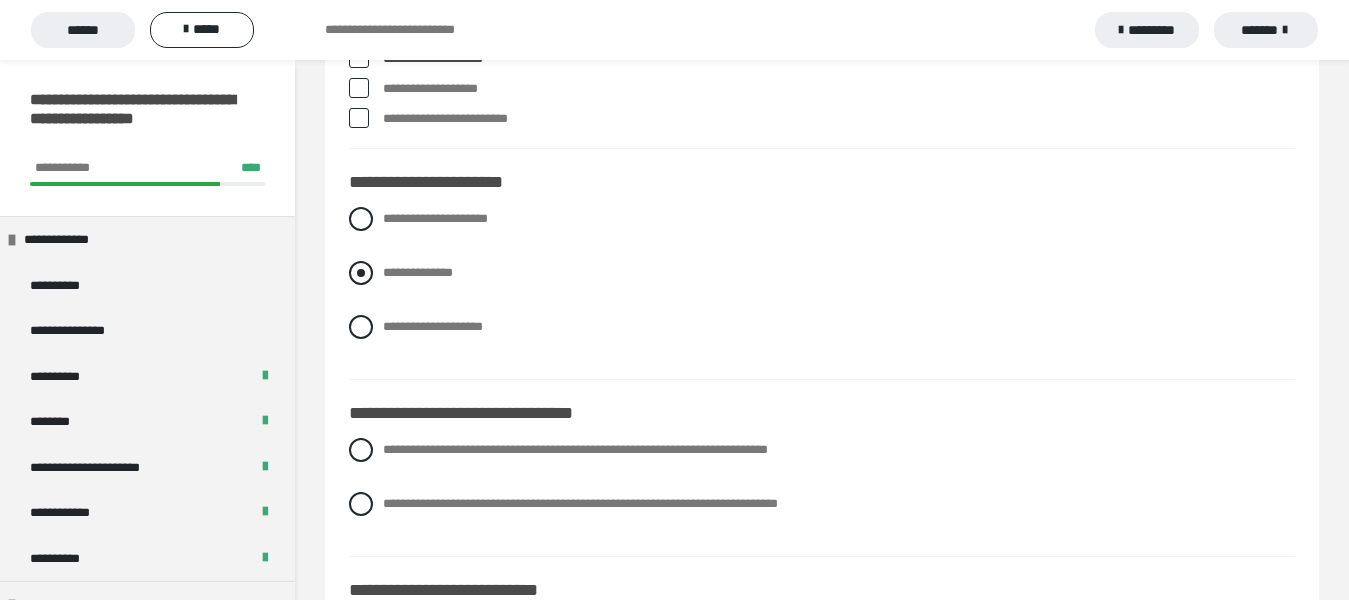 click on "**********" at bounding box center [822, 273] 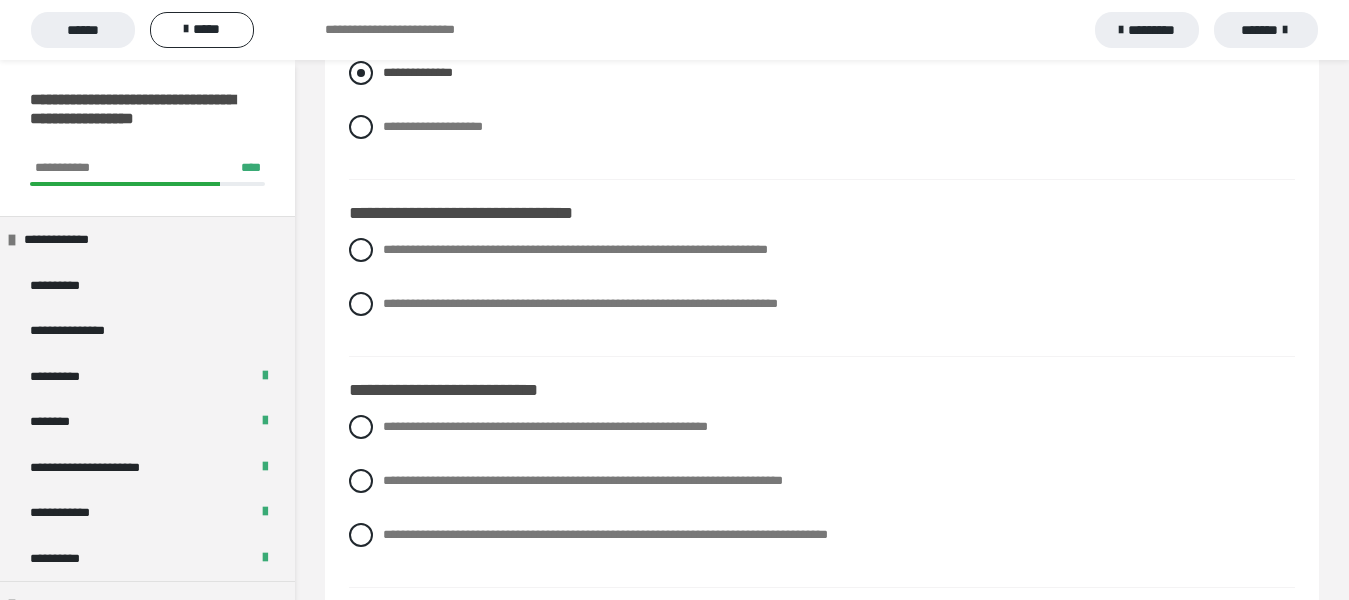 scroll, scrollTop: 8800, scrollLeft: 0, axis: vertical 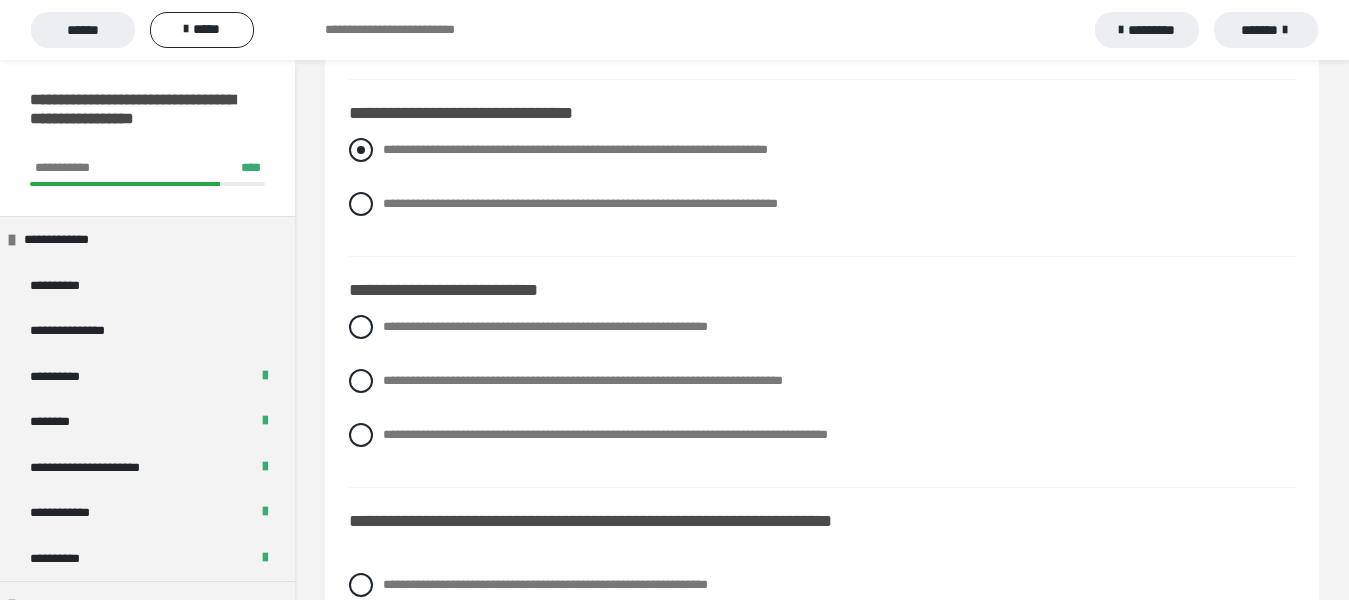 click at bounding box center [361, 150] 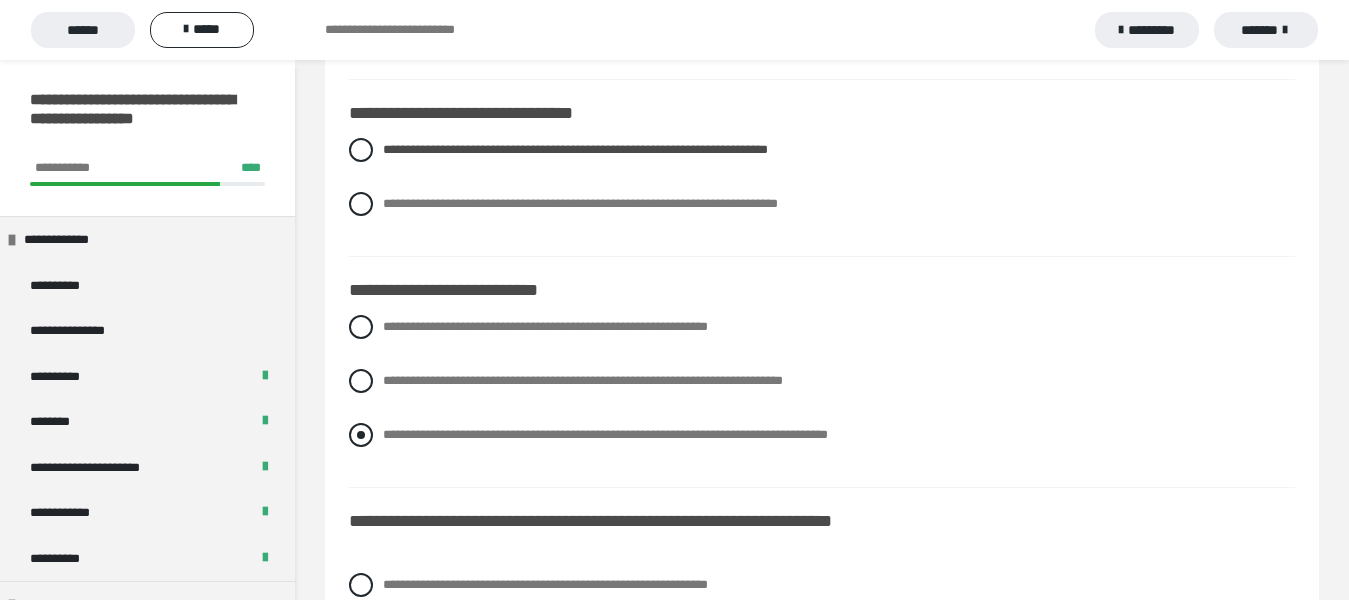 click at bounding box center (361, 435) 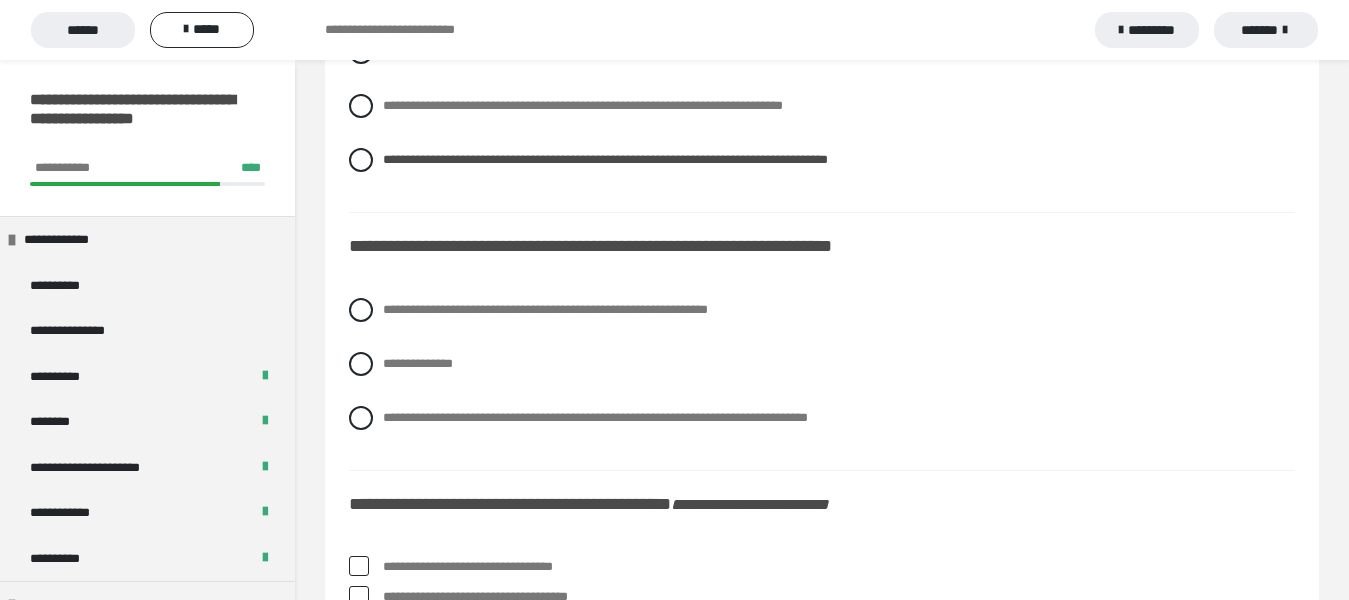 scroll, scrollTop: 9100, scrollLeft: 0, axis: vertical 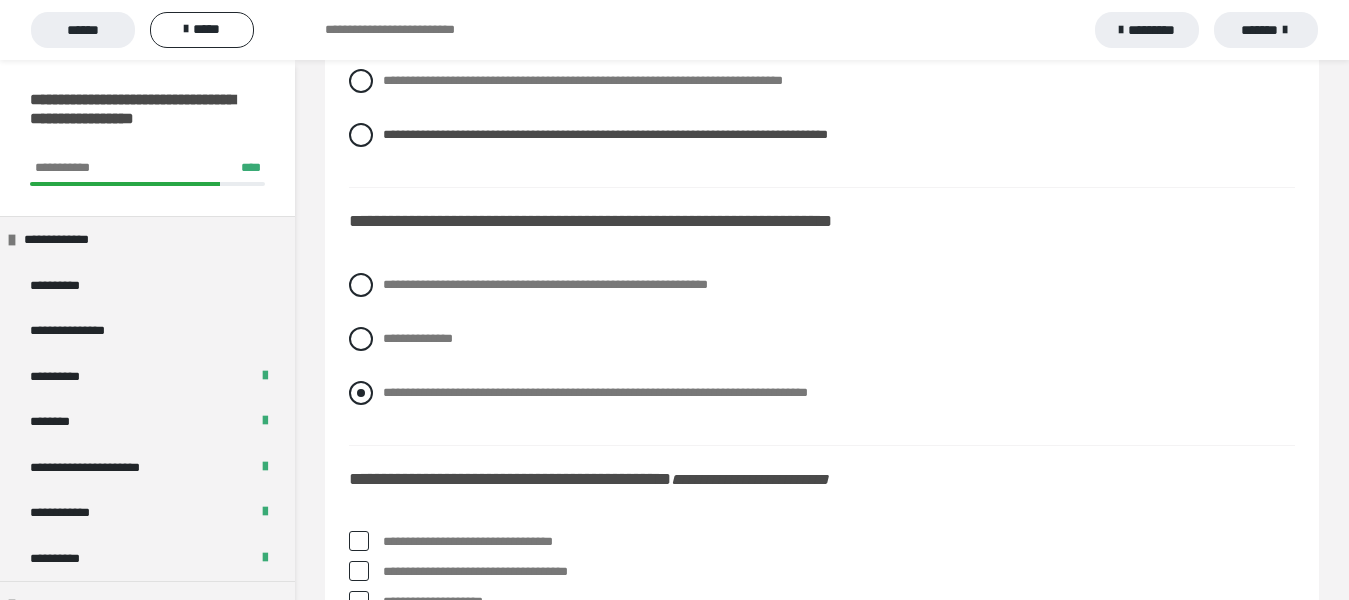 click at bounding box center (361, 393) 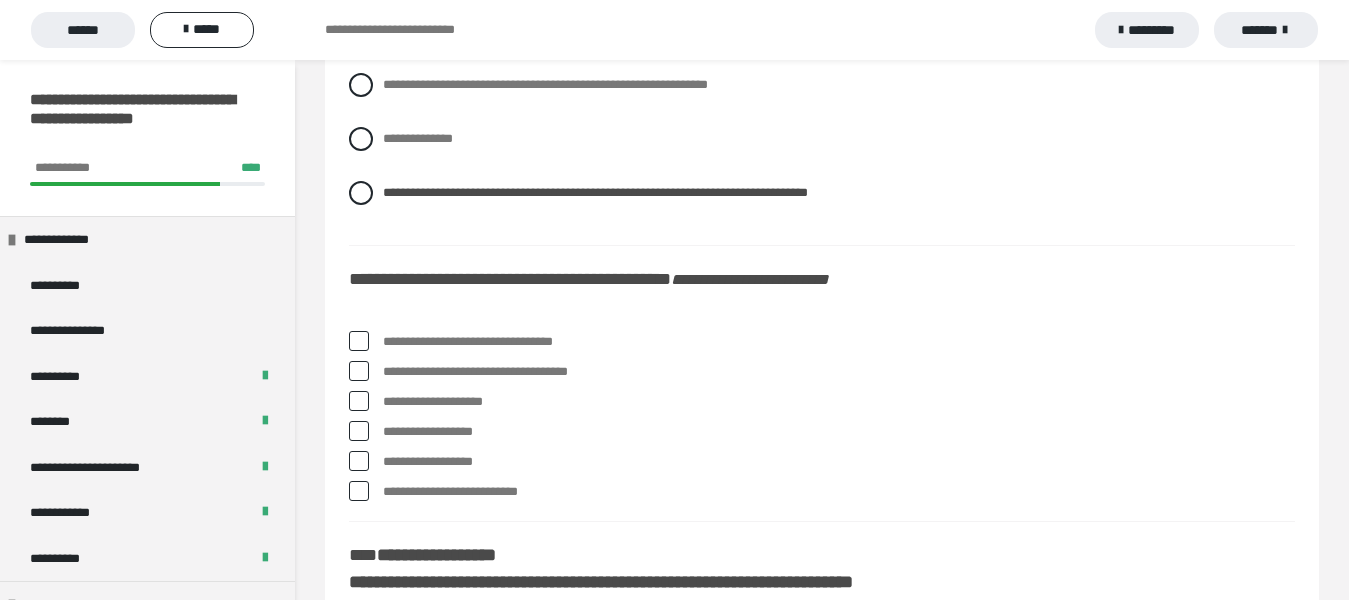 scroll, scrollTop: 9400, scrollLeft: 0, axis: vertical 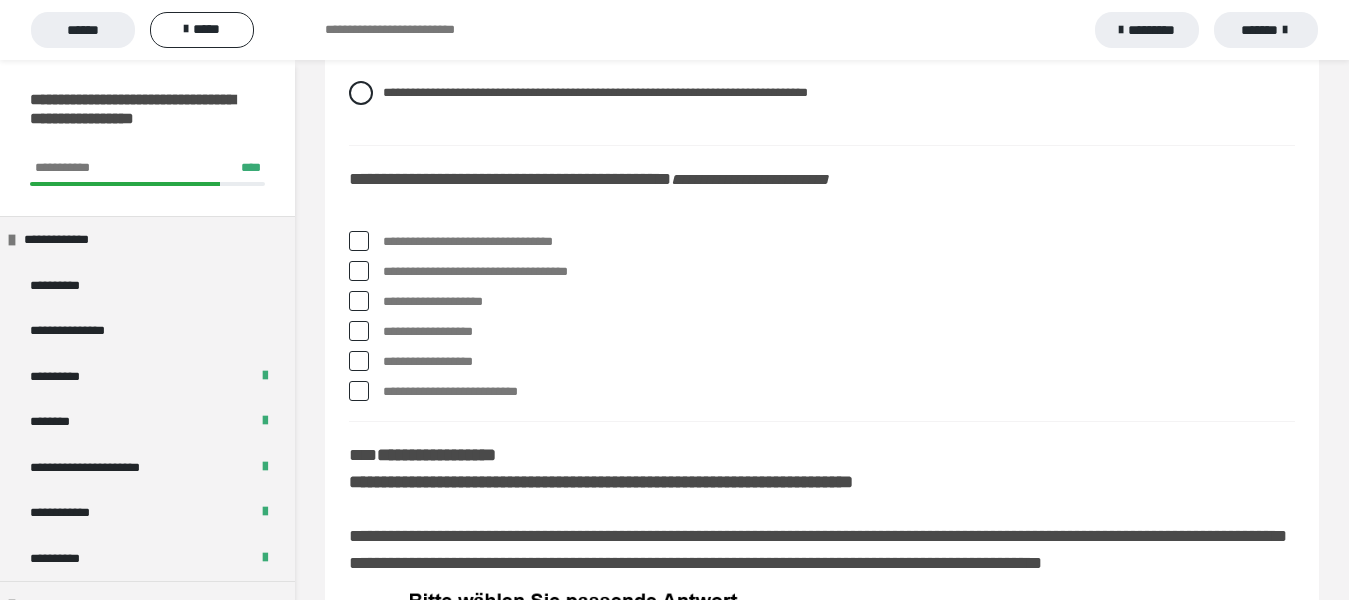 click at bounding box center (359, 241) 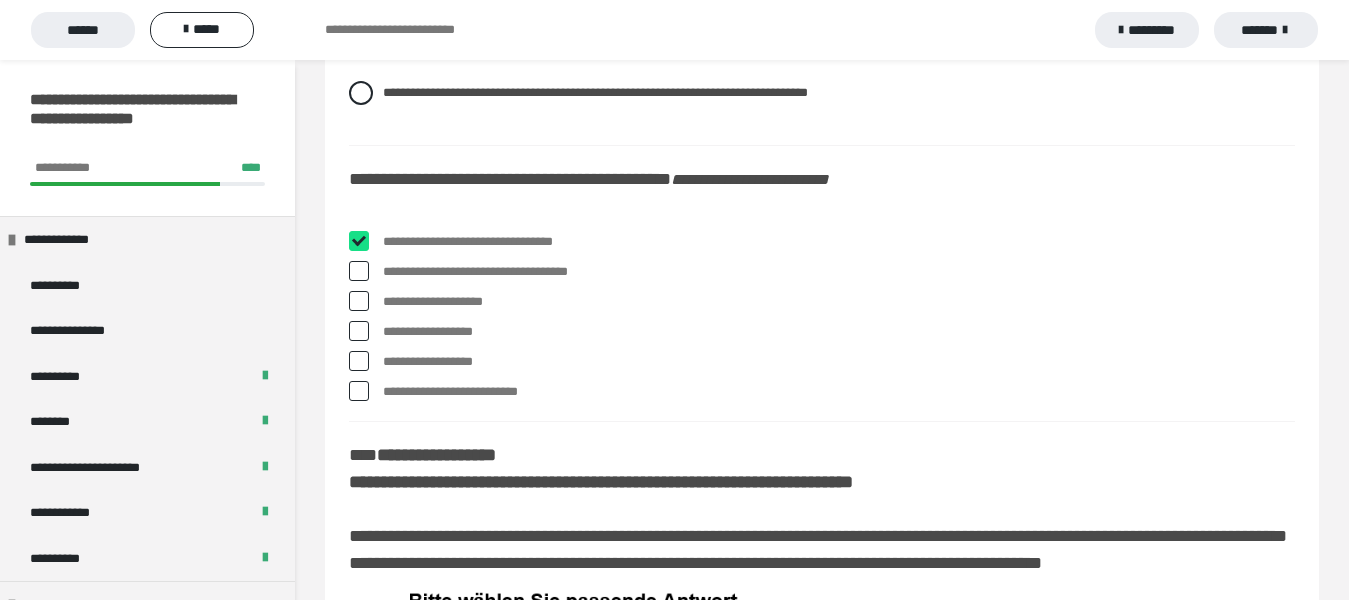 checkbox on "****" 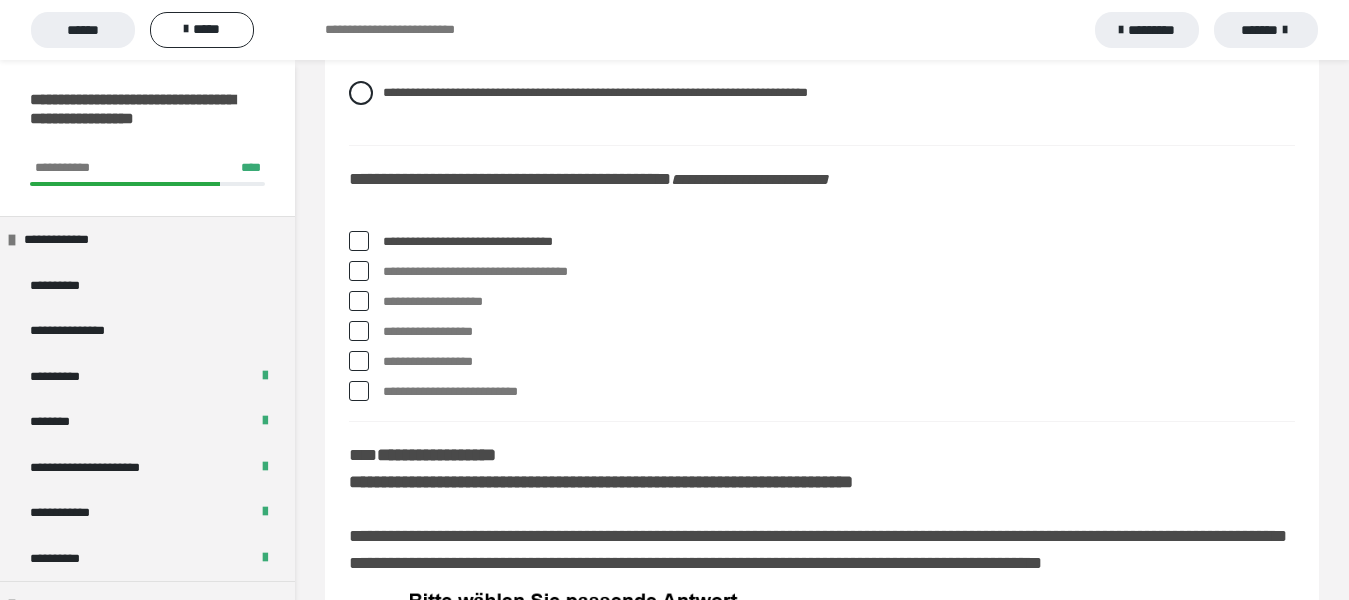 click at bounding box center (359, 271) 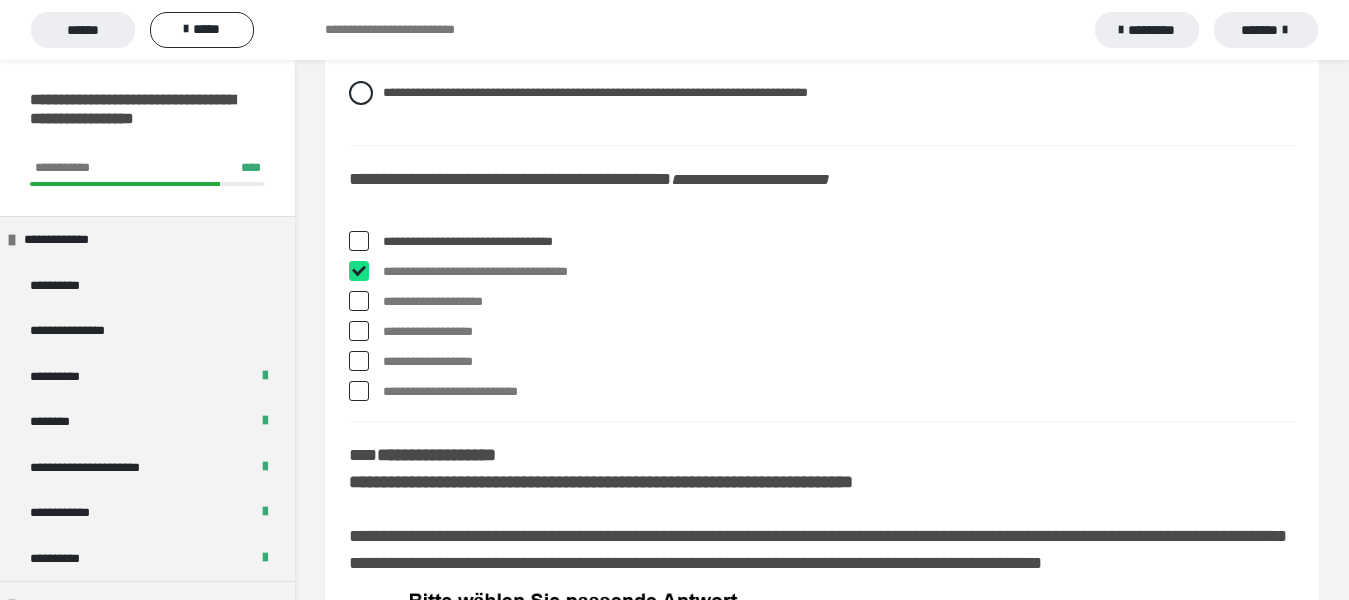 checkbox on "****" 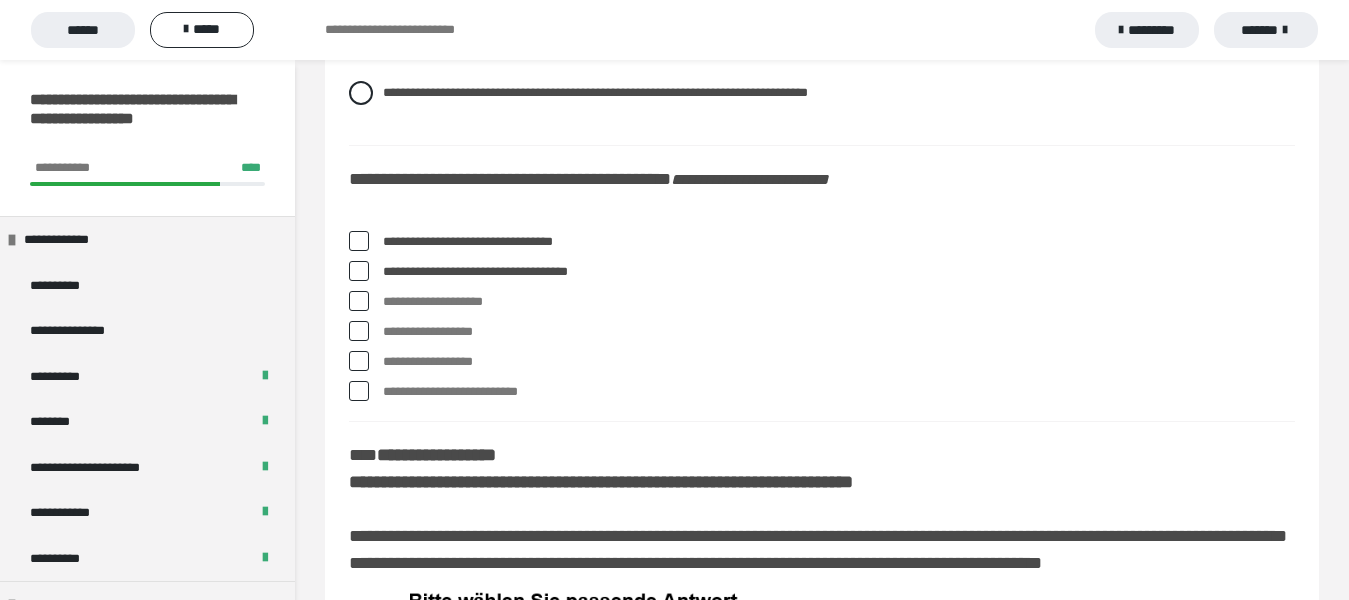 click at bounding box center (359, 361) 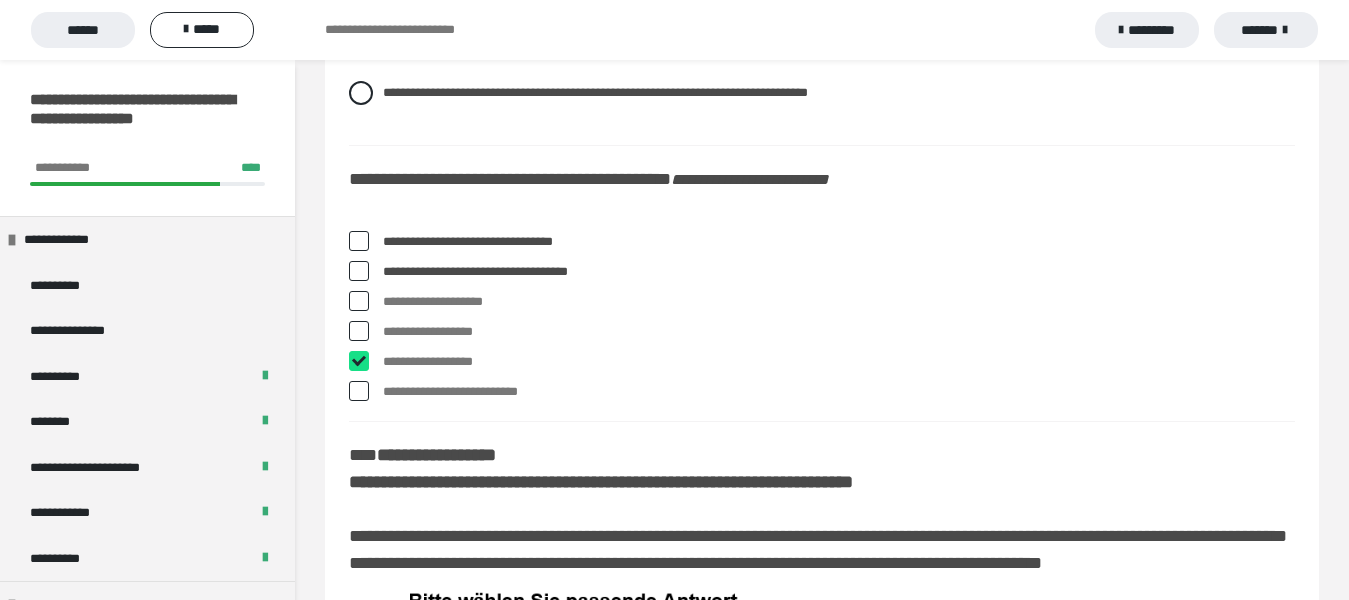 checkbox on "****" 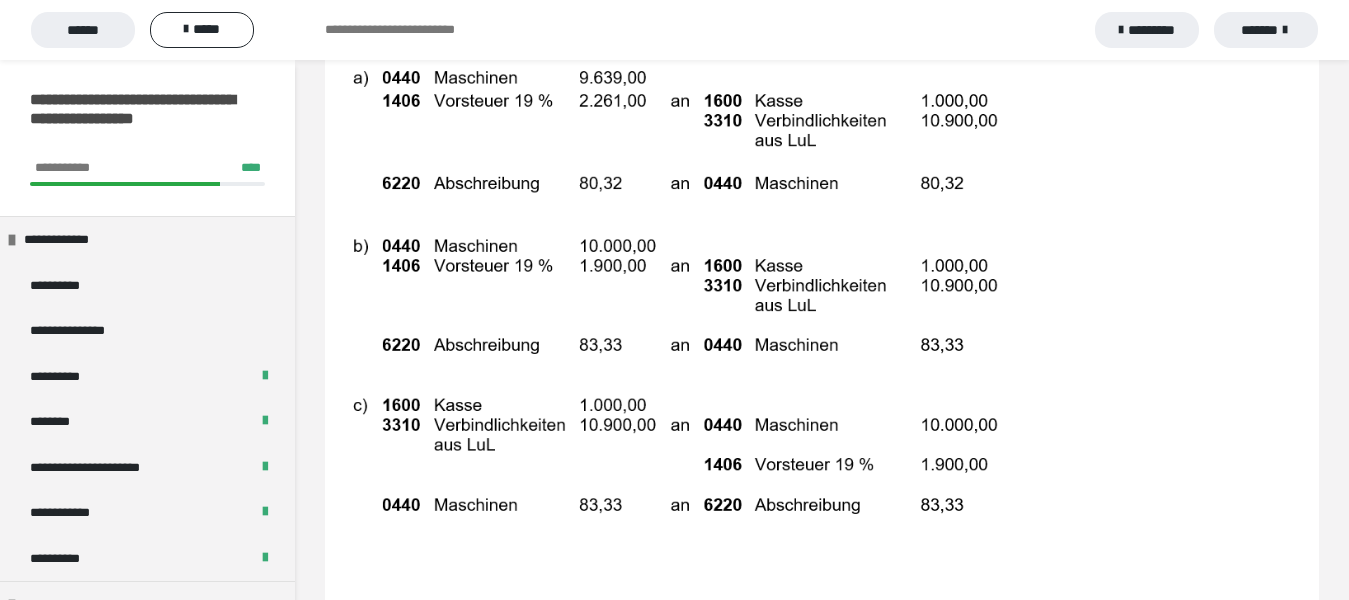 scroll, scrollTop: 10100, scrollLeft: 0, axis: vertical 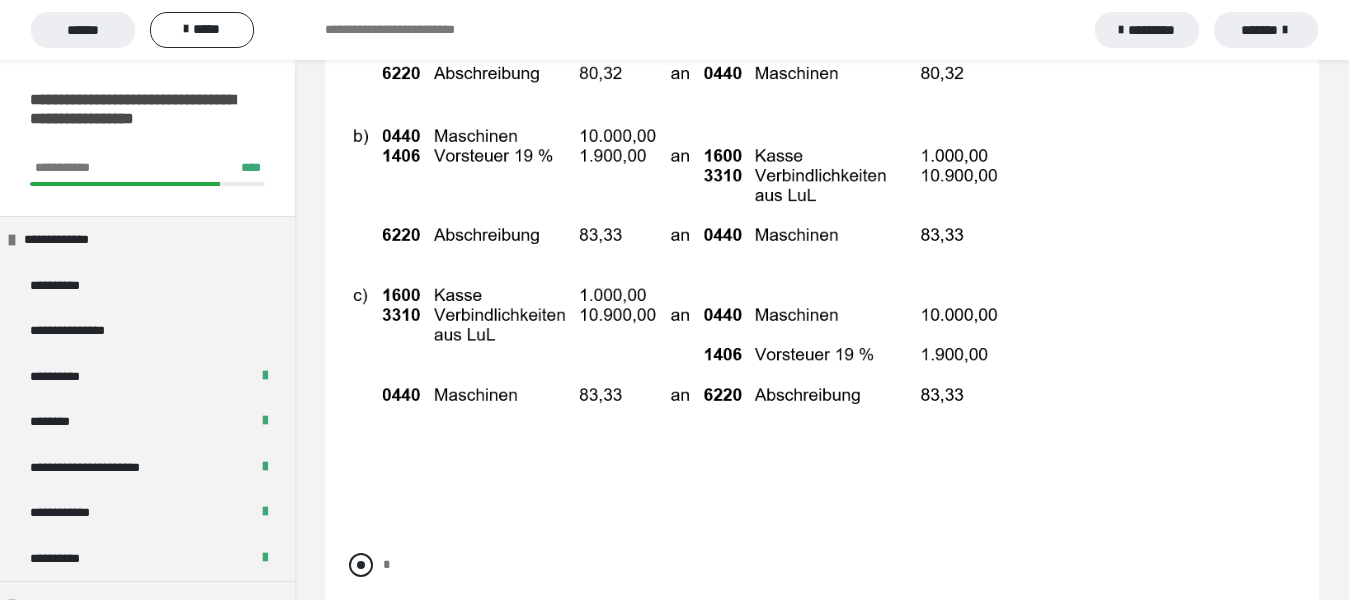click at bounding box center (361, 565) 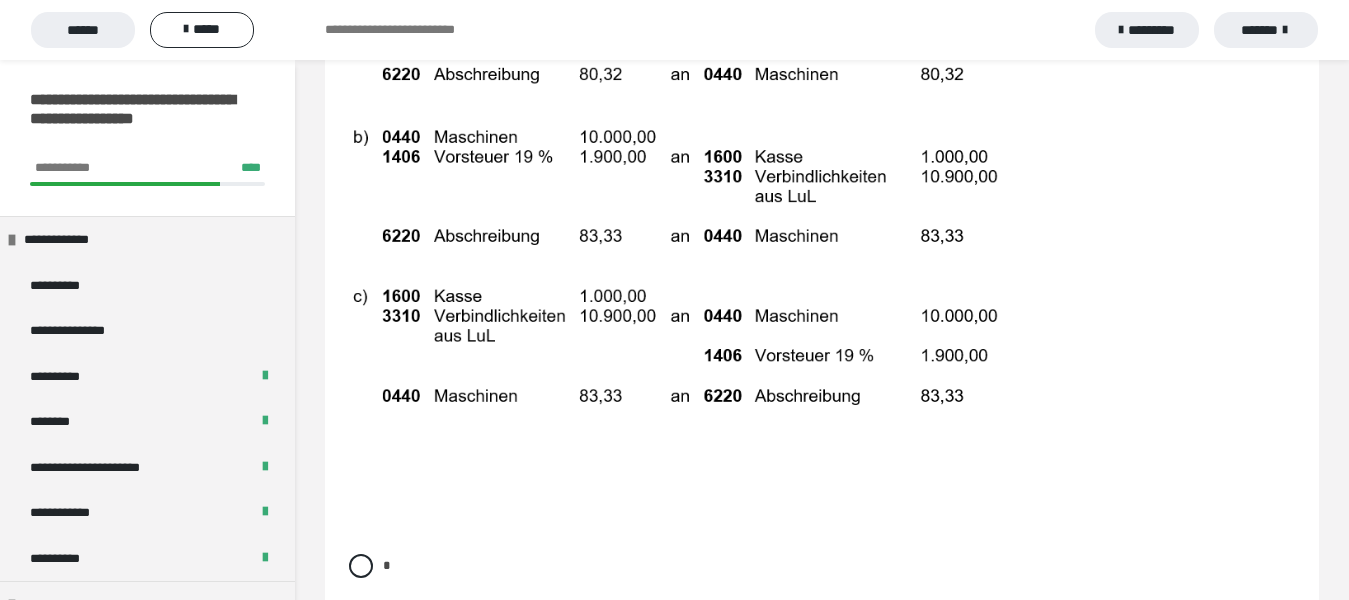 scroll, scrollTop: 10200, scrollLeft: 0, axis: vertical 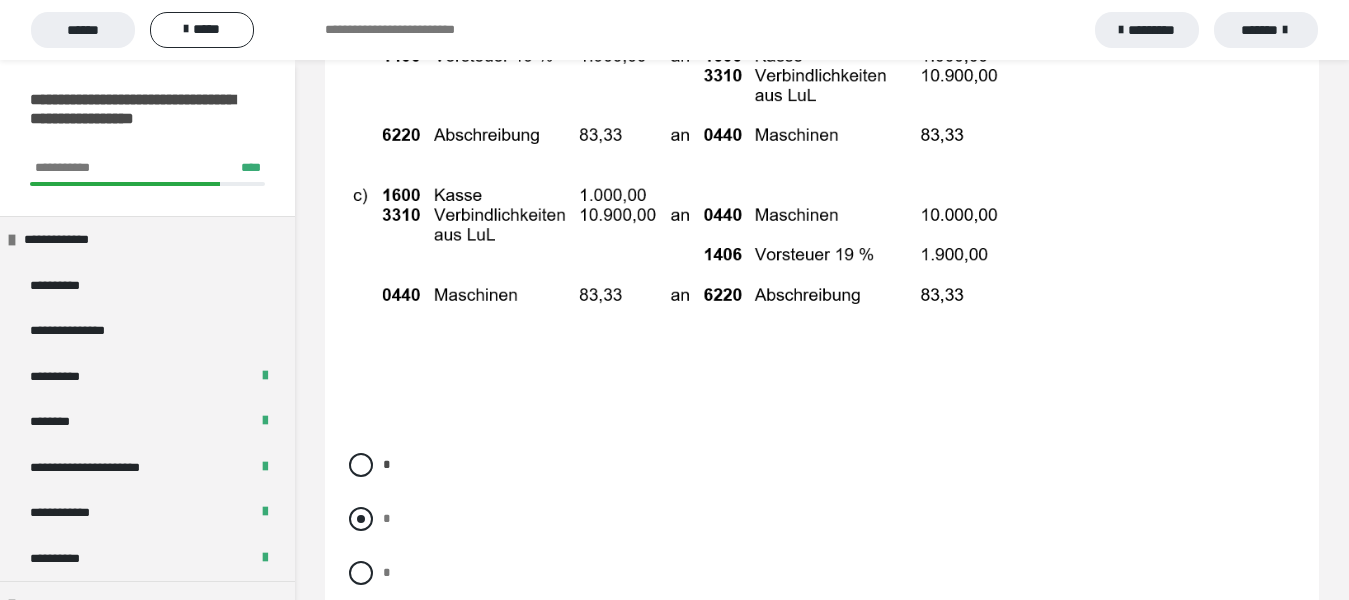 click at bounding box center (361, 519) 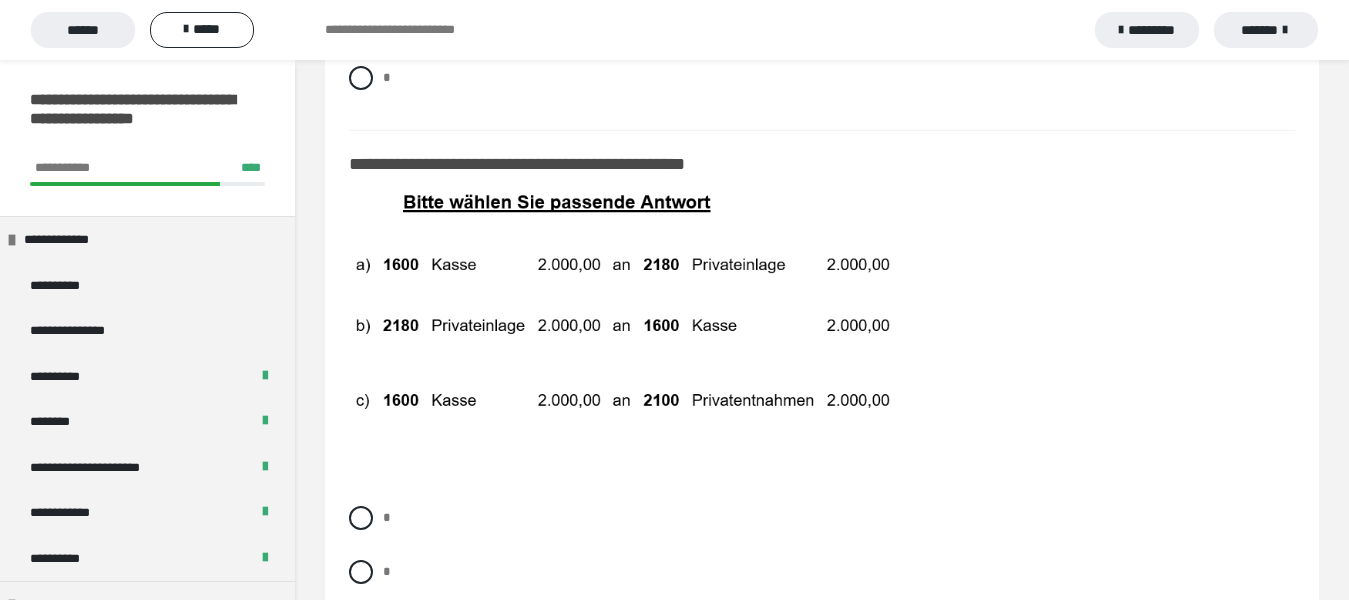 scroll, scrollTop: 10700, scrollLeft: 0, axis: vertical 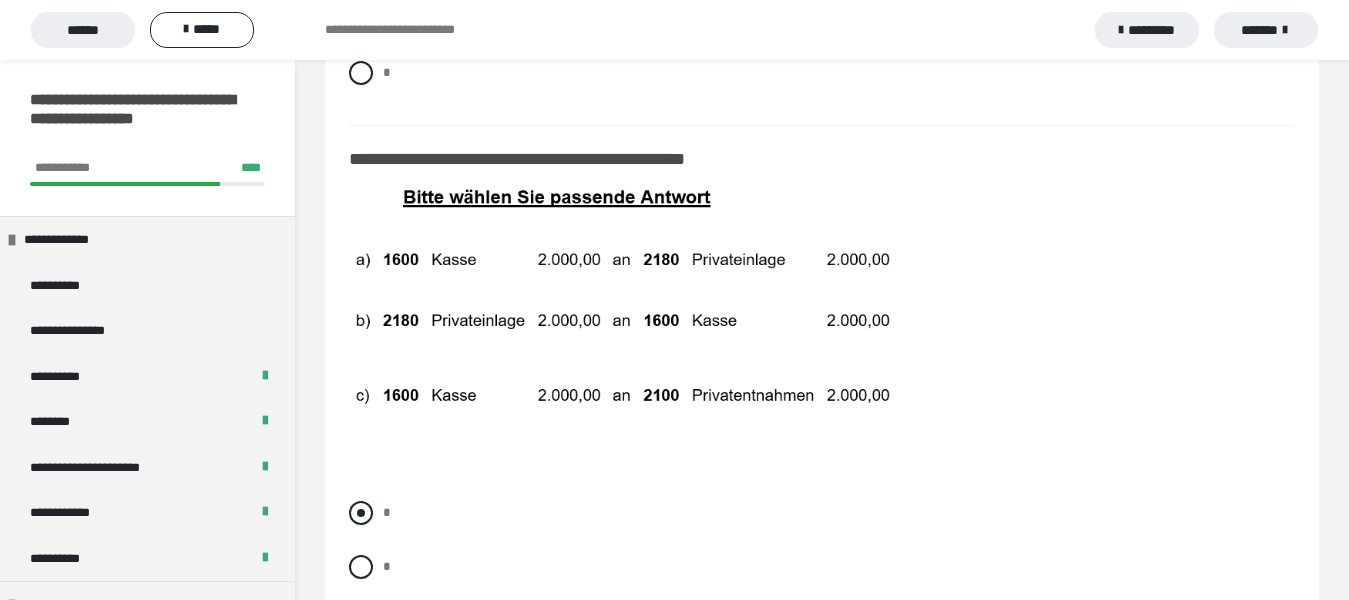 click at bounding box center (361, 513) 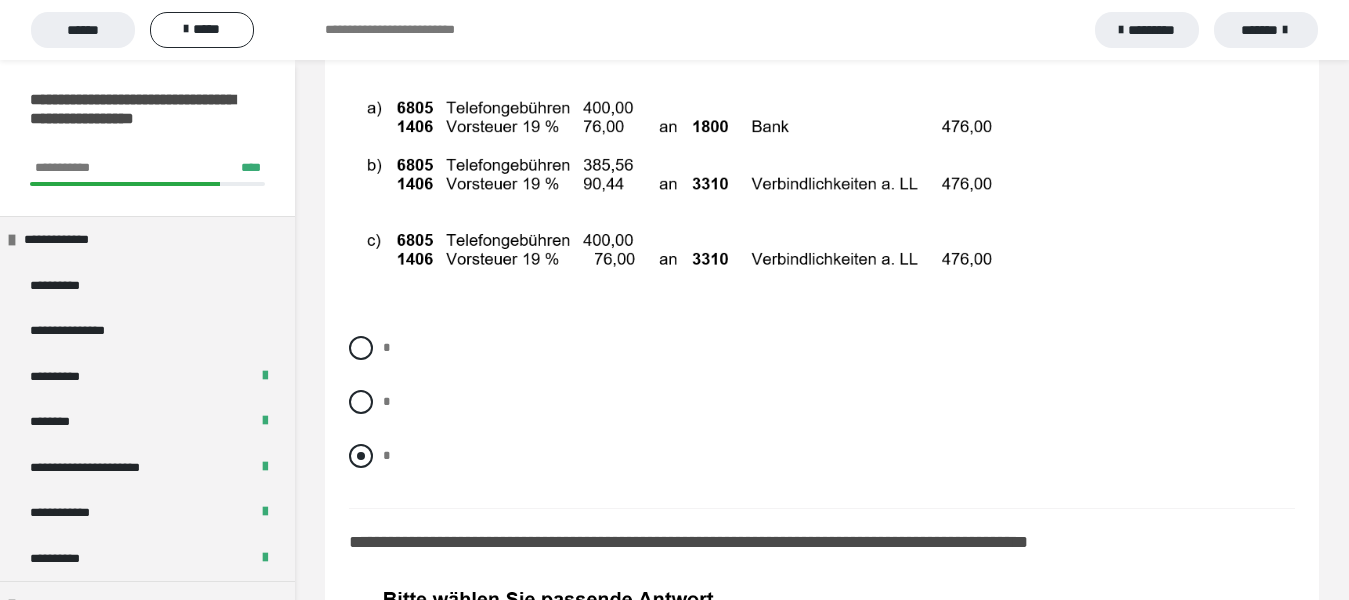 scroll, scrollTop: 11400, scrollLeft: 0, axis: vertical 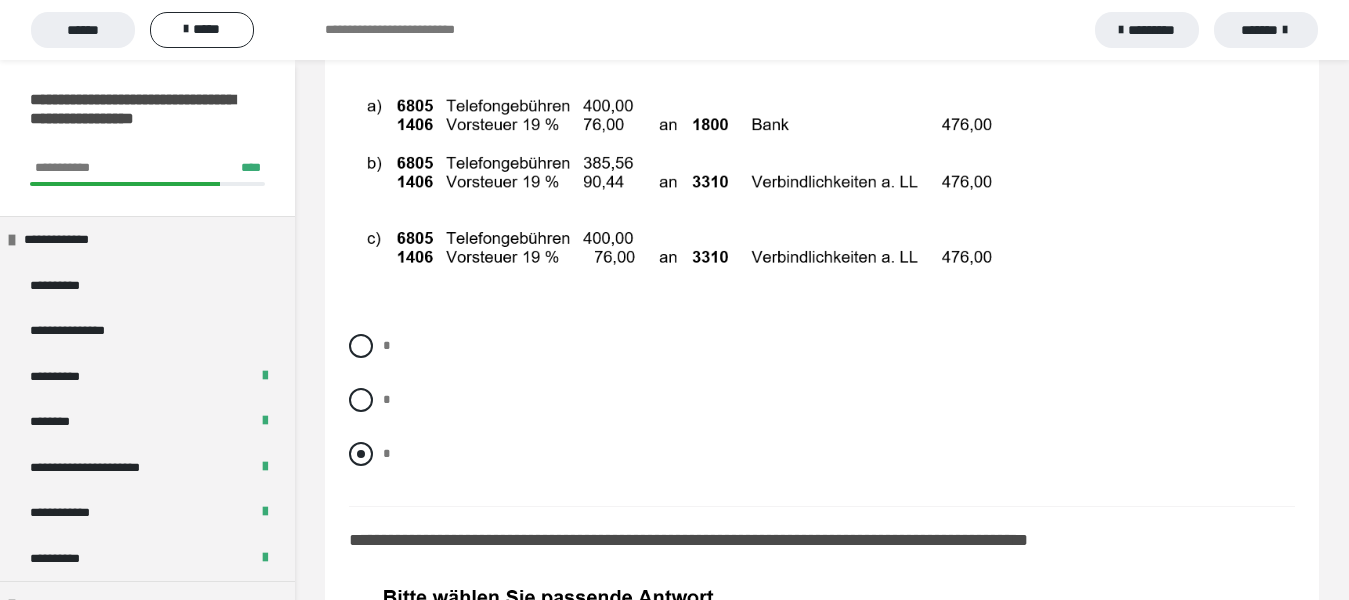 click at bounding box center [361, 454] 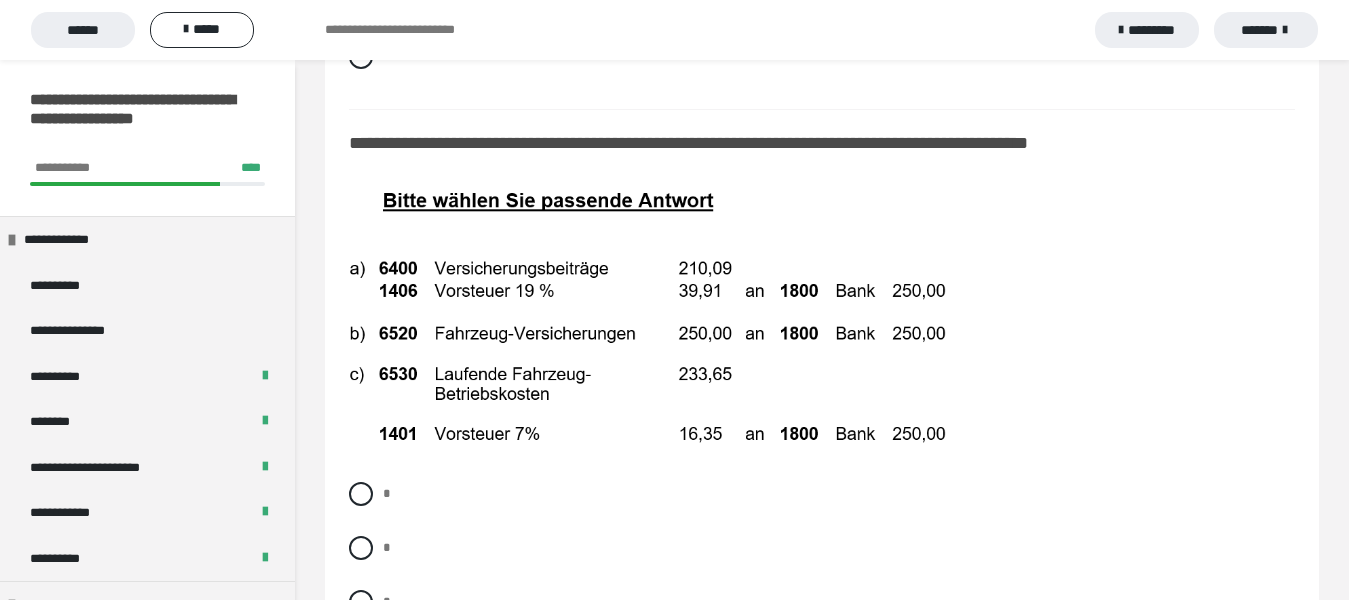 scroll, scrollTop: 11800, scrollLeft: 0, axis: vertical 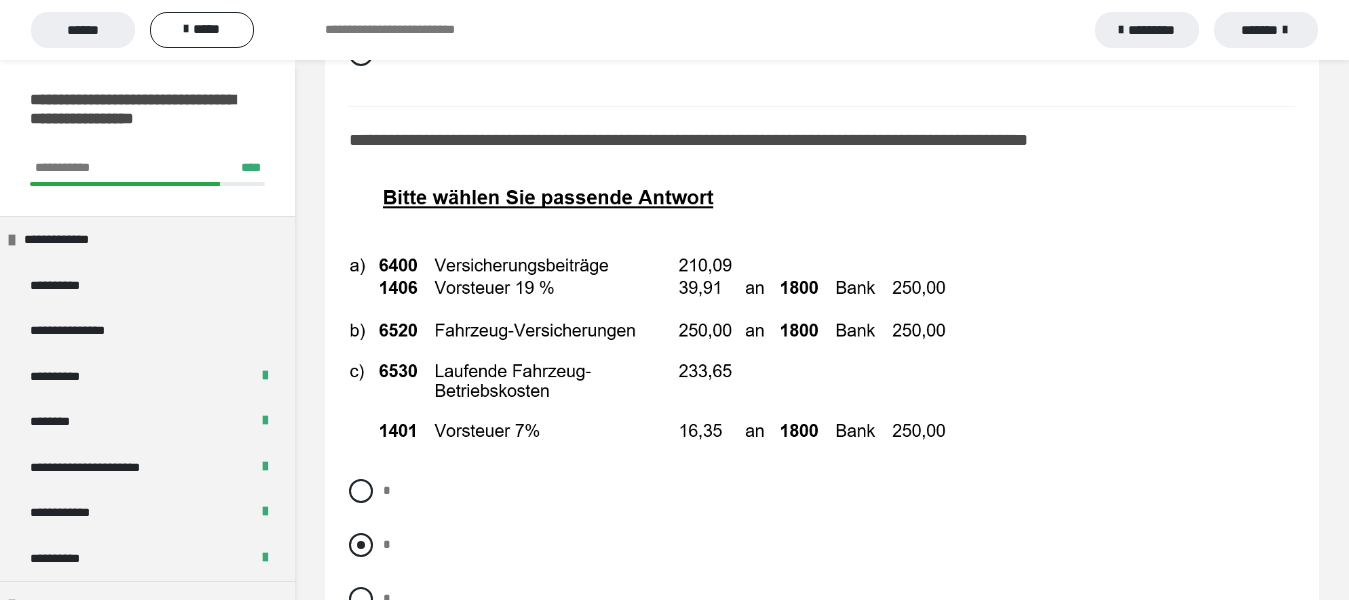 click at bounding box center [361, 545] 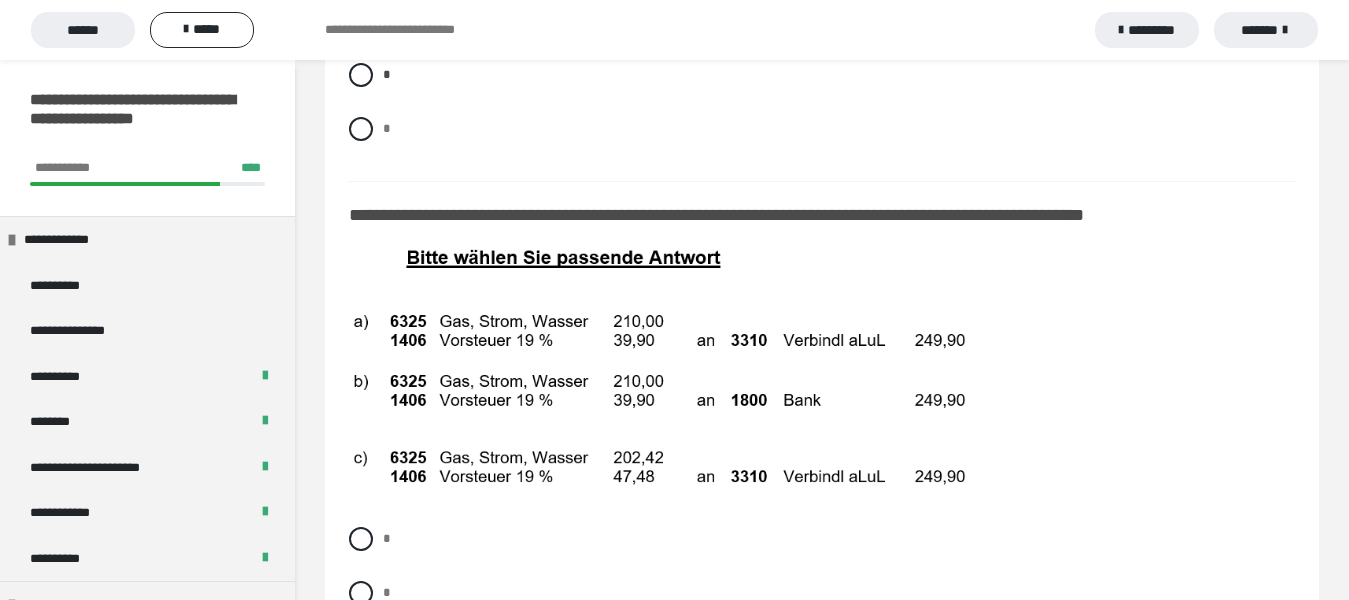 scroll, scrollTop: 12300, scrollLeft: 0, axis: vertical 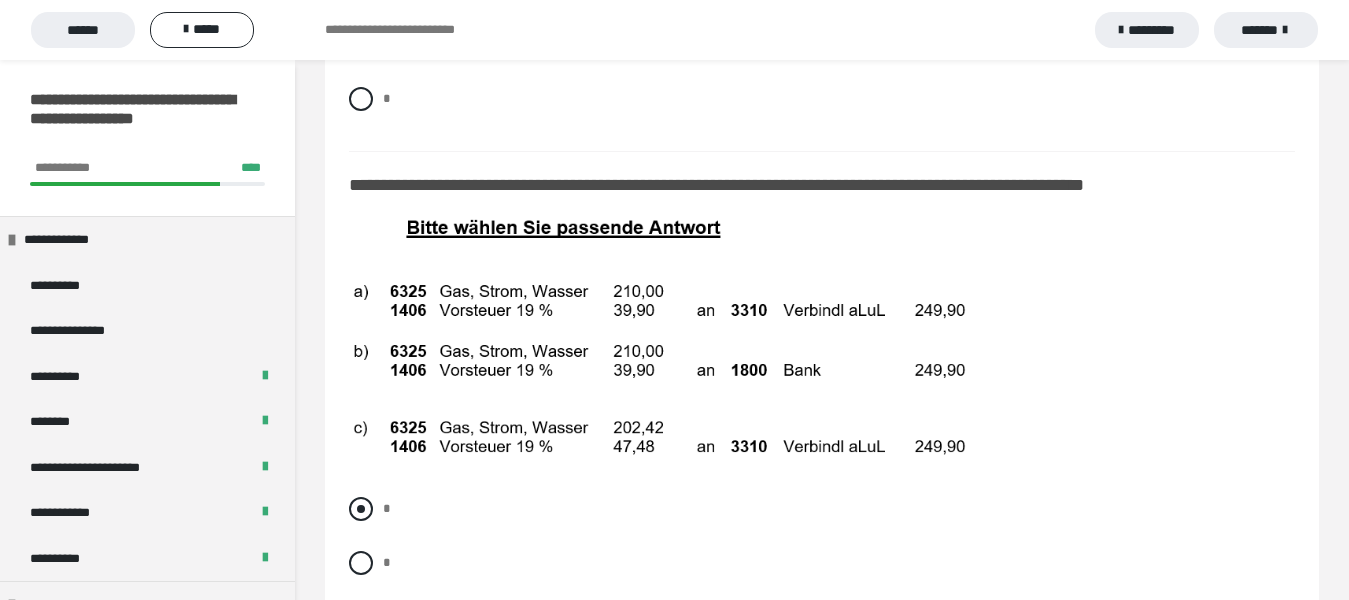 click at bounding box center (361, 509) 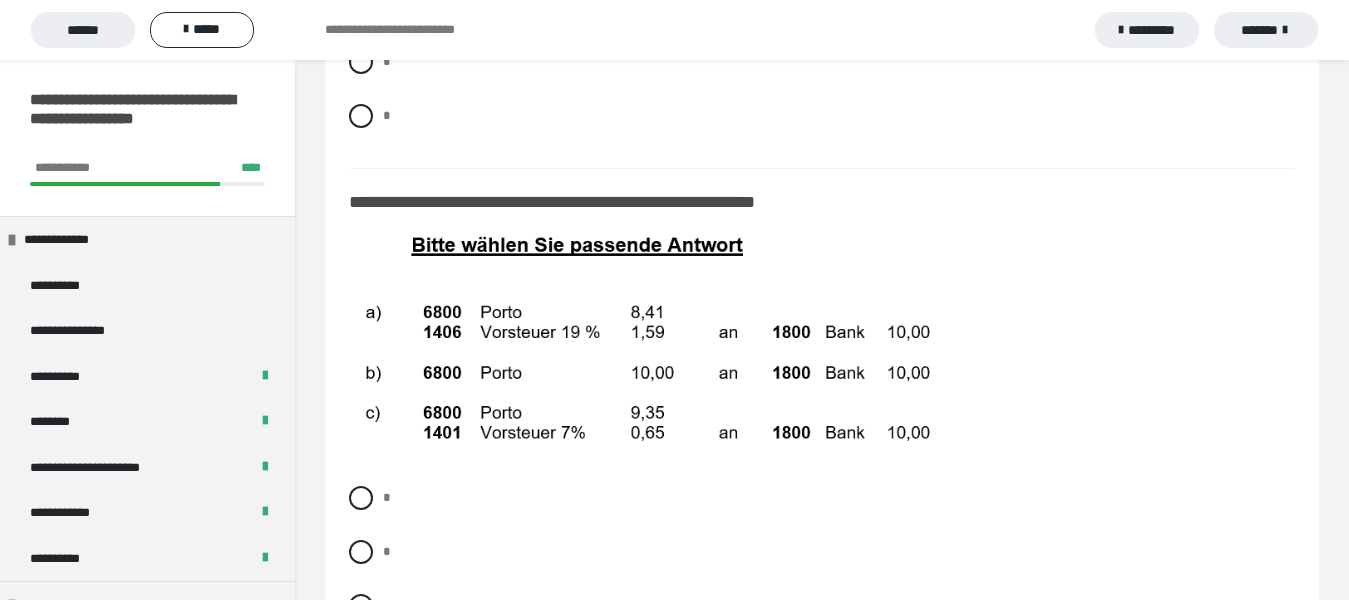scroll, scrollTop: 12900, scrollLeft: 0, axis: vertical 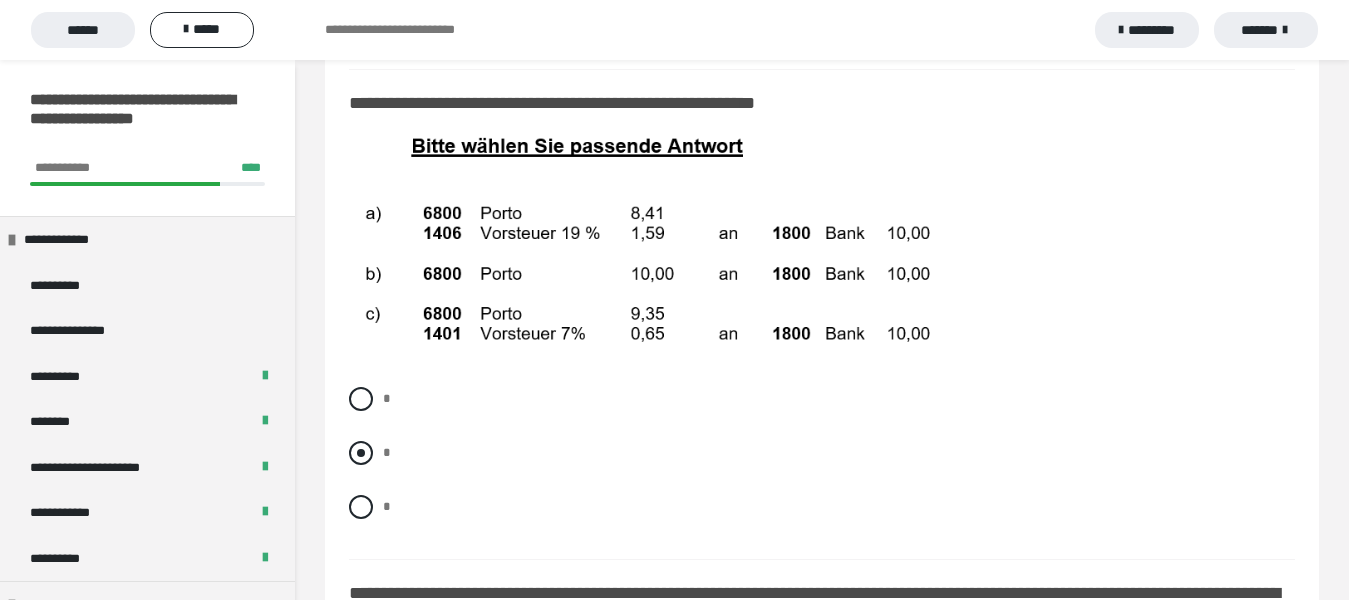 click at bounding box center [361, 453] 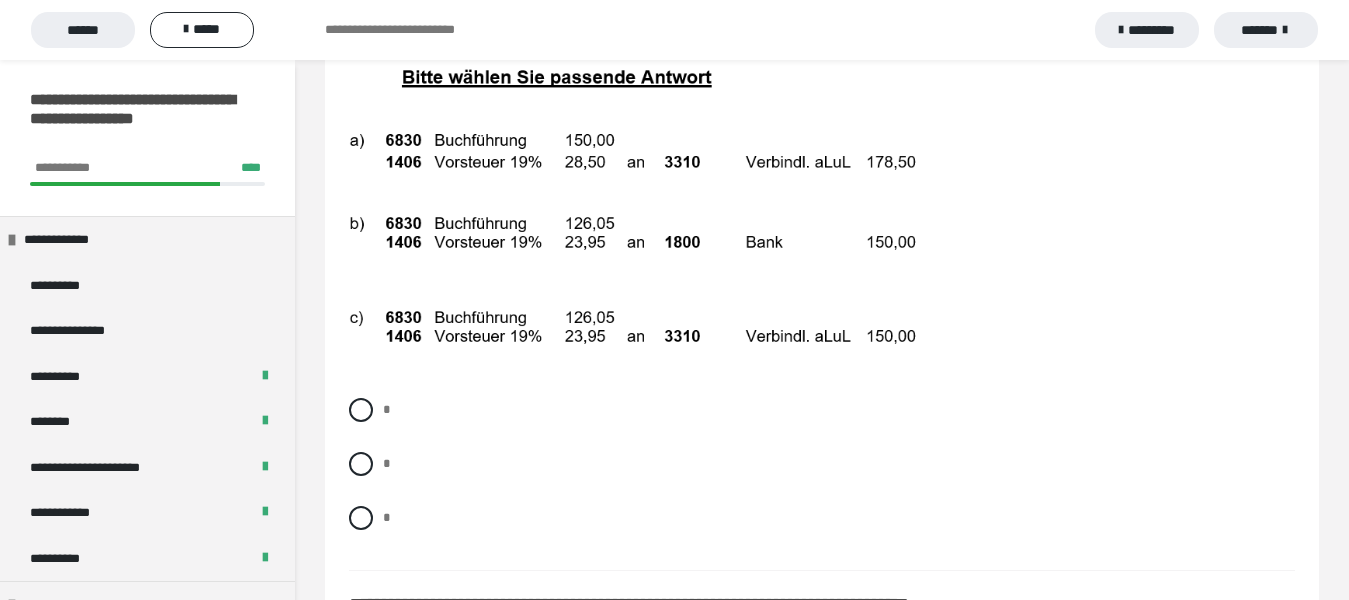 scroll, scrollTop: 13600, scrollLeft: 0, axis: vertical 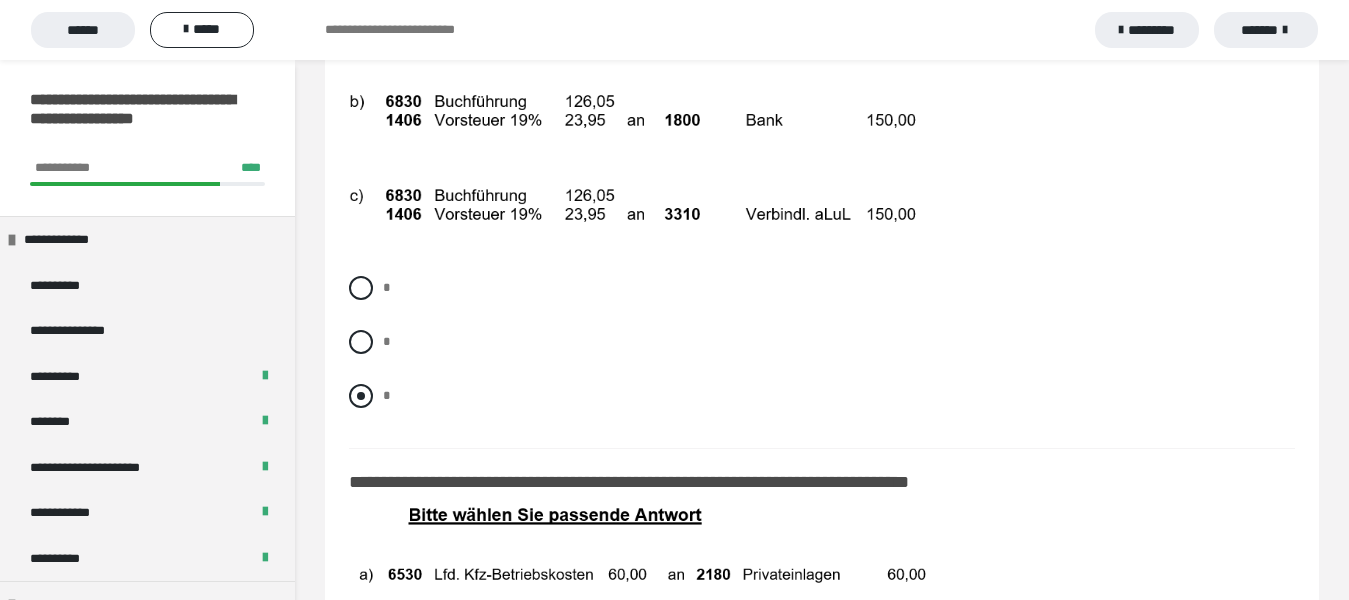 click at bounding box center [361, 396] 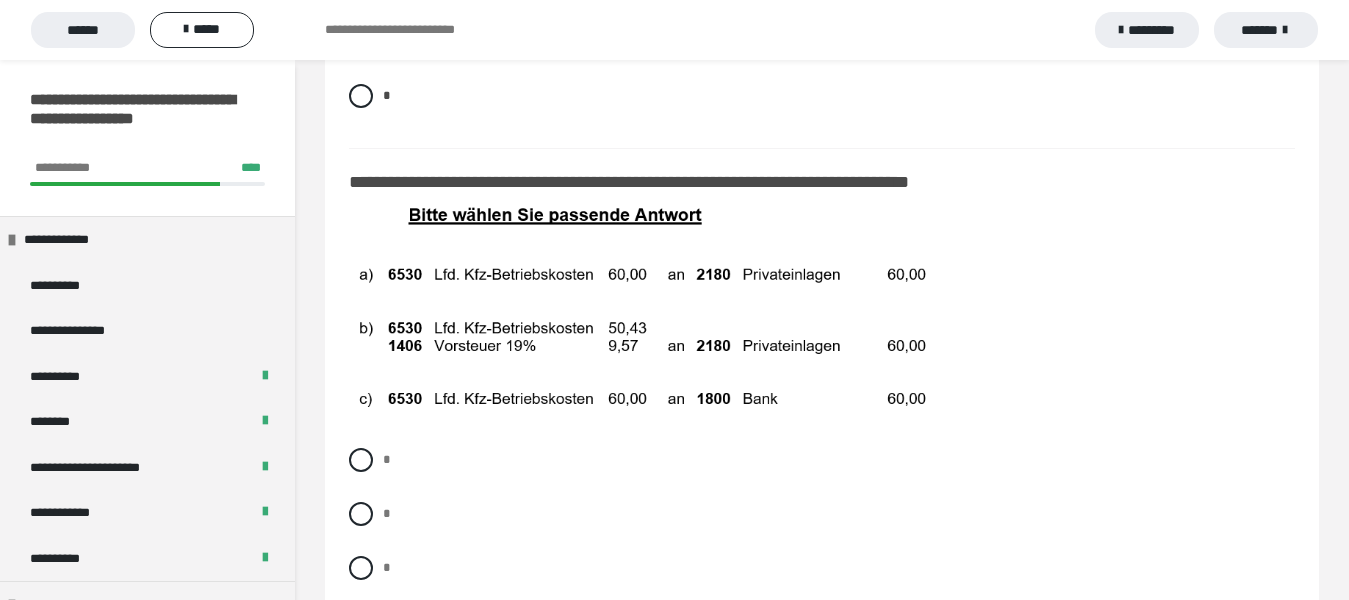 scroll, scrollTop: 14000, scrollLeft: 0, axis: vertical 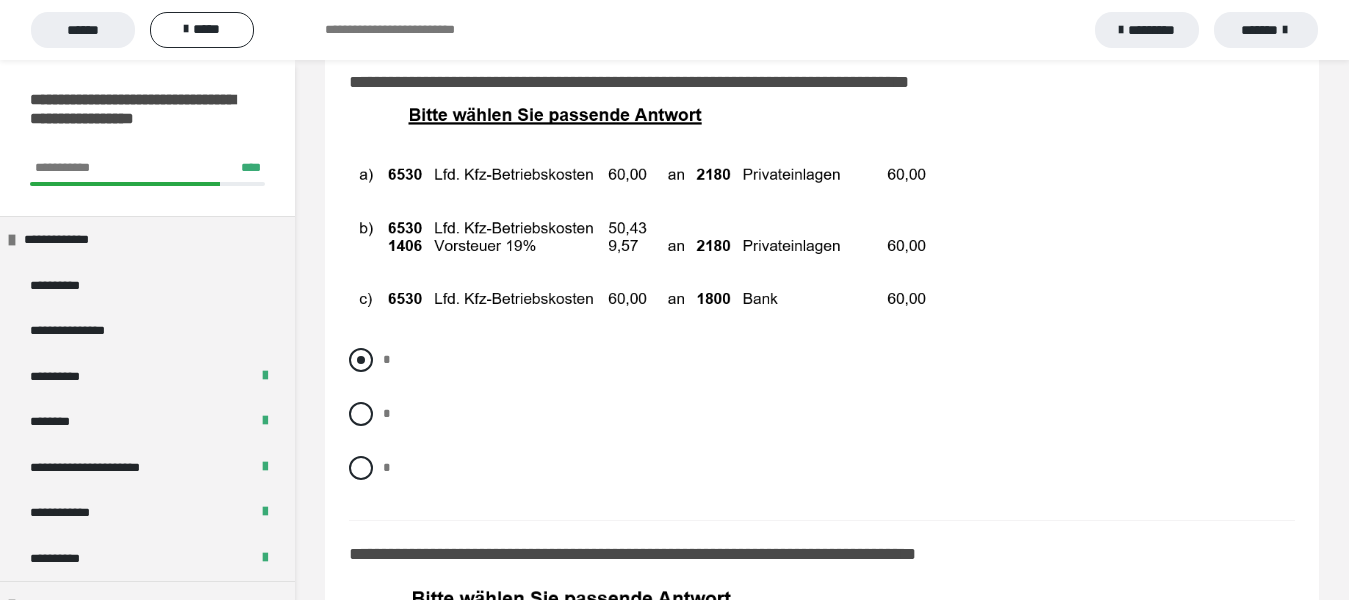 click at bounding box center [361, 360] 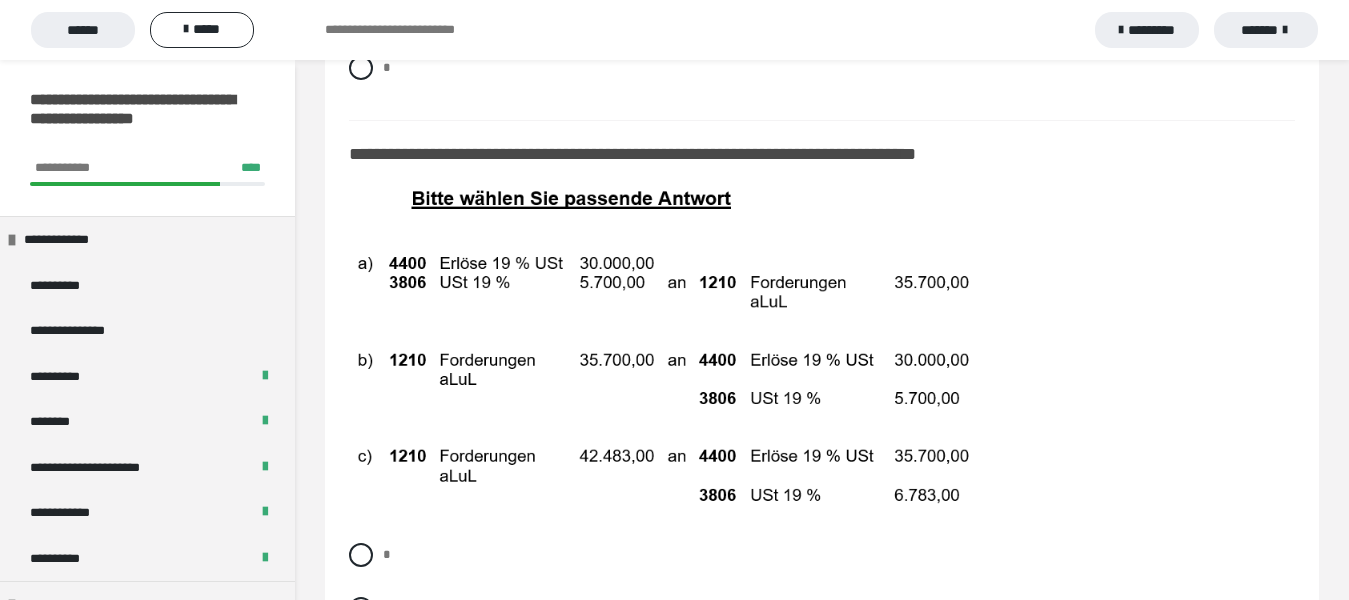 scroll, scrollTop: 14500, scrollLeft: 0, axis: vertical 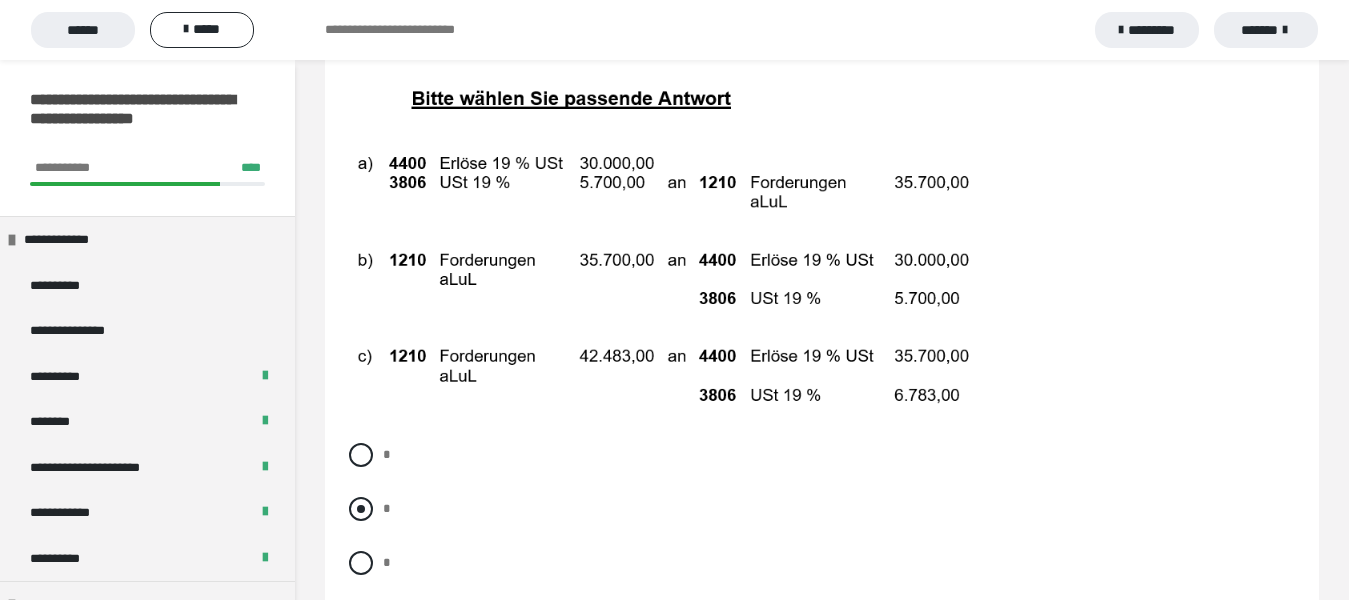 click at bounding box center (361, 509) 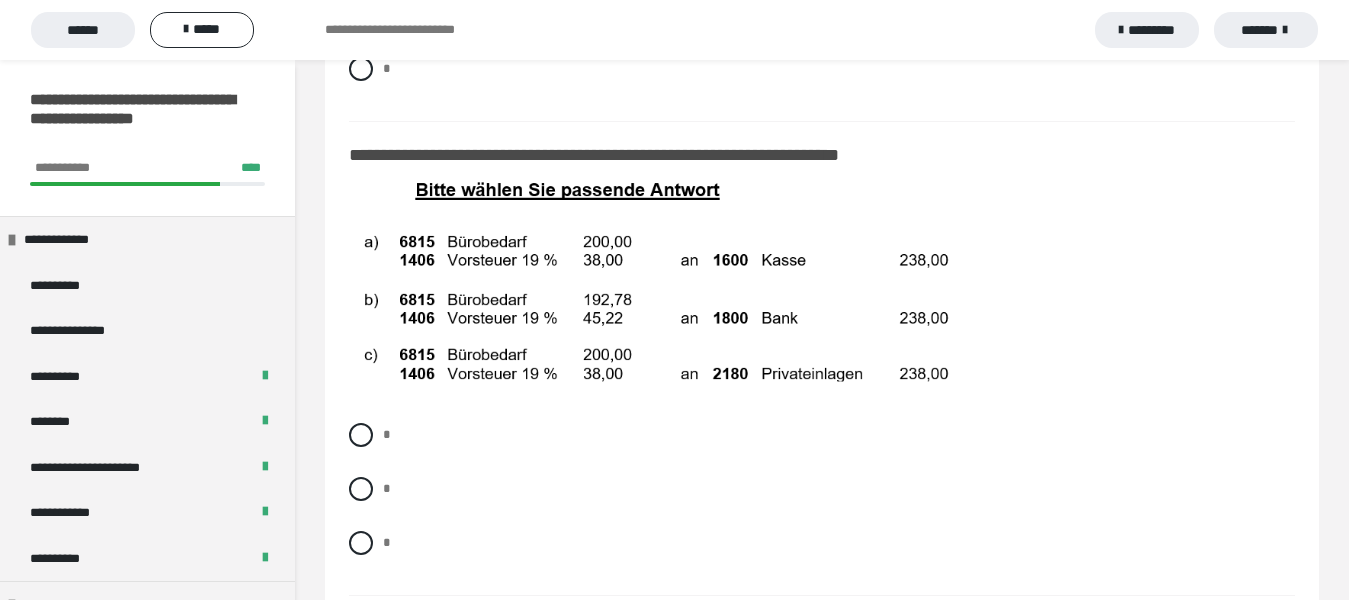 scroll, scrollTop: 15000, scrollLeft: 0, axis: vertical 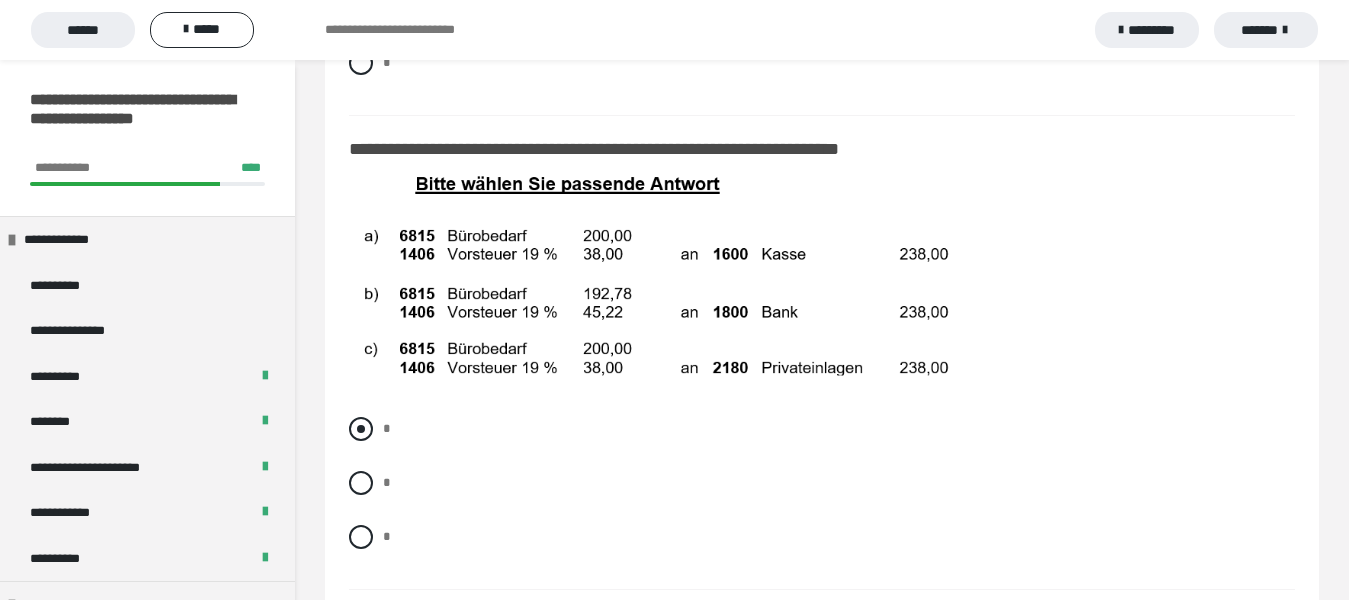 click at bounding box center (361, 429) 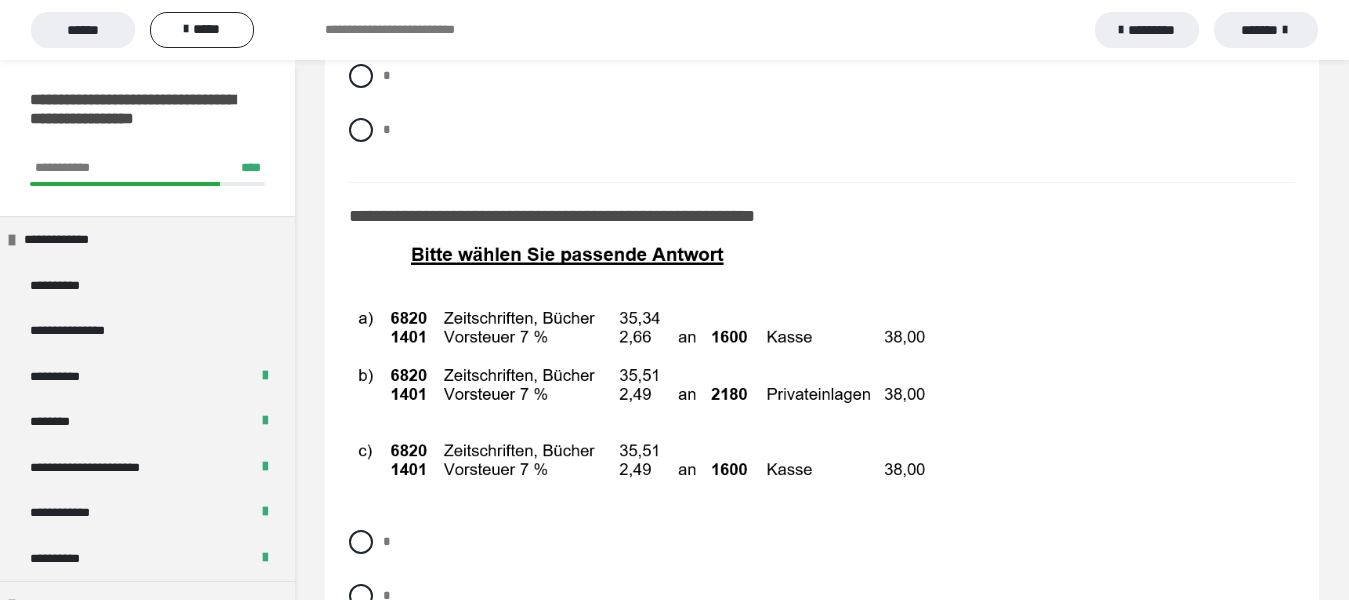scroll, scrollTop: 15500, scrollLeft: 0, axis: vertical 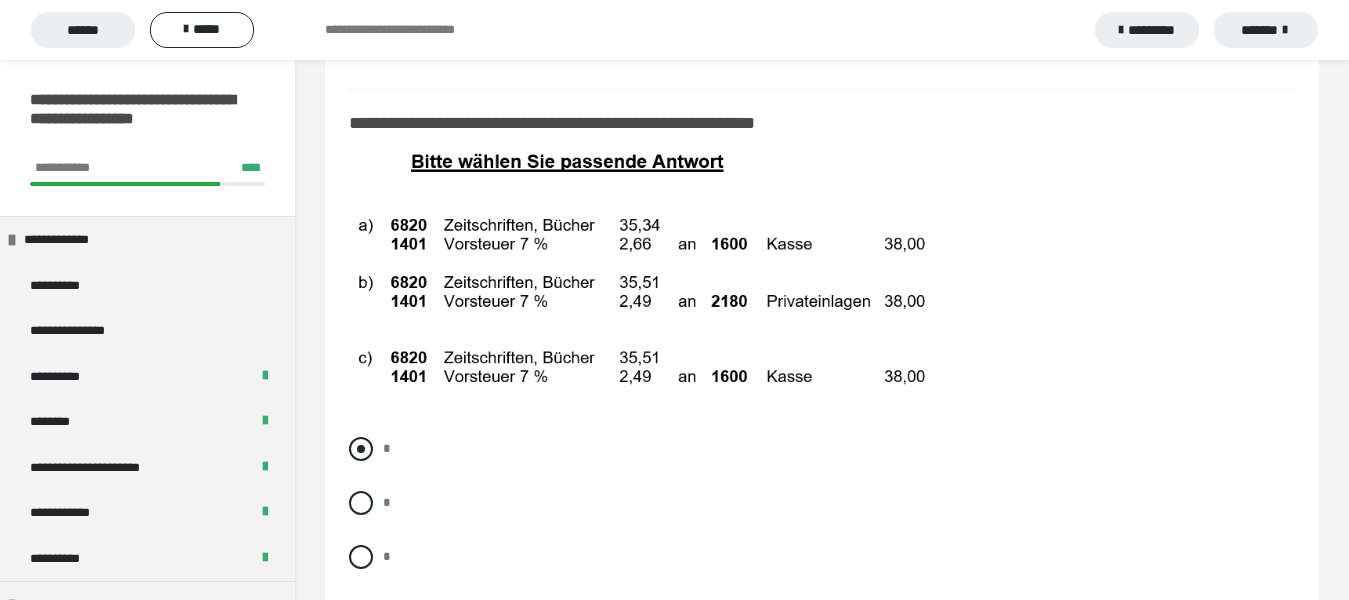 click at bounding box center (361, 449) 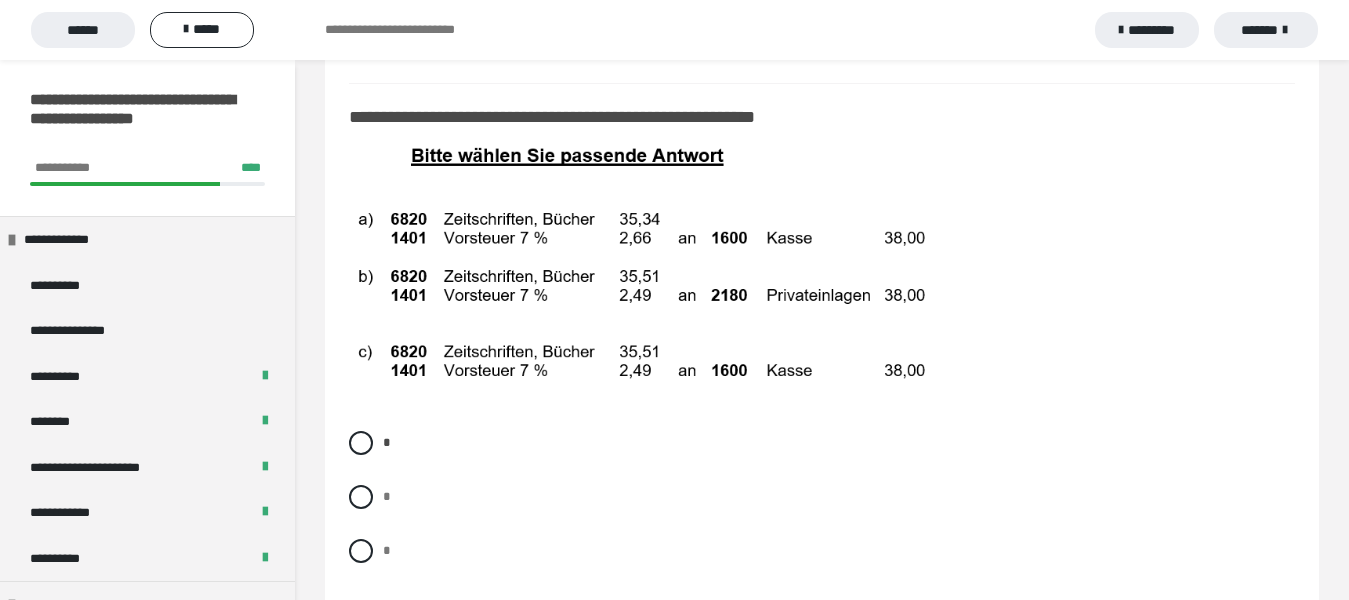 scroll, scrollTop: 15600, scrollLeft: 0, axis: vertical 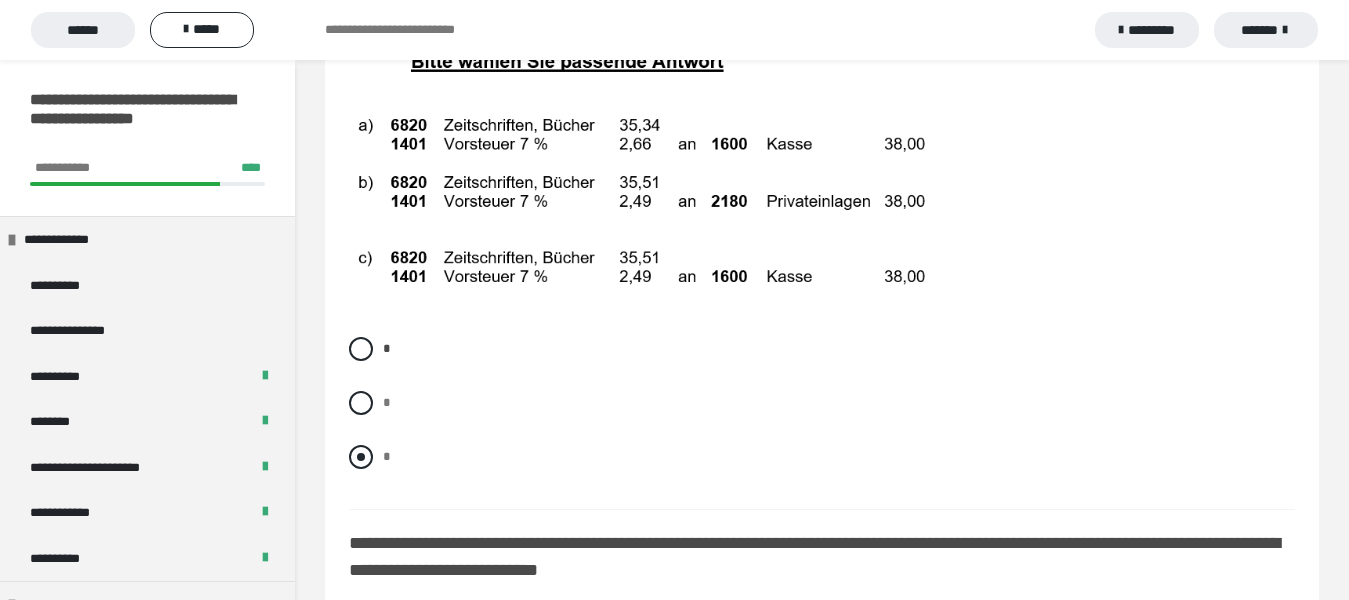 click at bounding box center [361, 457] 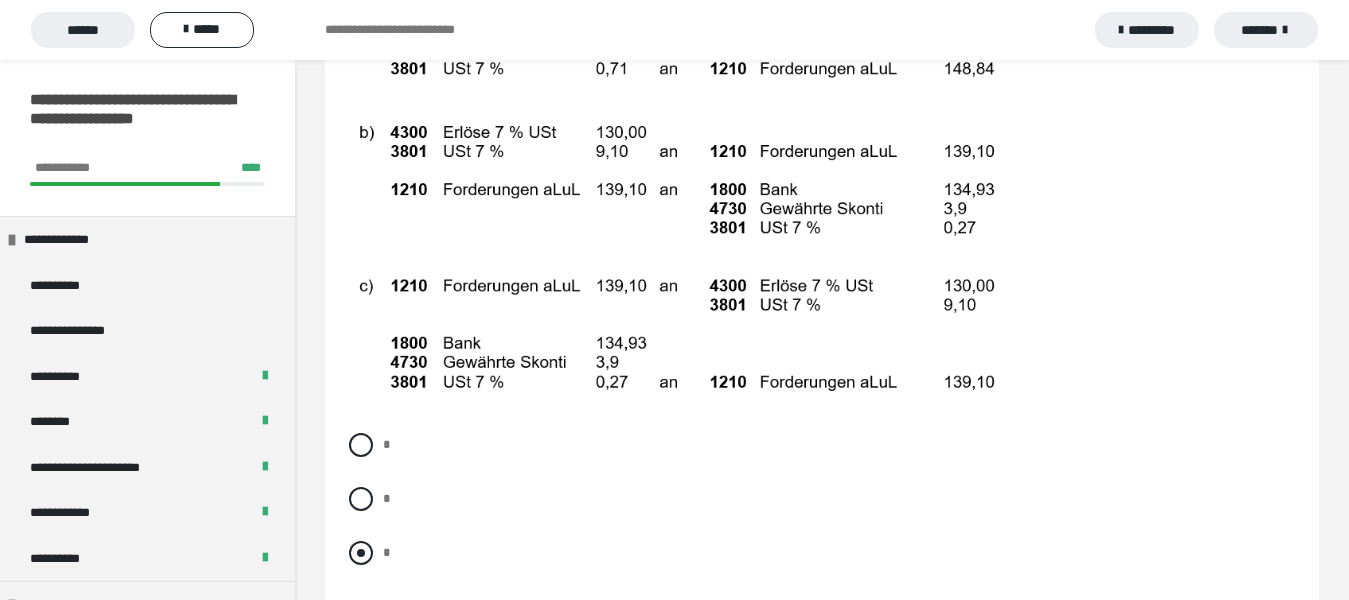 scroll, scrollTop: 16400, scrollLeft: 0, axis: vertical 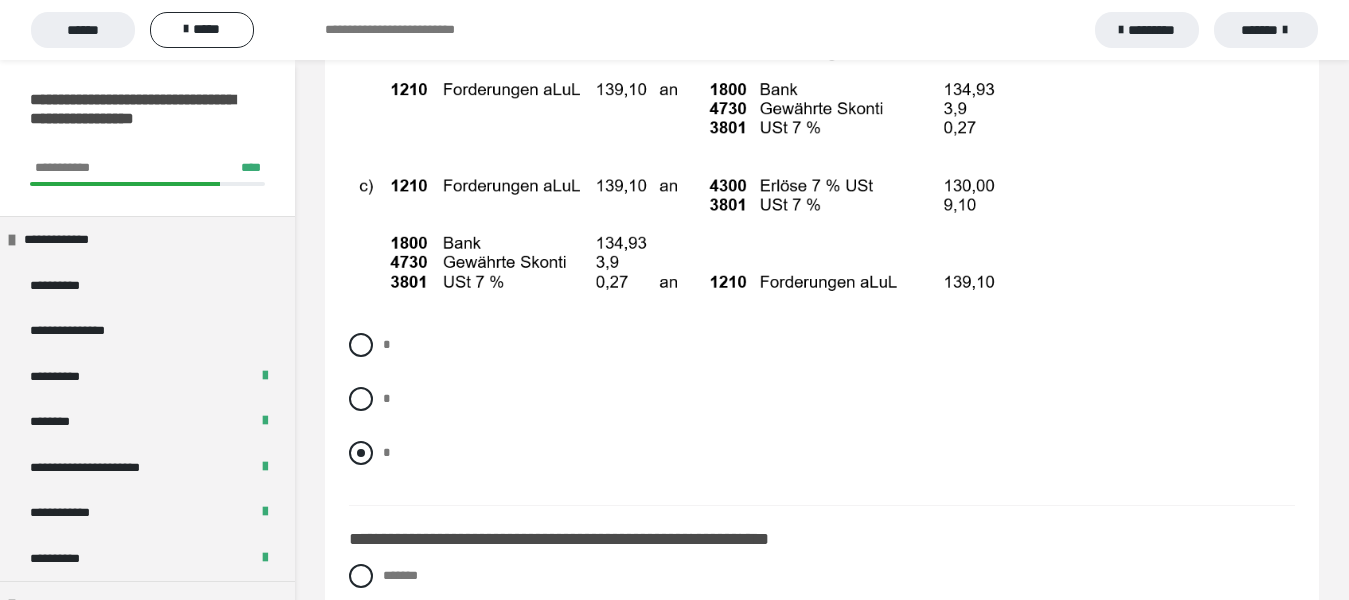 click at bounding box center [361, 453] 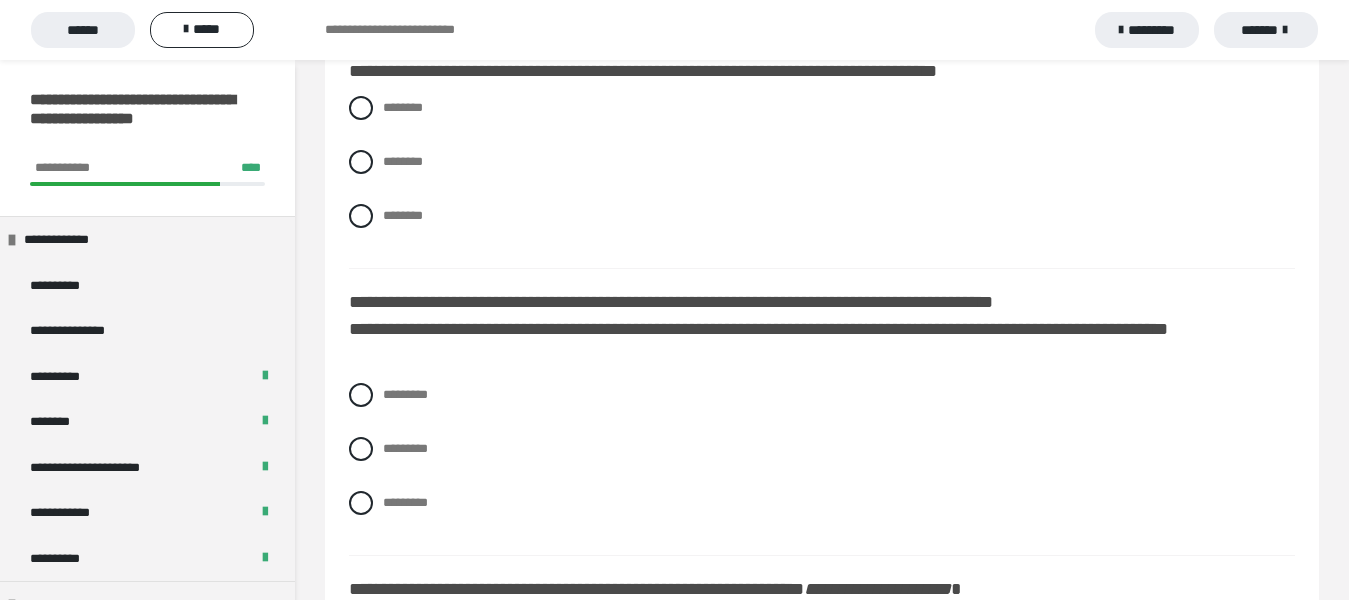 scroll, scrollTop: 17100, scrollLeft: 0, axis: vertical 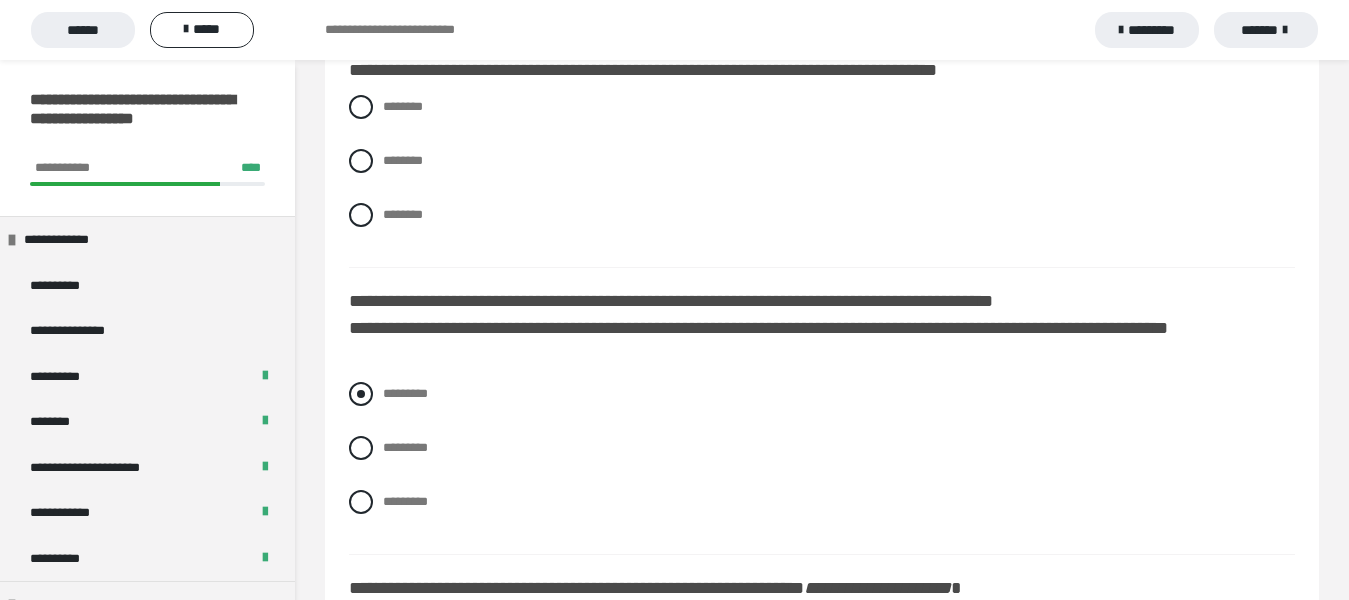 click at bounding box center (361, 394) 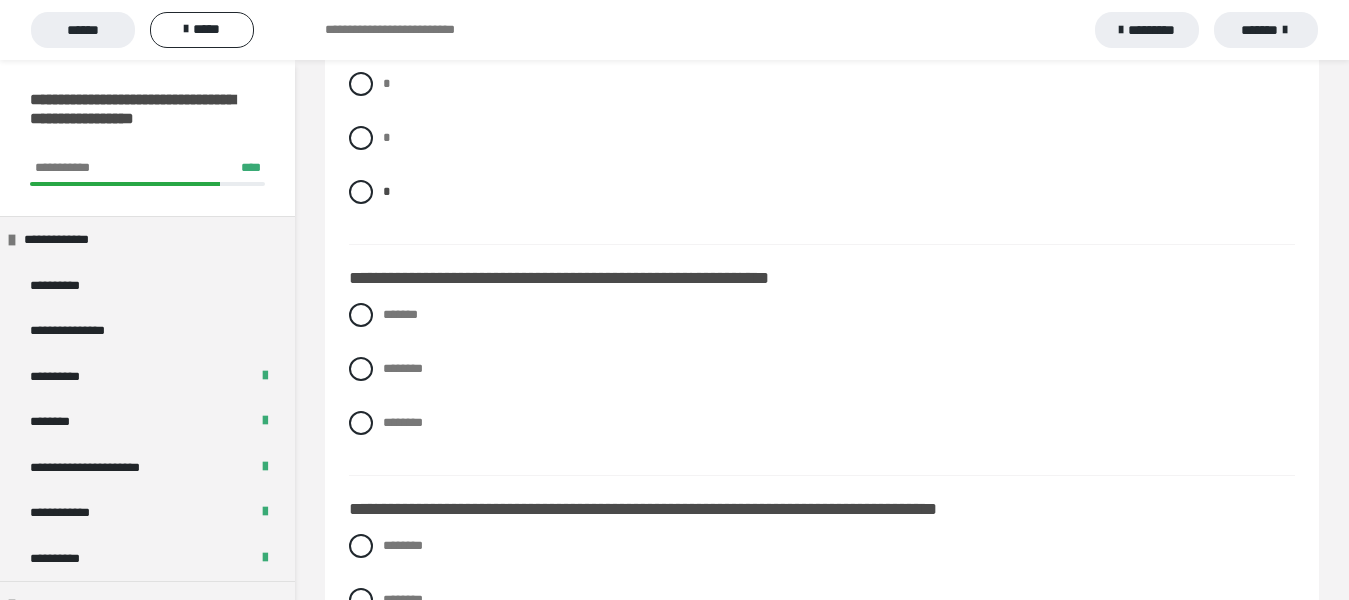 scroll, scrollTop: 16800, scrollLeft: 0, axis: vertical 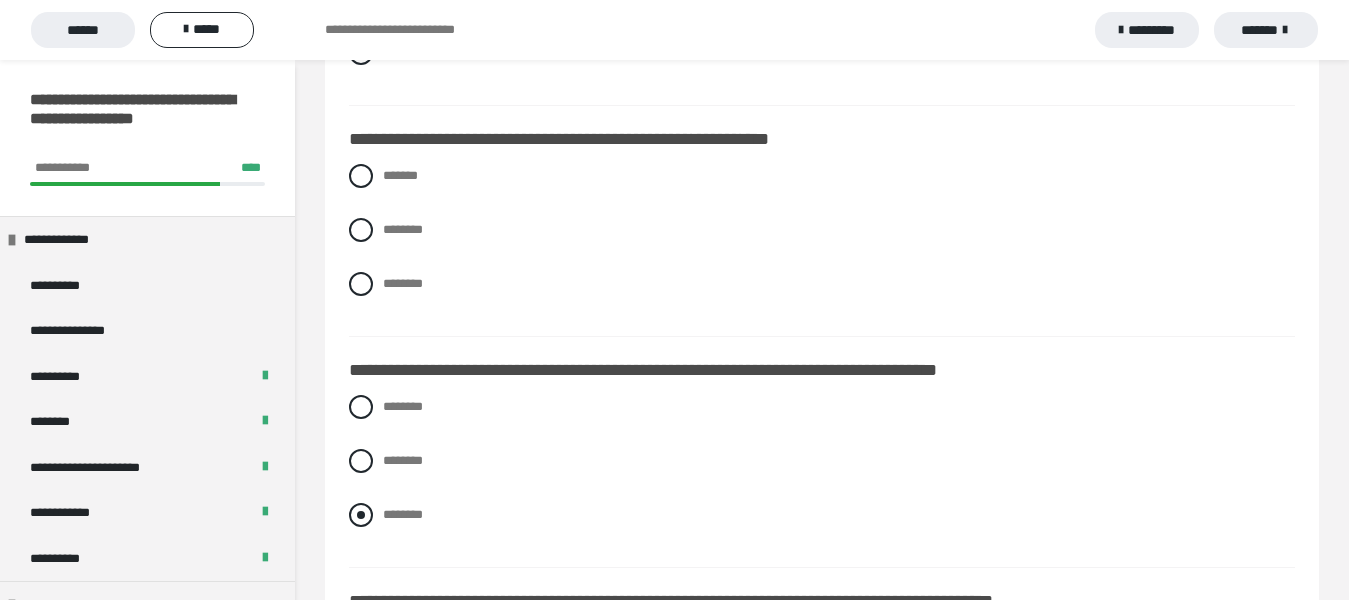click at bounding box center [361, 515] 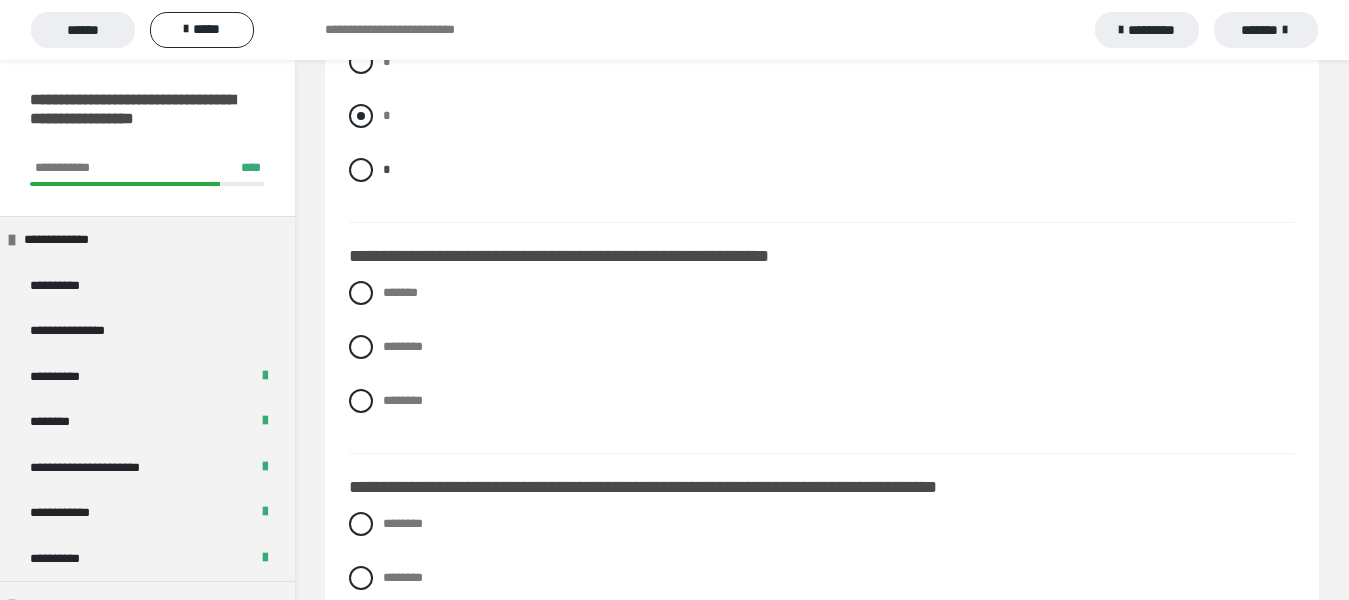 scroll, scrollTop: 16700, scrollLeft: 0, axis: vertical 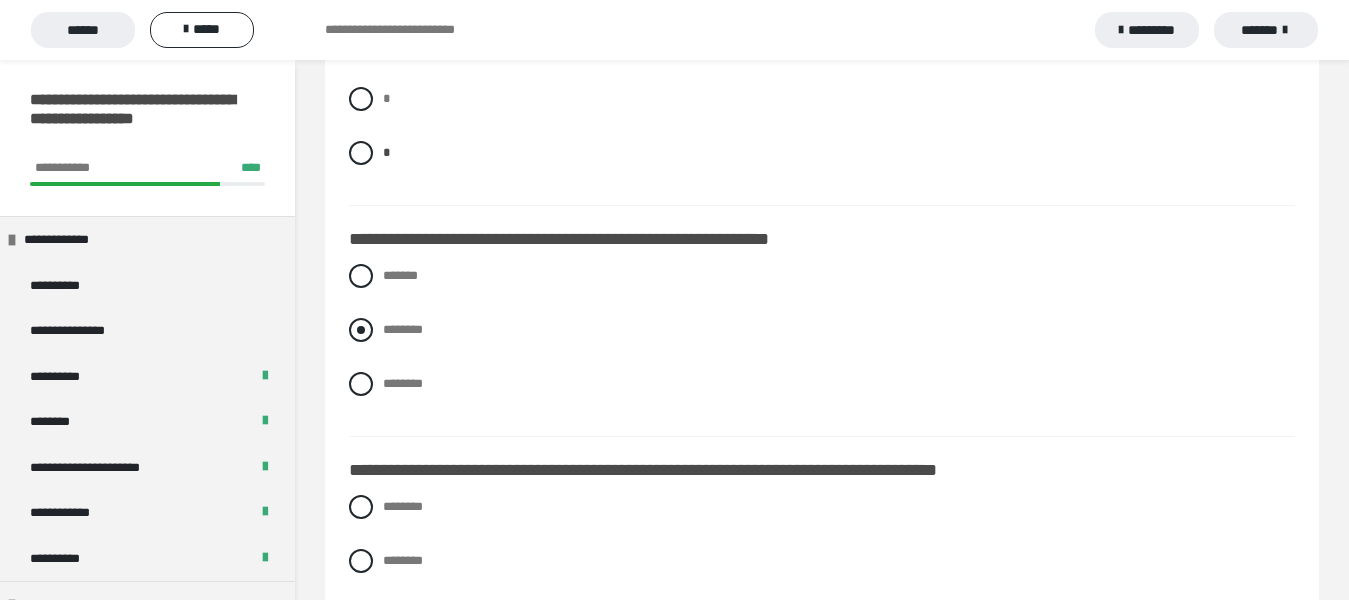 click at bounding box center (361, 330) 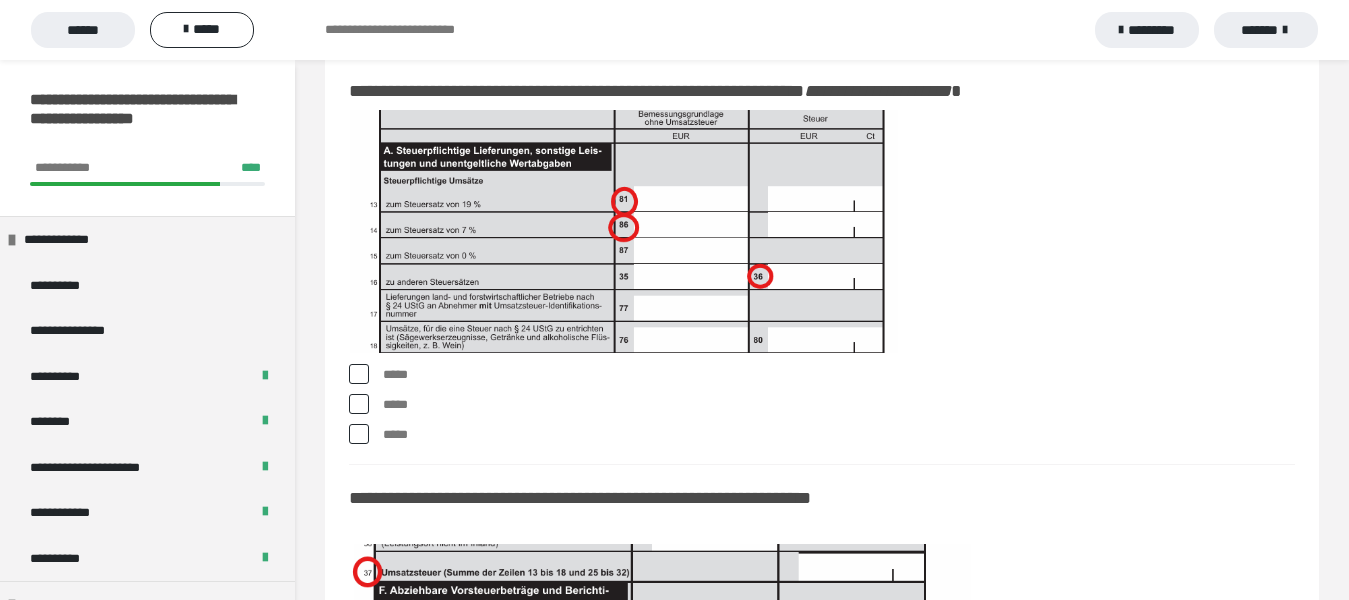 scroll, scrollTop: 17600, scrollLeft: 0, axis: vertical 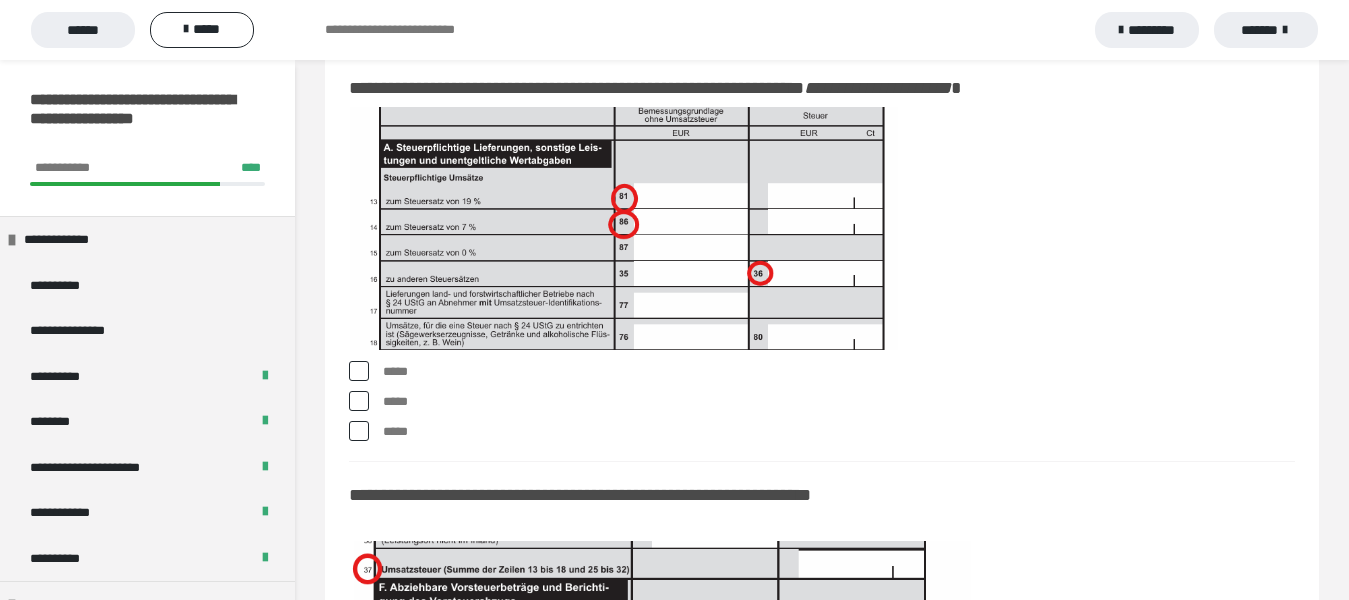 click at bounding box center (359, 371) 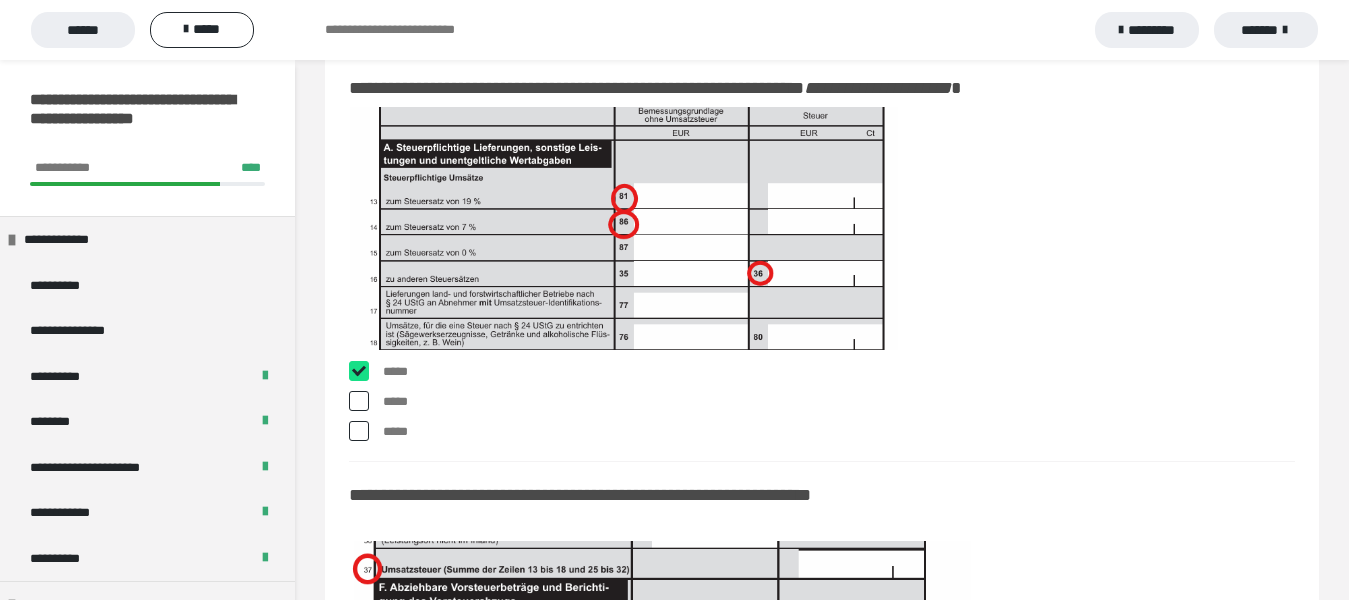 checkbox on "****" 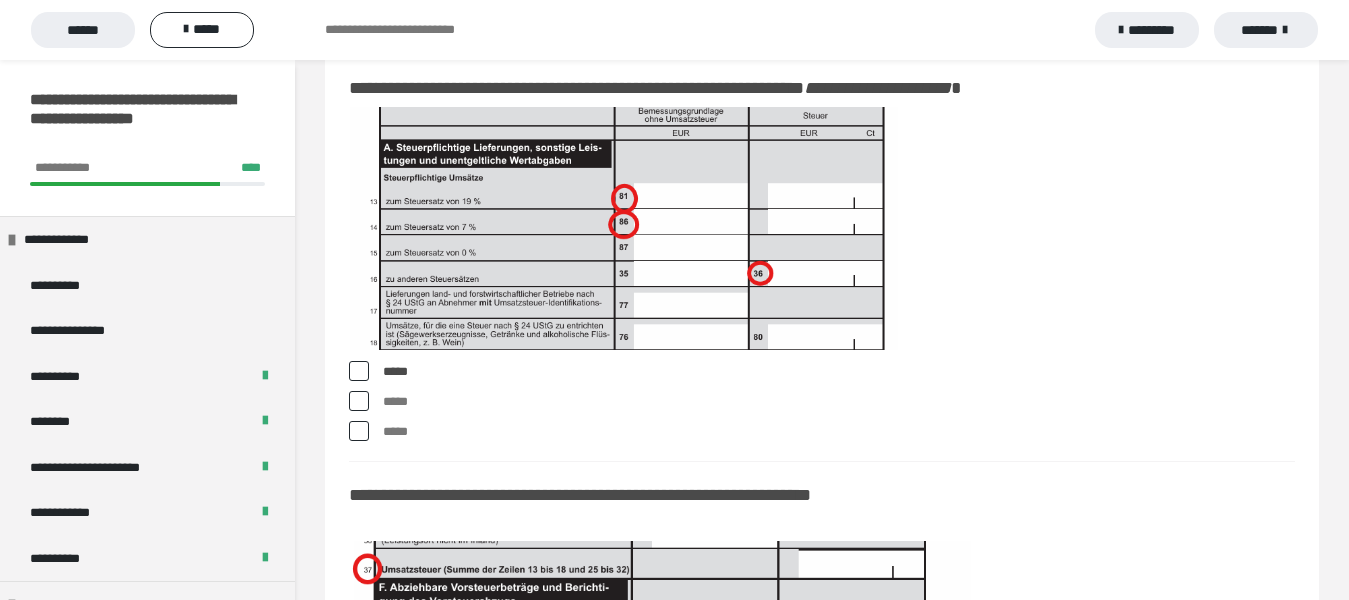 click at bounding box center (359, 401) 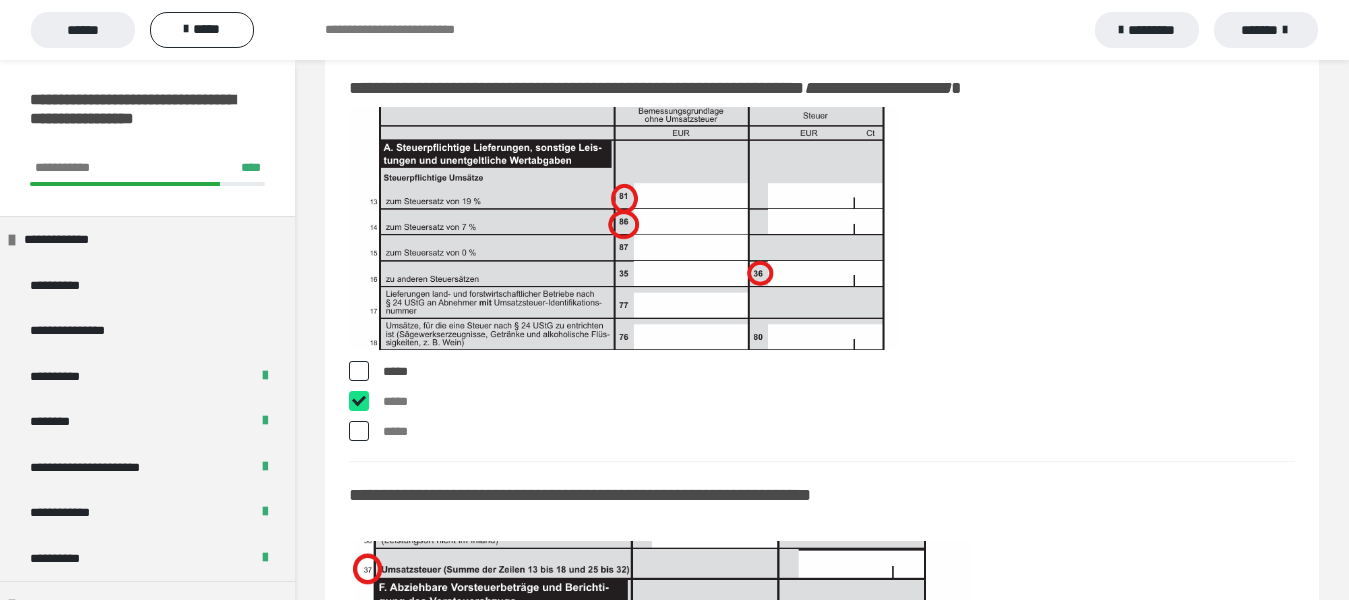 checkbox on "****" 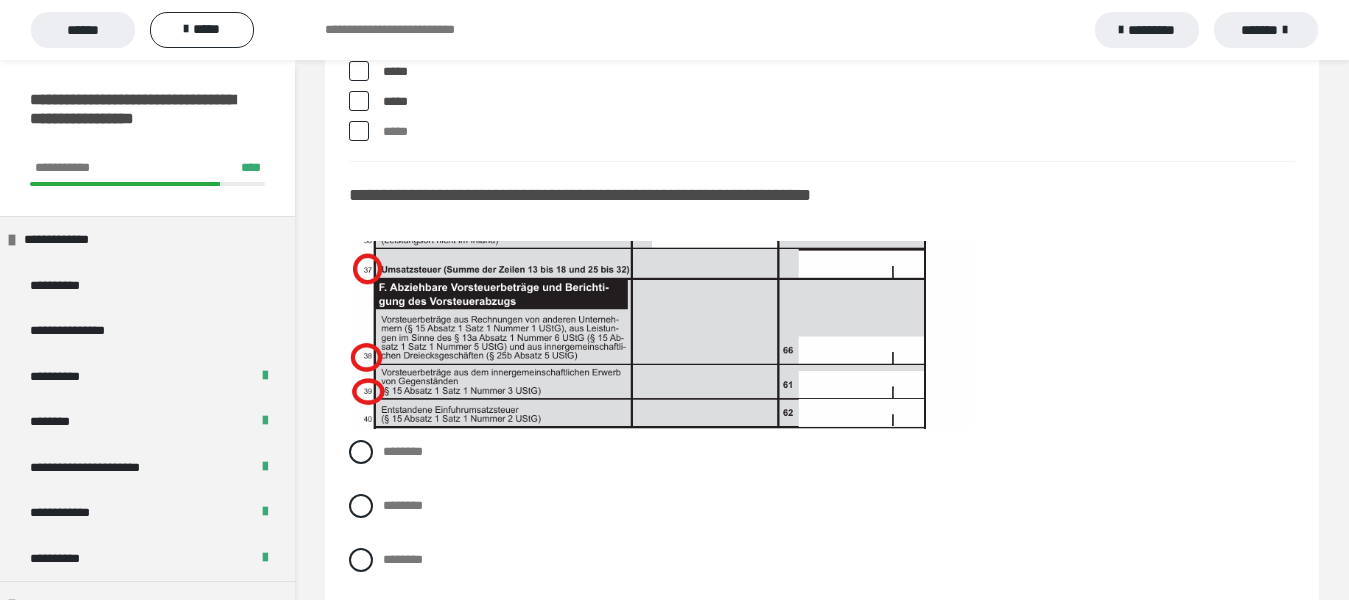 scroll, scrollTop: 18000, scrollLeft: 0, axis: vertical 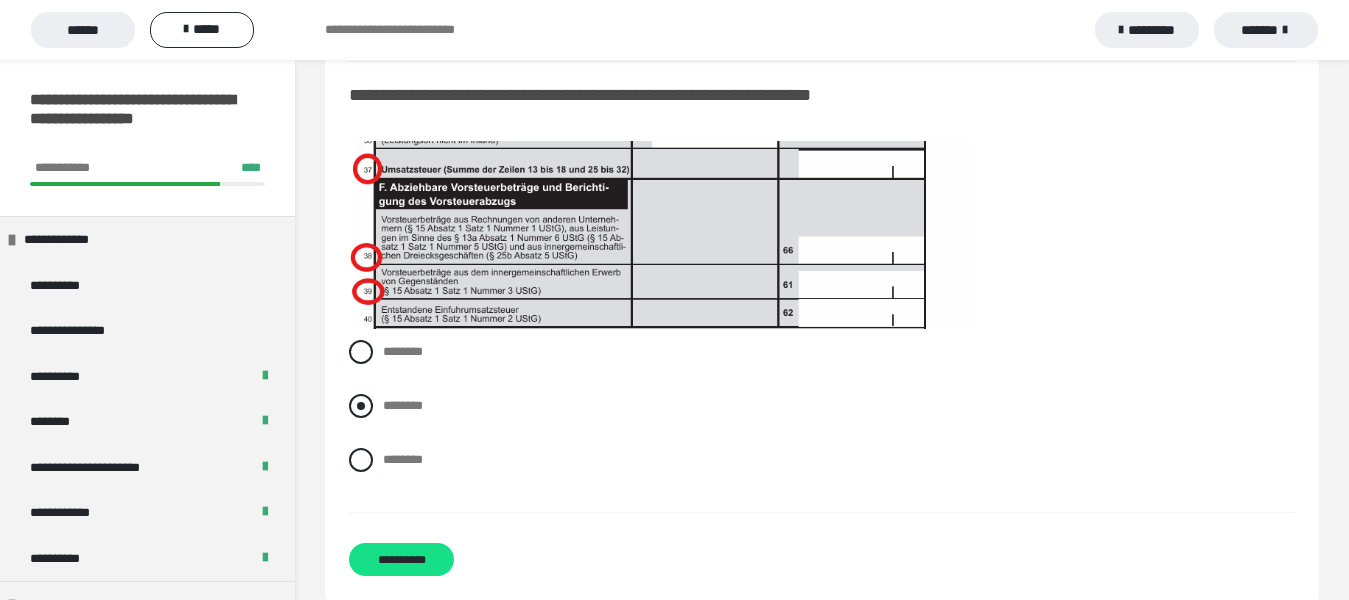 click at bounding box center (361, 406) 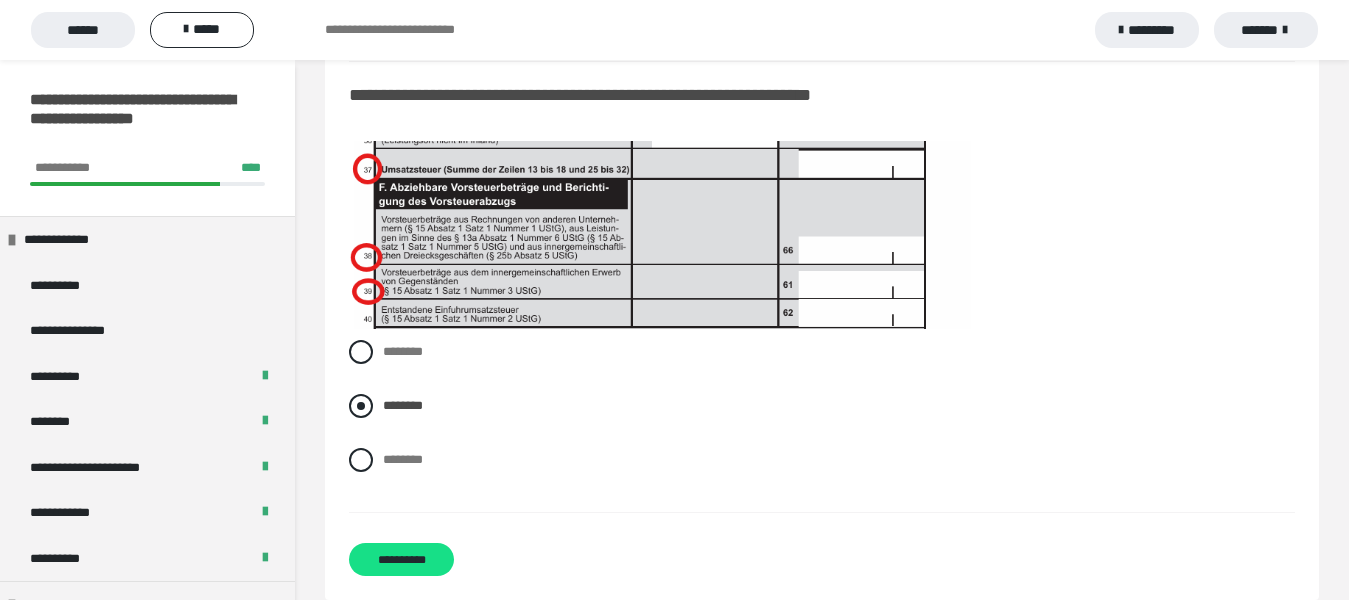 scroll, scrollTop: 18090, scrollLeft: 0, axis: vertical 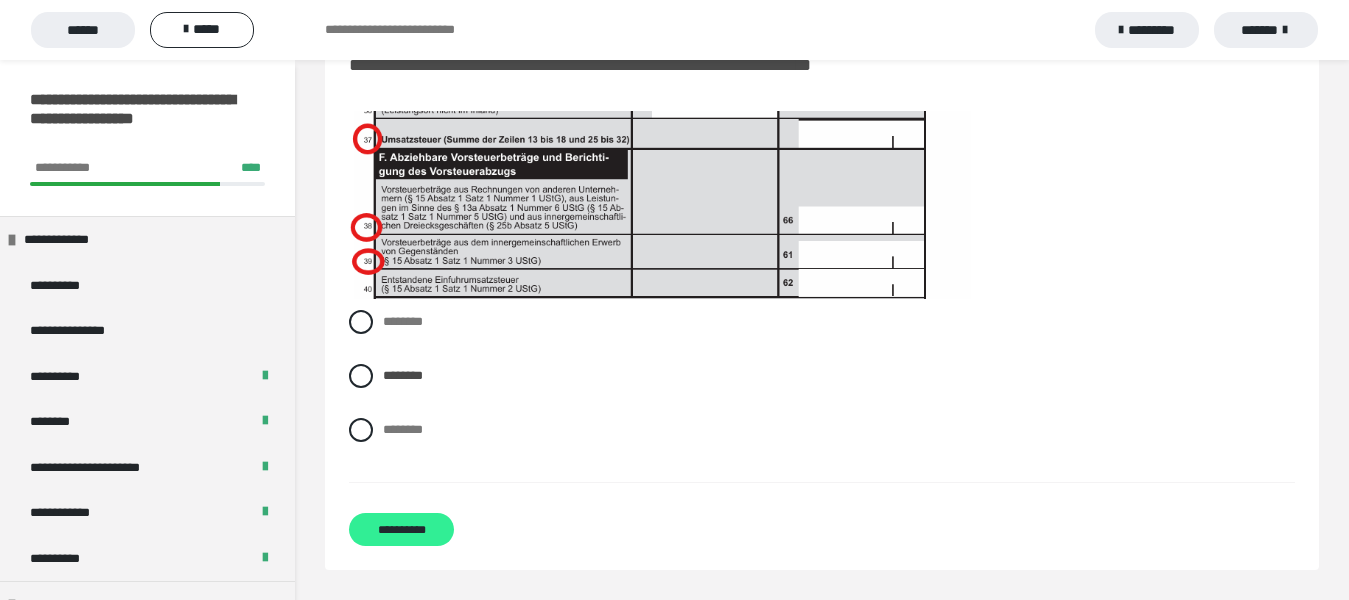 click on "**********" at bounding box center (401, 529) 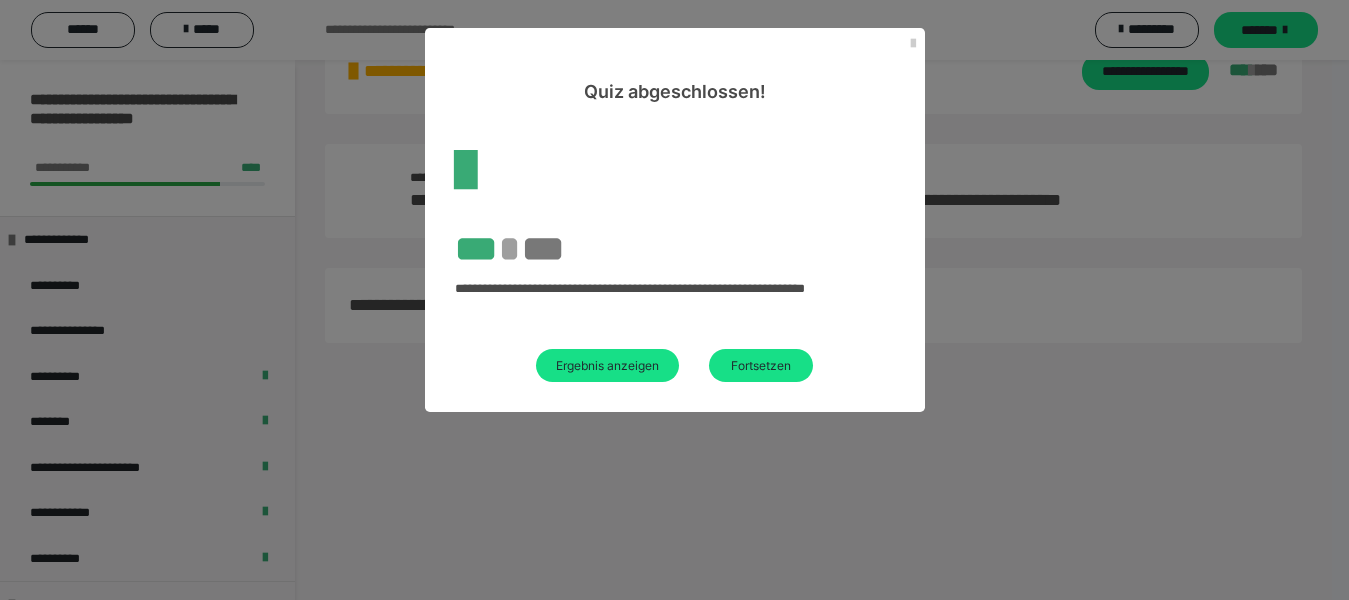scroll, scrollTop: 165, scrollLeft: 0, axis: vertical 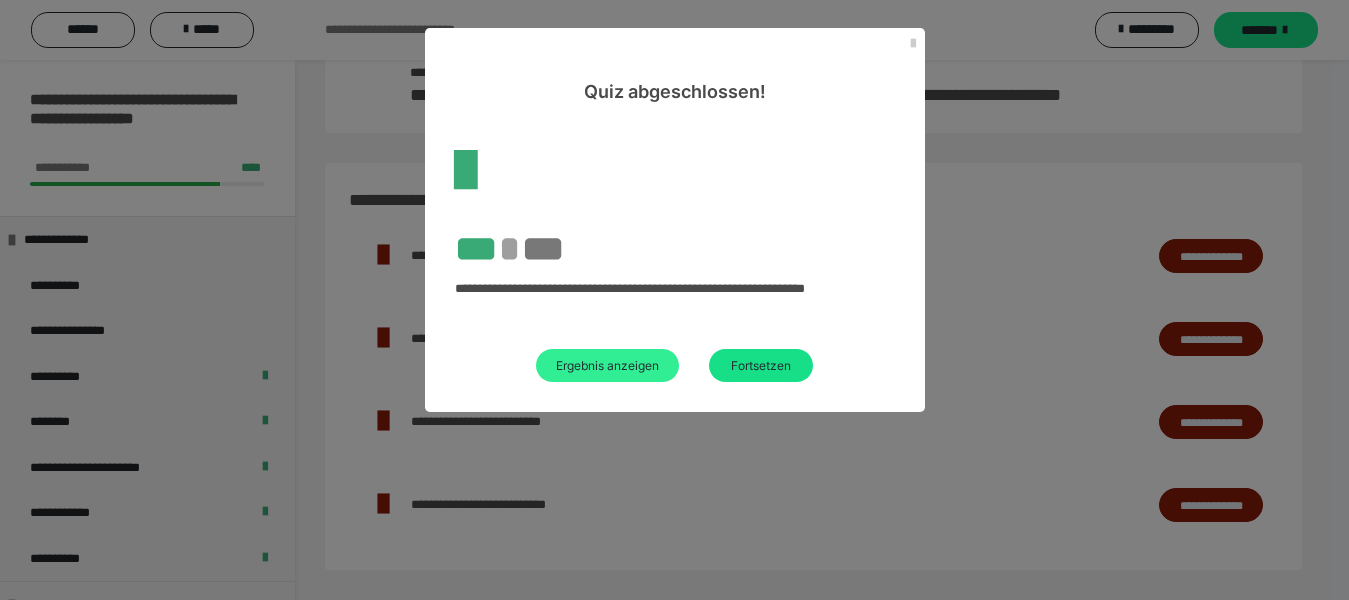 click on "Ergebnis anzeigen" at bounding box center (607, 365) 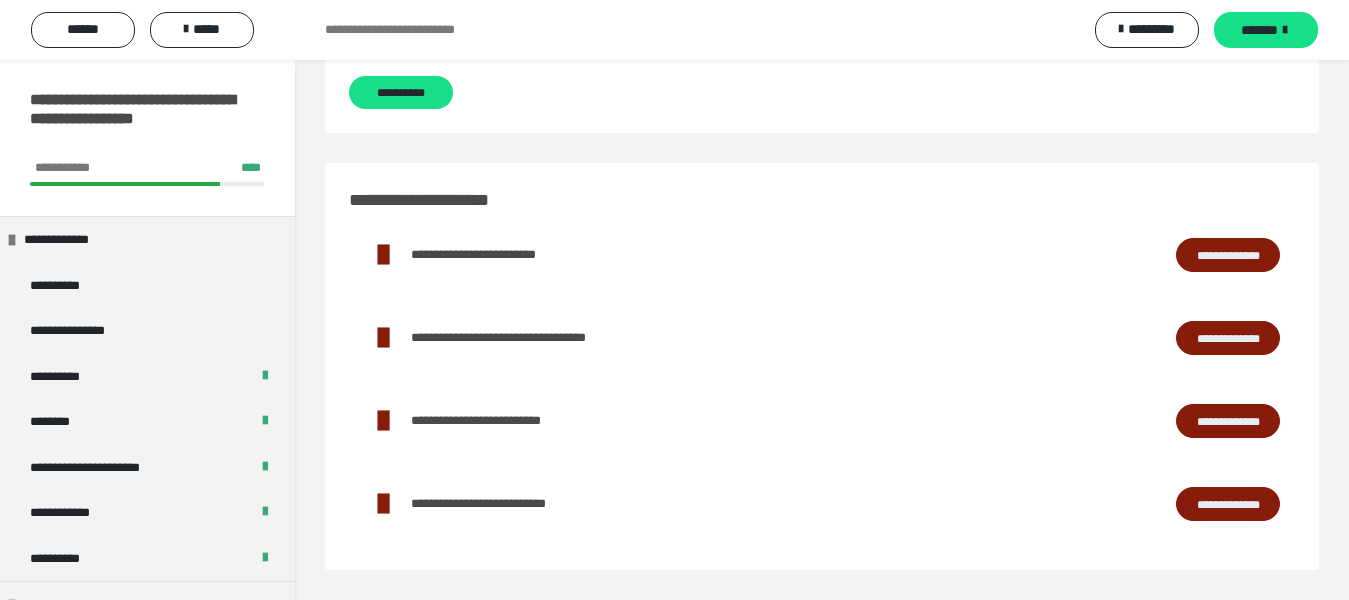 scroll, scrollTop: 15900, scrollLeft: 0, axis: vertical 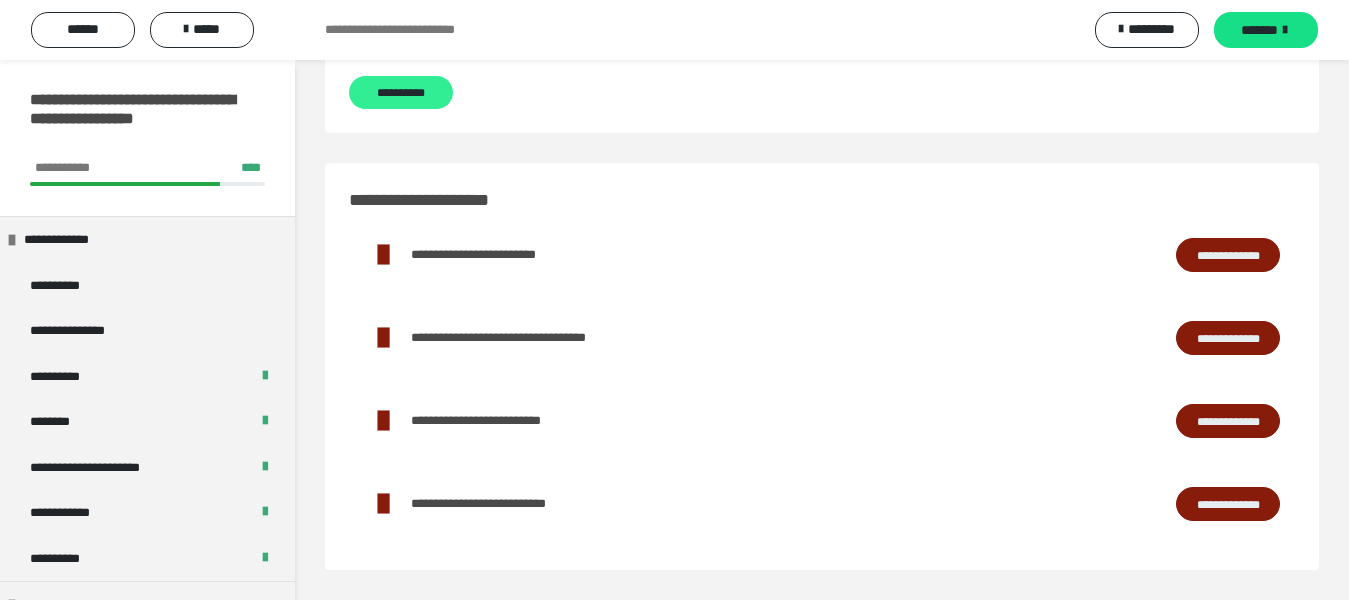 click on "**********" at bounding box center (401, 92) 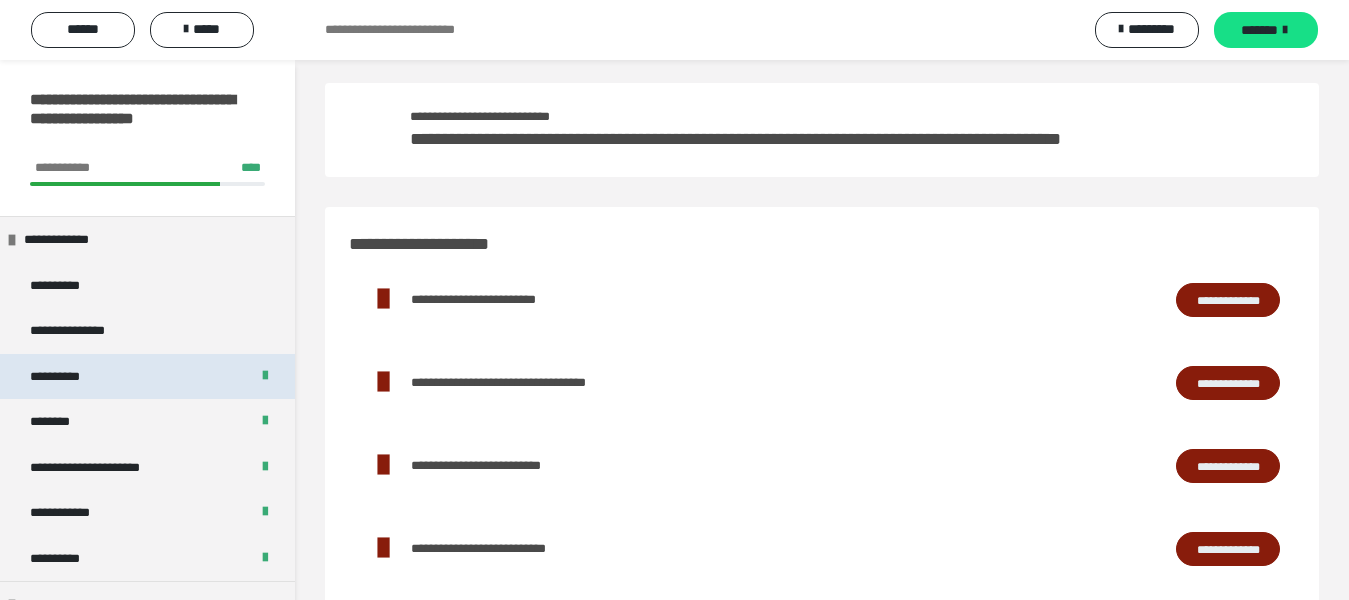 scroll, scrollTop: 0, scrollLeft: 0, axis: both 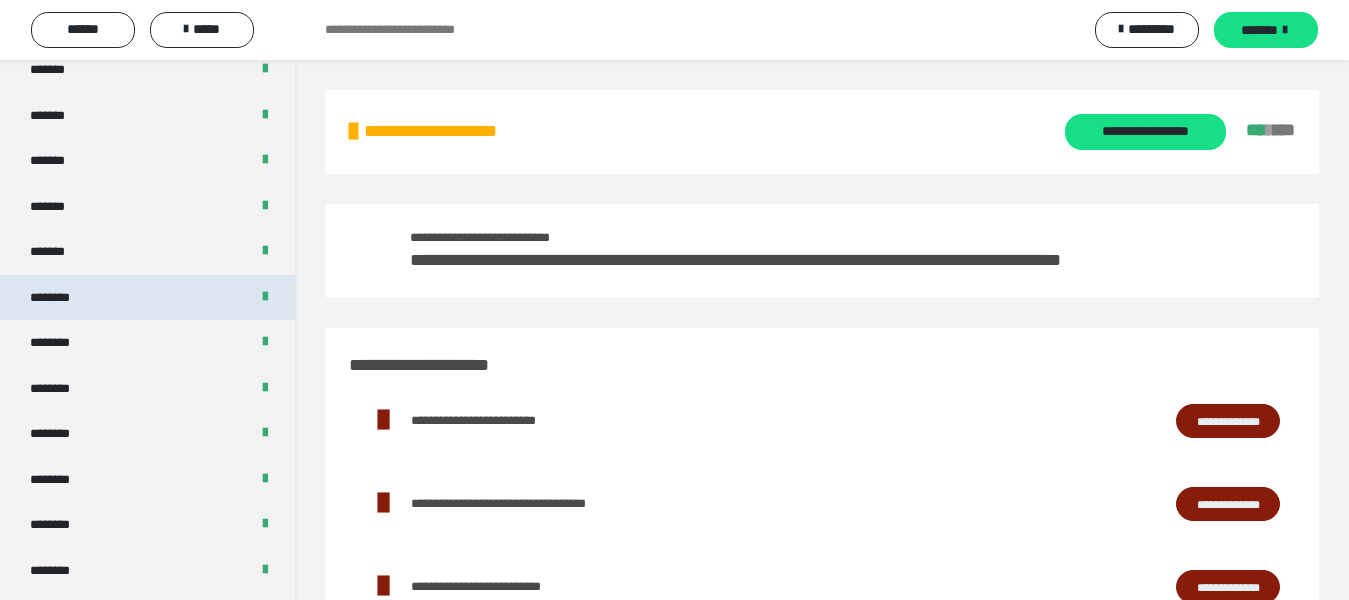 click on "********" at bounding box center (61, 298) 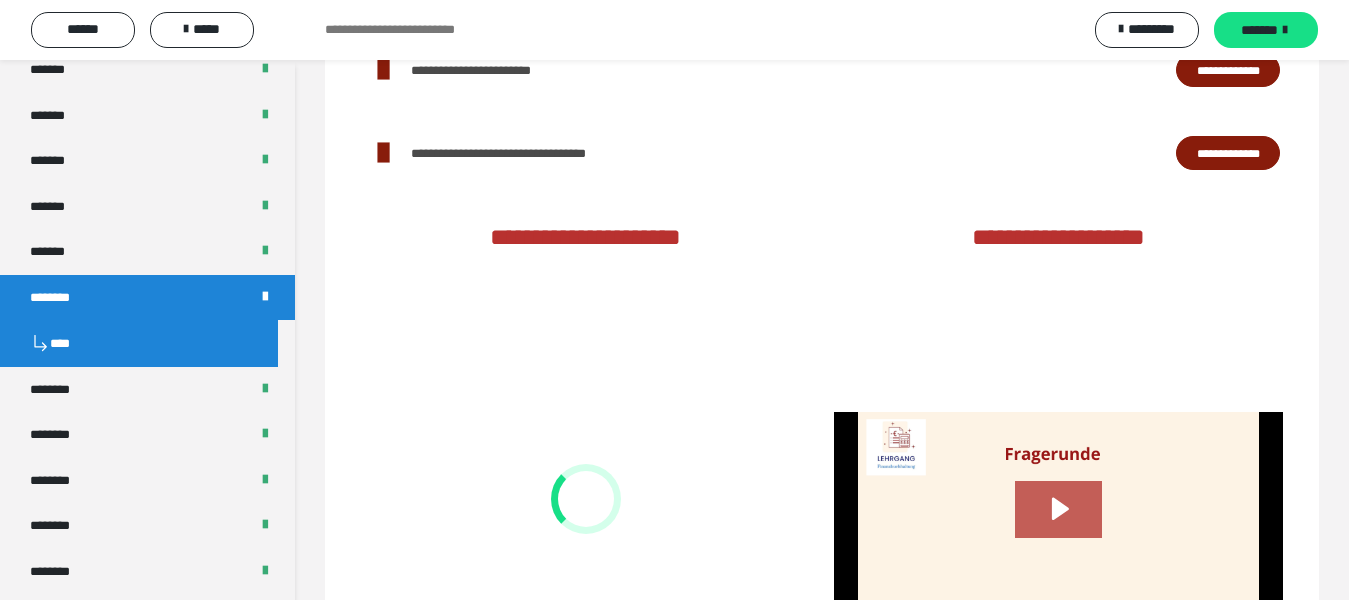 scroll, scrollTop: 3329, scrollLeft: 0, axis: vertical 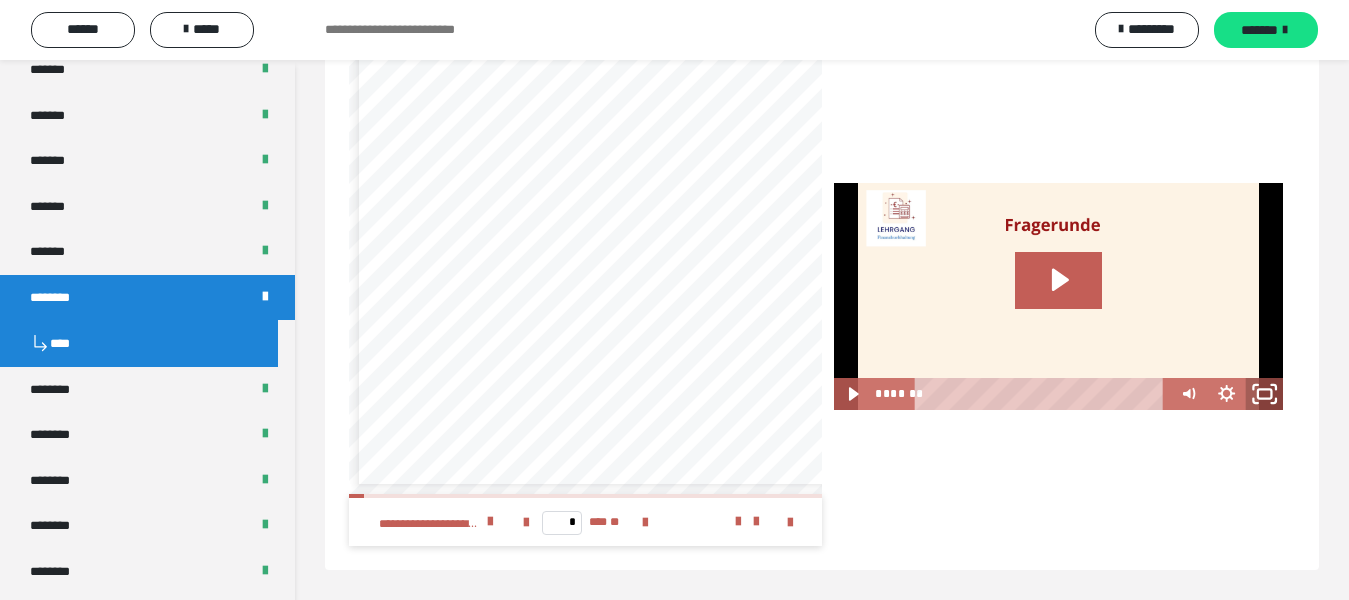 click 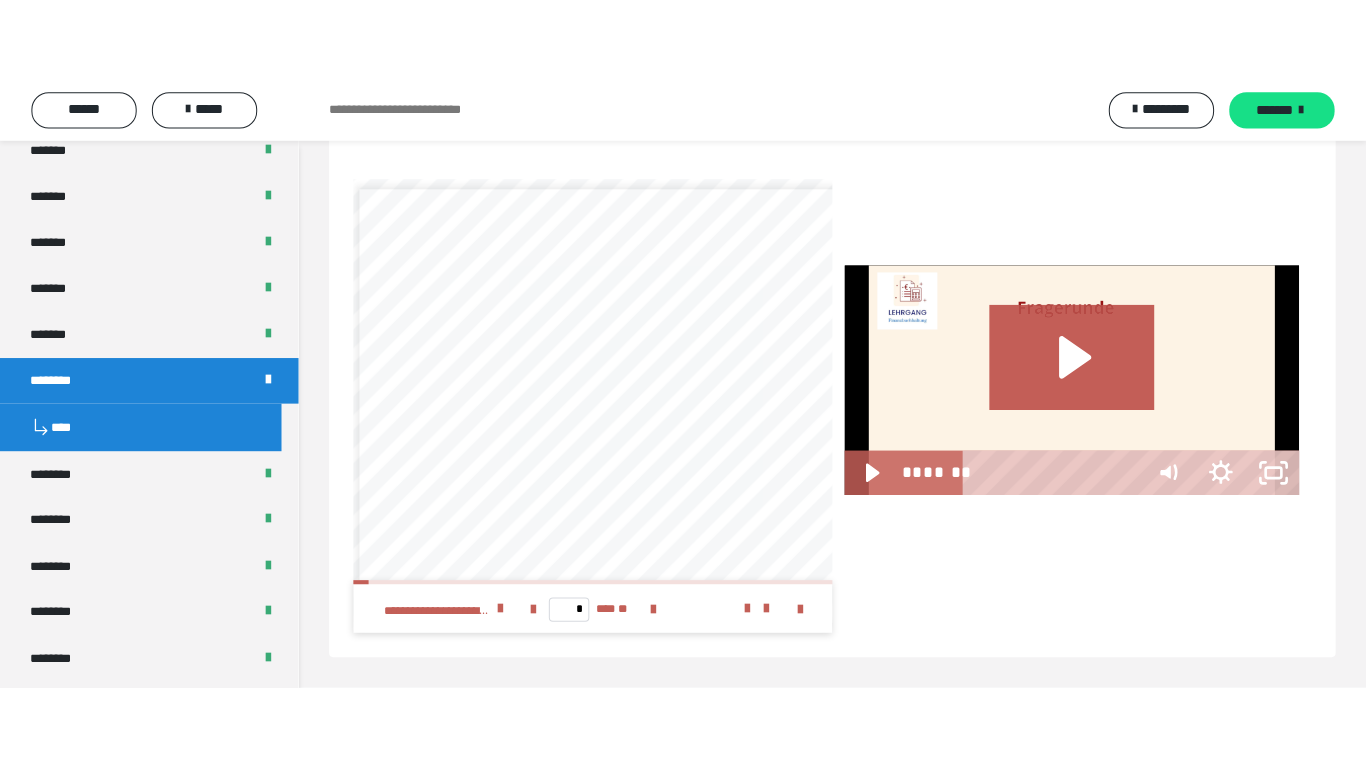scroll, scrollTop: 3183, scrollLeft: 0, axis: vertical 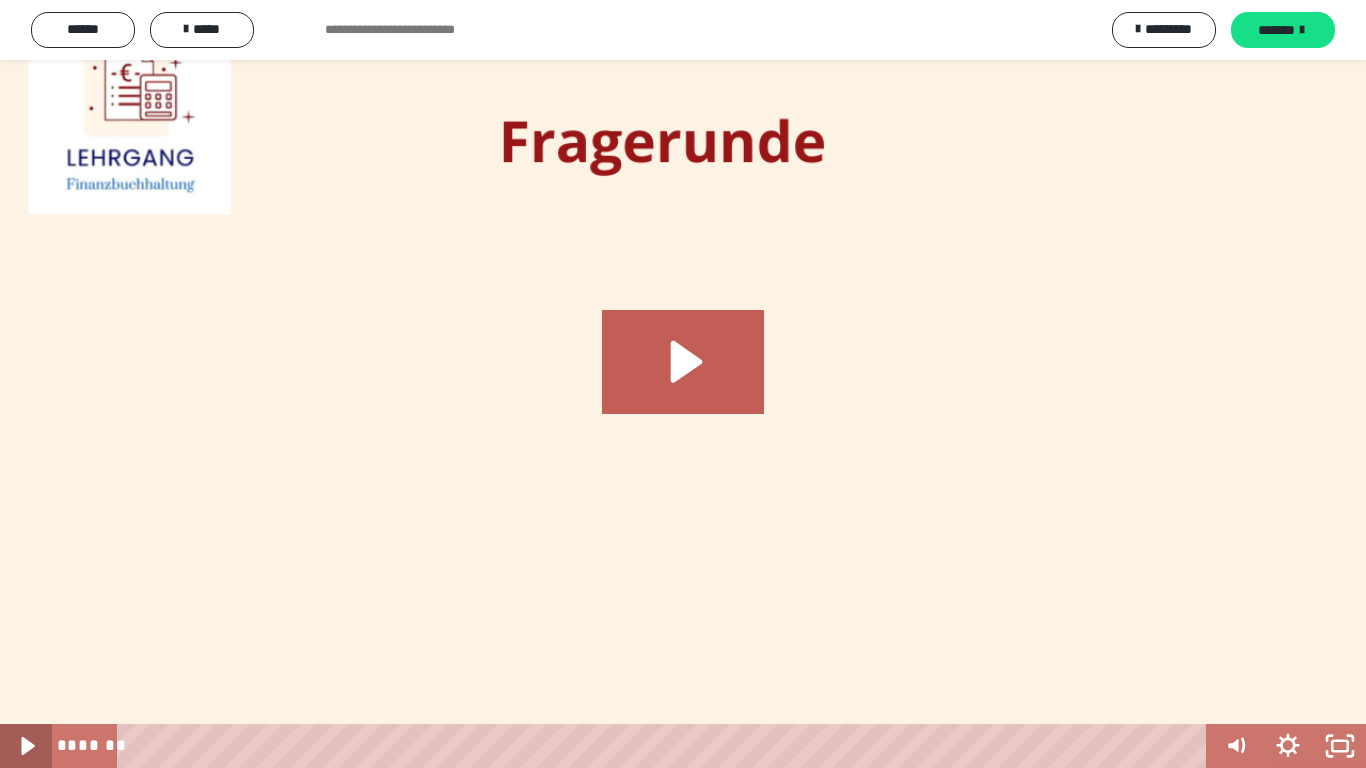 click 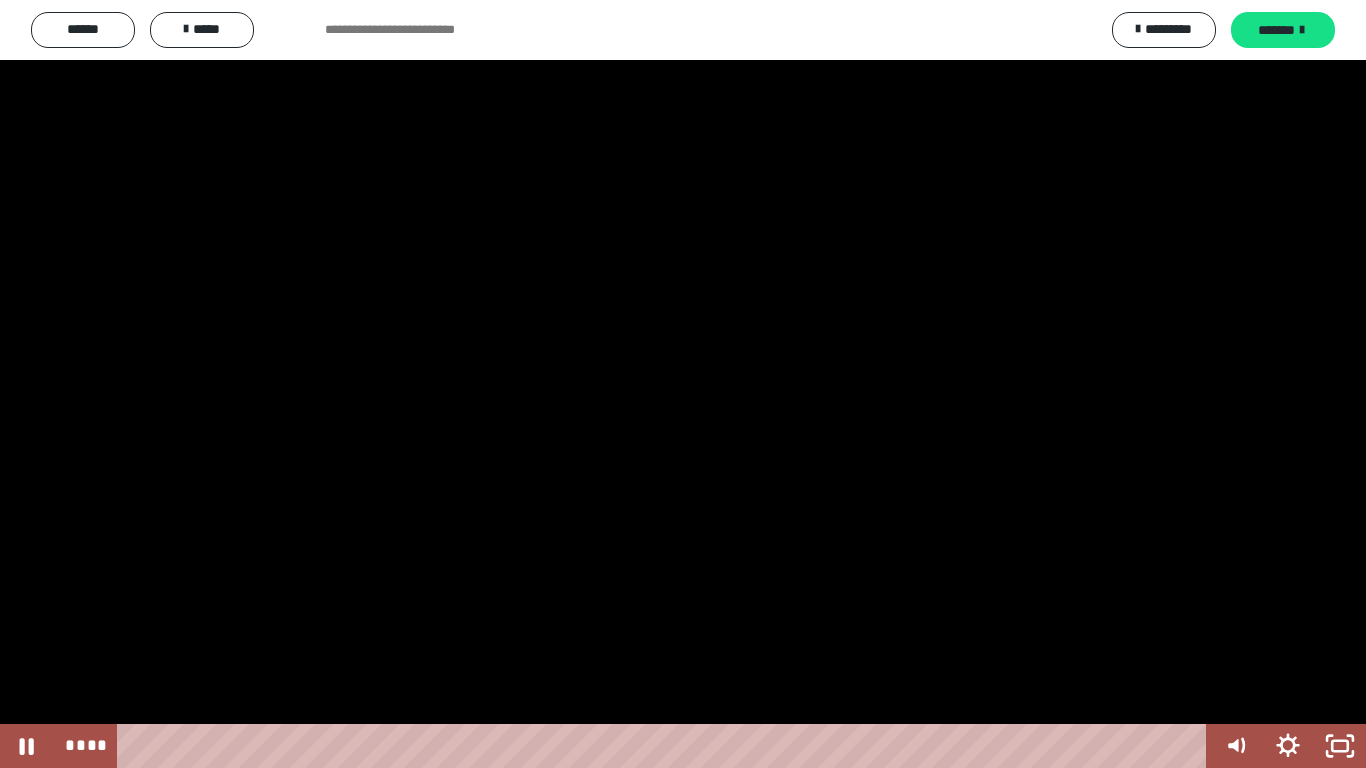 drag, startPoint x: 1199, startPoint y: 744, endPoint x: 70, endPoint y: 767, distance: 1129.2343 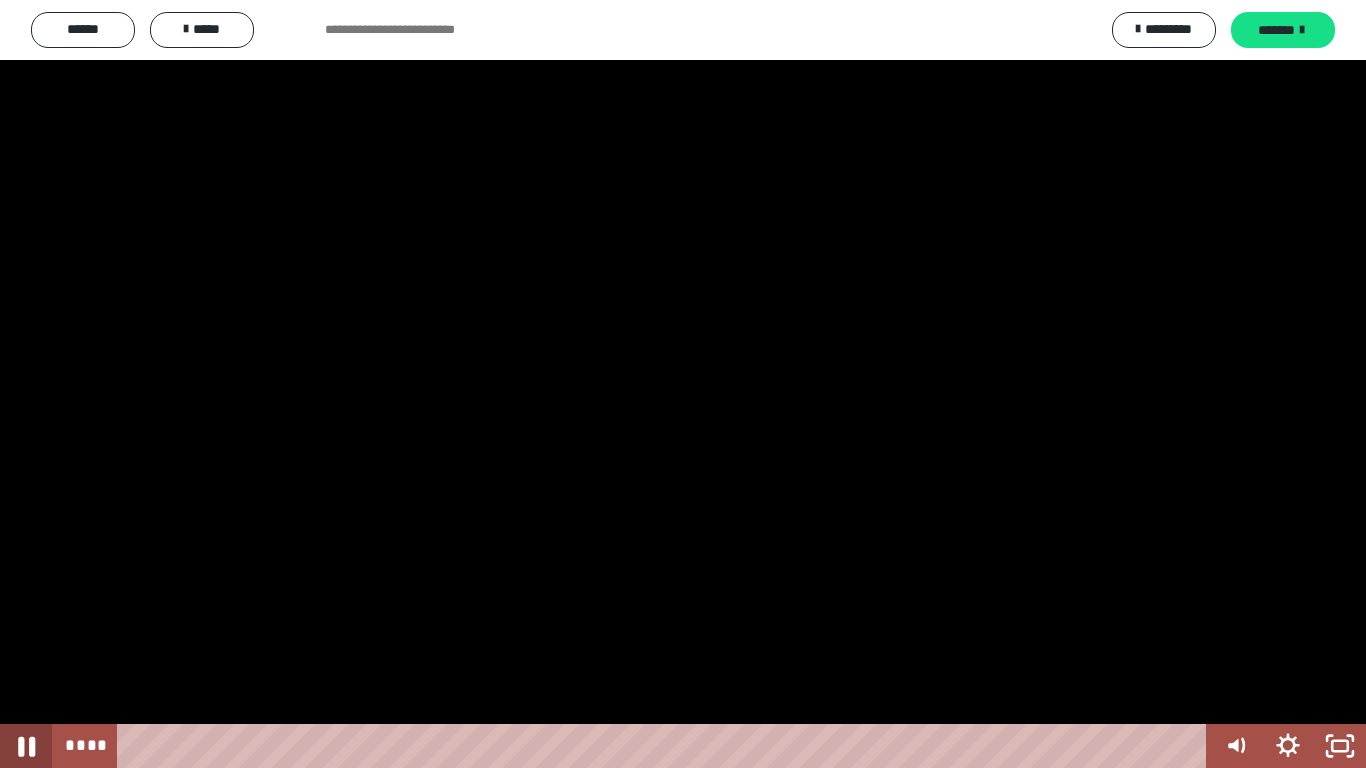click 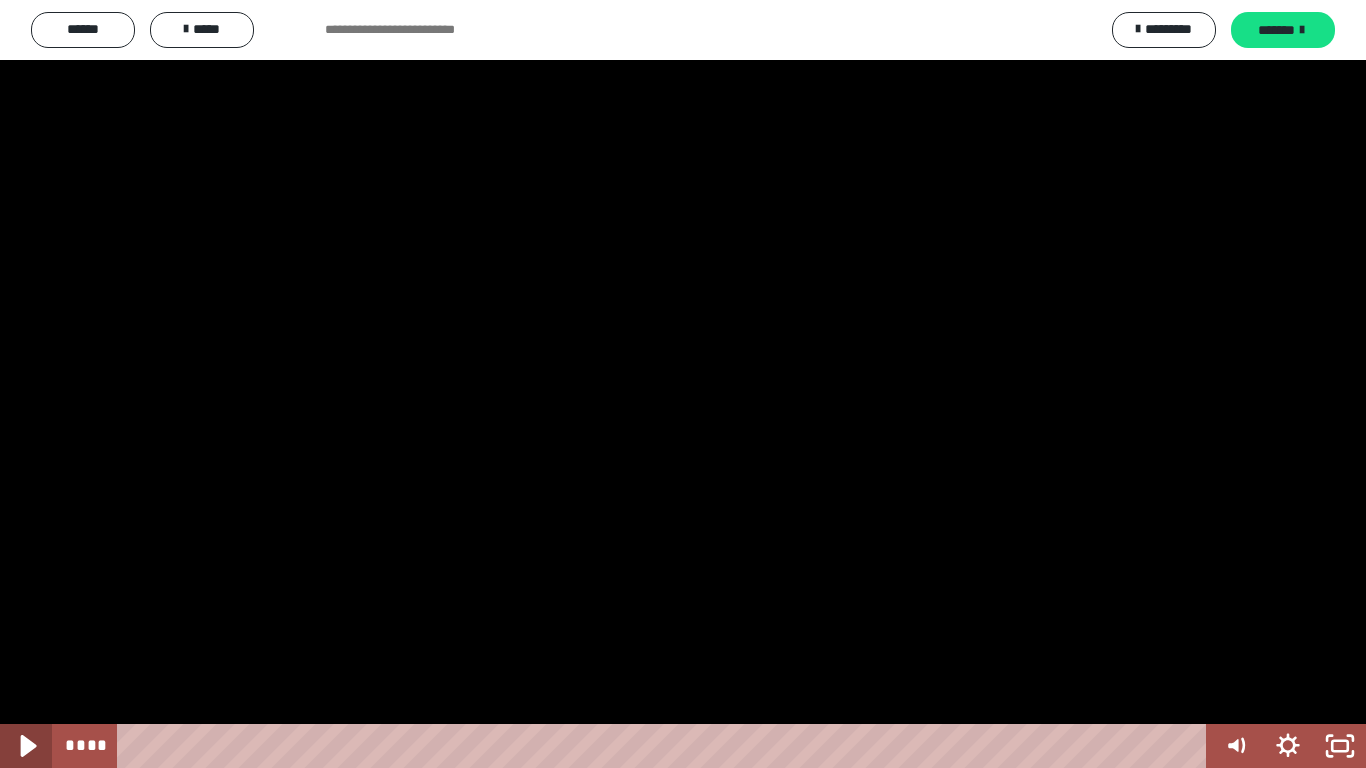 click 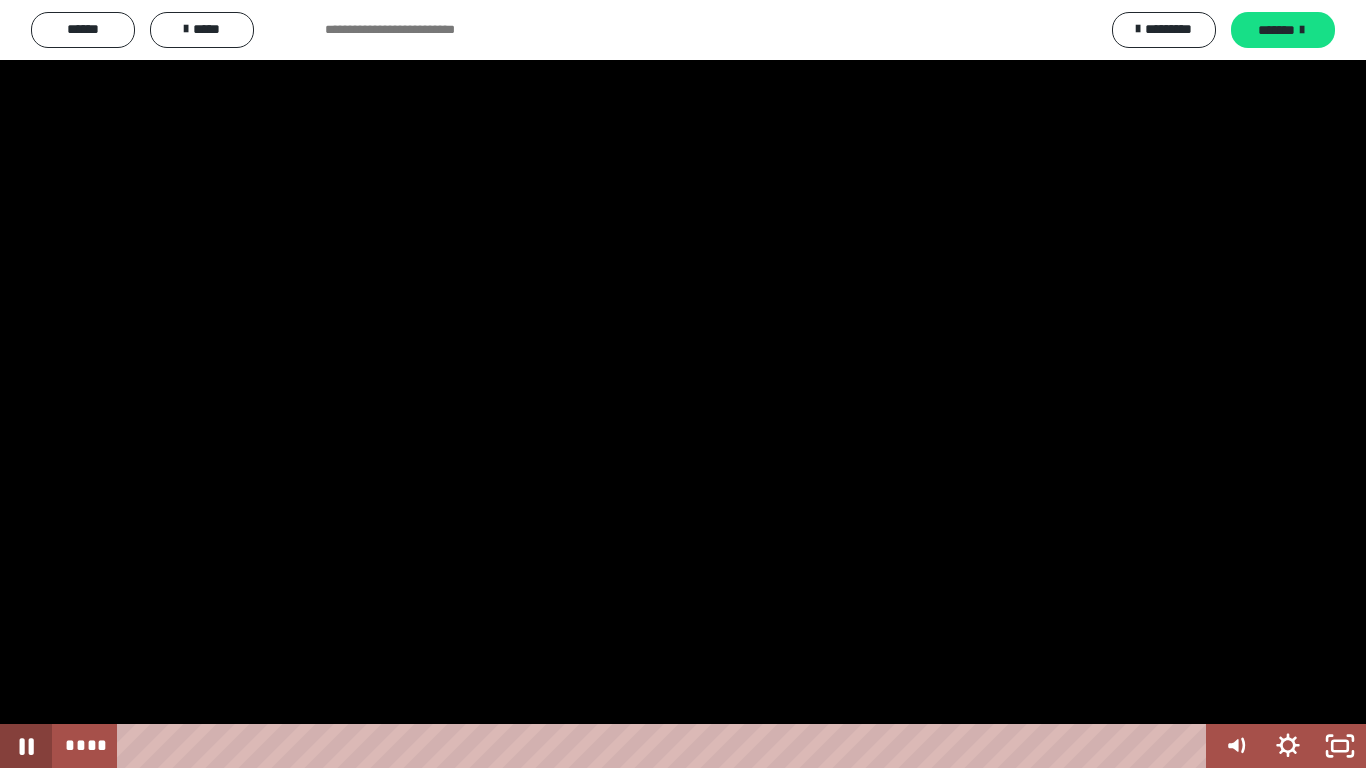 click 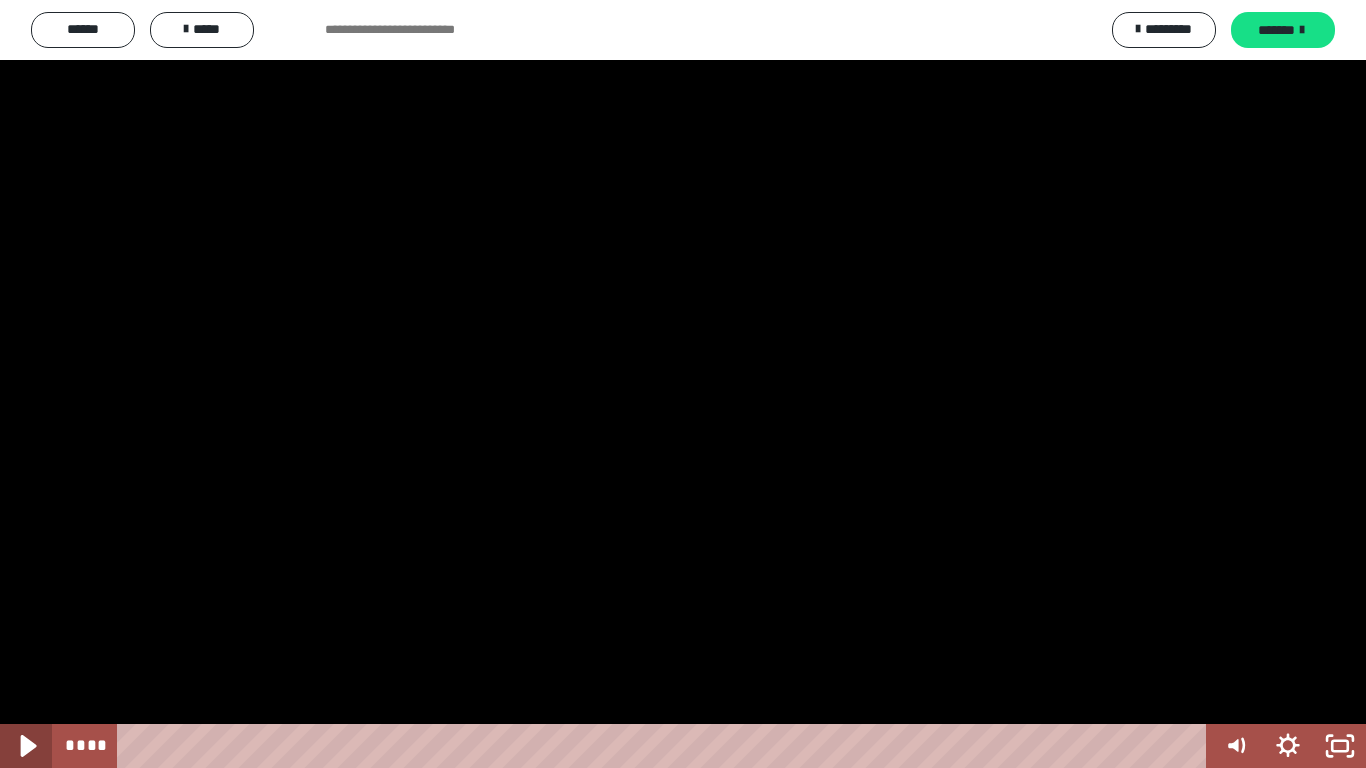 drag, startPoint x: 16, startPoint y: 747, endPoint x: 0, endPoint y: 747, distance: 16 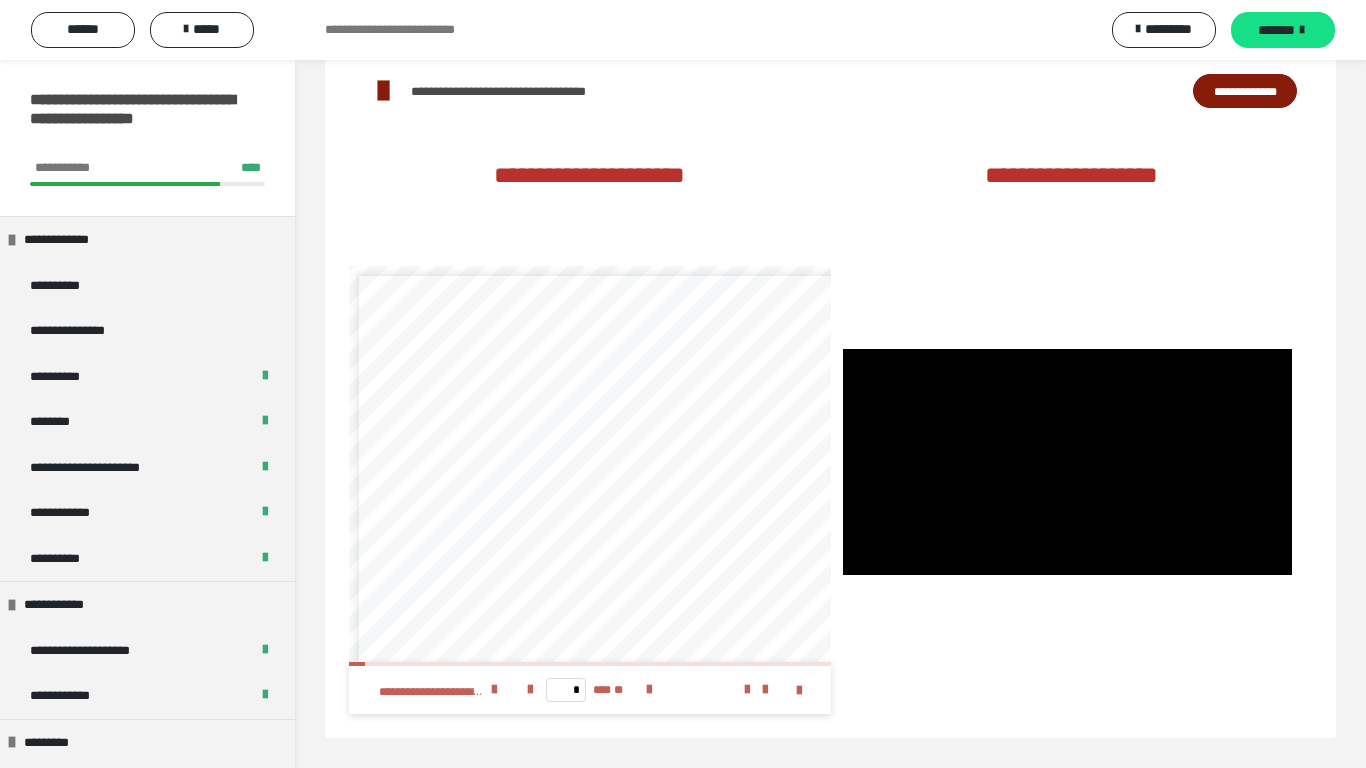 scroll, scrollTop: 3183, scrollLeft: 0, axis: vertical 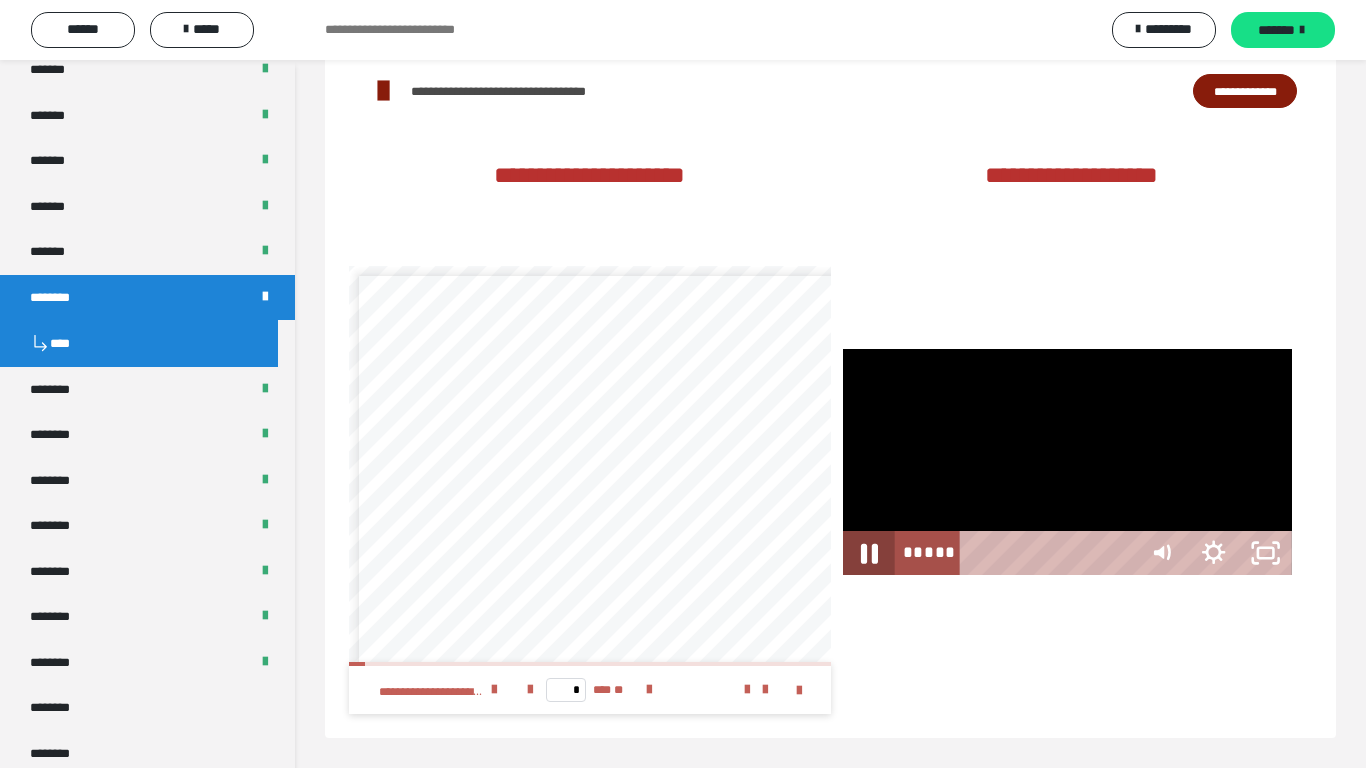 click 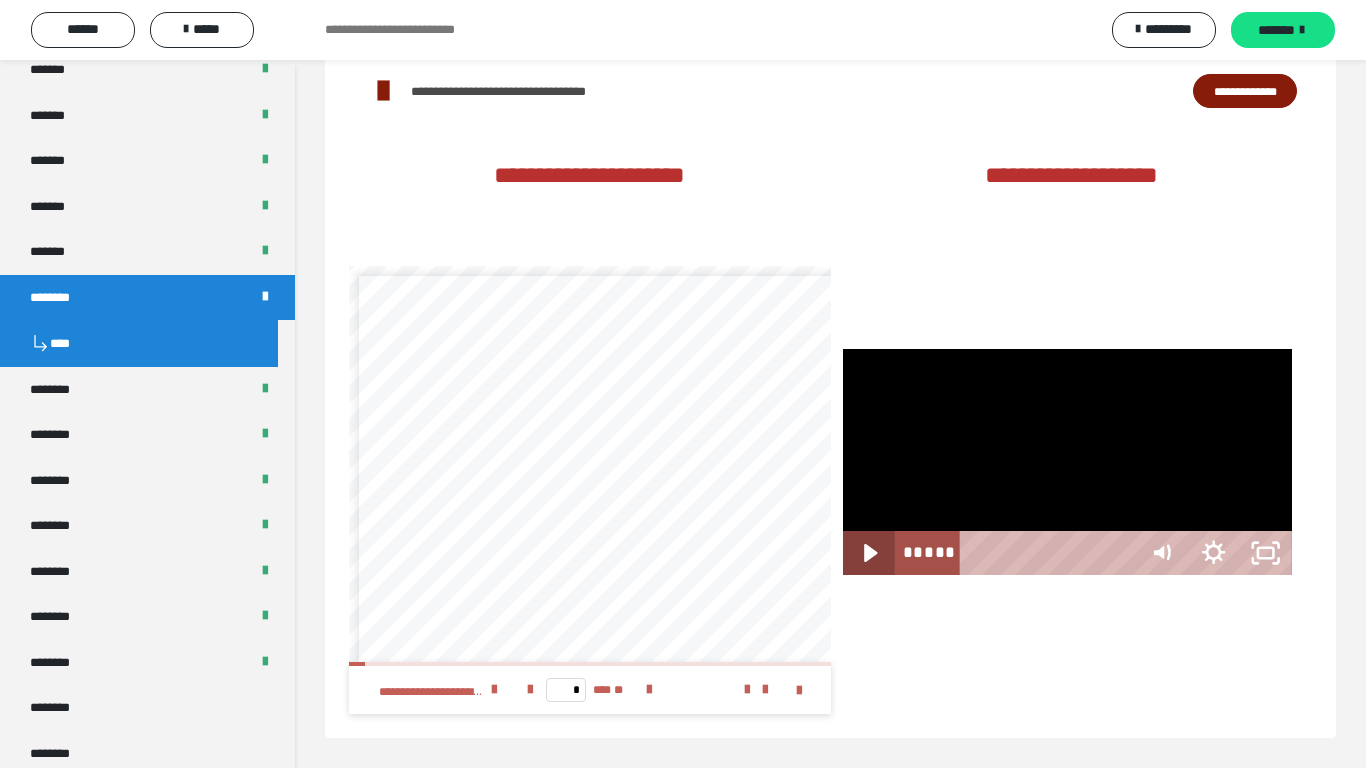 click 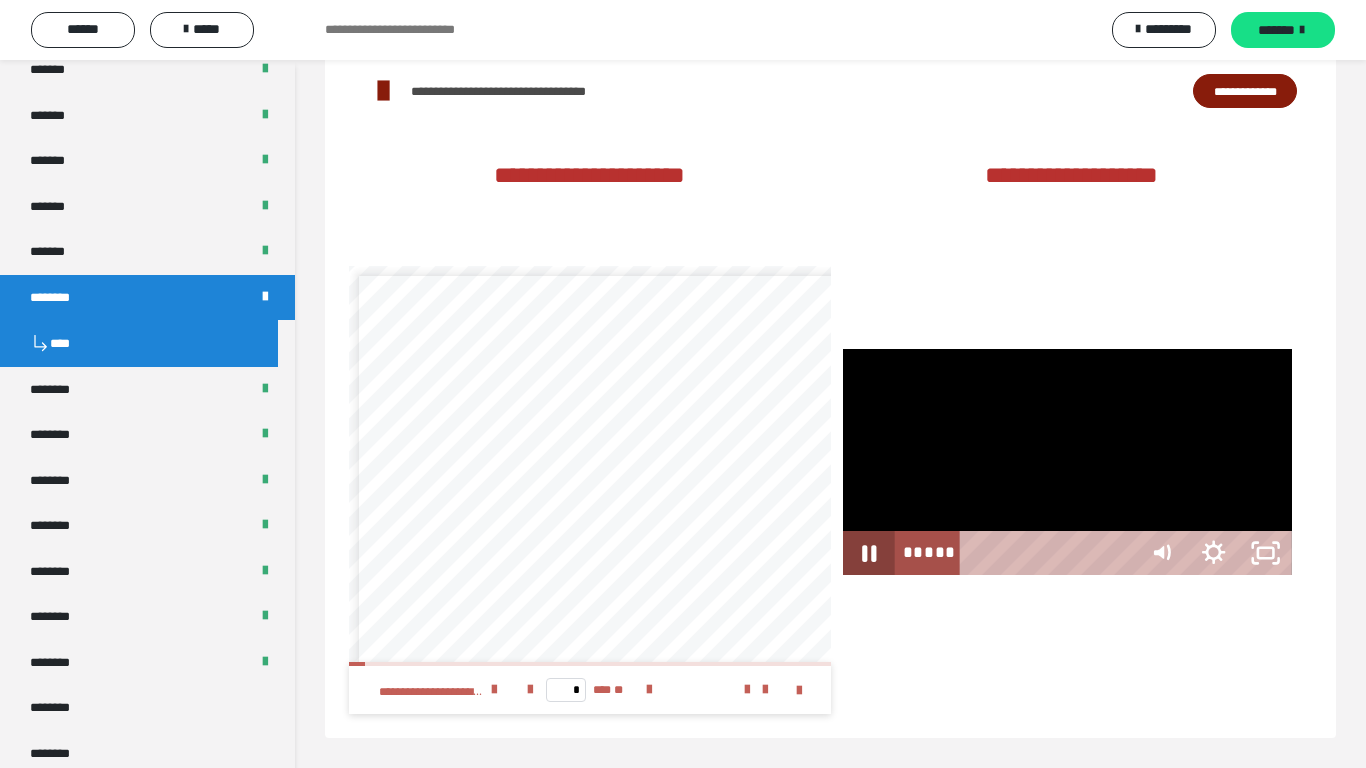 click 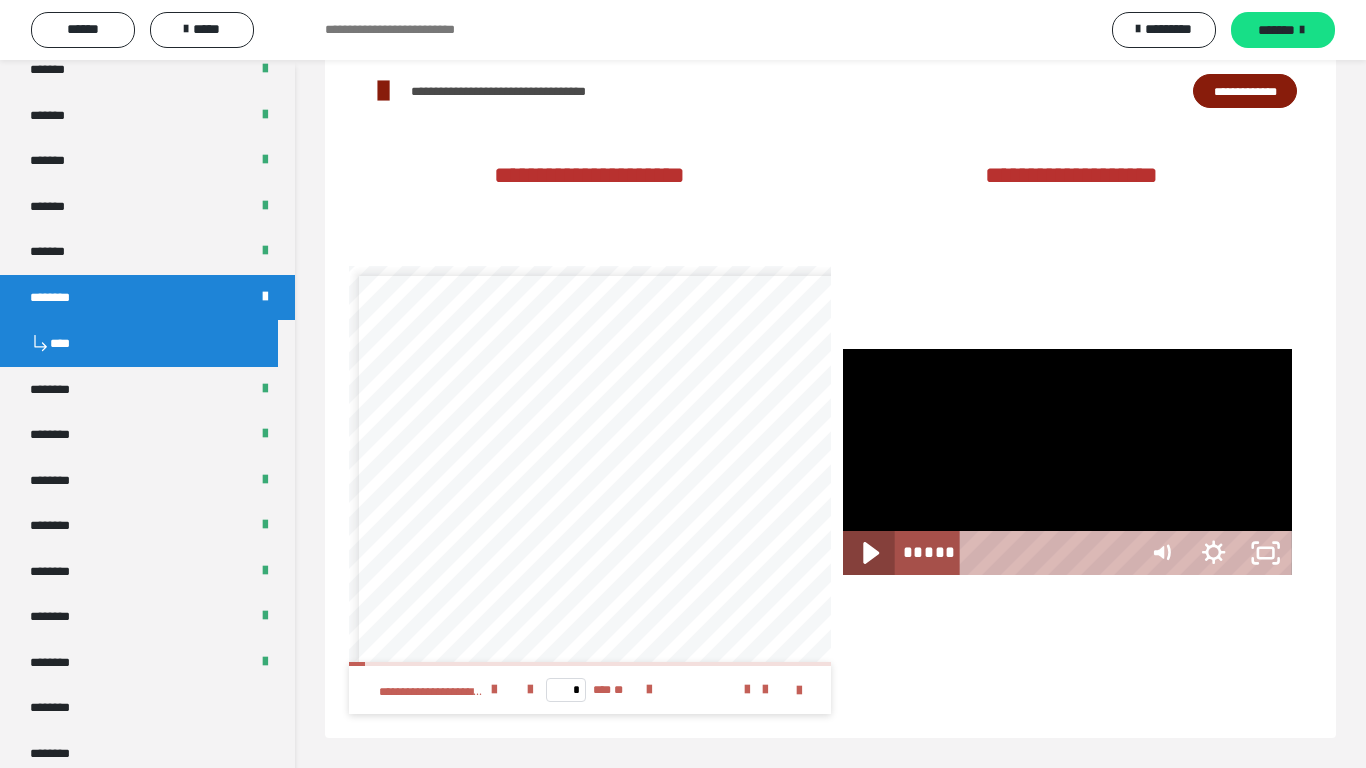 click 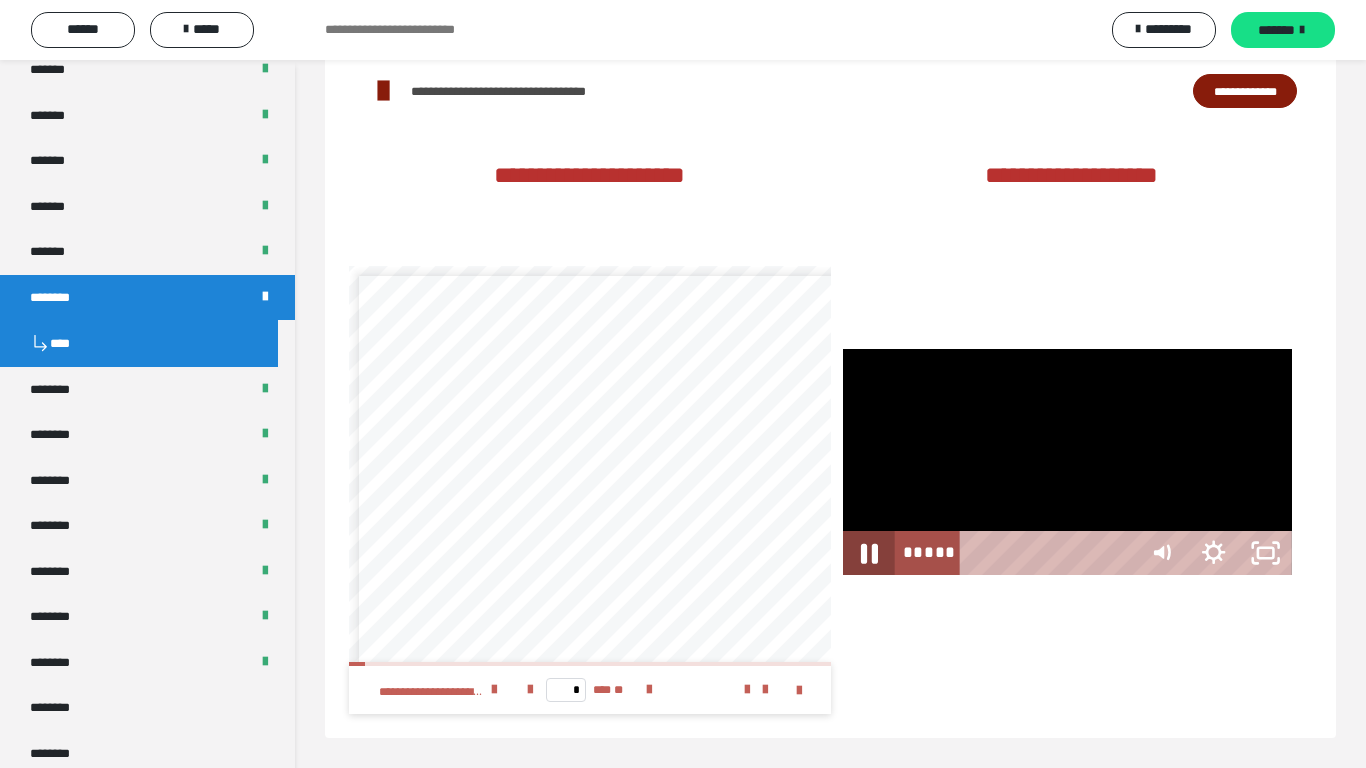click 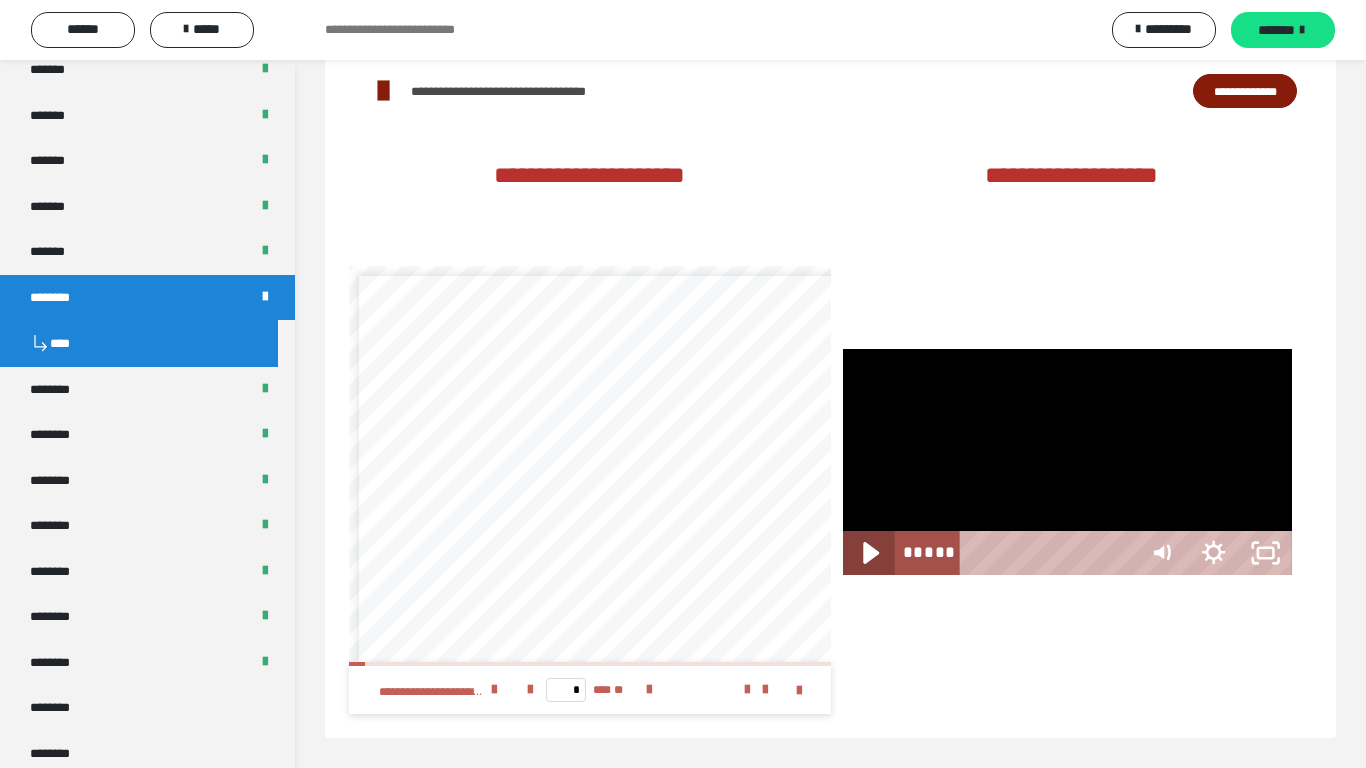 click 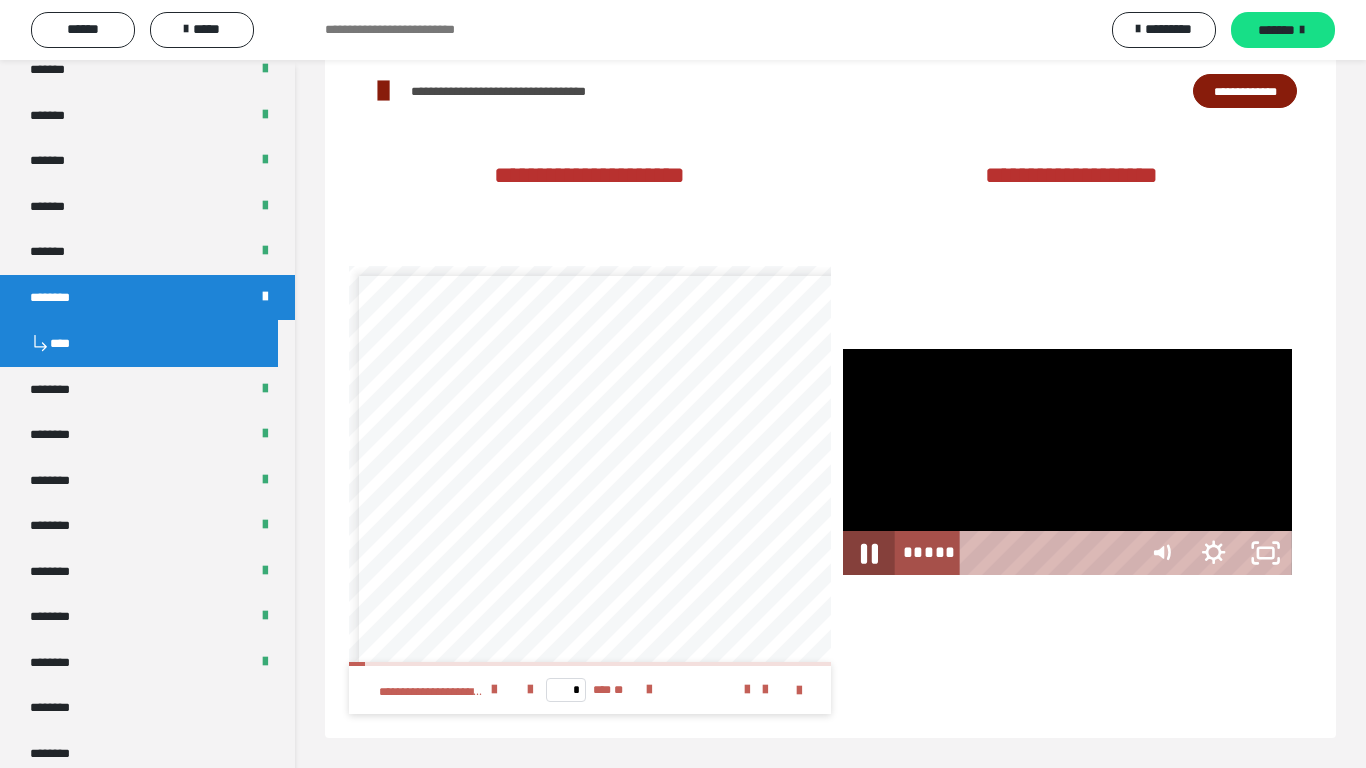 click 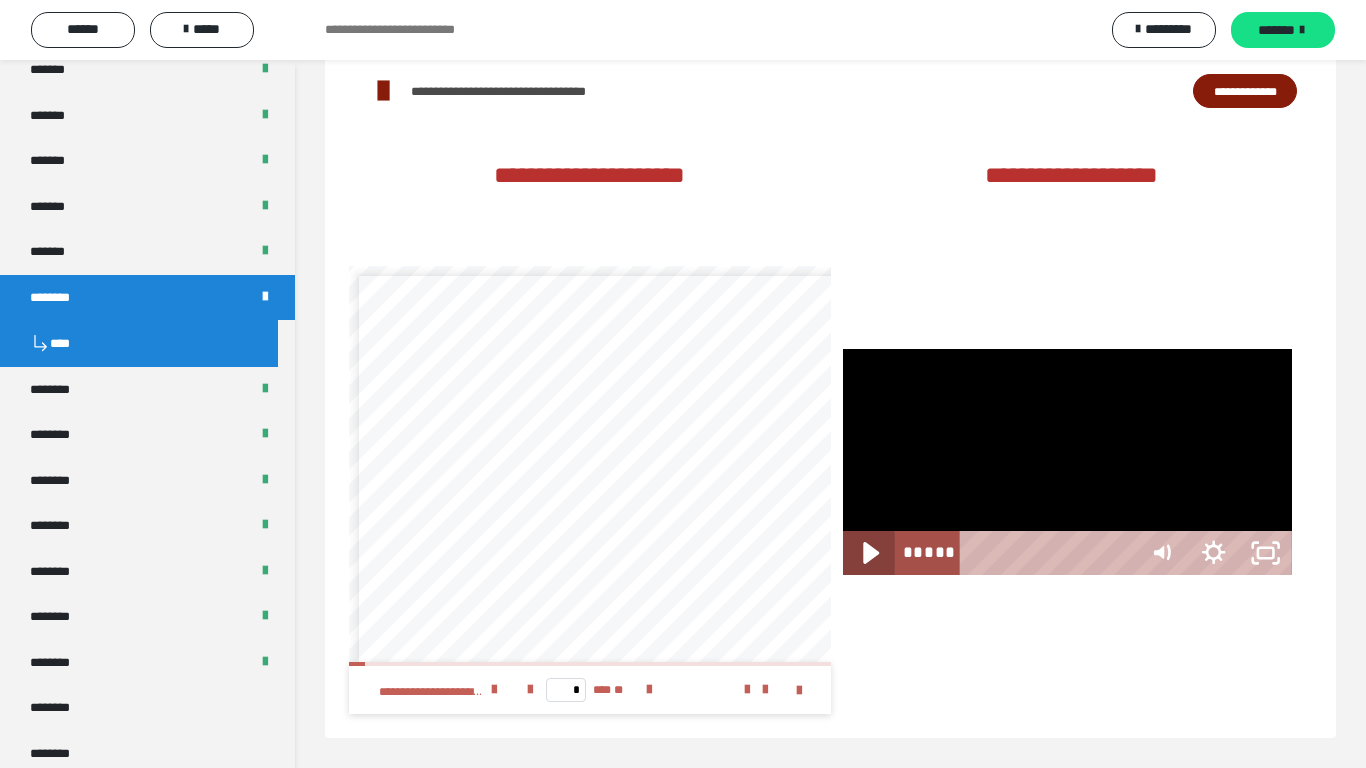 click 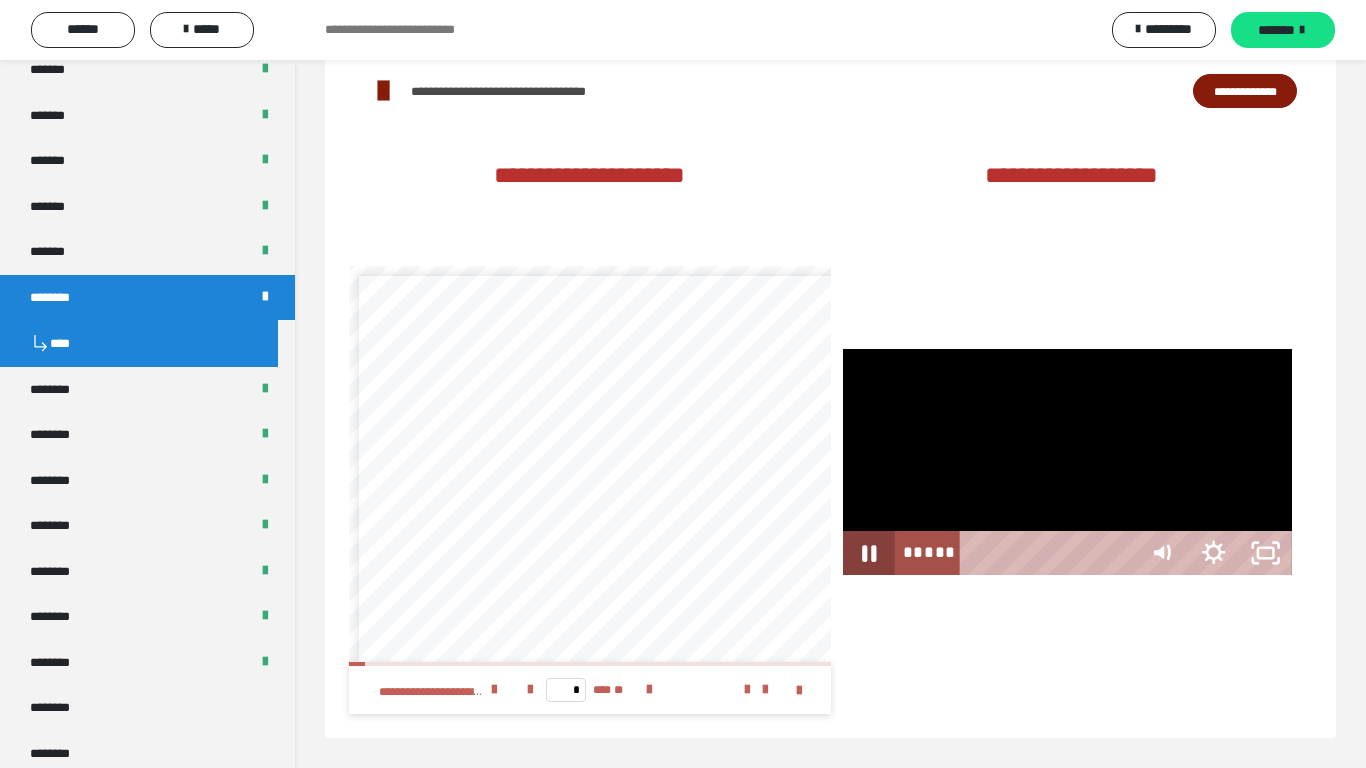 click 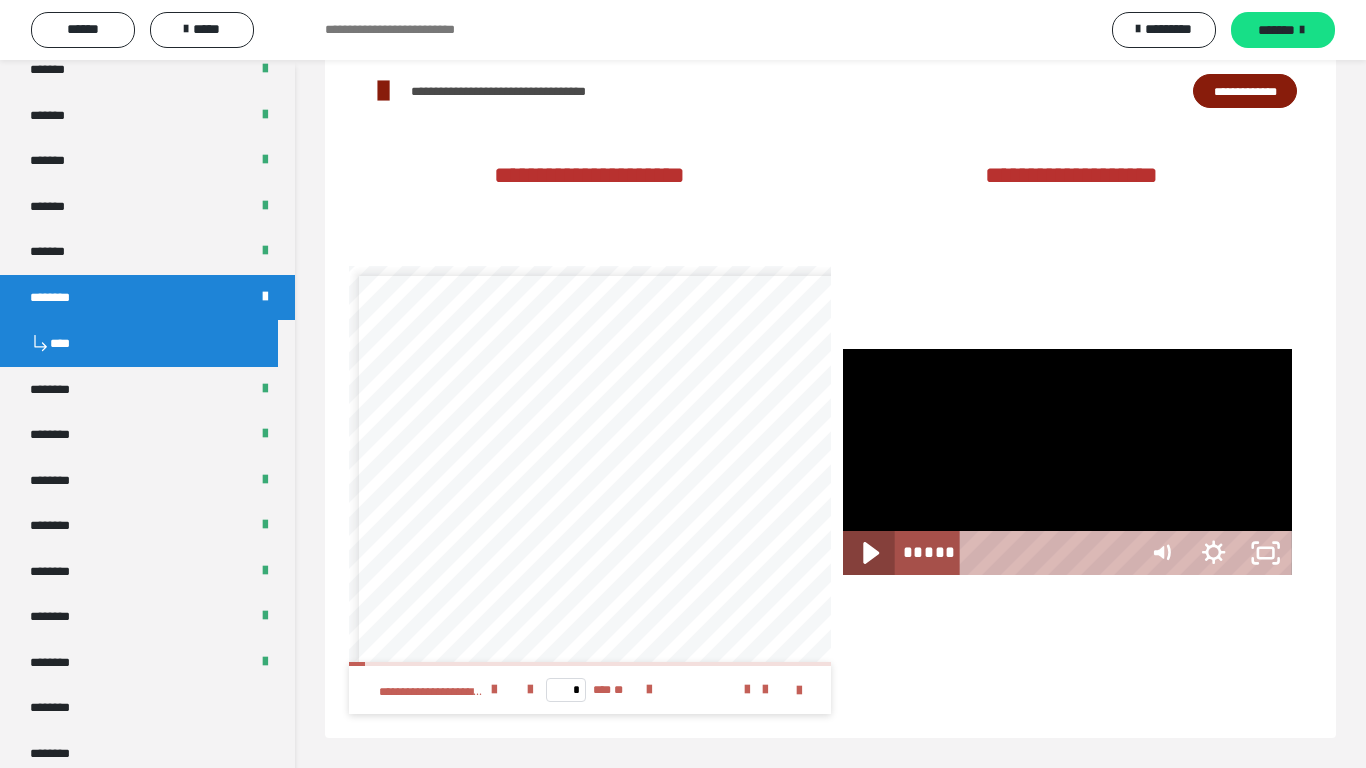 click 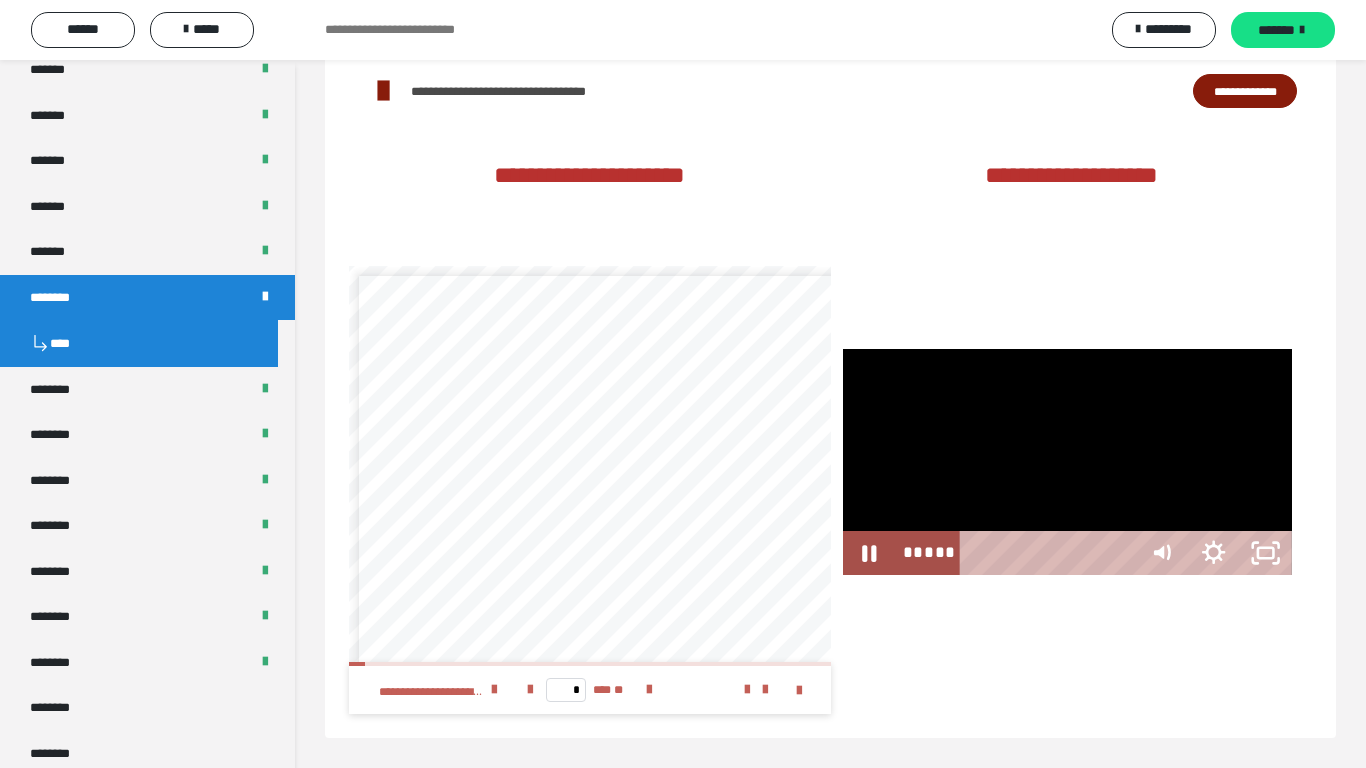 click at bounding box center (1654, 553) 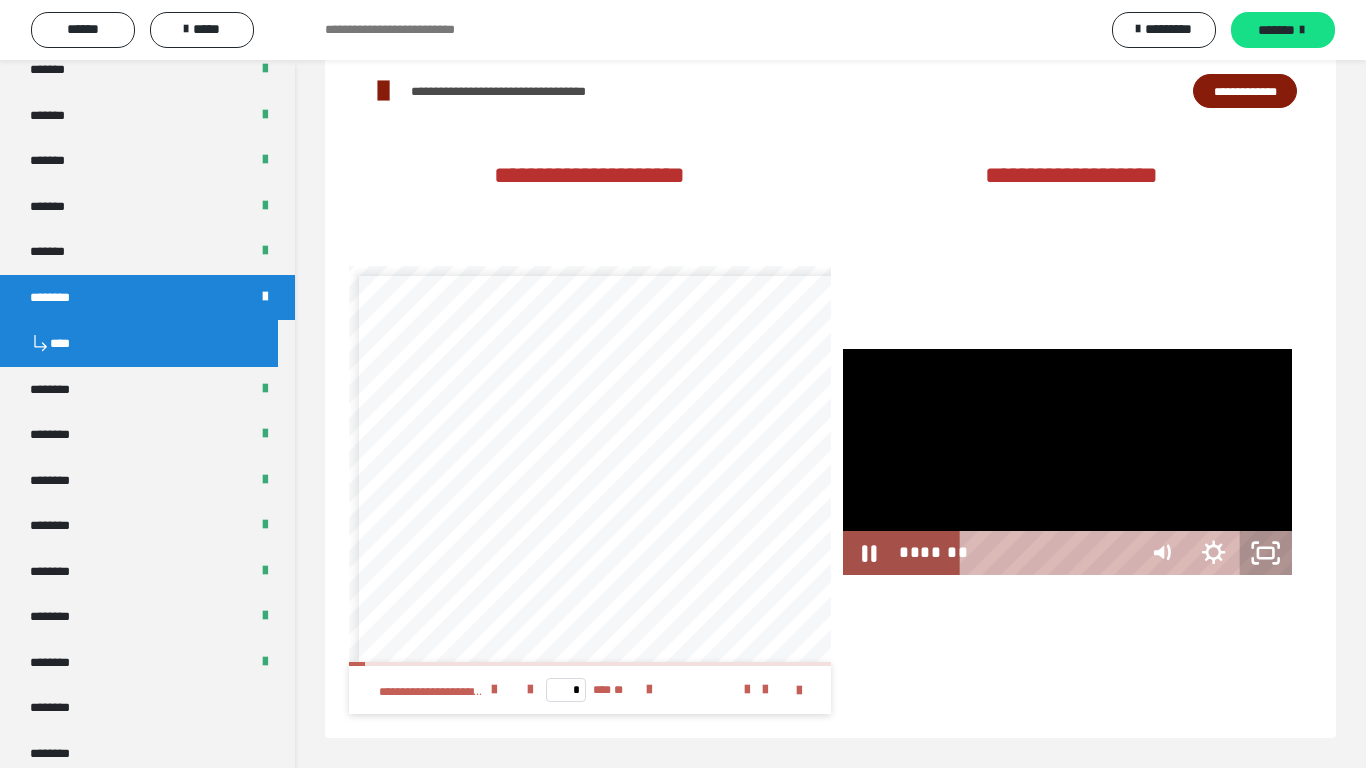 click 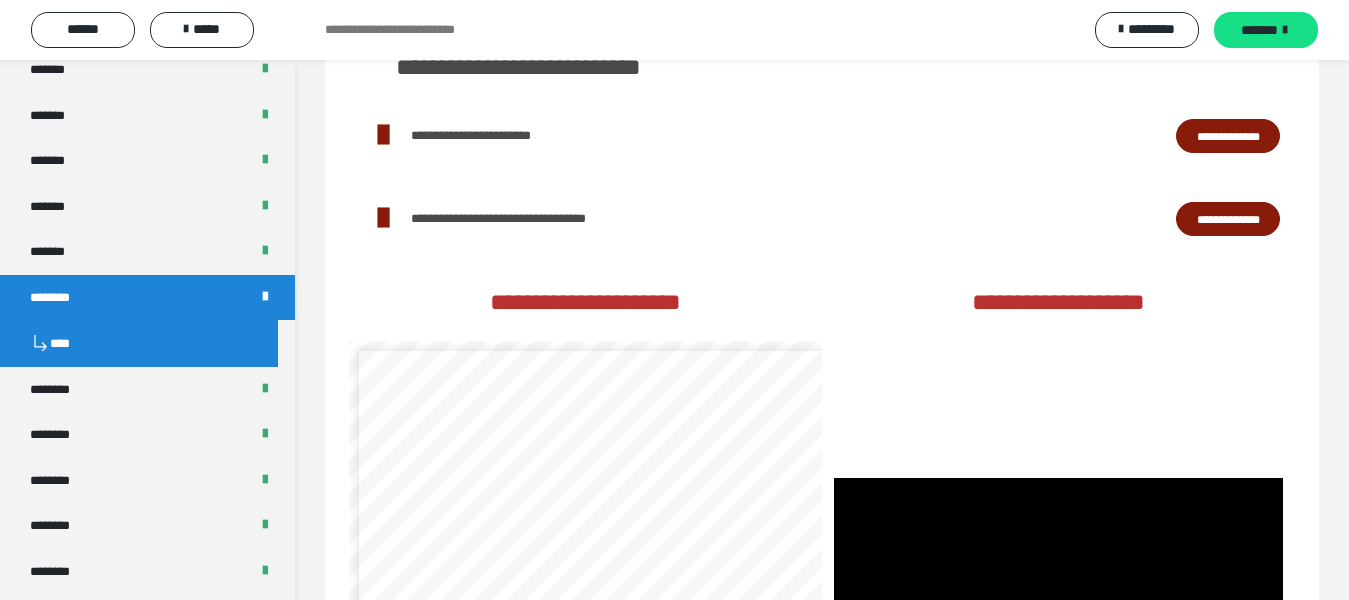 scroll, scrollTop: 3329, scrollLeft: 0, axis: vertical 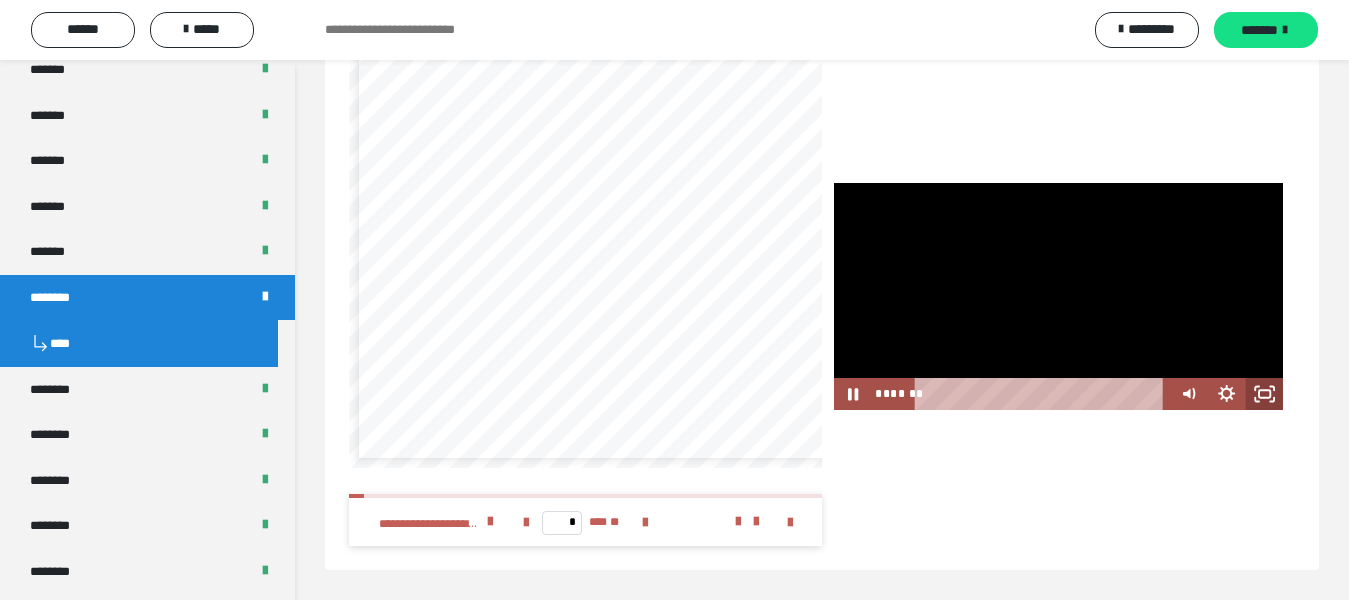 click 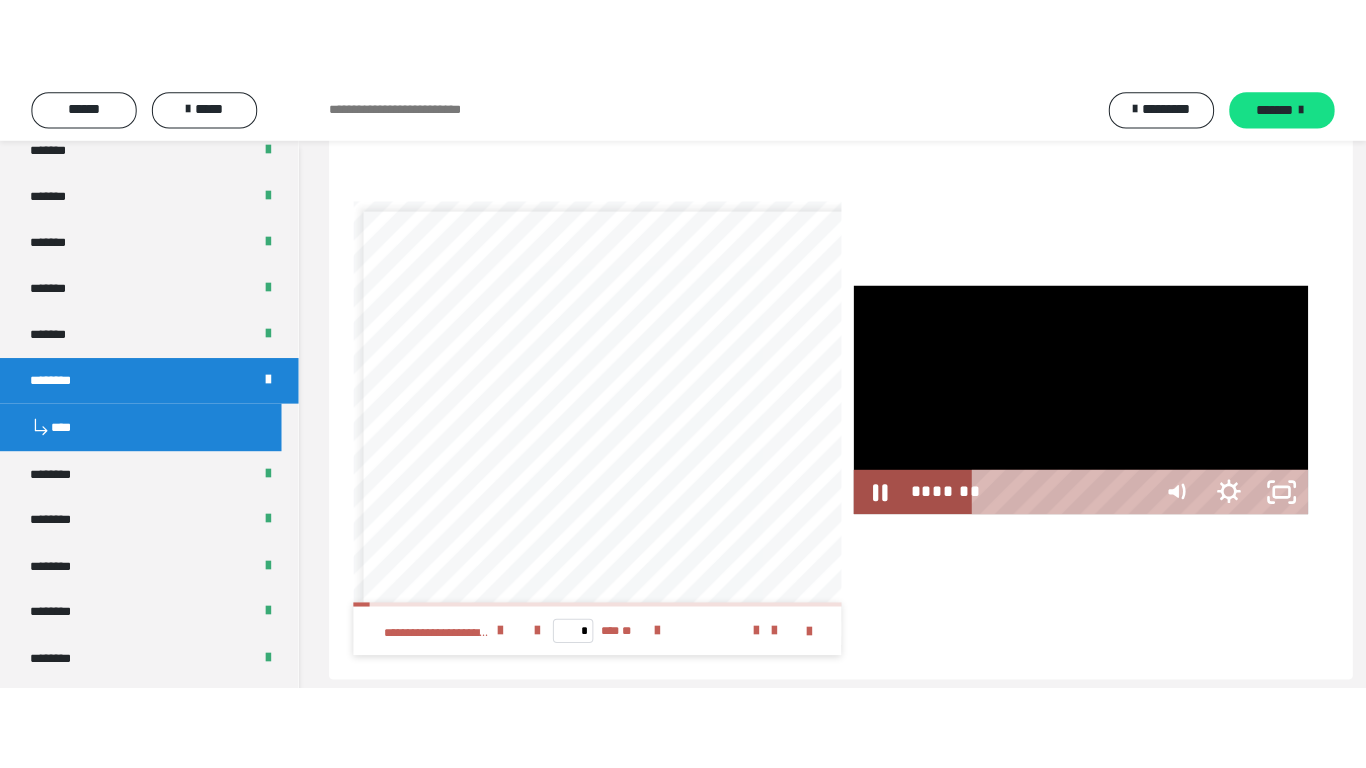 scroll, scrollTop: 3183, scrollLeft: 0, axis: vertical 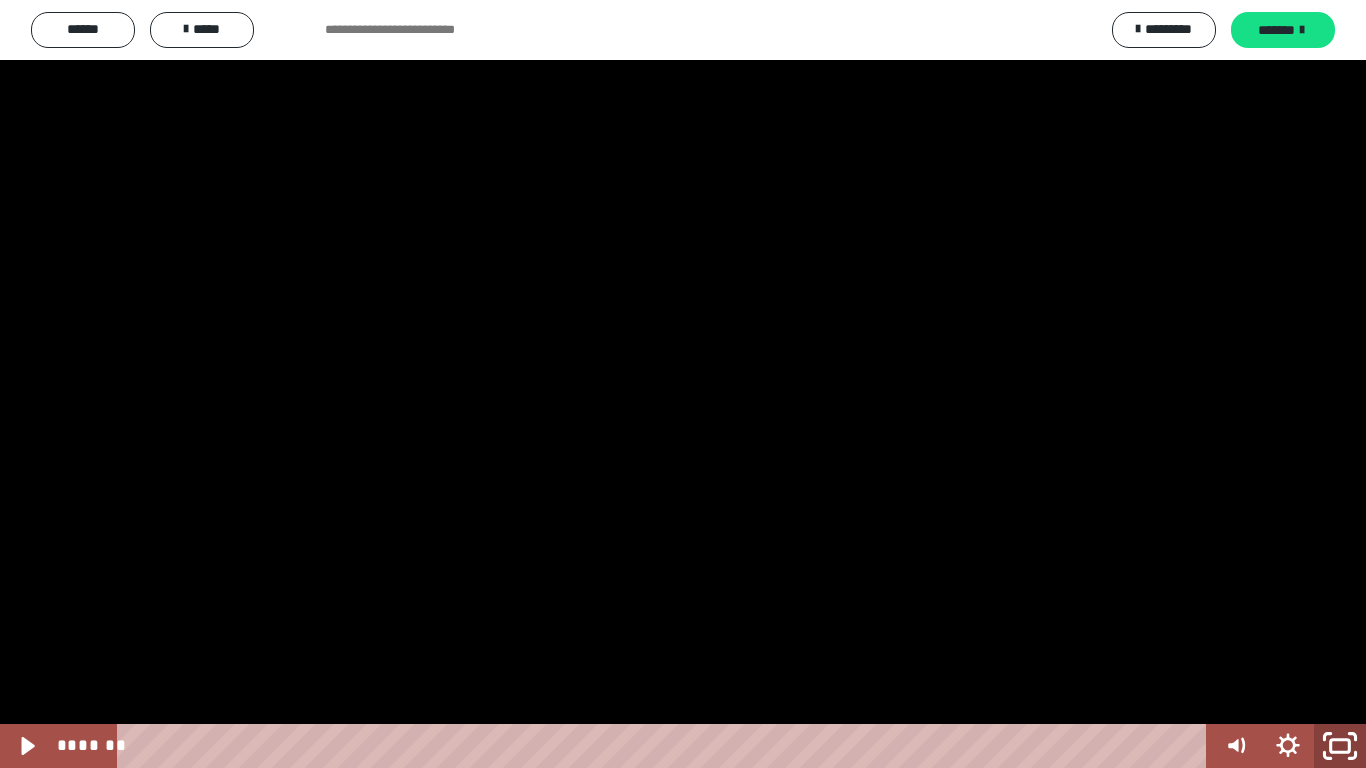 click 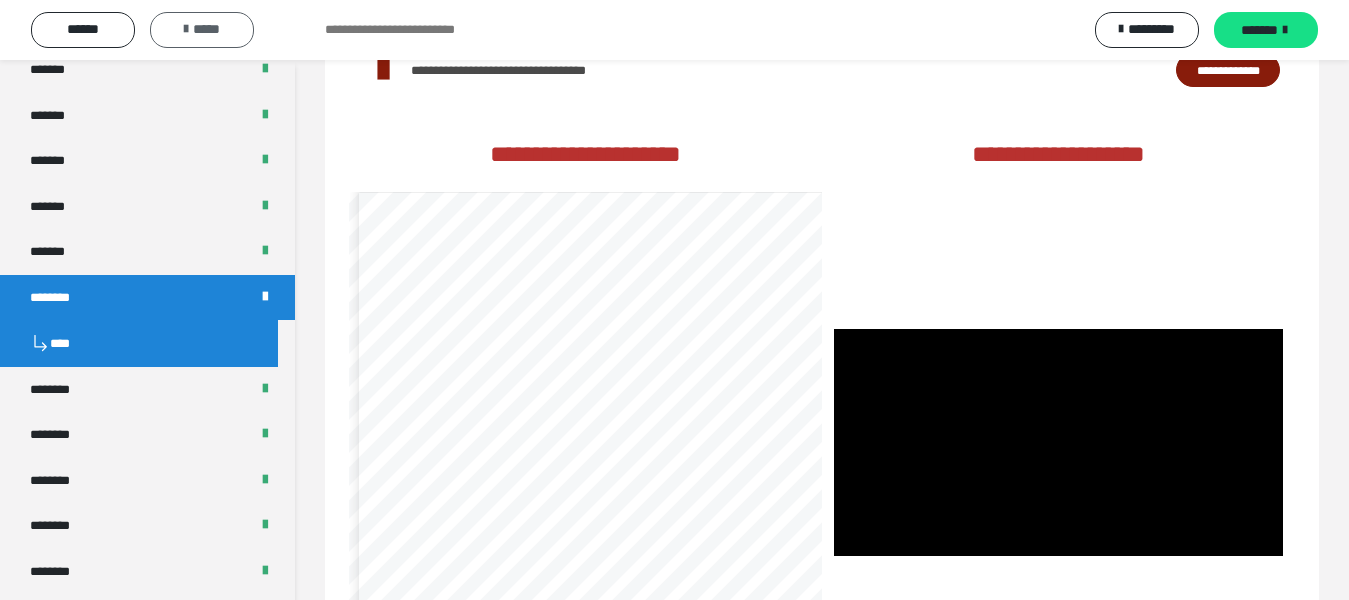 click on "*****" at bounding box center (202, 30) 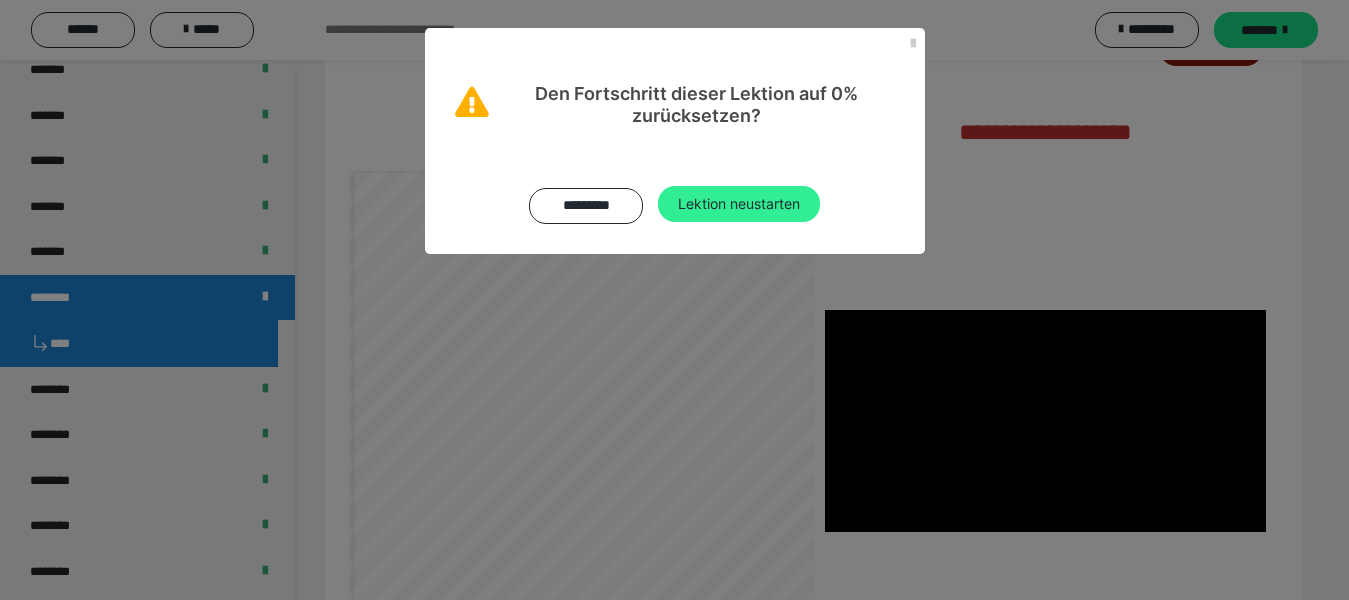 click on "Lektion neustarten" at bounding box center [739, 204] 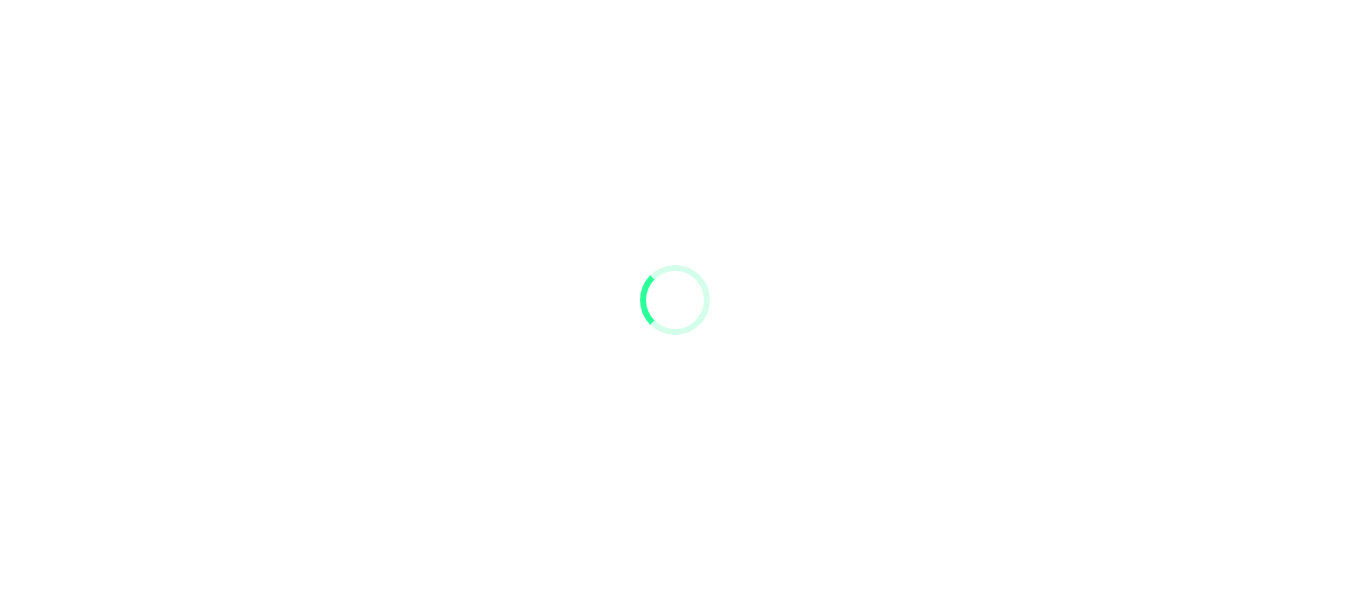 scroll, scrollTop: 0, scrollLeft: 0, axis: both 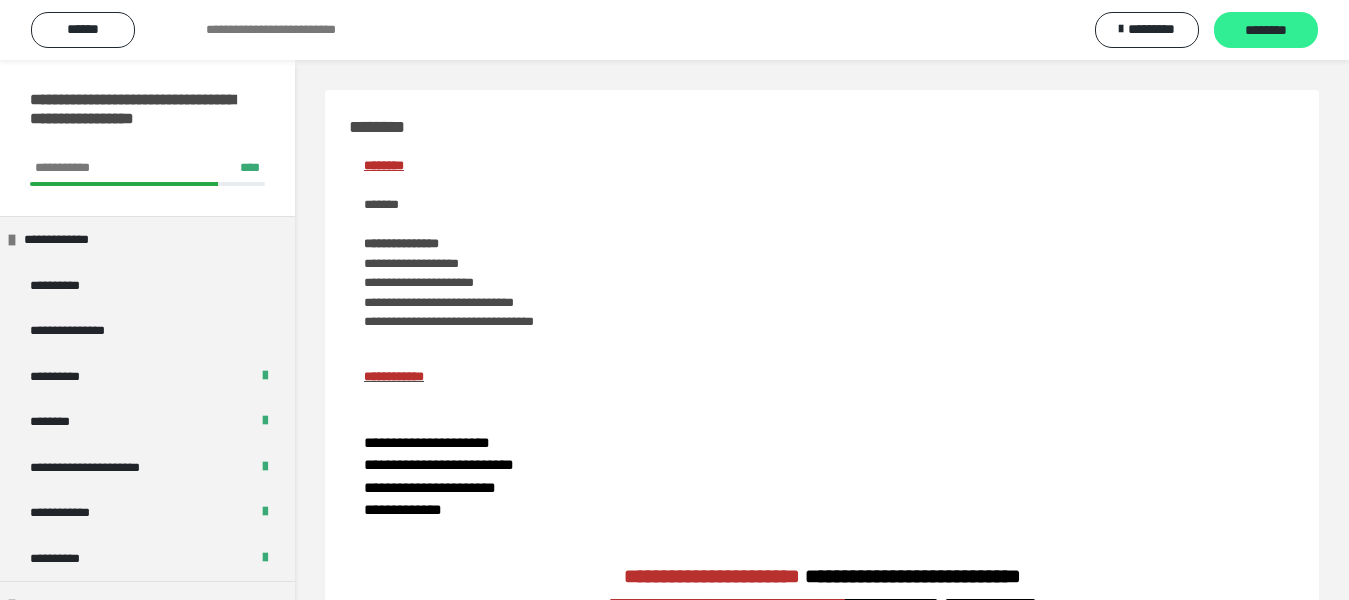 click on "********" at bounding box center [1266, 31] 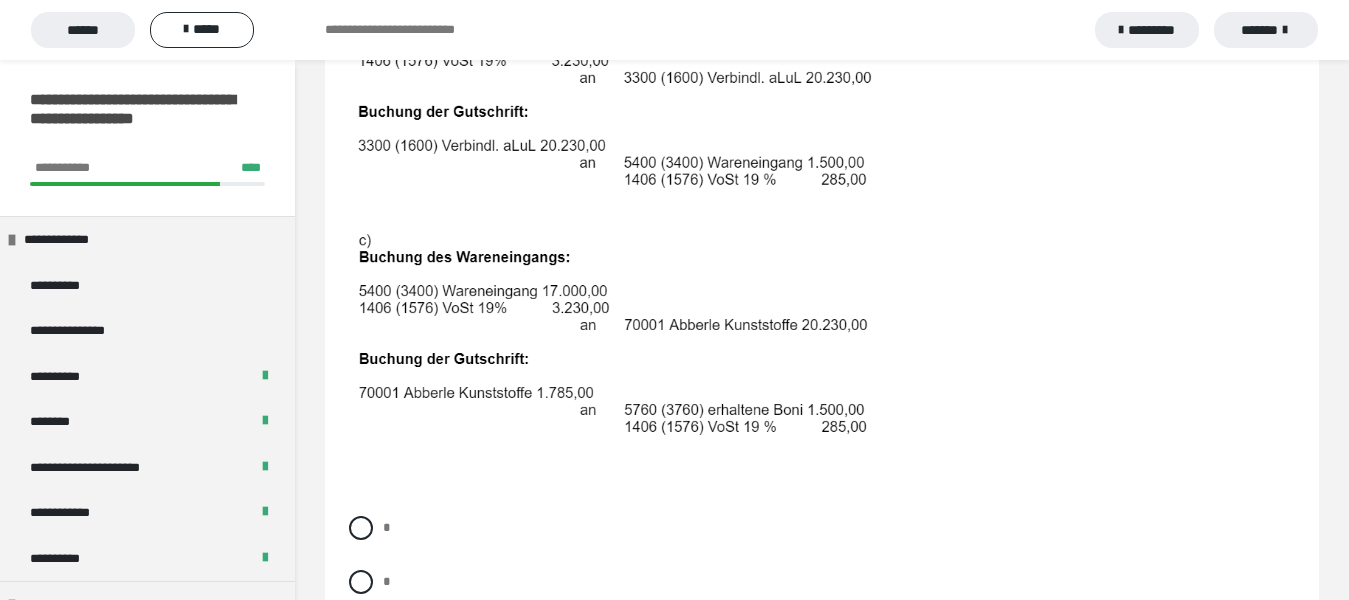 scroll, scrollTop: 900, scrollLeft: 0, axis: vertical 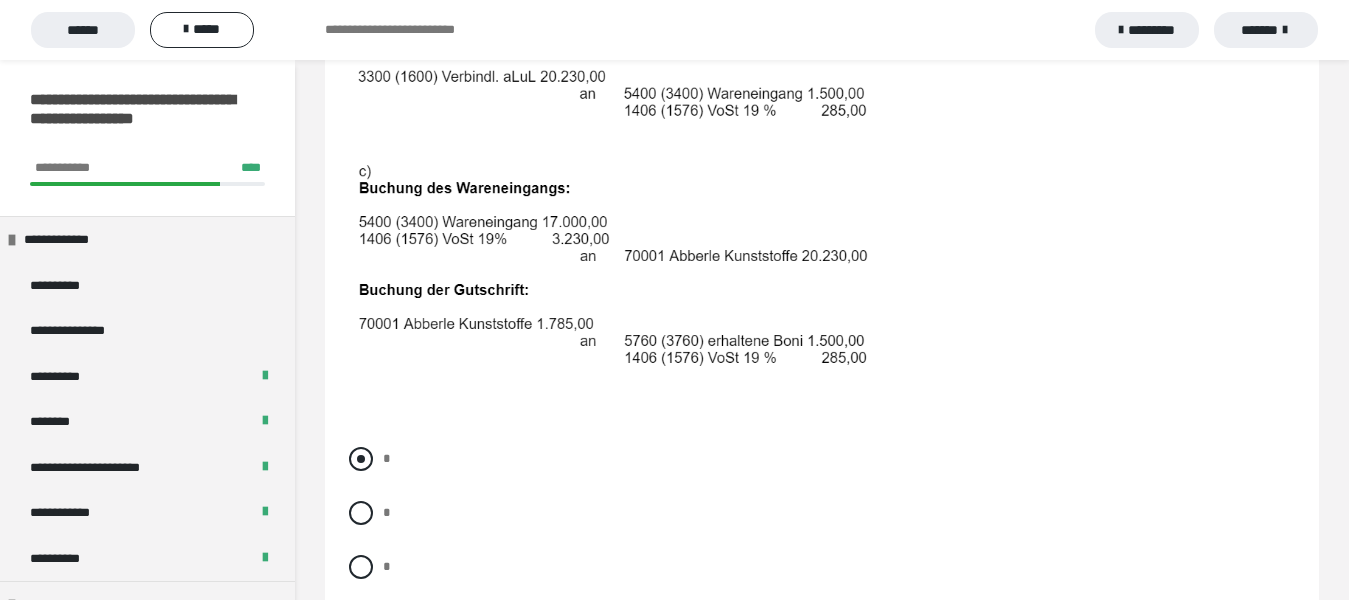 click at bounding box center [361, 459] 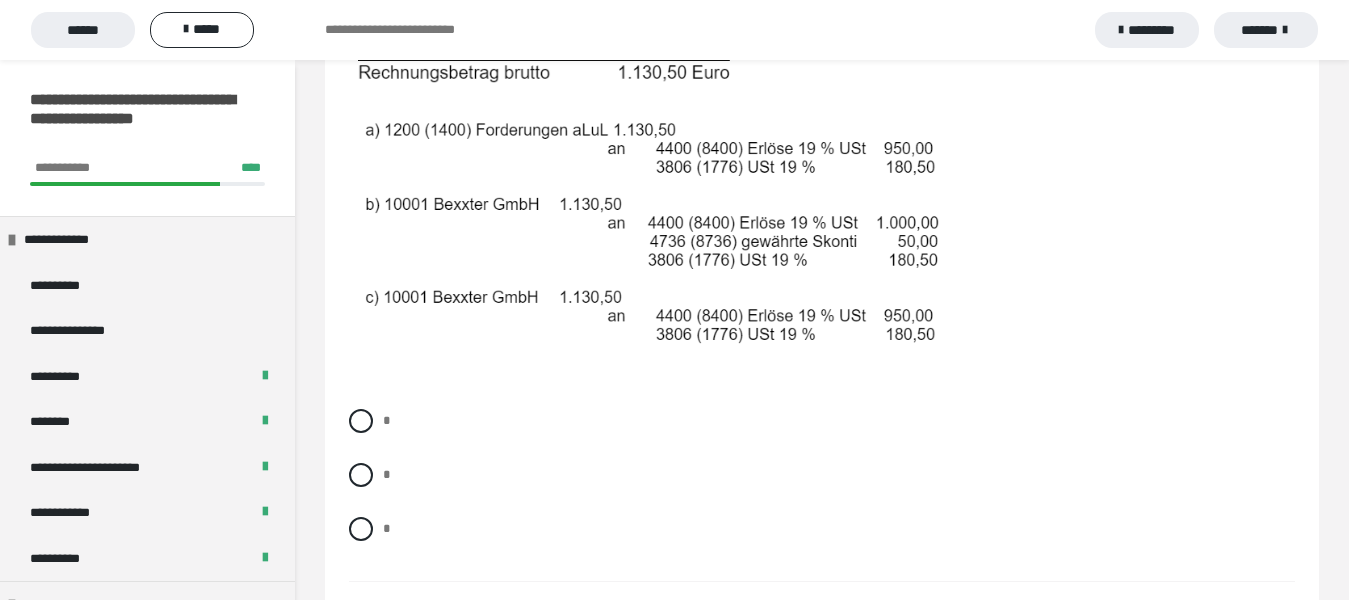 scroll, scrollTop: 1700, scrollLeft: 0, axis: vertical 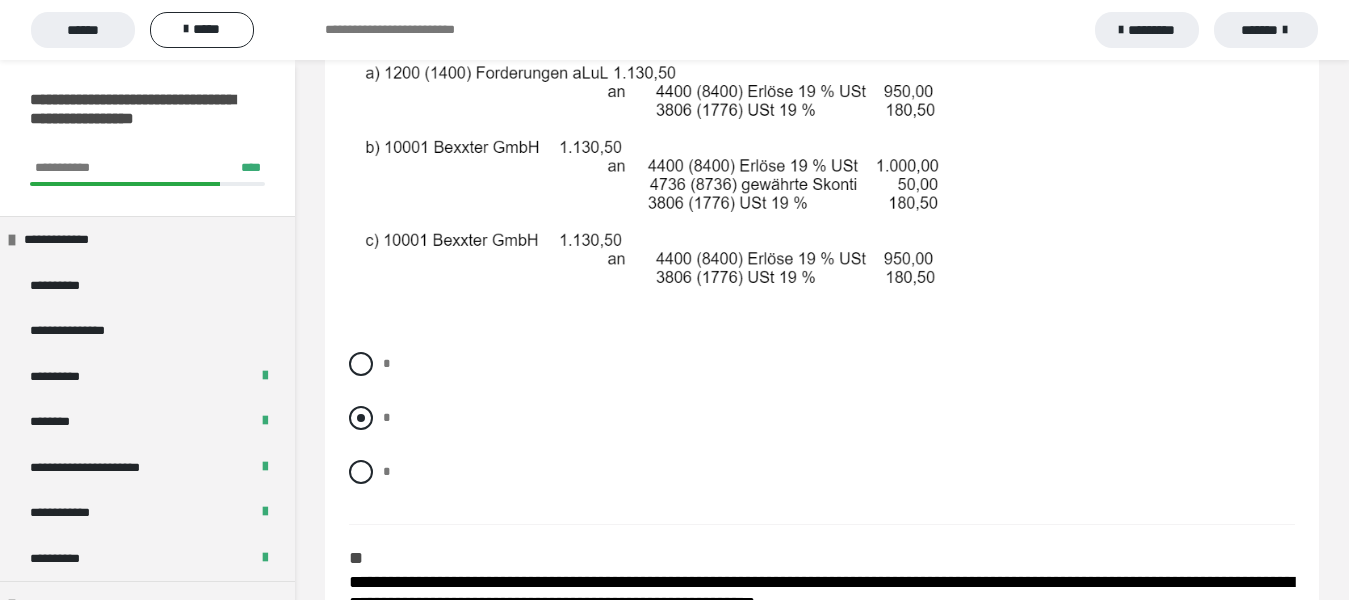 click at bounding box center (361, 418) 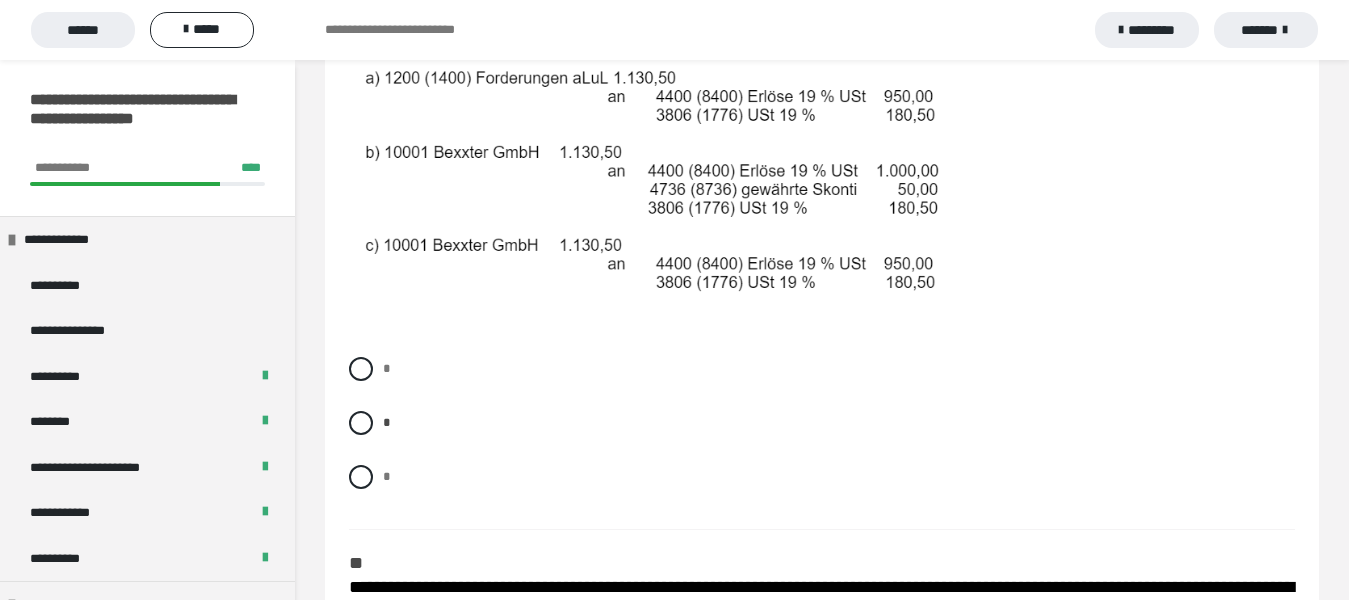 scroll, scrollTop: 1700, scrollLeft: 0, axis: vertical 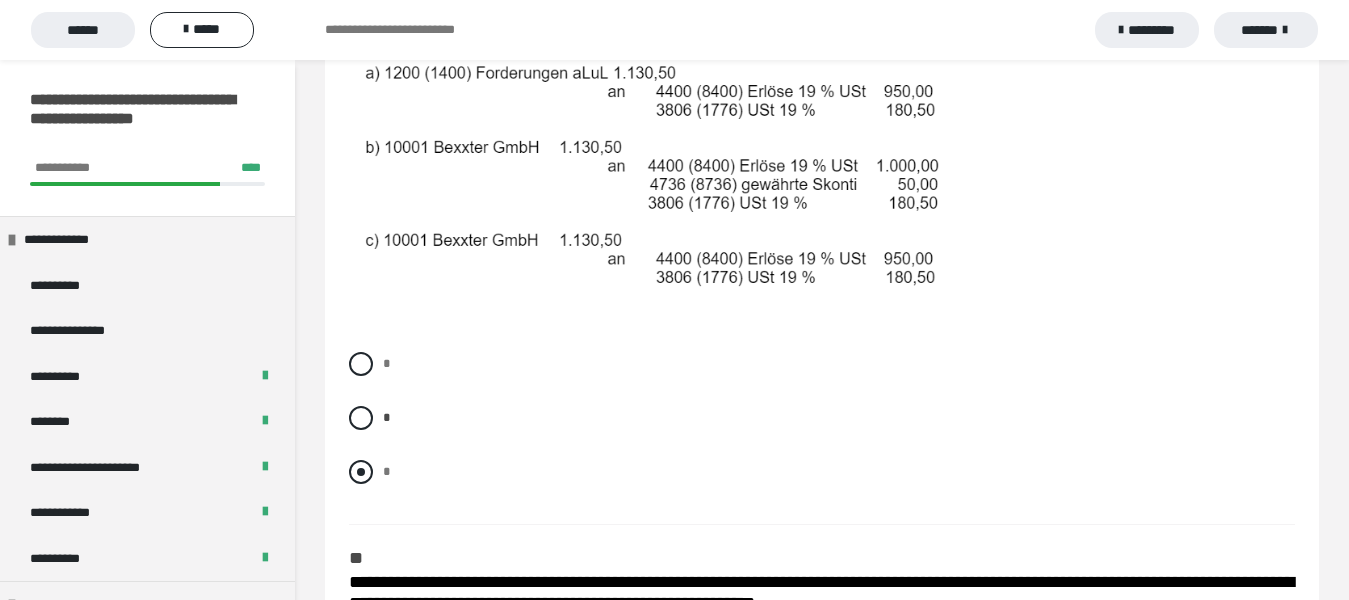 click at bounding box center (361, 472) 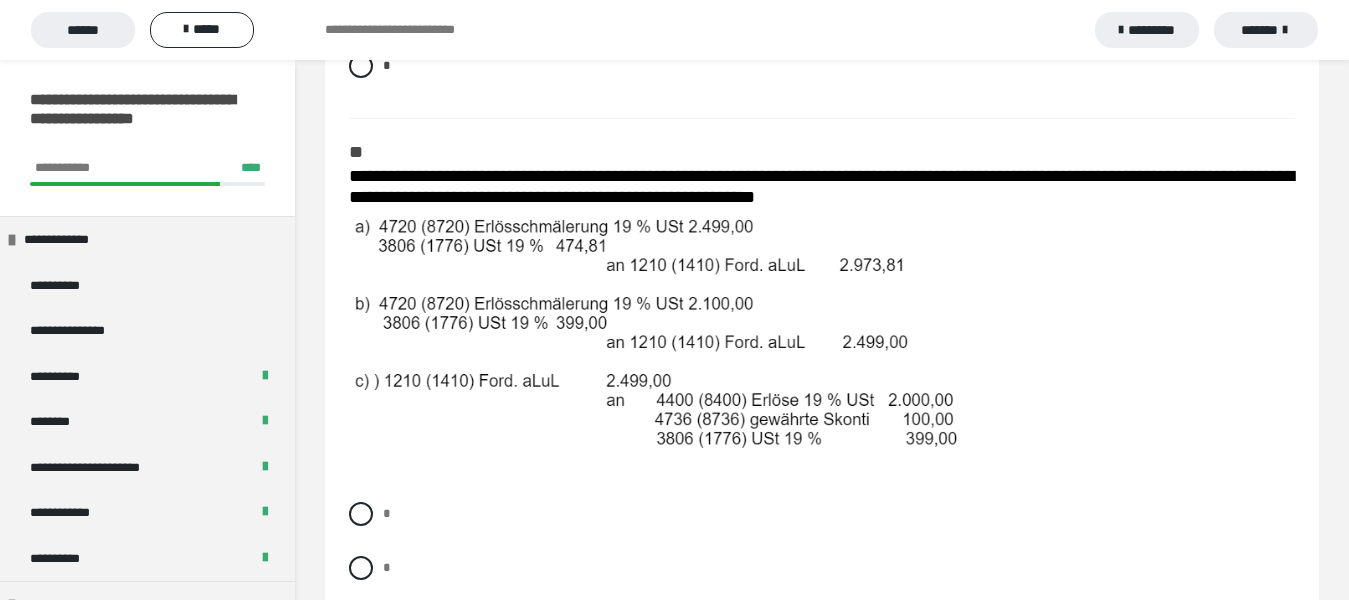 scroll, scrollTop: 2200, scrollLeft: 0, axis: vertical 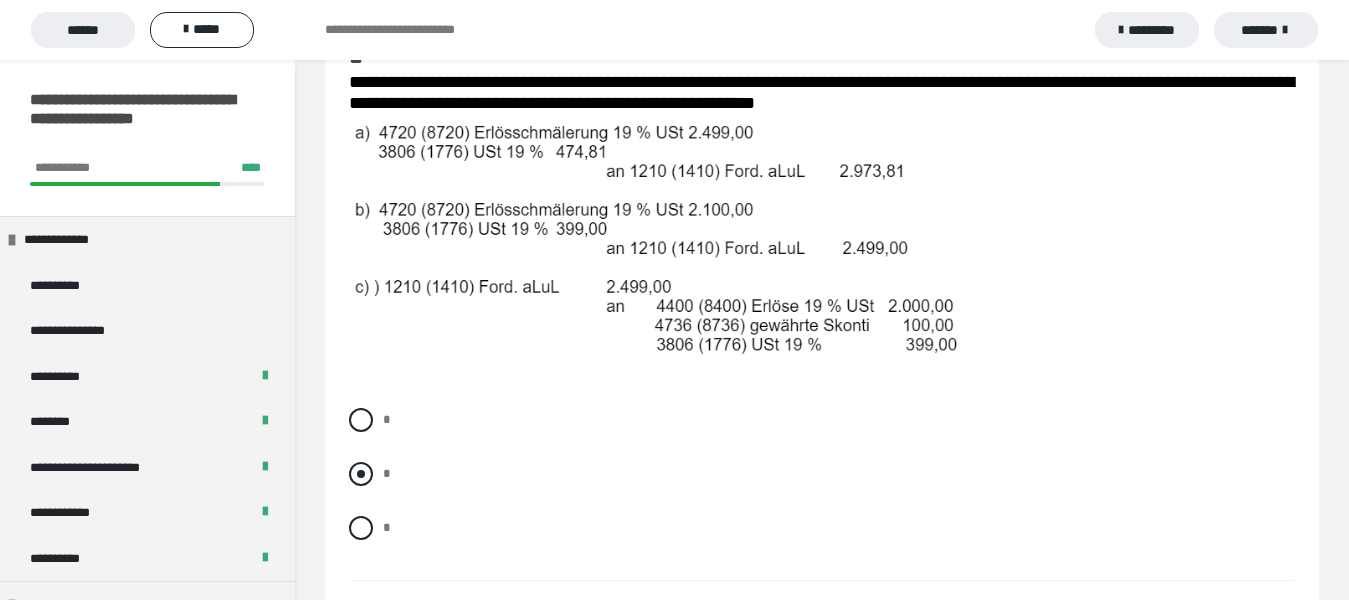 click at bounding box center [361, 474] 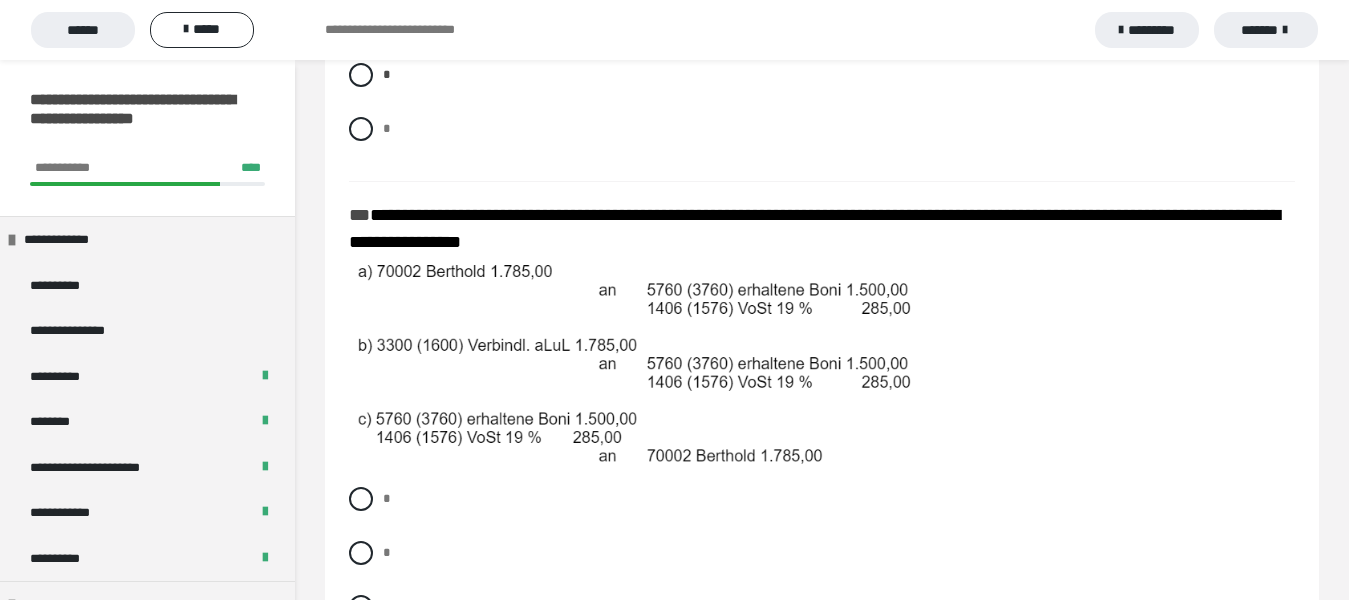scroll, scrollTop: 2600, scrollLeft: 0, axis: vertical 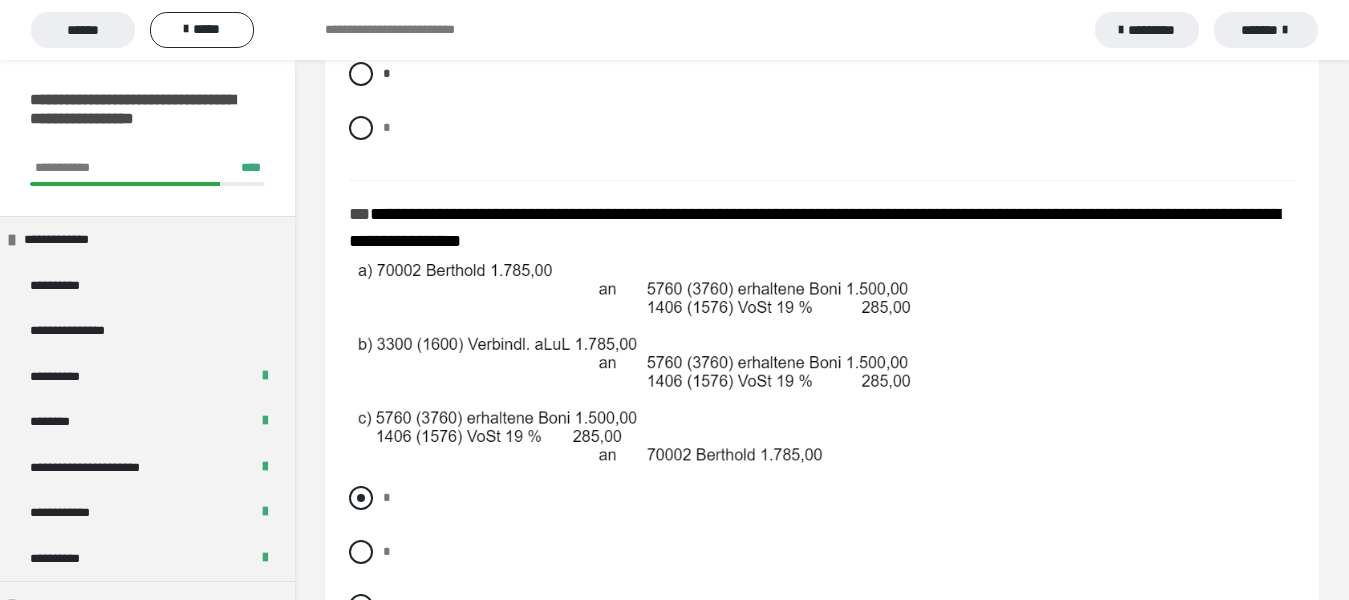 click at bounding box center [361, 498] 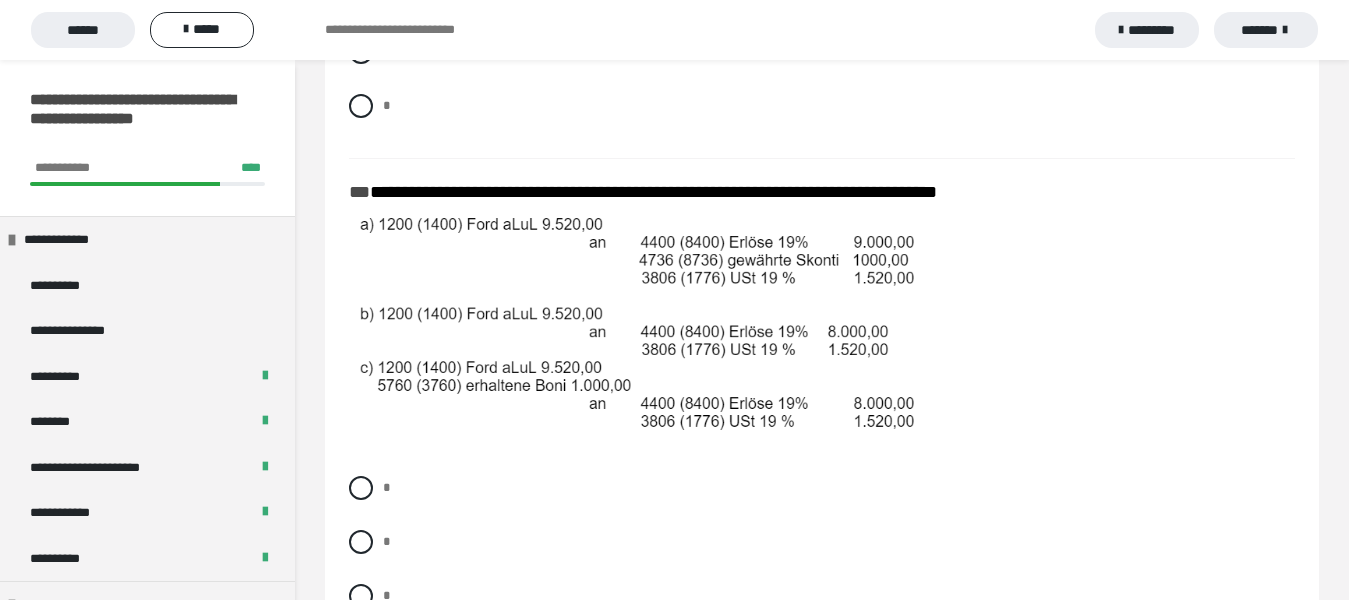 scroll, scrollTop: 3200, scrollLeft: 0, axis: vertical 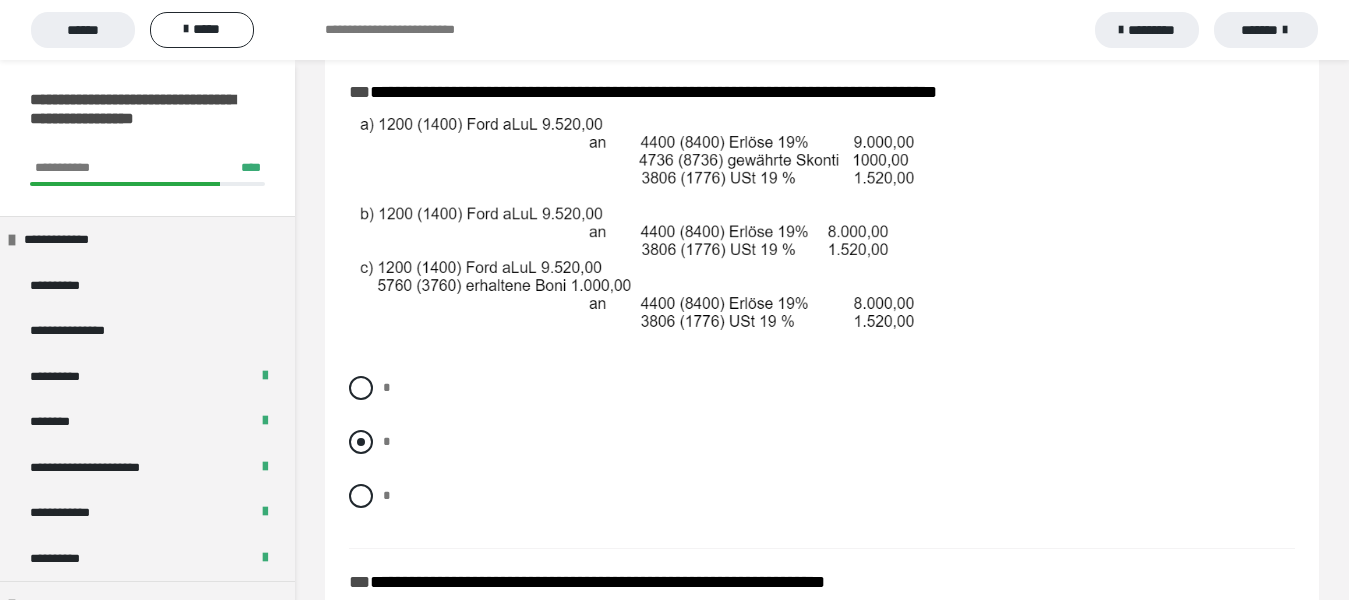 click at bounding box center [361, 442] 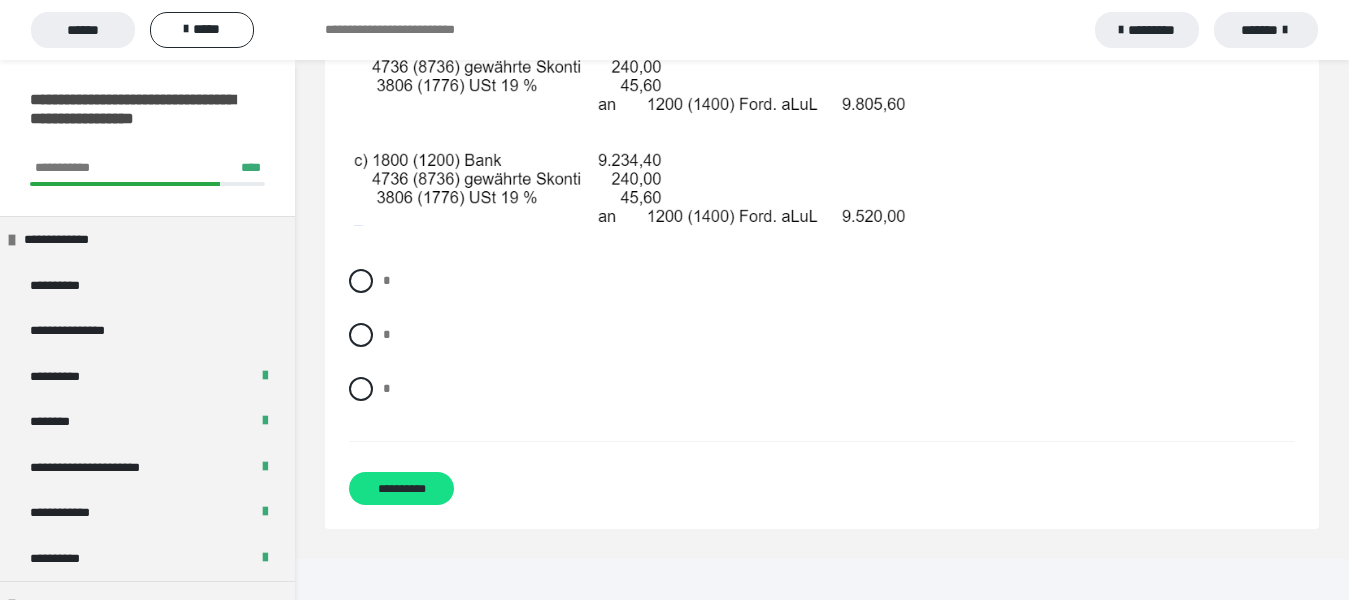 scroll, scrollTop: 3721, scrollLeft: 0, axis: vertical 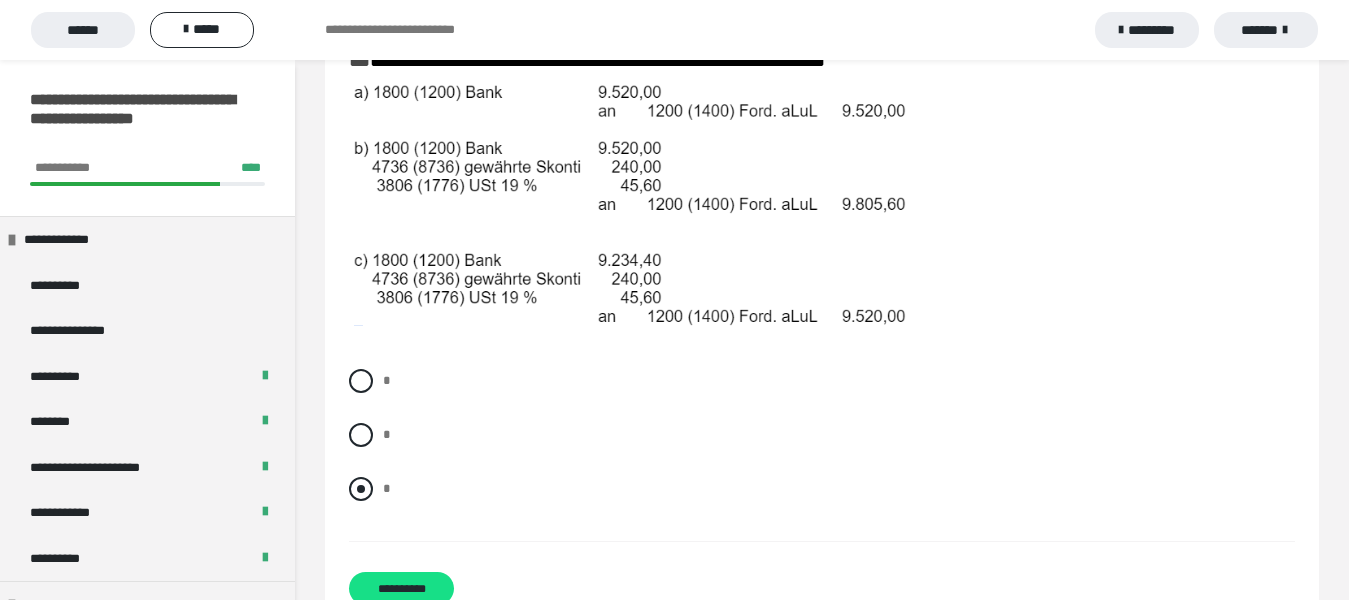 click at bounding box center (361, 489) 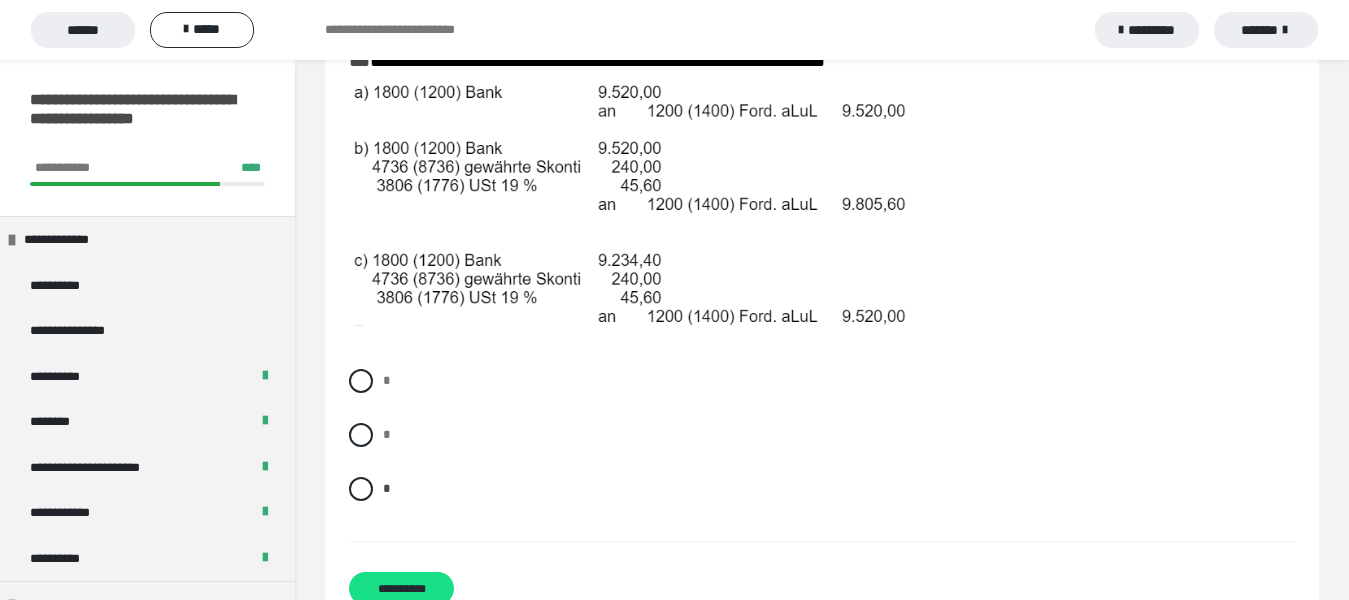 scroll, scrollTop: 3821, scrollLeft: 0, axis: vertical 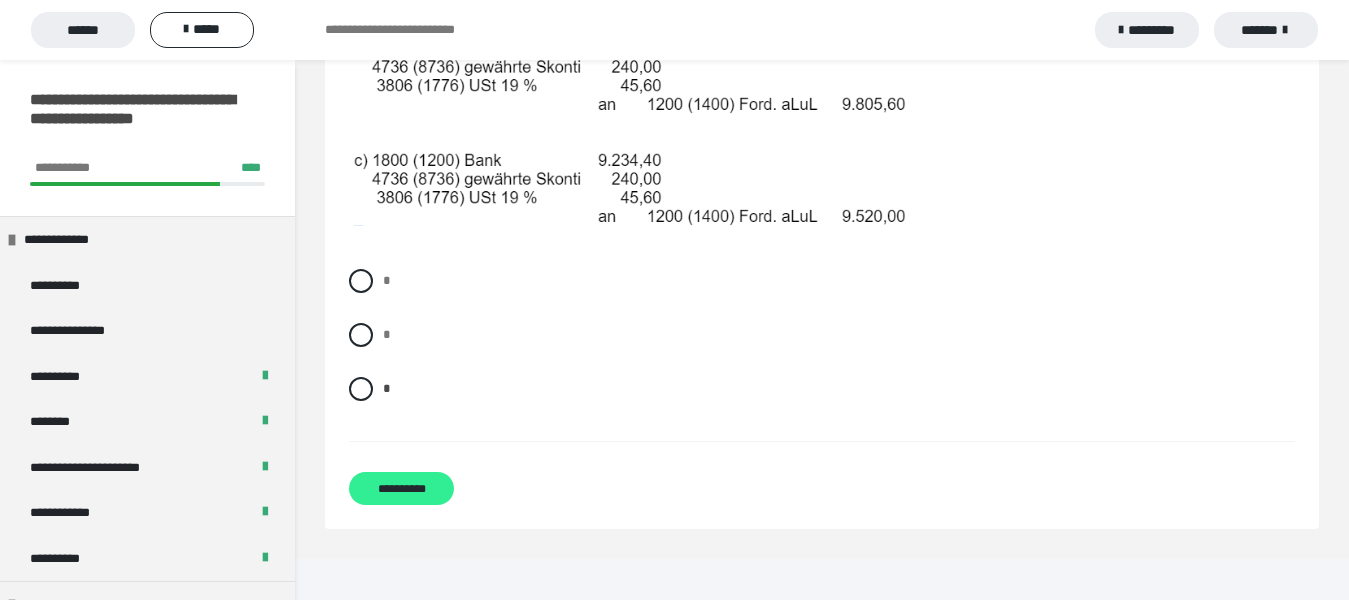 click on "**********" at bounding box center [401, 488] 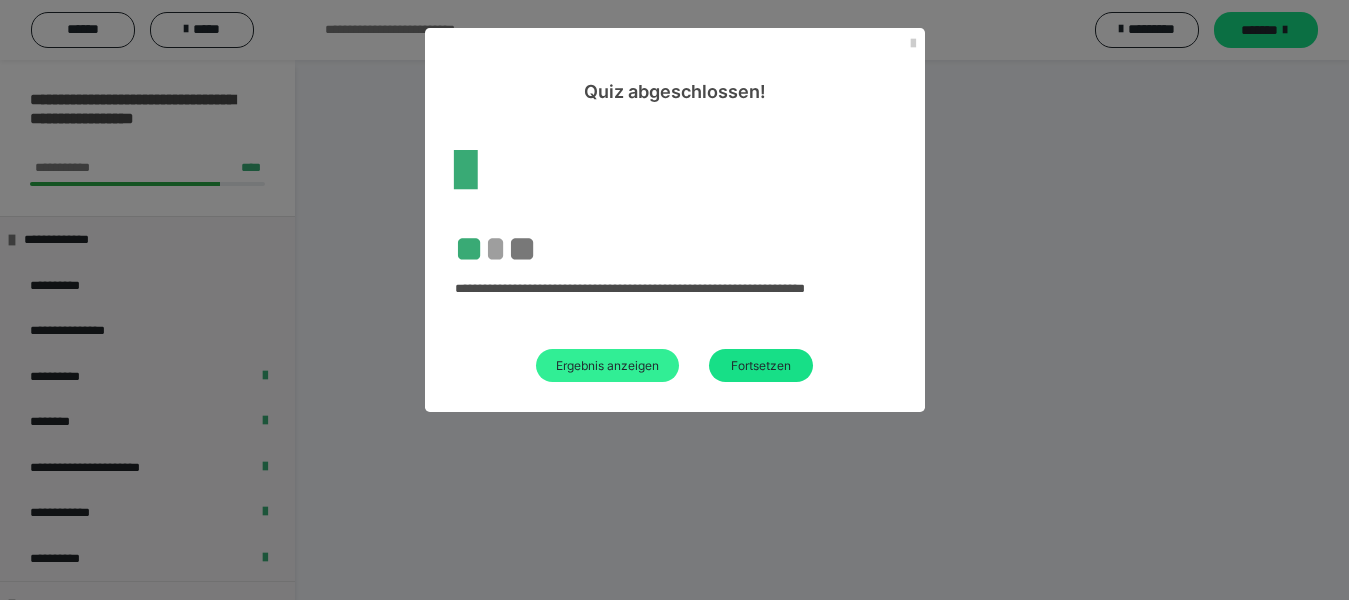scroll, scrollTop: 60, scrollLeft: 0, axis: vertical 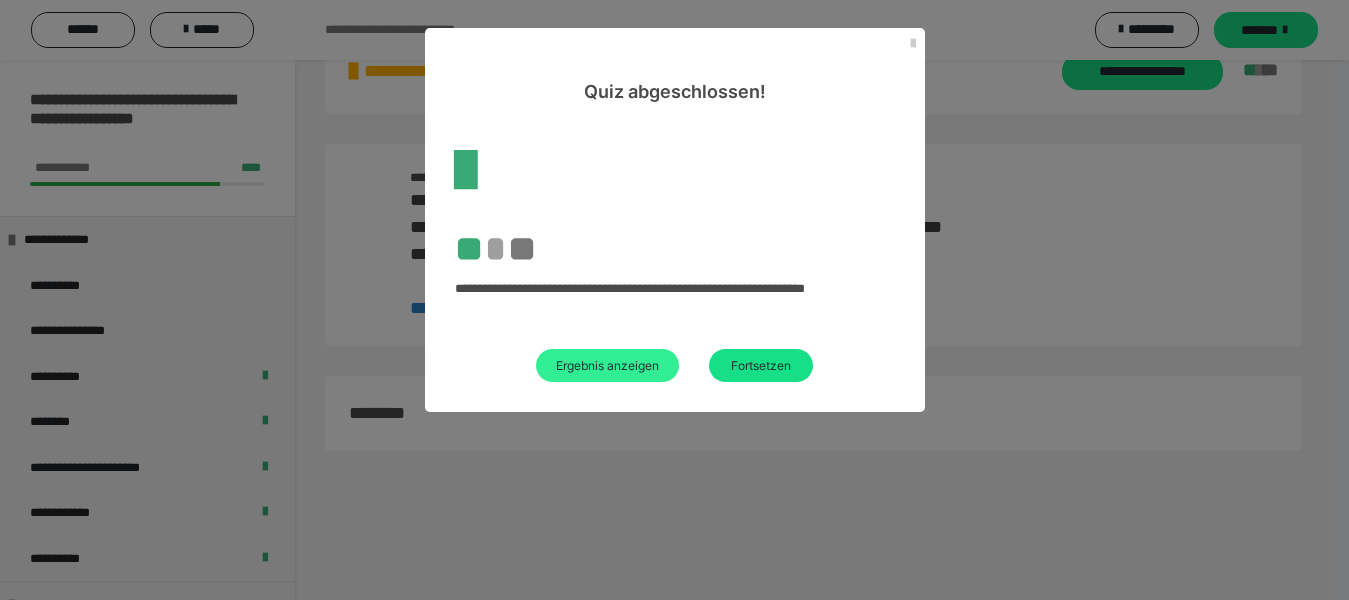 click on "Ergebnis anzeigen" at bounding box center [607, 365] 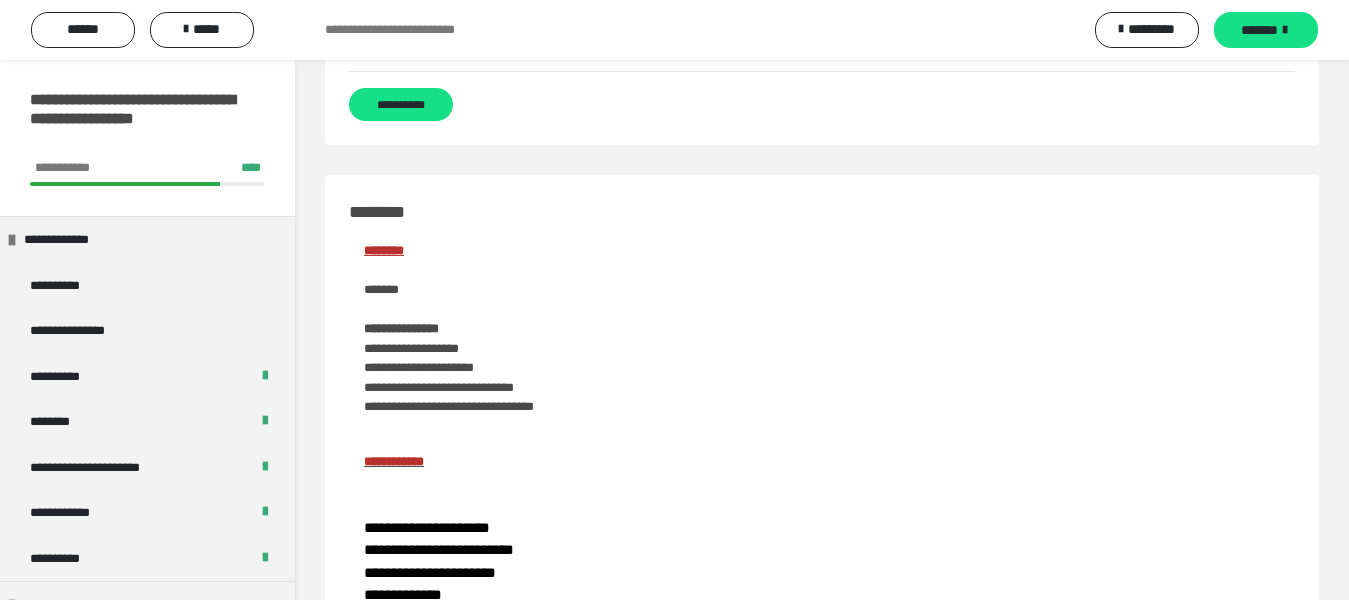 scroll, scrollTop: 3500, scrollLeft: 0, axis: vertical 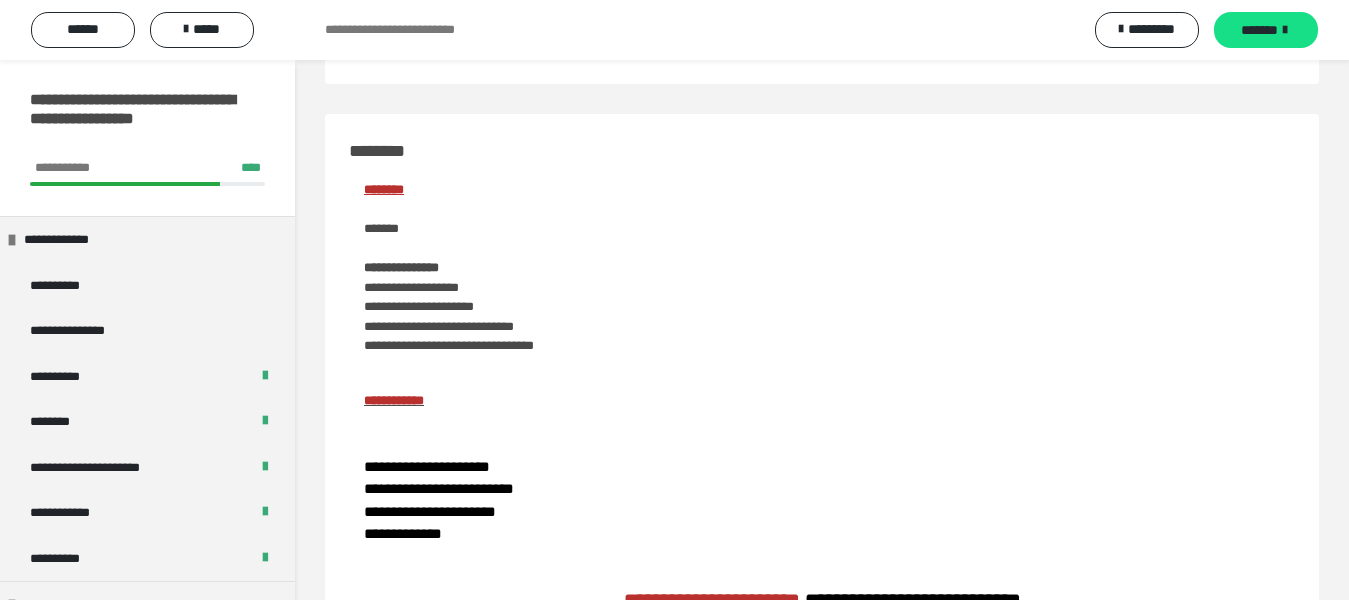 click on "**********" at bounding box center (401, 43) 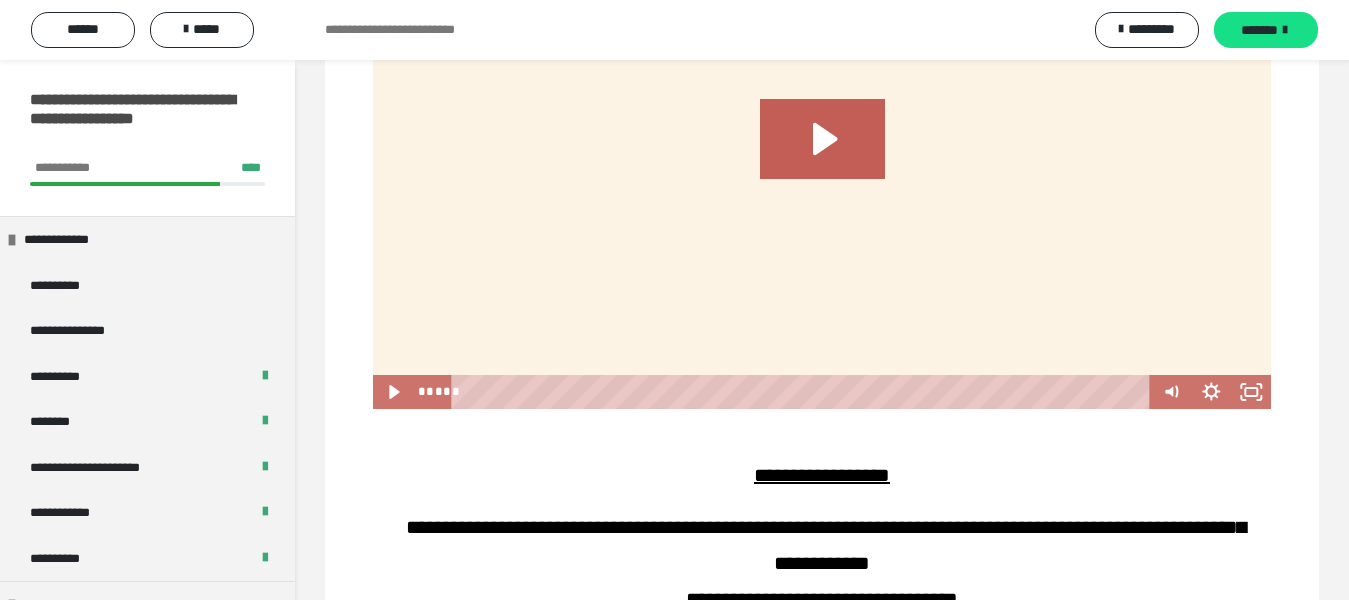 scroll, scrollTop: 1580, scrollLeft: 0, axis: vertical 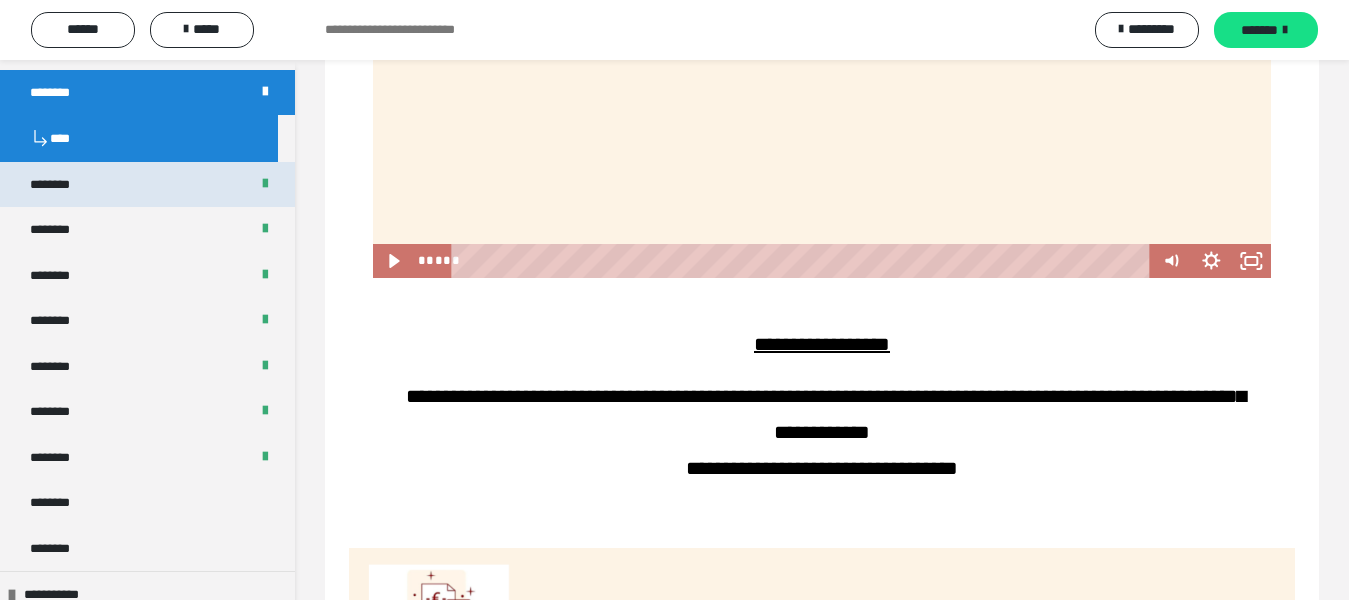 click on "********" at bounding box center (147, 185) 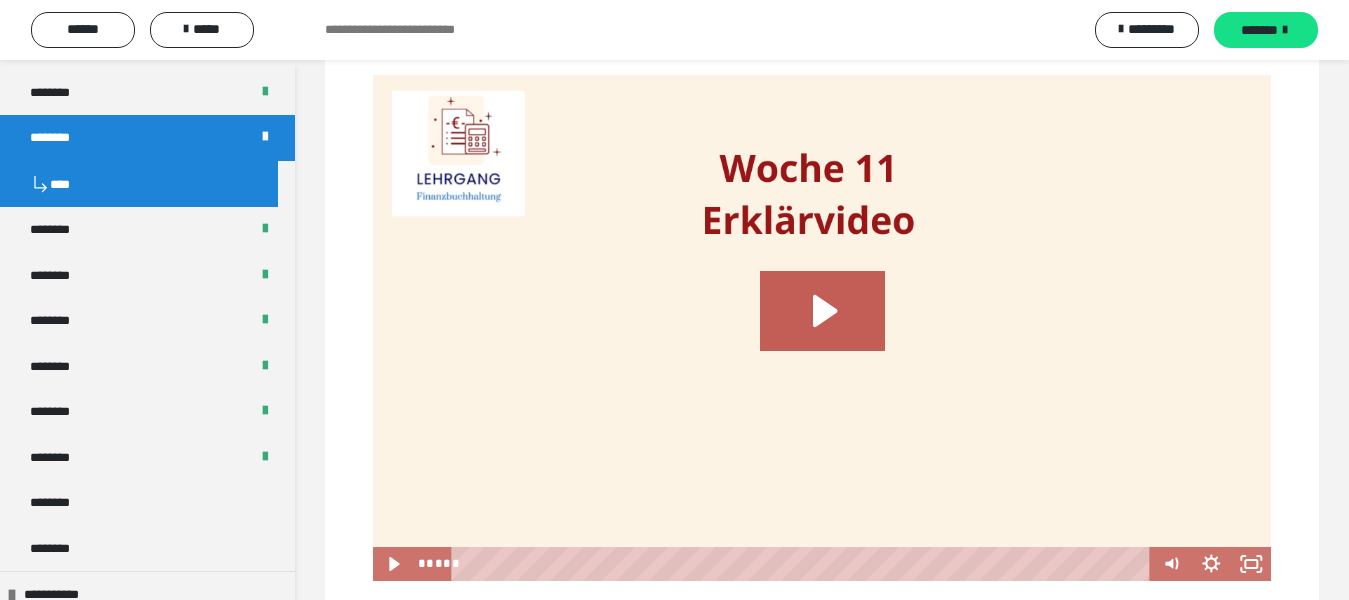 scroll, scrollTop: 1500, scrollLeft: 0, axis: vertical 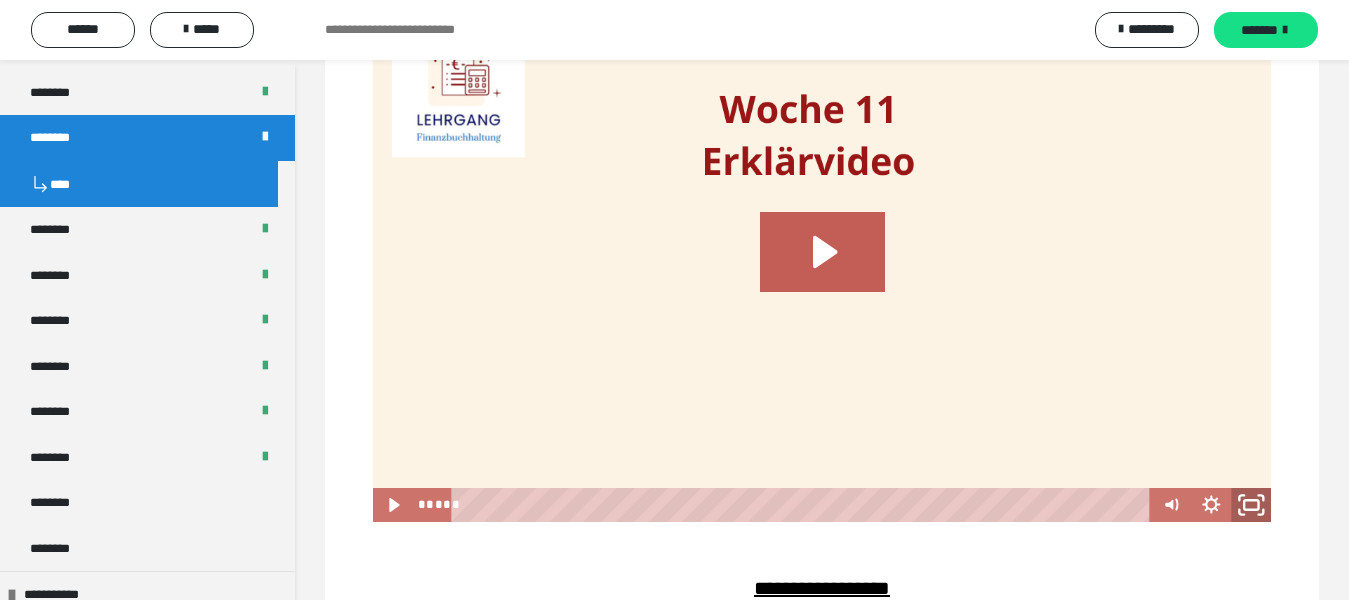 click 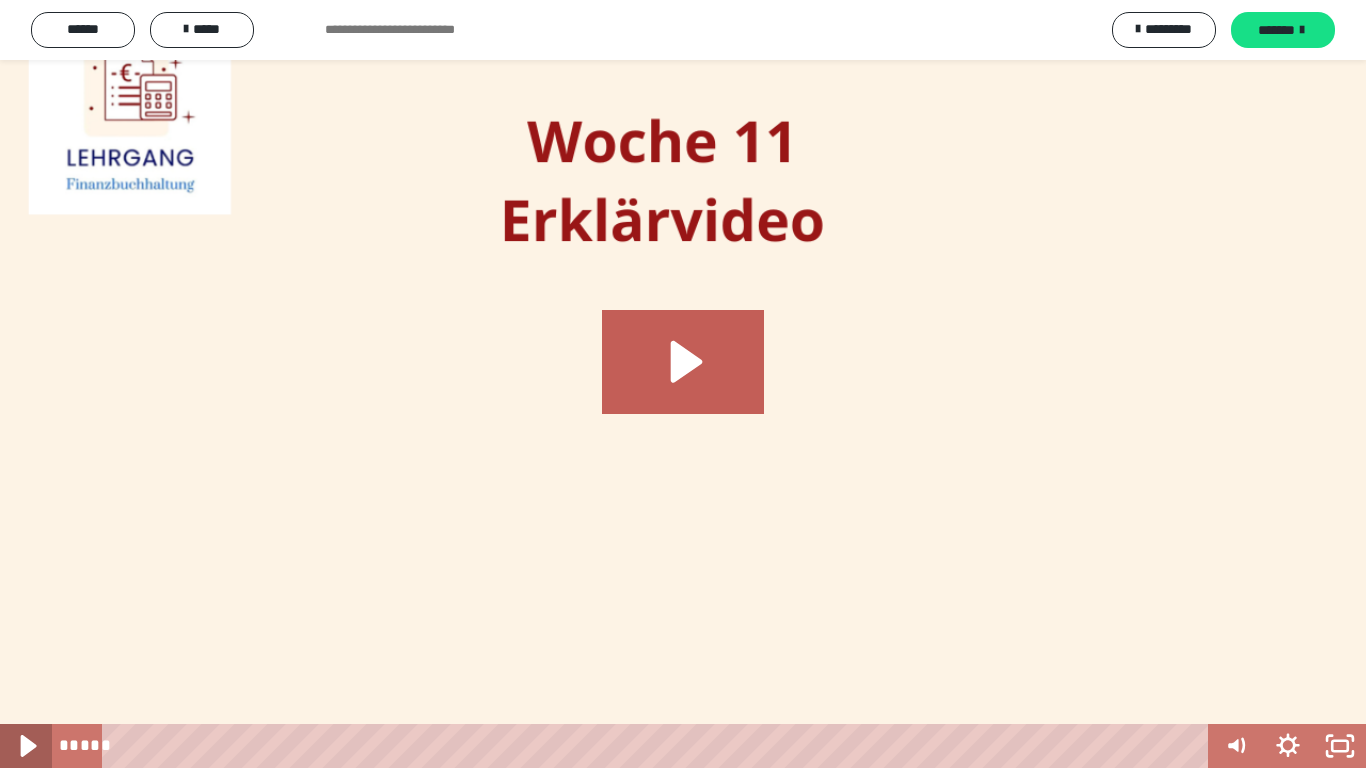 click 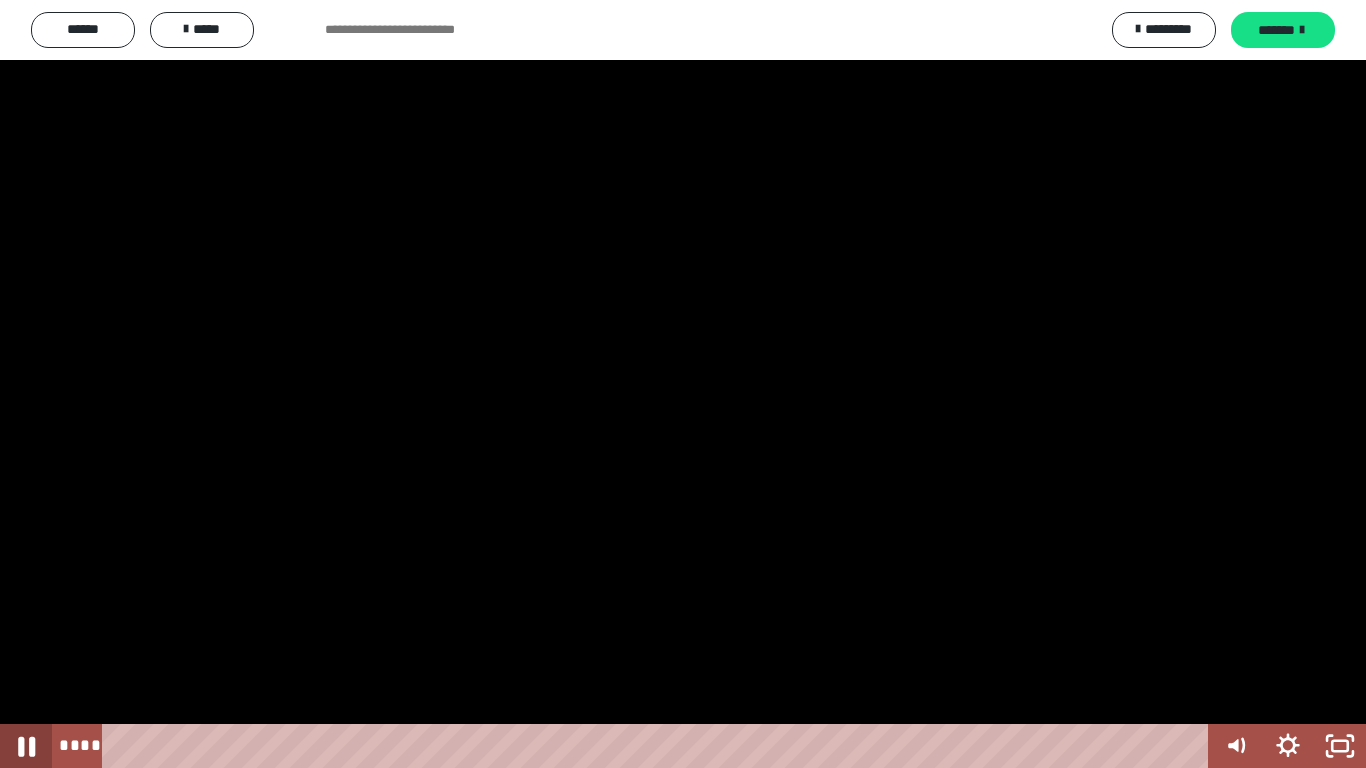 click 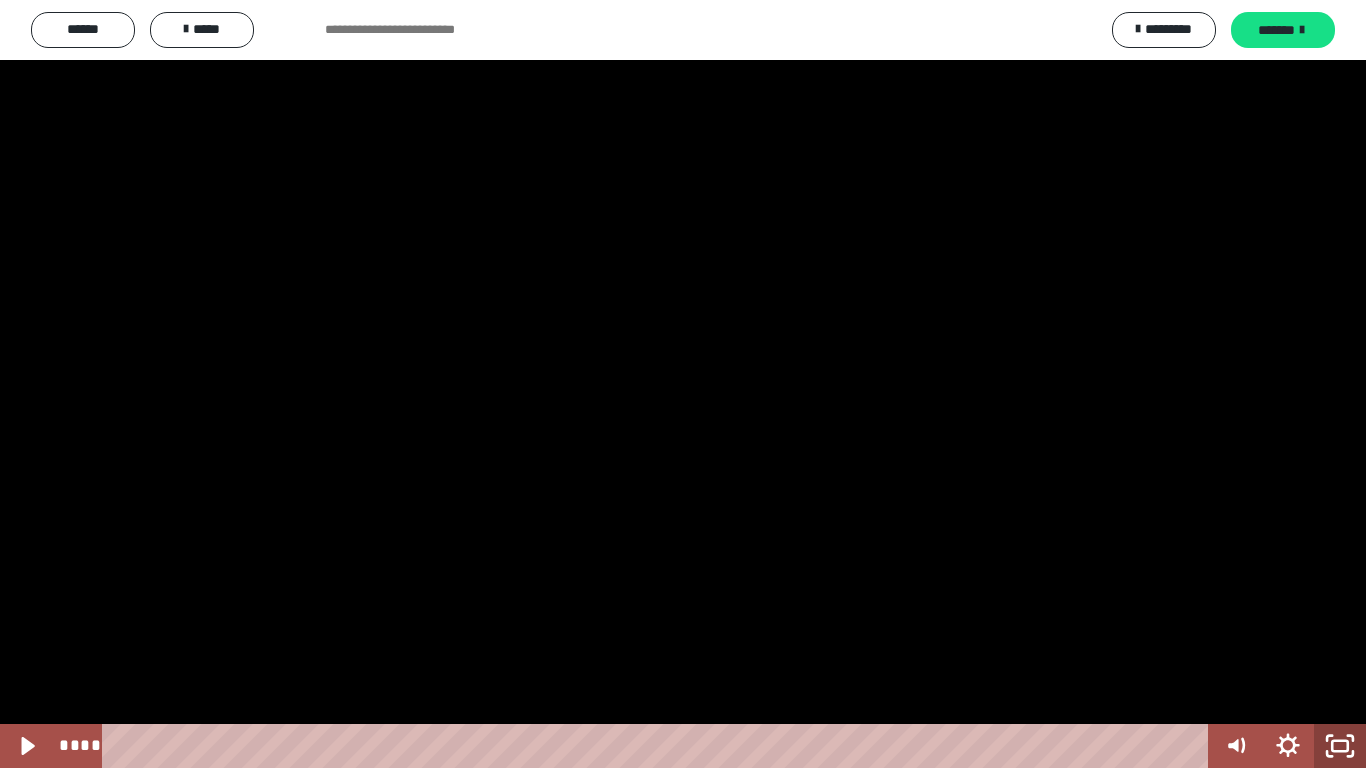 click 